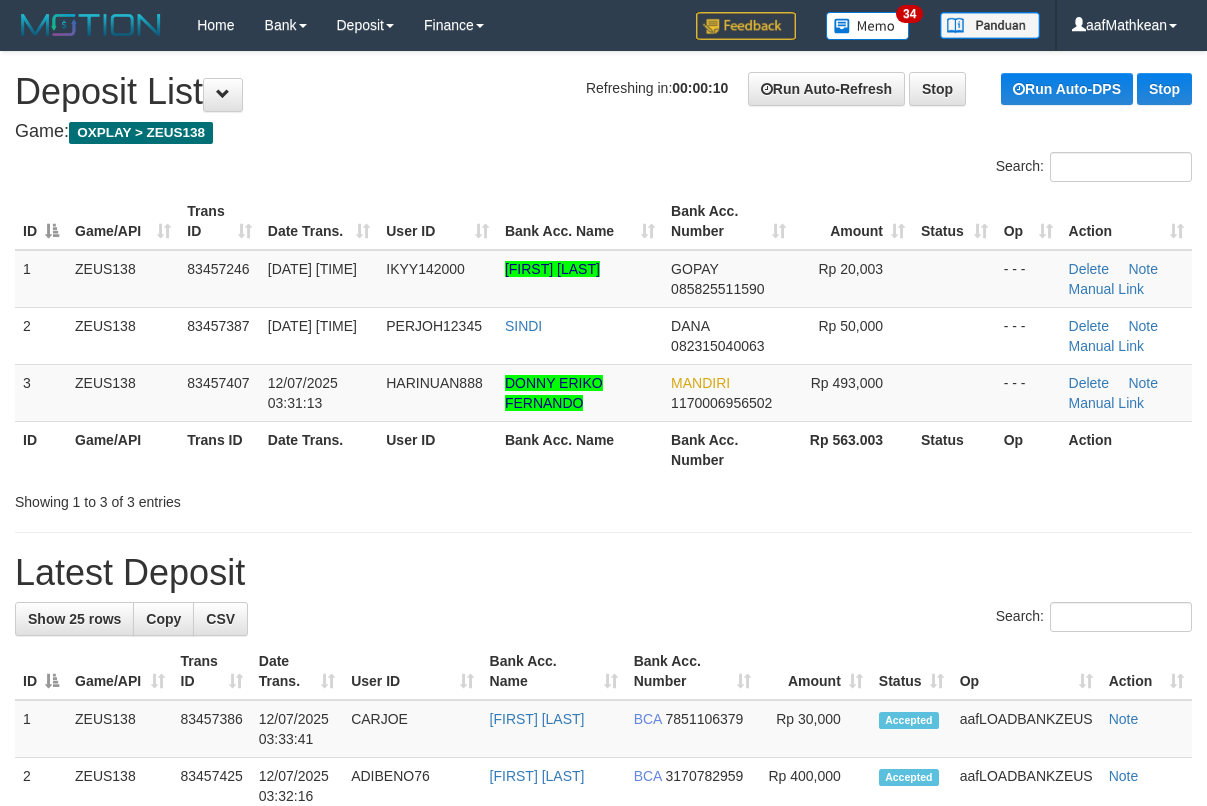 scroll, scrollTop: 0, scrollLeft: 0, axis: both 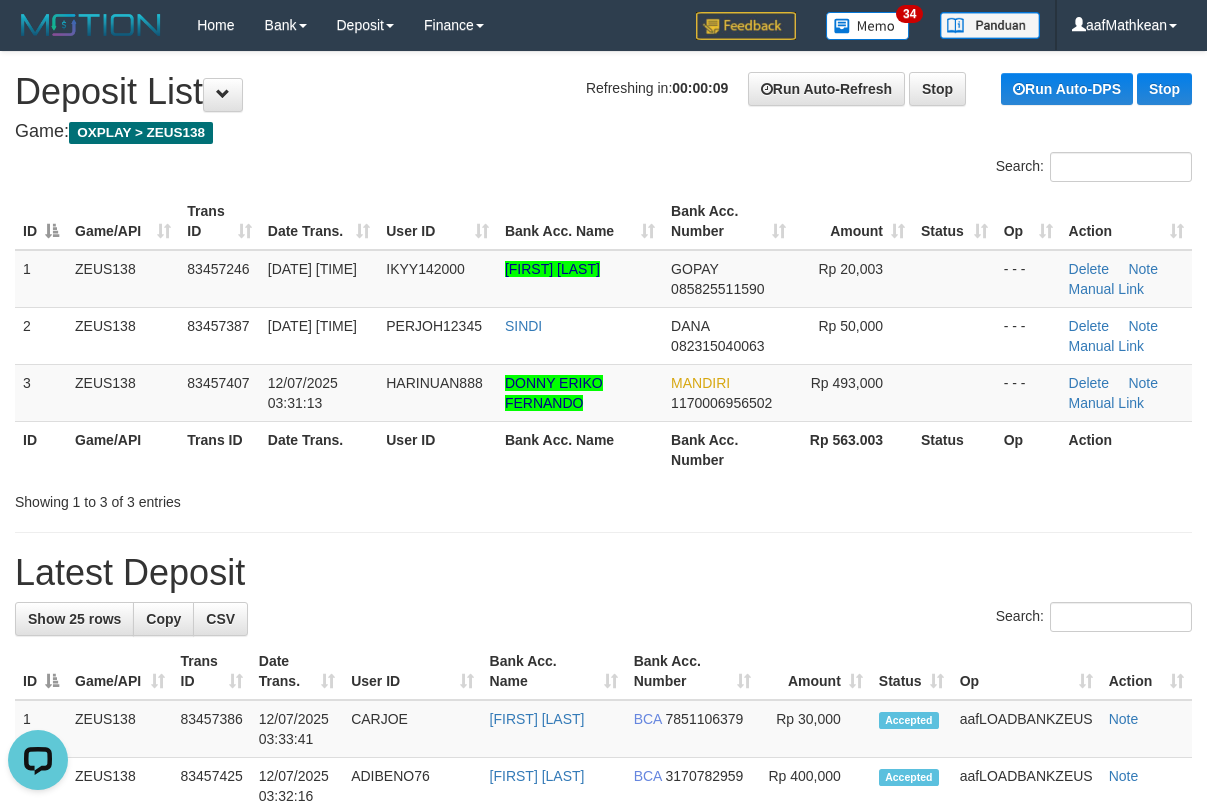 drag, startPoint x: 291, startPoint y: 168, endPoint x: 69, endPoint y: 258, distance: 239.54958 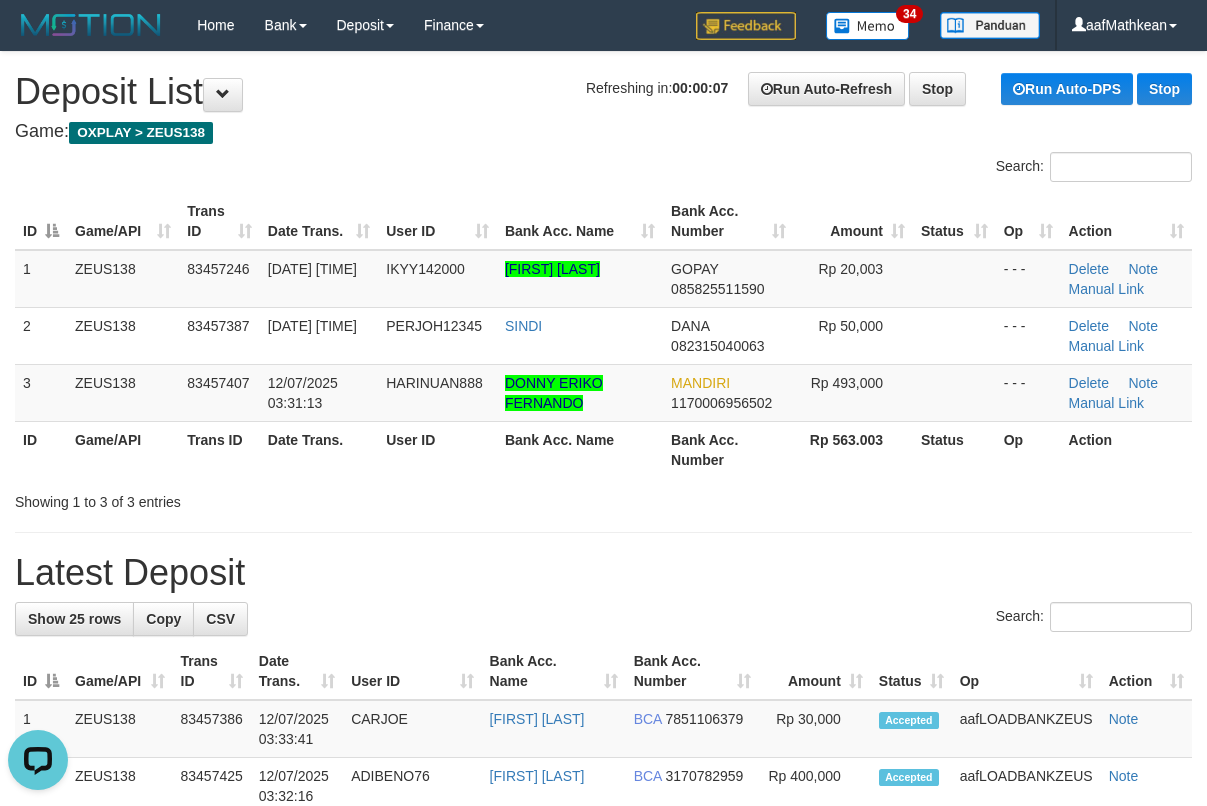 click on "Refreshing in:  00:00:07
Run Auto-Refresh
Stop
Run Auto-DPS
Stop
Deposit List" at bounding box center [603, 92] 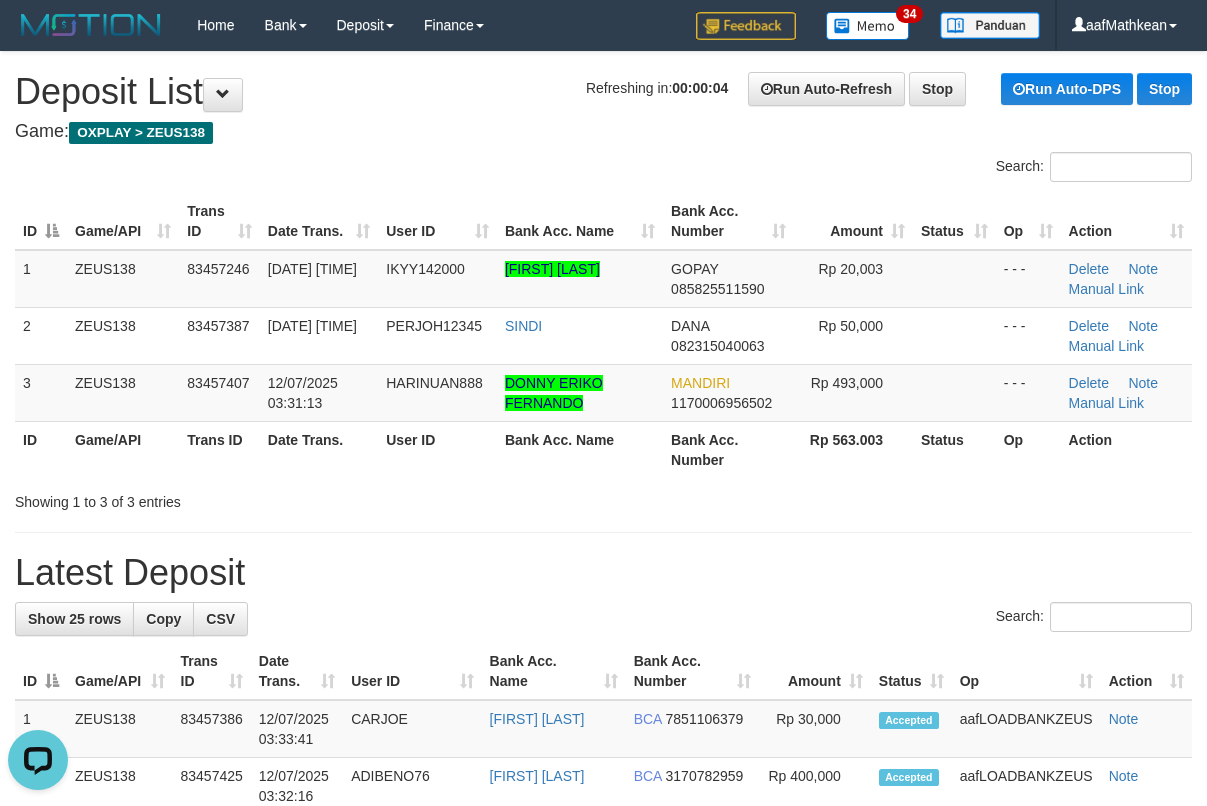 click on "**********" at bounding box center [603, 1155] 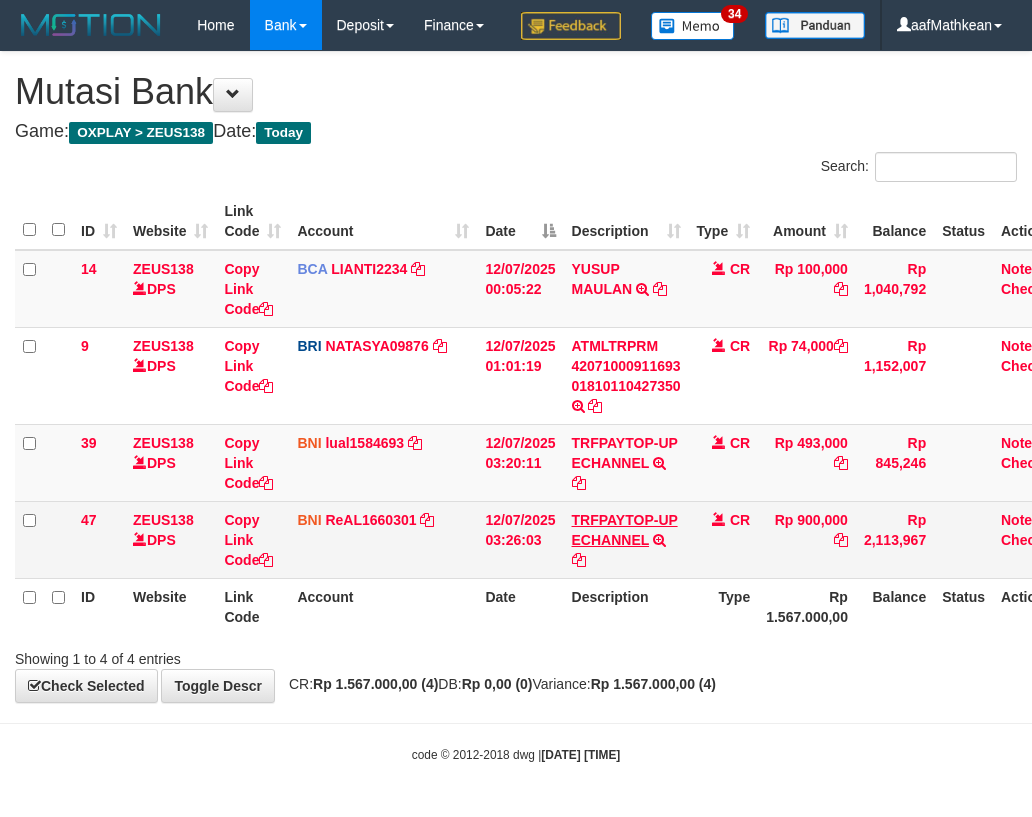 scroll, scrollTop: 0, scrollLeft: 15, axis: horizontal 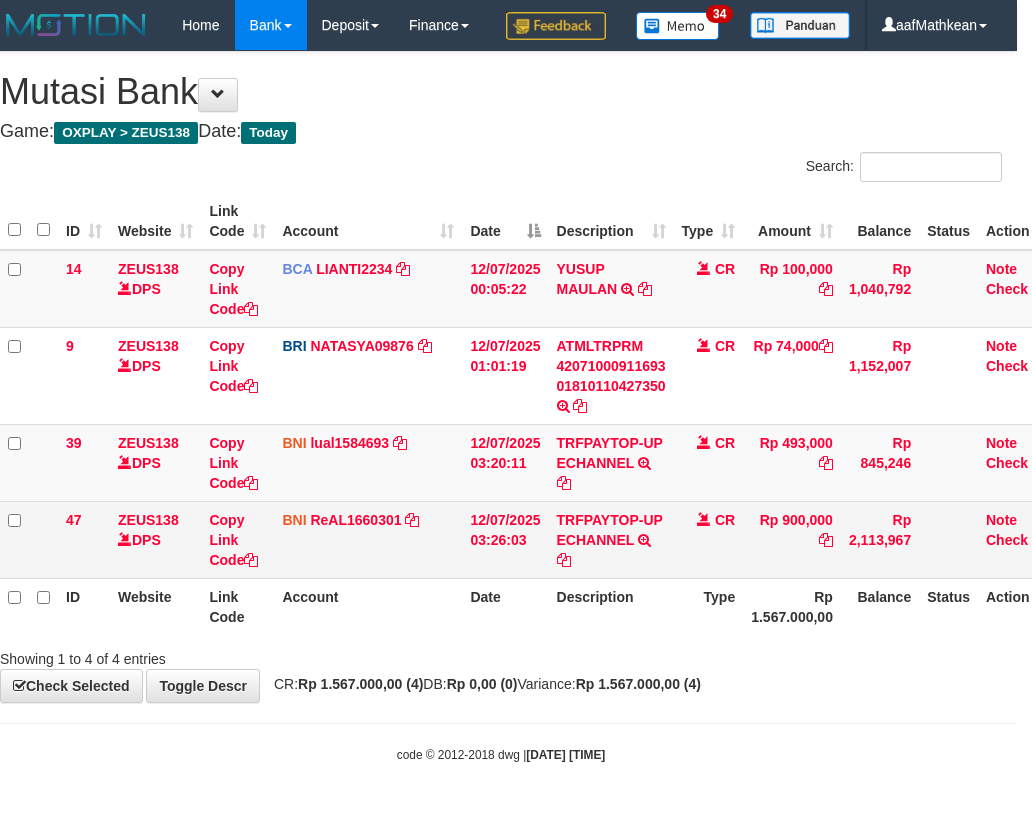 drag, startPoint x: 668, startPoint y: 611, endPoint x: 620, endPoint y: 615, distance: 48.166378 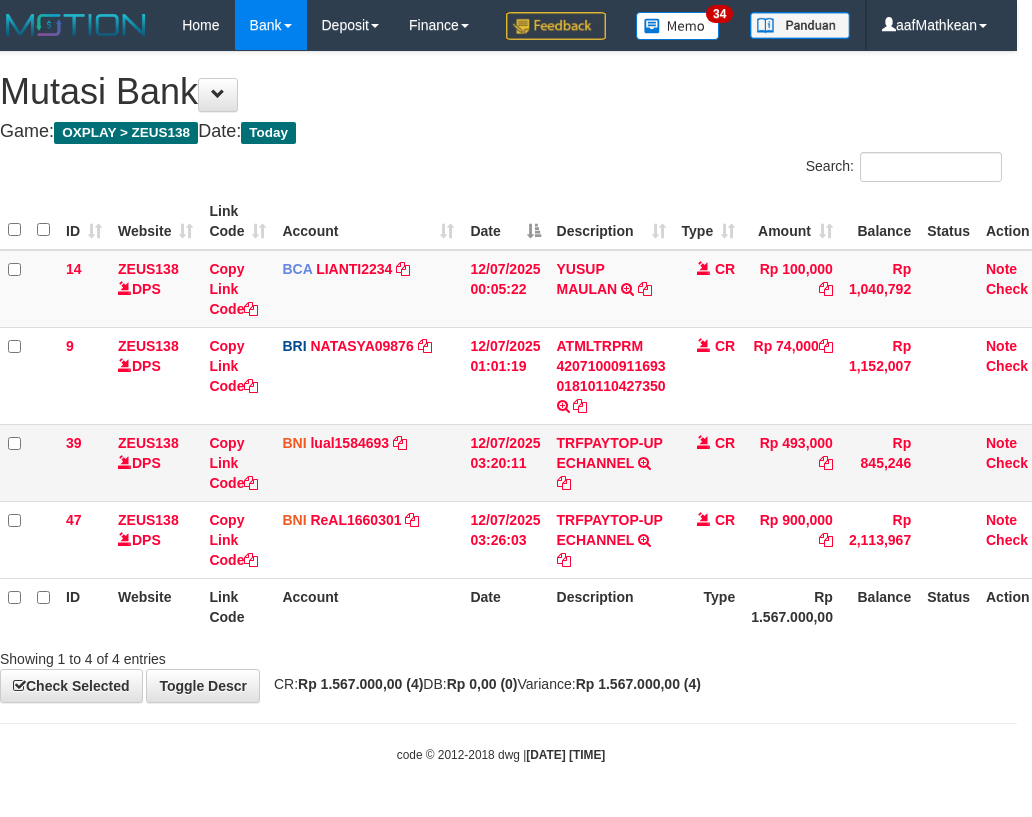 click on "47
ZEUS138    DPS
Copy Link Code
BNI
ReAL1660301
DPS
REYHAN ALMANSYAH
mutasi_20250712_4647 | 47
mutasi_20250712_4647 | 47
12/07/2025 03:26:03
TRFPAYTOP-UP ECHANNEL         TRF/PAY/TOP-UP ECHANNEL
CR
Rp 900,000
Rp 2,113,967
Note
Check" at bounding box center (530, 539) 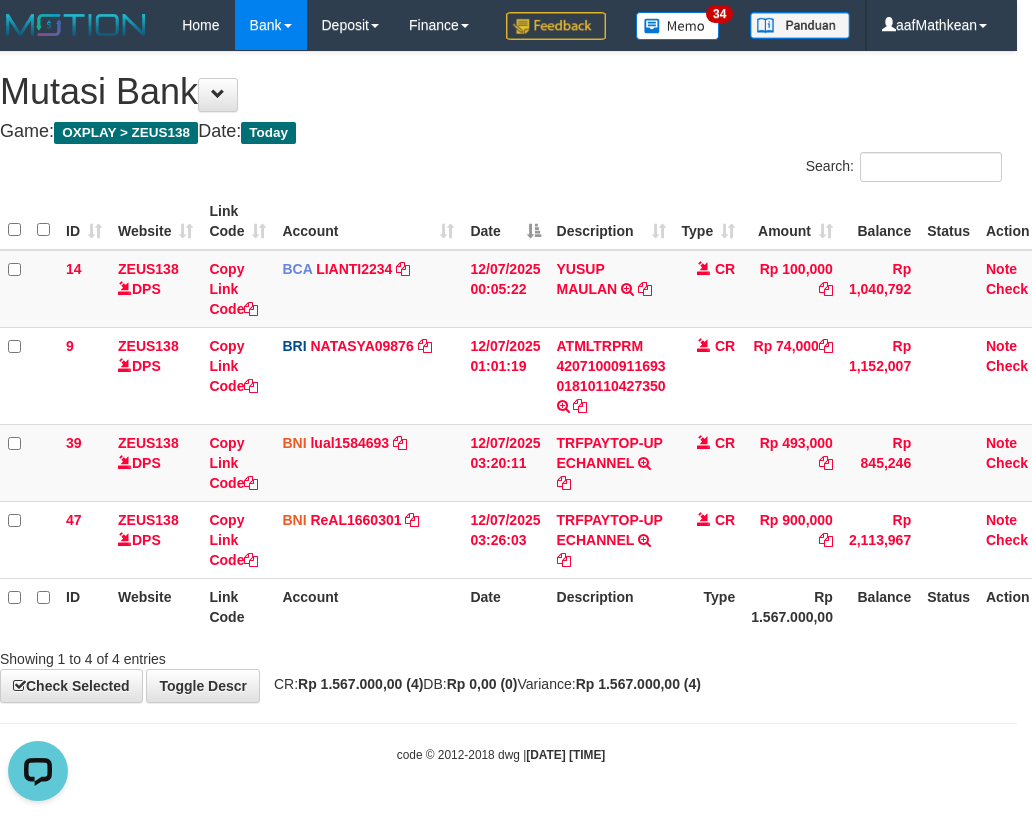 scroll, scrollTop: 0, scrollLeft: 0, axis: both 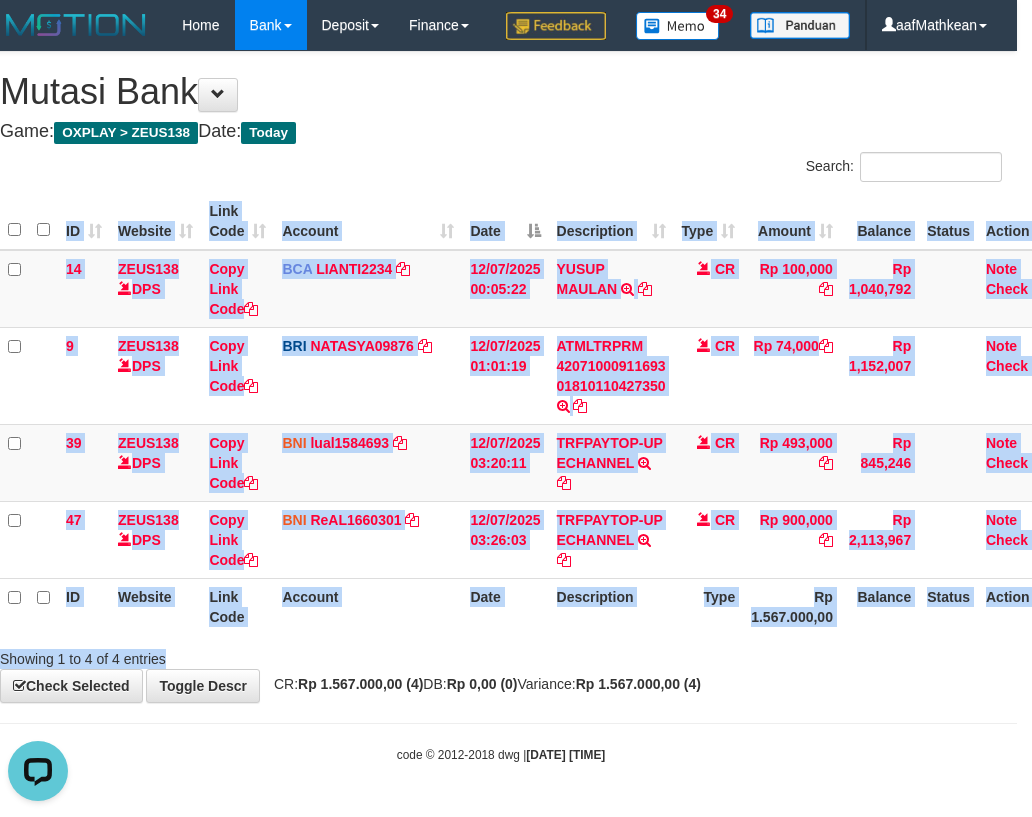 click on "Search:
ID Website Link Code Account Date Description Type Amount Balance Status Action
14
ZEUS138    DPS
Copy Link Code
BCA
LIANTI2234
DPS
YULIANTI
mutasi_20250712_4646 | 14
mutasi_20250712_4646 | 14
12/07/2025 00:05:22
YUSUP MAULAN         TRSF E-BANKING CR 1207/FTSCY/WS95051
100000.002025071262819090 TRFDN-YUSUP MAULANESPAY DEBIT INDONE
CR
Rp 100,000
Rp 1,040,792
Note
Check
9
ZEUS138    DPS
Copy Link Code
BRI
NATASYA09876" at bounding box center [501, 410] 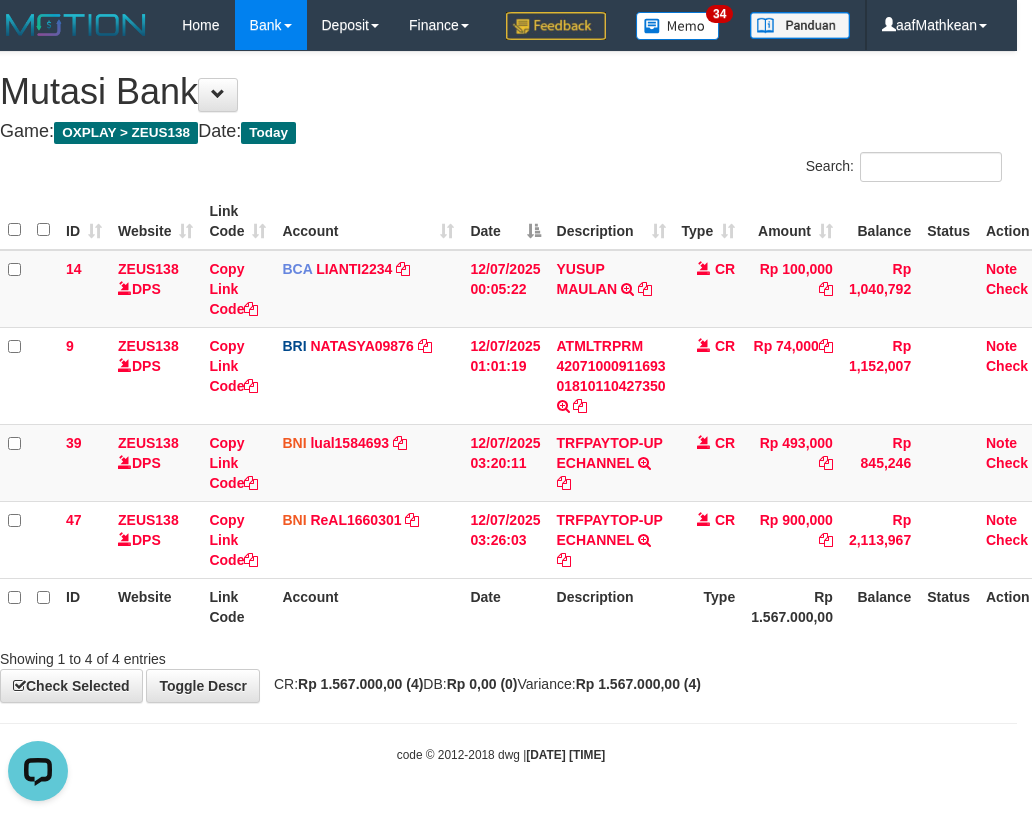 drag, startPoint x: 748, startPoint y: 616, endPoint x: 454, endPoint y: 831, distance: 364.2266 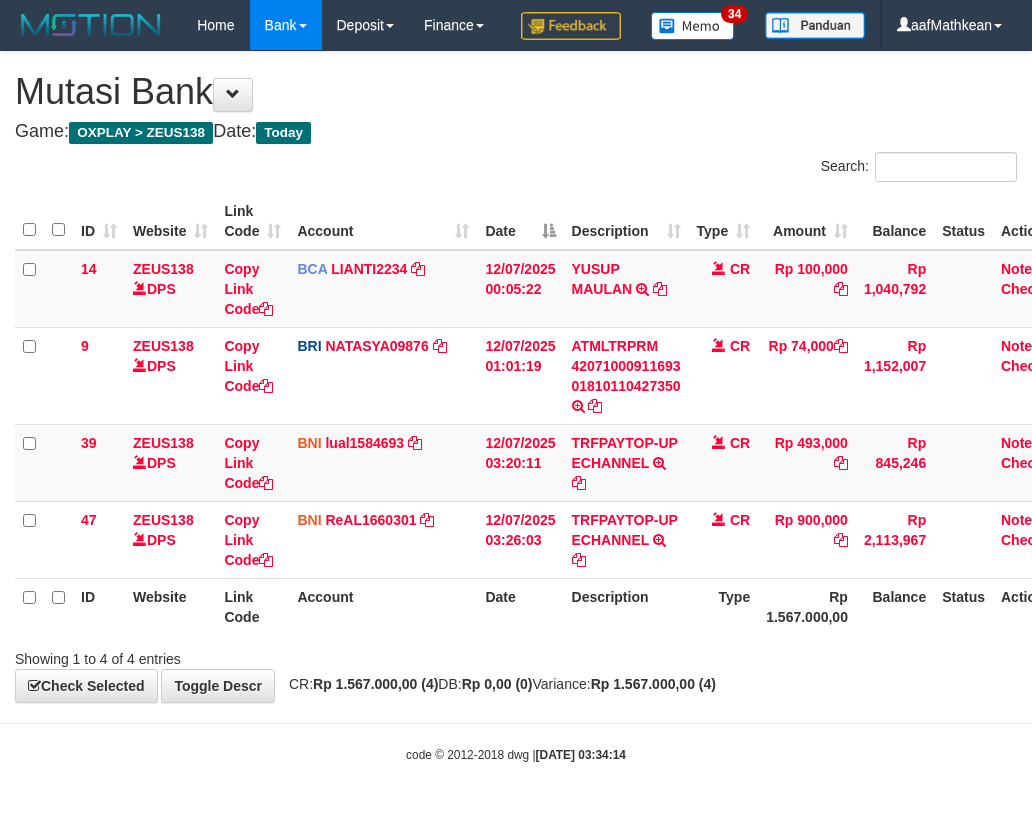 scroll, scrollTop: 0, scrollLeft: 15, axis: horizontal 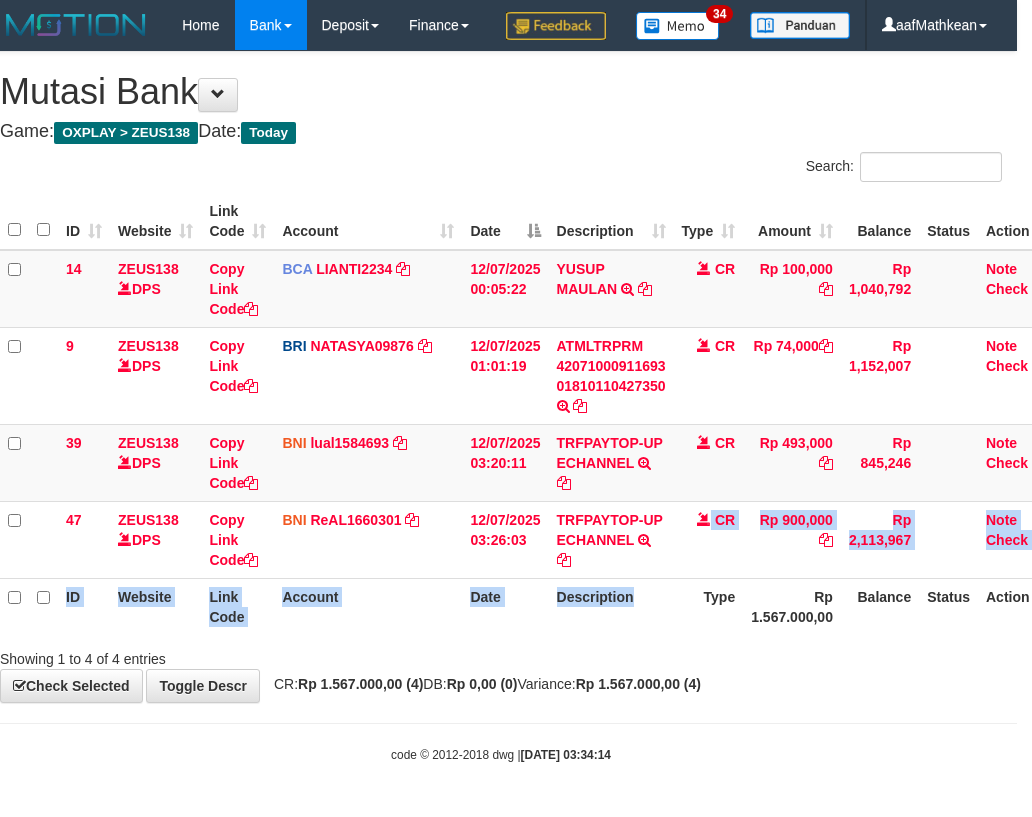 drag, startPoint x: 670, startPoint y: 621, endPoint x: 668, endPoint y: 635, distance: 14.142136 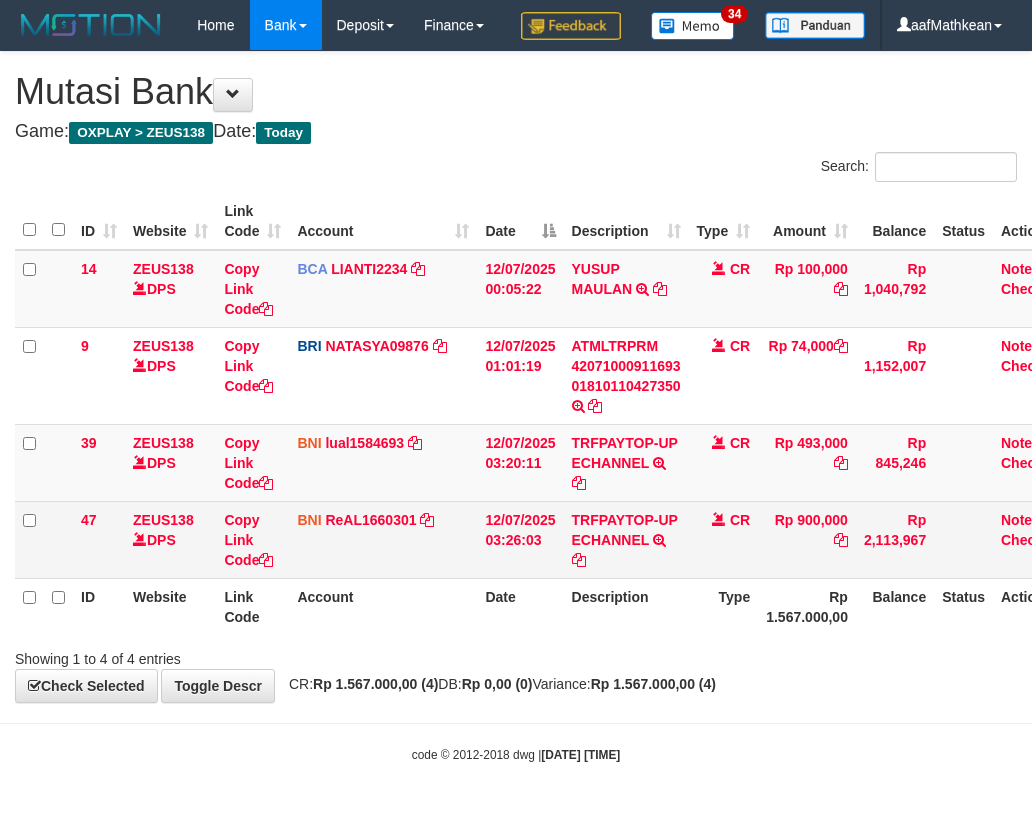 scroll, scrollTop: 0, scrollLeft: 15, axis: horizontal 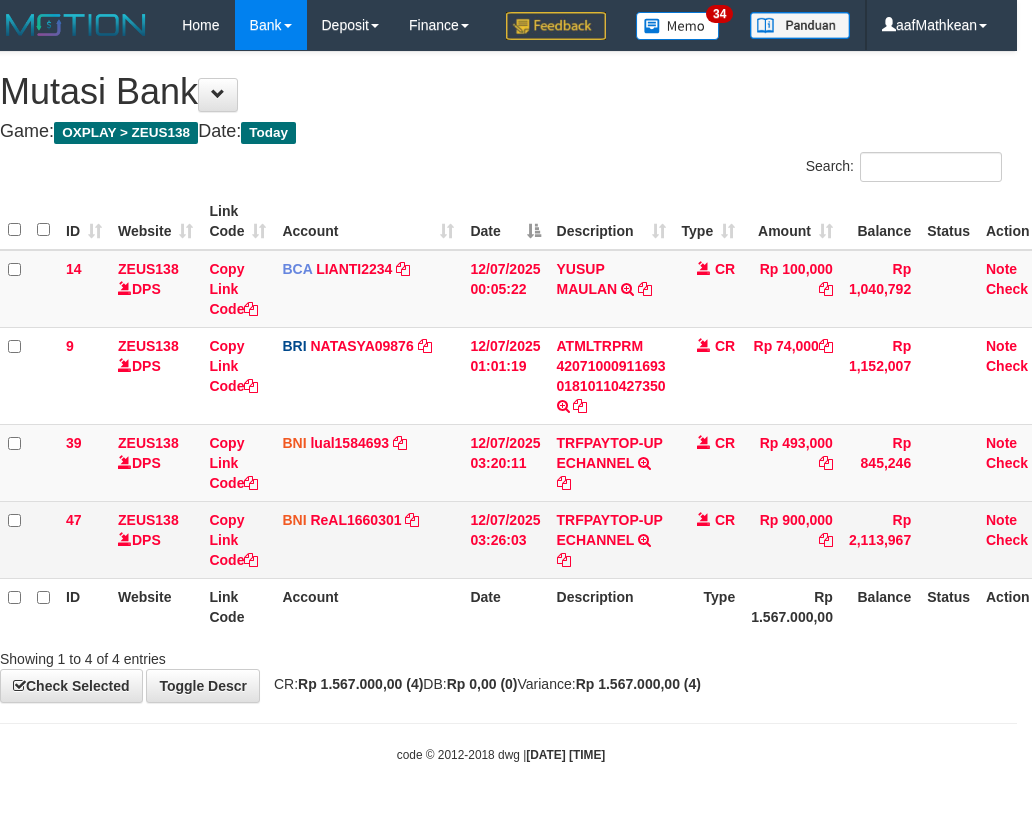 click on "TRFPAYTOP-UP ECHANNEL         TRF/PAY/TOP-UP ECHANNEL" at bounding box center [611, 539] 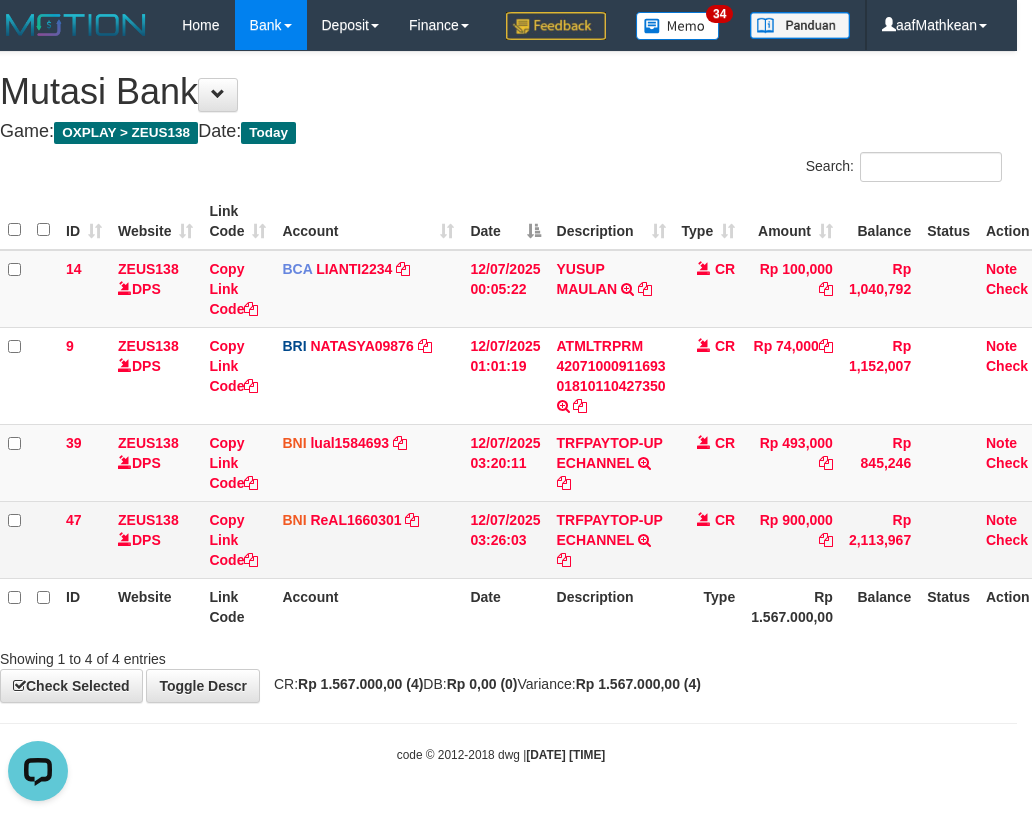 scroll, scrollTop: 0, scrollLeft: 0, axis: both 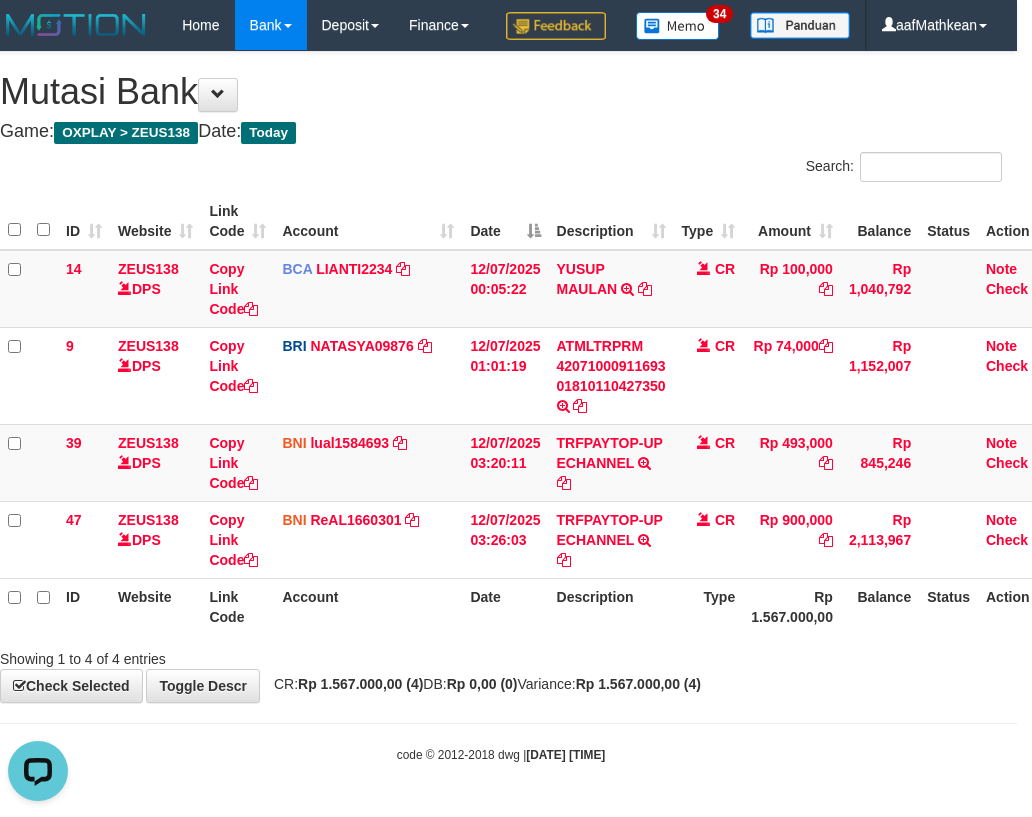 drag, startPoint x: 718, startPoint y: 613, endPoint x: 666, endPoint y: 630, distance: 54.708317 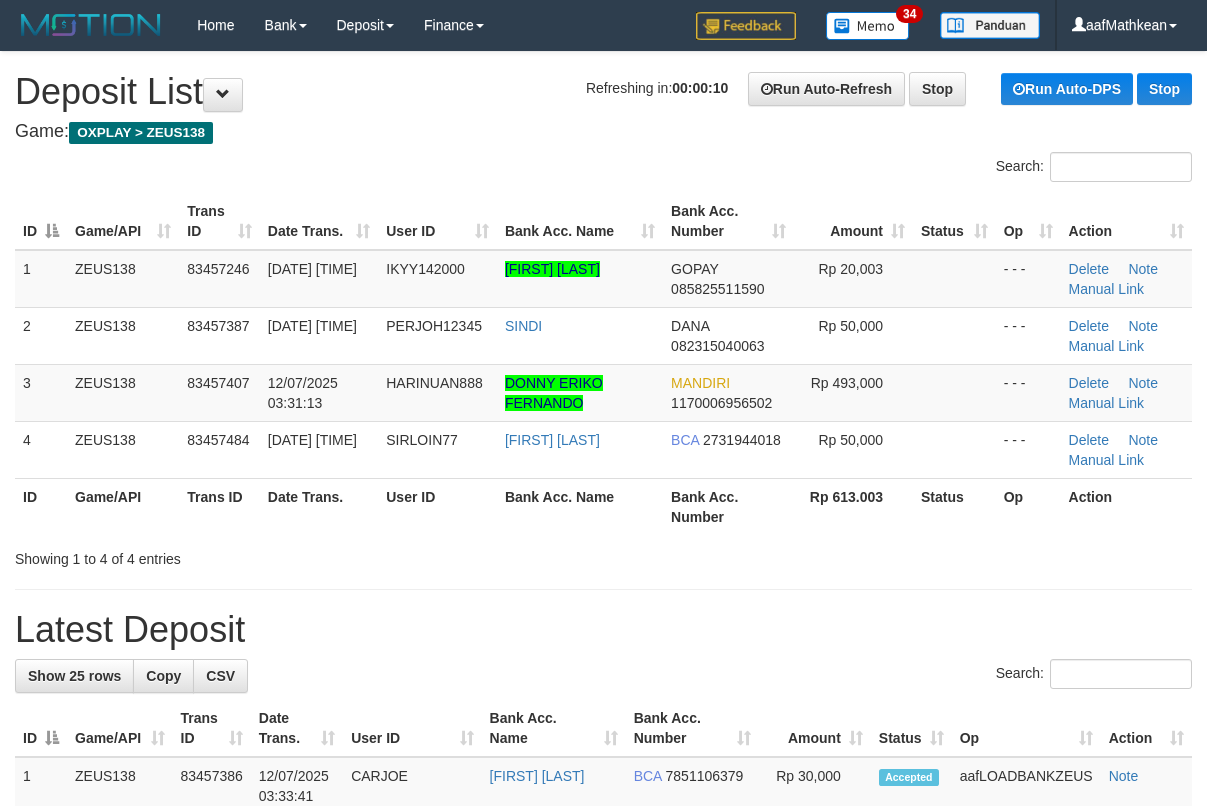 scroll, scrollTop: 0, scrollLeft: 0, axis: both 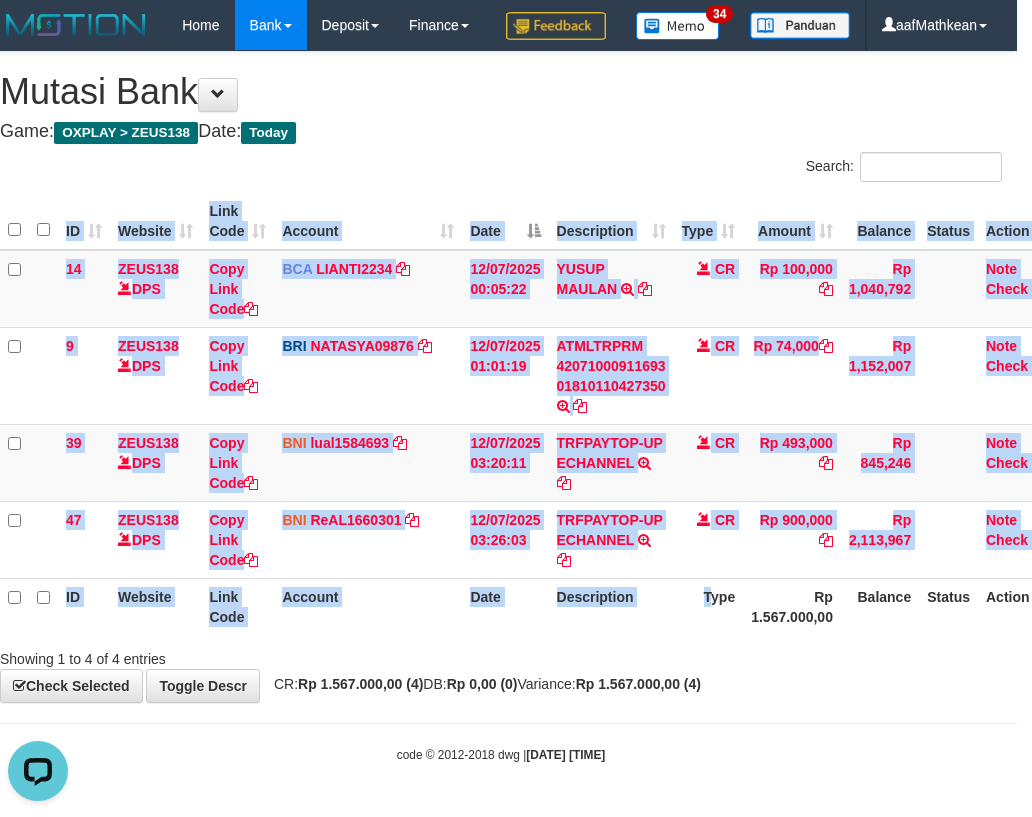 click on "Search:
ID Website Link Code Account Date Description Type Amount Balance Status Action
14
ZEUS138    DPS
Copy Link Code
BCA
LIANTI2234
DPS
YULIANTI
mutasi_20250712_4646 | 14
mutasi_20250712_4646 | 14
12/07/2025 00:05:22
YUSUP MAULAN         TRSF E-BANKING CR 1207/FTSCY/WS95051
100000.002025071262819090 TRFDN-YUSUP MAULANESPAY DEBIT INDONE
CR
Rp 100,000
Rp 1,040,792
Note
Check
9
ZEUS138    DPS
Copy Link Code
BRI
NATASYA09876" at bounding box center [501, 410] 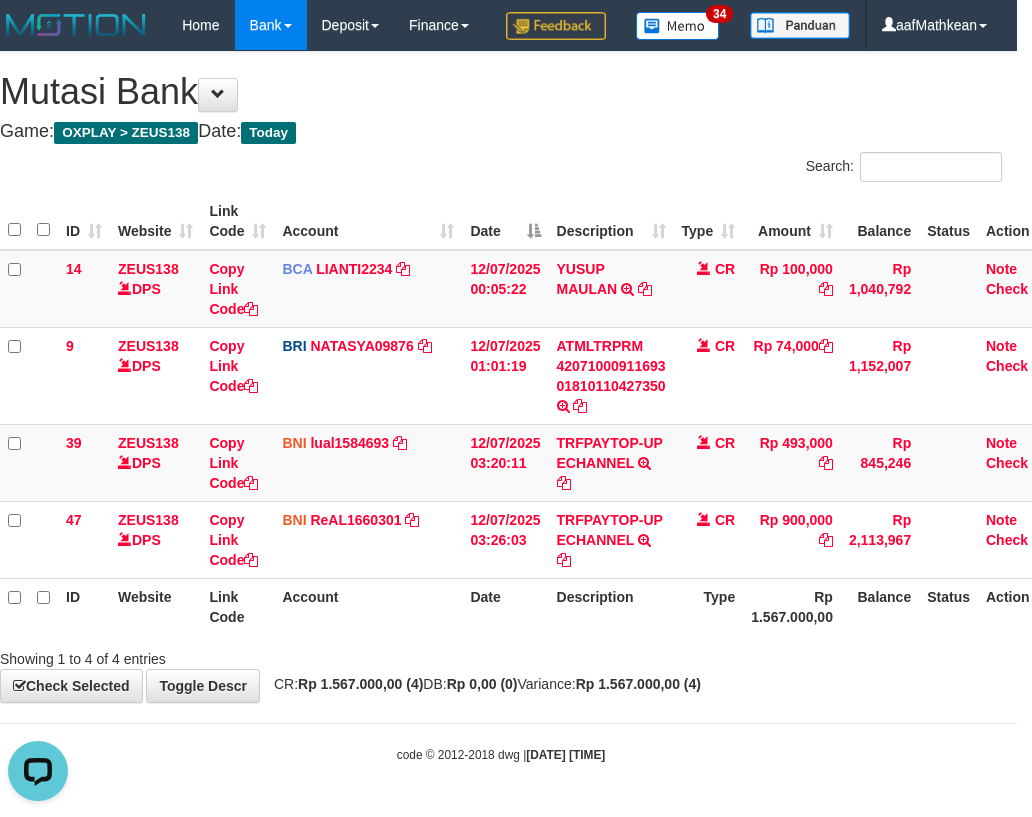 click on "Search:
ID Website Link Code Account Date Description Type Amount Balance Status Action
14
ZEUS138    DPS
Copy Link Code
BCA
LIANTI2234
DPS
YULIANTI
mutasi_20250712_4646 | 14
mutasi_20250712_4646 | 14
12/07/2025 00:05:22
YUSUP MAULAN         TRSF E-BANKING CR 1207/FTSCY/WS95051
100000.002025071262819090 TRFDN-YUSUP MAULANESPAY DEBIT INDONE
CR
Rp 100,000
Rp 1,040,792
Note
Check
9
ZEUS138    DPS
Copy Link Code
BRI
NATASYA09876" at bounding box center (501, 410) 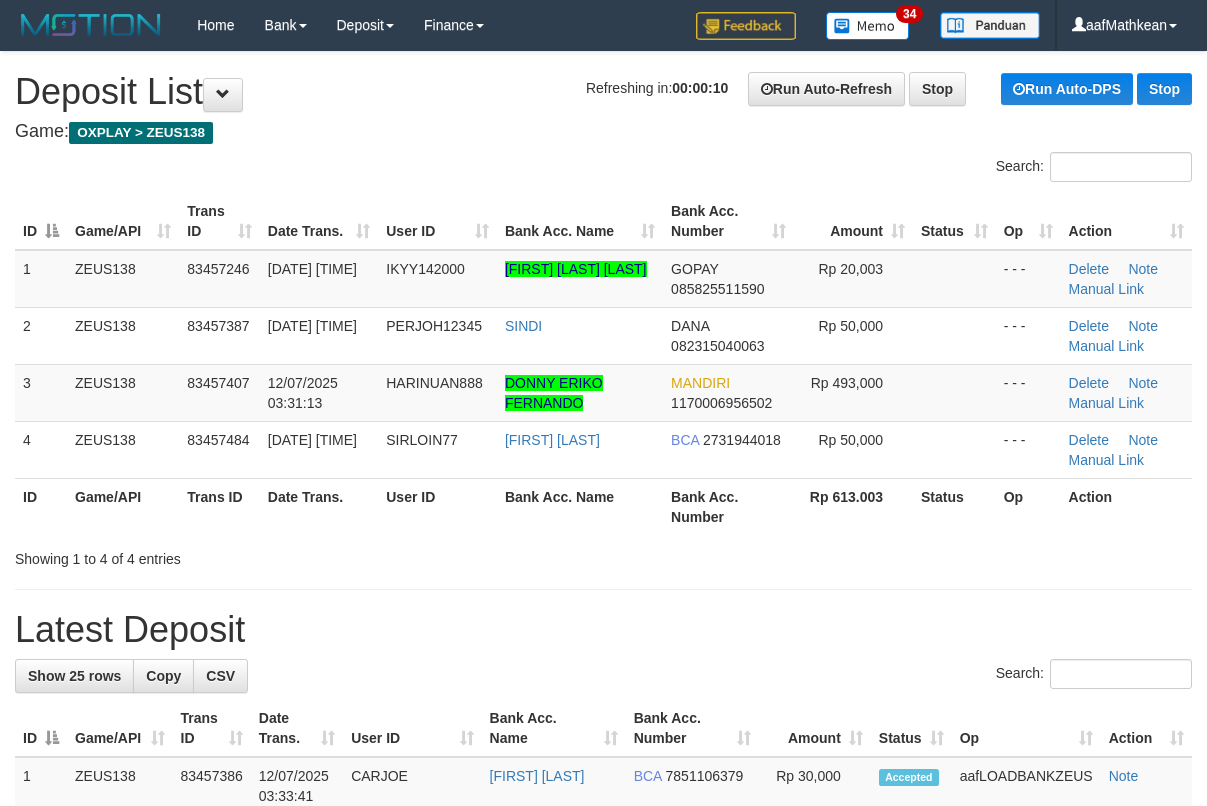 scroll, scrollTop: 0, scrollLeft: 0, axis: both 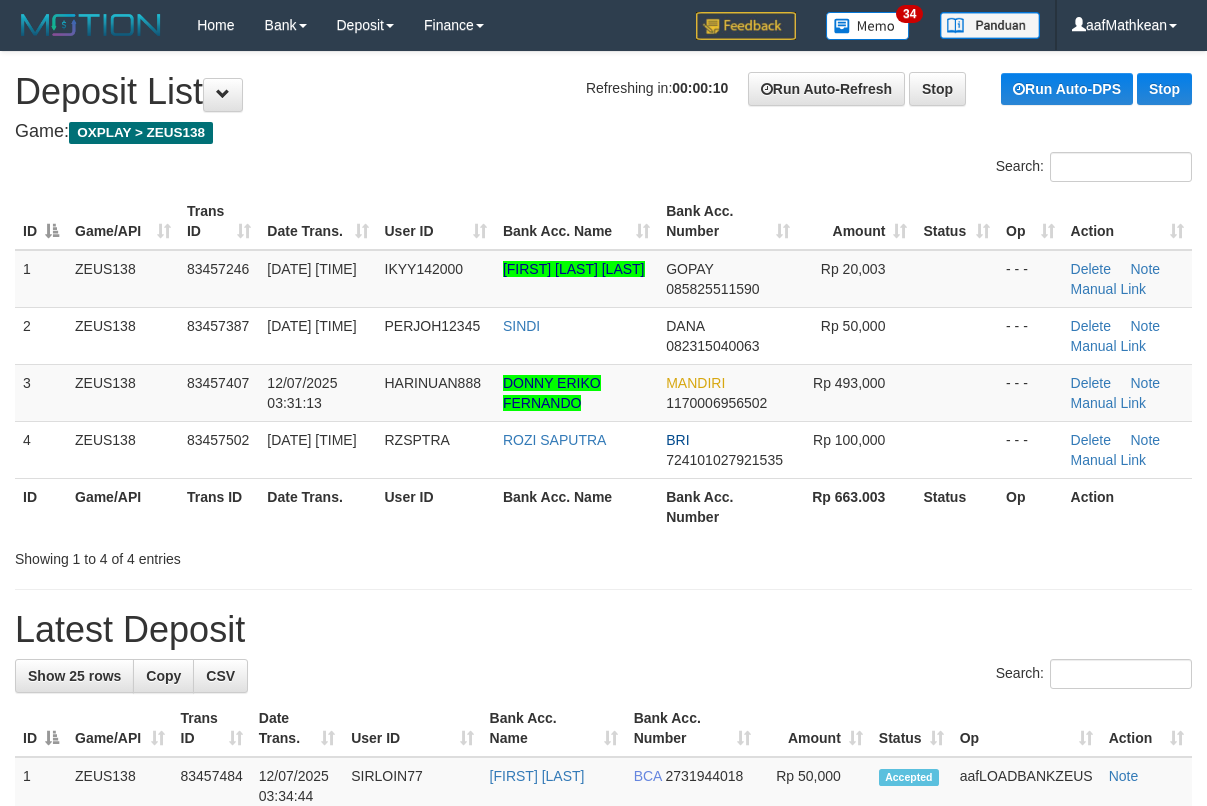click on "**********" at bounding box center (603, 1184) 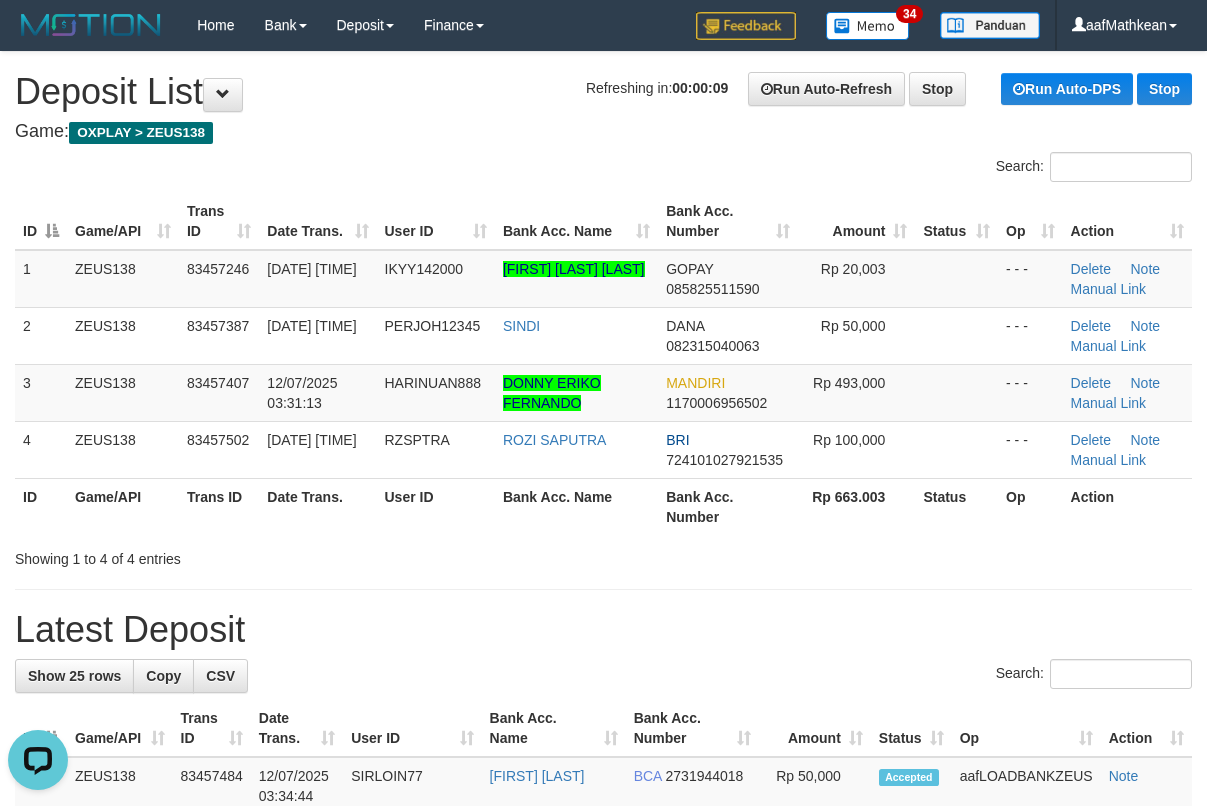 scroll, scrollTop: 0, scrollLeft: 0, axis: both 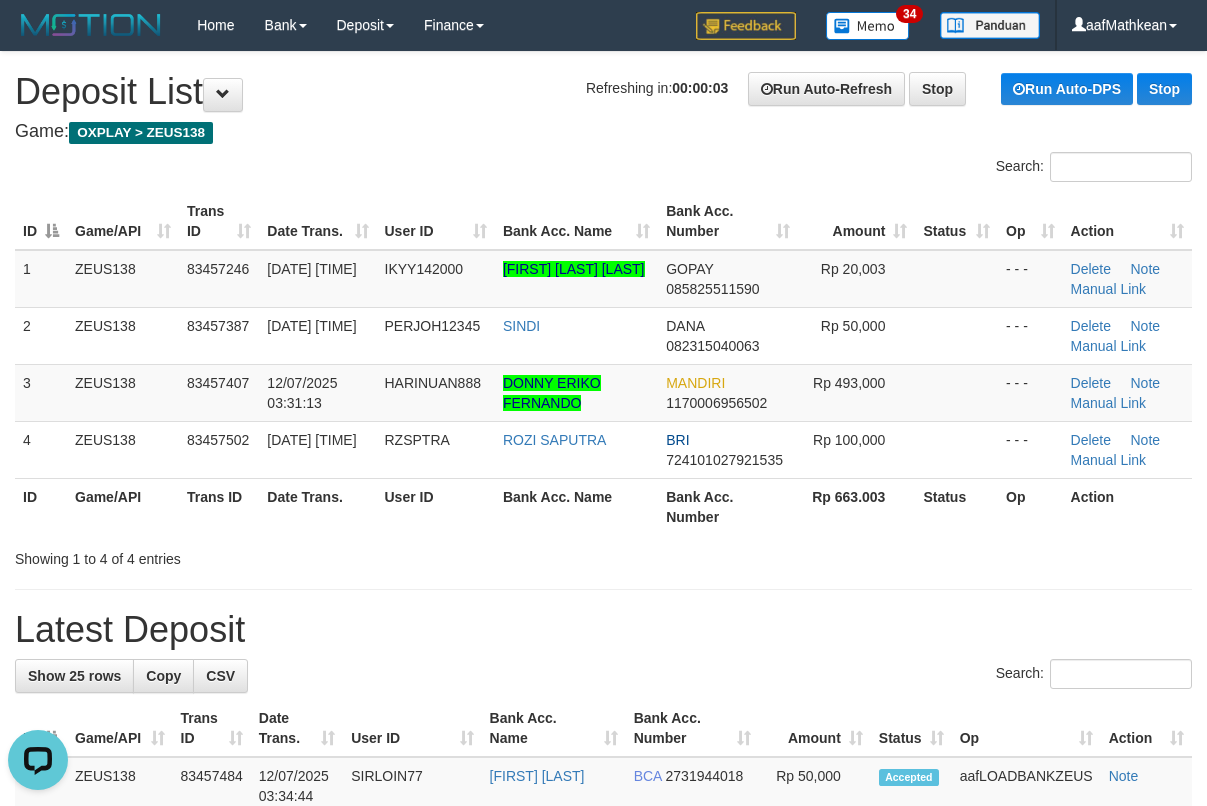 click on "1
ZEUS138
83457246
12/07/2025 03:25:52
IKYY142000
MUHAMAD RIZKI GUNAWAN
GOPAY
085825511590
Rp 20,003
- - -
Delete
Note
Manual Link
2
ZEUS138
83457387
12/07/2025 03:30:35
PERJOH12345
SINDI
DANA
082315040063
Rp 50,000
- - -
Delete
Note
Manual Link
3
ZEUS138" at bounding box center [603, 364] 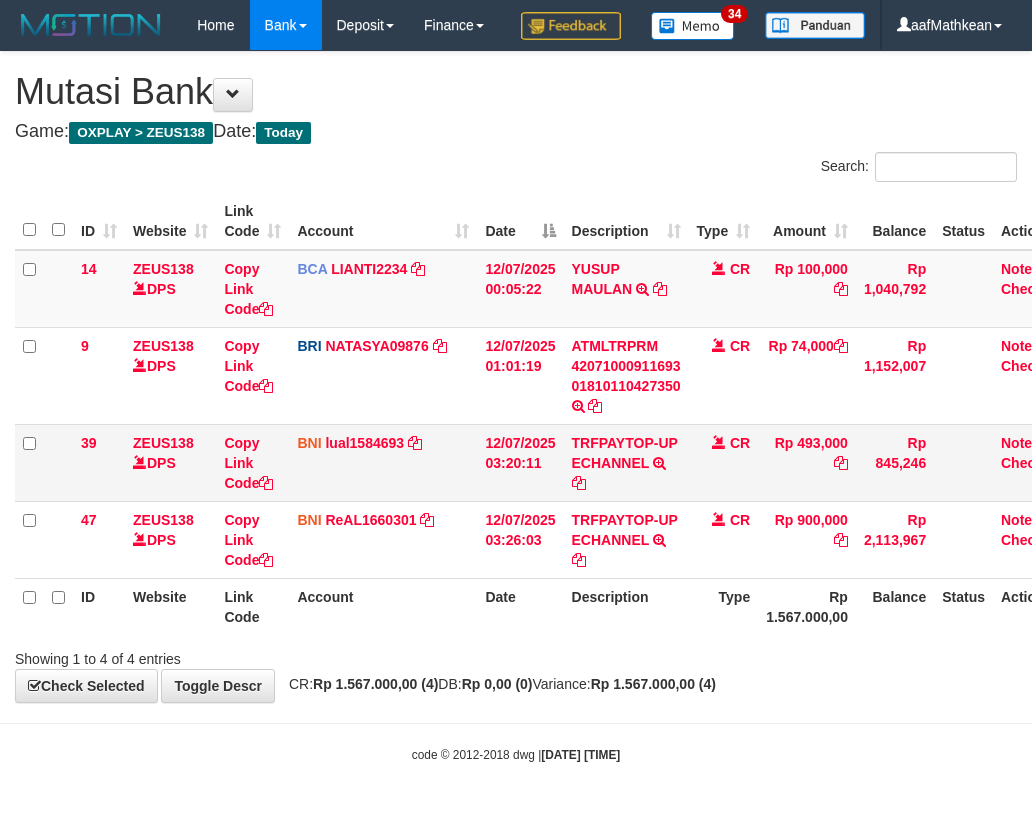 scroll, scrollTop: 0, scrollLeft: 15, axis: horizontal 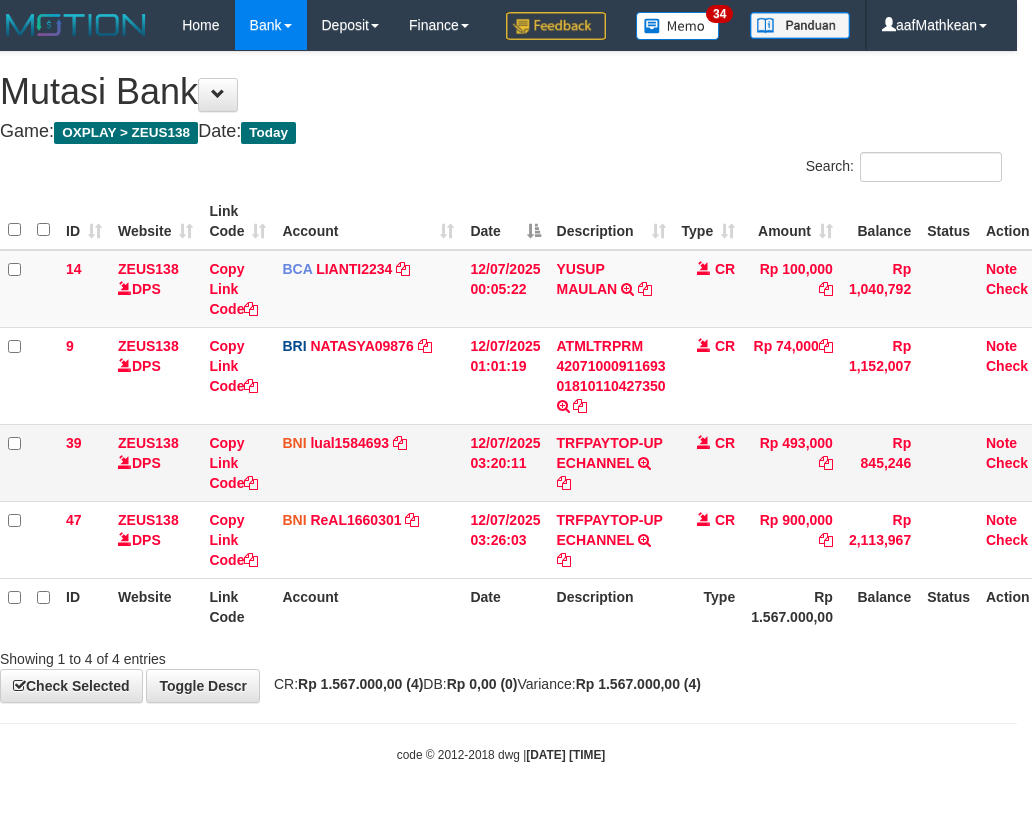 click on "Search:
ID Website Link Code Account Date Description Type Amount Balance Status Action
14
ZEUS138    DPS
Copy Link Code
BCA
LIANTI2234
DPS
[NAME]
mutasi_20250712_4646 | 14
mutasi_20250712_4646 | 14
12/07/2025 00:05:22
[NAME]         TRSF E-BANKING CR 1207/FTSCY/WS95051
100000.002025071262819090 TRFDN-[NAME]ESPAY DEBIT INDONE
CR
Rp 100,000
Rp 1,040,792
Note
Check
9
ZEUS138    DPS
Copy Link Code
BRI
NATASYA09876" at bounding box center [501, 410] 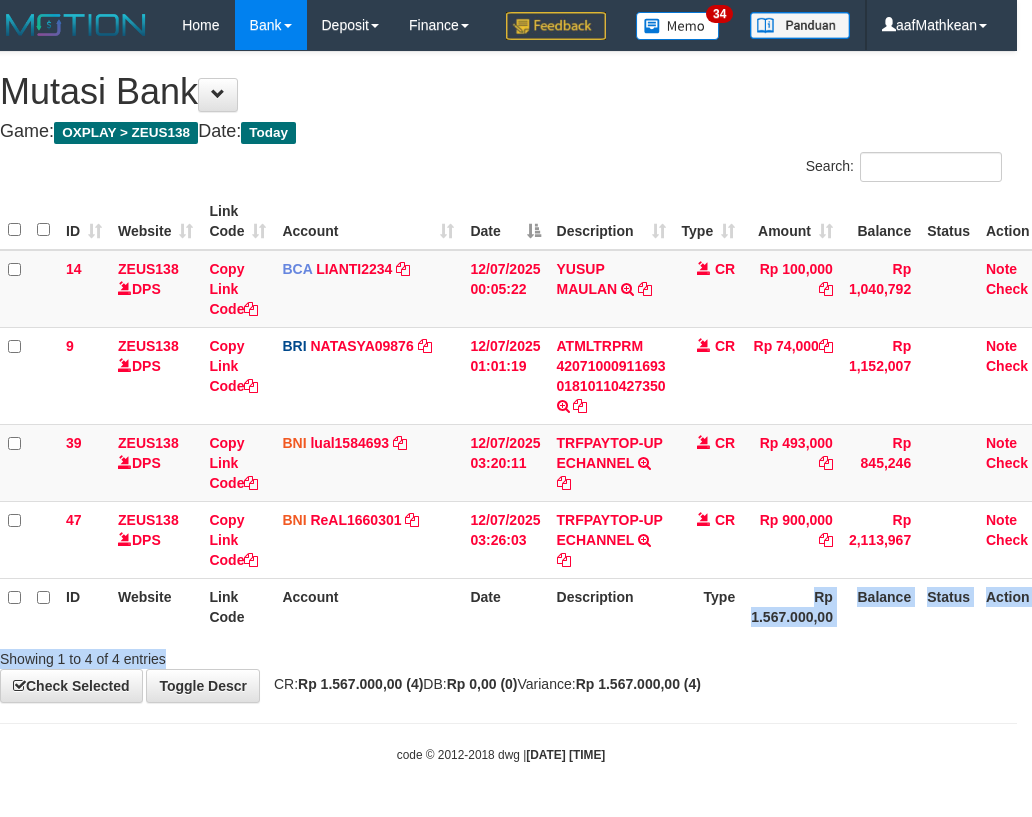 click on "Toggle navigation
Home
Bank
Account List
Load
By Website
Group
[OXPLAY]													ZEUS138
By Load Group (DPS)" at bounding box center [501, 407] 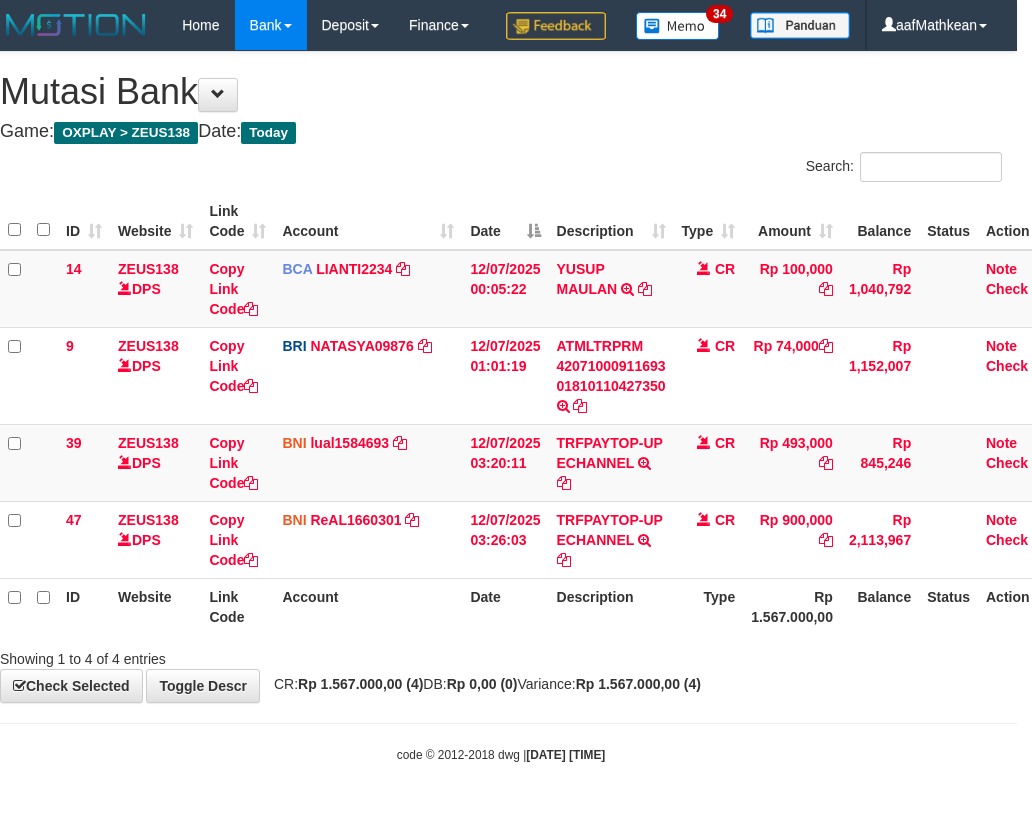 click on "Toggle navigation
Home
Bank
Account List
Load
By Website
Group
[OXPLAY]													ZEUS138
By Load Group (DPS)" at bounding box center [501, 407] 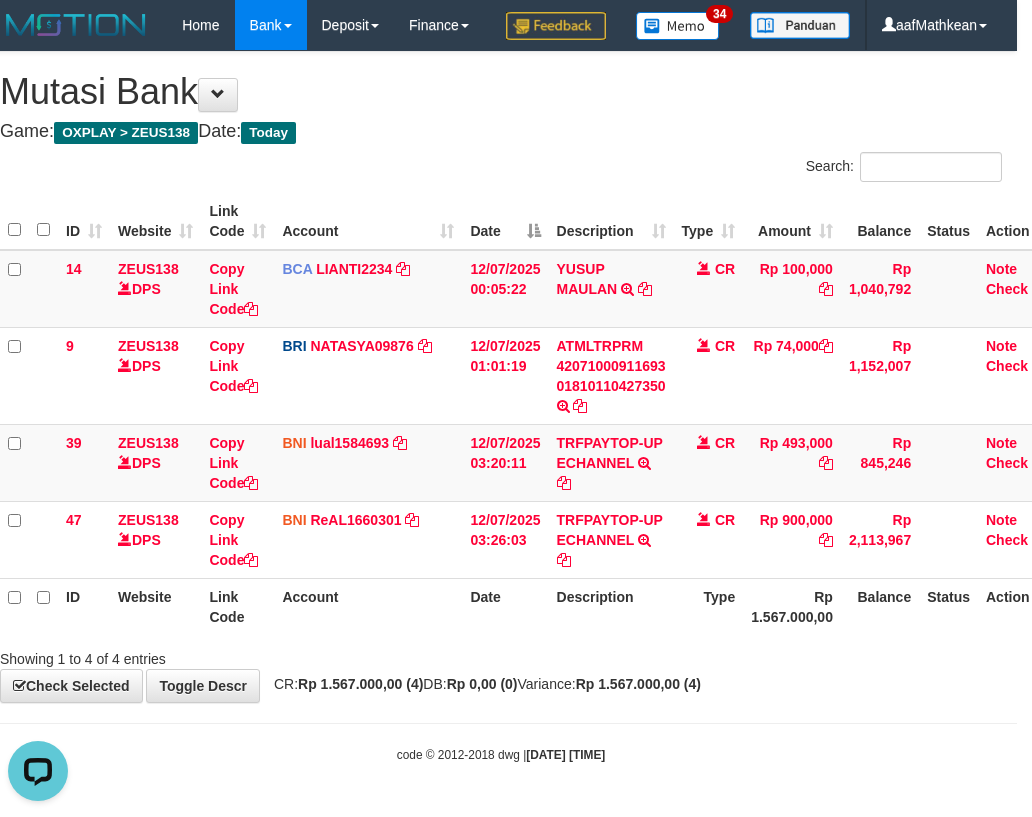 scroll, scrollTop: 0, scrollLeft: 0, axis: both 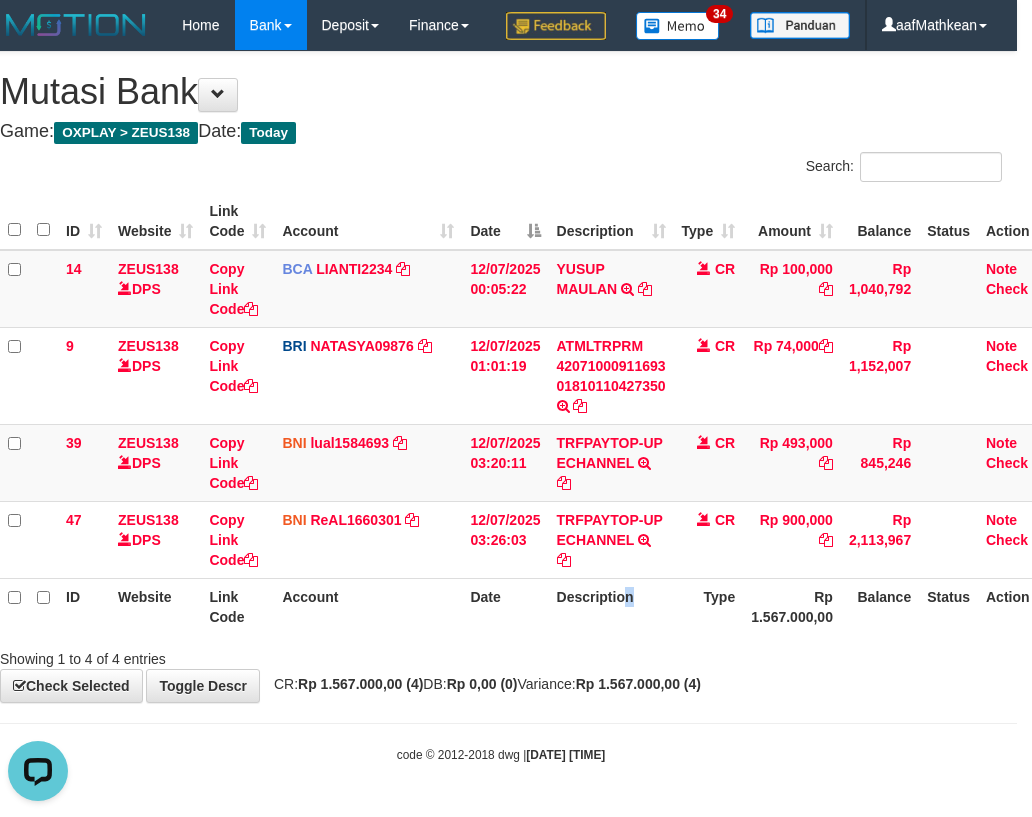 drag, startPoint x: 630, startPoint y: 671, endPoint x: 482, endPoint y: 787, distance: 188.04254 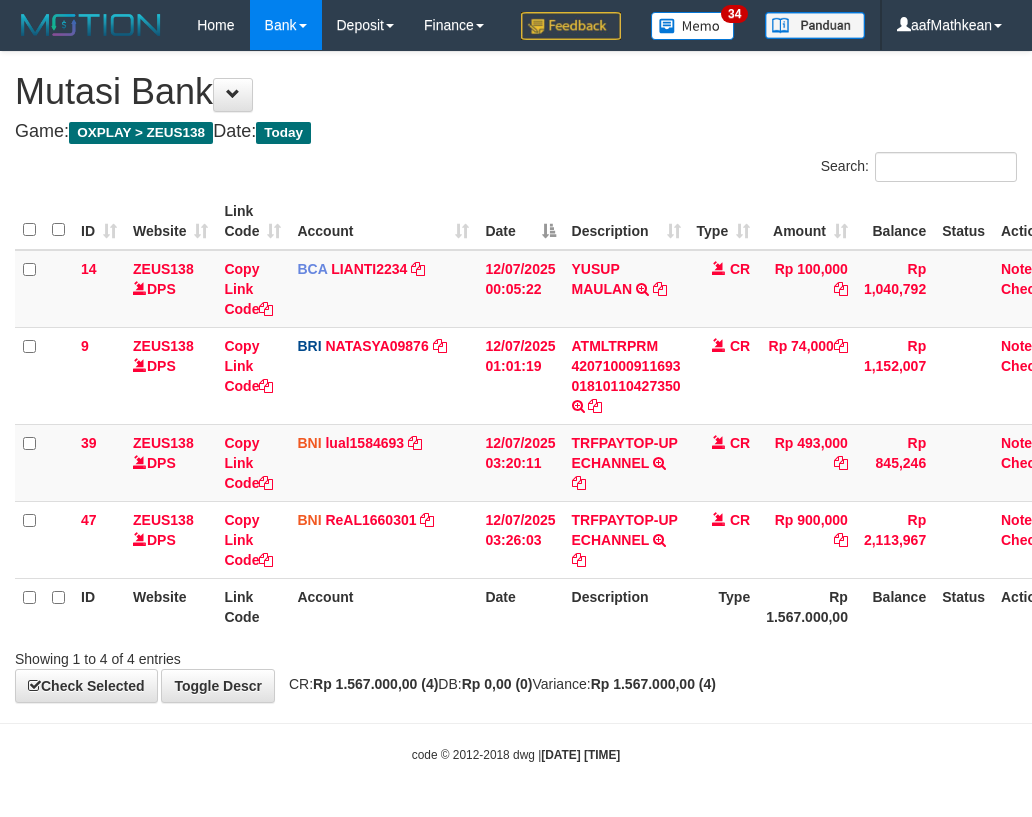 scroll, scrollTop: 0, scrollLeft: 15, axis: horizontal 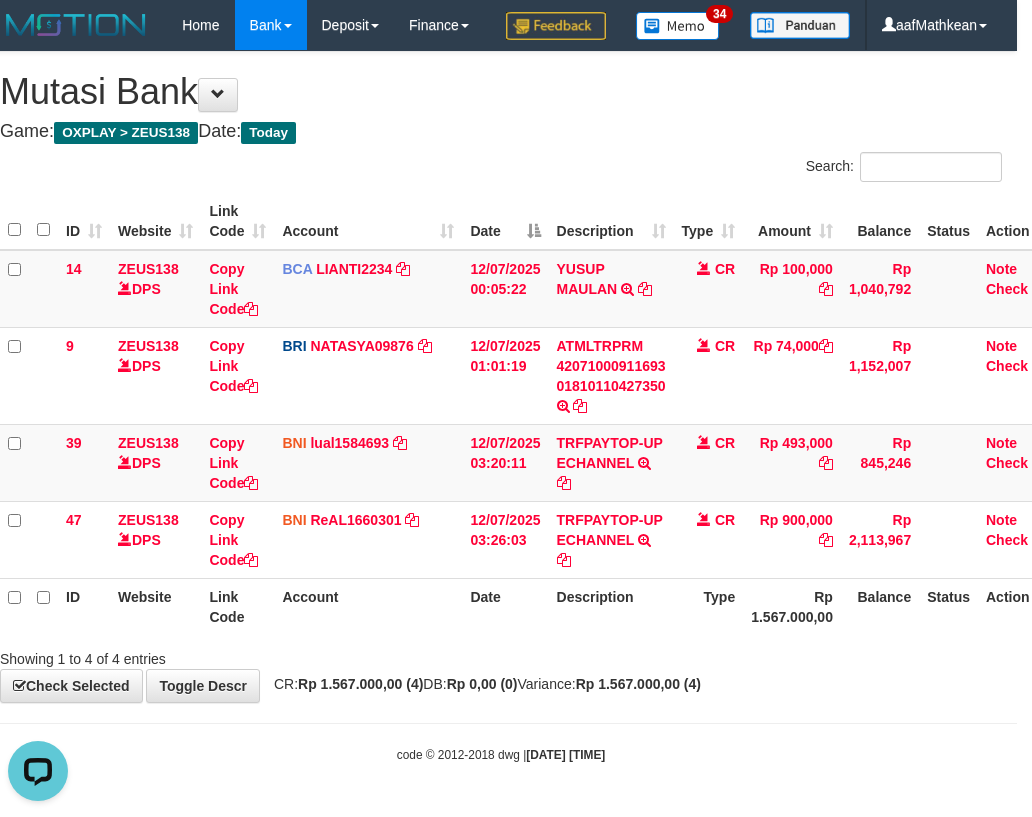click on "**********" at bounding box center (501, 377) 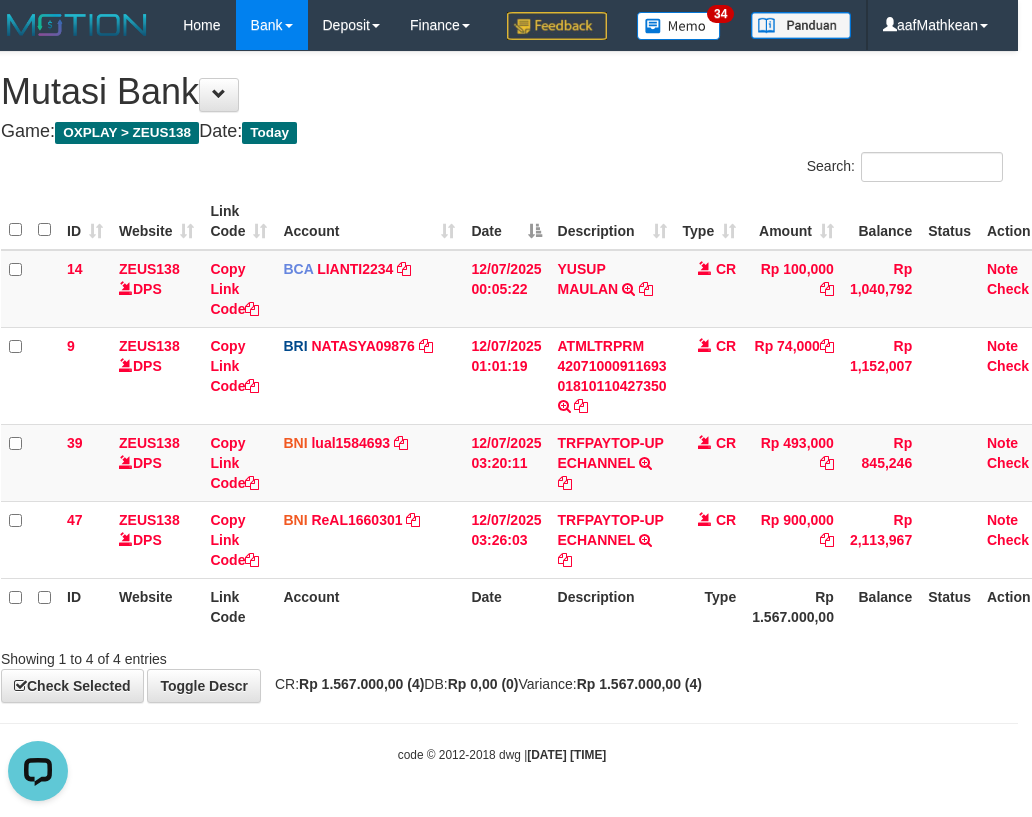 click on "code © 2012-2018 dwg |  2025/07/12 03:35:16" at bounding box center [502, 754] 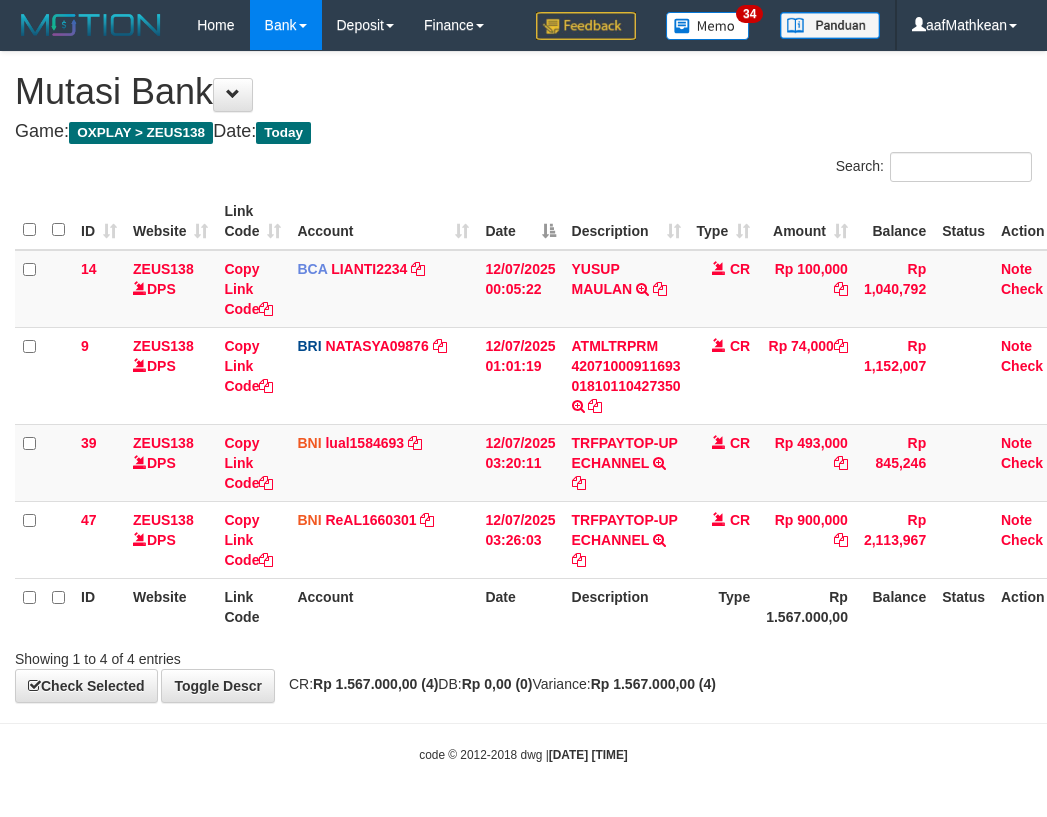 scroll, scrollTop: 0, scrollLeft: 14, axis: horizontal 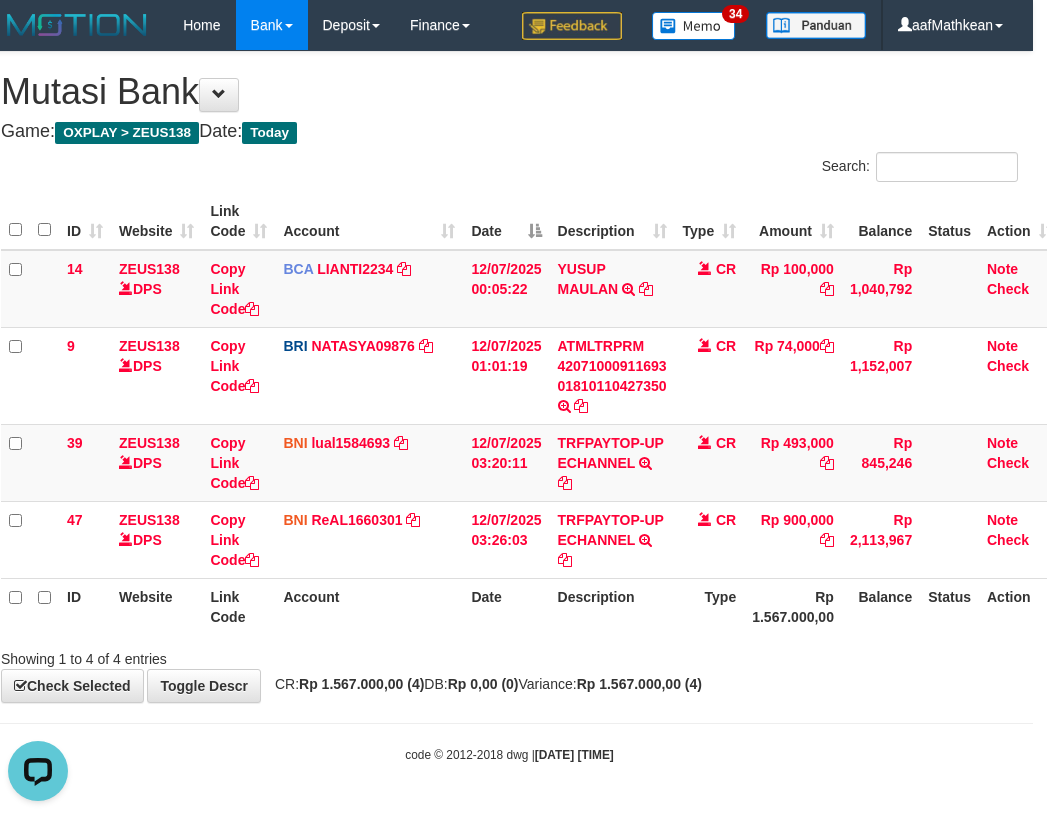 click on "Toggle navigation
Home
Bank
Account List
Load
By Website
Group
[OXPLAY]													ZEUS138
By Load Group (DPS)" at bounding box center (509, 407) 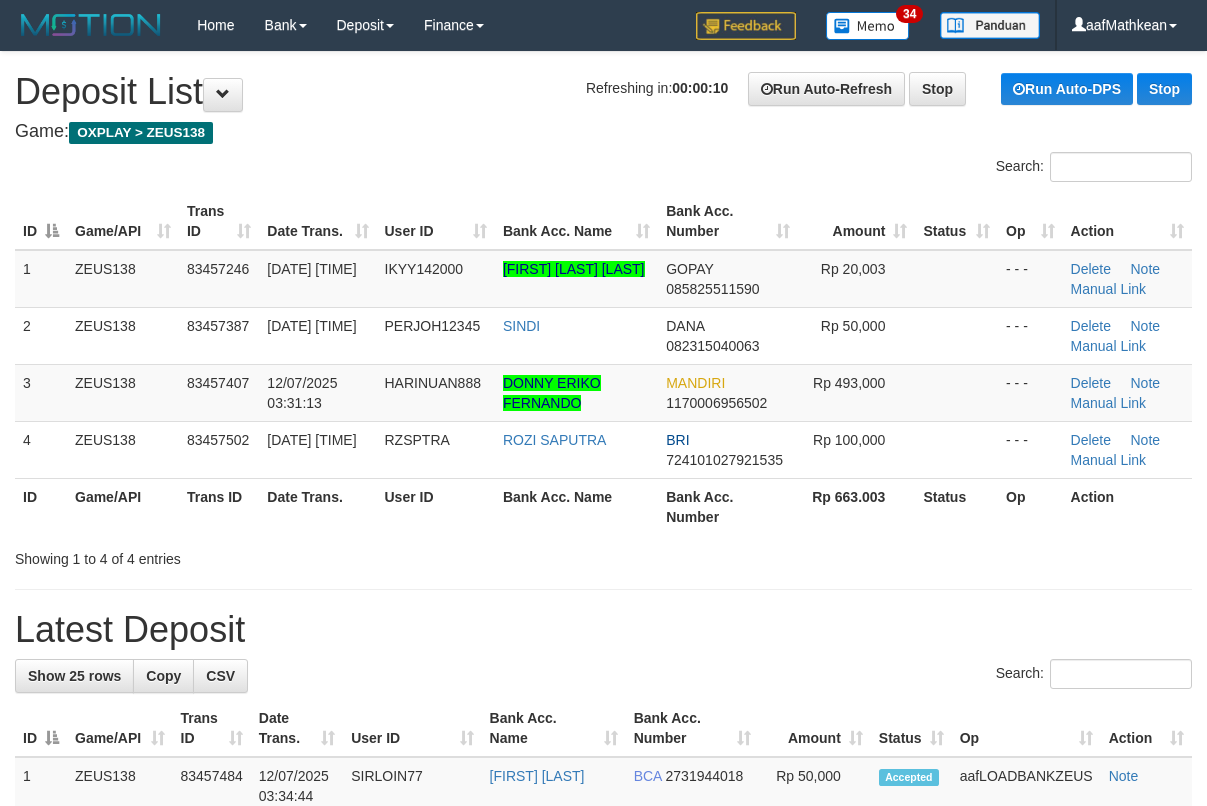 scroll, scrollTop: 0, scrollLeft: 0, axis: both 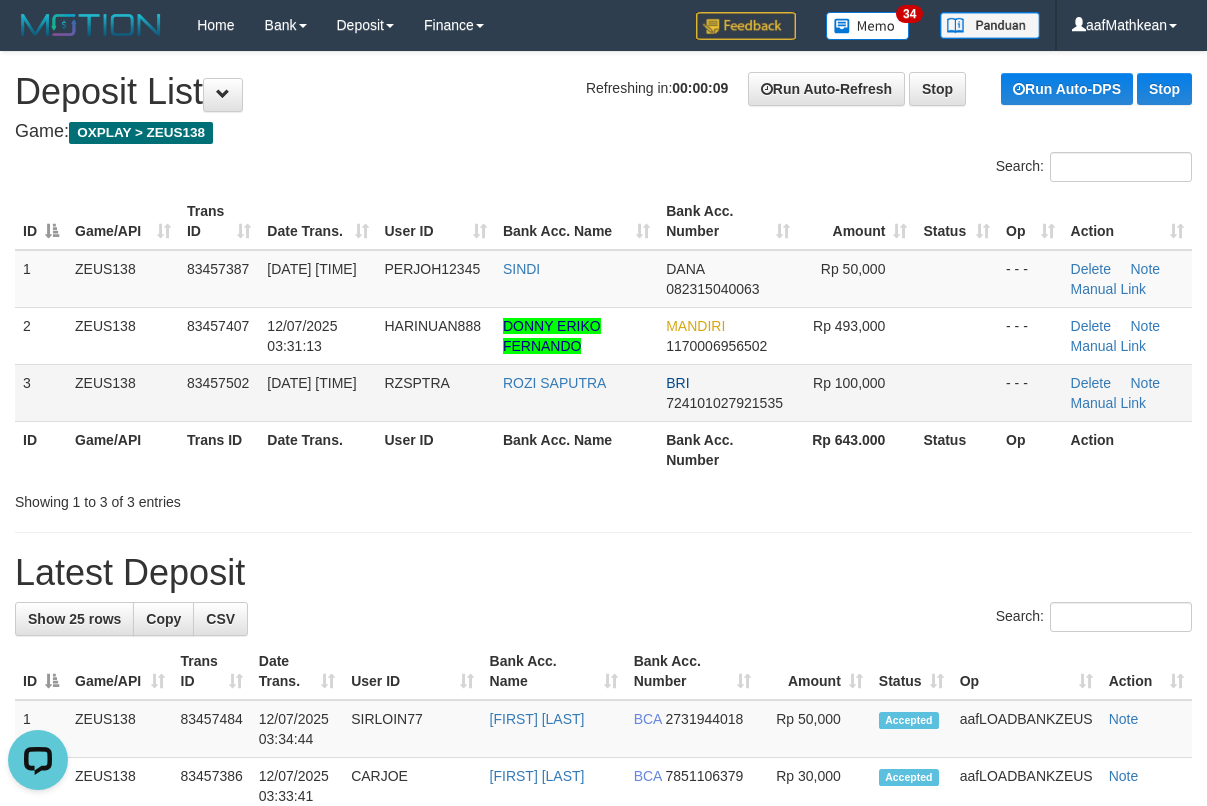 click on "DONNY ERIKO FERNANDO" at bounding box center [576, 335] 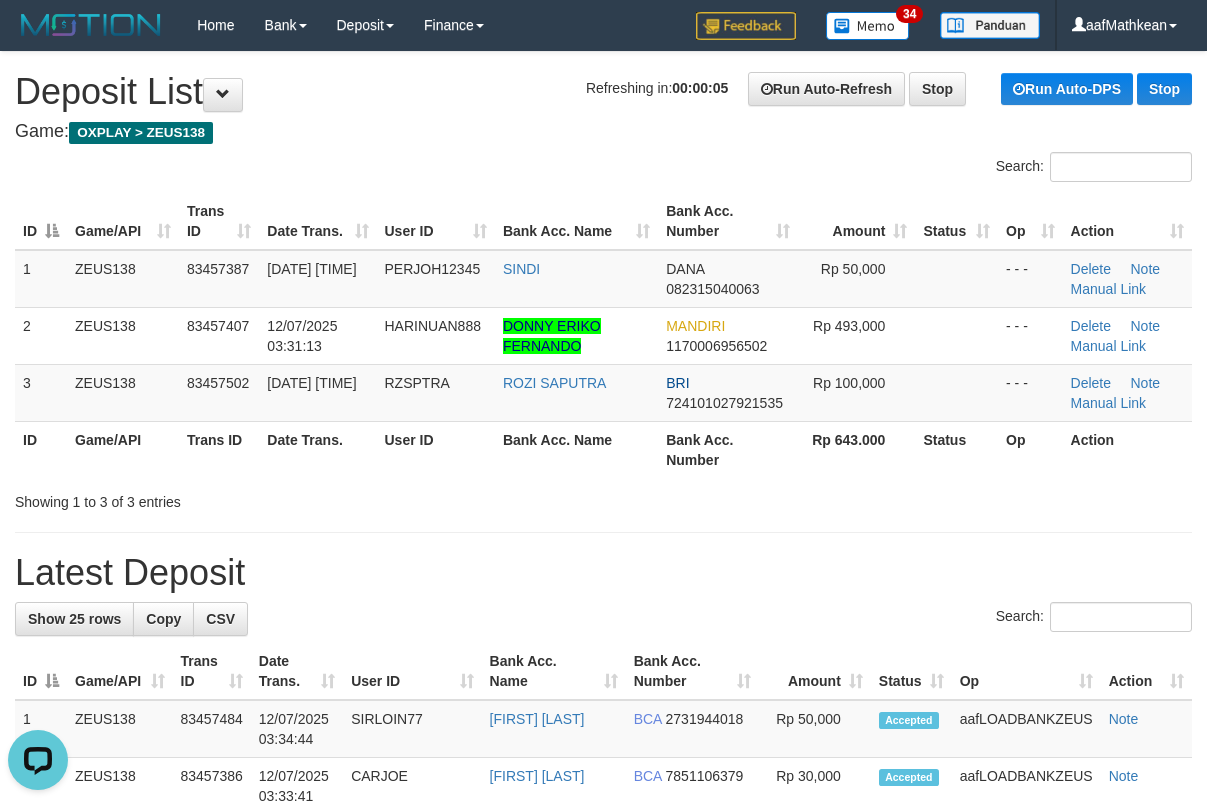 click on "Refreshing in:  00:00:05
Run Auto-Refresh
Stop
Run Auto-DPS
Stop
Deposit List" at bounding box center [603, 92] 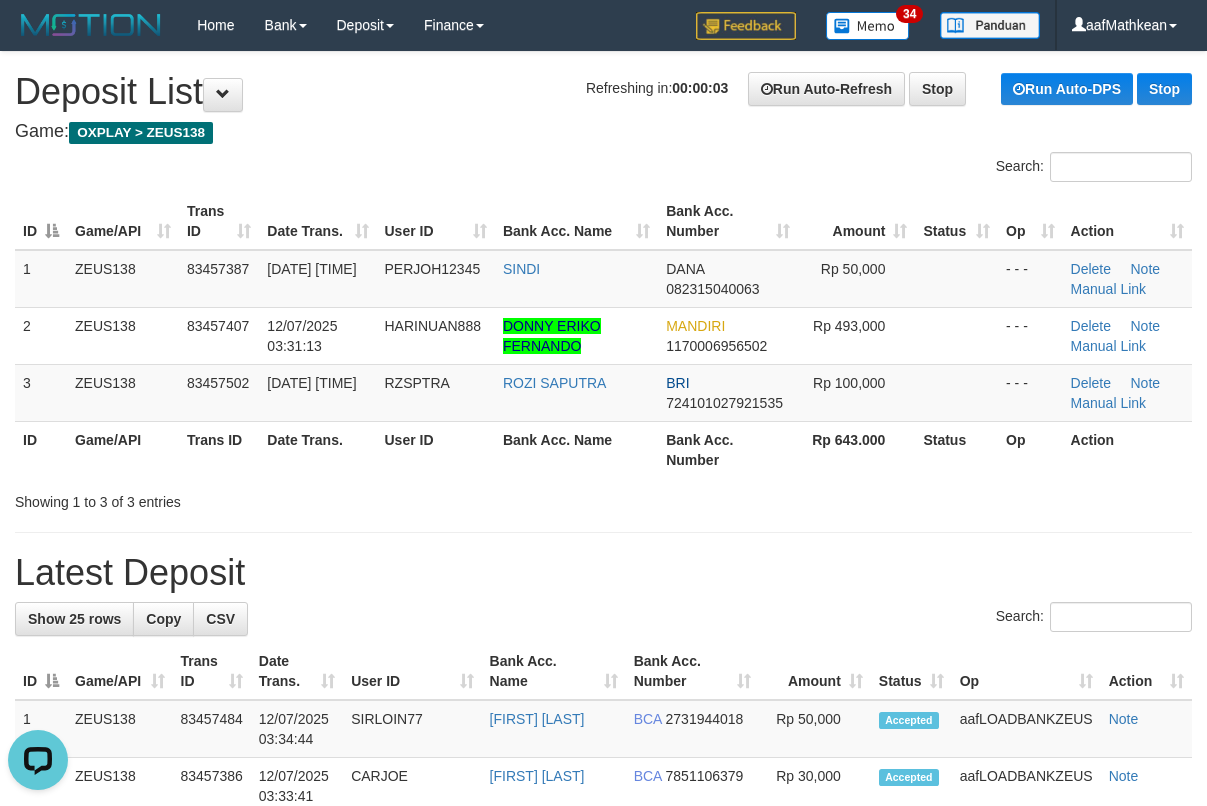 click on "**********" at bounding box center (603, 1155) 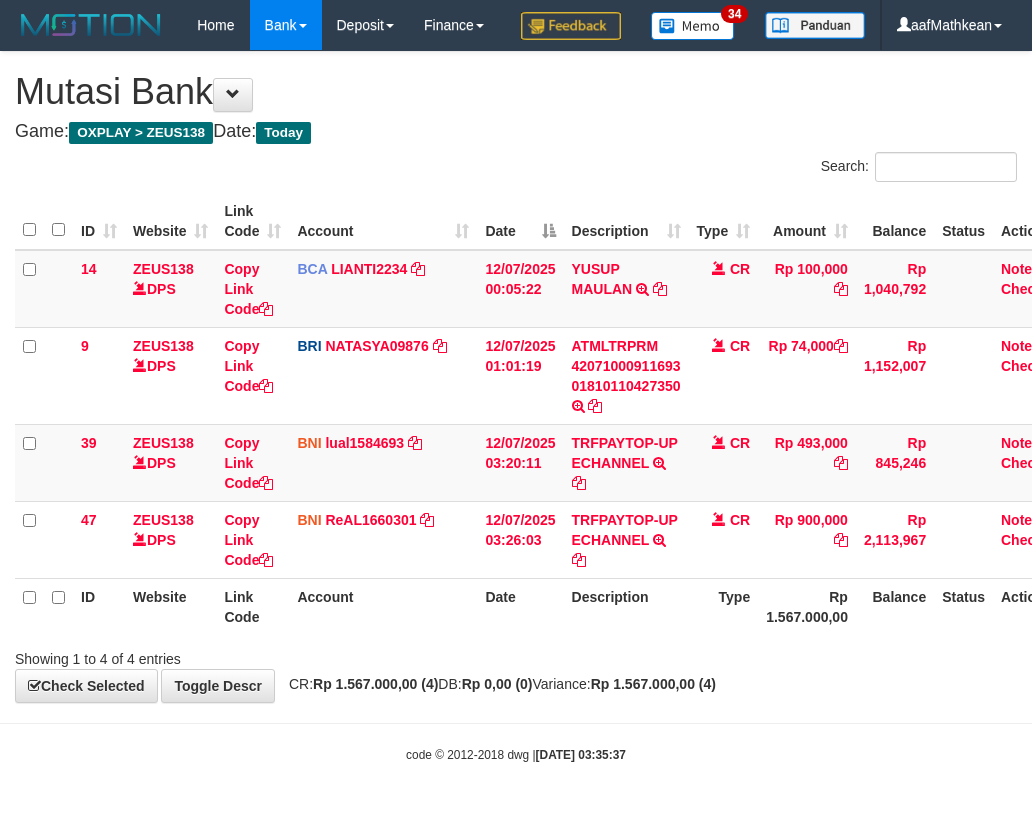 scroll, scrollTop: 0, scrollLeft: 14, axis: horizontal 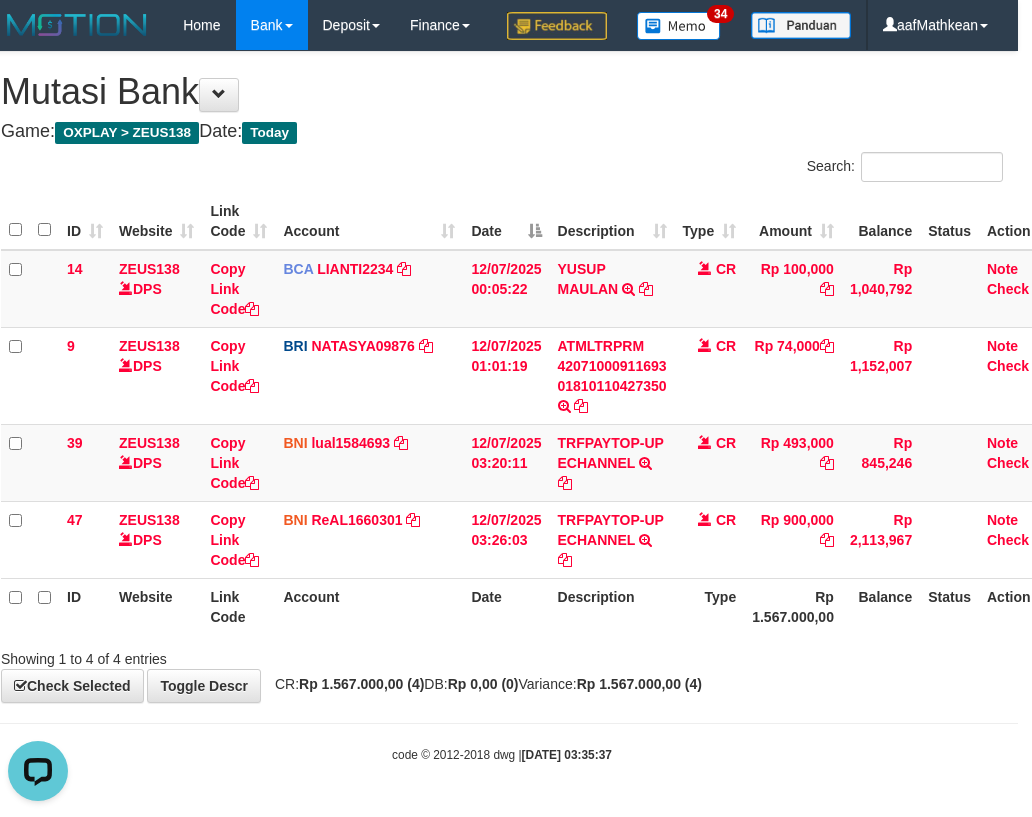 click on "**********" at bounding box center [502, 377] 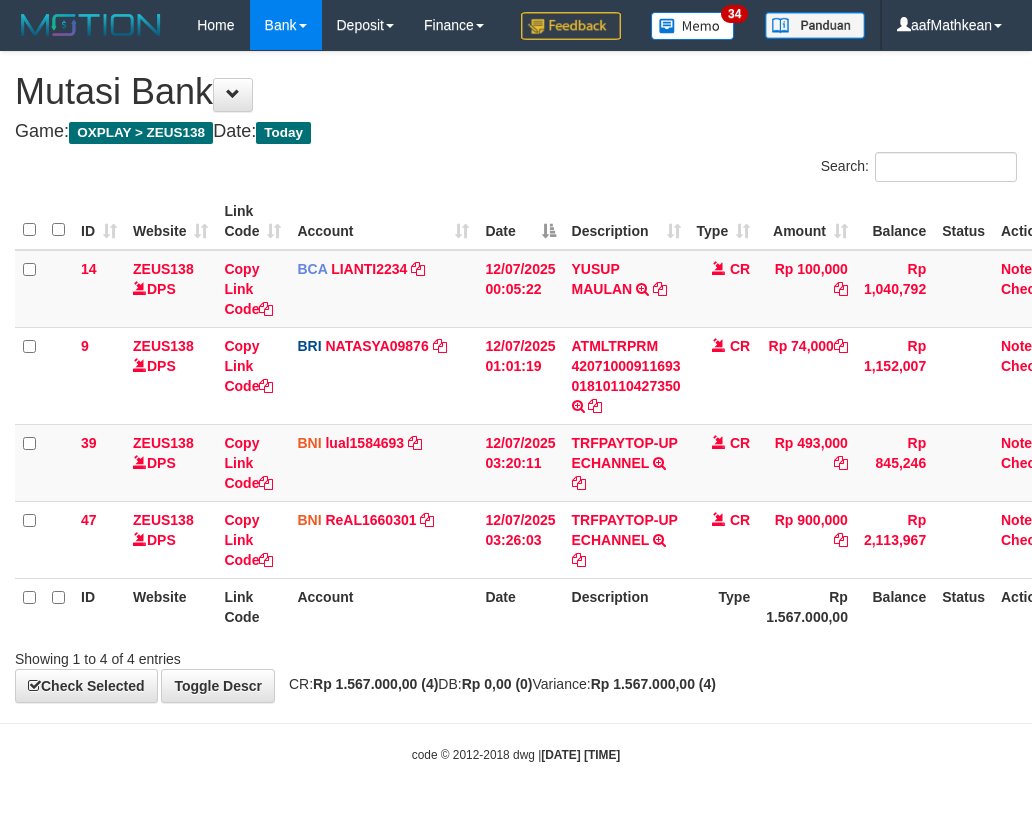 scroll, scrollTop: 0, scrollLeft: 14, axis: horizontal 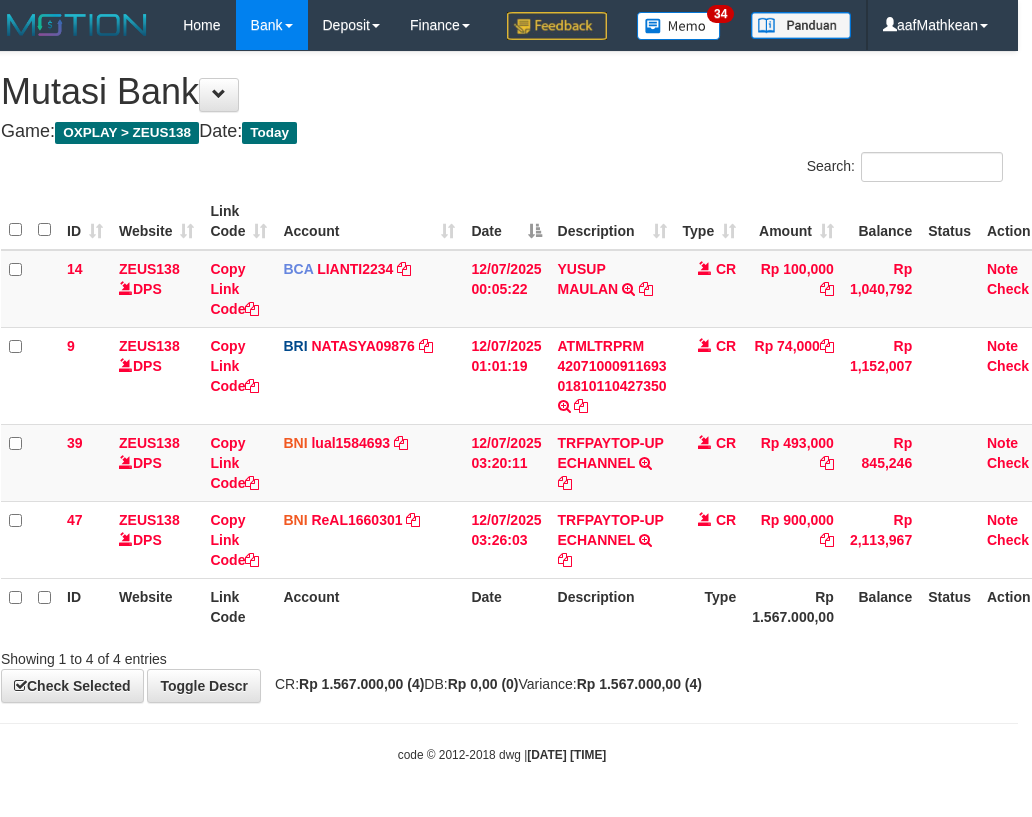 drag, startPoint x: 956, startPoint y: 722, endPoint x: 914, endPoint y: 741, distance: 46.09772 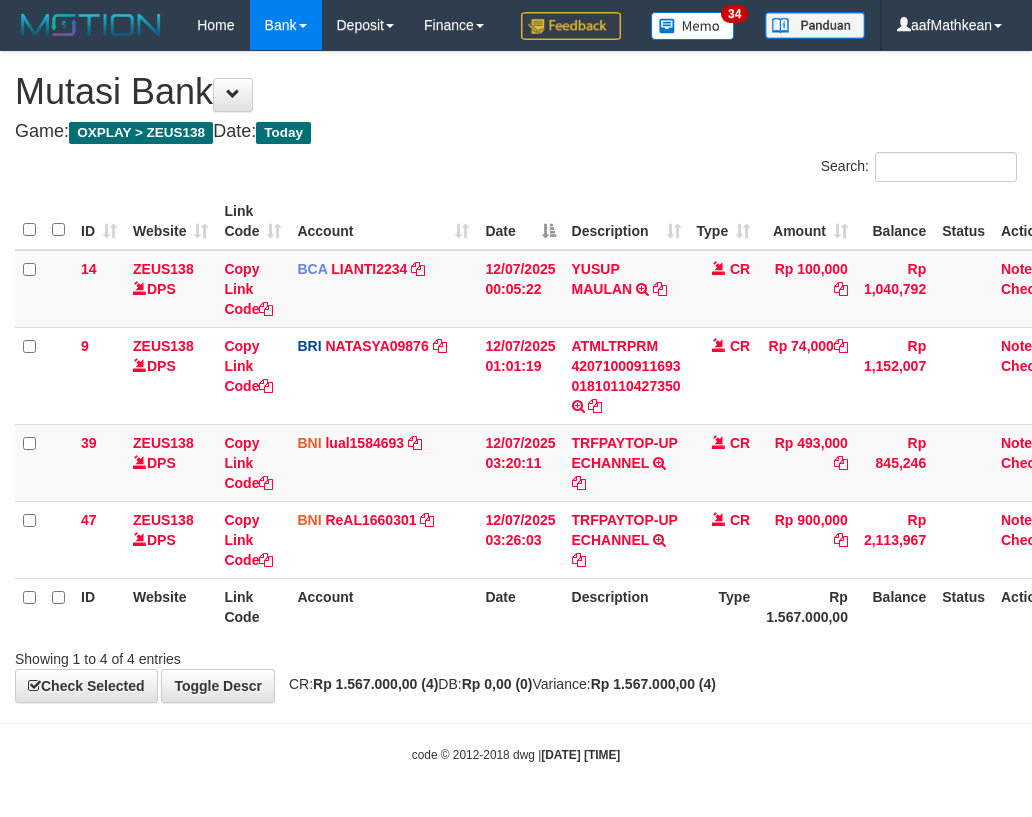 scroll, scrollTop: 0, scrollLeft: 14, axis: horizontal 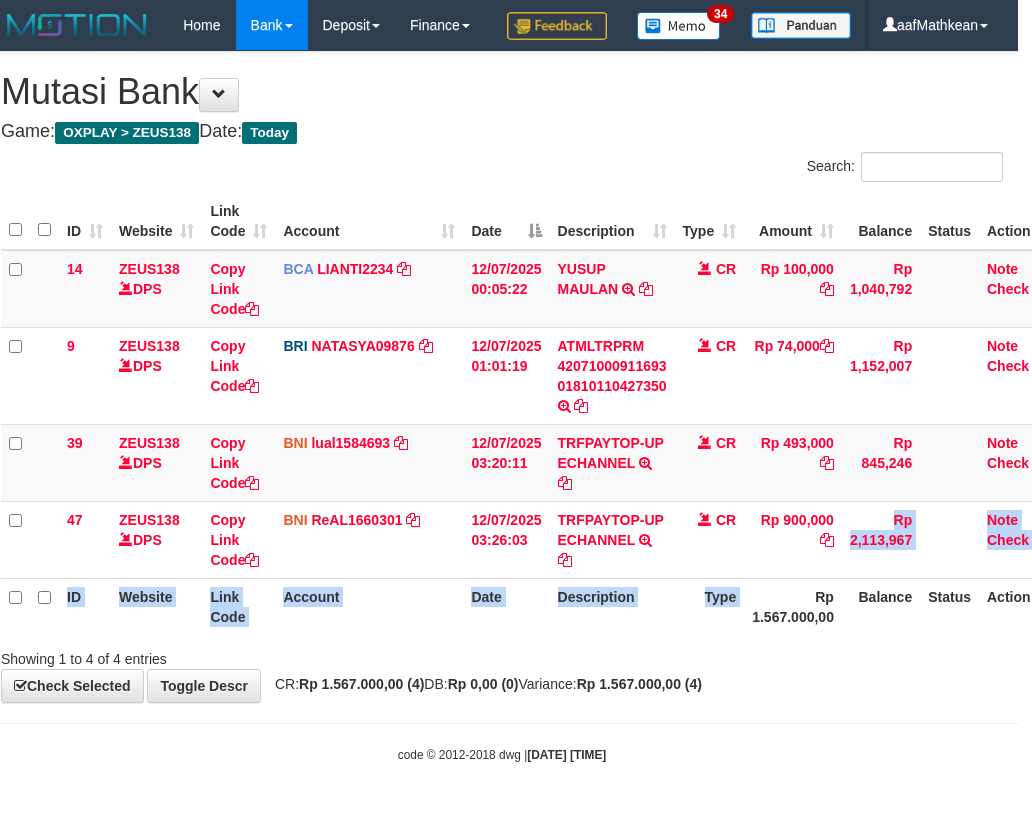 click on "ID Website Link Code Account Date Description Type Amount Balance Status Action
14
ZEUS138    DPS
Copy Link Code
BCA
LIANTI2234
DPS
YULIANTI
mutasi_20250712_4646 | 14
mutasi_20250712_4646 | 14
12/07/2025 00:05:22
YUSUP MAULAN         TRSF E-BANKING CR 1207/FTSCY/WS95051
100000.002025071262819090 TRFDN-YUSUP MAULANESPAY DEBIT INDONE
CR
Rp 100,000
Rp 1,040,792
Note
Check
9
ZEUS138    DPS
Copy Link Code
BRI
NATASYA09876" at bounding box center (531, 414) 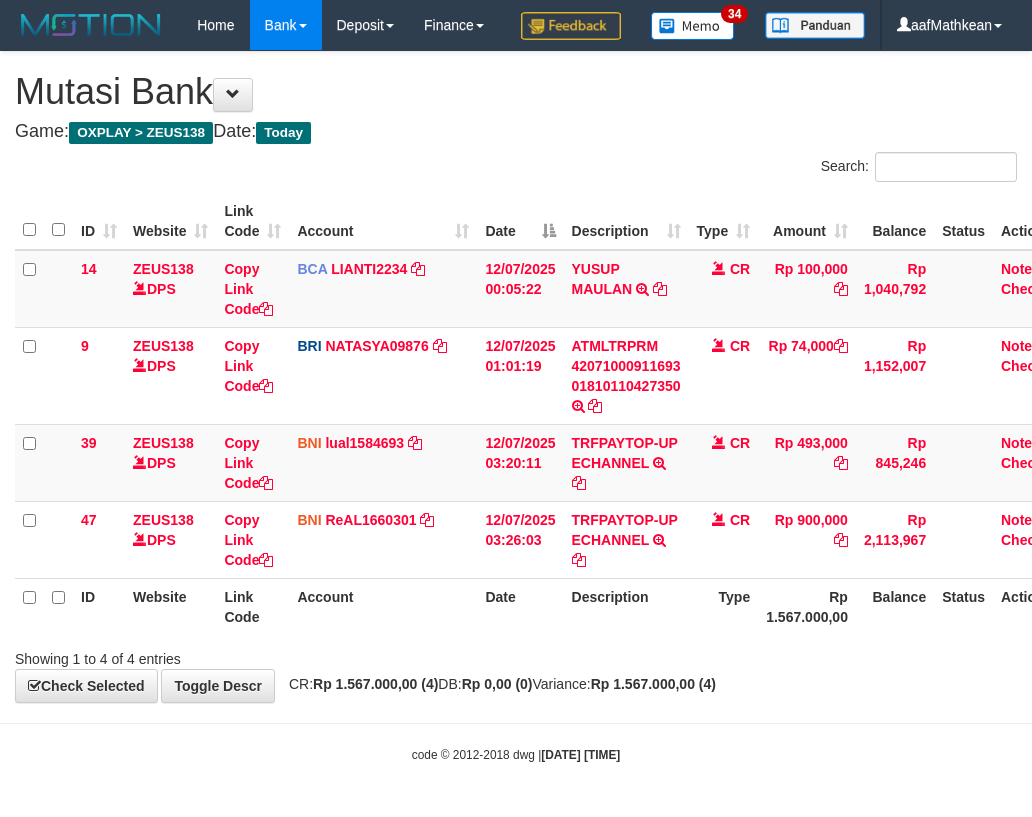 scroll, scrollTop: 0, scrollLeft: 14, axis: horizontal 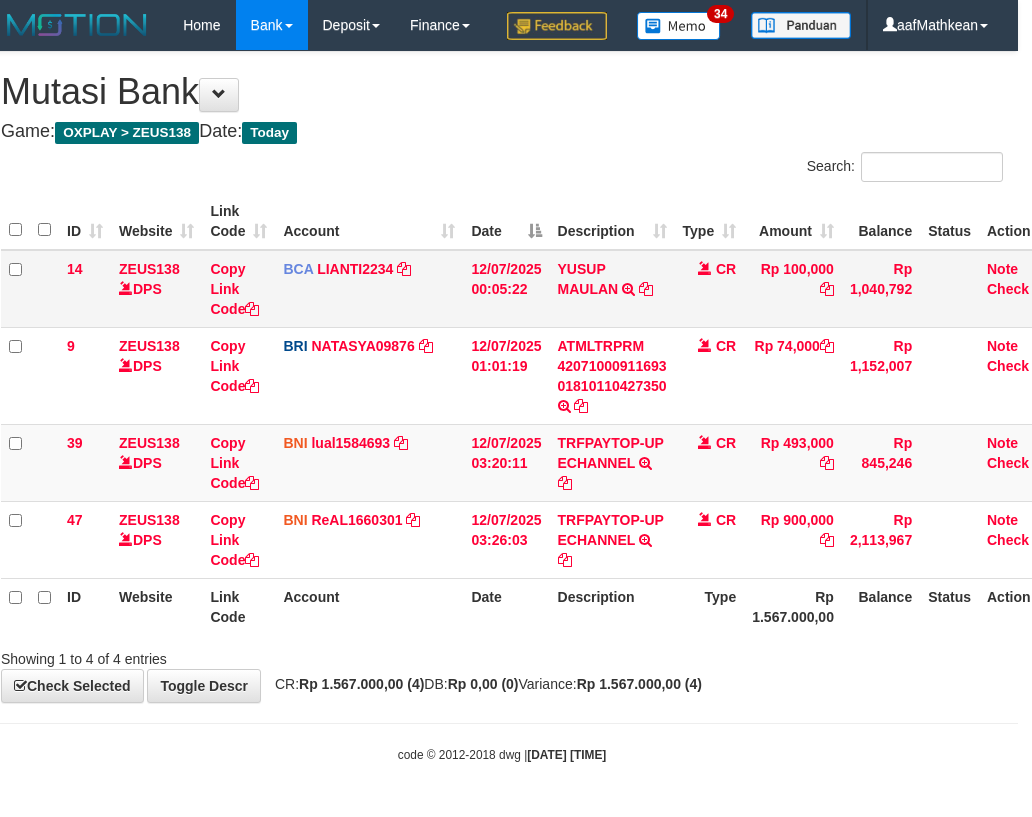 drag, startPoint x: 447, startPoint y: 208, endPoint x: 510, endPoint y: 327, distance: 134.64769 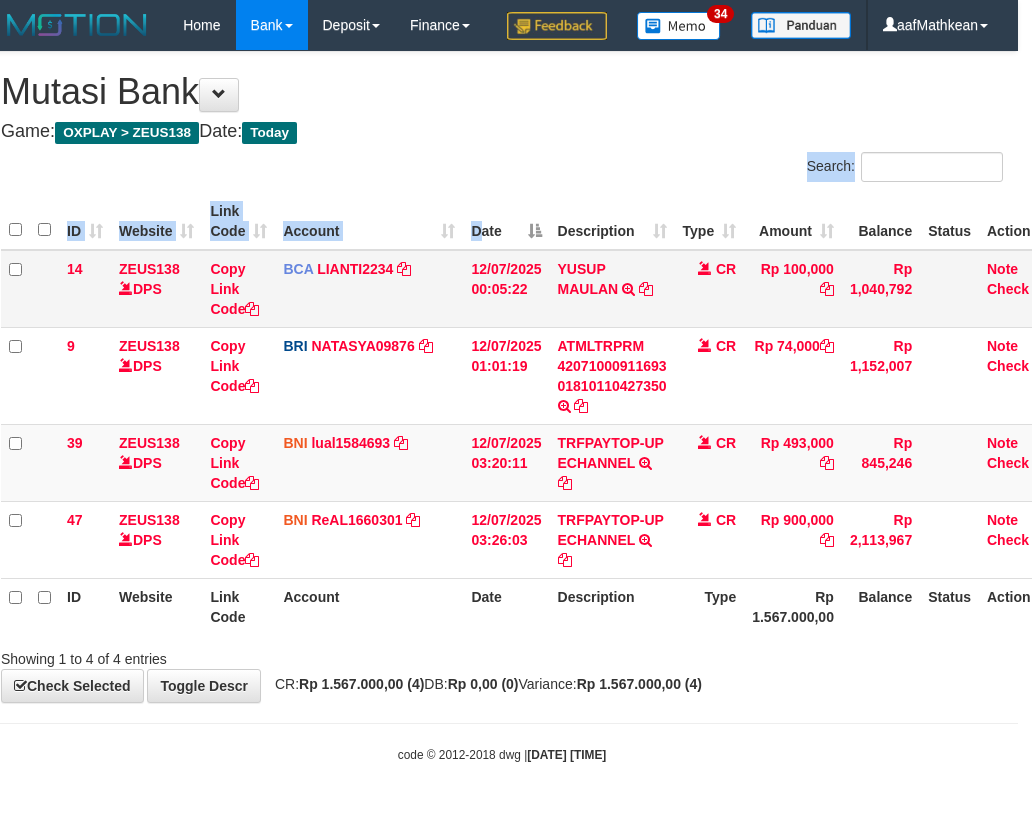 click on "Search:
ID Website Link Code Account Date Description Type Amount Balance Status Action
14
ZEUS138    DPS
Copy Link Code
BCA
LIANTI2234
DPS
YULIANTI
mutasi_20250712_4646 | 14
mutasi_20250712_4646 | 14
12/07/2025 00:05:22
YUSUP MAULAN         TRSF E-BANKING CR 1207/FTSCY/WS95051
100000.002025071262819090 TRFDN-YUSUP MAULANESPAY DEBIT INDONE
CR
Rp 100,000
Rp 1,040,792
Note
Check
9
ZEUS138    DPS
Copy Link Code
BRI
NATASYA09876" at bounding box center (502, 410) 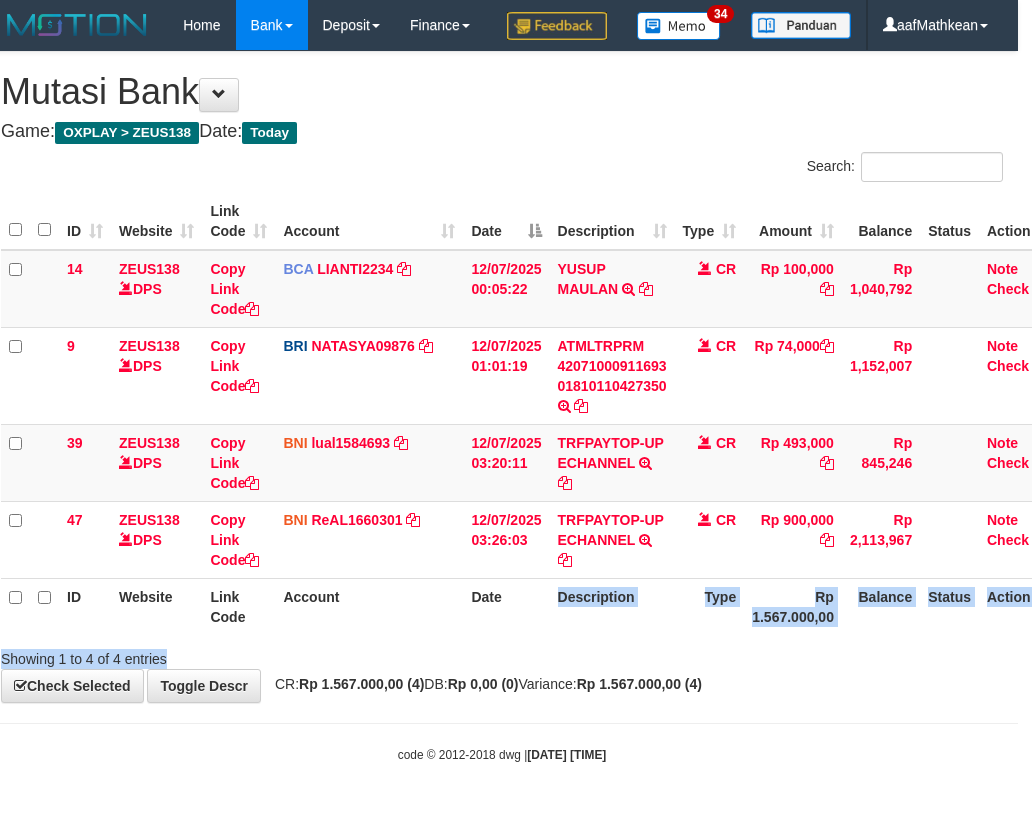 click on "Search:
ID Website Link Code Account Date Description Type Amount Balance Status Action
14
ZEUS138    DPS
Copy Link Code
BCA
LIANTI2234
DPS
YULIANTI
mutasi_20250712_4646 | 14
mutasi_20250712_4646 | 14
12/07/2025 00:05:22
YUSUP MAULAN         TRSF E-BANKING CR 1207/FTSCY/WS95051
100000.002025071262819090 TRFDN-YUSUP MAULANESPAY DEBIT INDONE
CR
Rp 100,000
Rp 1,040,792
Note
Check
9
ZEUS138    DPS
Copy Link Code
BRI
NATASYA09876" at bounding box center (502, 410) 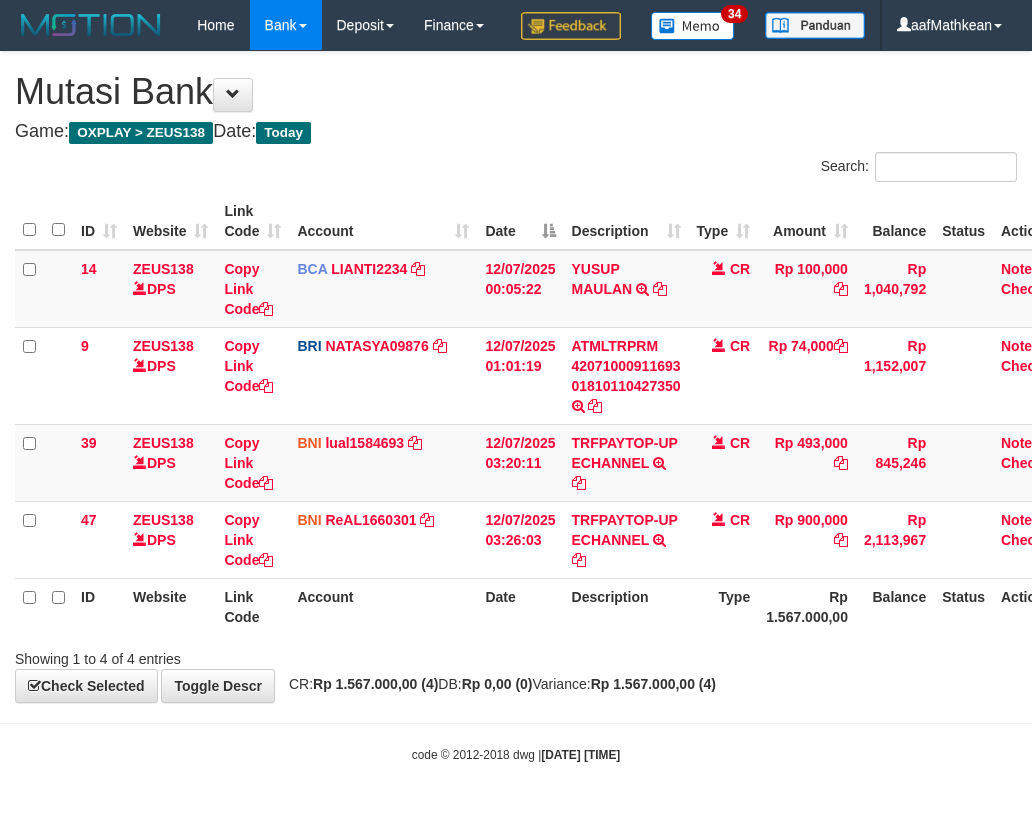 scroll, scrollTop: 0, scrollLeft: 14, axis: horizontal 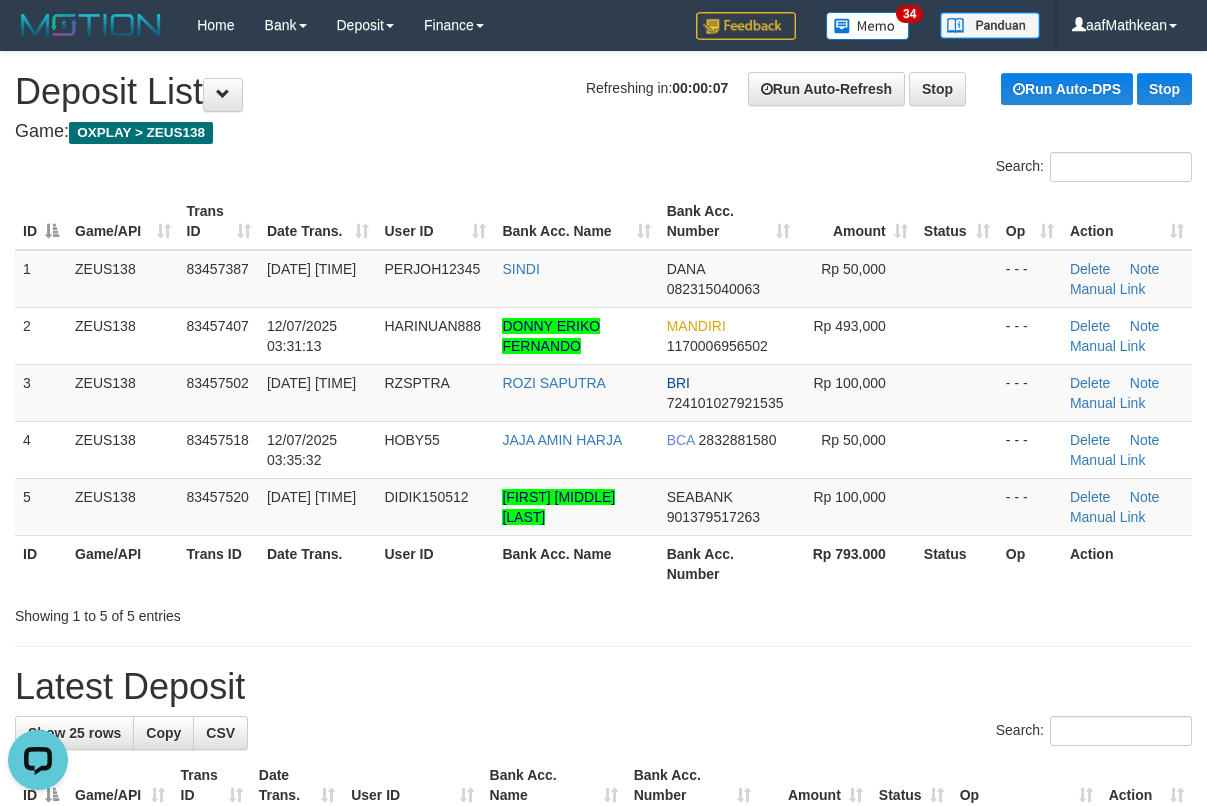 click on "Search:" at bounding box center (603, 169) 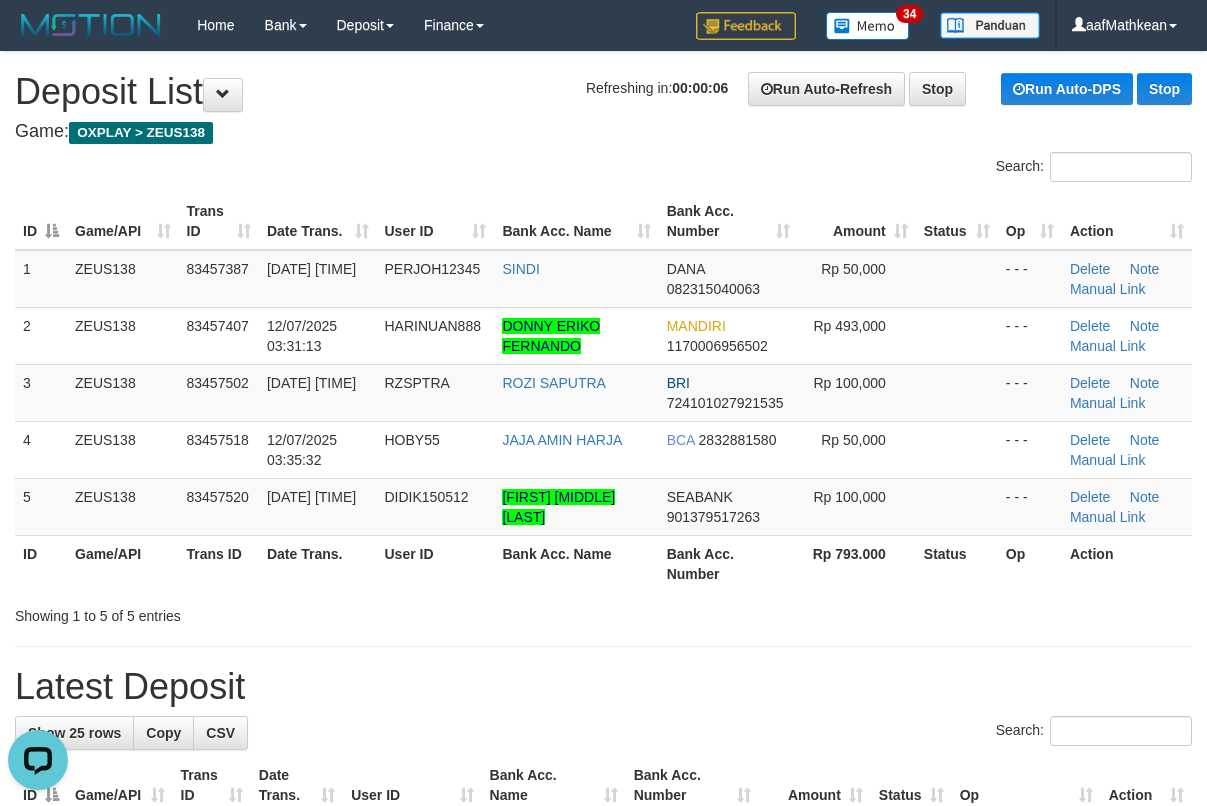 drag, startPoint x: 280, startPoint y: 144, endPoint x: 2, endPoint y: 236, distance: 292.8276 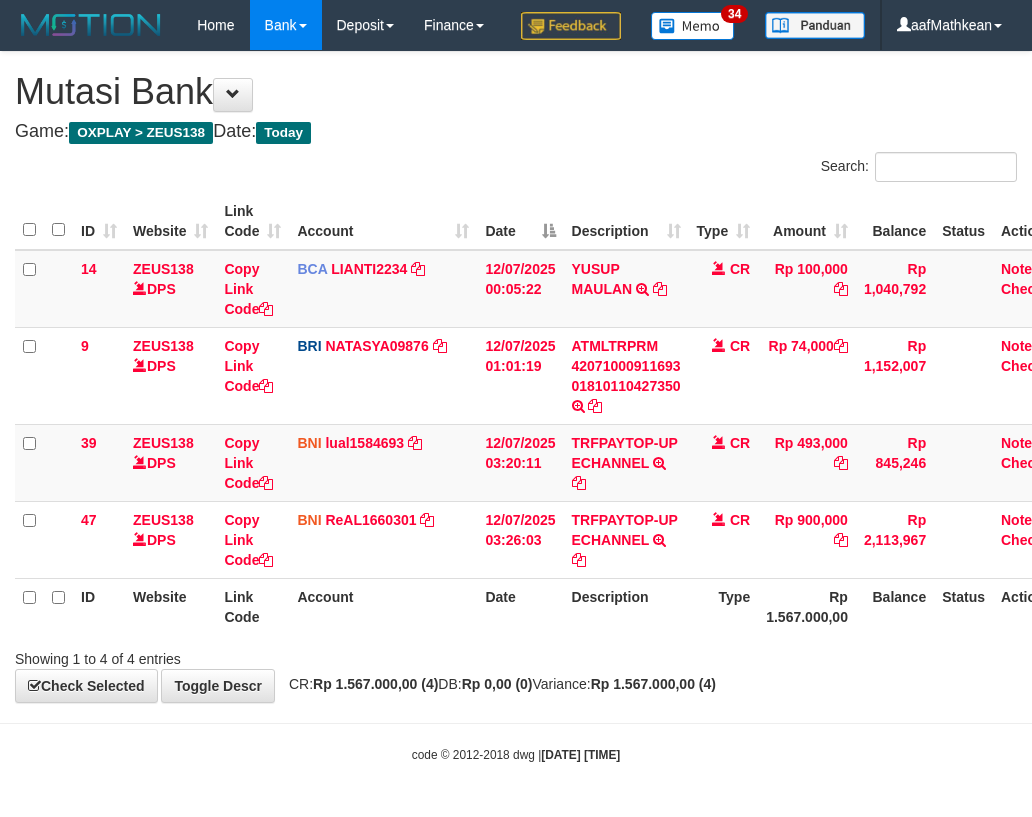 scroll, scrollTop: 0, scrollLeft: 14, axis: horizontal 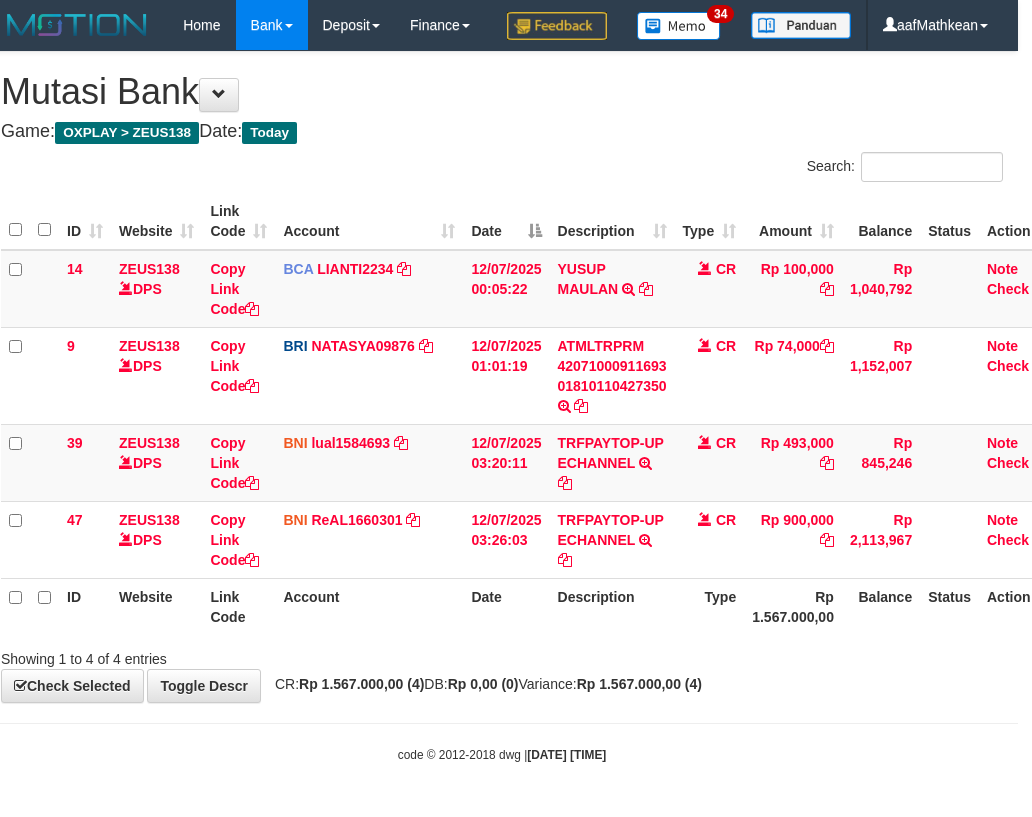 click on "Rp 1.567.000,00" at bounding box center (793, 606) 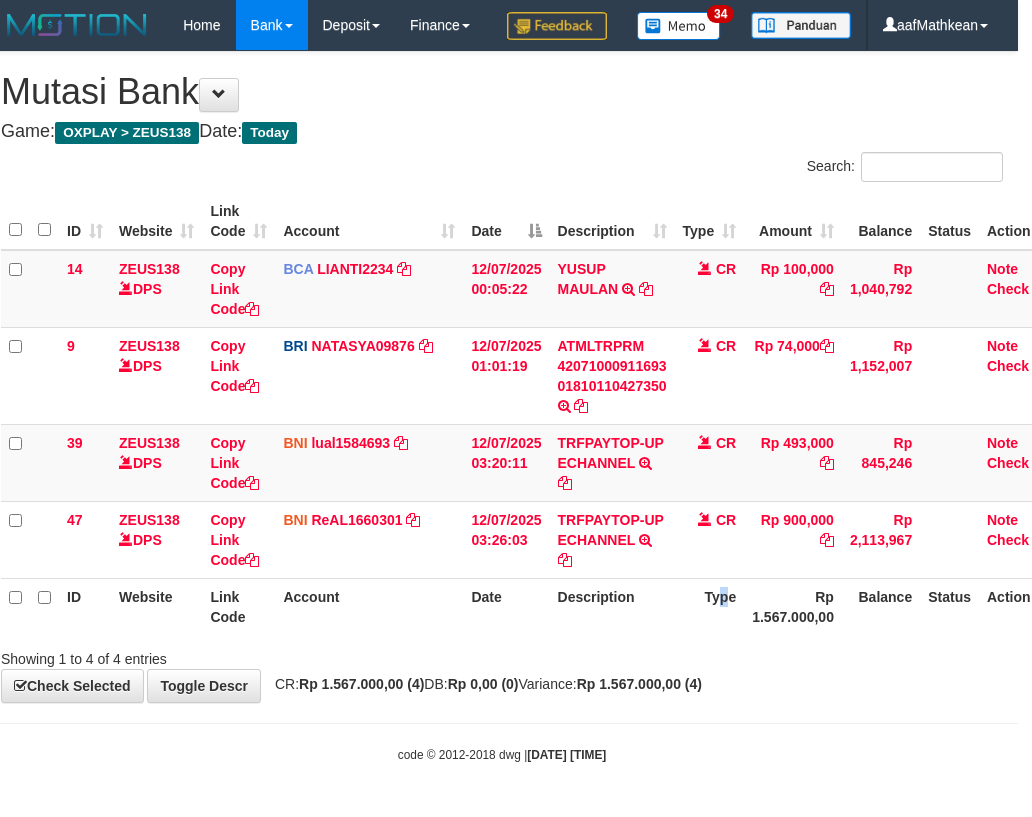 drag, startPoint x: 727, startPoint y: 638, endPoint x: 809, endPoint y: 652, distance: 83.18654 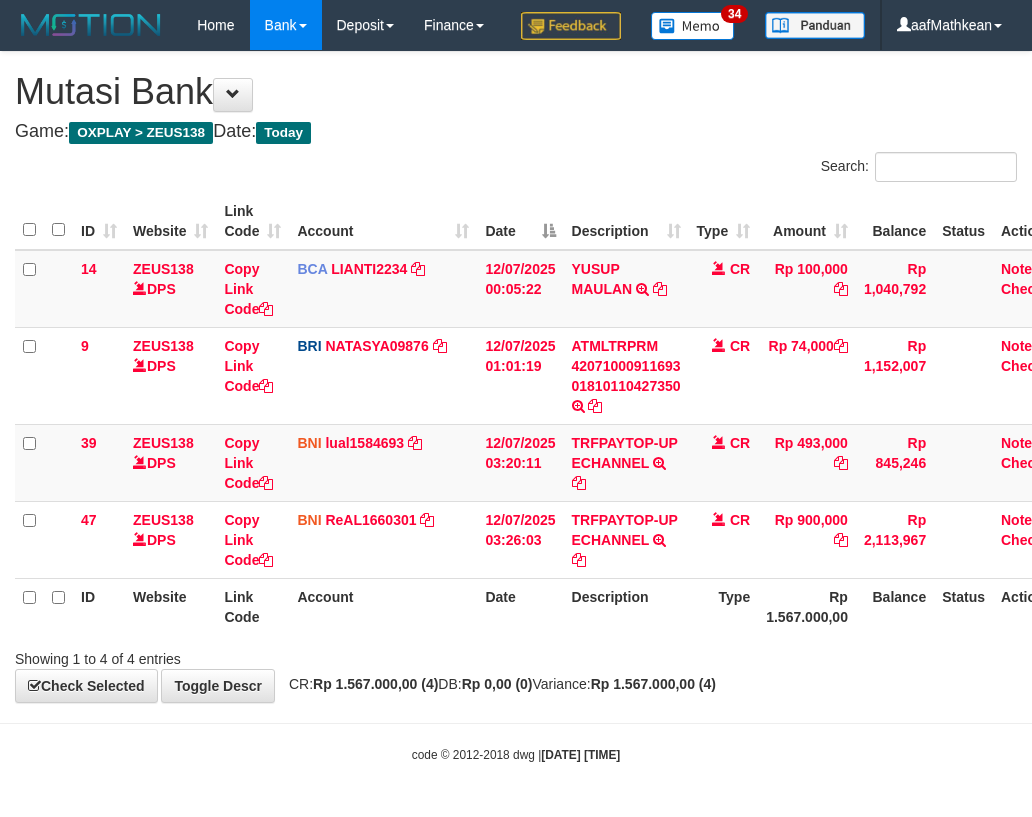 scroll, scrollTop: 0, scrollLeft: 14, axis: horizontal 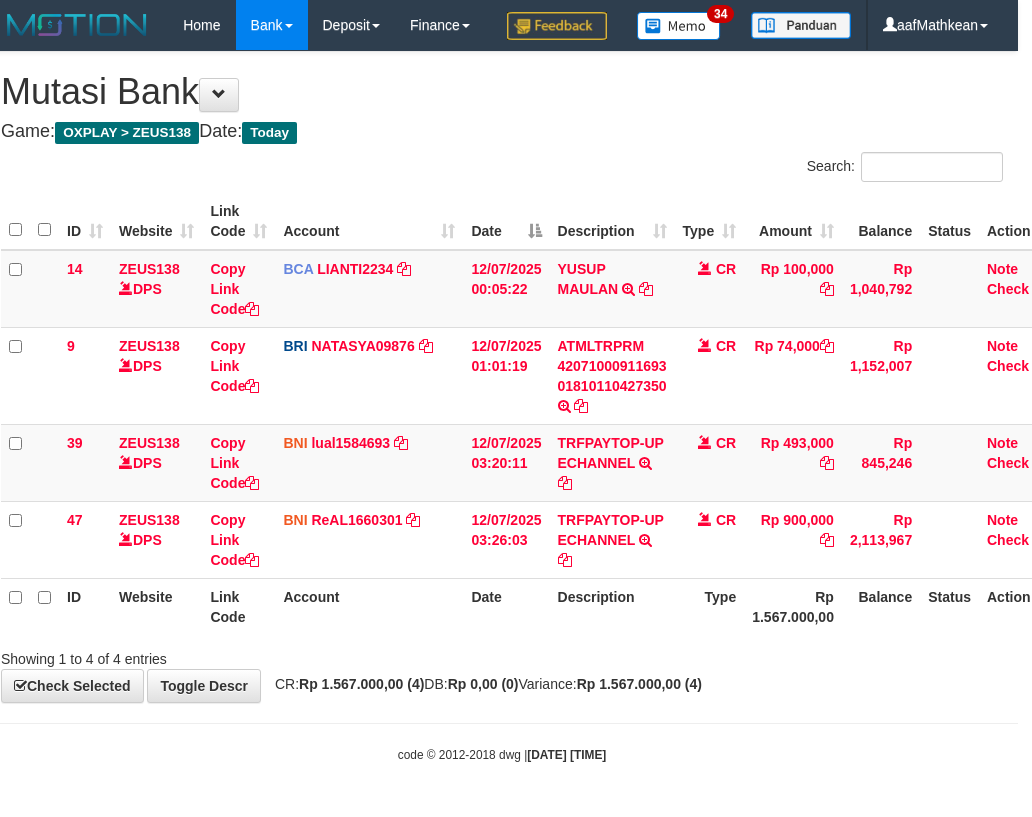 click on "Showing 1 to 4 of 4 entries" at bounding box center [502, 655] 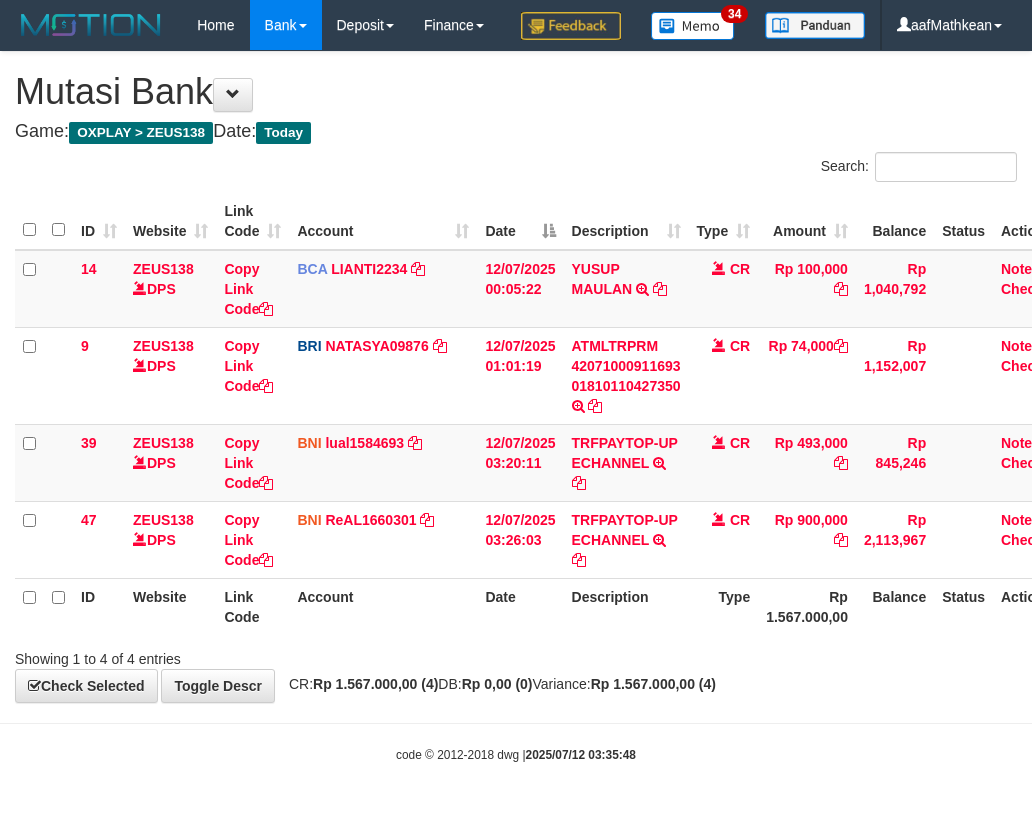 scroll, scrollTop: 0, scrollLeft: 14, axis: horizontal 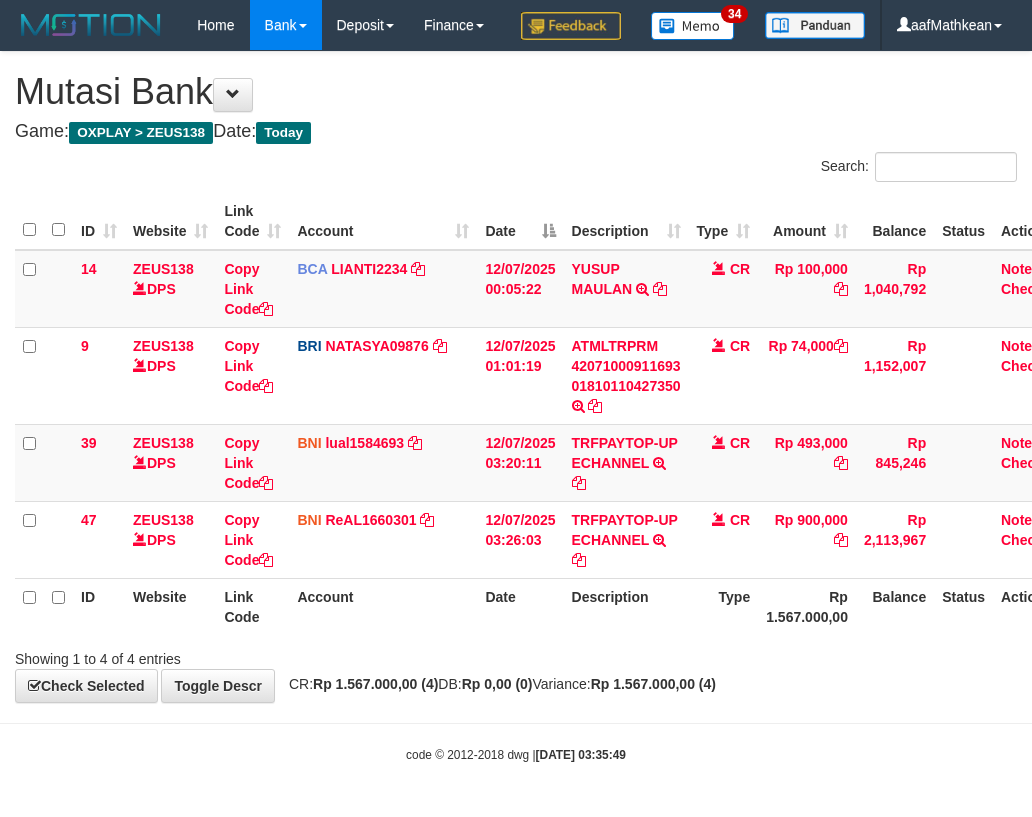 click on "Type" at bounding box center [724, 606] 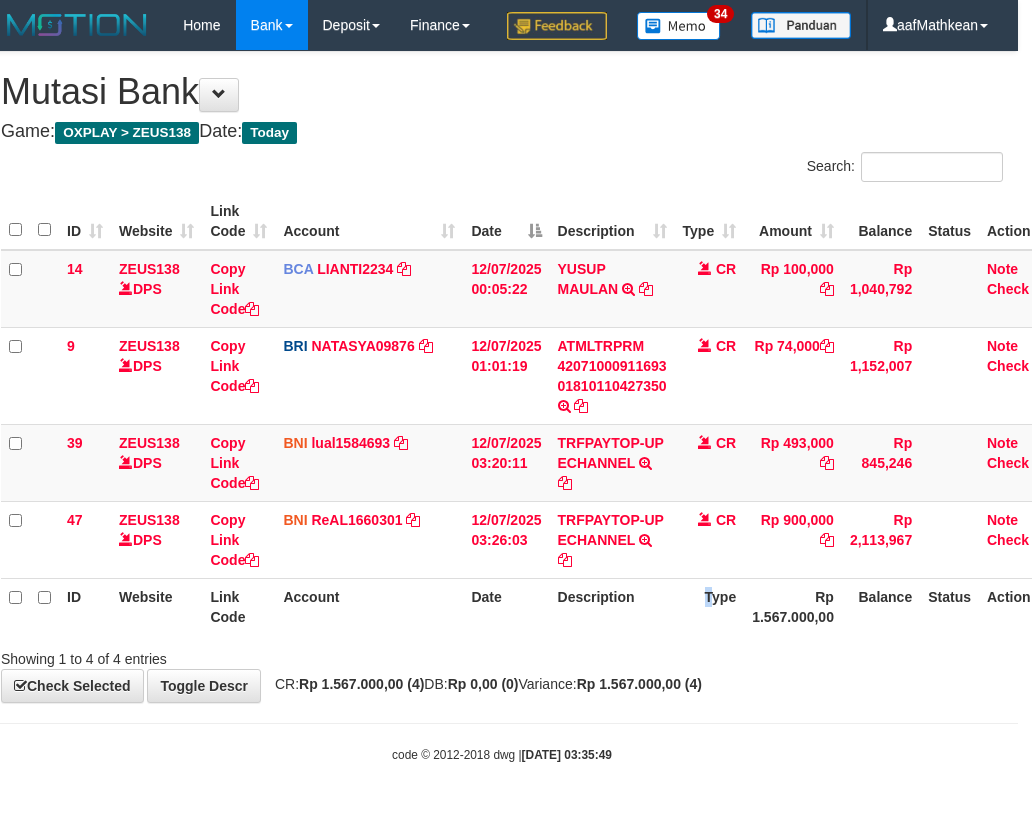 drag, startPoint x: 714, startPoint y: 645, endPoint x: 663, endPoint y: 654, distance: 51.78803 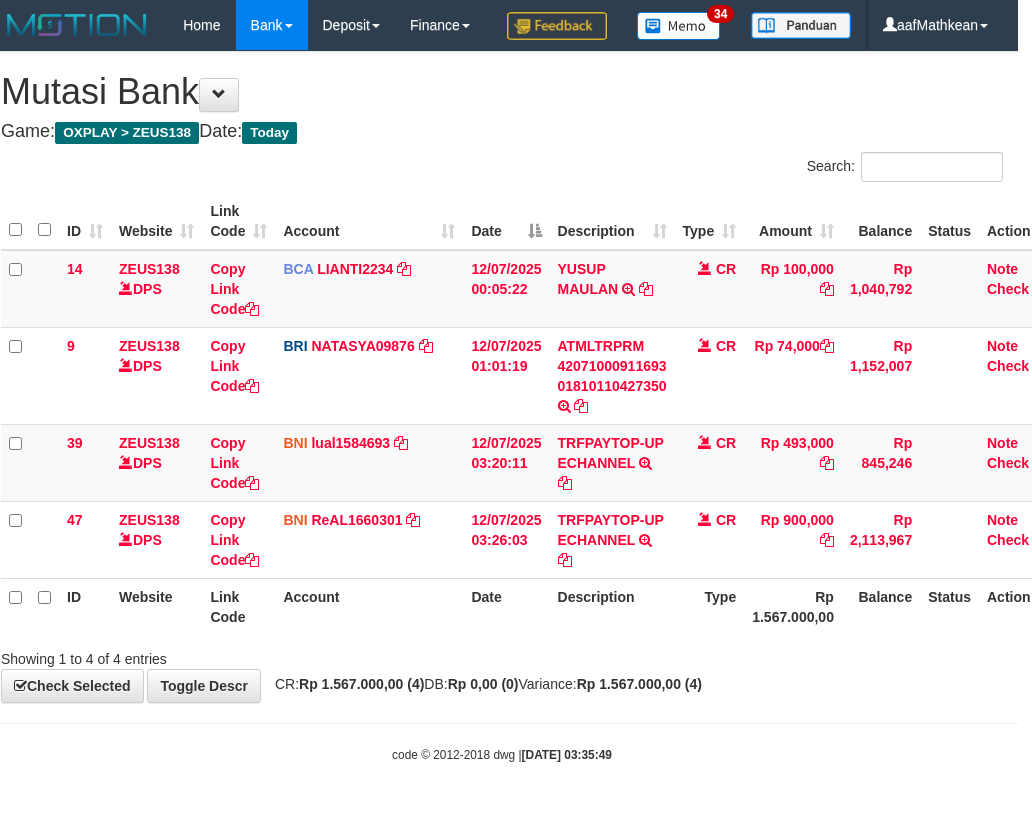 click on "ID Website Link Code Account Date Description Type Amount Balance Status Action
14
ZEUS138    DPS
Copy Link Code
BCA
LIANTI2234
DPS
YULIANTI
mutasi_20250712_4646 | 14
mutasi_20250712_4646 | 14
12/07/2025 00:05:22
YUSUP MAULAN         TRSF E-BANKING CR 1207/FTSCY/WS95051
100000.002025071262819090 TRFDN-YUSUP MAULANESPAY DEBIT INDONE
CR
Rp 100,000
Rp 1,040,792
Note
Check
9
ZEUS138    DPS
Copy Link Code
BRI
NATASYA09876" at bounding box center (531, 414) 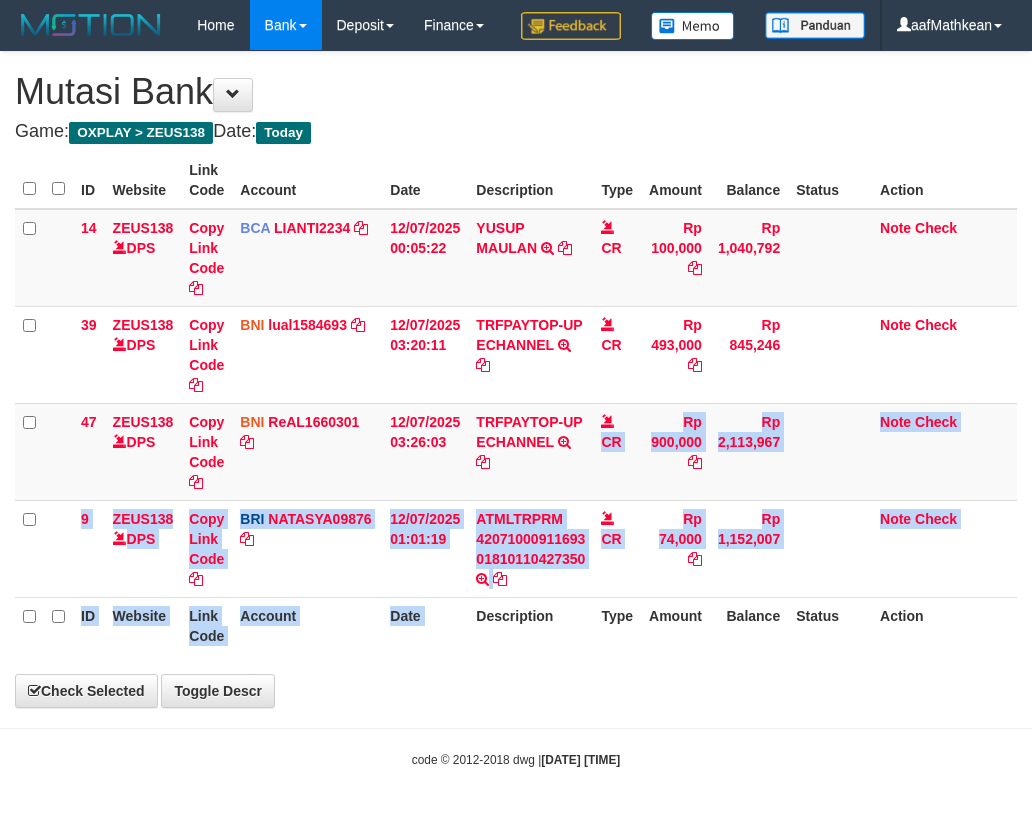 click on "ID
Website
Link Code
Account
Date
Description
Type
Amount
Balance
Status
Action
14
ZEUS138    DPS
Copy Link Code
BCA
LIANTI2234
DPS
[LAST_NAME]
mutasi_[DATE]_[NUMBER] | 14
mutasi_[DATE]_[NUMBER] | 14
[DATE] [TIME]
[FIRST] [LAST]         TRSF E-BANKING CR 1207/FTSCY/WS95051
100000.00[DATE][NUMBER] TRFDN-[FIRST][LAST]ESPAY DEBIT INDONE
CR
Rp 100,000
Rp 1,040,792
Note
Check
39
ZEUS138    DPS
Copy Link Code" at bounding box center [516, 403] 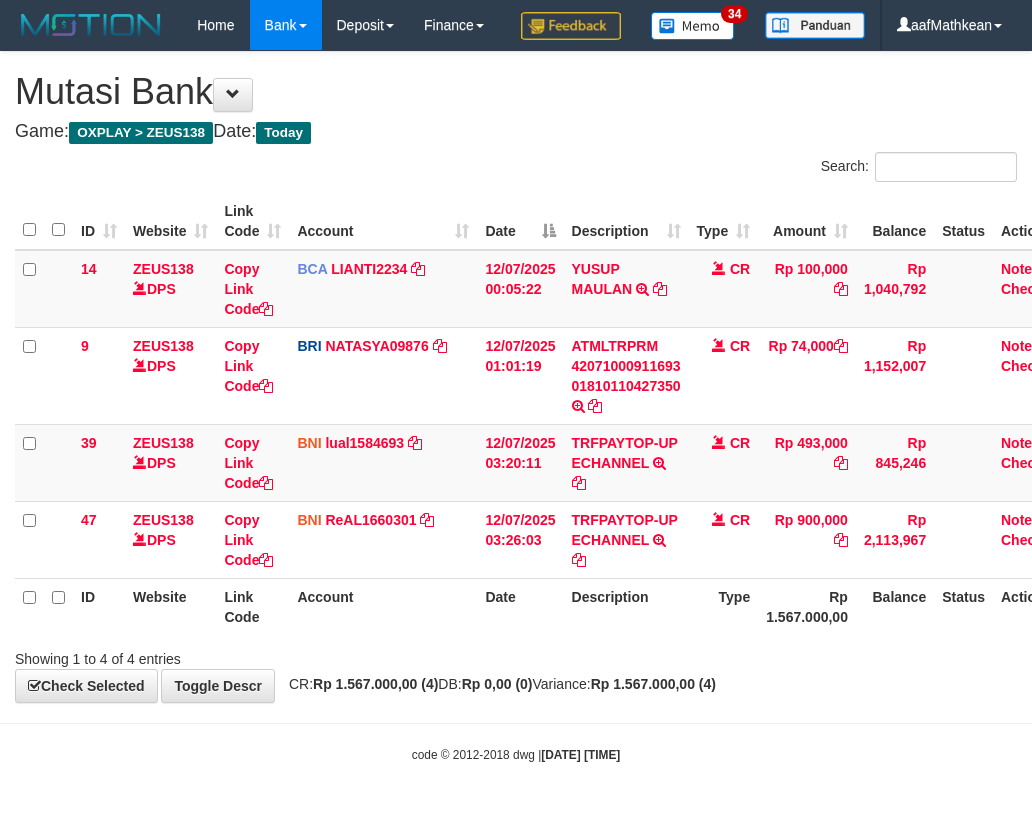 click on "Description" at bounding box center [626, 606] 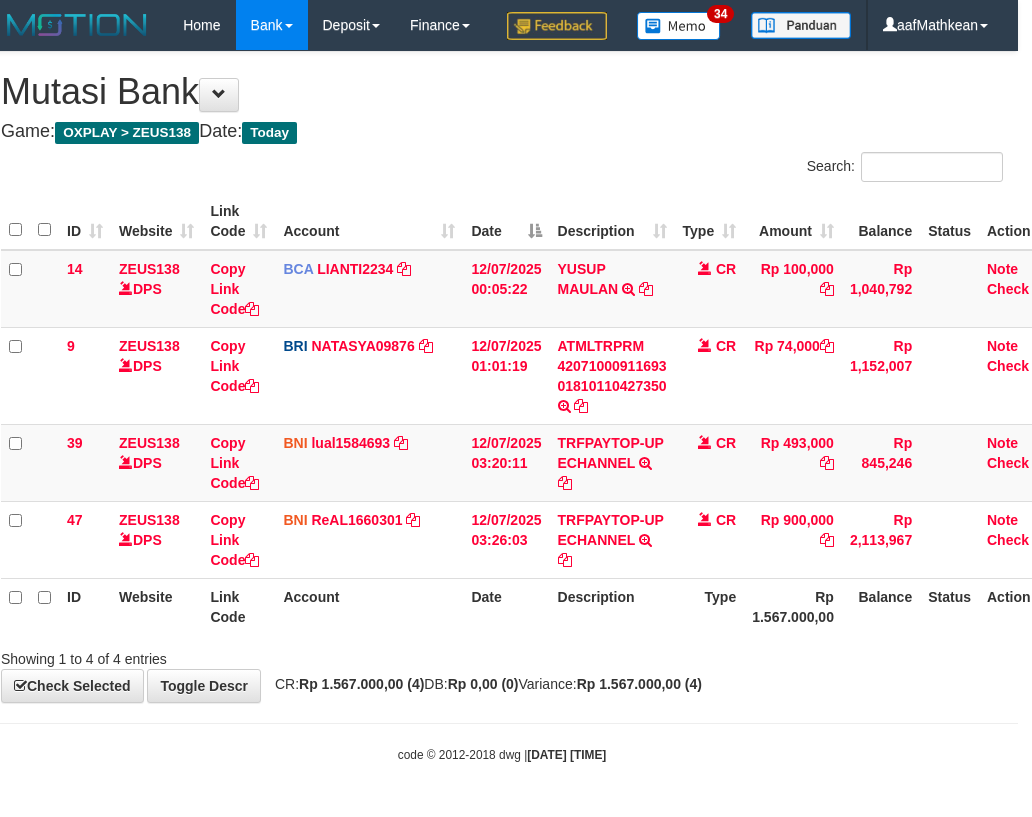 click on "Description" at bounding box center [612, 606] 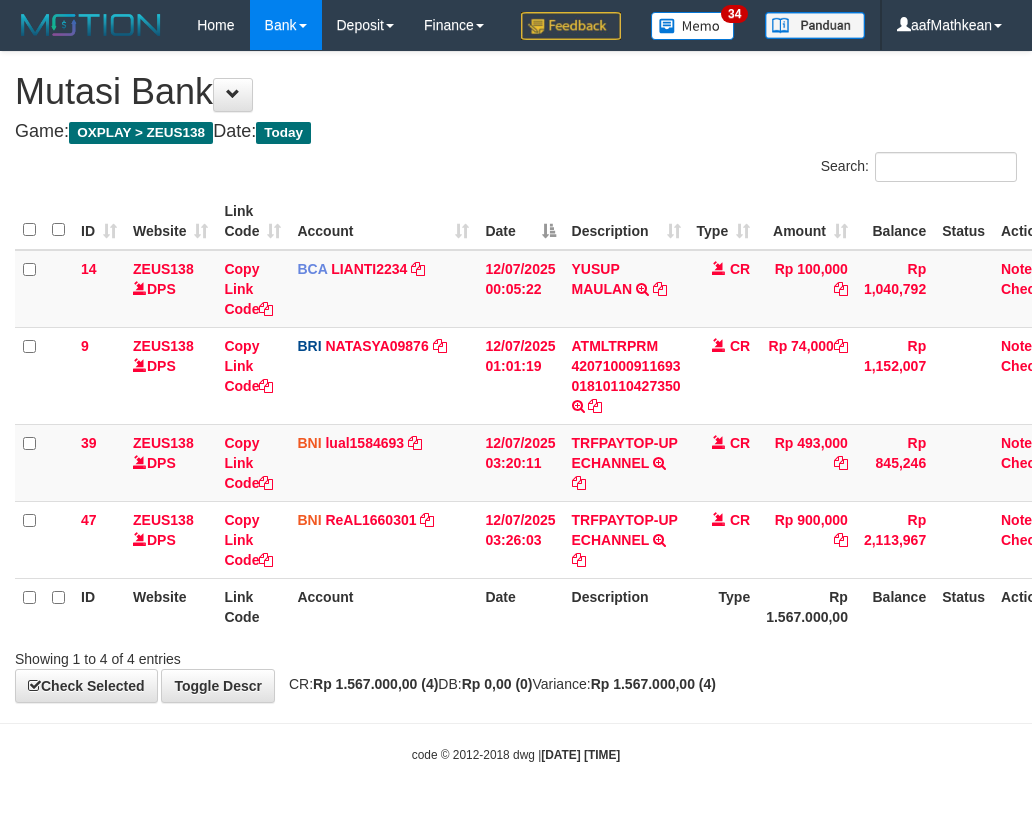 scroll, scrollTop: 0, scrollLeft: 14, axis: horizontal 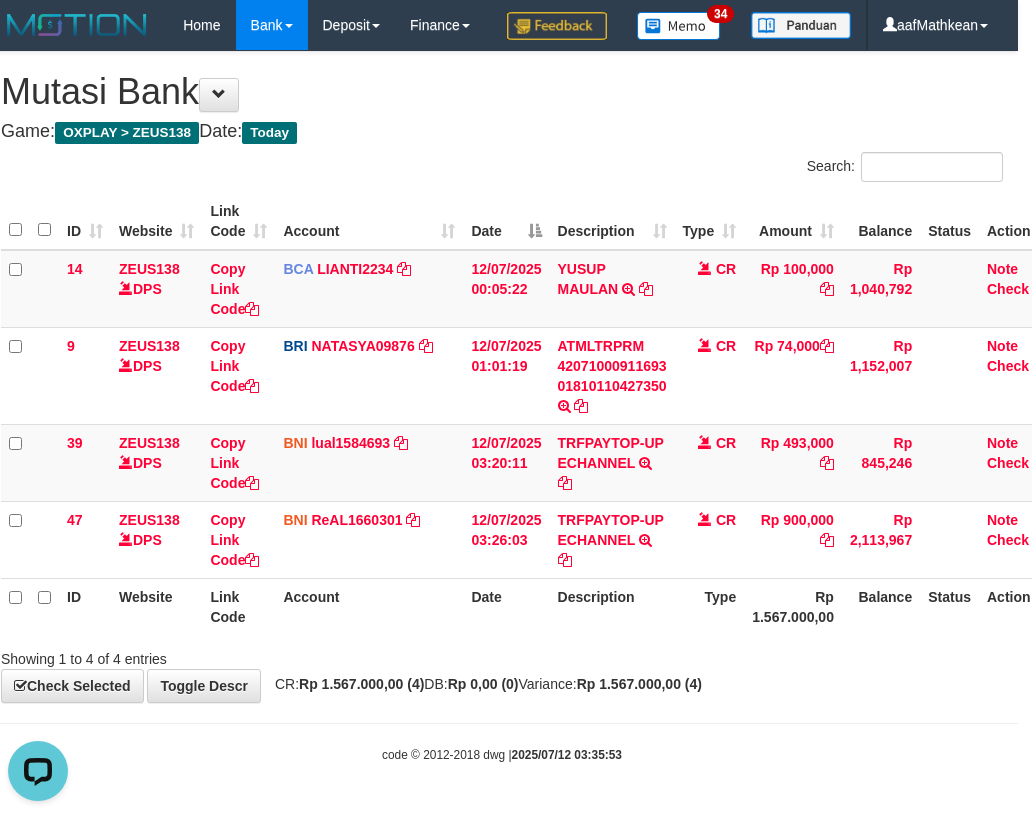click on "**********" at bounding box center (502, 377) 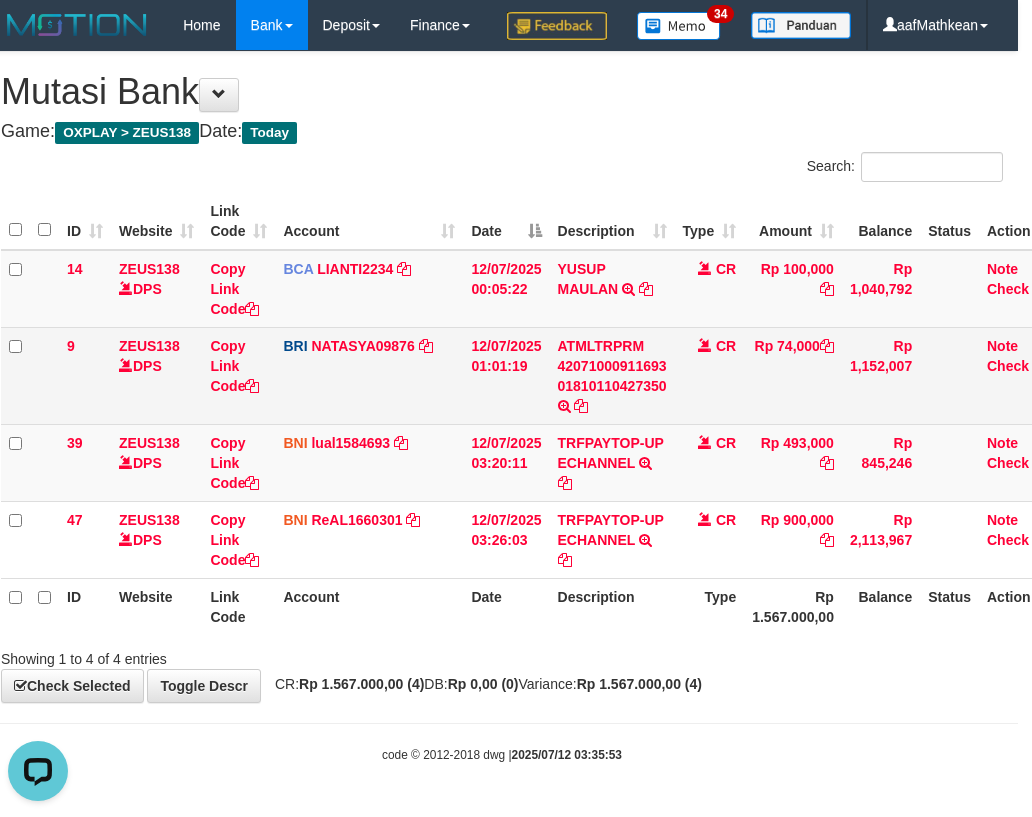 drag, startPoint x: 526, startPoint y: 340, endPoint x: 526, endPoint y: 449, distance: 109 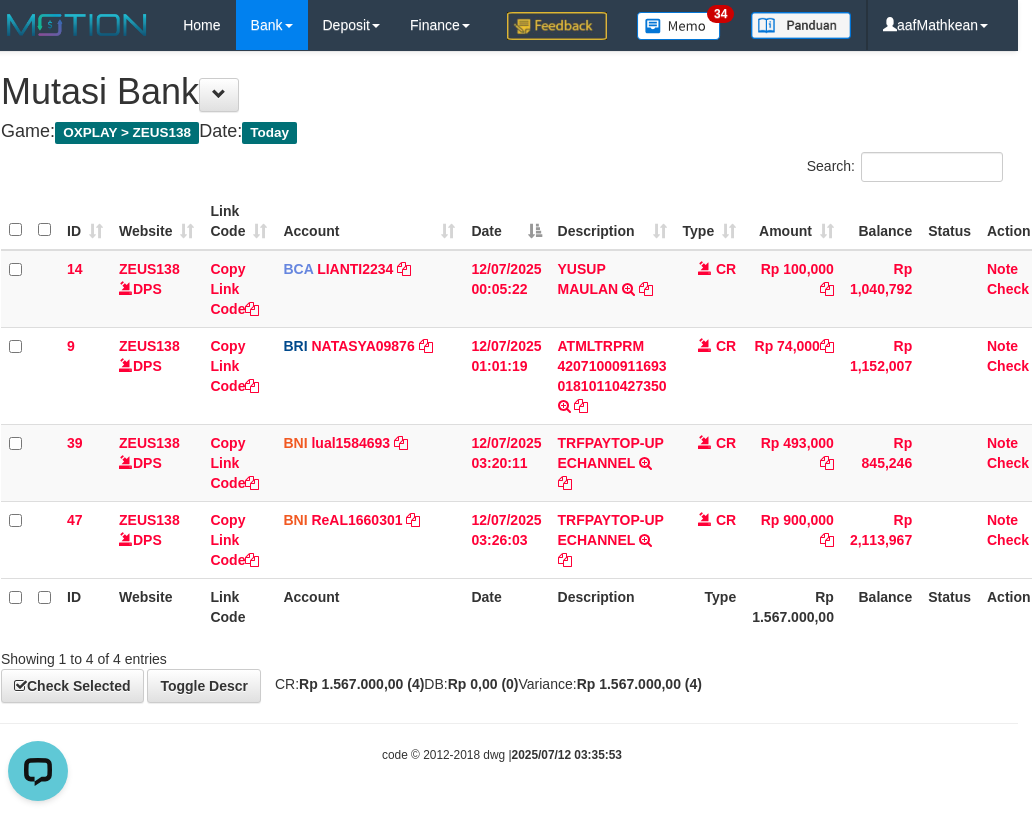 click on "Toggle navigation
Home
Bank
Account List
Load
By Website
Group
[OXPLAY]													ZEUS138
By Load Group (DPS)" at bounding box center (502, 407) 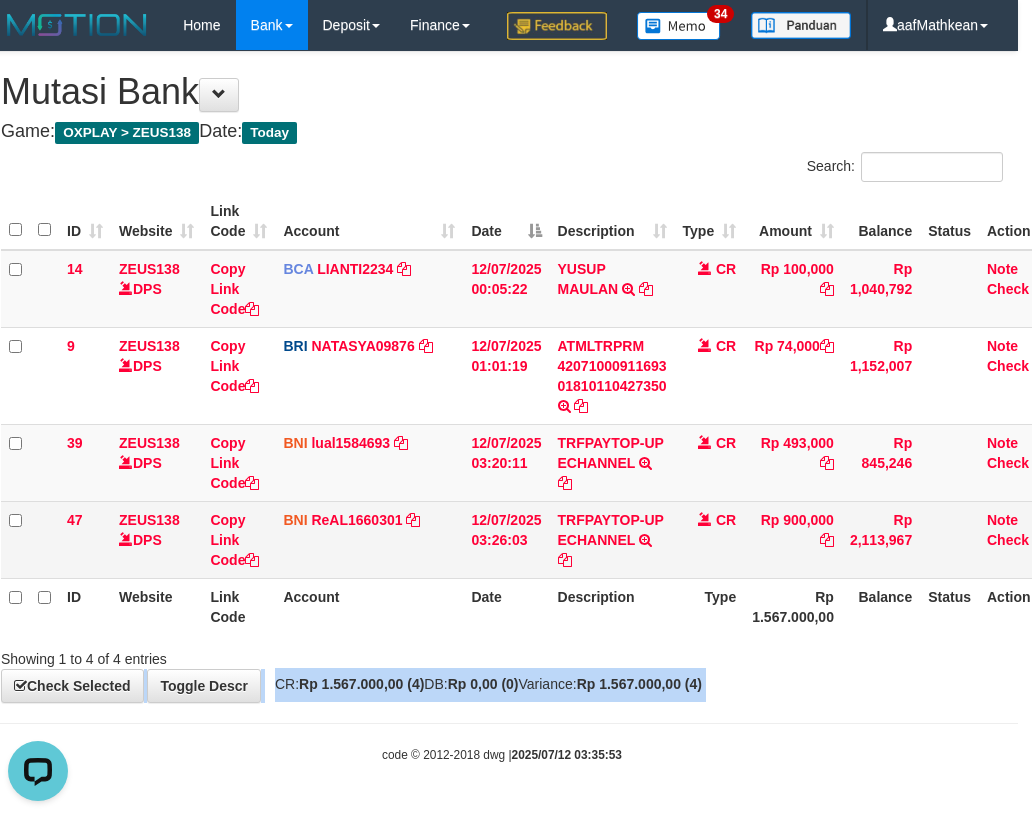 click on "14
ZEUS138    DPS
Copy Link Code
BCA
LIANTI2234
DPS
YULIANTI
mutasi_20250712_4646 | 14
mutasi_20250712_4646 | 14
12/07/2025 00:05:22
YUSUP MAULAN         TRSF E-BANKING CR 1207/FTSCY/WS95051
100000.002025071262819090 TRFDN-YUSUP MAULANESPAY DEBIT INDONE
CR
Rp 100,000
Rp 1,040,792
Note
Check
9
ZEUS138    DPS
Copy Link Code
BRI
NATASYA09876
DPS
SITI NURLITA SAPITRI
mutasi_20250712_3126 | 9" at bounding box center [531, 414] 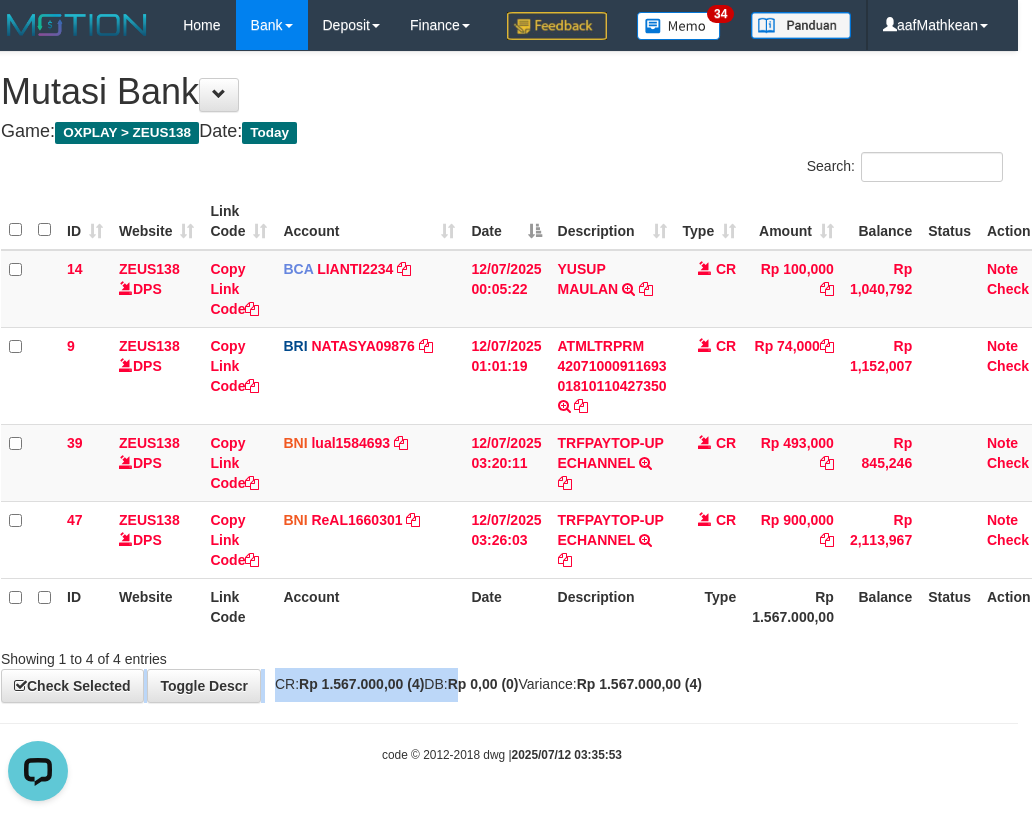 drag, startPoint x: 479, startPoint y: 762, endPoint x: 439, endPoint y: 760, distance: 40.04997 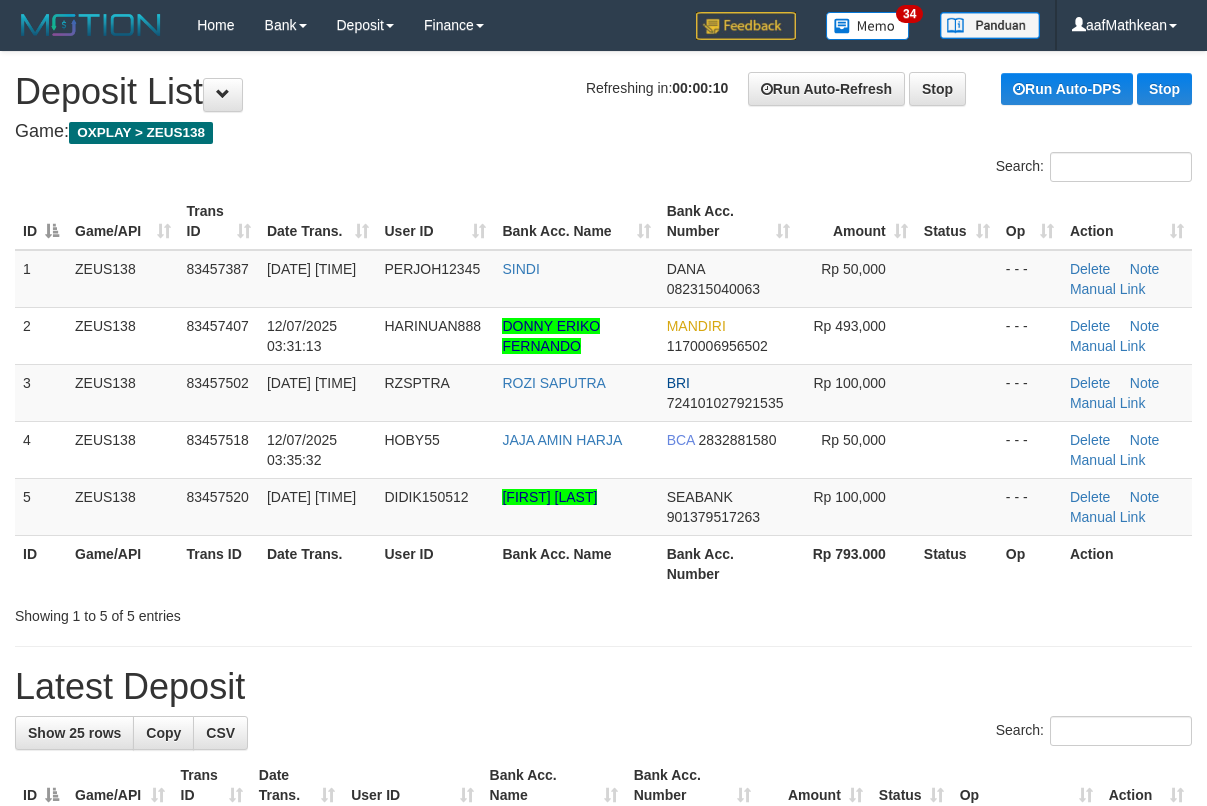 scroll, scrollTop: 0, scrollLeft: 0, axis: both 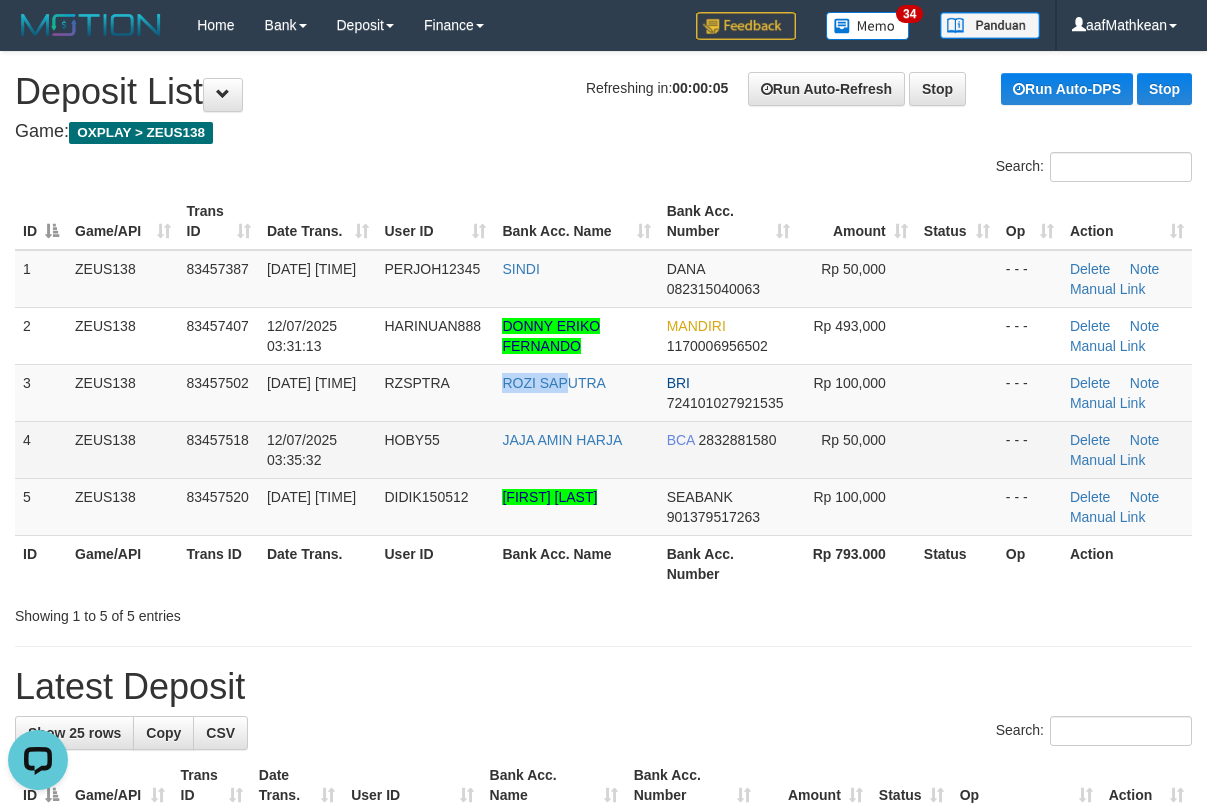 click on "3
ZEUS138
83457502
12/07/2025 03:34:48
RZSPTRA
ROZI SAPUTRA
BRI
724101027921535
Rp 100,000
- - -
Delete
Note
Manual Link" at bounding box center [603, 392] 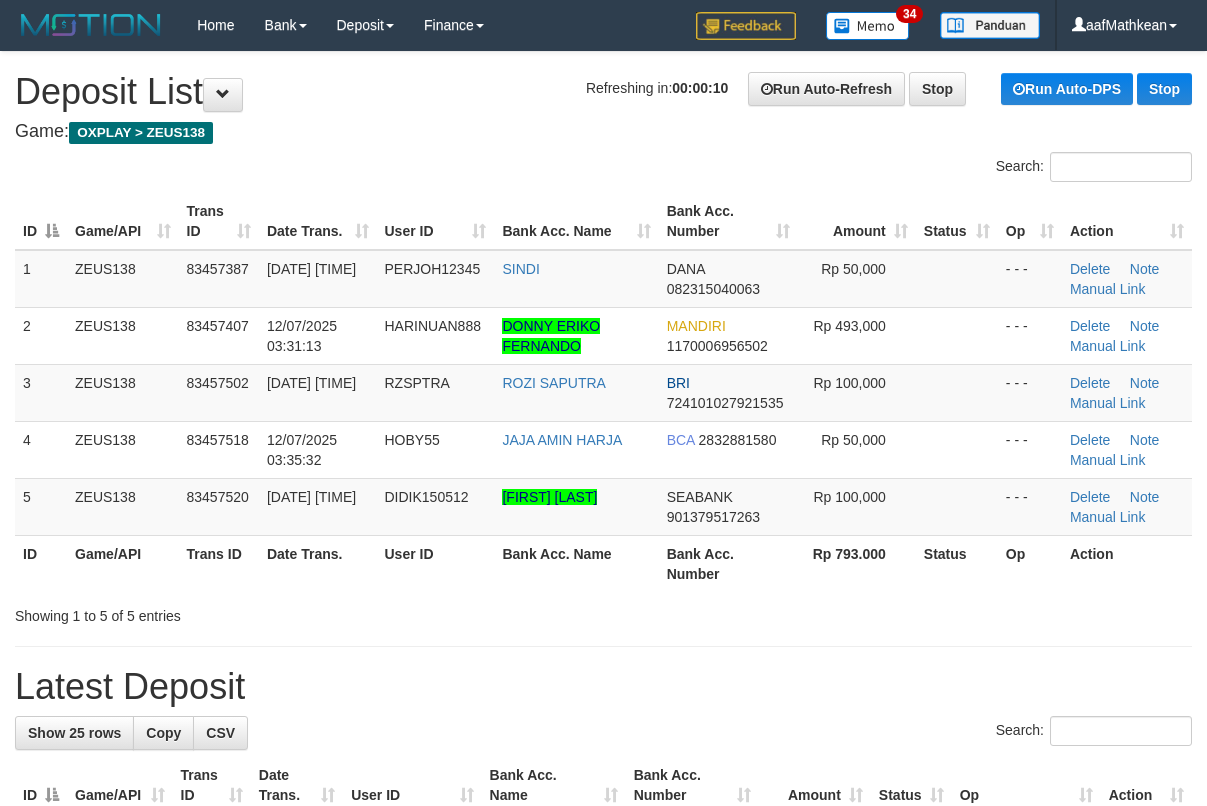 scroll, scrollTop: 0, scrollLeft: 0, axis: both 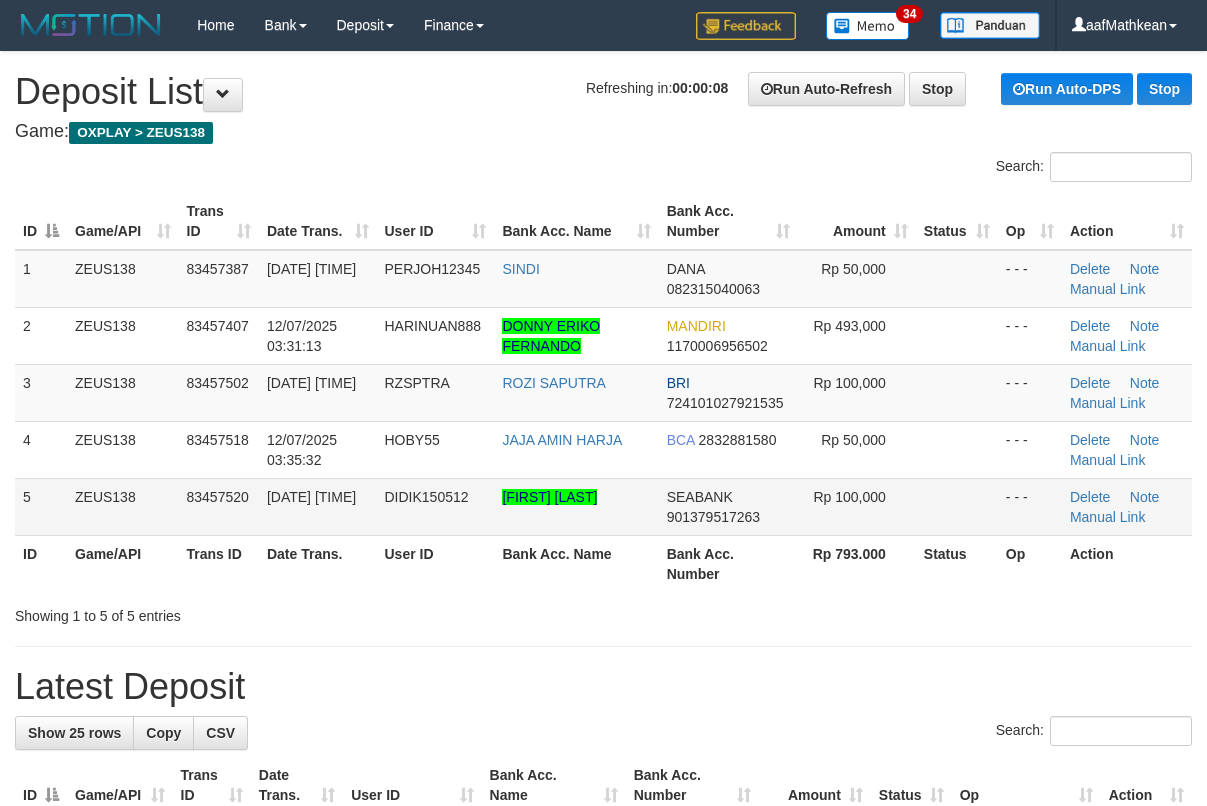 drag, startPoint x: 441, startPoint y: 238, endPoint x: 349, endPoint y: 277, distance: 99.92497 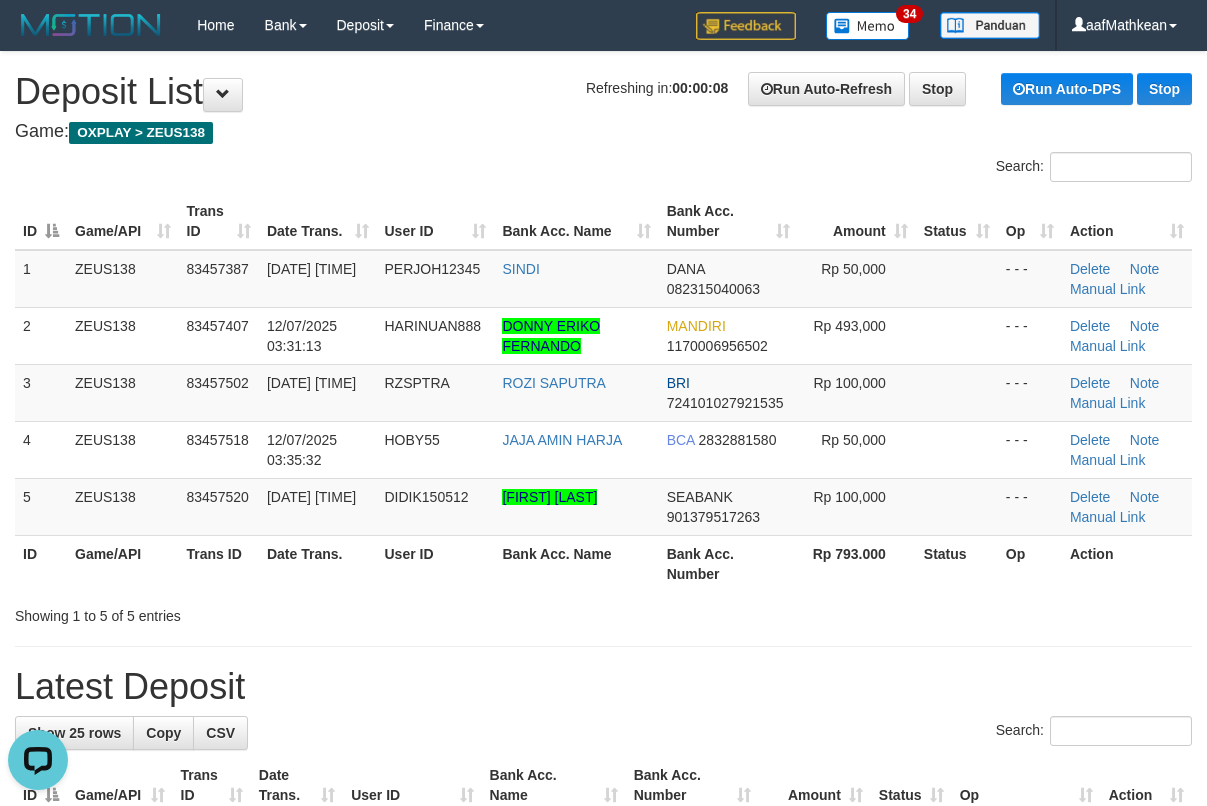 scroll, scrollTop: 0, scrollLeft: 0, axis: both 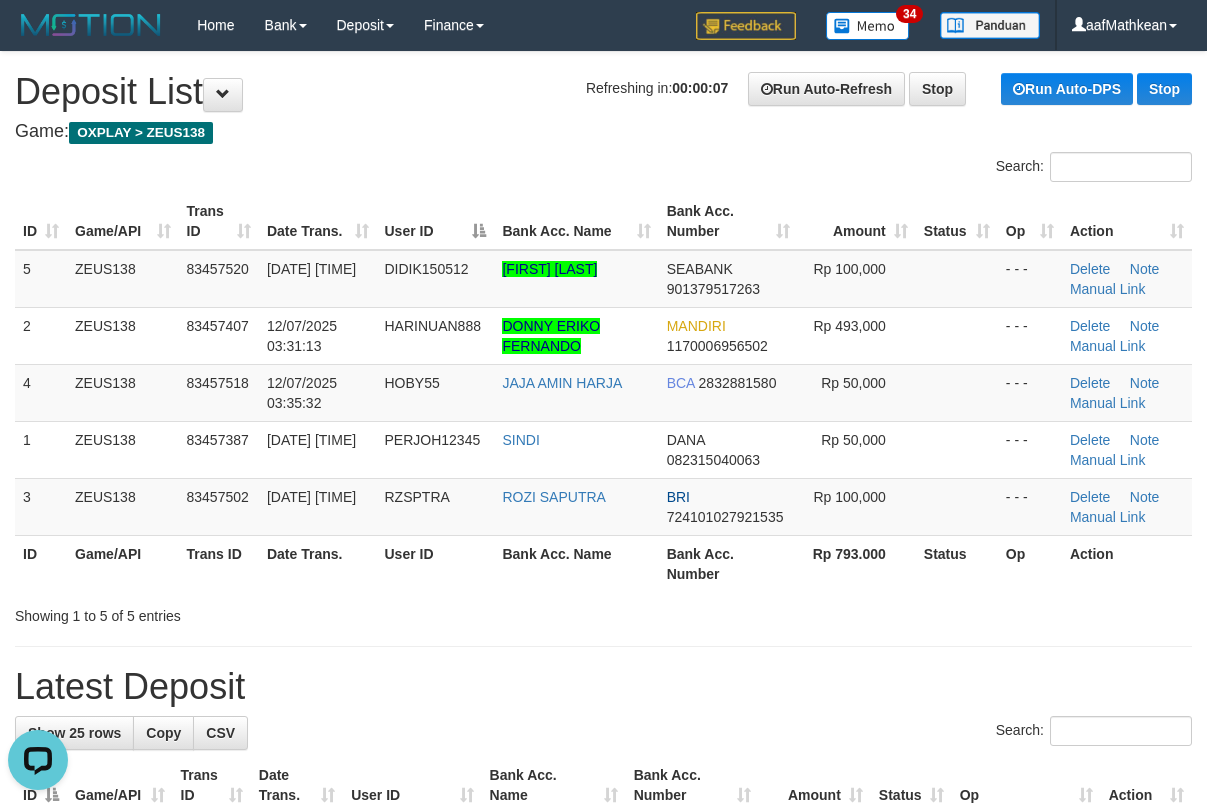 drag, startPoint x: 91, startPoint y: 358, endPoint x: -19, endPoint y: 398, distance: 117.047 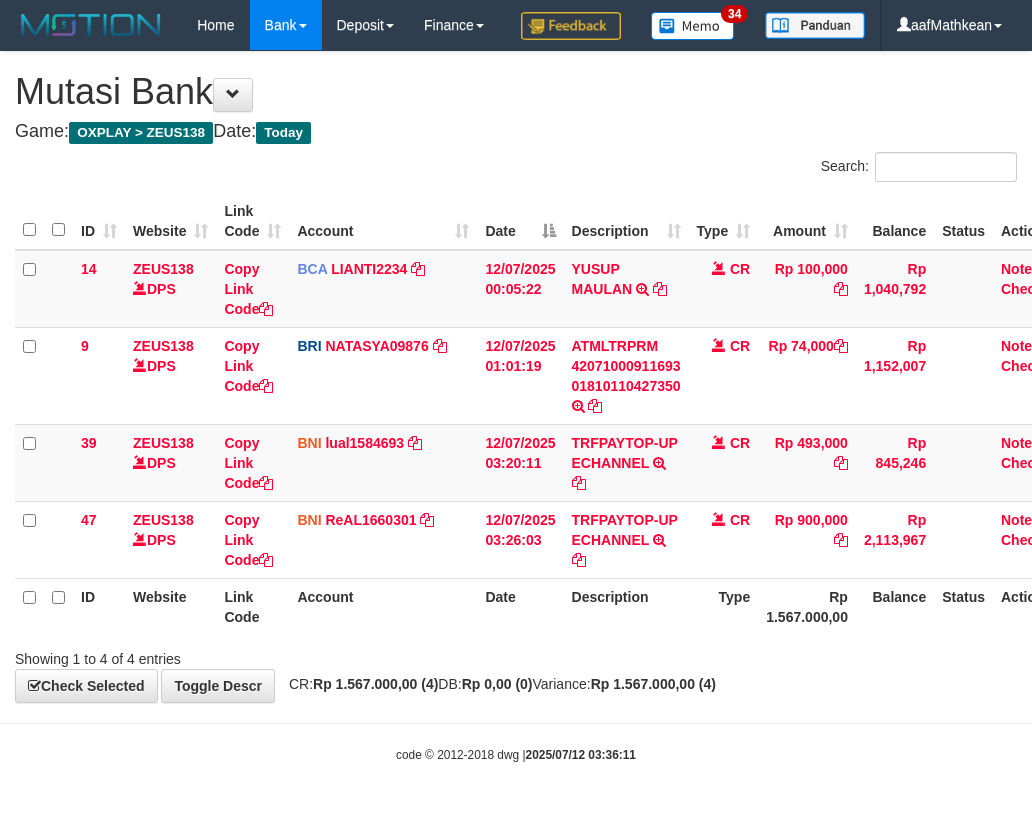 scroll, scrollTop: 0, scrollLeft: 14, axis: horizontal 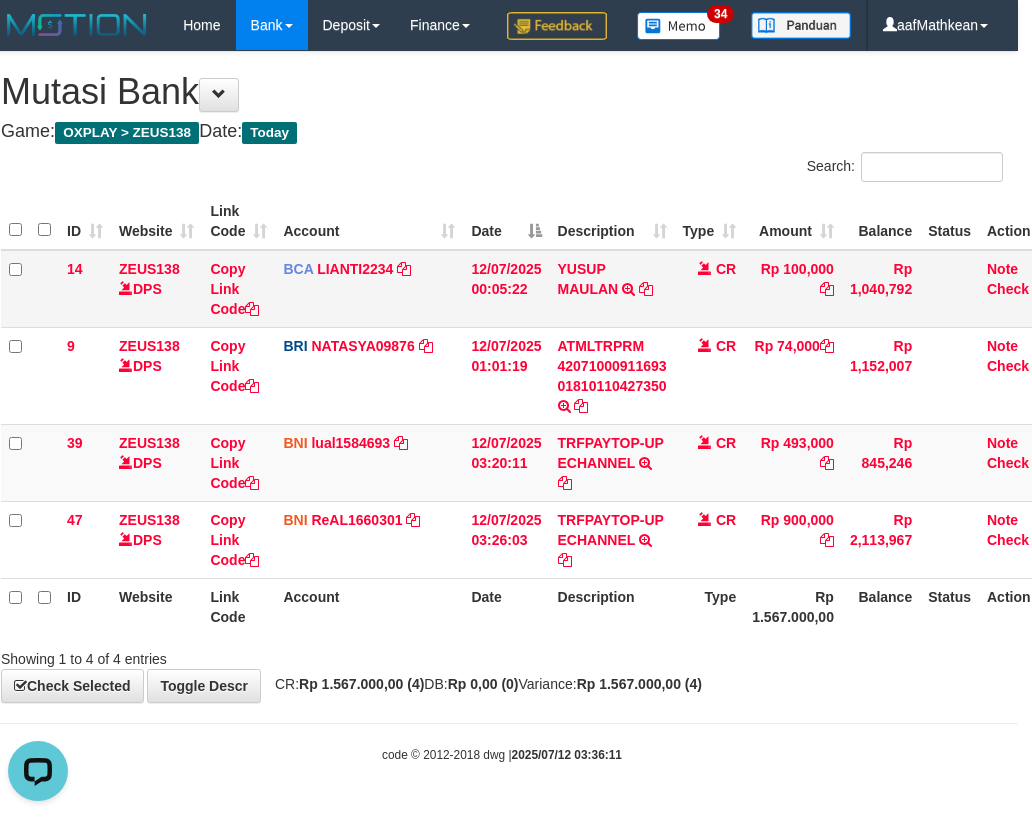 click on "Account" at bounding box center (369, 221) 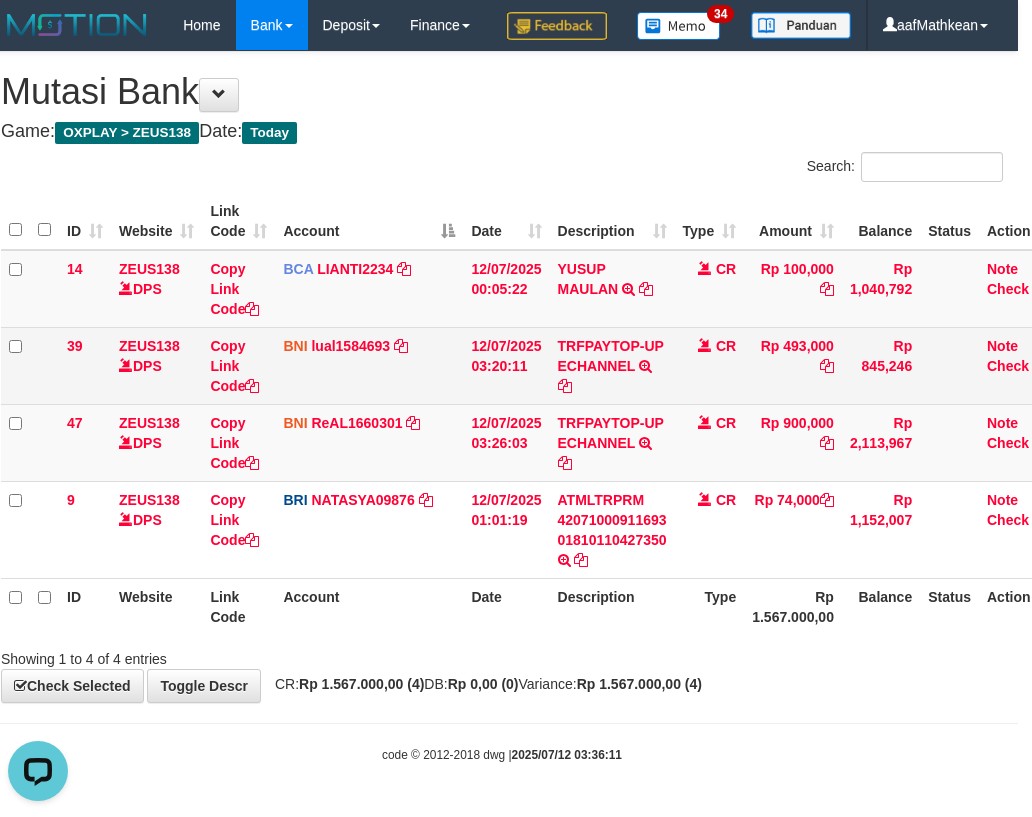 drag, startPoint x: 445, startPoint y: 328, endPoint x: 435, endPoint y: 382, distance: 54.91812 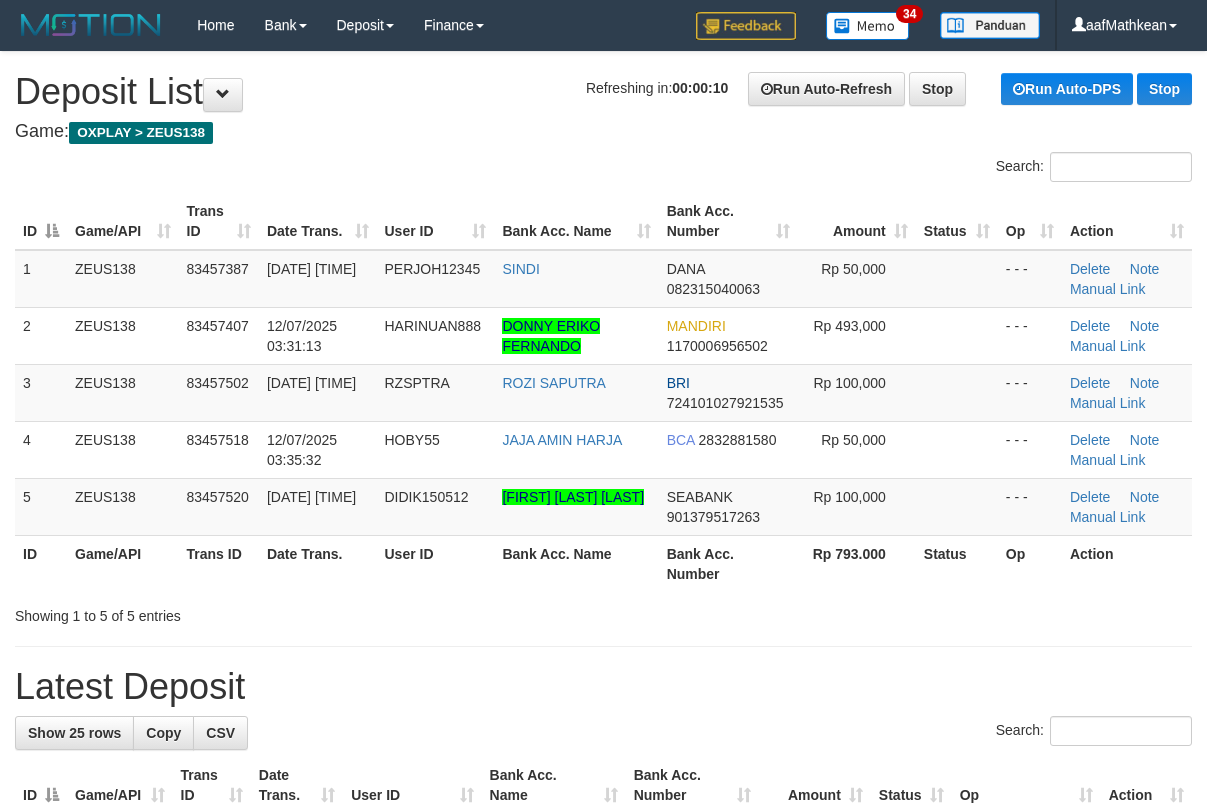scroll, scrollTop: 0, scrollLeft: 0, axis: both 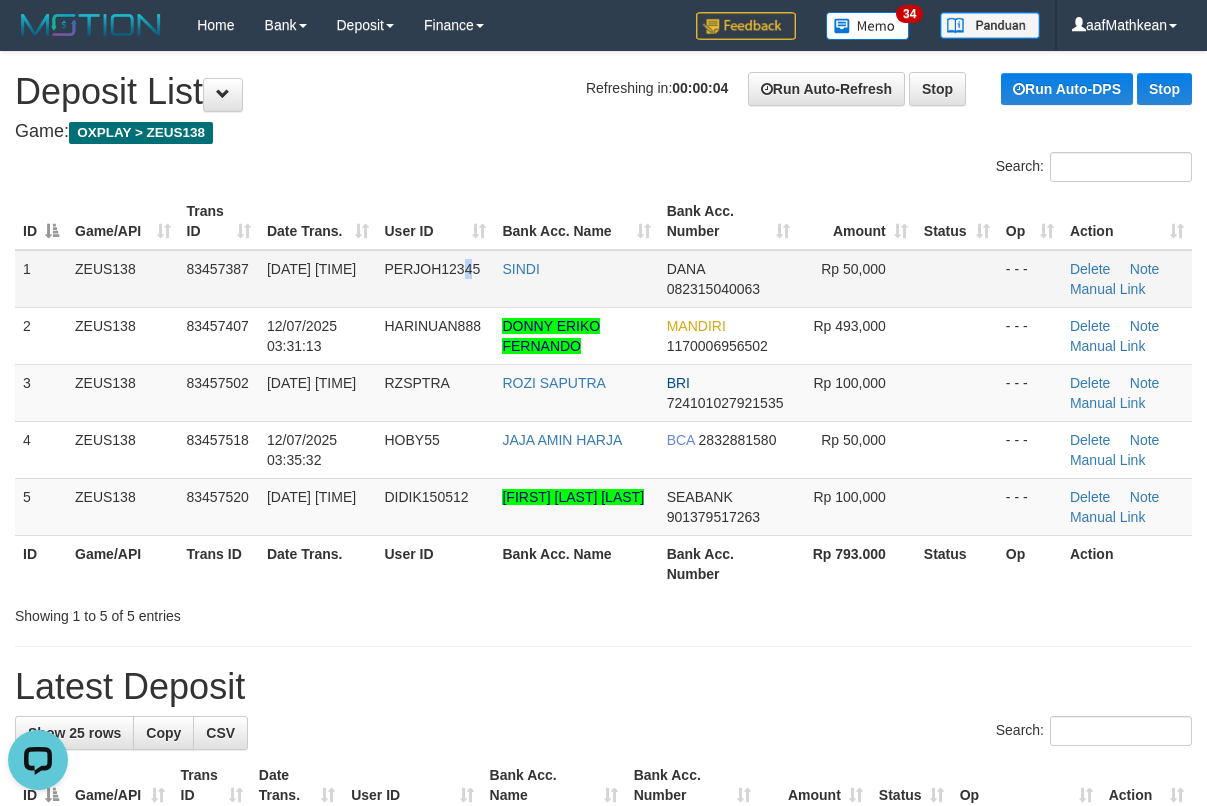 click on "PERJOH12345" at bounding box center (436, 279) 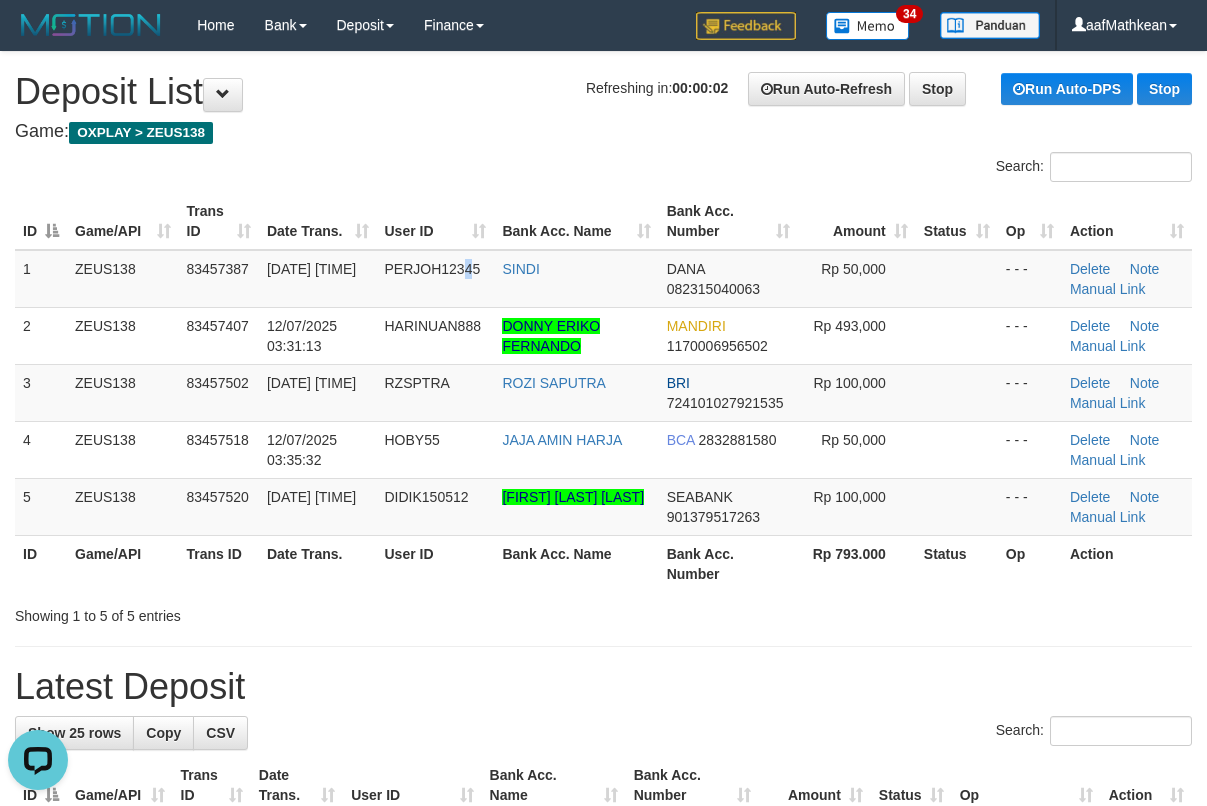 click on "**********" at bounding box center (603, 1212) 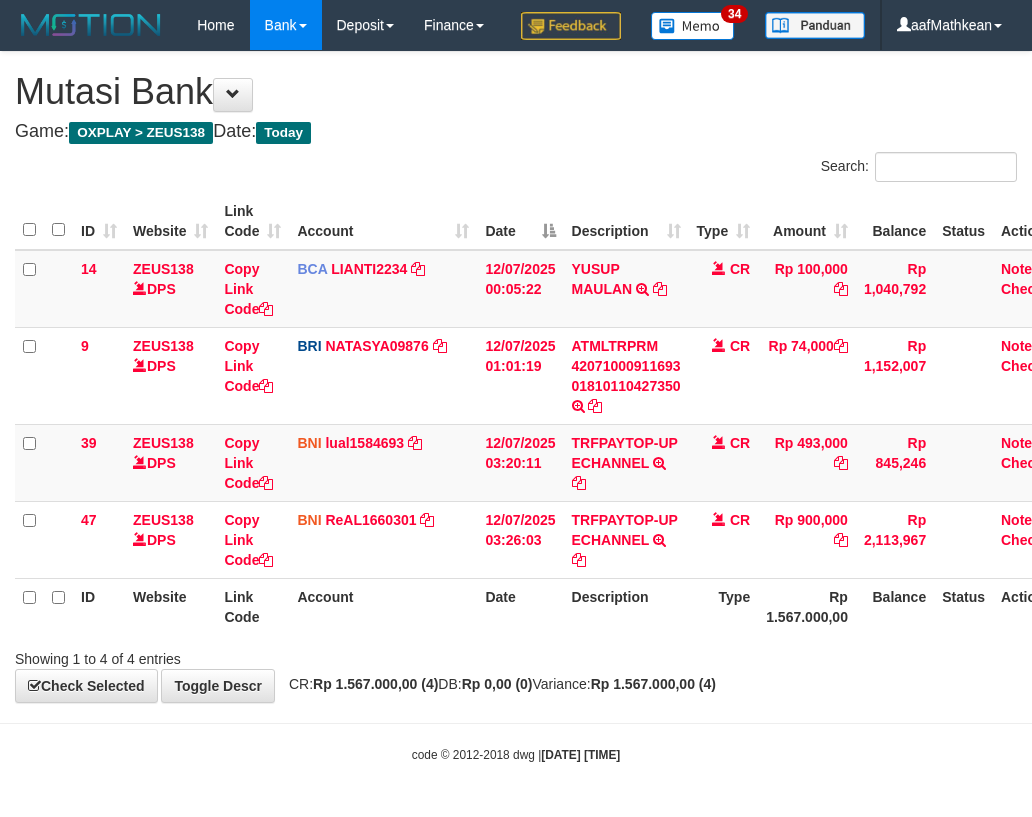 scroll, scrollTop: 0, scrollLeft: 14, axis: horizontal 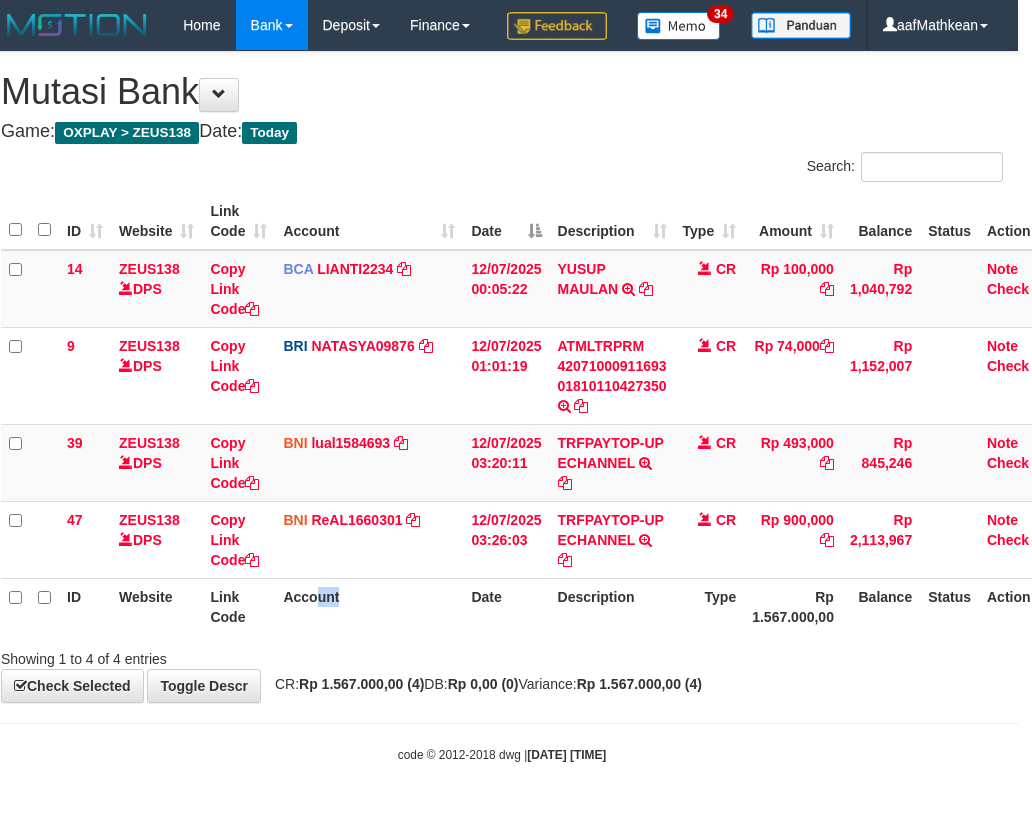 click on "Account" at bounding box center [369, 606] 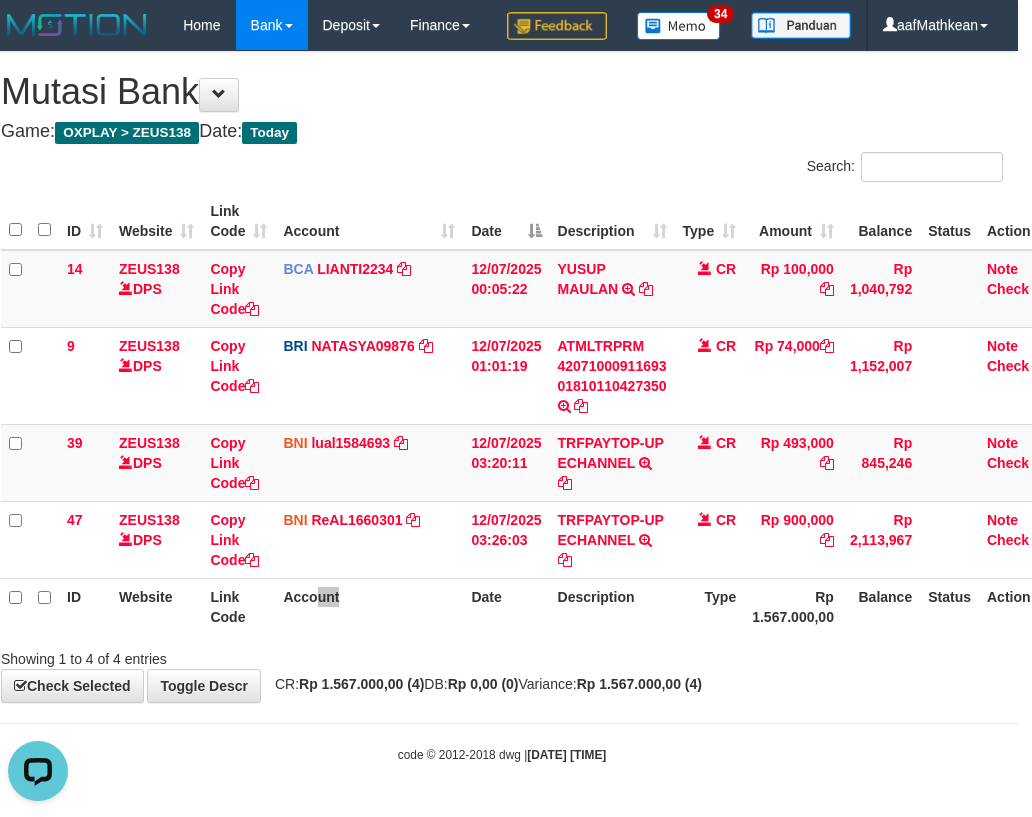 scroll, scrollTop: 0, scrollLeft: 0, axis: both 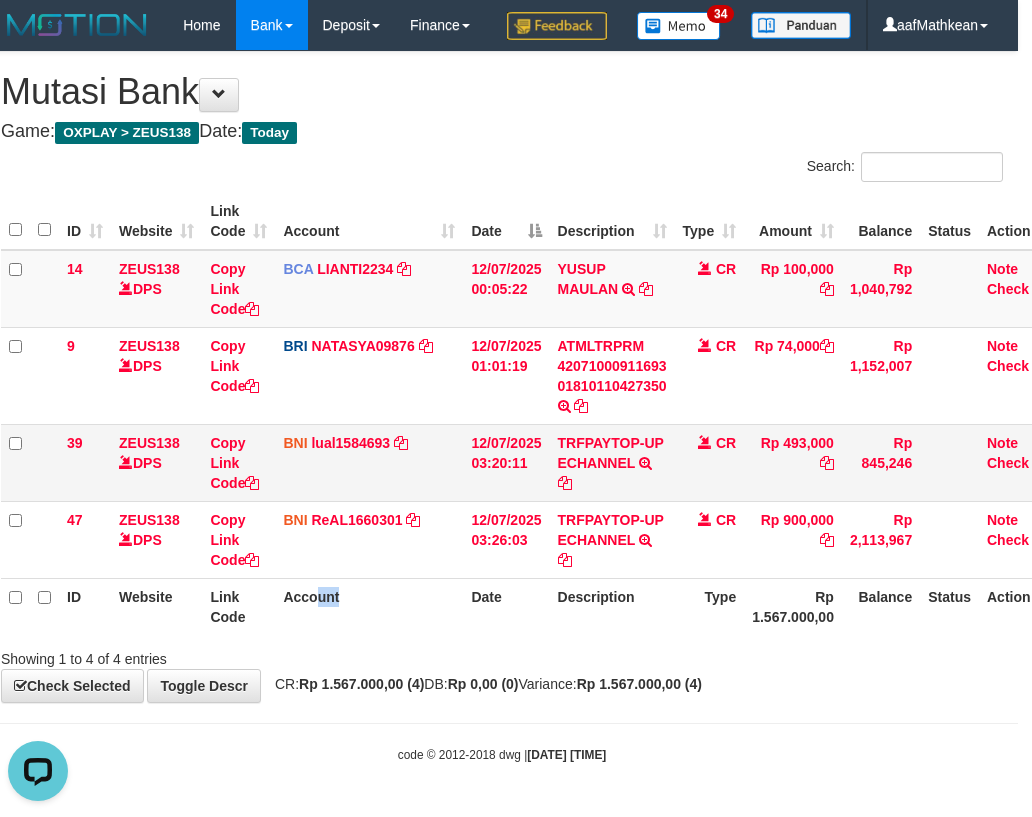 drag, startPoint x: 505, startPoint y: 237, endPoint x: 502, endPoint y: 478, distance: 241.01868 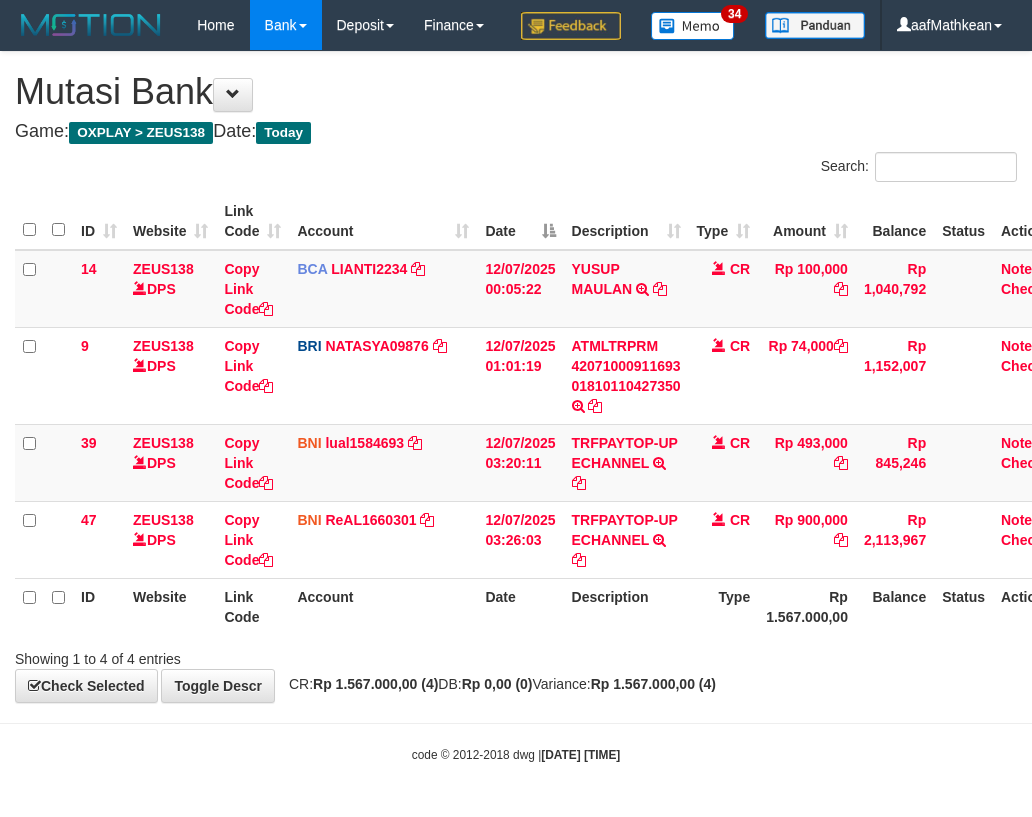 scroll, scrollTop: 0, scrollLeft: 14, axis: horizontal 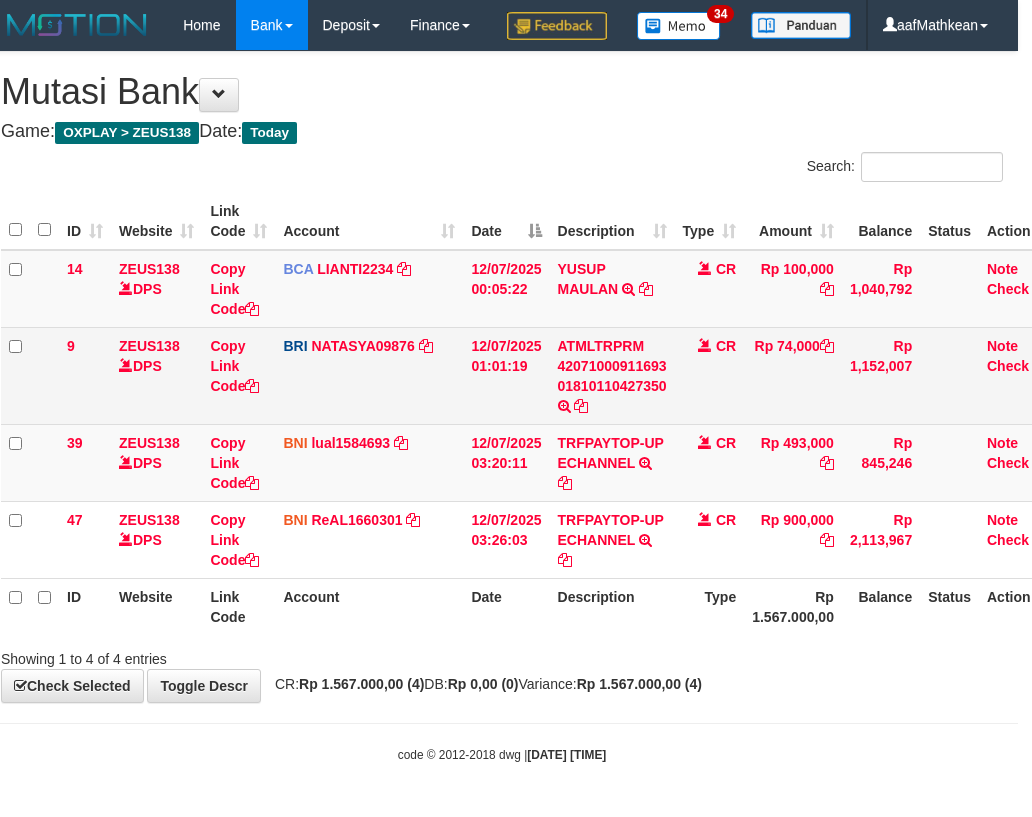 click on "CR" at bounding box center (710, 375) 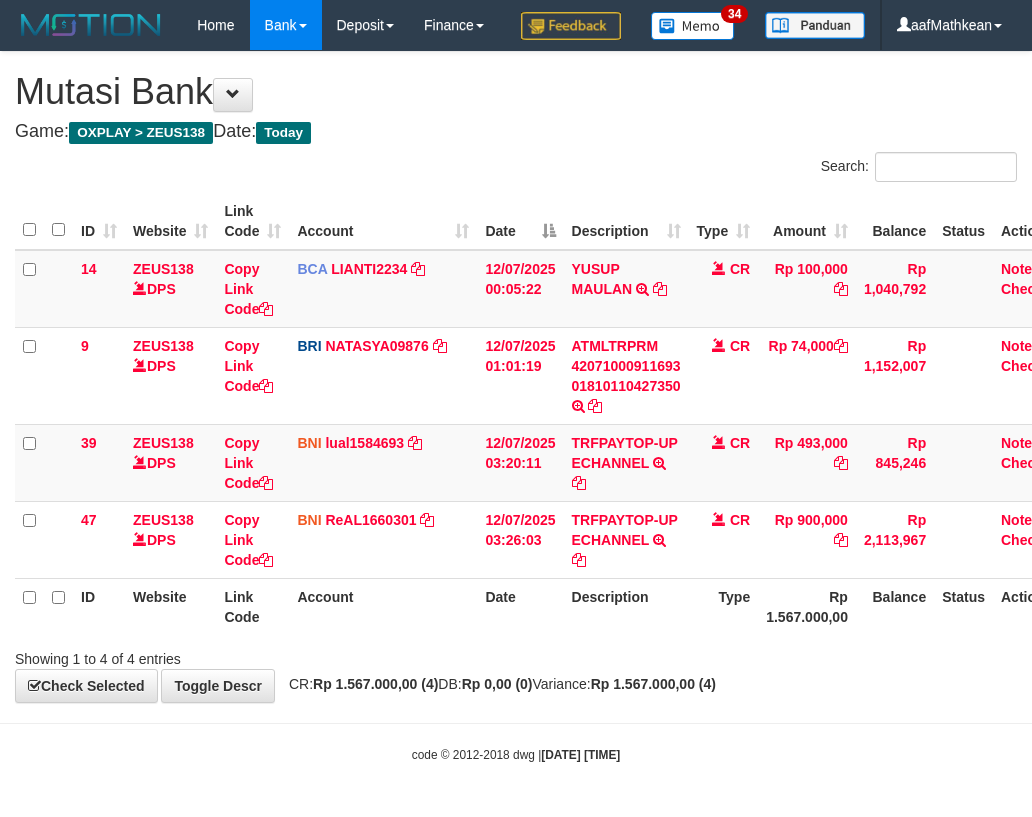 scroll, scrollTop: 0, scrollLeft: 14, axis: horizontal 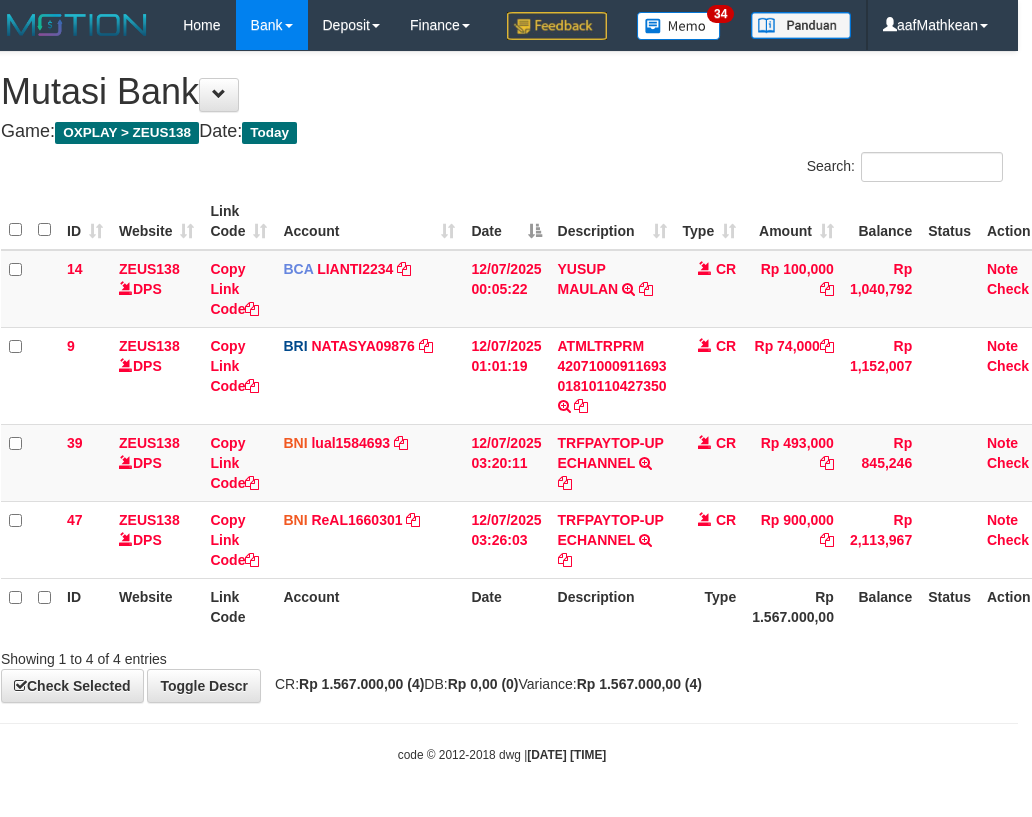 click on "**********" at bounding box center [502, 377] 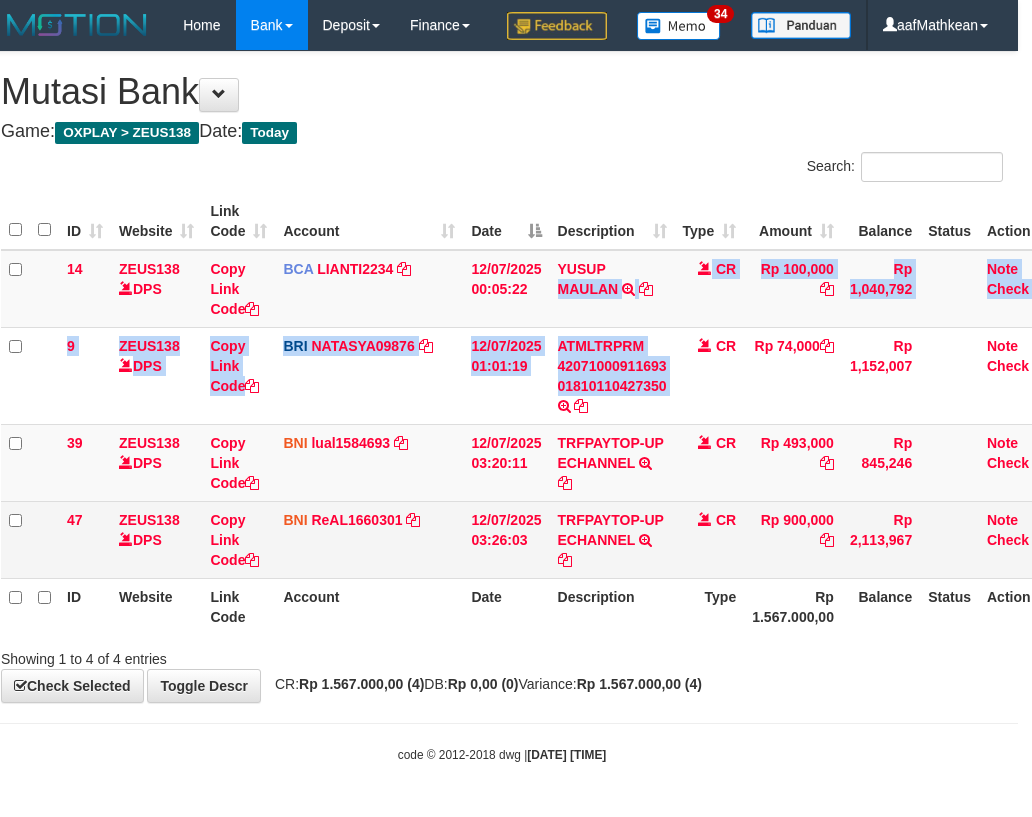 click on "14
ZEUS138    DPS
Copy Link Code
BCA
LIANTI2234
DPS
YULIANTI
mutasi_20250712_4646 | 14
mutasi_20250712_4646 | 14
12/07/2025 00:05:22
YUSUP MAULAN         TRSF E-BANKING CR 1207/FTSCY/WS95051
100000.002025071262819090 TRFDN-YUSUP MAULANESPAY DEBIT INDONE
CR
Rp 100,000
Rp 1,040,792
Note
Check
9
ZEUS138    DPS
Copy Link Code
BRI
NATASYA09876
DPS
SITI NURLITA SAPITRI
mutasi_20250712_3126 | 9" at bounding box center (531, 414) 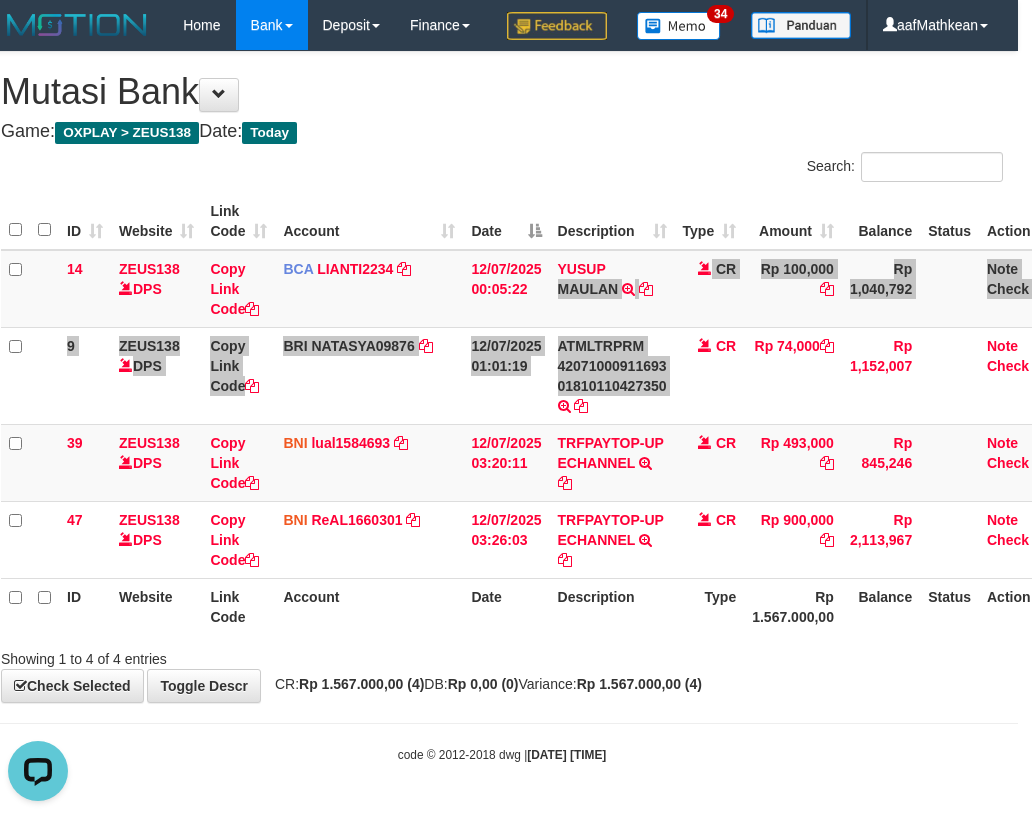 scroll, scrollTop: 0, scrollLeft: 0, axis: both 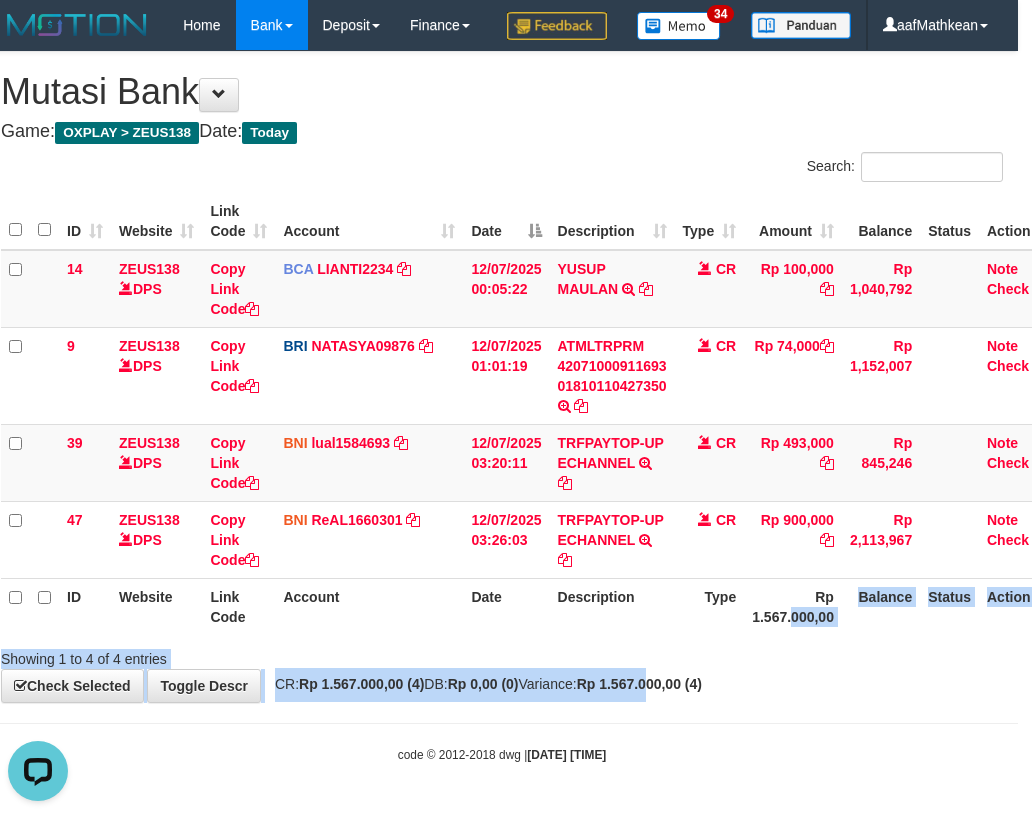 click on "**********" at bounding box center (502, 377) 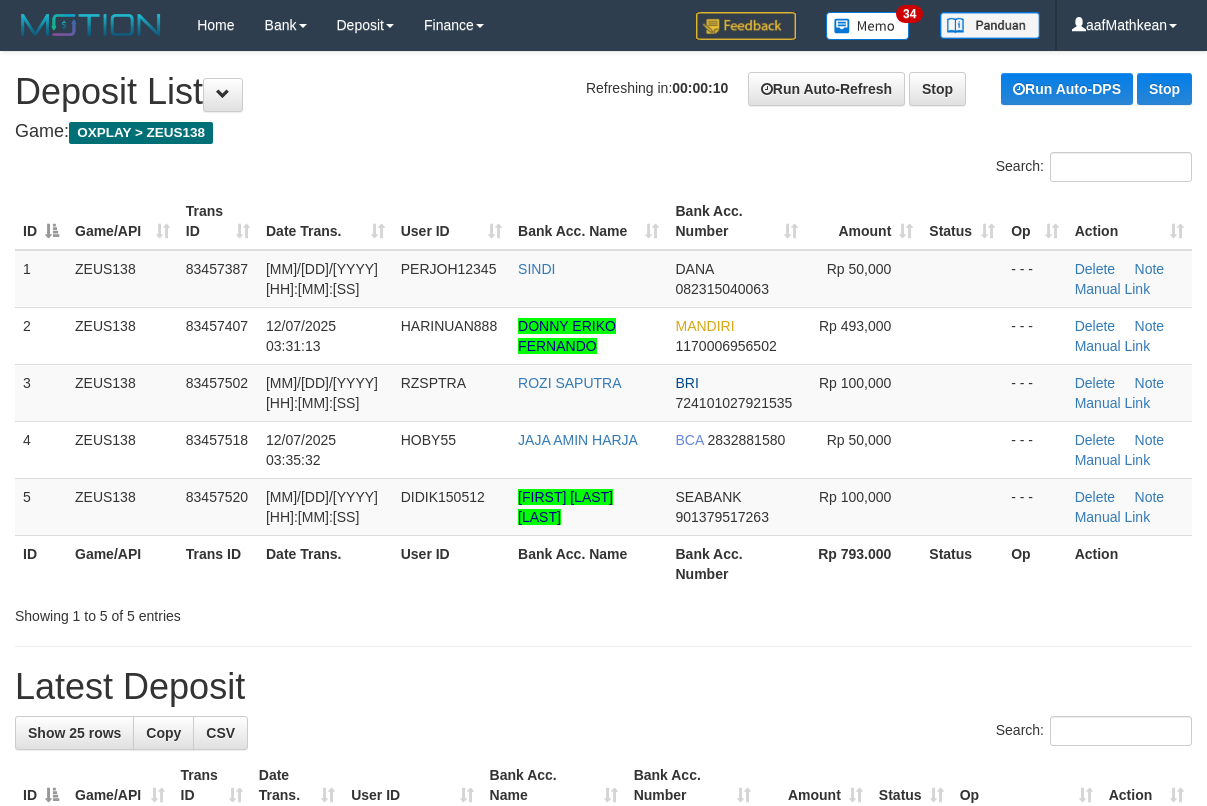 scroll, scrollTop: 0, scrollLeft: 0, axis: both 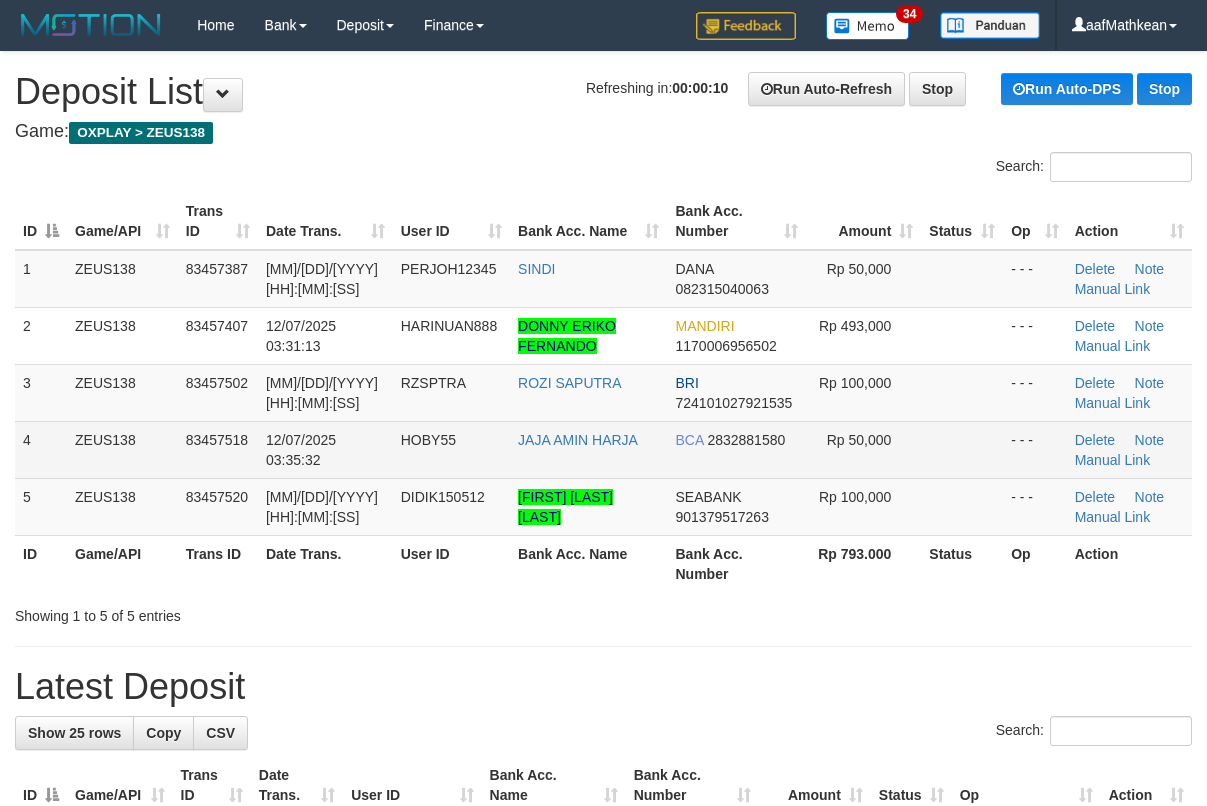 click on "ROZI SAPUTRA" at bounding box center [588, 392] 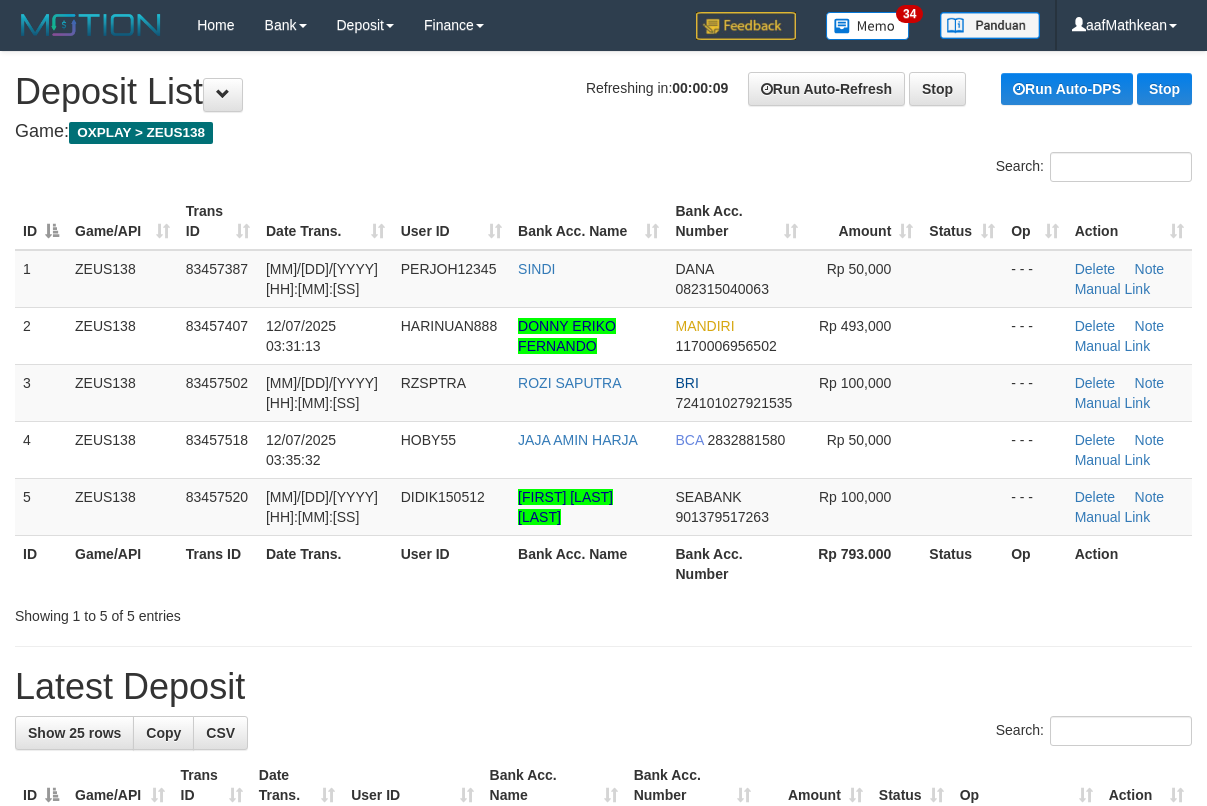 click on "Search:" at bounding box center [603, 169] 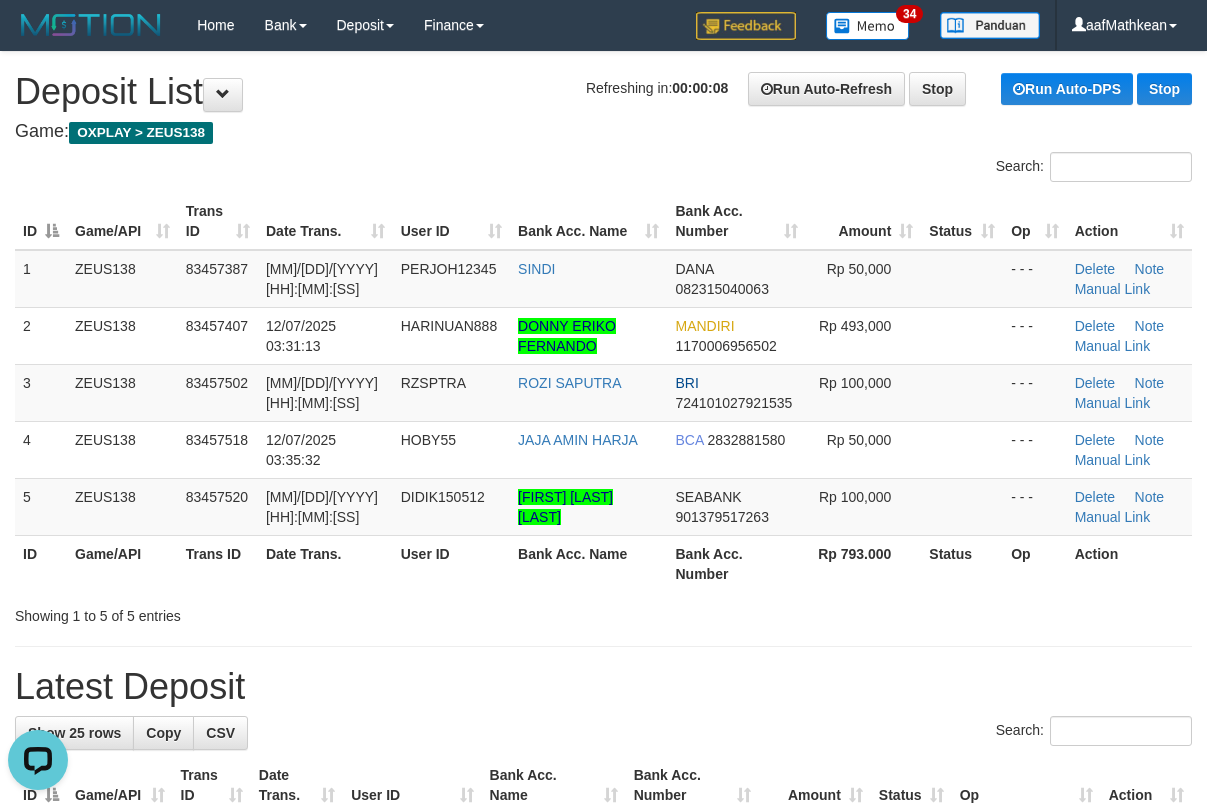 scroll, scrollTop: 0, scrollLeft: 0, axis: both 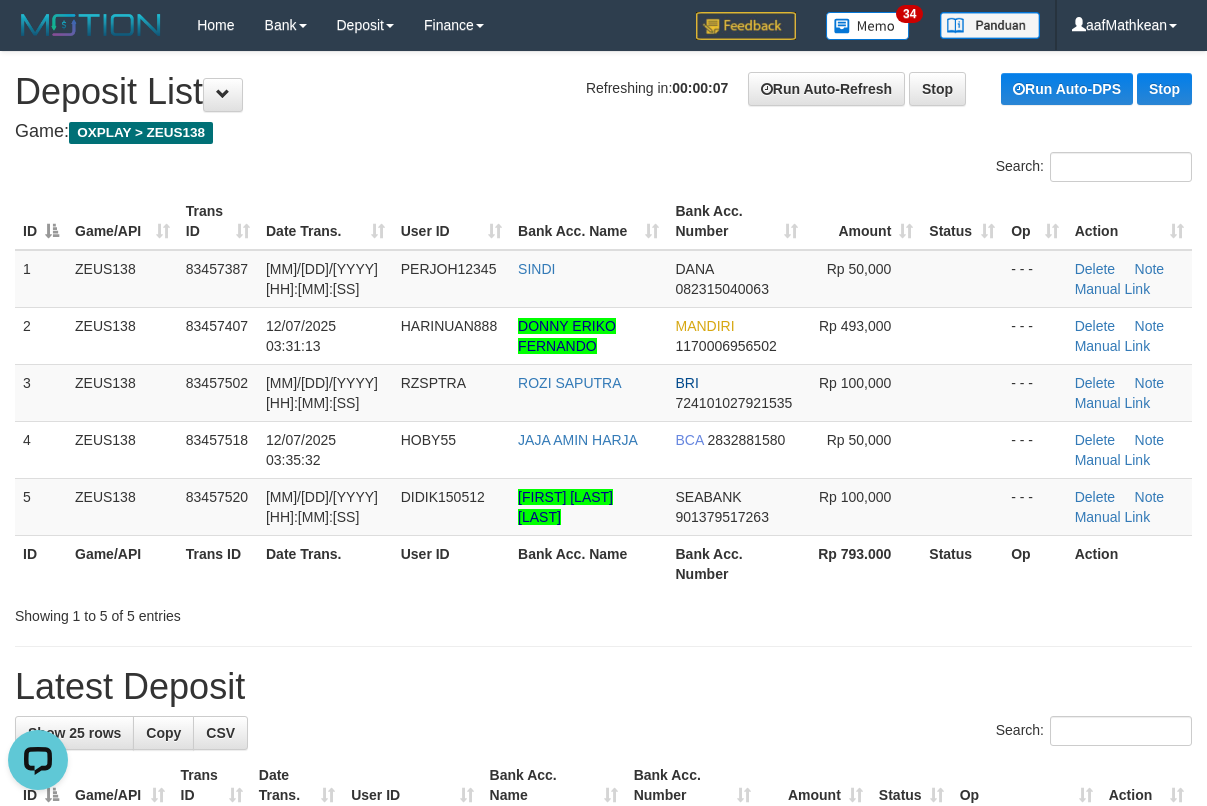 drag, startPoint x: 393, startPoint y: 115, endPoint x: 385, endPoint y: 125, distance: 12.806249 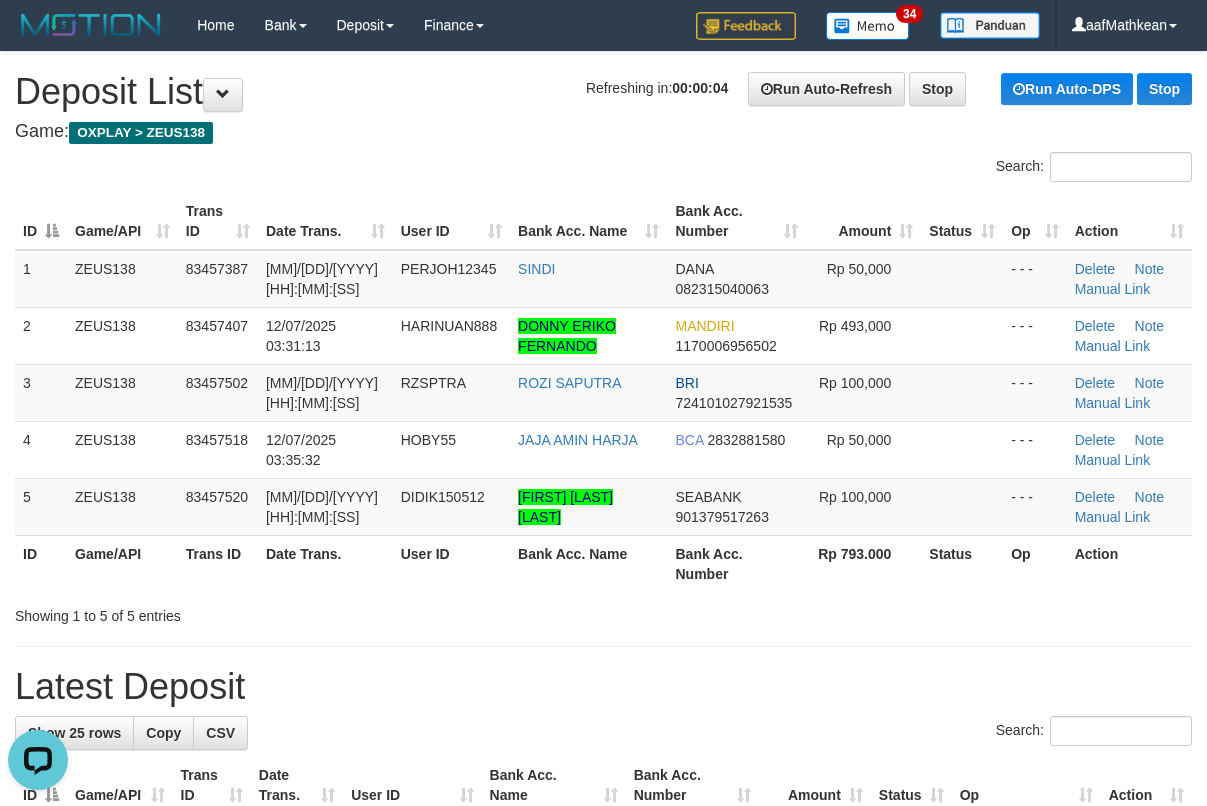 click on "Search:" at bounding box center [603, 169] 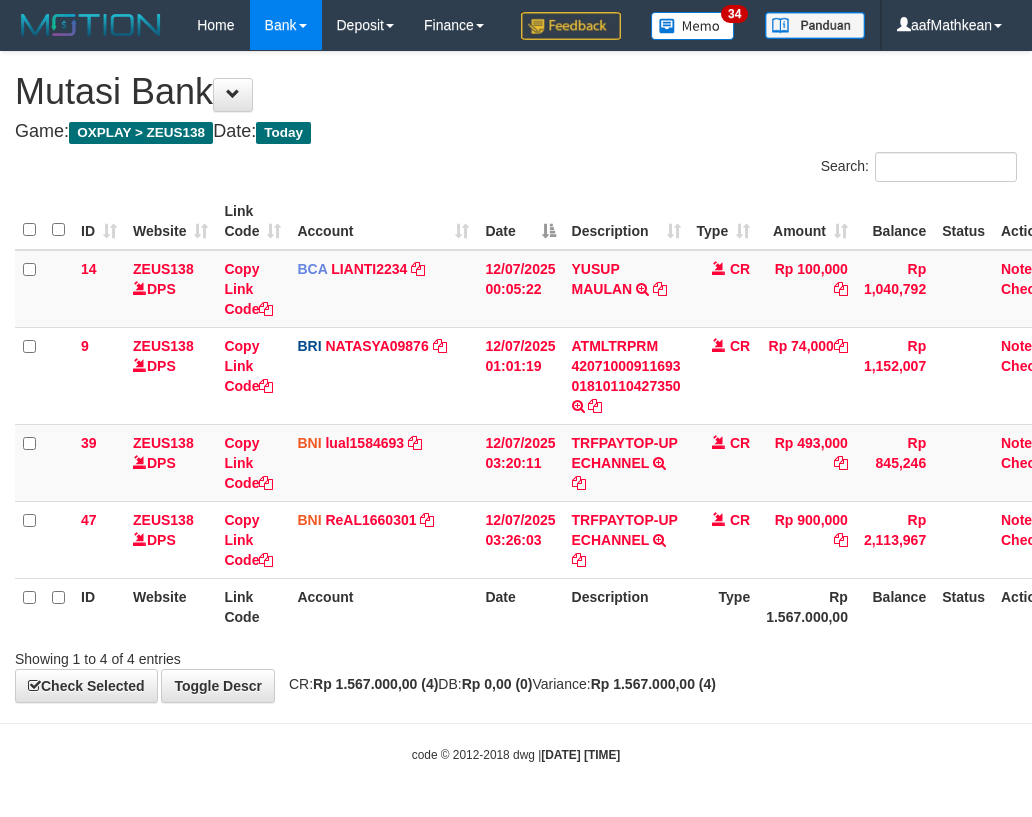 scroll, scrollTop: 0, scrollLeft: 14, axis: horizontal 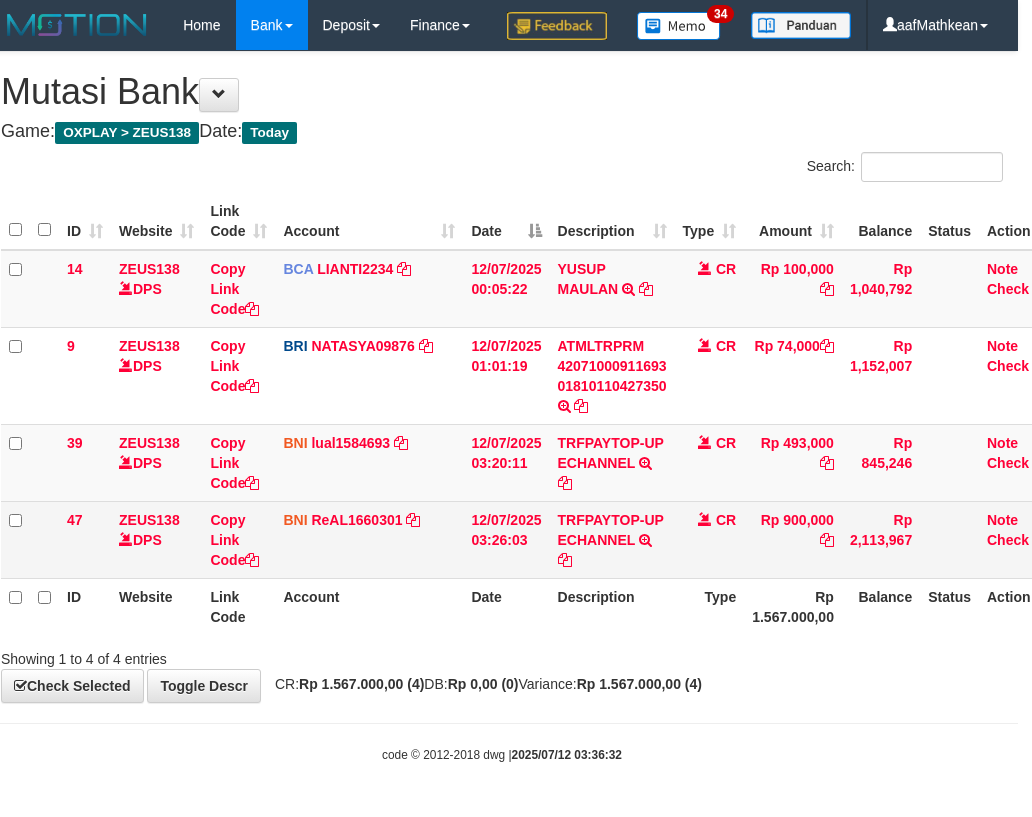 click on "CR" at bounding box center (710, 539) 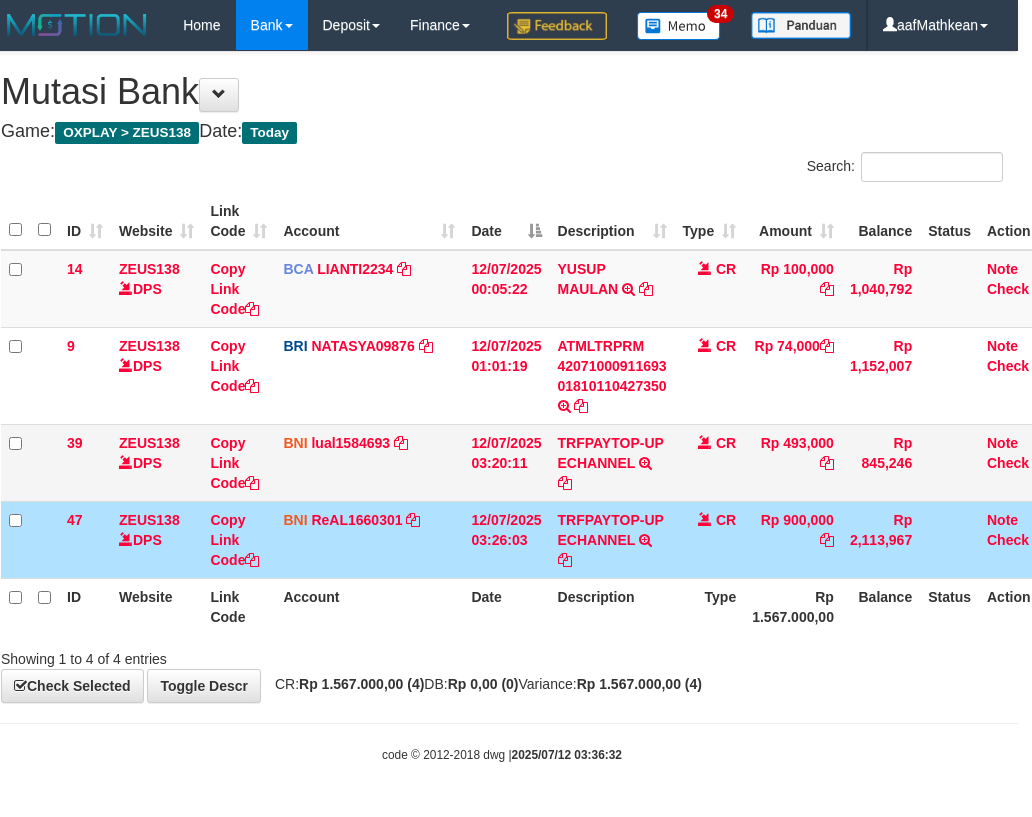 click on "14
ZEUS138    DPS
Copy Link Code
BCA
LIANTI2234
DPS
[FIRST] [LAST]
mutasi_20250712_4646 | 14
mutasi_20250712_4646 | 14
12/07/2025 00:05:22
[FIRST] [LAST]         TRSF E-BANKING CR 1207/FTSCY/WS95051
100000.002025071262819090 TRFDN-YUSUP MAULANESPAY DEBIT INDONE
CR
Rp 100,000
Rp 1,040,792
Note
Check
9
ZEUS138    DPS
Copy Link Code
BRI
NATASYA09876
DPS
[FIRST] [LAST] [LAST]
mutasi_20250712_3126 | 9" at bounding box center (531, 414) 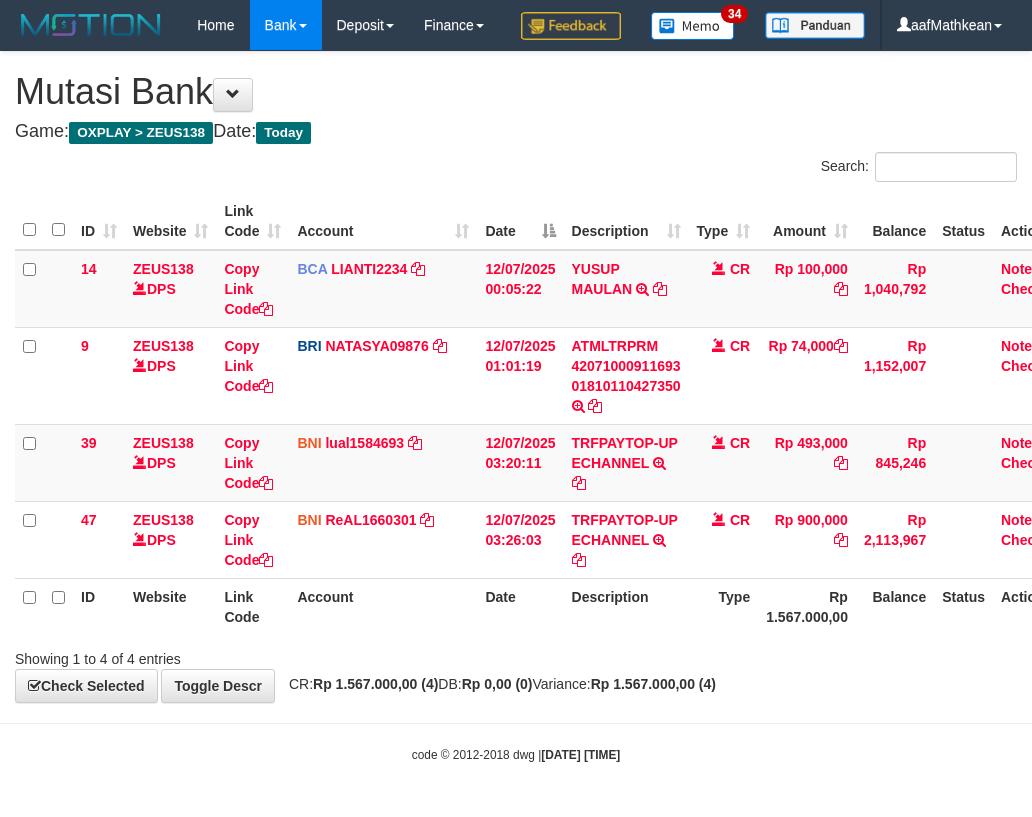 scroll, scrollTop: 0, scrollLeft: 14, axis: horizontal 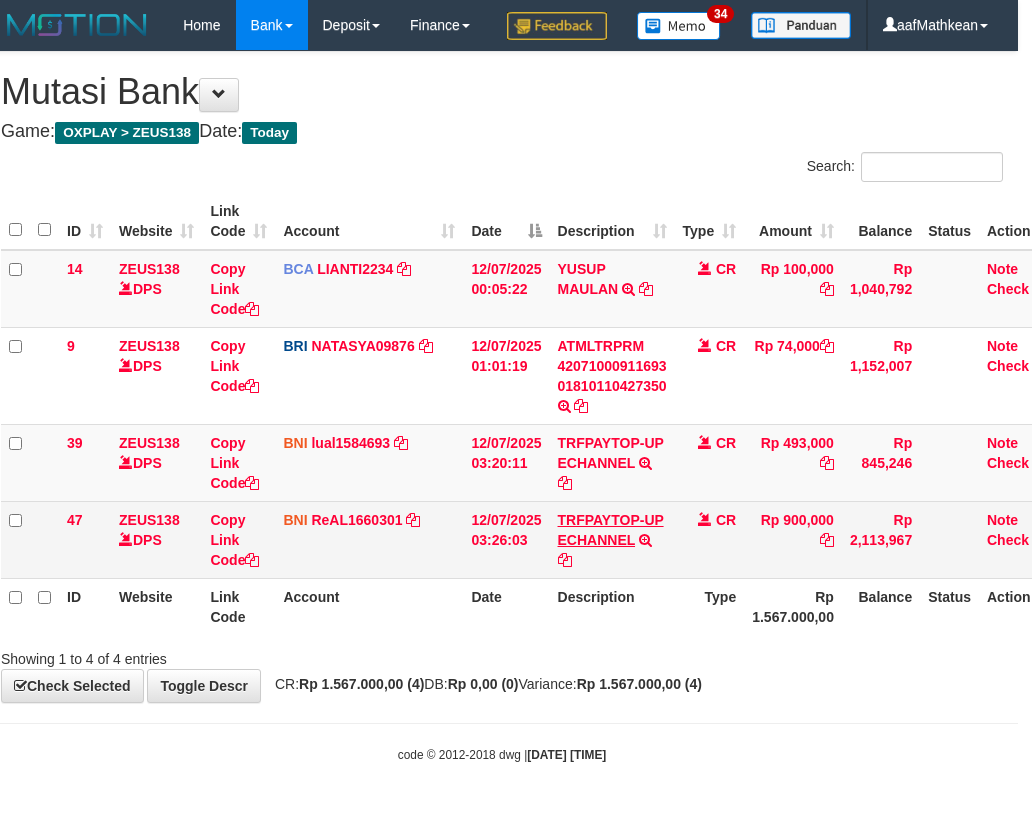 drag, startPoint x: 494, startPoint y: 197, endPoint x: 633, endPoint y: 568, distance: 396.1843 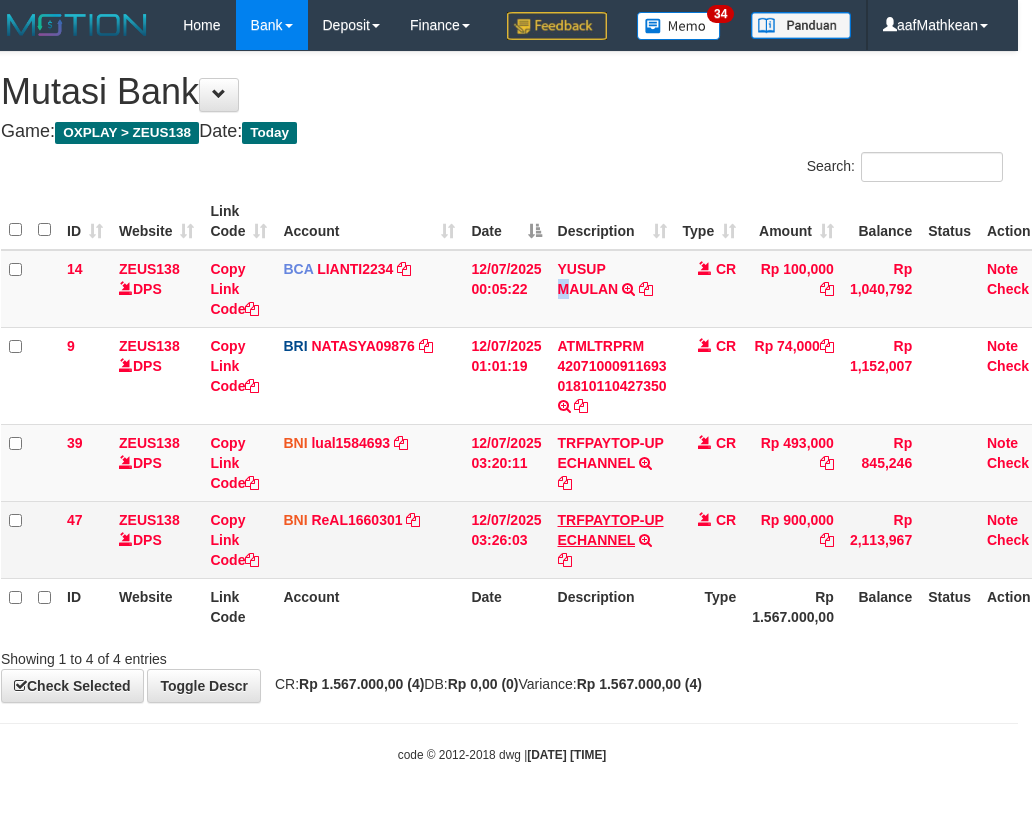 click on "14
ZEUS138    DPS
Copy Link Code
BCA
LIANTI2234
DPS
[FIRST] [LAST]
mutasi_20250712_4646 | 14
mutasi_20250712_4646 | 14
12/07/2025 00:05:22
[FIRST] [LAST]         TRSF E-BANKING CR 1207/FTSCY/WS95051
100000.002025071262819090 TRFDN-YUSUP MAULANESPAY DEBIT INDONE
CR
Rp 100,000
Rp 1,040,792
Note
Check
9
ZEUS138    DPS
Copy Link Code
BRI
NATASYA09876
DPS
[FIRST] [LAST] [LAST]
mutasi_20250712_3126 | 9" at bounding box center (531, 414) 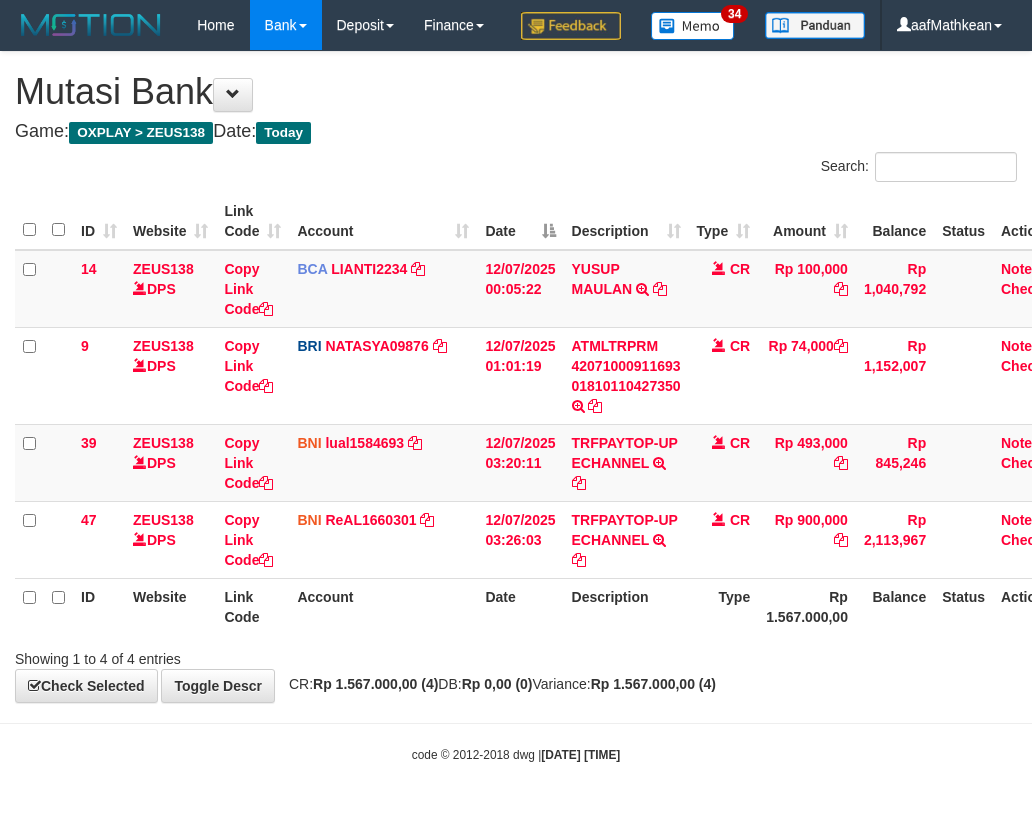 scroll, scrollTop: 0, scrollLeft: 14, axis: horizontal 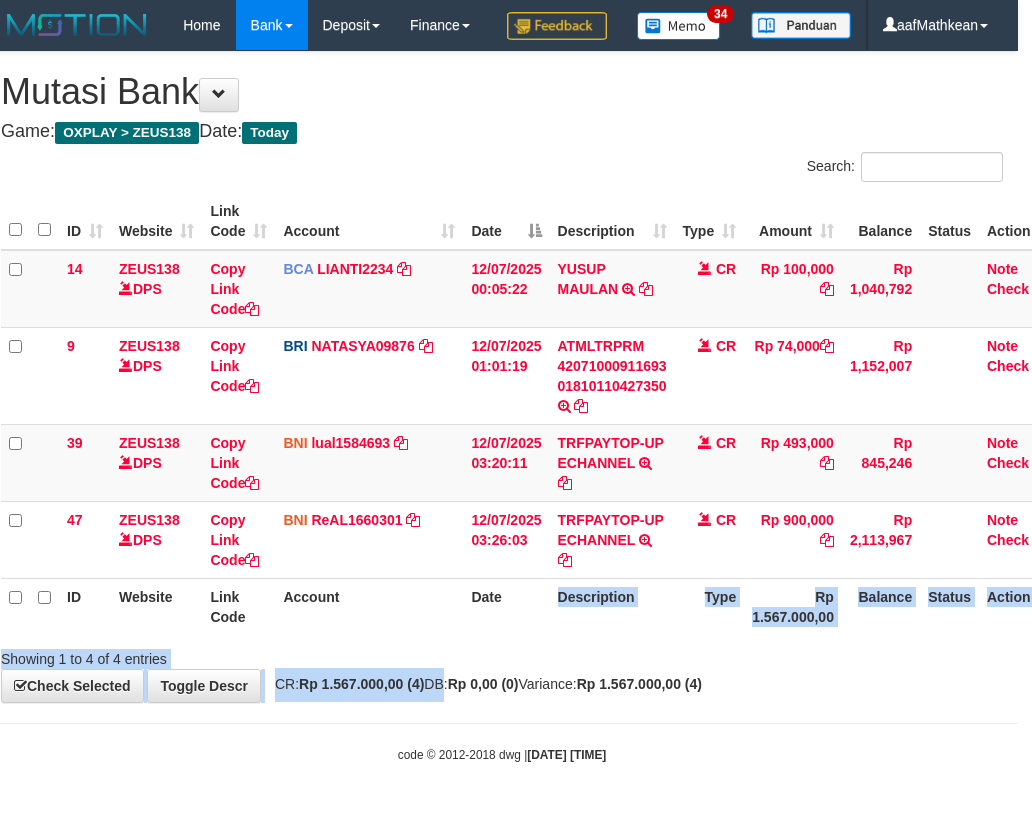 click on "**********" at bounding box center [502, 377] 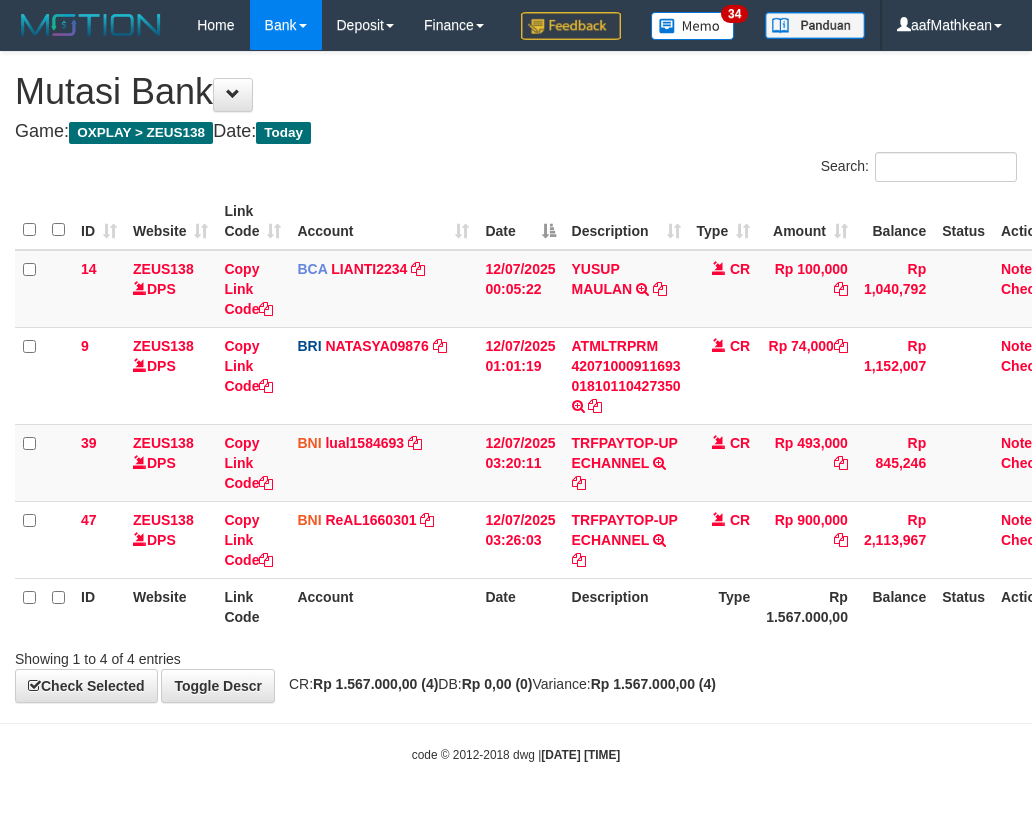 scroll, scrollTop: 0, scrollLeft: 14, axis: horizontal 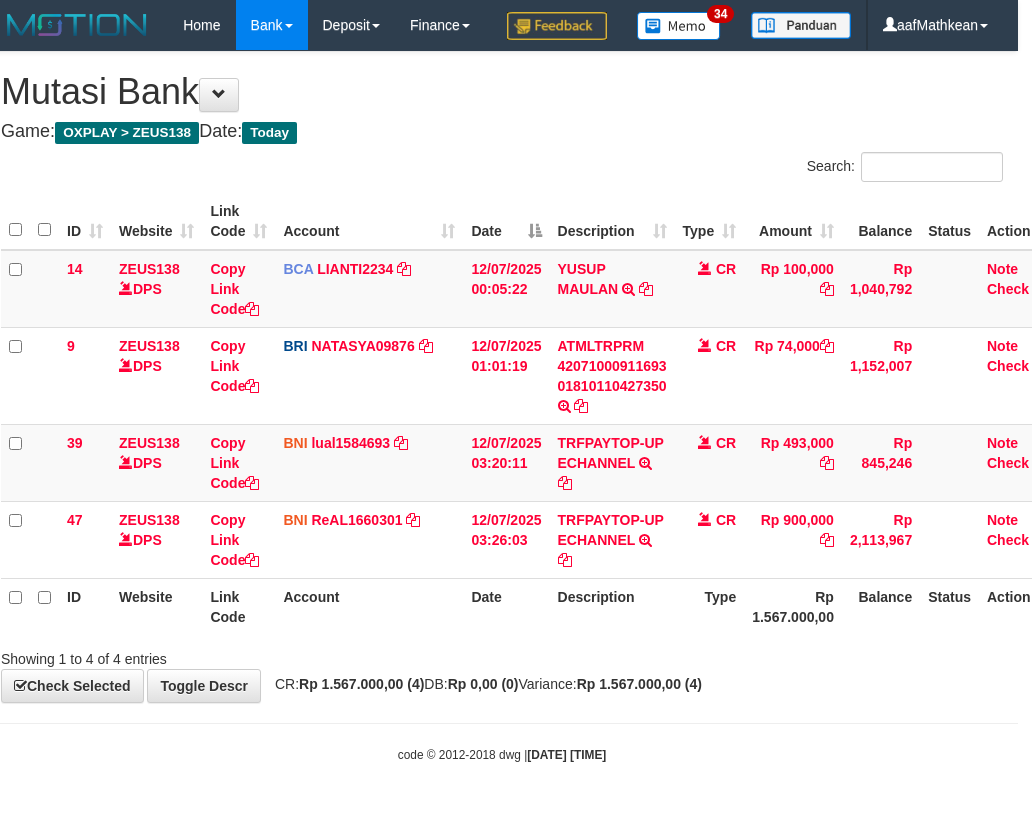 drag, startPoint x: 468, startPoint y: 679, endPoint x: 429, endPoint y: 707, distance: 48.010414 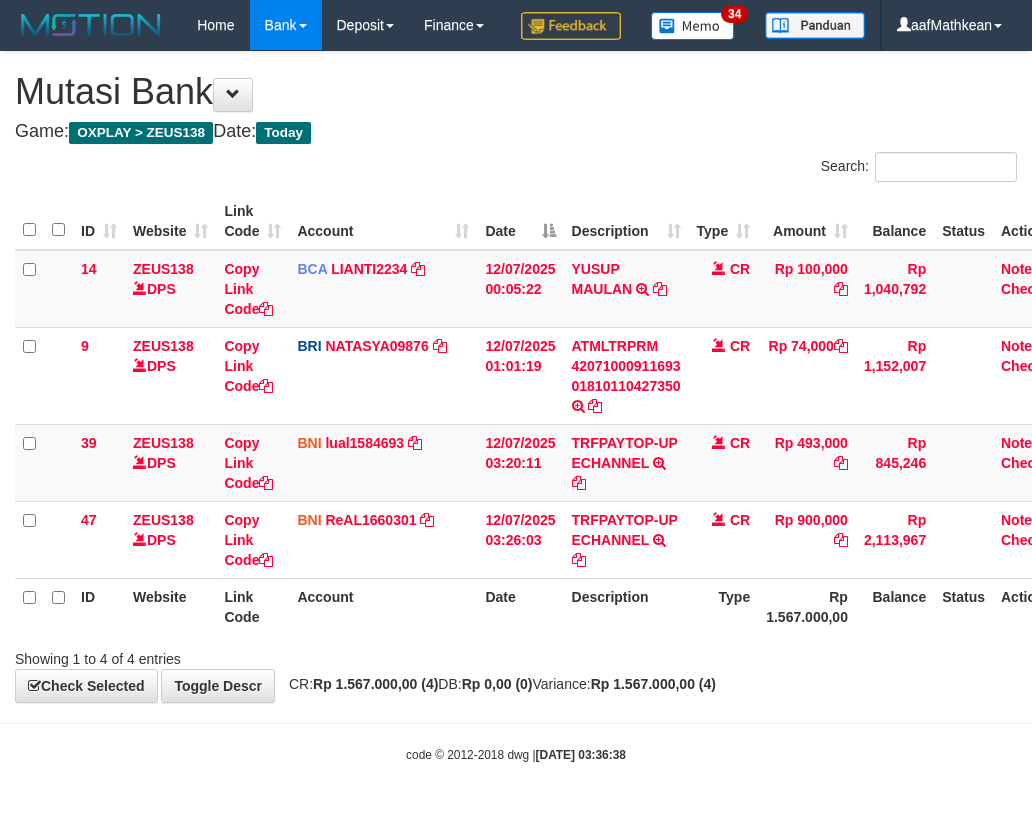 scroll, scrollTop: 0, scrollLeft: 14, axis: horizontal 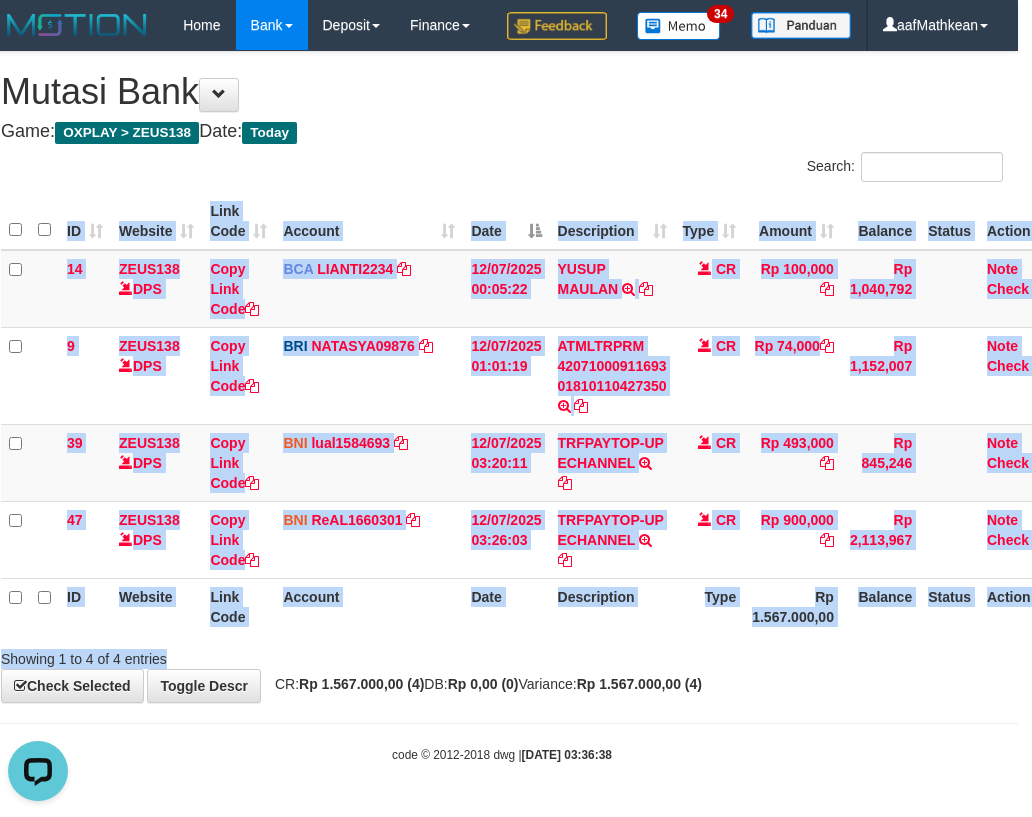 drag, startPoint x: 924, startPoint y: 694, endPoint x: 971, endPoint y: 663, distance: 56.302753 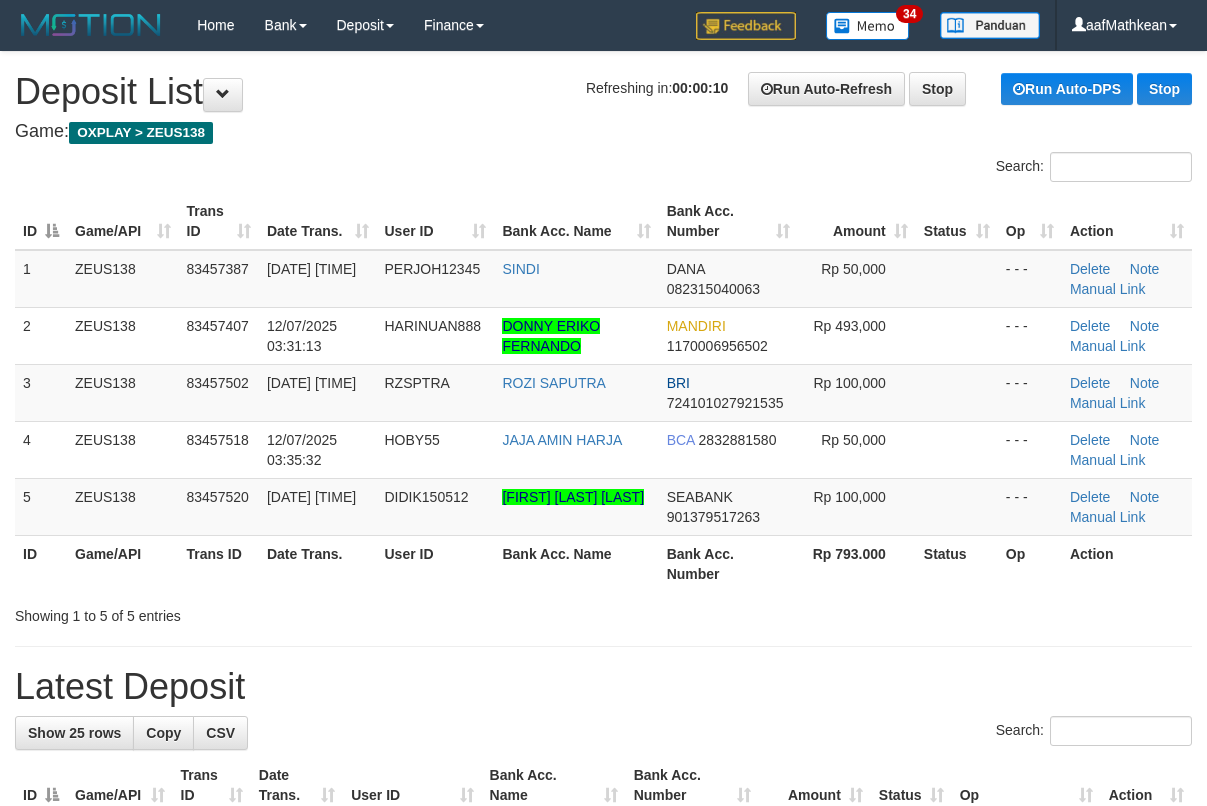 scroll, scrollTop: 0, scrollLeft: 0, axis: both 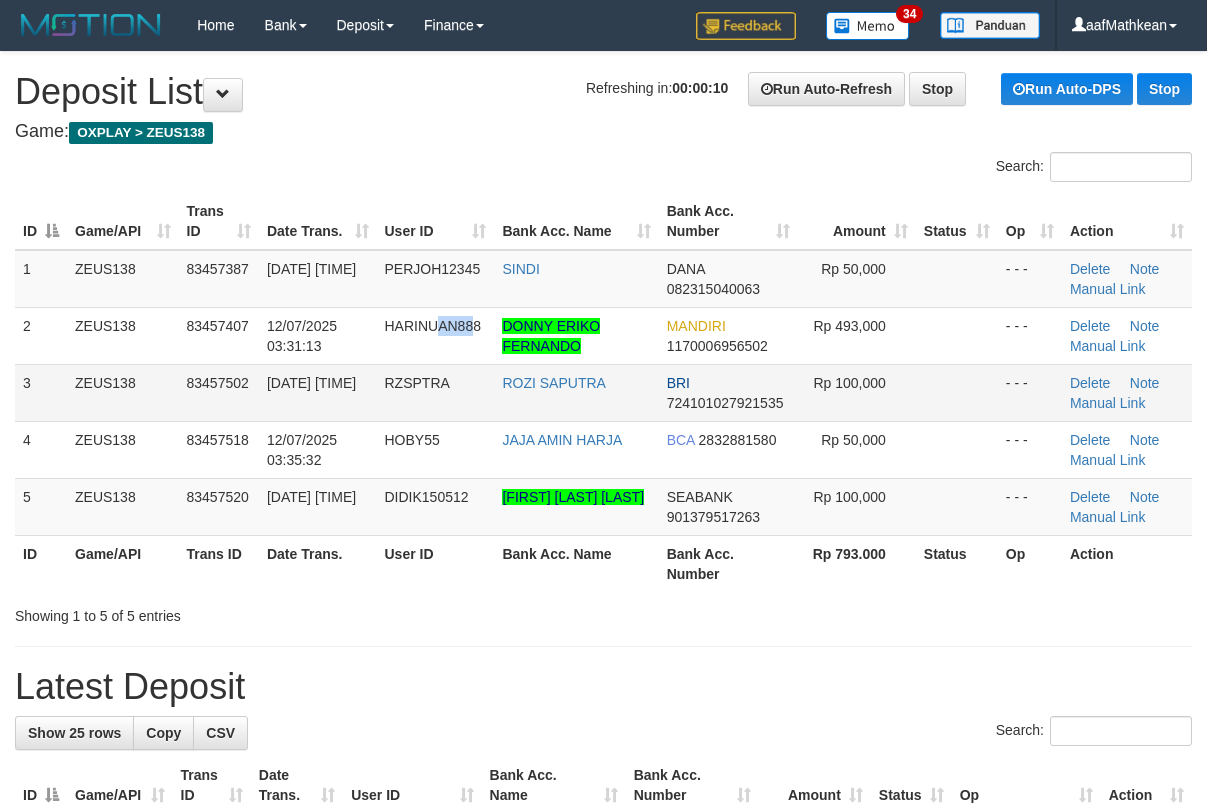 drag, startPoint x: 465, startPoint y: 348, endPoint x: 322, endPoint y: 372, distance: 145 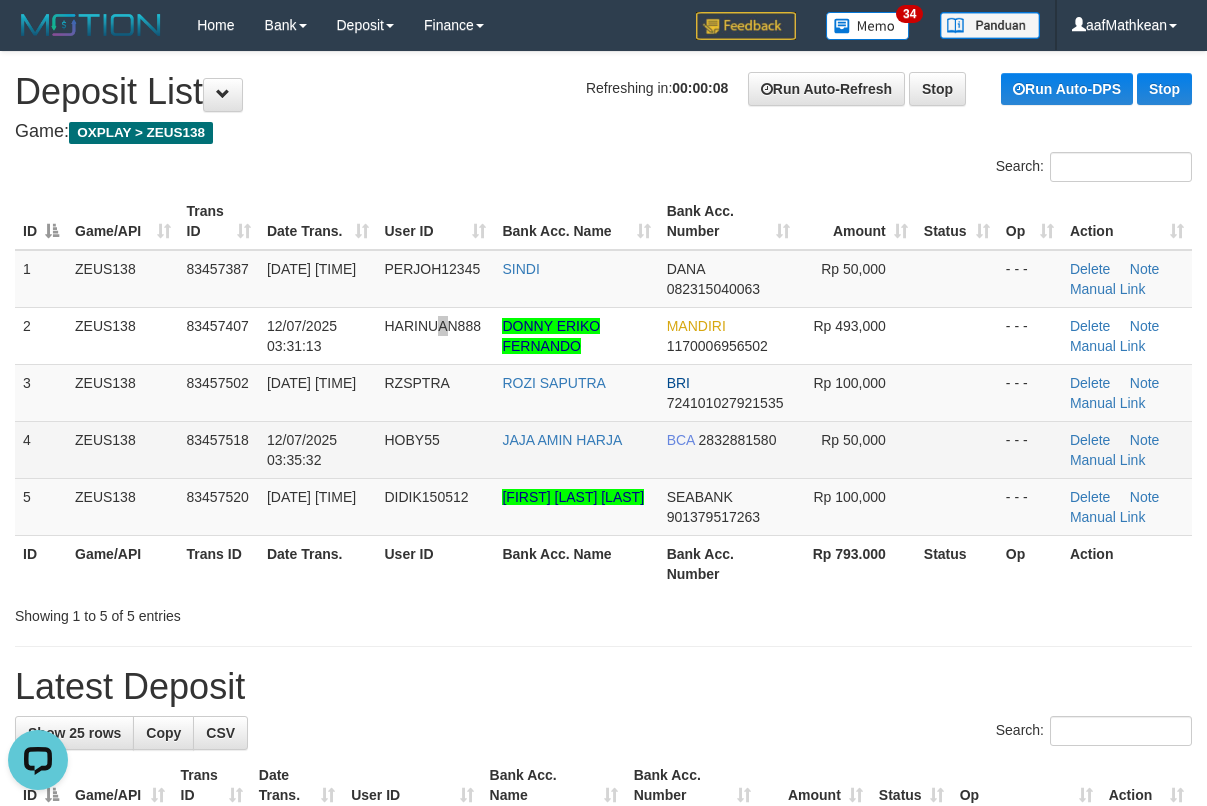 scroll, scrollTop: 0, scrollLeft: 0, axis: both 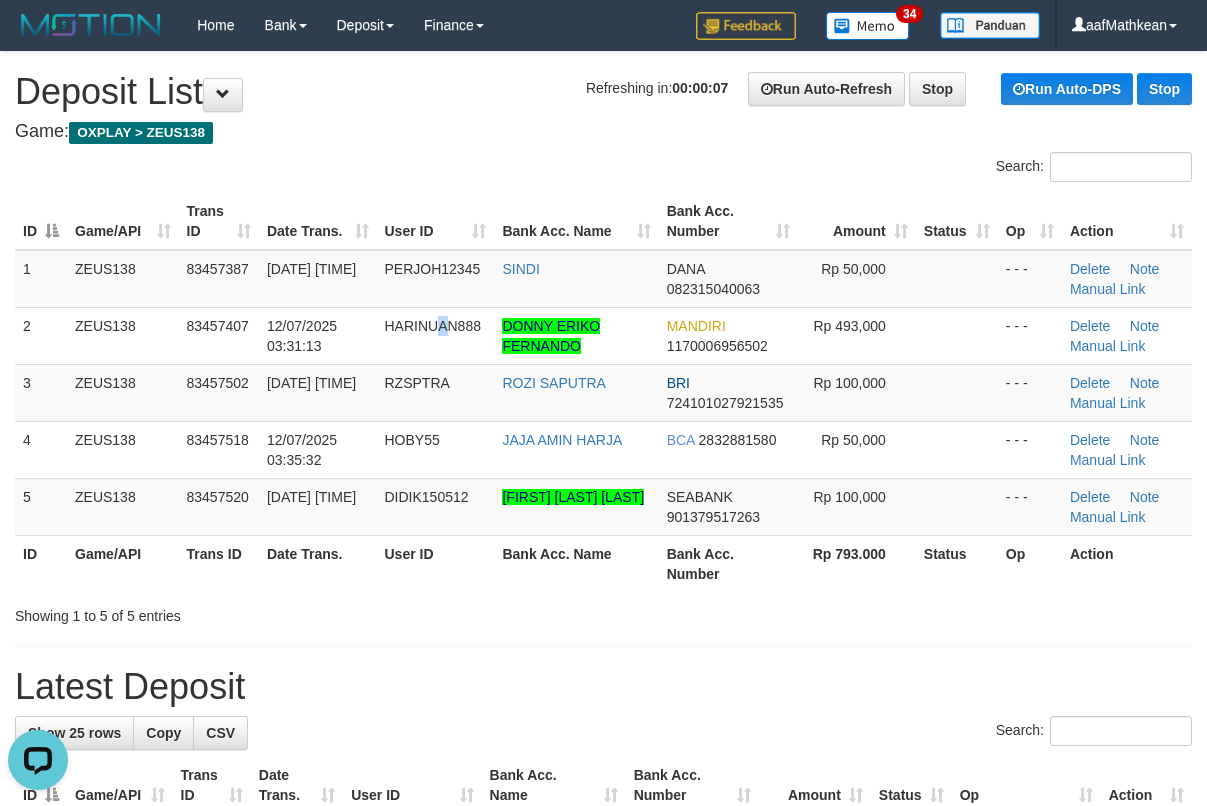 drag, startPoint x: 439, startPoint y: 109, endPoint x: 393, endPoint y: 132, distance: 51.42956 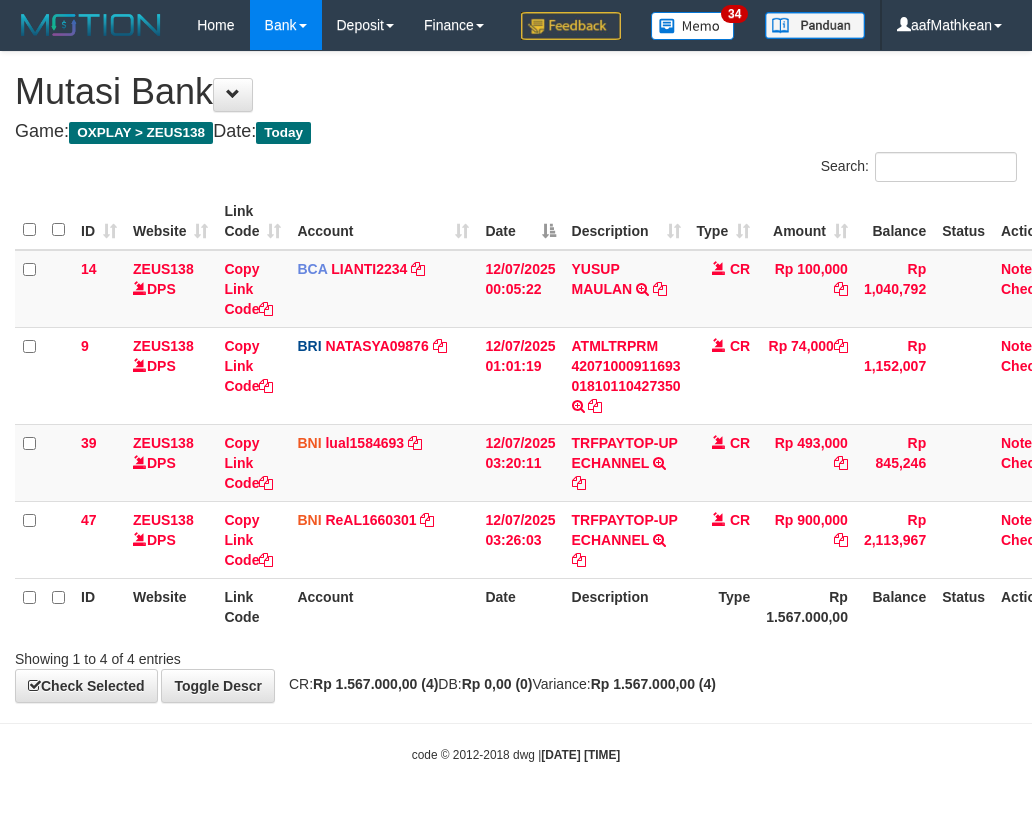 scroll, scrollTop: 0, scrollLeft: 14, axis: horizontal 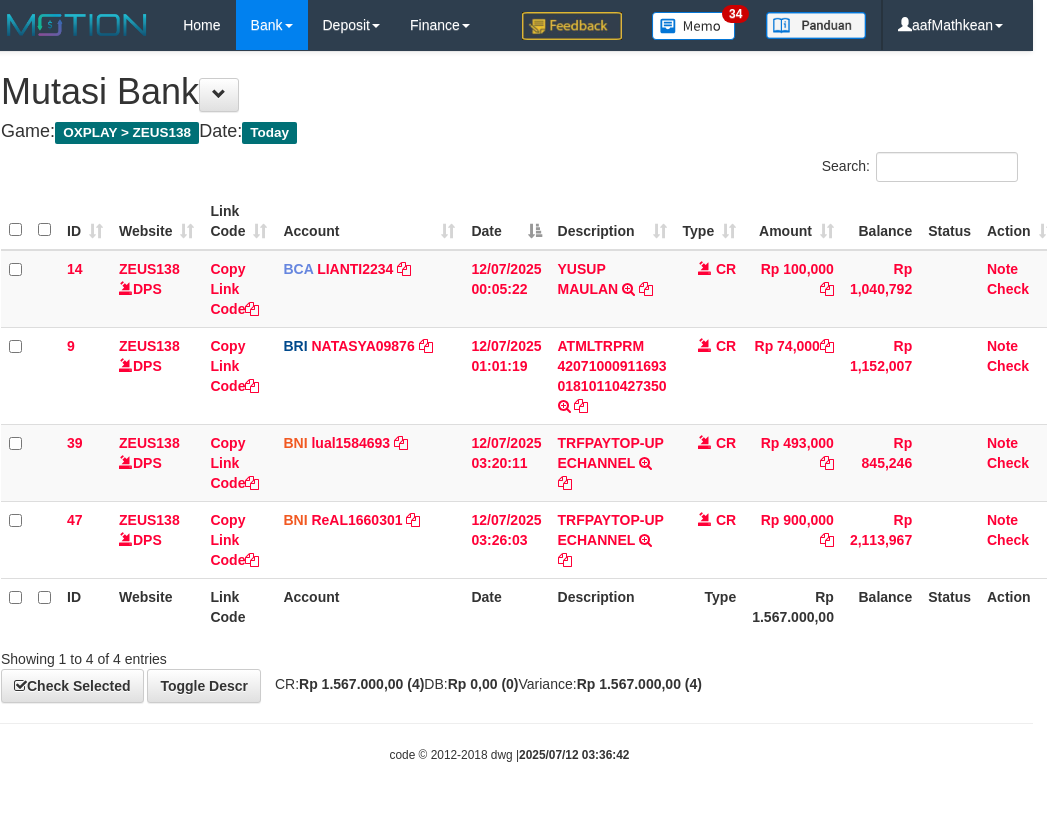 click on "Description" at bounding box center (612, 221) 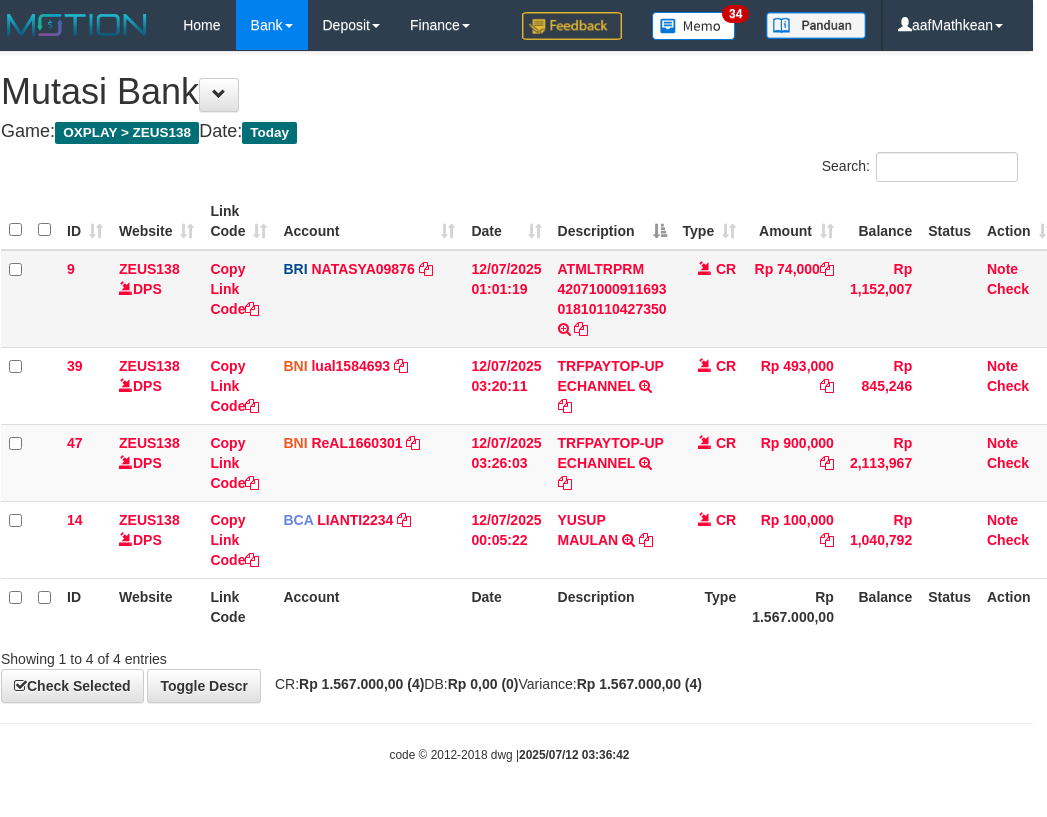 drag, startPoint x: 574, startPoint y: 417, endPoint x: 1041, endPoint y: 292, distance: 483.43976 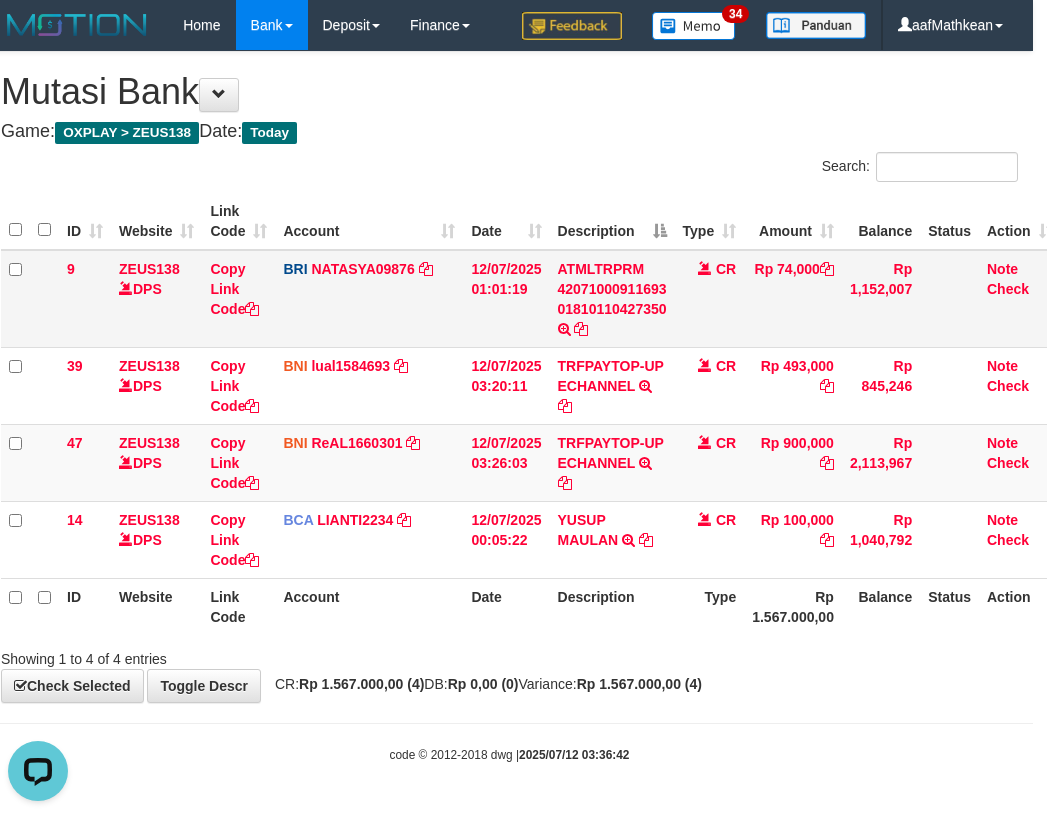 scroll, scrollTop: 0, scrollLeft: 0, axis: both 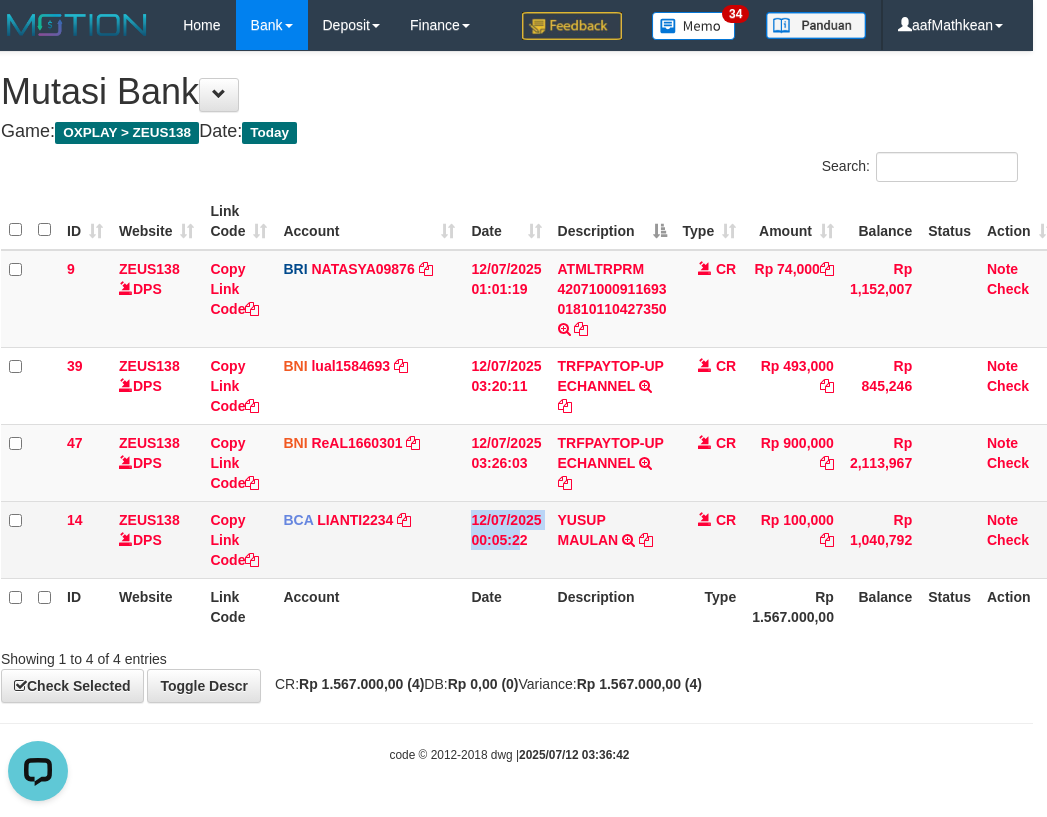 drag, startPoint x: 462, startPoint y: 559, endPoint x: 606, endPoint y: 551, distance: 144.22205 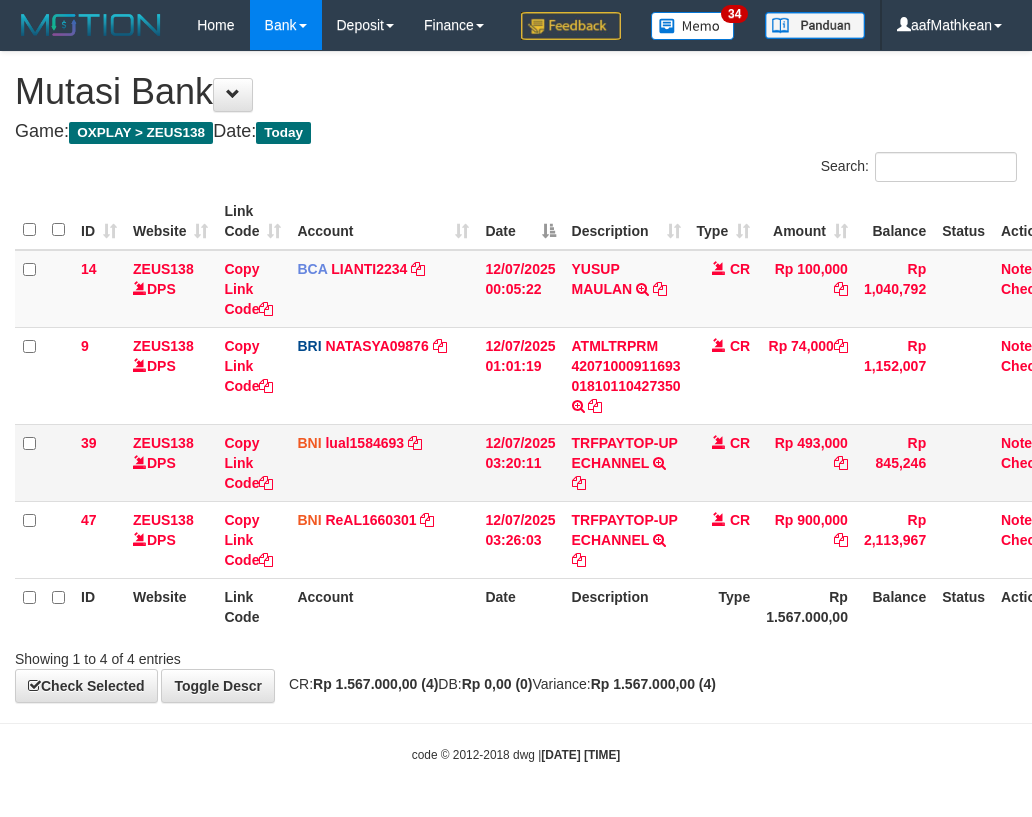scroll, scrollTop: 0, scrollLeft: 14, axis: horizontal 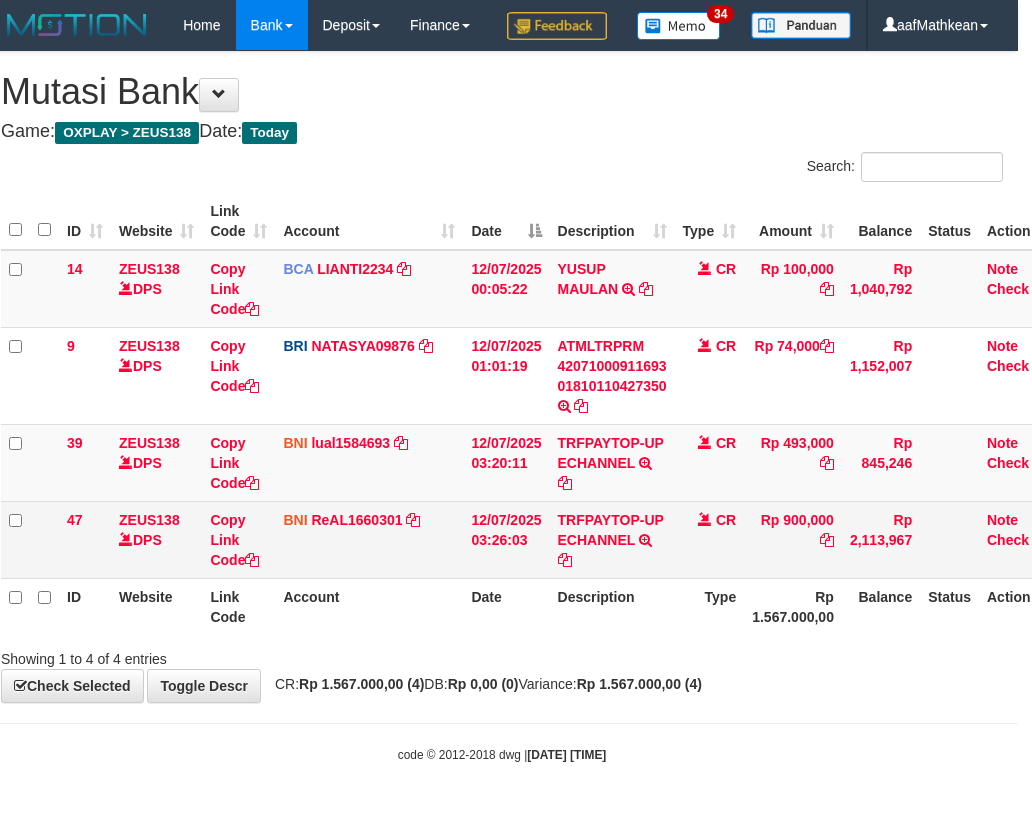 click on "TRFPAYTOP-UP ECHANNEL         TRF/PAY/TOP-UP ECHANNEL" at bounding box center (612, 539) 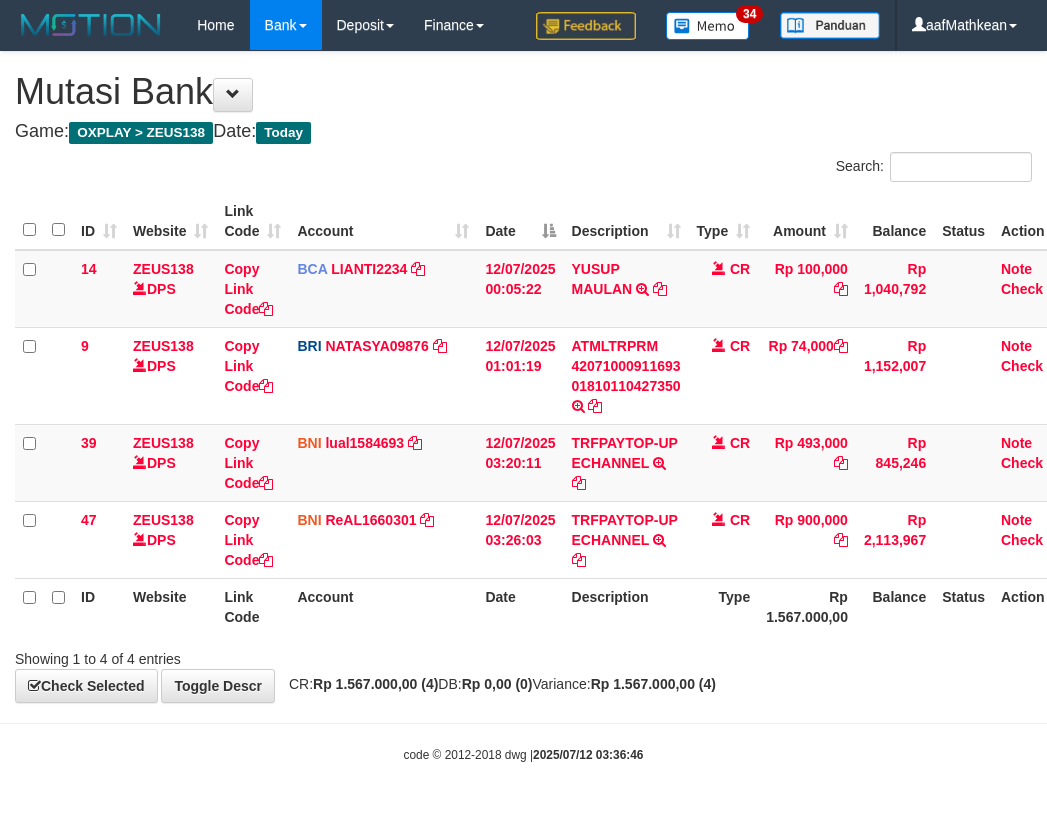 scroll, scrollTop: 0, scrollLeft: 14, axis: horizontal 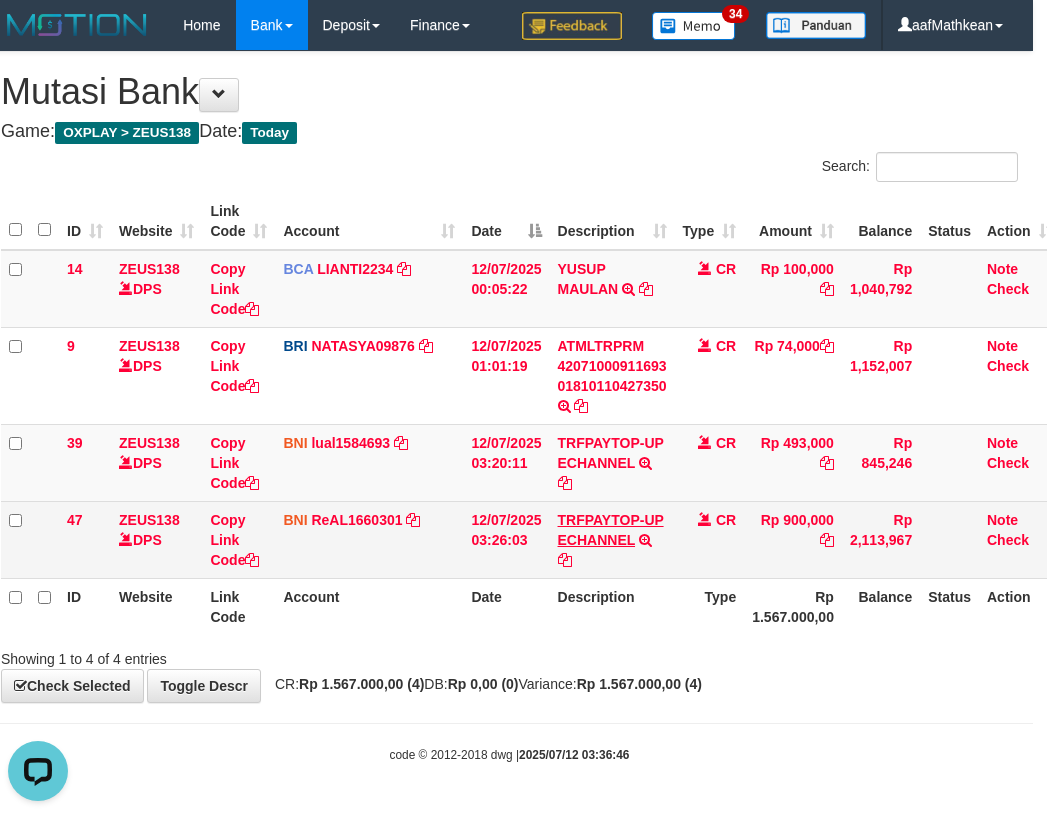 click on "14
ZEUS138    DPS
Copy Link Code
BCA
LIANTI2234
DPS
YULIANTI
mutasi_20250712_4646 | 14
mutasi_20250712_4646 | 14
12/07/2025 00:05:22
YUSUP MAULAN         TRSF E-BANKING CR 1207/FTSCY/WS95051
100000.002025071262819090 TRFDN-YUSUP MAULANESPAY DEBIT INDONE
CR
Rp 100,000
Rp 1,040,792
Note
Check
9
ZEUS138    DPS
Copy Link Code
BRI
NATASYA09876
DPS
SITI NURLITA SAPITRI
mutasi_20250712_3126 | 9" at bounding box center [531, 414] 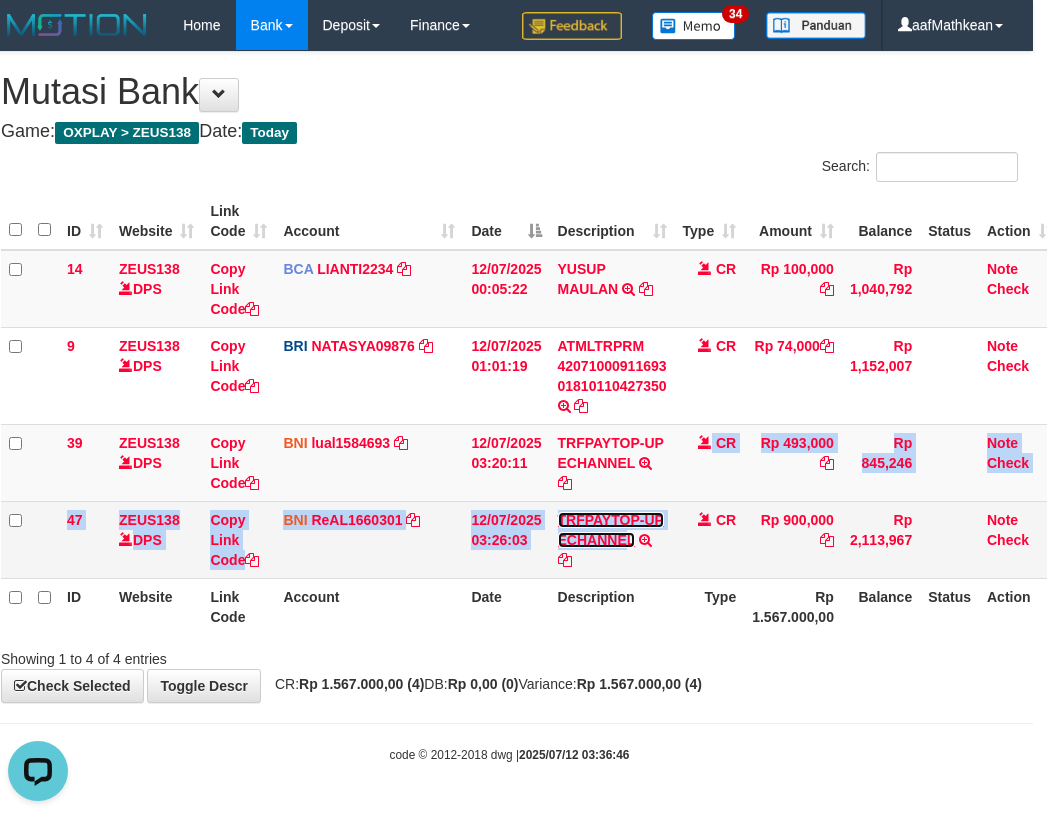 click on "TRFPAYTOP-UP ECHANNEL" at bounding box center (611, 530) 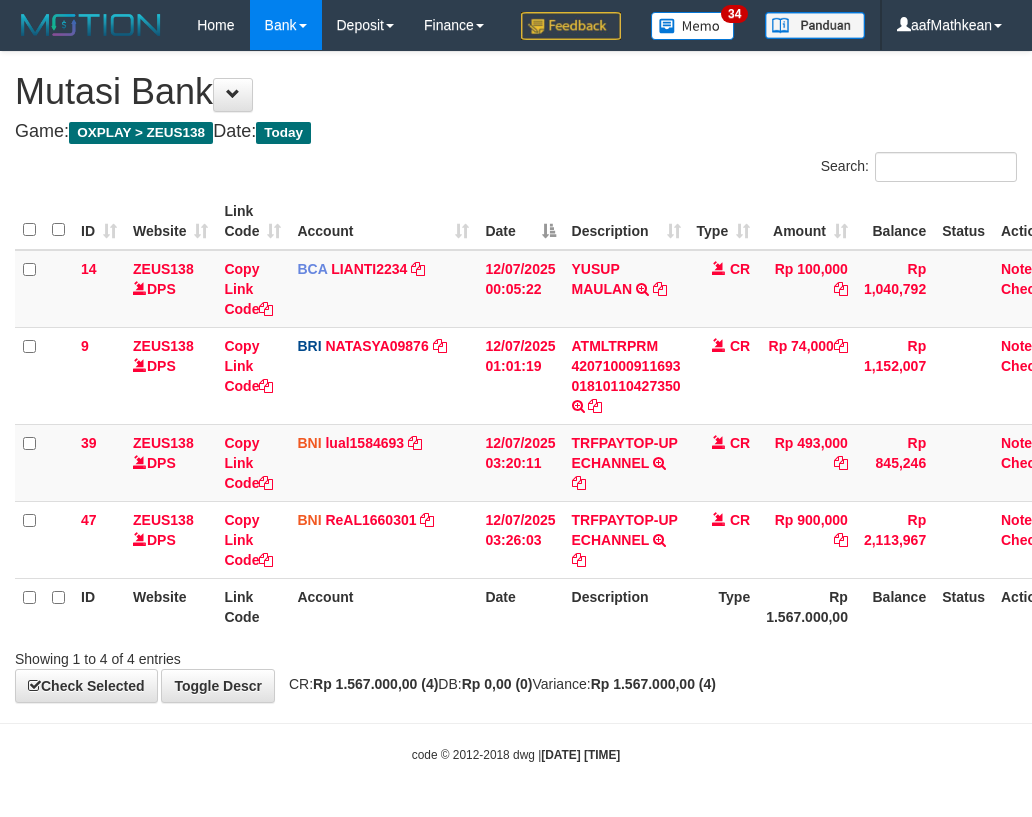 scroll, scrollTop: 0, scrollLeft: 14, axis: horizontal 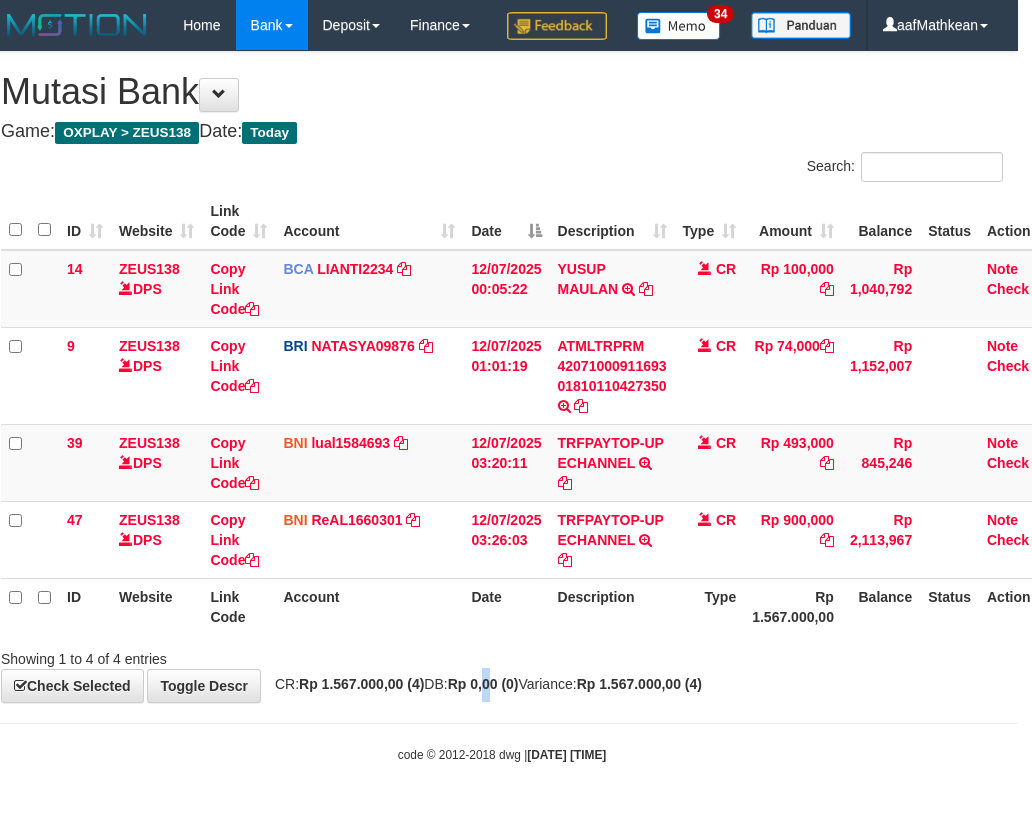 click on "**********" at bounding box center [502, 377] 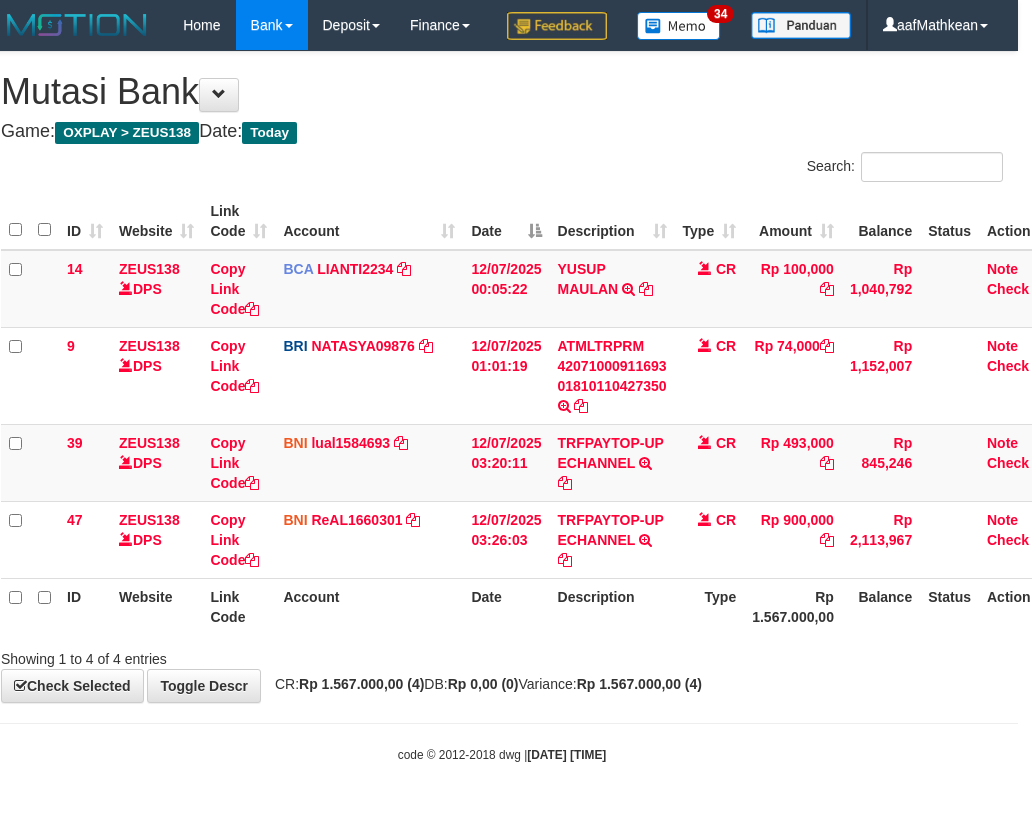 click on "Toggle navigation
Home
Bank
Account List
Load
By Website
Group
[OXPLAY]													ZEUS138
By Load Group (DPS)" at bounding box center [502, 407] 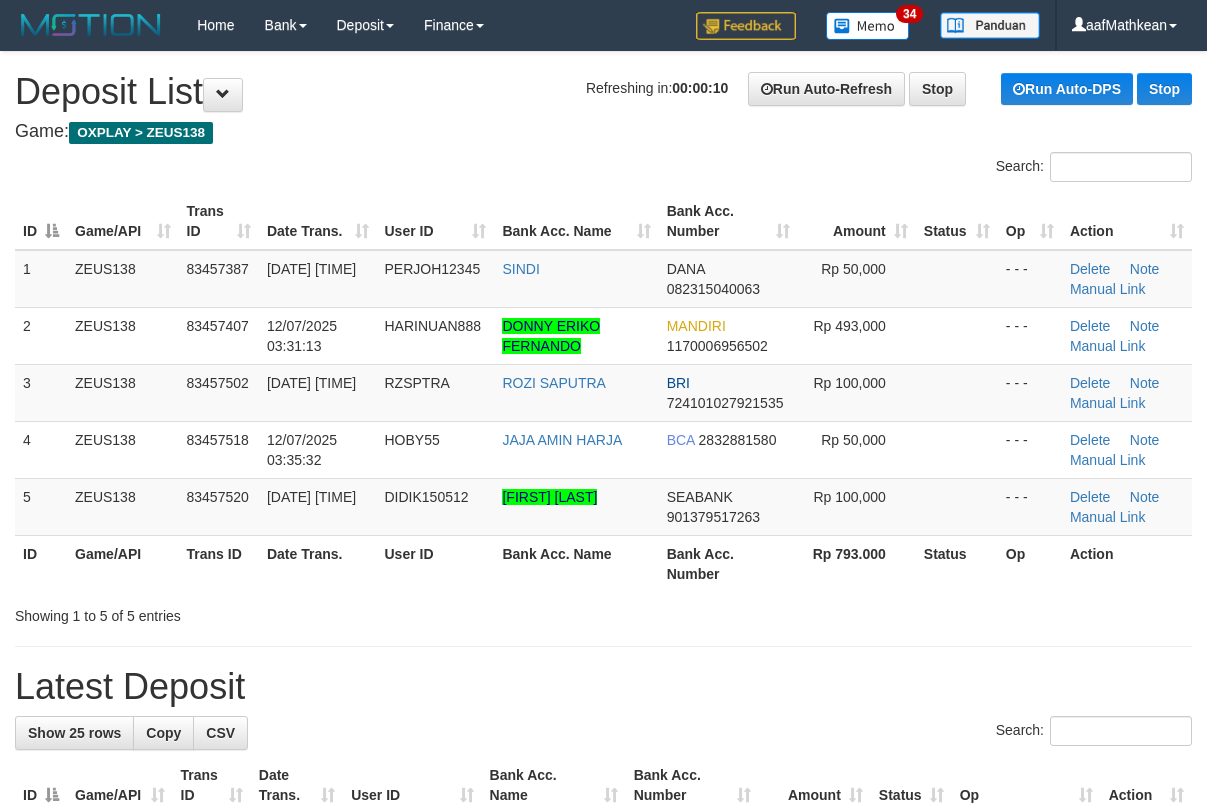 scroll, scrollTop: 0, scrollLeft: 0, axis: both 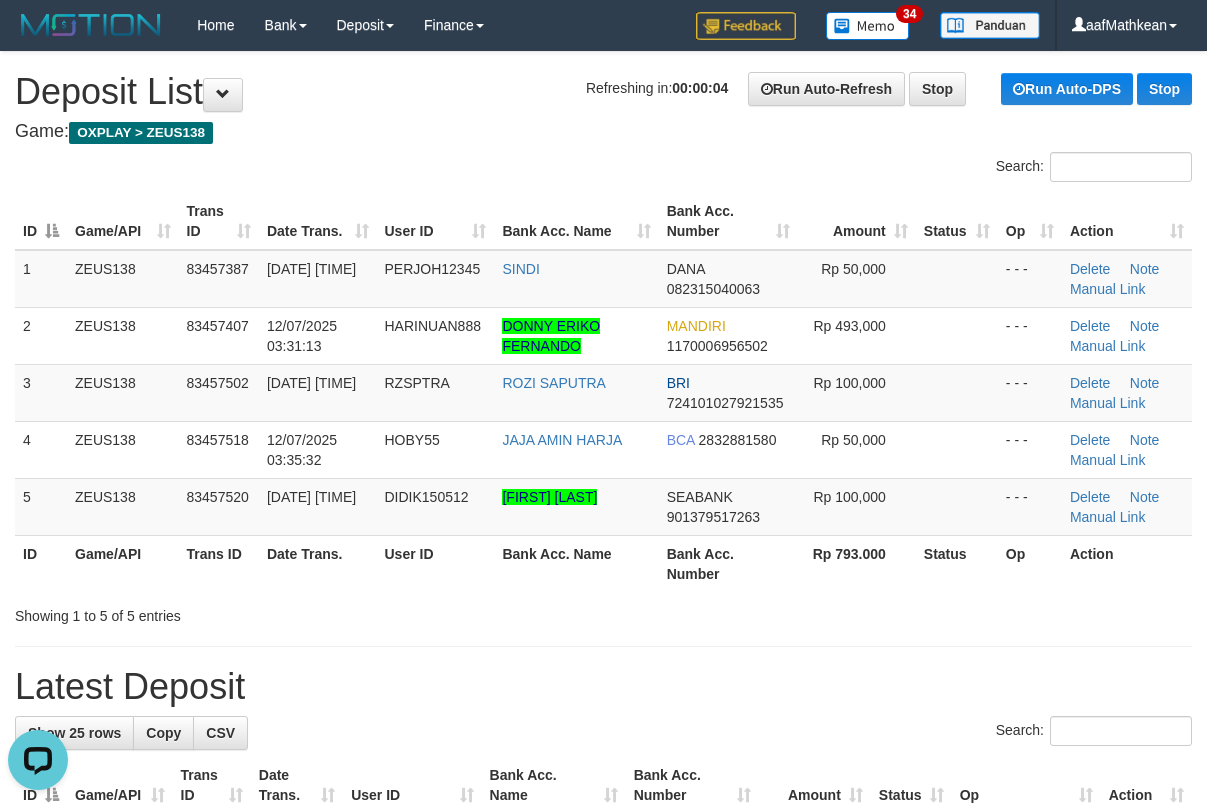 drag, startPoint x: 400, startPoint y: 258, endPoint x: 6, endPoint y: 365, distance: 408.27075 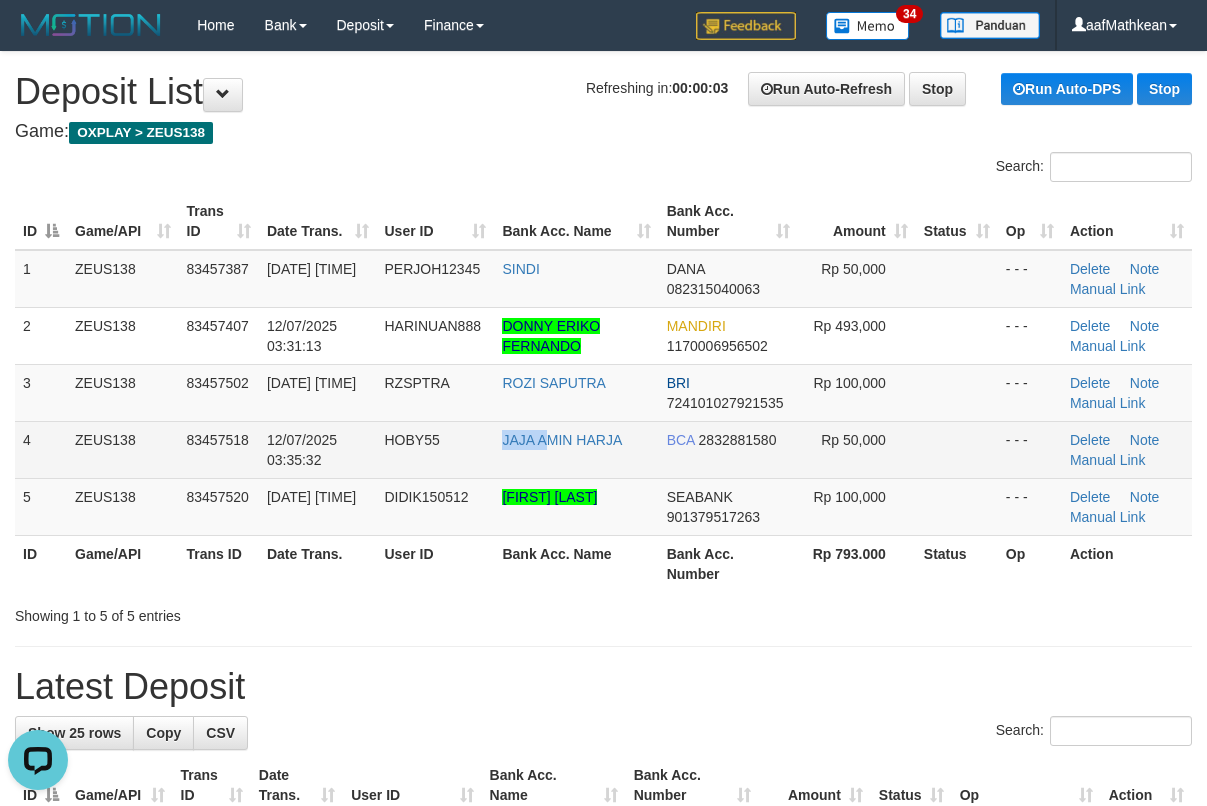 click on "1
ZEUS138
83457387
12/07/2025 03:30:35
PERJOH12345
SINDI
DANA
082315040063
Rp 50,000
- - -
Delete
Note
Manual Link
2
ZEUS138
83457407
12/07/2025 03:31:13
HARINUAN888
DONNY ERIKO FERNANDO
MANDIRI
1170006956502
Rp 493,000
- - -
Delete
Note
Manual Link
3" at bounding box center [603, 393] 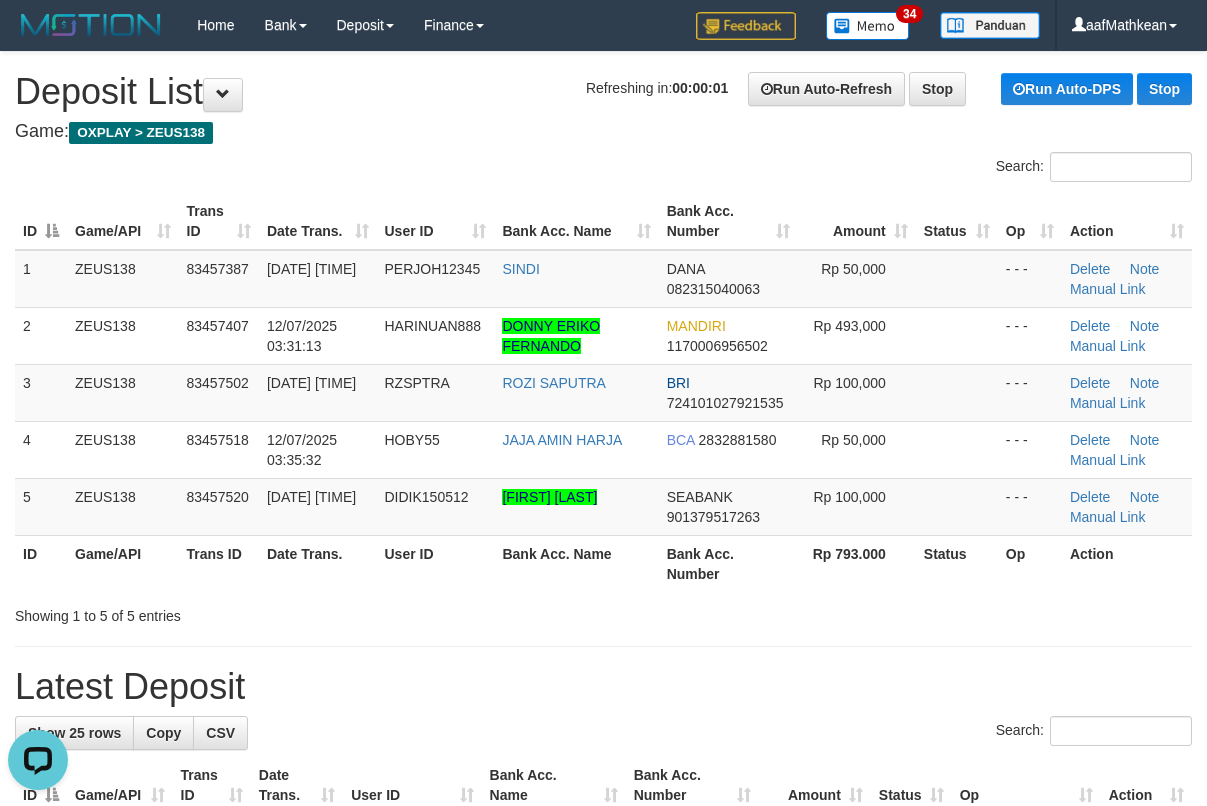 click on "**********" at bounding box center [603, 1212] 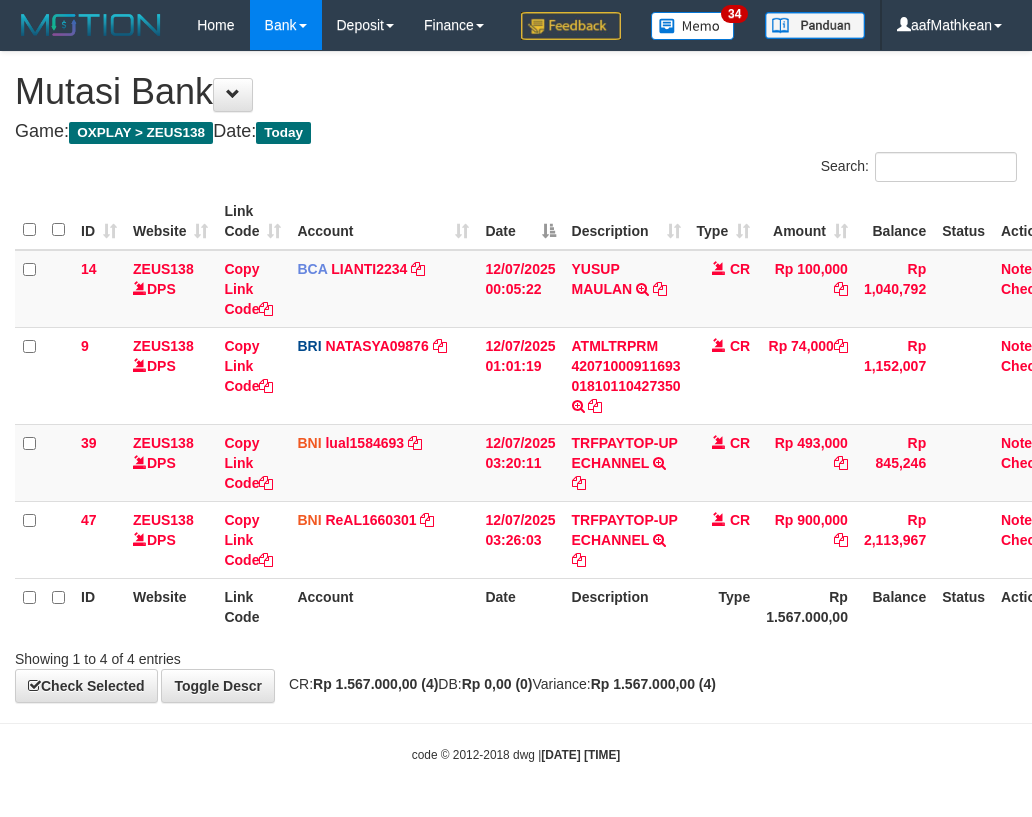scroll, scrollTop: 0, scrollLeft: 14, axis: horizontal 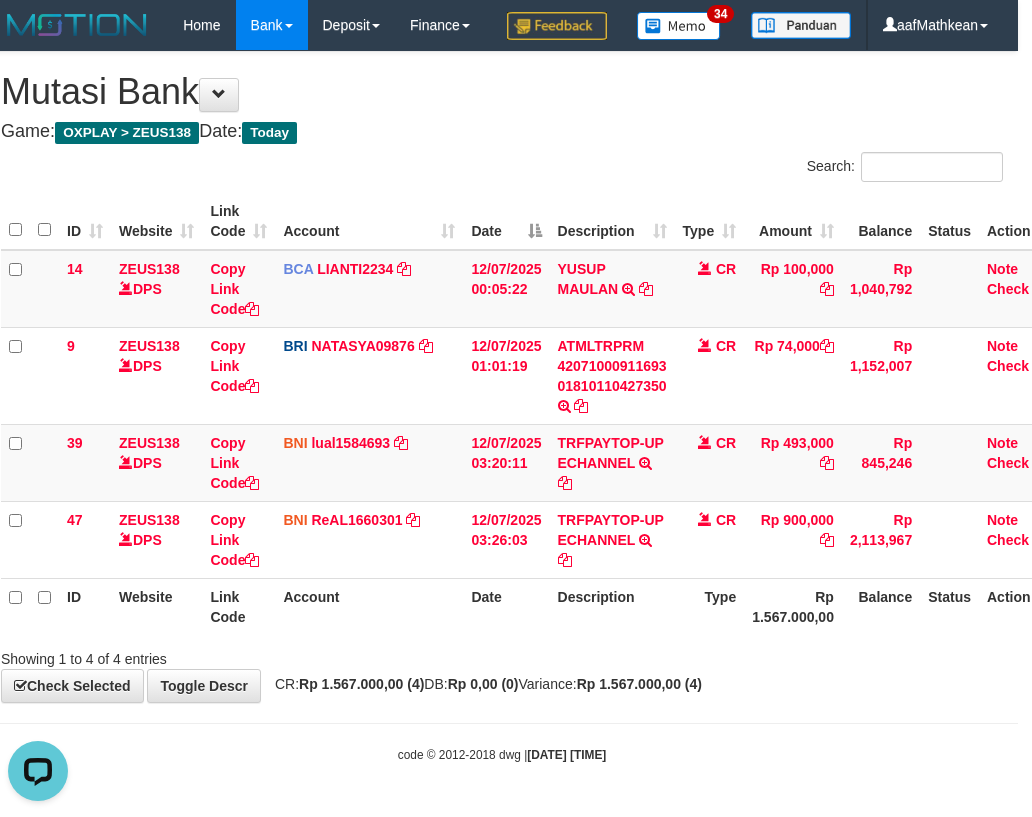 click on "Toggle navigation
Home
Bank
Account List
Load
By Website
Group
[OXPLAY]													ZEUS138
By Load Group (DPS)" at bounding box center [502, 407] 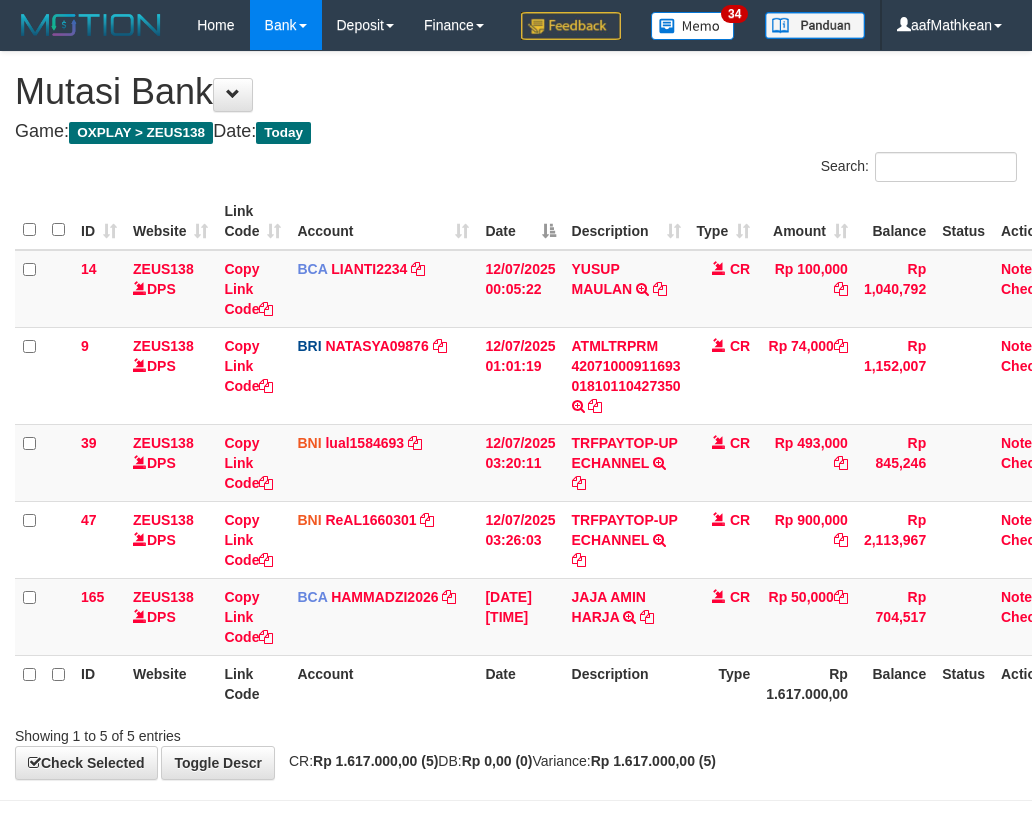 scroll, scrollTop: 0, scrollLeft: 14, axis: horizontal 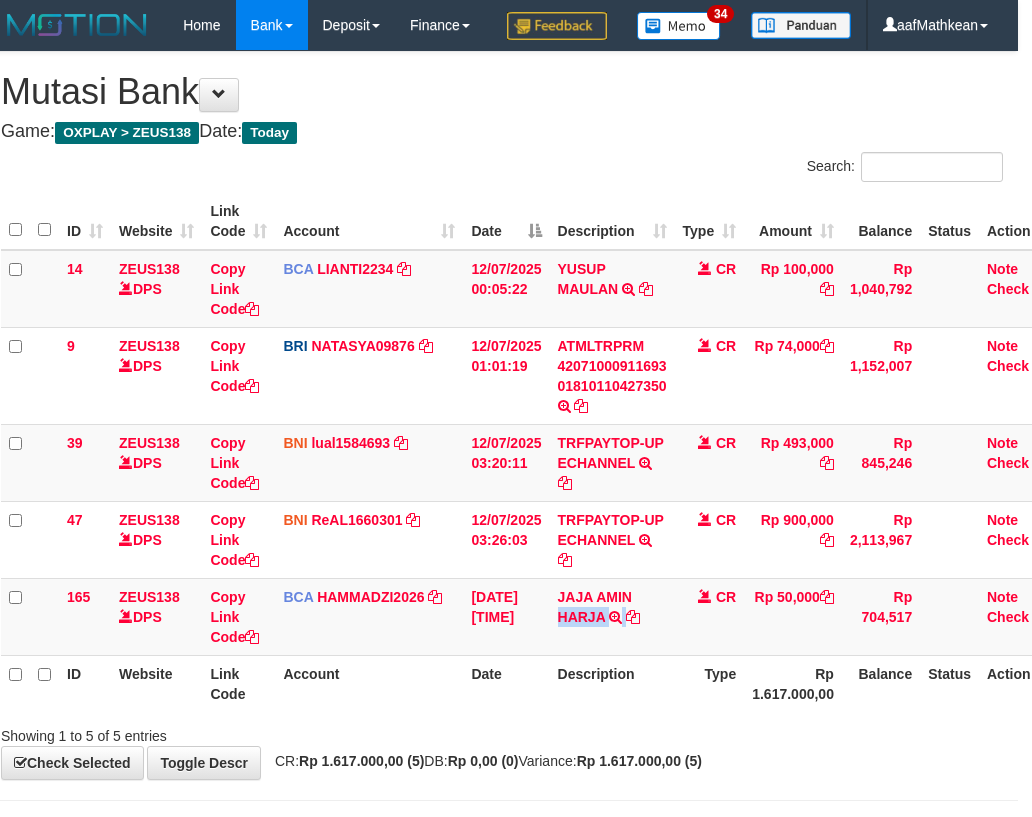 click on "ID Website Link Code Account Date Description Type Amount Balance Status Action
14
ZEUS138    DPS
Copy Link Code
BCA
LIANTI2234
DPS
[NAME]
mutasi_20250712_4646 | 14
mutasi_20250712_4646 | 14
[DATE] [TIME]
[NAME]         TRSF E-BANKING CR 1207/FTSCY/WS95051
100000.002025071262819090 TRFDN-[NAME]ESPAY DEBIT INDONE
CR
Rp 100,000
Rp 1,040,792
Note
Check
9
ZEUS138    DPS
Copy Link Code
BRI
NATASYA09876" at bounding box center [531, 452] 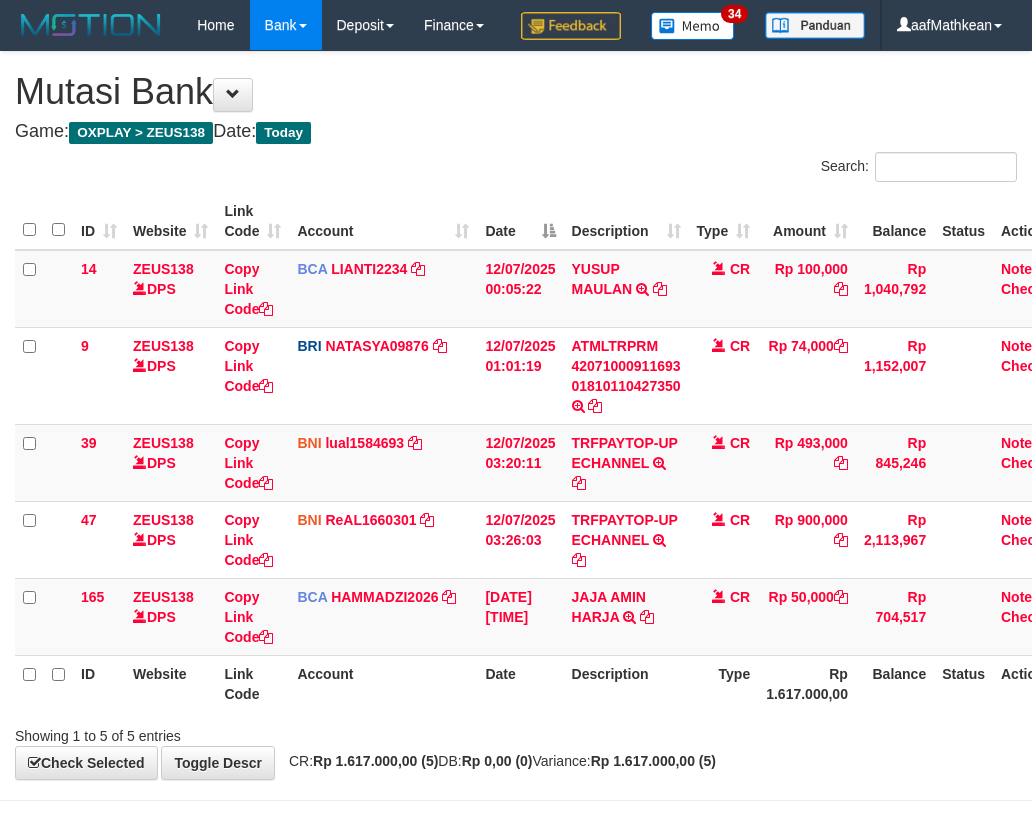 scroll, scrollTop: 0, scrollLeft: 14, axis: horizontal 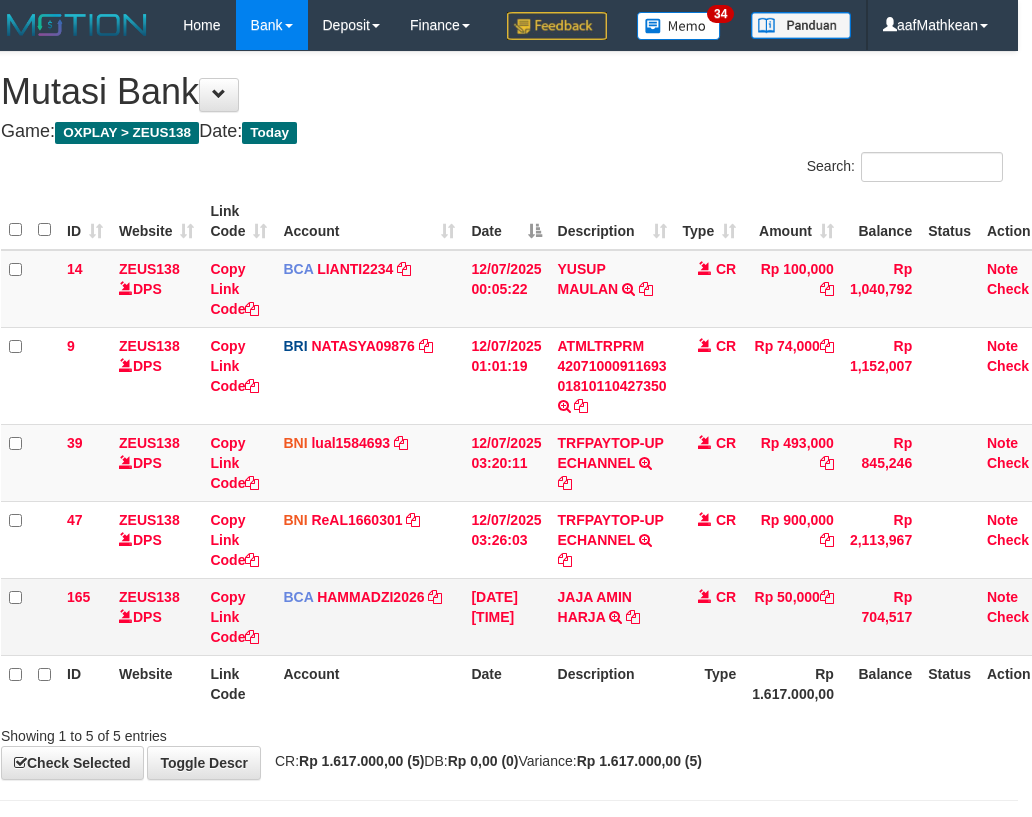 drag, startPoint x: 535, startPoint y: 634, endPoint x: 537, endPoint y: 662, distance: 28.071337 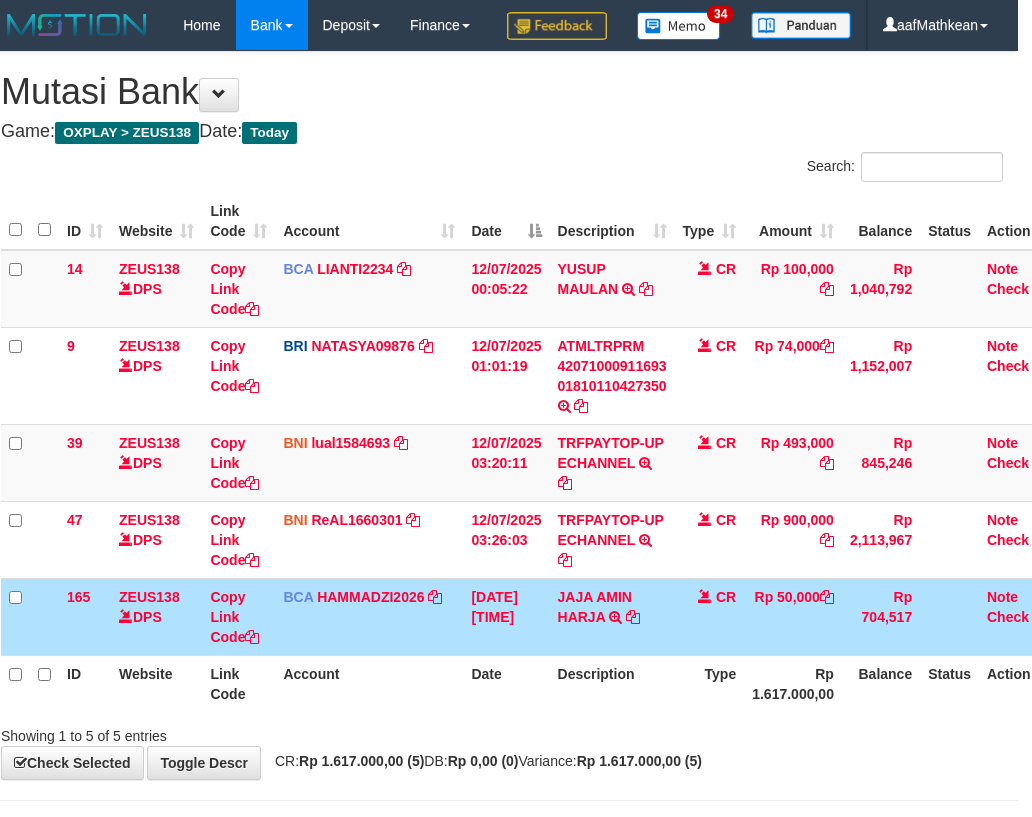 drag, startPoint x: 537, startPoint y: 662, endPoint x: 555, endPoint y: 662, distance: 18 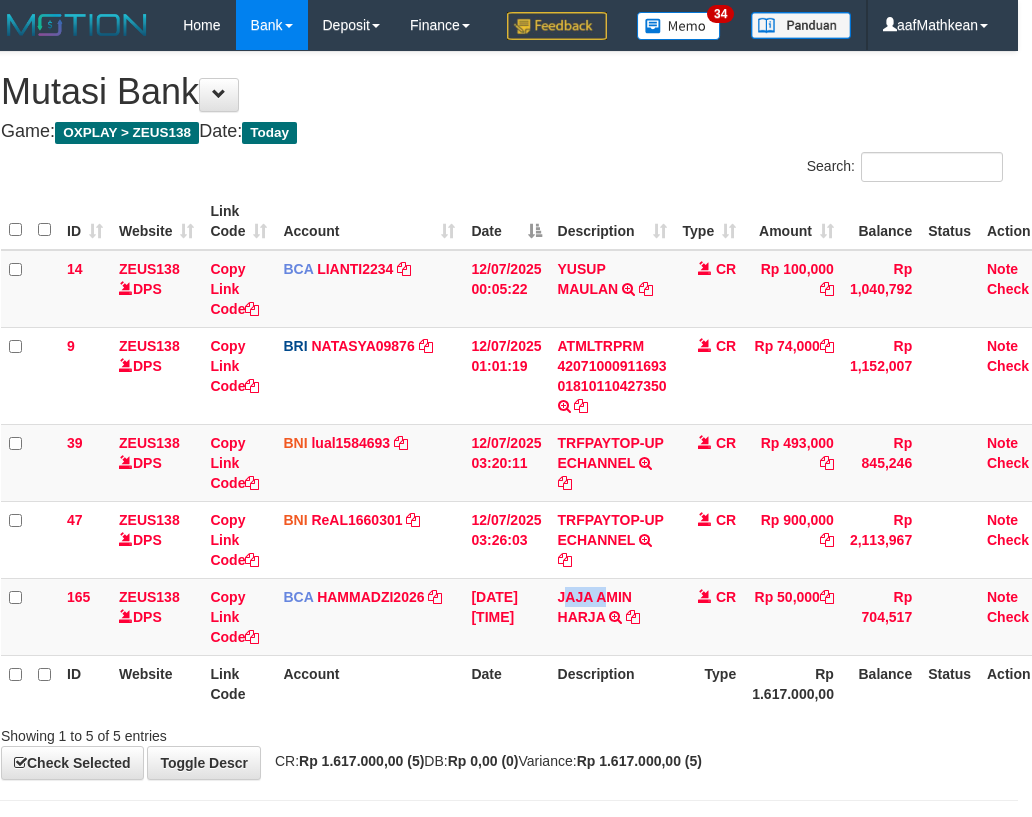 drag, startPoint x: 580, startPoint y: 660, endPoint x: 1041, endPoint y: 506, distance: 486.04218 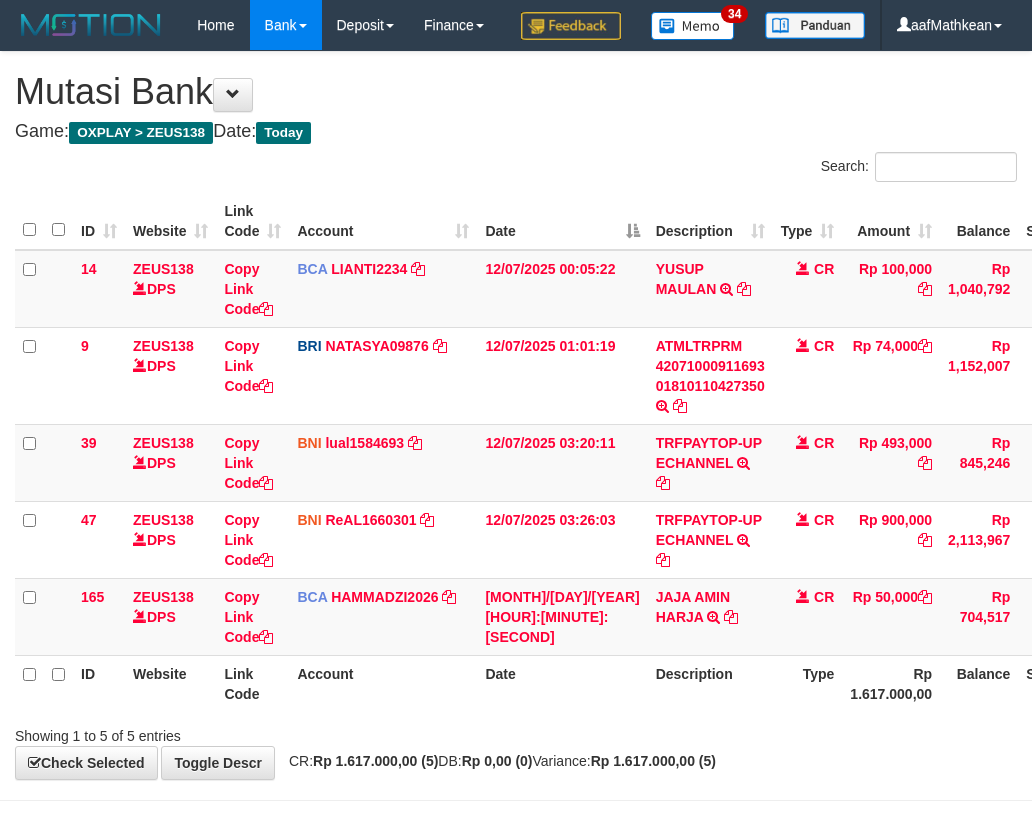 scroll, scrollTop: 0, scrollLeft: 14, axis: horizontal 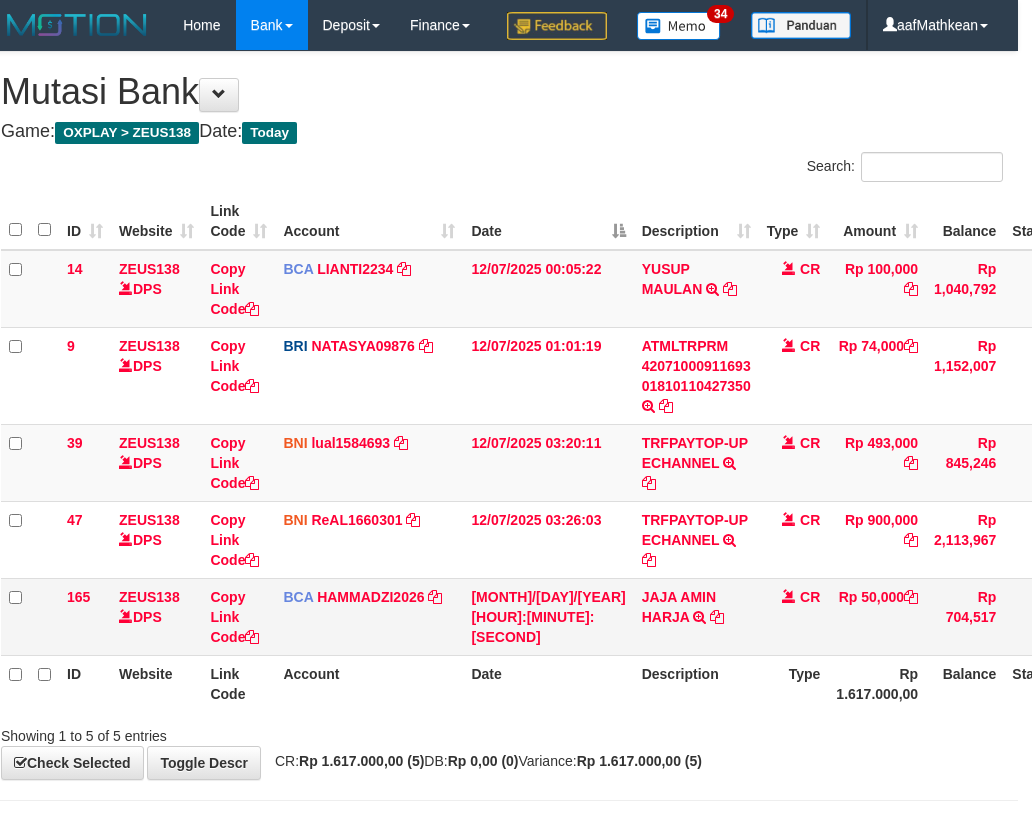 drag, startPoint x: 653, startPoint y: 640, endPoint x: 644, endPoint y: 665, distance: 26.57066 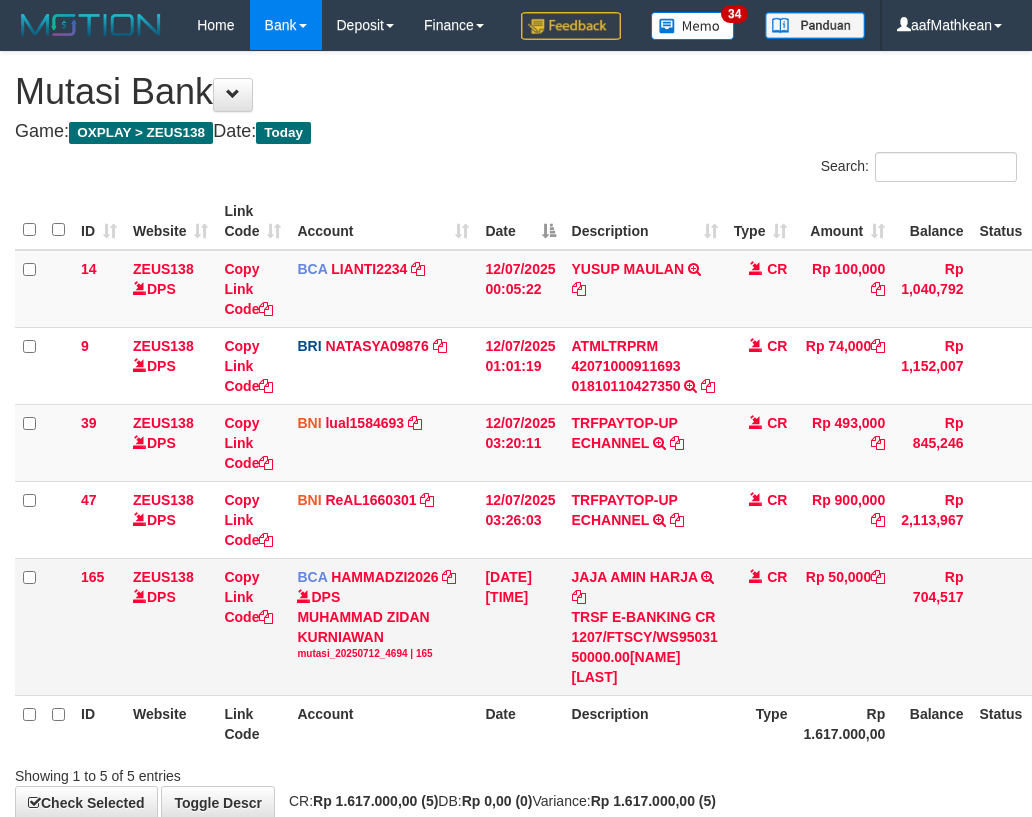 scroll, scrollTop: 0, scrollLeft: 14, axis: horizontal 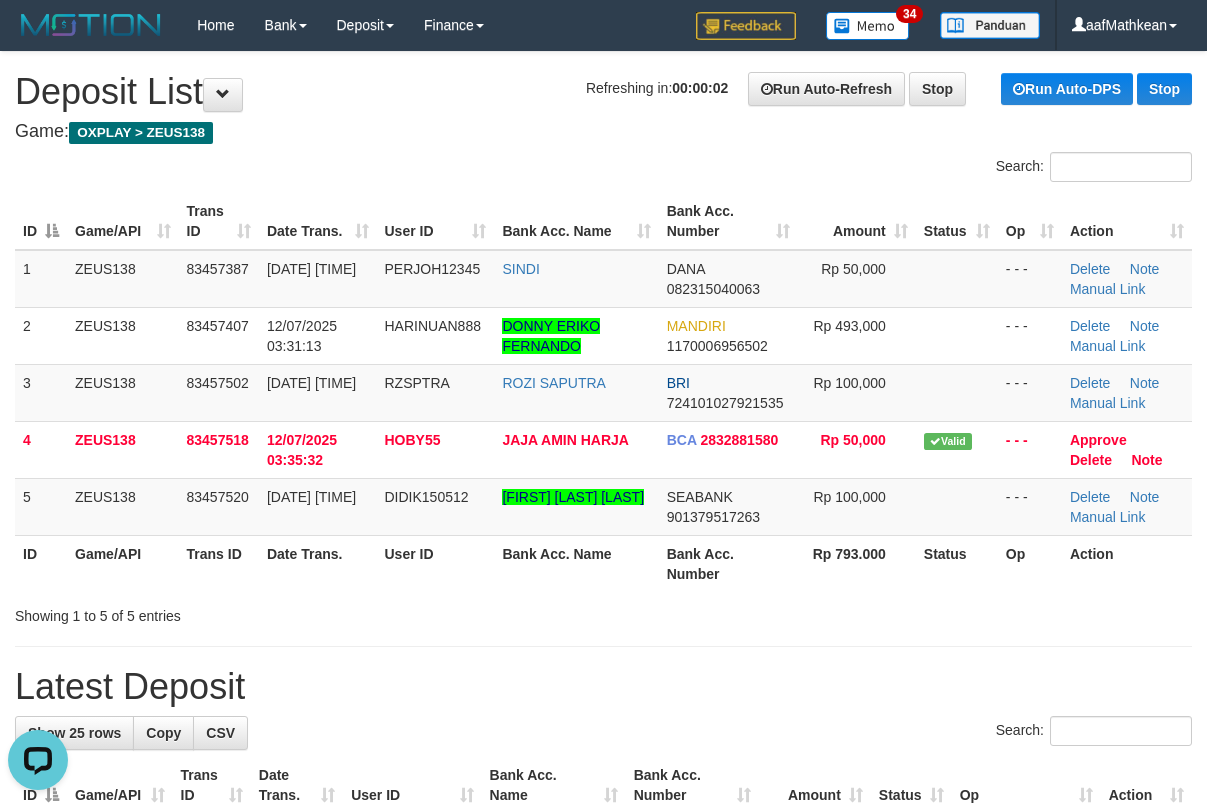 click on "**********" at bounding box center (603, 1212) 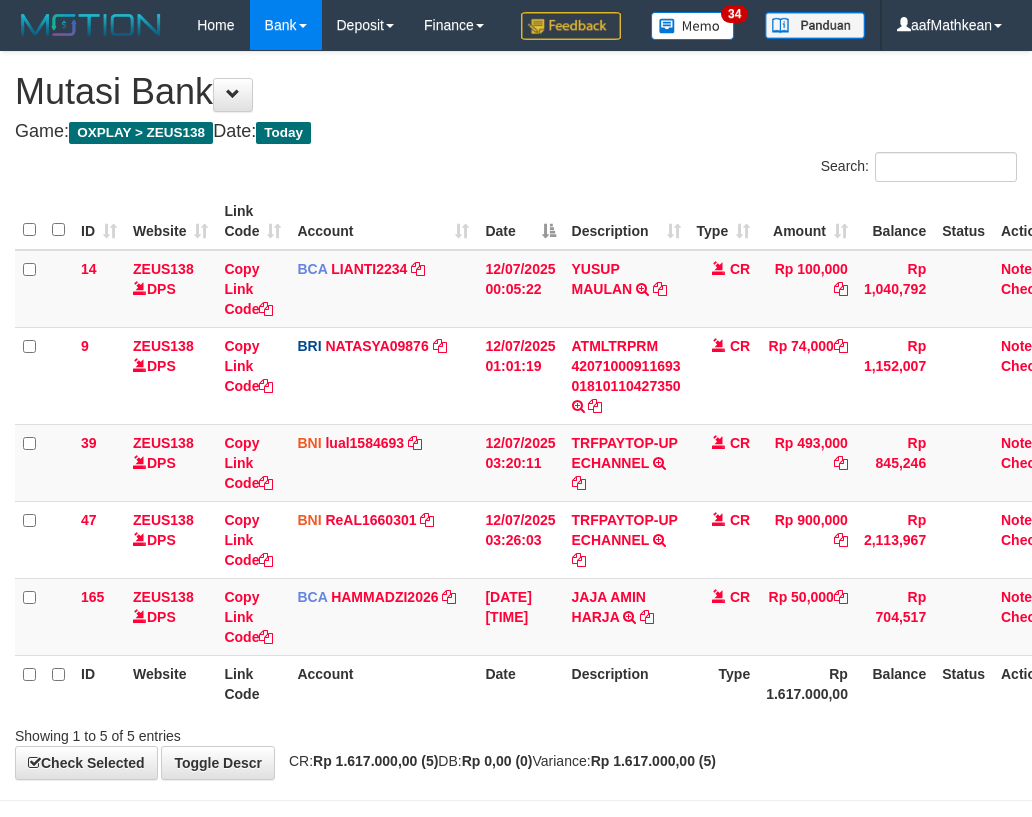 scroll, scrollTop: 0, scrollLeft: 14, axis: horizontal 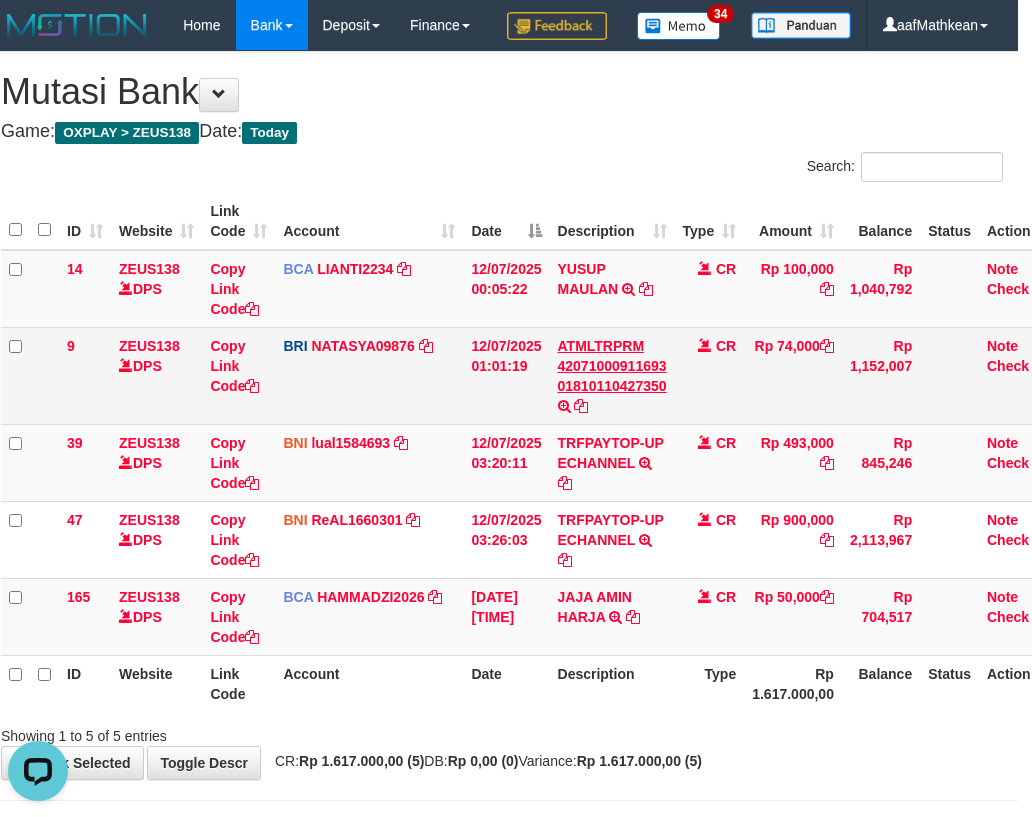drag, startPoint x: 515, startPoint y: 460, endPoint x: 641, endPoint y: 423, distance: 131.32022 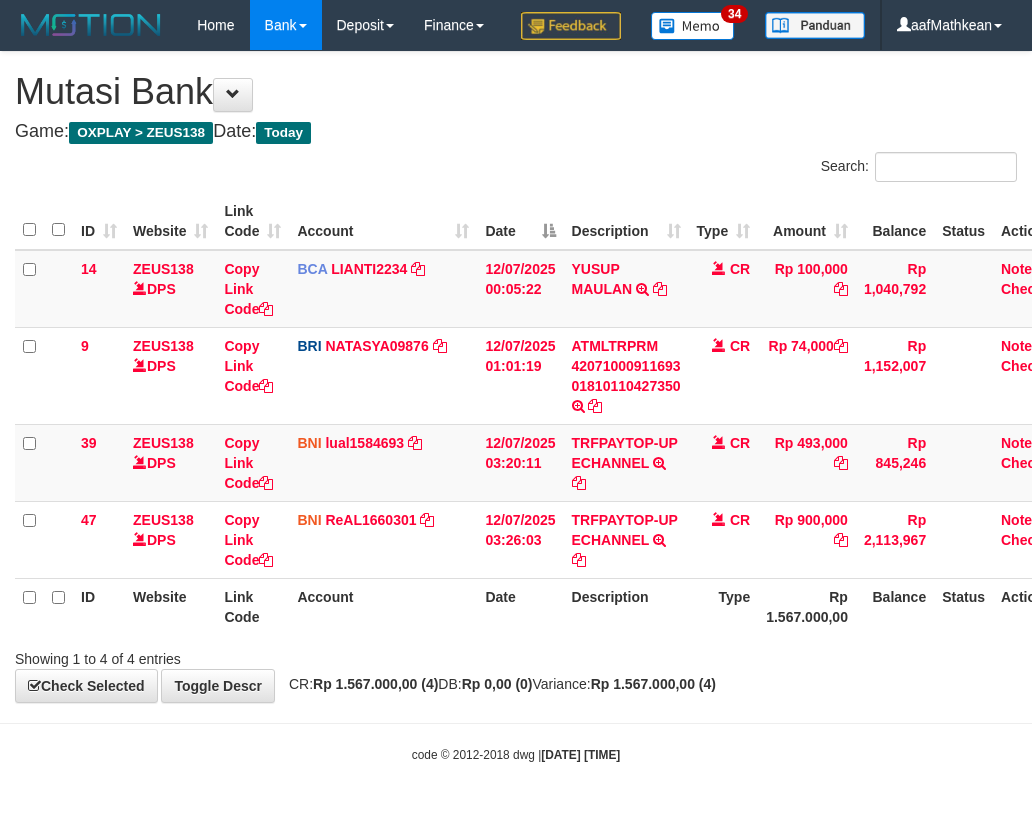 scroll, scrollTop: 0, scrollLeft: 14, axis: horizontal 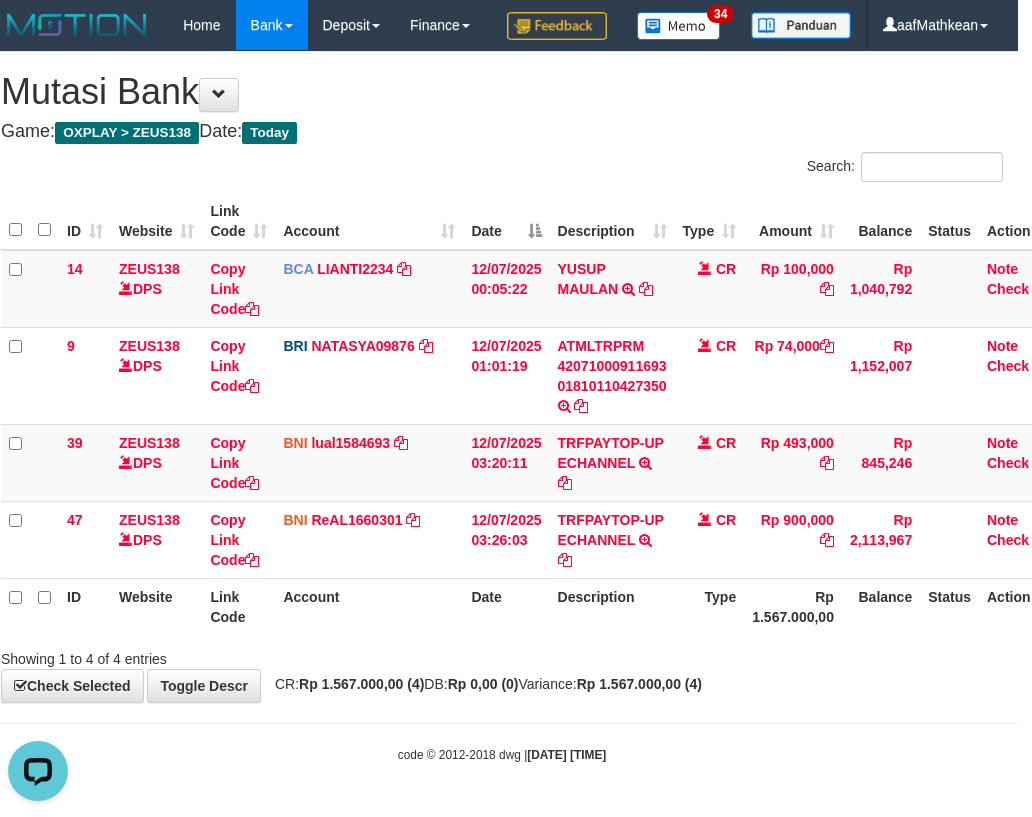 click on "Showing 1 to 4 of 4 entries" at bounding box center [502, 655] 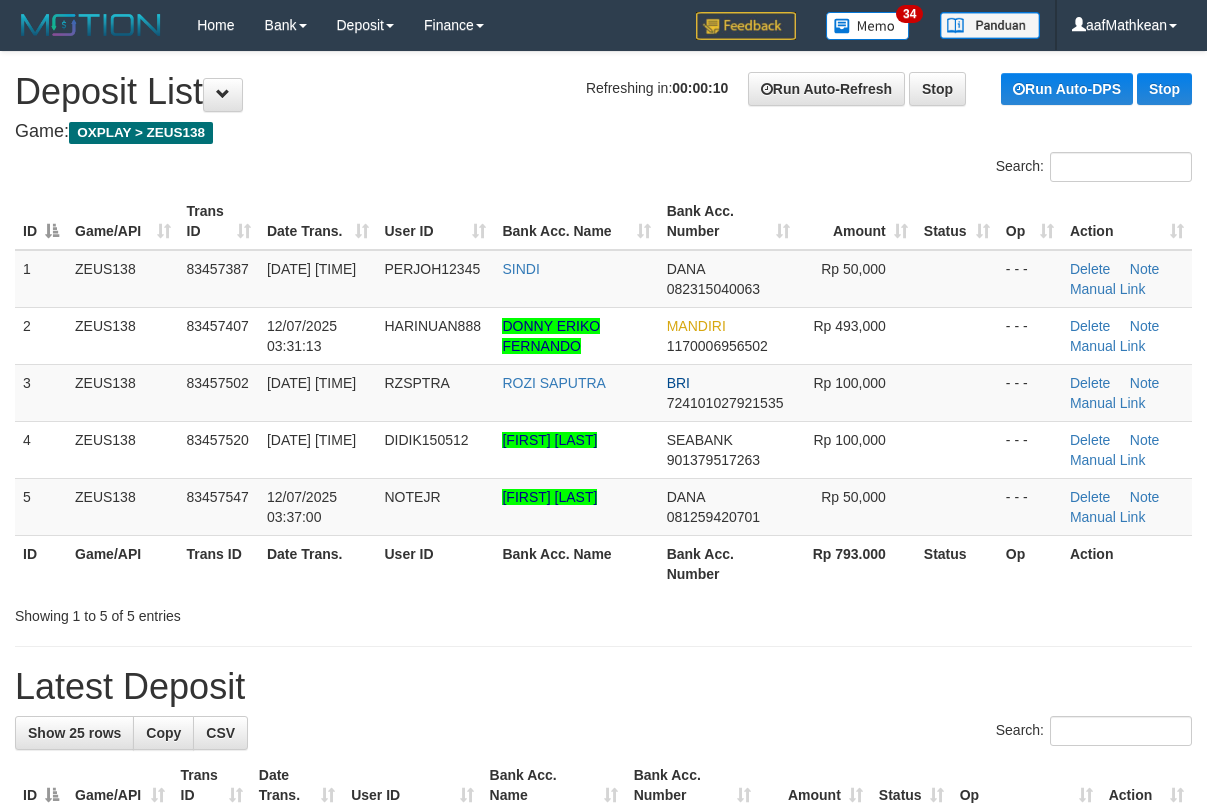 scroll, scrollTop: 0, scrollLeft: 0, axis: both 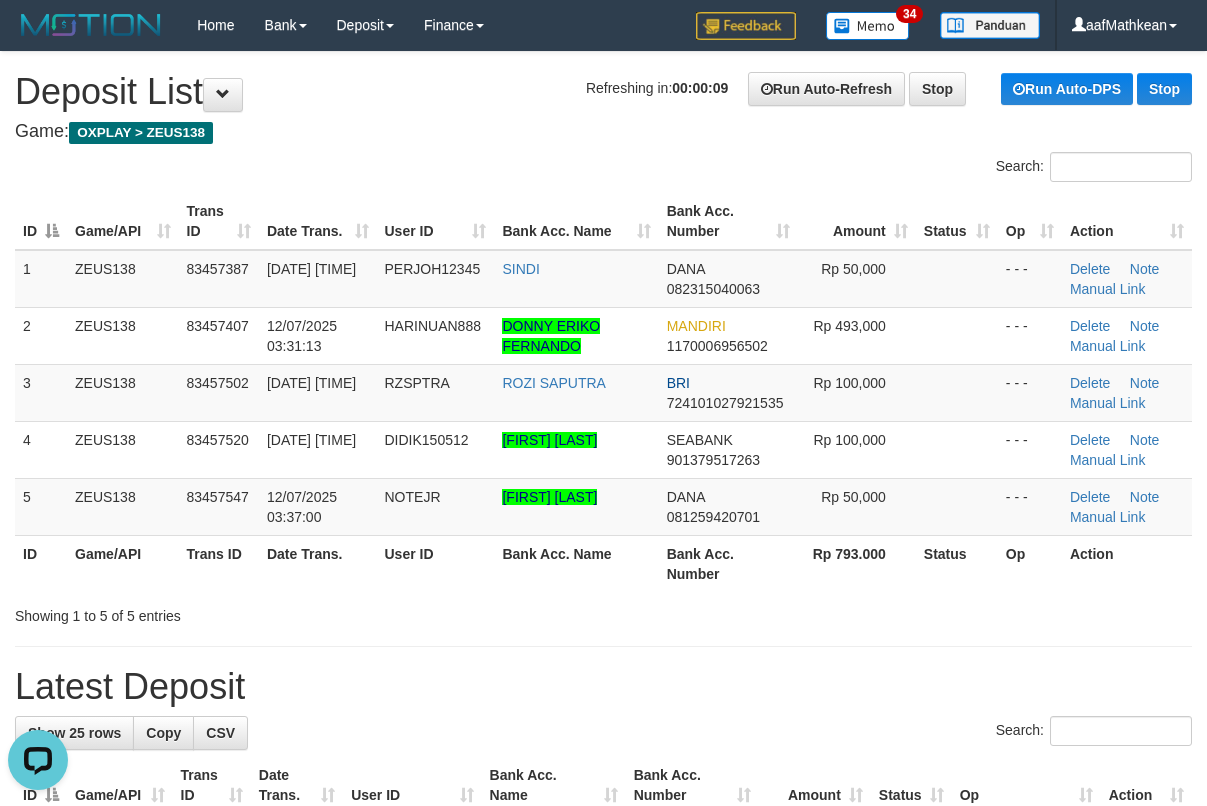 drag, startPoint x: 442, startPoint y: 97, endPoint x: 344, endPoint y: 148, distance: 110.47624 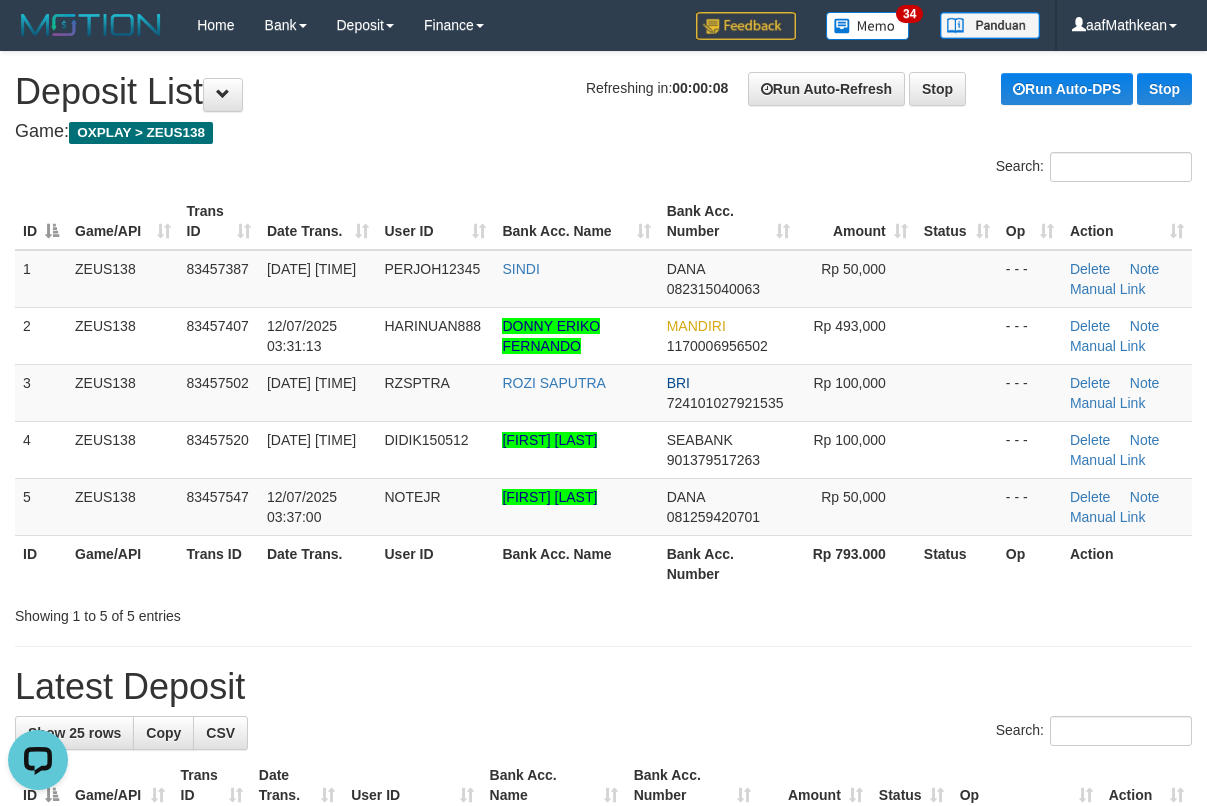 drag, startPoint x: 353, startPoint y: 106, endPoint x: 304, endPoint y: 125, distance: 52.554733 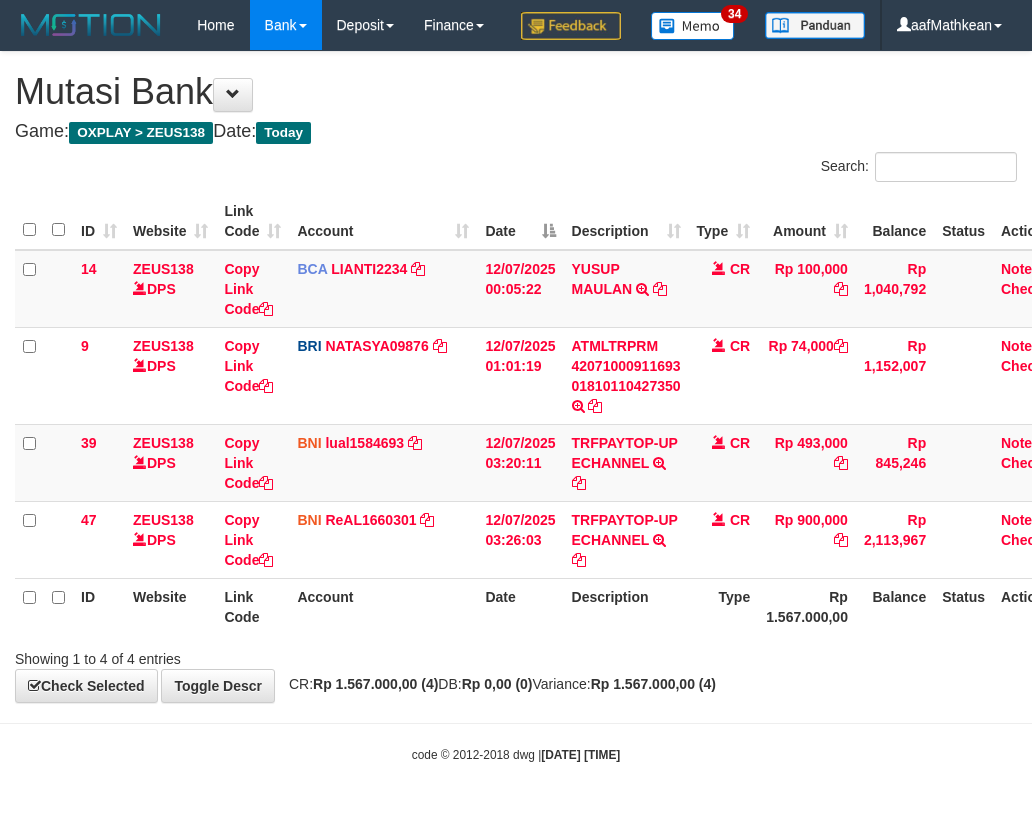 scroll, scrollTop: 0, scrollLeft: 14, axis: horizontal 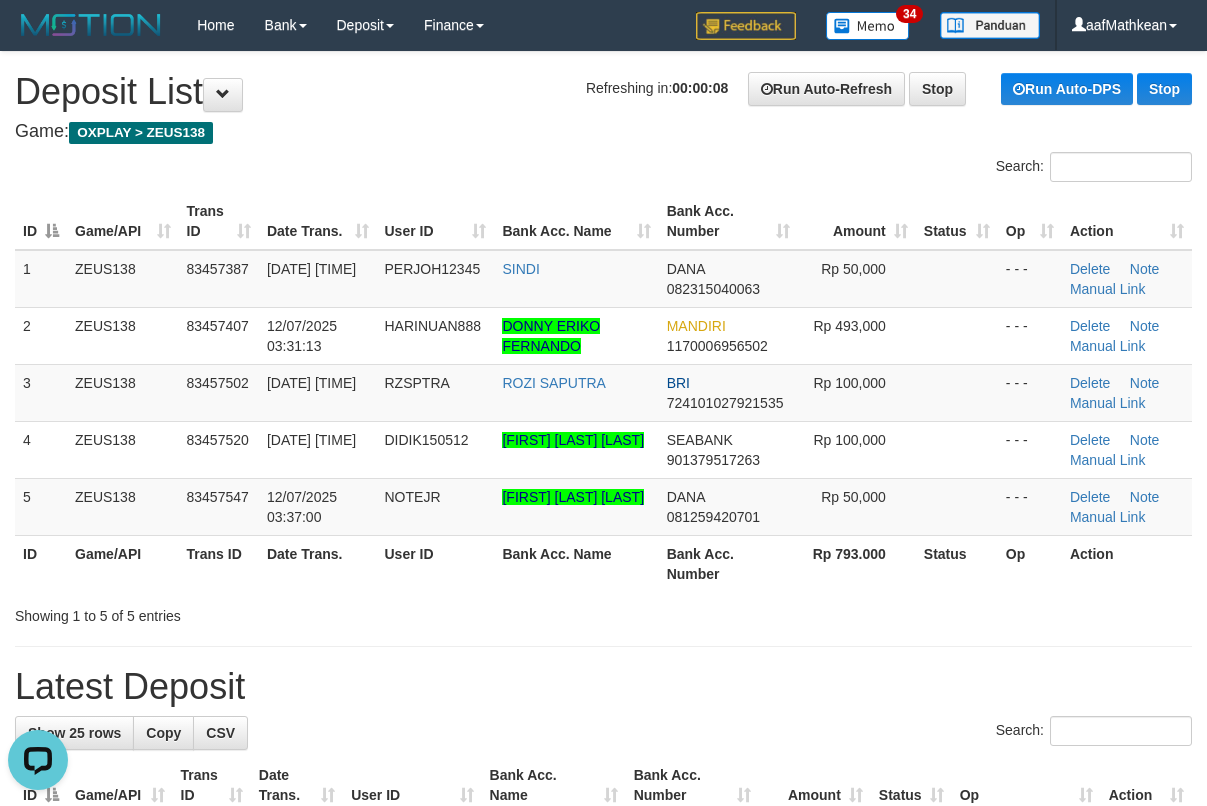 drag, startPoint x: 359, startPoint y: 154, endPoint x: 11, endPoint y: 253, distance: 361.80795 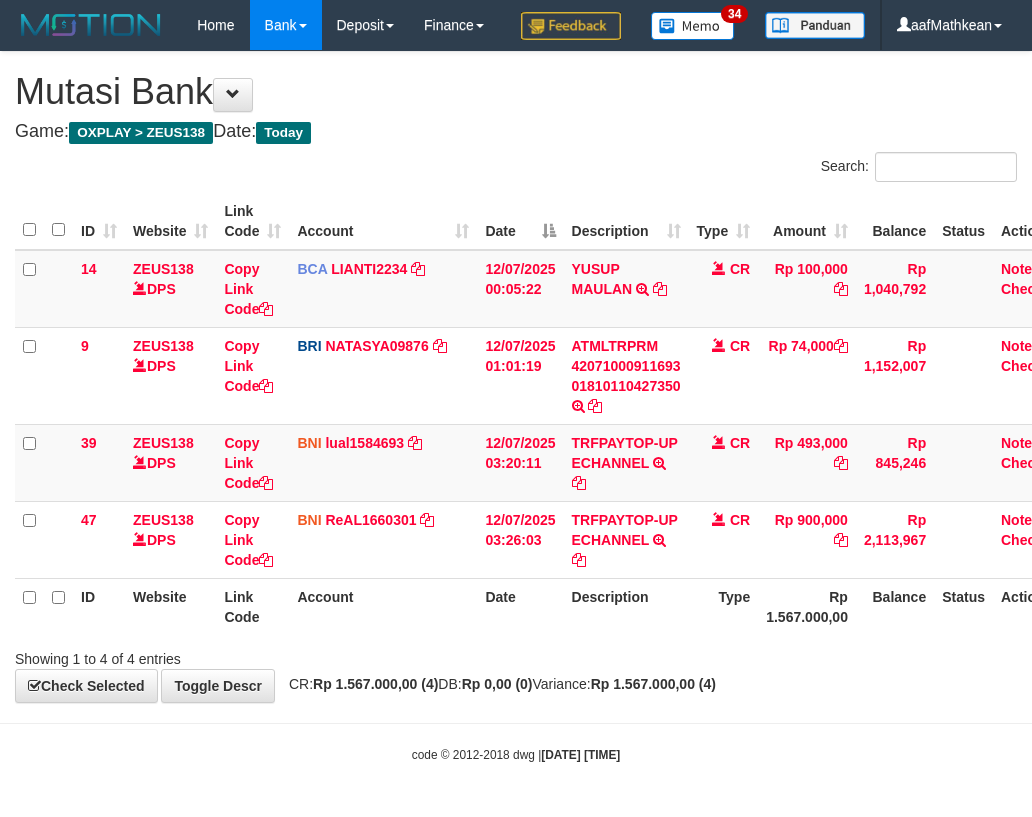 scroll, scrollTop: 0, scrollLeft: 14, axis: horizontal 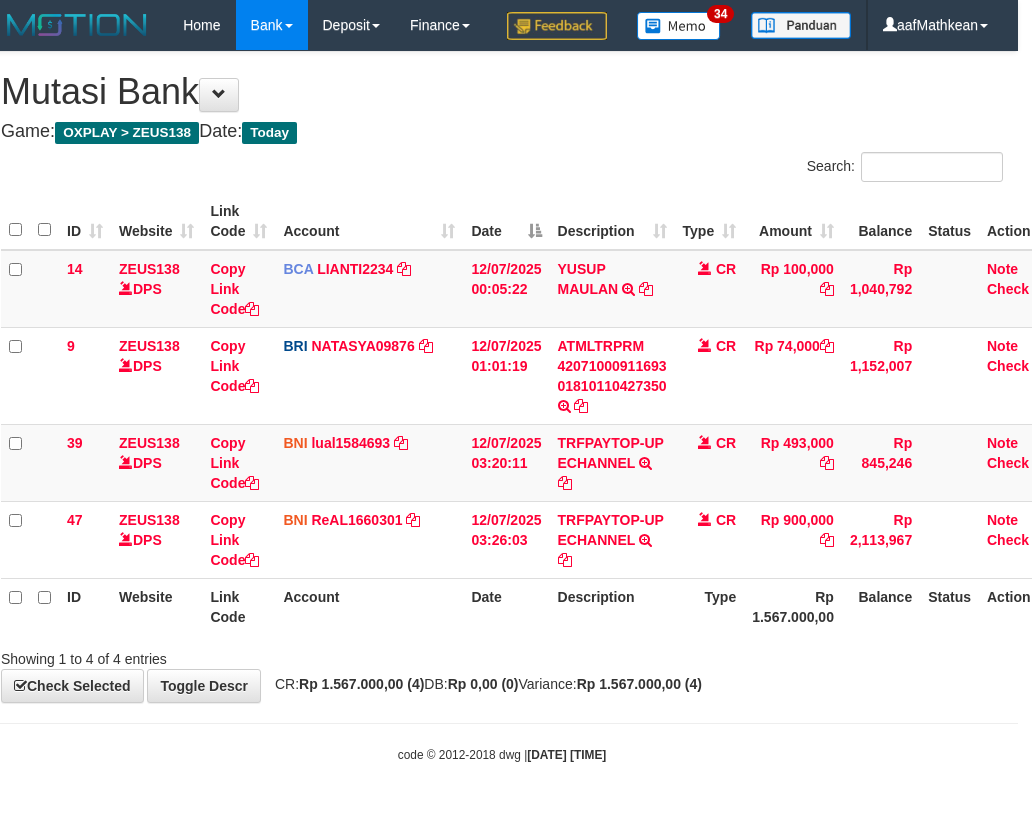 drag, startPoint x: 450, startPoint y: 174, endPoint x: 422, endPoint y: 238, distance: 69.856995 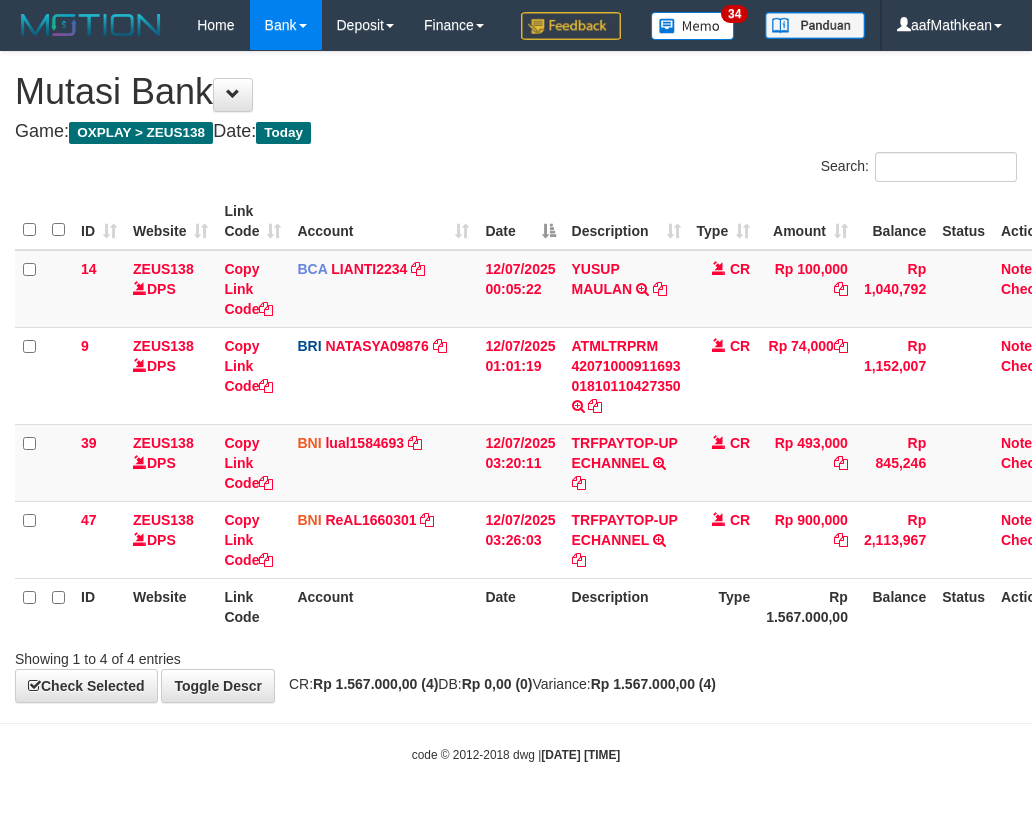 scroll, scrollTop: 0, scrollLeft: 14, axis: horizontal 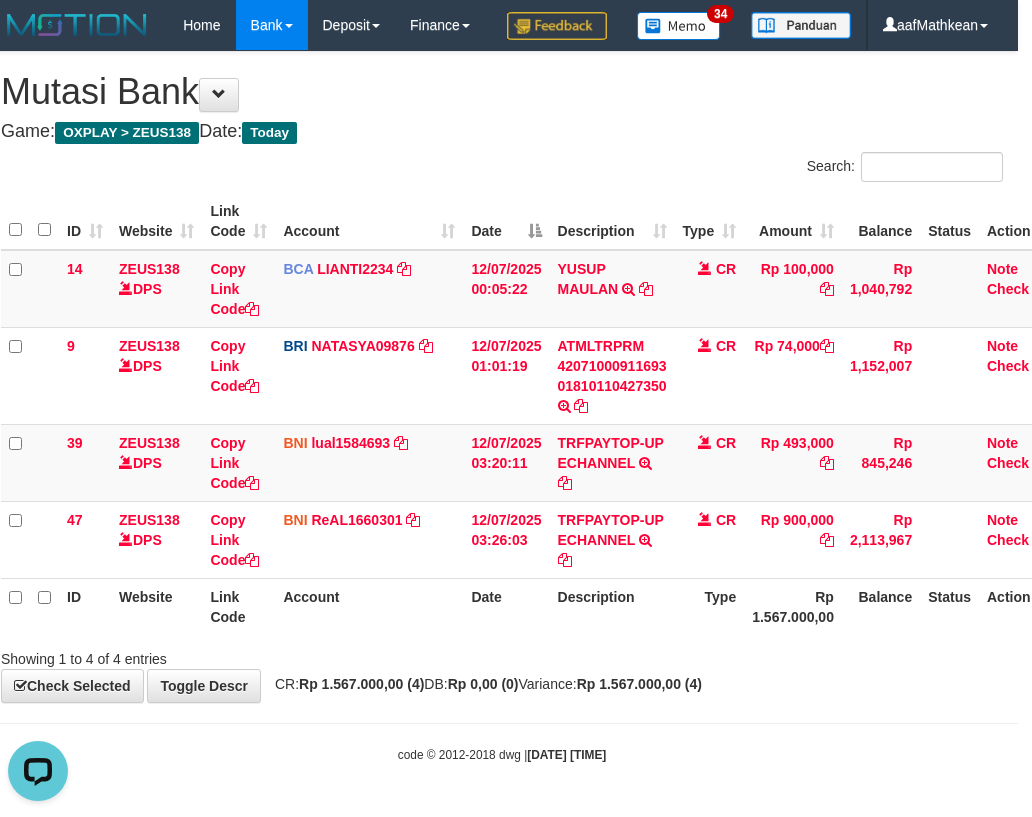click on "Description" at bounding box center [612, 221] 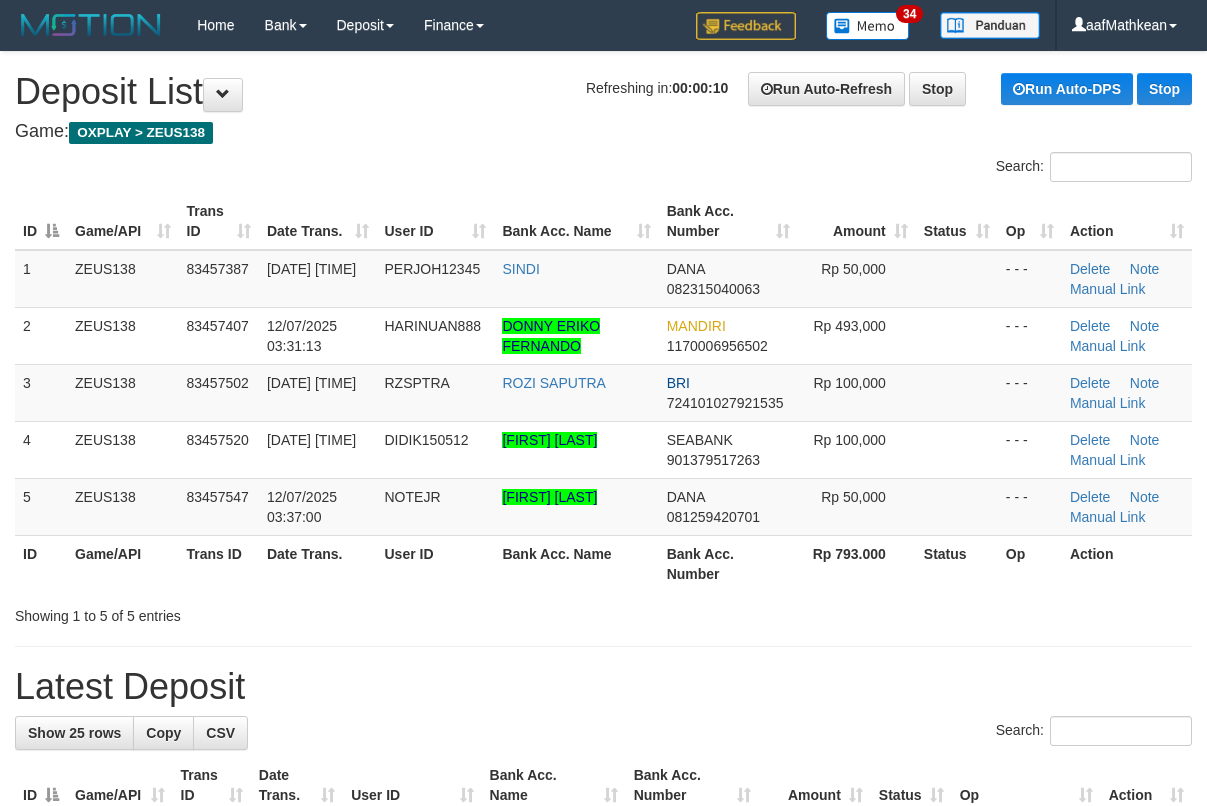 scroll, scrollTop: 0, scrollLeft: 0, axis: both 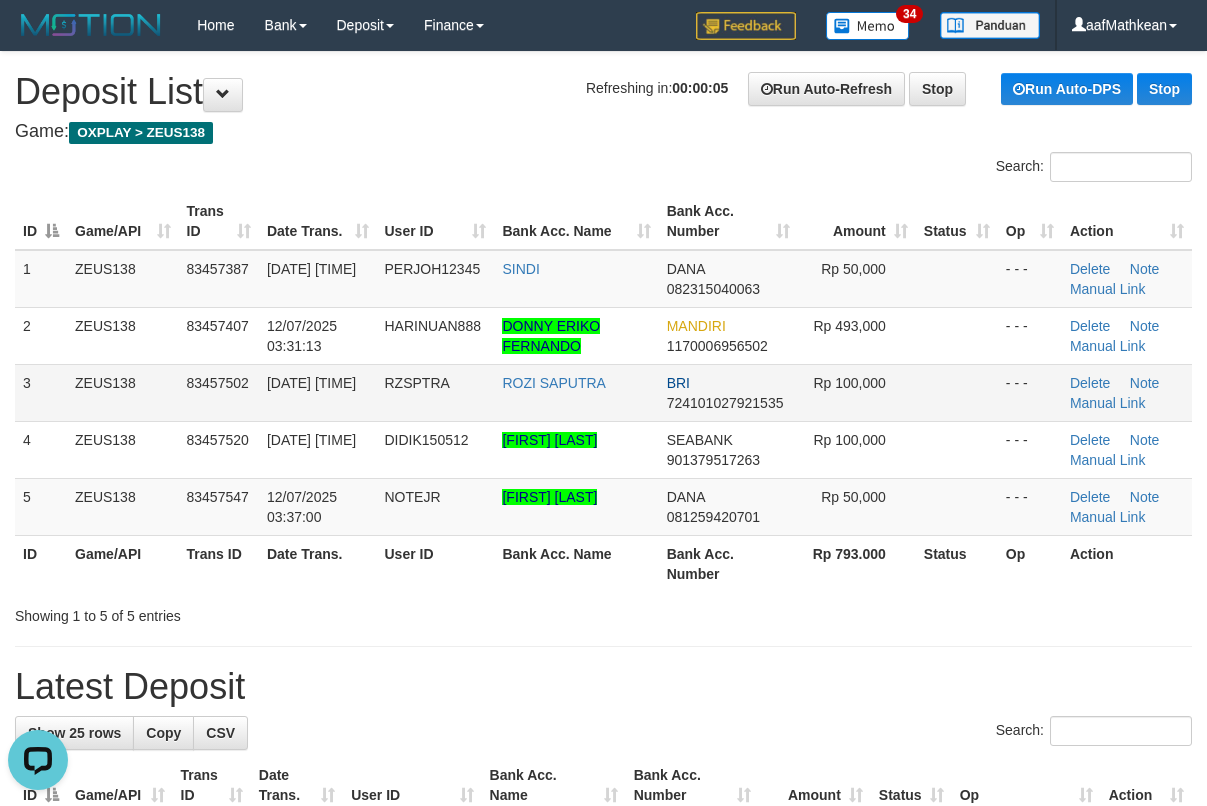 click on "2
ZEUS138
83457407
12/07/2025 03:31:13
HARINUAN888
DONNY ERIKO FERNANDO
MANDIRI
1170006956502
Rp 493,000
- - -
Delete
Note
Manual Link" at bounding box center [603, 335] 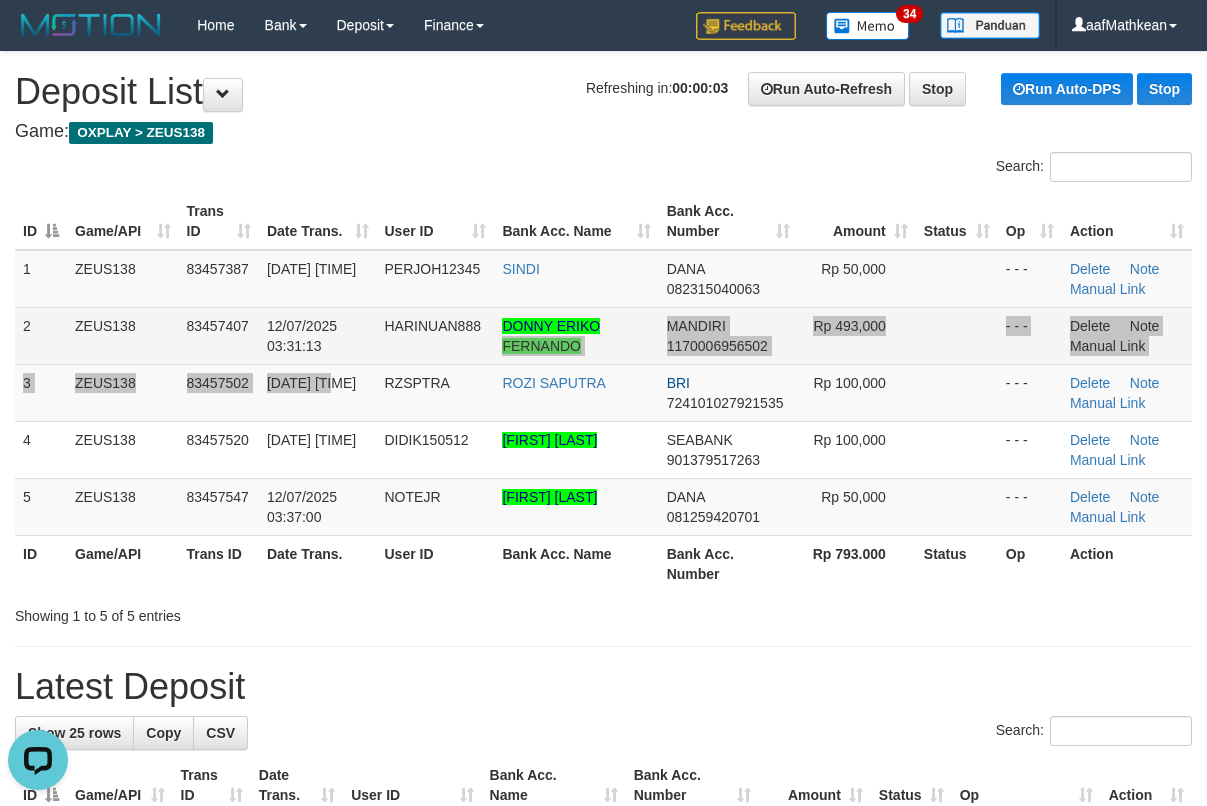 click on "1
ZEUS138
83457387
12/07/2025 03:30:35
PERJOH12345
SINDI
DANA
082315040063
Rp 50,000
- - -
Delete
Note
Manual Link
2
ZEUS138
83457407
12/07/2025 03:31:13
HARINUAN888
DONNY ERIKO FERNANDO
MANDIRI
1170006956502
Rp 493,000
- - -
Delete
Note
Manual Link
3" at bounding box center [603, 393] 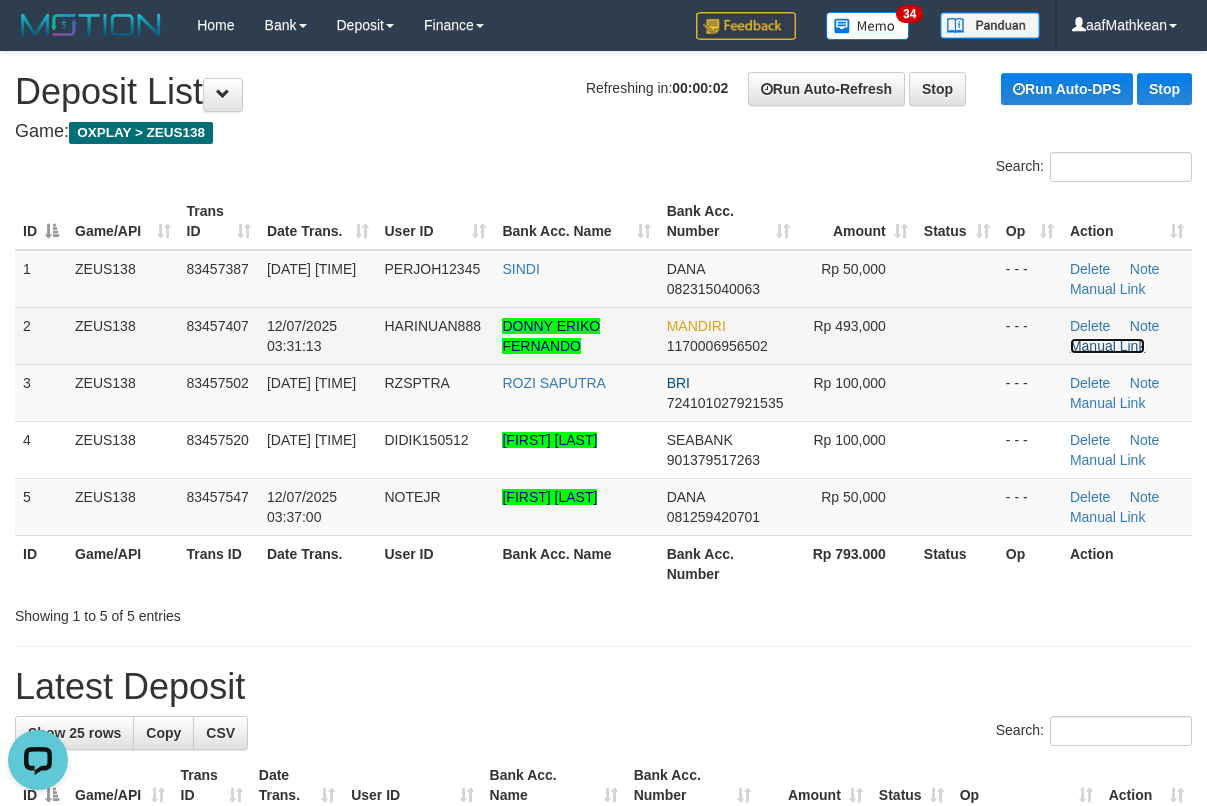 click on "Manual Link" at bounding box center (1108, 346) 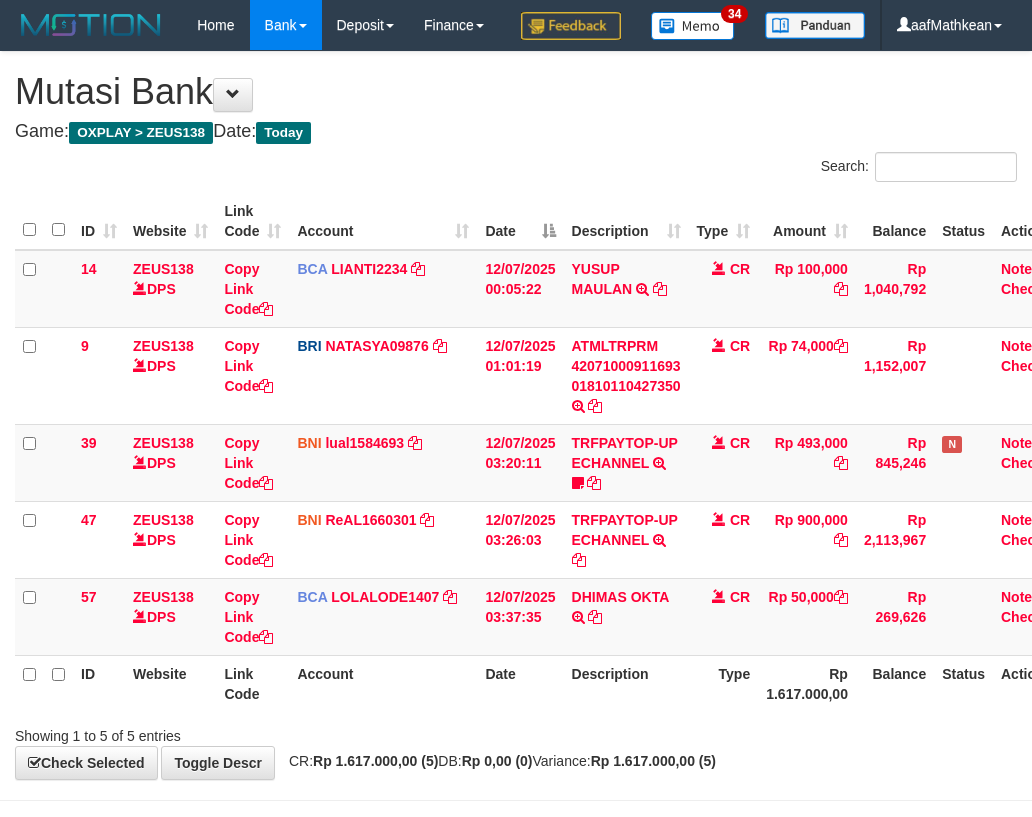 scroll, scrollTop: 0, scrollLeft: 14, axis: horizontal 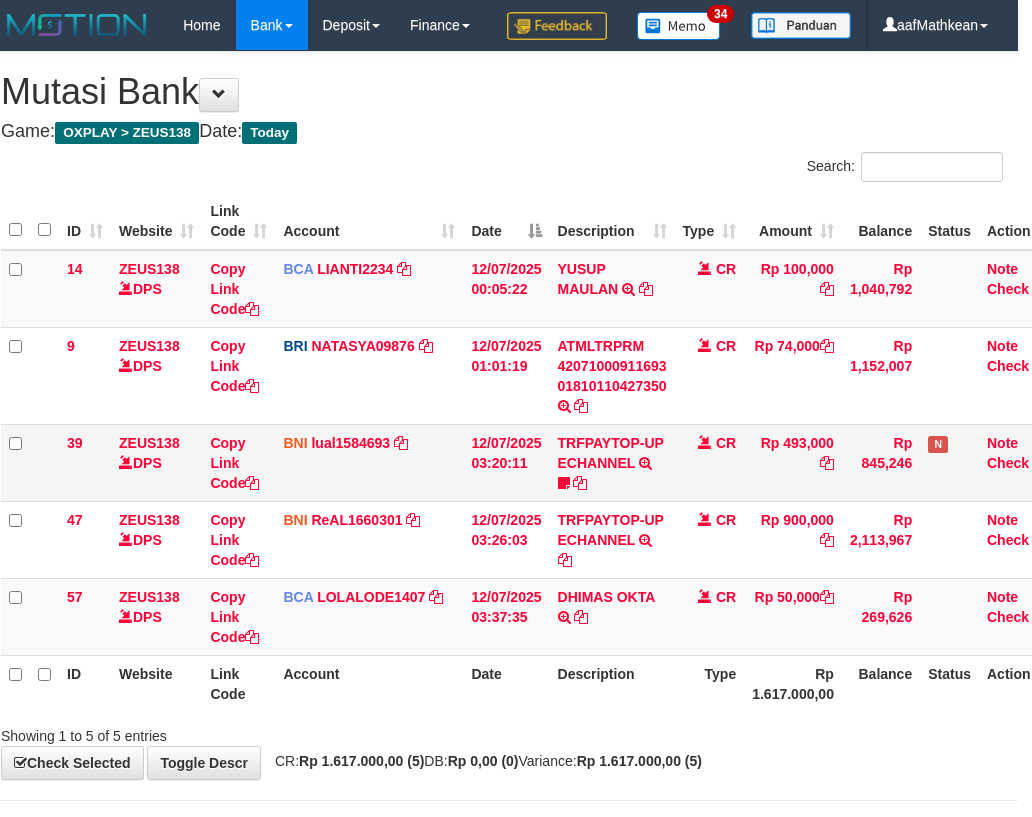click on "TRFPAYTOP-UP ECHANNEL            TRF/PAY/TOP-UP ECHANNEL    harinuan888" at bounding box center [612, 462] 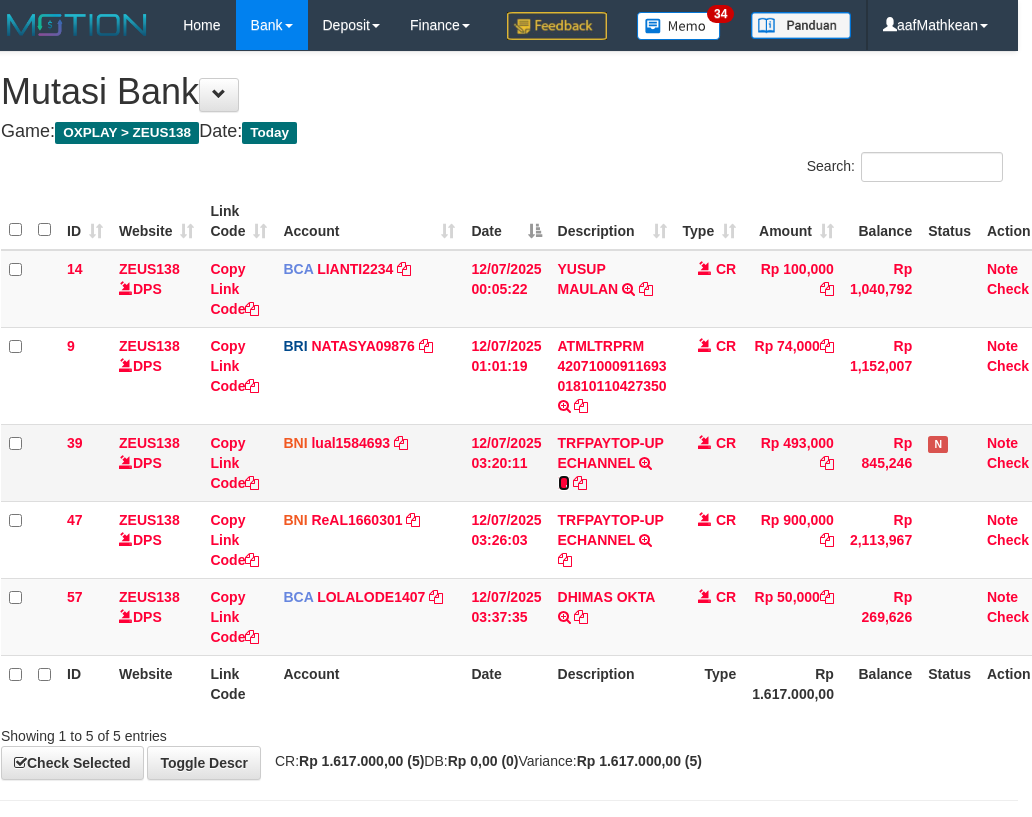 click at bounding box center (564, 483) 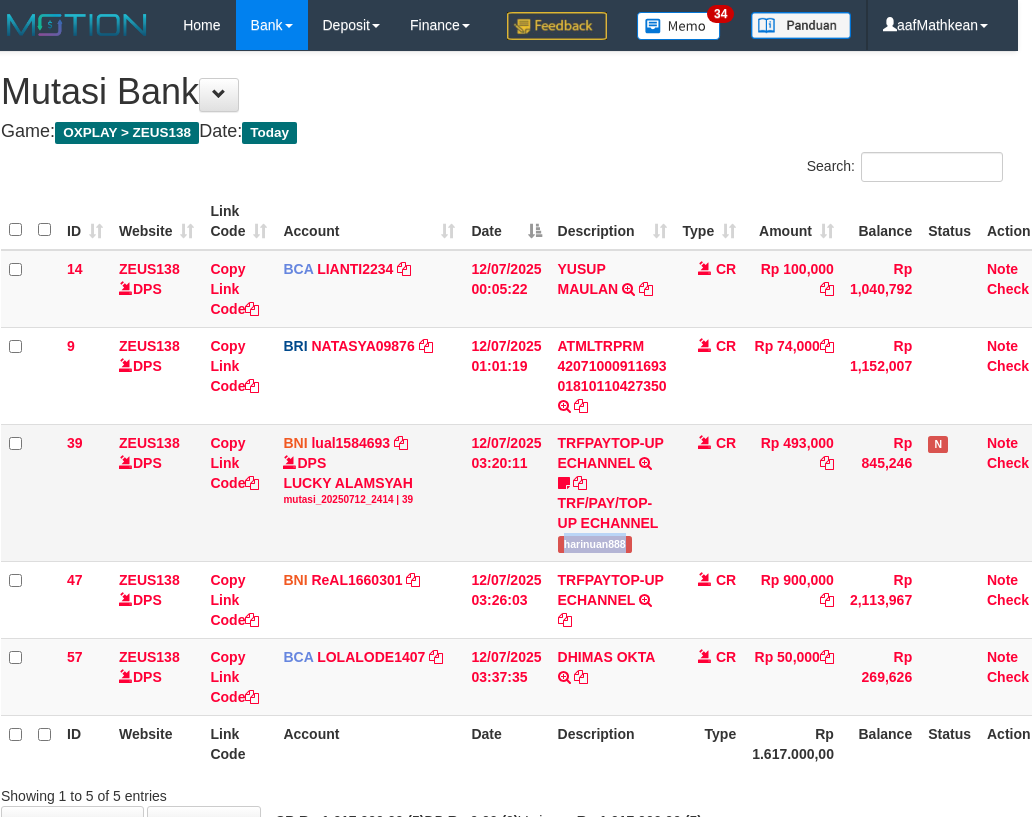 drag, startPoint x: 584, startPoint y: 590, endPoint x: 1034, endPoint y: 507, distance: 457.59042 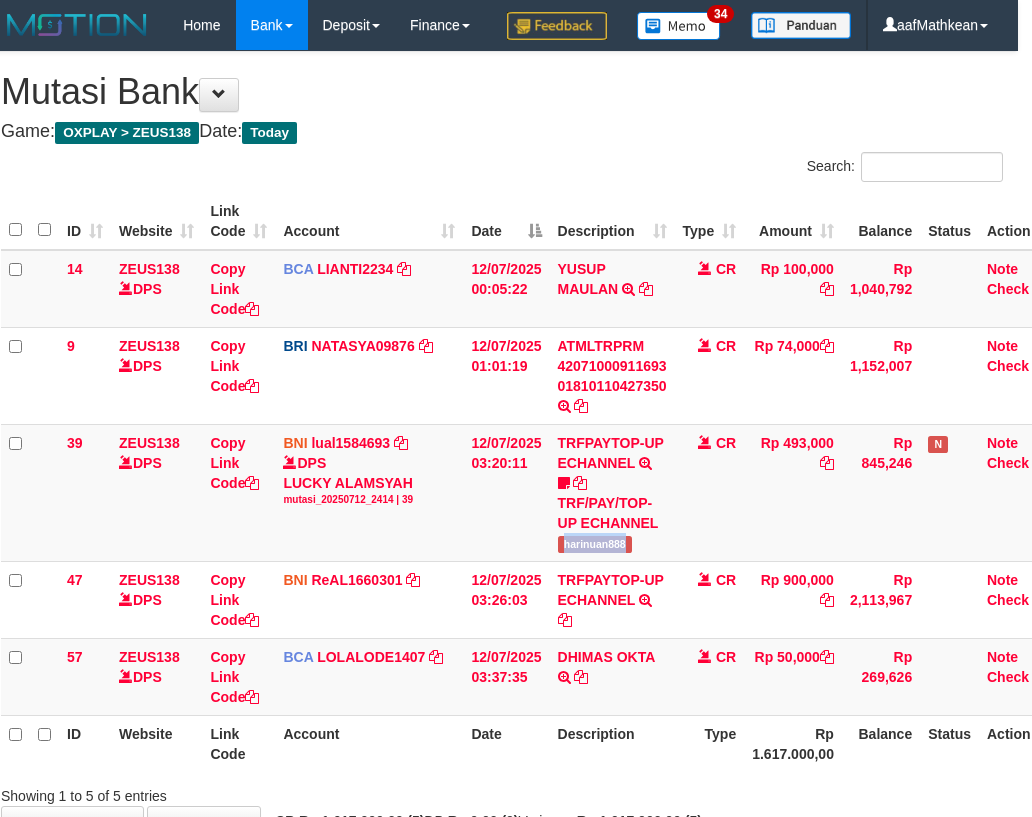 copy on "harinuan888" 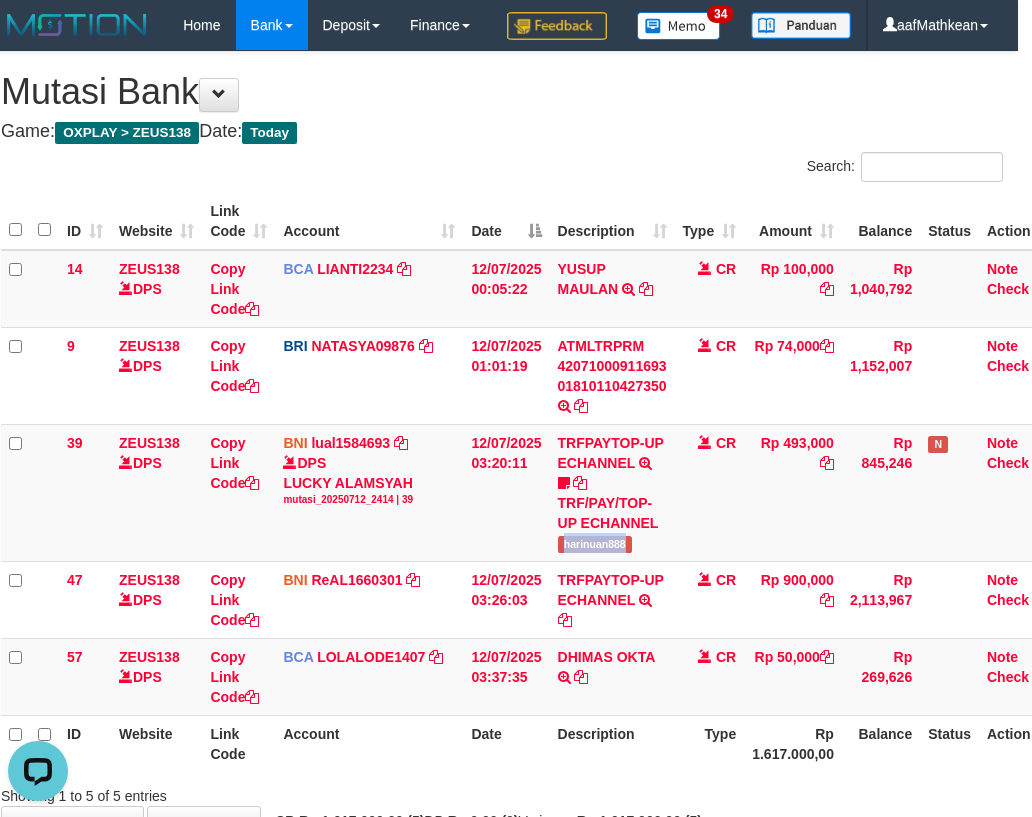 scroll, scrollTop: 0, scrollLeft: 0, axis: both 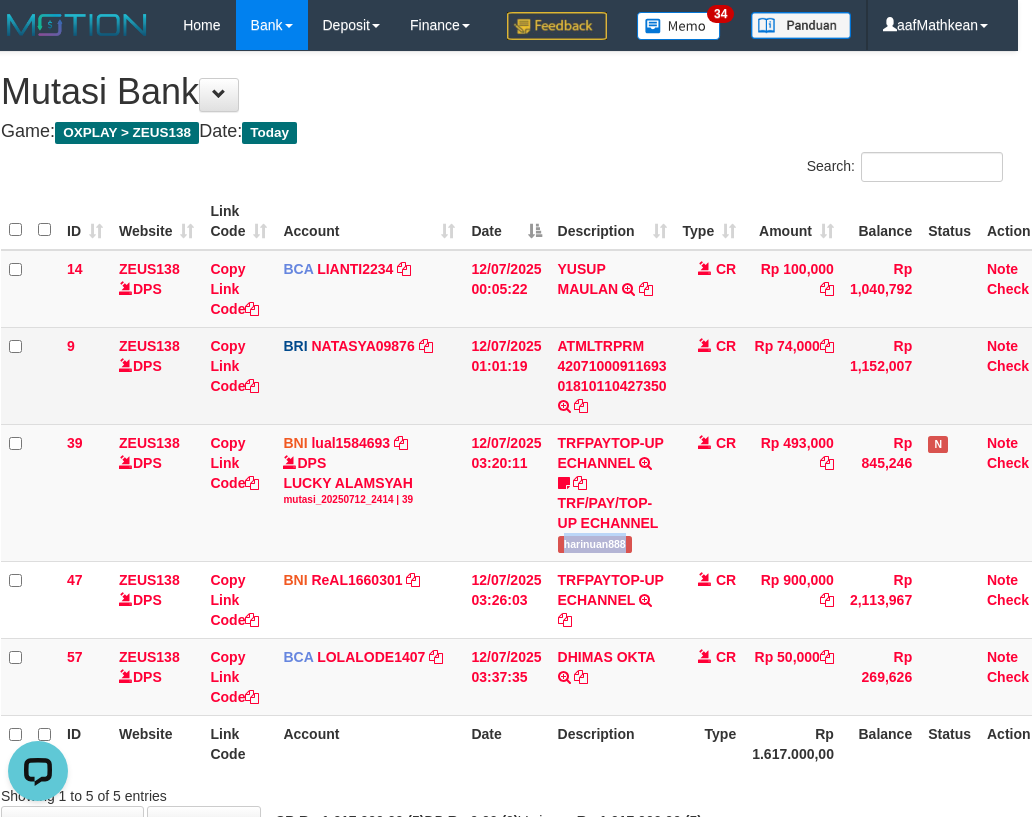 click on "14
ZEUS138    DPS
Copy Link Code
BCA
LIANTI2234
DPS
YULIANTI
mutasi_20250712_4646 | 14
mutasi_20250712_4646 | 14
12/07/2025 00:05:22
YUSUP MAULAN         TRSF E-BANKING CR 1207/FTSCY/WS95051
100000.002025071262819090 TRFDN-YUSUP MAULANESPAY DEBIT INDONE
CR
Rp 100,000
Rp 1,040,792
Note
Check
9
ZEUS138    DPS
Copy Link Code
BRI
NATASYA09876
DPS
SITI NURLITA SAPITRI
mutasi_20250712_3126 | 9" at bounding box center [531, 483] 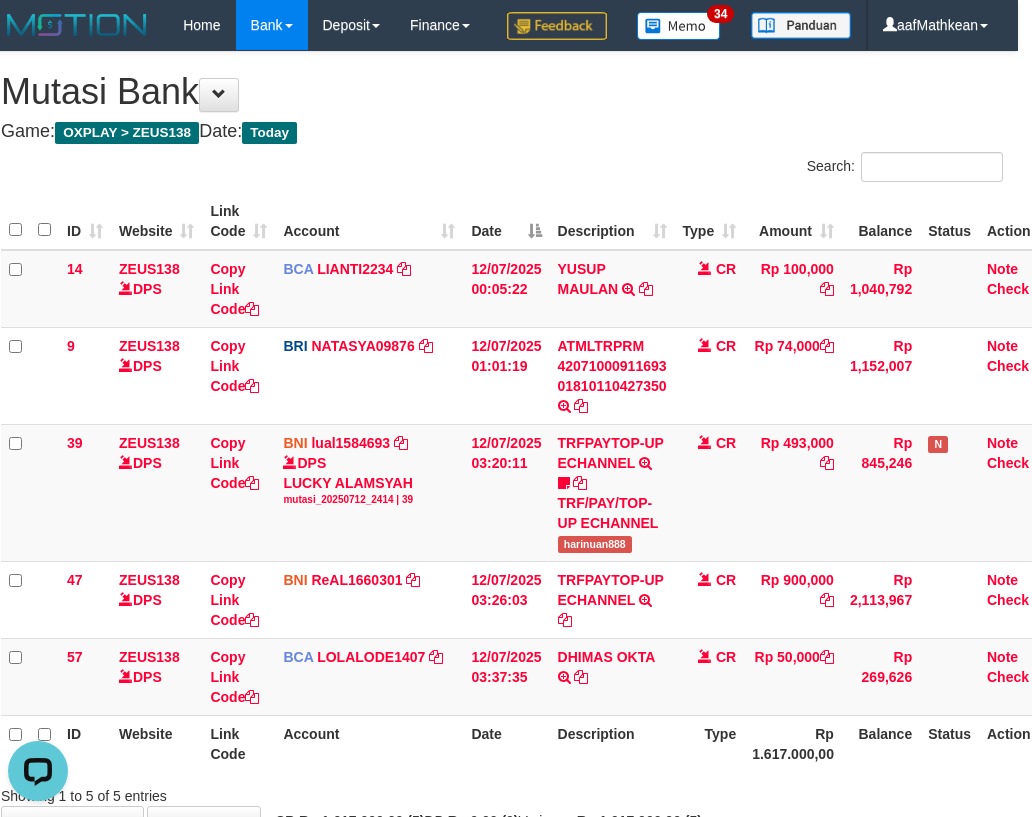 scroll, scrollTop: 184, scrollLeft: 14, axis: both 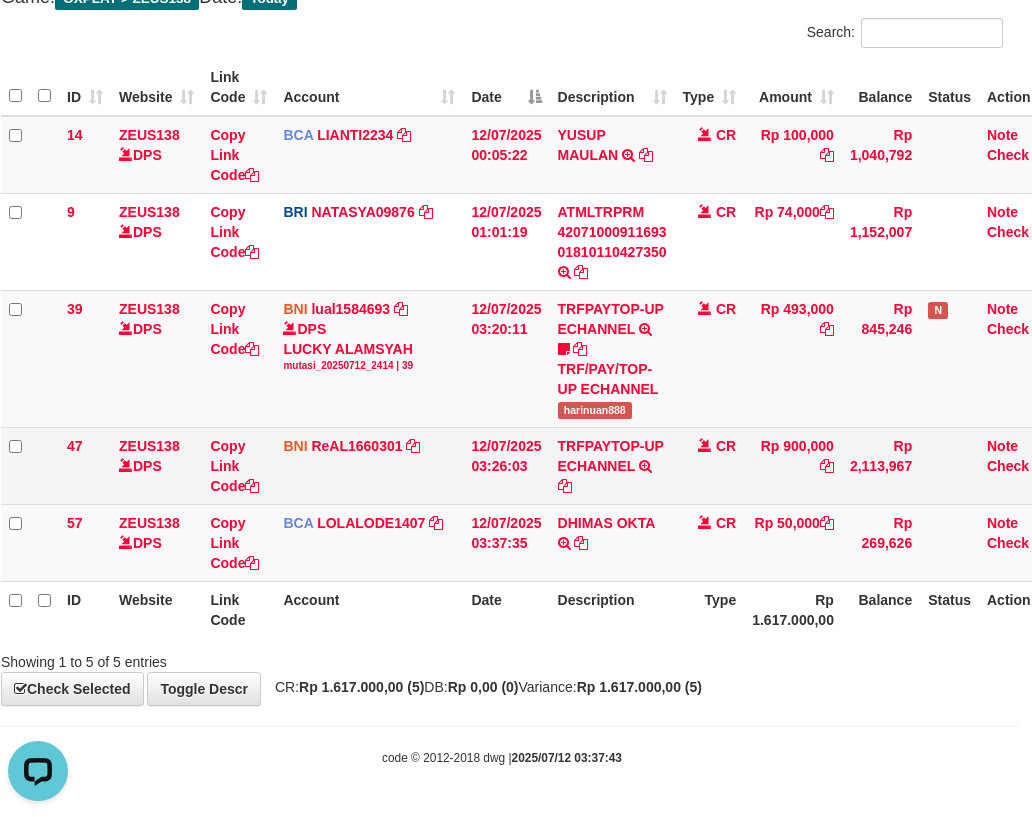 drag, startPoint x: 745, startPoint y: 461, endPoint x: 805, endPoint y: 458, distance: 60.074955 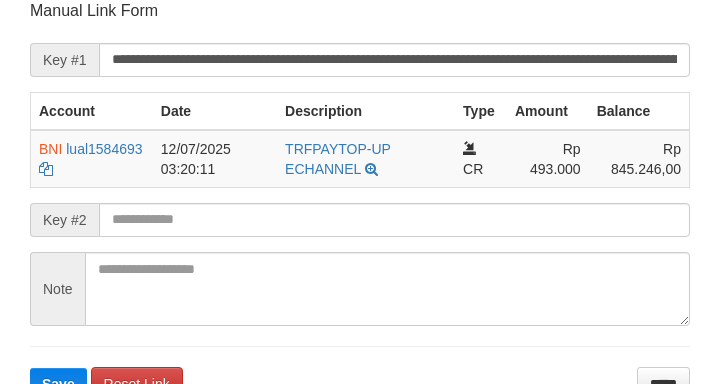 scroll, scrollTop: 412, scrollLeft: 0, axis: vertical 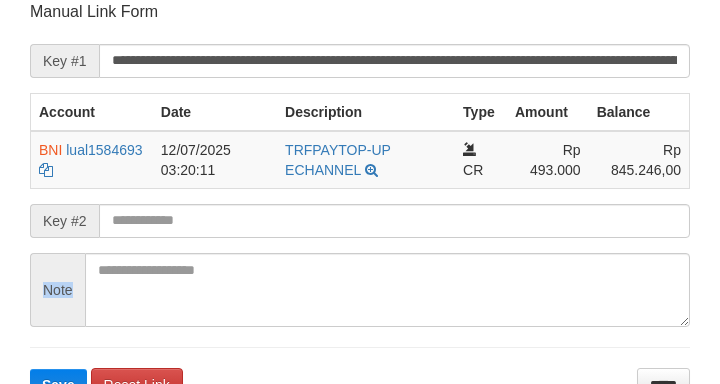 click on "**********" at bounding box center (360, 201) 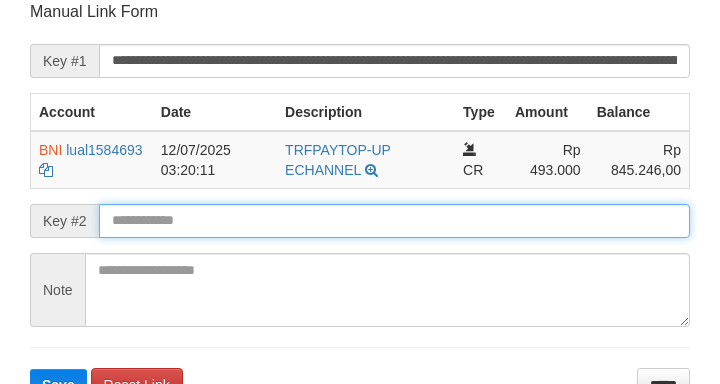 click on "Save" at bounding box center [58, 385] 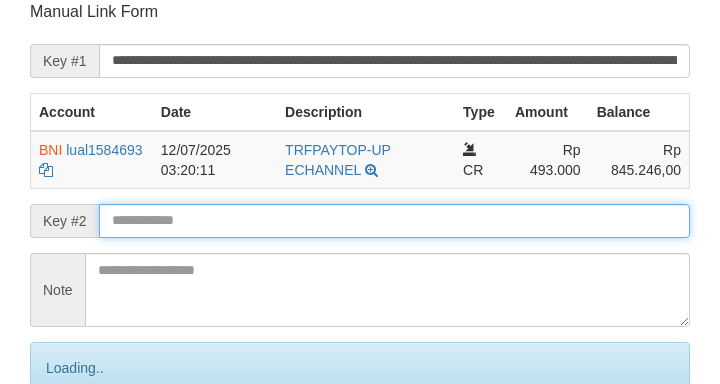 click at bounding box center [394, 221] 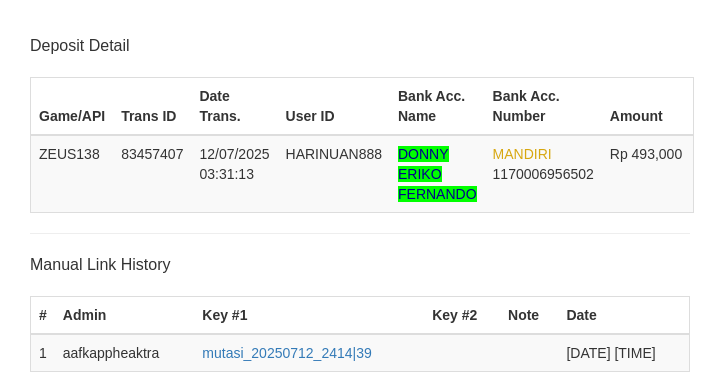 scroll, scrollTop: 412, scrollLeft: 0, axis: vertical 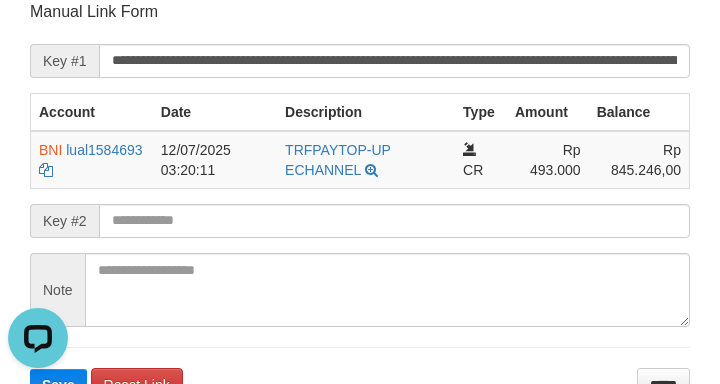 click on "Deposit Detail
Game/API
Trans ID
Date Trans.
User ID
Bank Acc. Name
Bank Acc. Number
Amount
ZEUS138
[TRANSACTION_ID]
12/07/2025 03:31:13
HARINUAN888
[FIRST] [LAST]
MANDIRI
[ACCOUNT_NUMBER]
Rp 493,000
Manual Link History
#
Admin
Key #1
Key #2
Note
Date
1
aafkappheaktra
mutasi_20250712_2414 | 39
12-07-2025 03:37:41
Account
Date
Description
Type
Amount
Balance
BNI
[ACCOUNT_NUMBER]
mutasi_20250712_2414 | 39 CR" at bounding box center [360, 12] 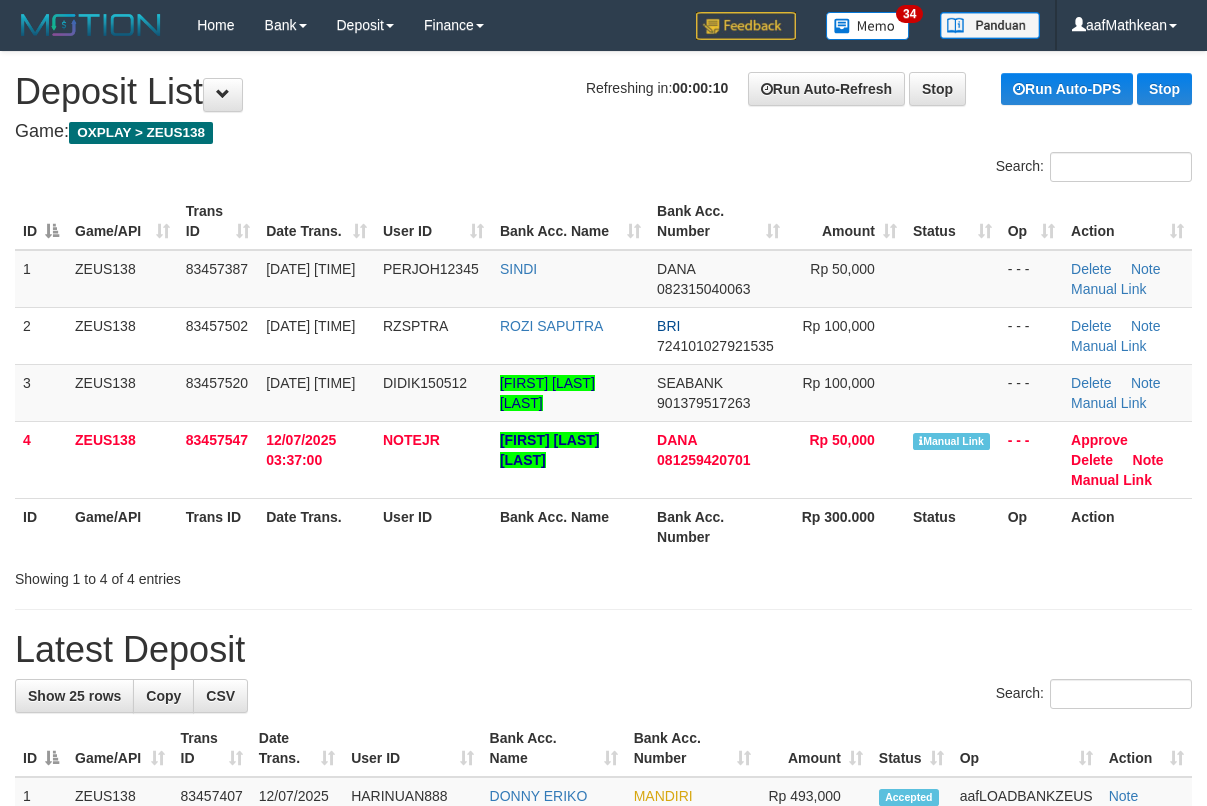 scroll, scrollTop: 0, scrollLeft: 0, axis: both 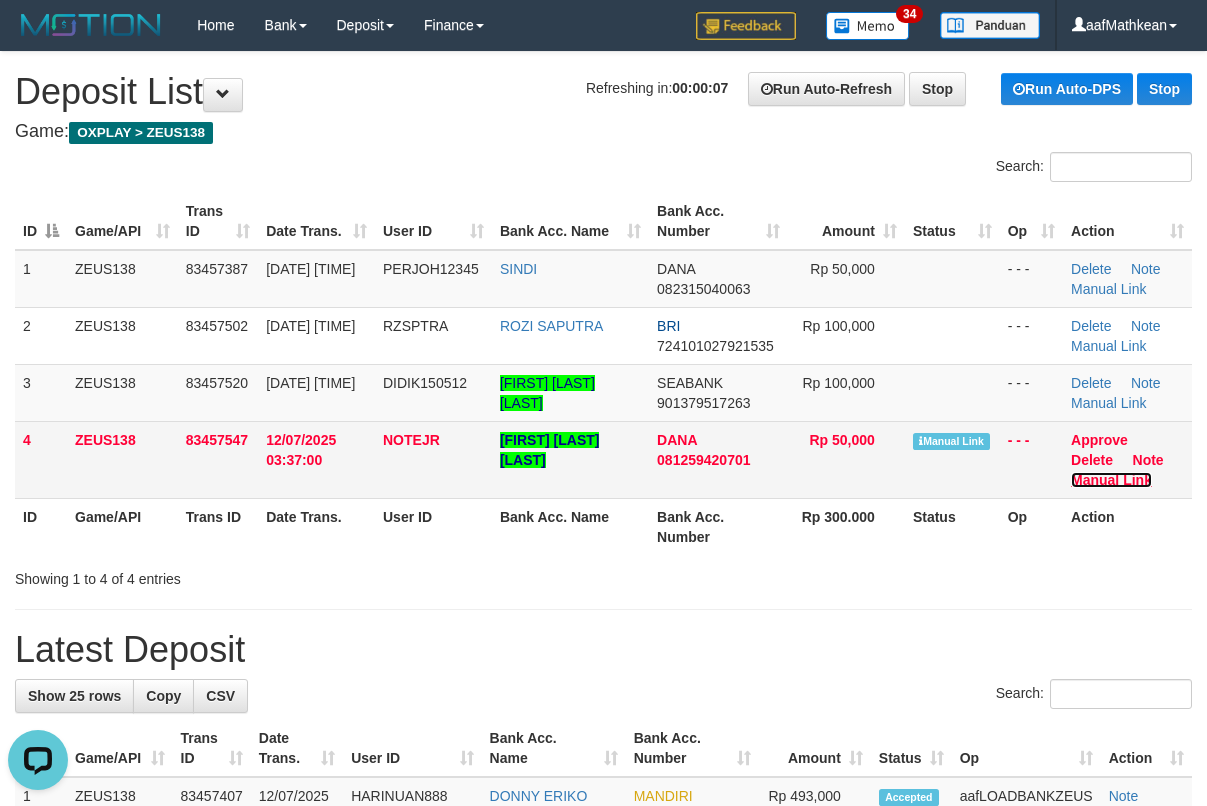 click on "Manual Link" at bounding box center [1111, 480] 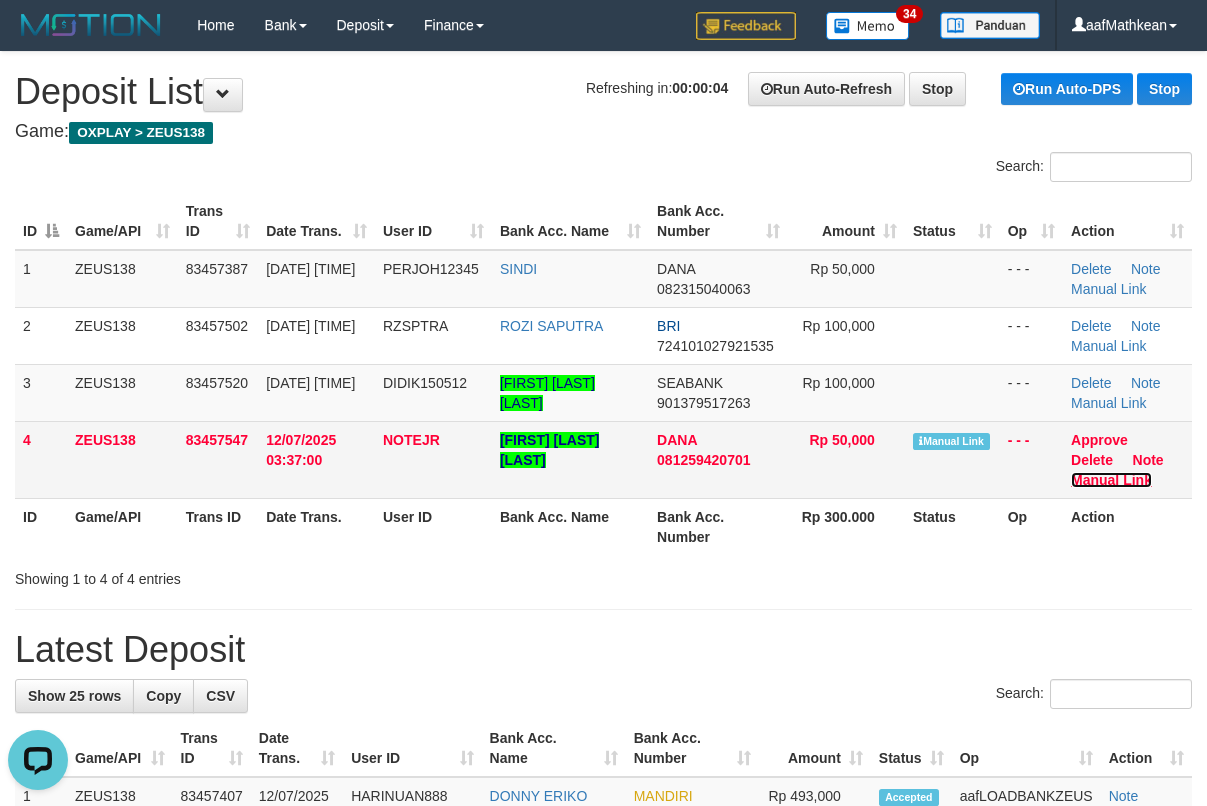 drag, startPoint x: 1089, startPoint y: 481, endPoint x: 598, endPoint y: 472, distance: 491.0825 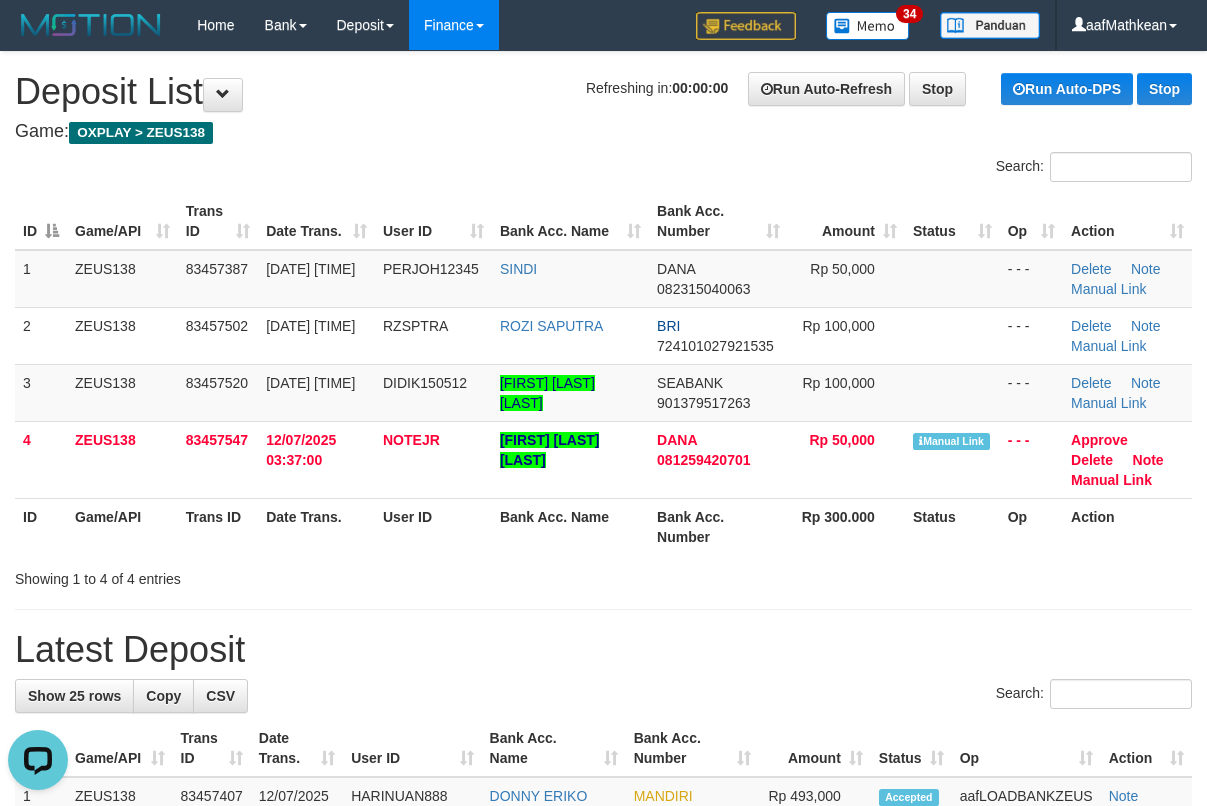 drag, startPoint x: 569, startPoint y: 260, endPoint x: 417, endPoint y: 3, distance: 298.585 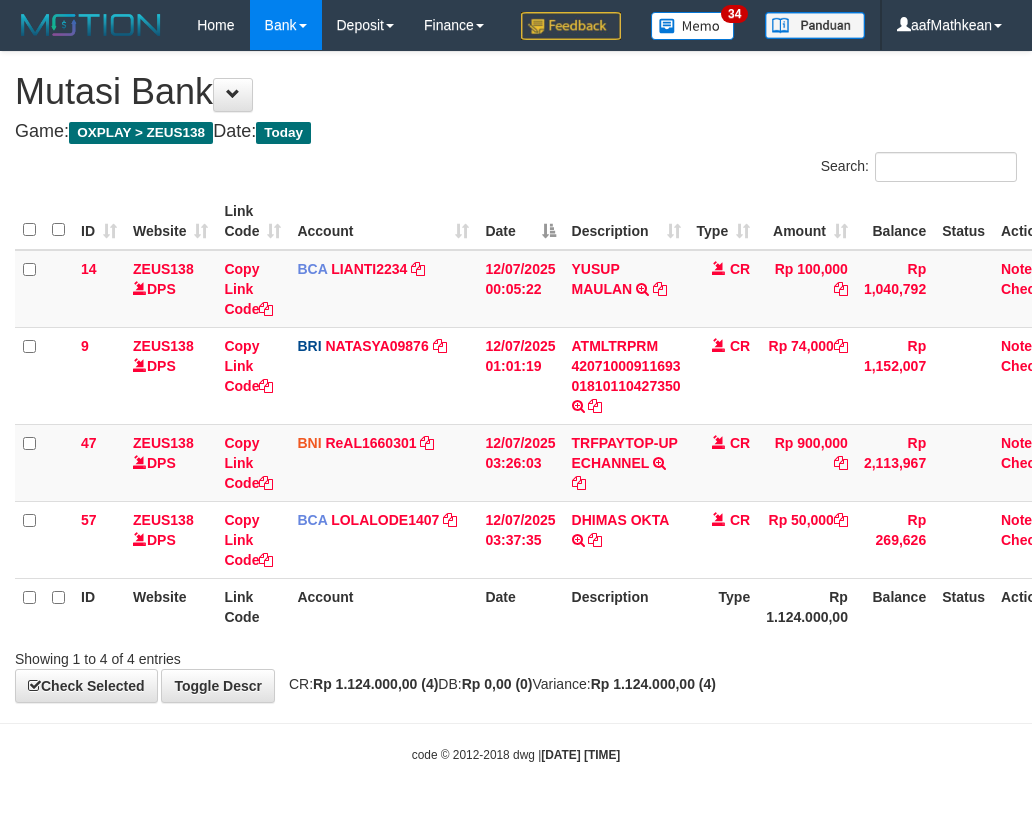 scroll, scrollTop: 47, scrollLeft: 14, axis: both 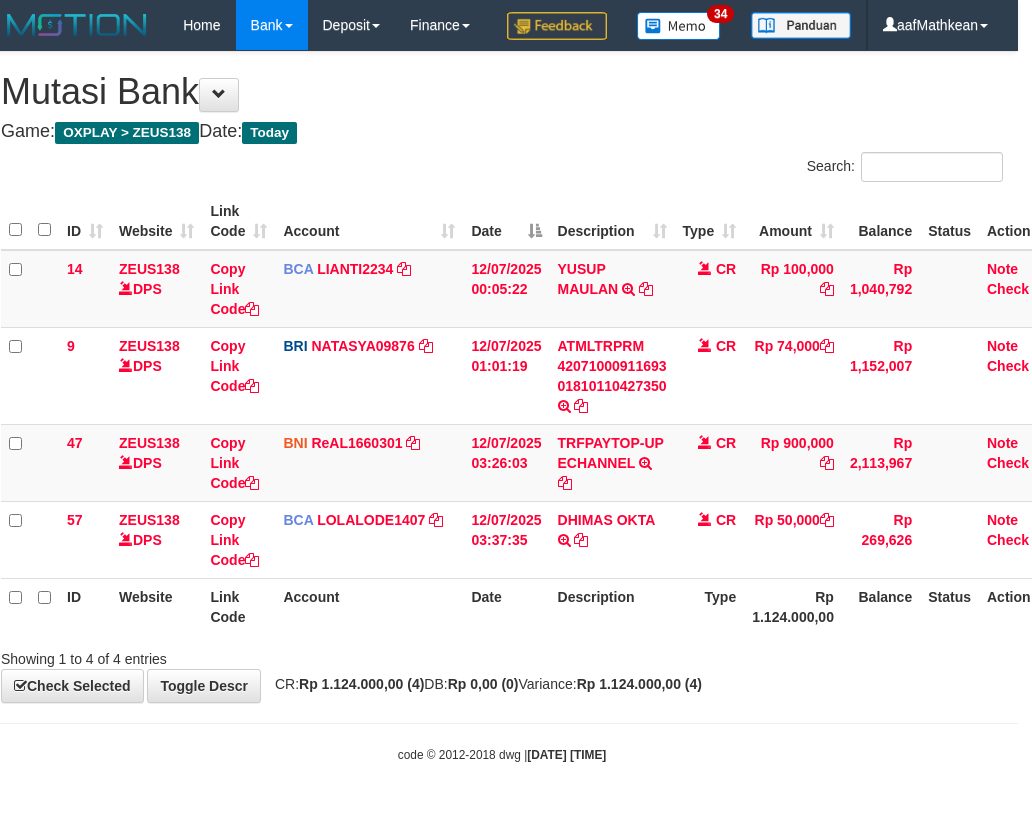click on "Description" at bounding box center [612, 606] 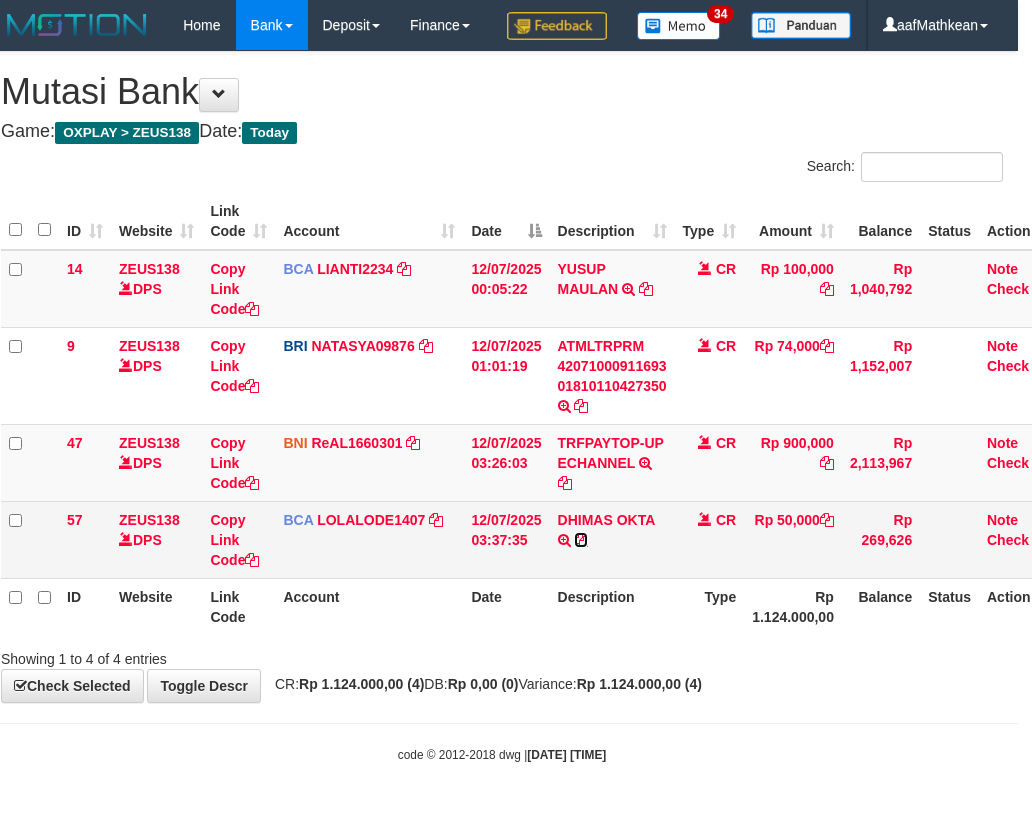 click at bounding box center (581, 540) 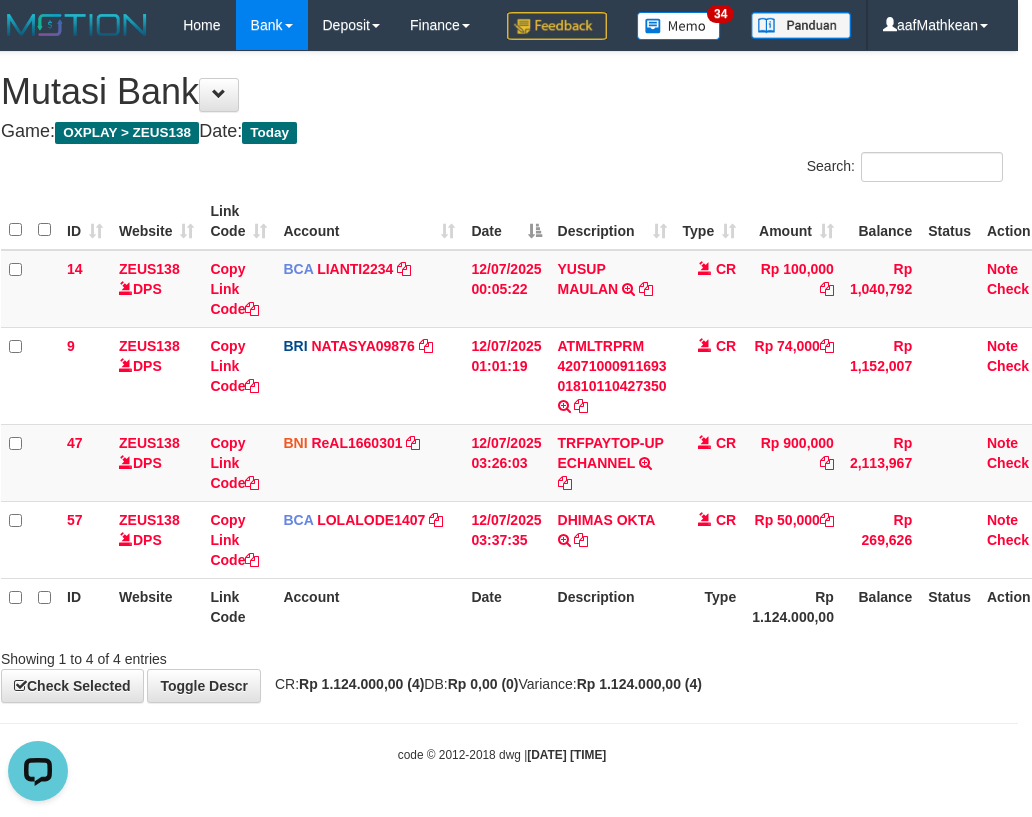 scroll, scrollTop: 0, scrollLeft: 0, axis: both 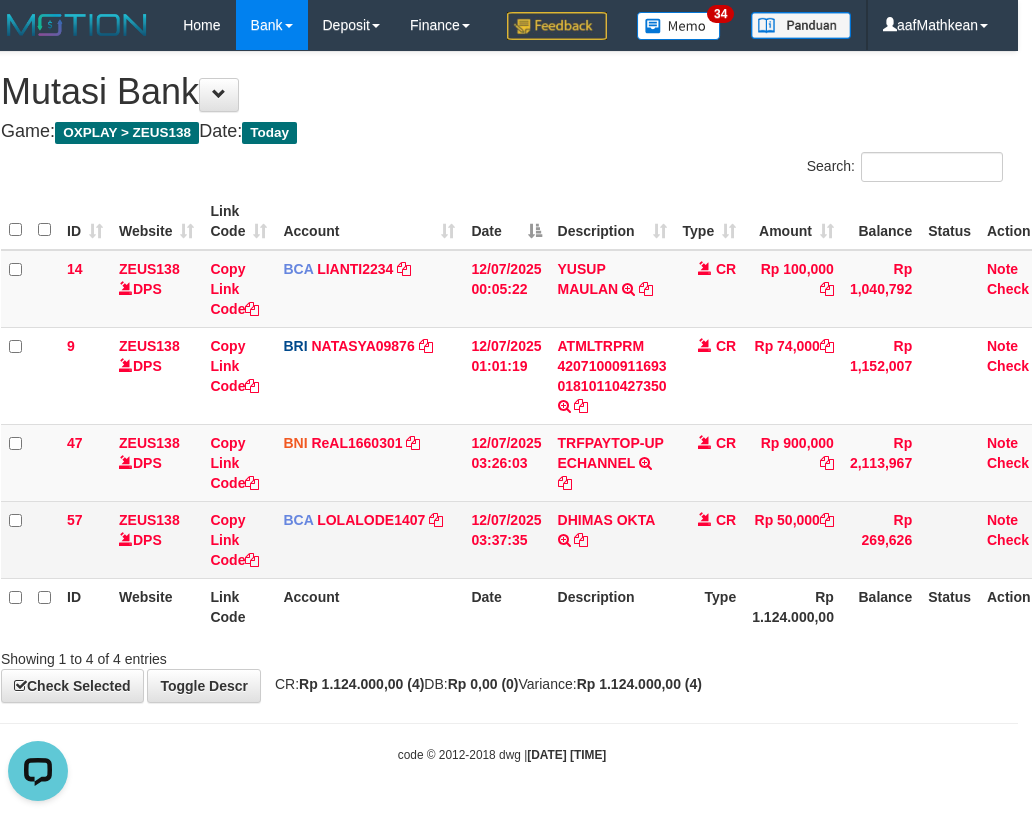 click on "14
ZEUS138    DPS
Copy Link Code
BCA
LIANTI2234
DPS
YULIANTI
mutasi_20250712_4646 | 14
mutasi_20250712_4646 | 14
12/07/2025 00:05:22
YUSUP MAULAN         TRSF E-BANKING CR 1207/FTSCY/WS95051
100000.002025071262819090 TRFDN-YUSUP MAULANESPAY DEBIT INDONE
CR
Rp 100,000
Rp 1,040,792
Note
Check
9
ZEUS138    DPS
Copy Link Code
BRI
NATASYA09876
DPS
SITI NURLITA SAPITRI
mutasi_20250712_3126 | 9" at bounding box center [531, 414] 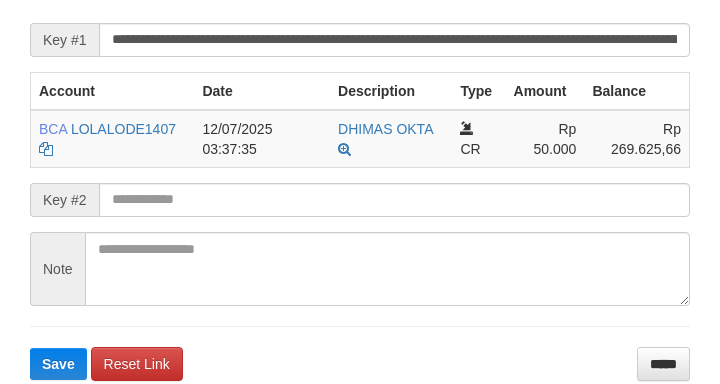 click on "**********" at bounding box center [360, 180] 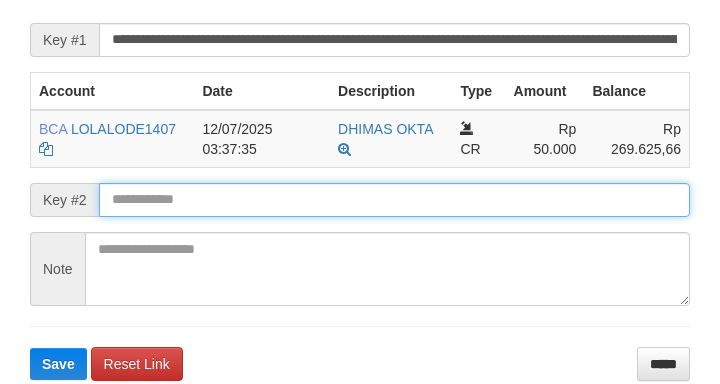 click on "Save" at bounding box center [58, 364] 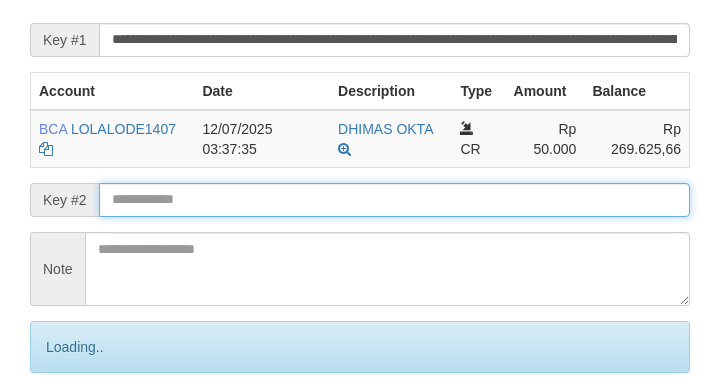 scroll, scrollTop: 432, scrollLeft: 0, axis: vertical 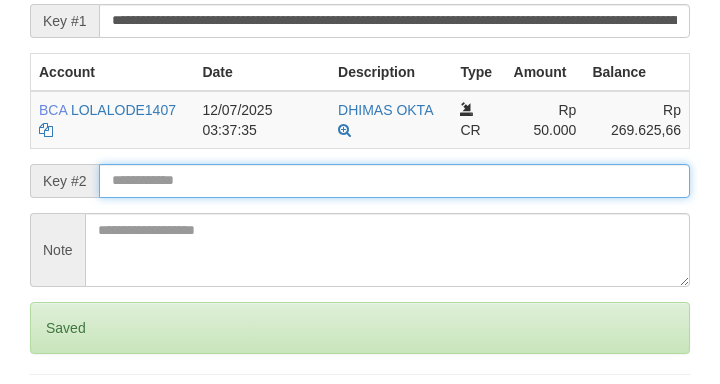 click on "Save" at bounding box center [58, 412] 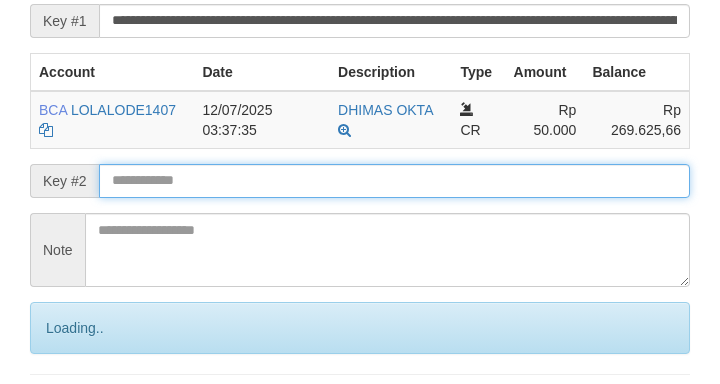 click on "Save" at bounding box center (80, 412) 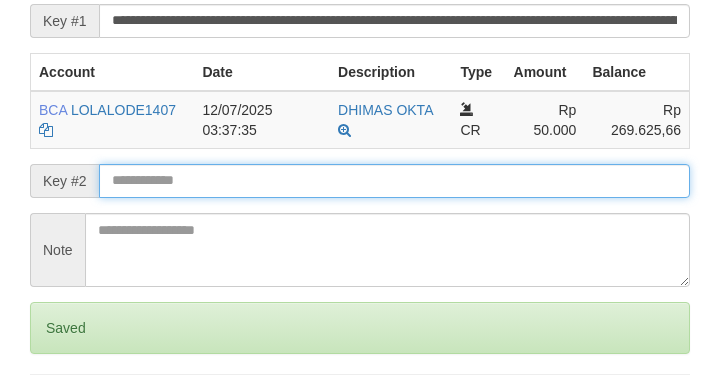 click at bounding box center [394, 181] 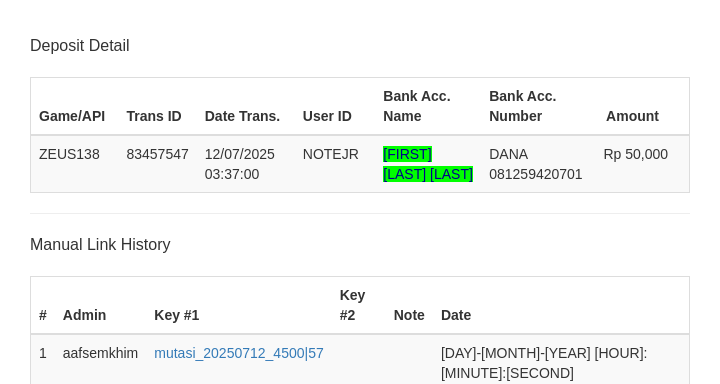scroll, scrollTop: 430, scrollLeft: 0, axis: vertical 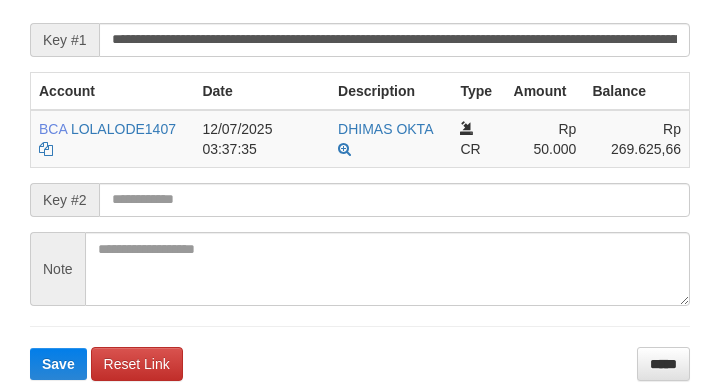 click on "**********" at bounding box center [360, 180] 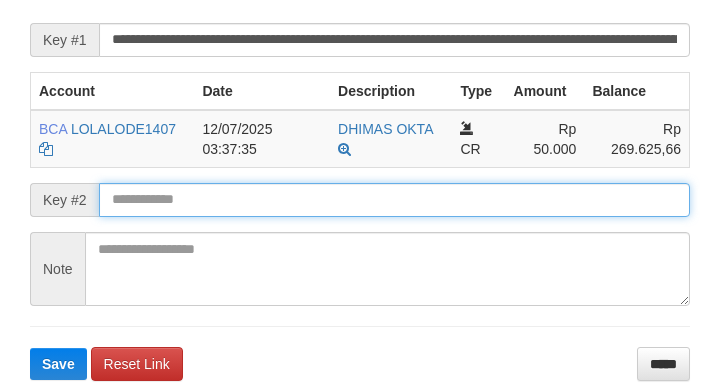 click on "Save" at bounding box center (58, 364) 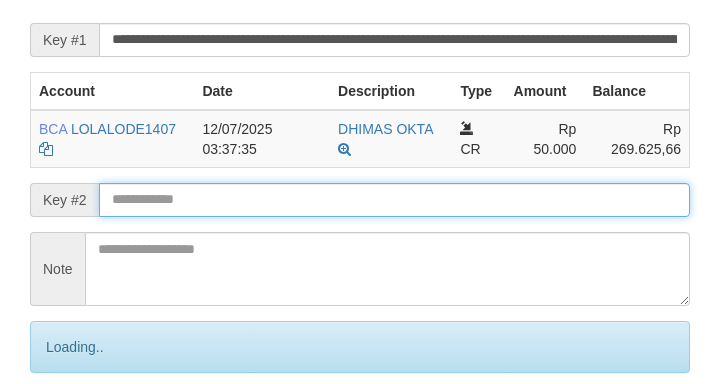 click on "Save" at bounding box center [80, 431] 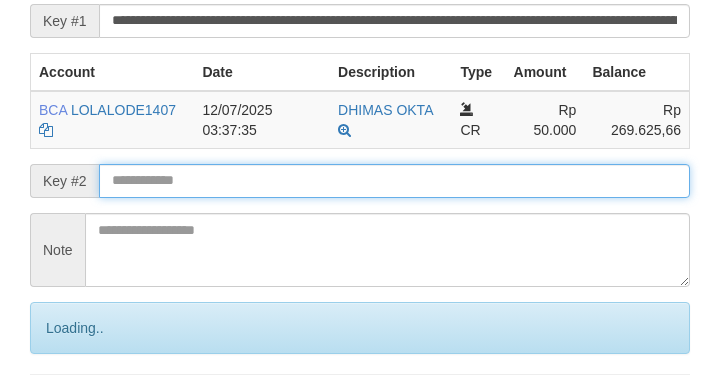 click on "**********" at bounding box center [360, 194] 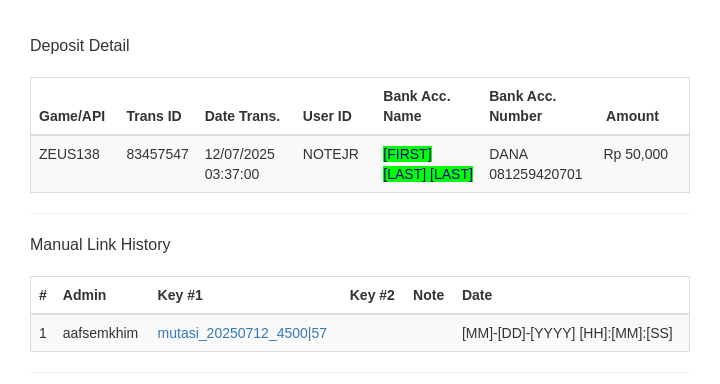 click at bounding box center (394, 613) 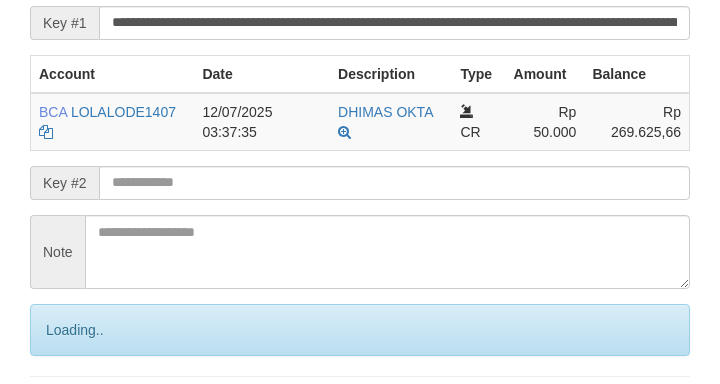 click at bounding box center (394, 183) 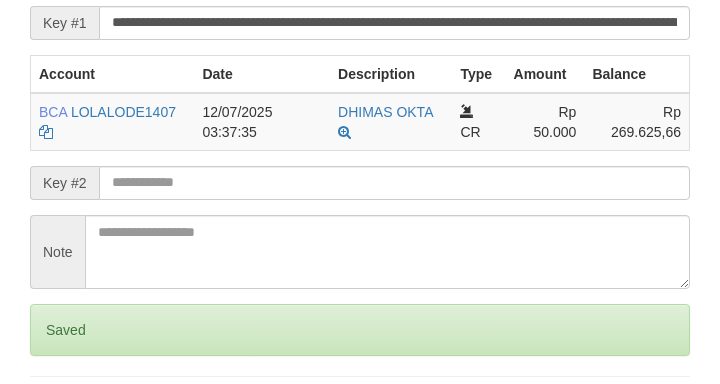 click on "Save" at bounding box center [58, 414] 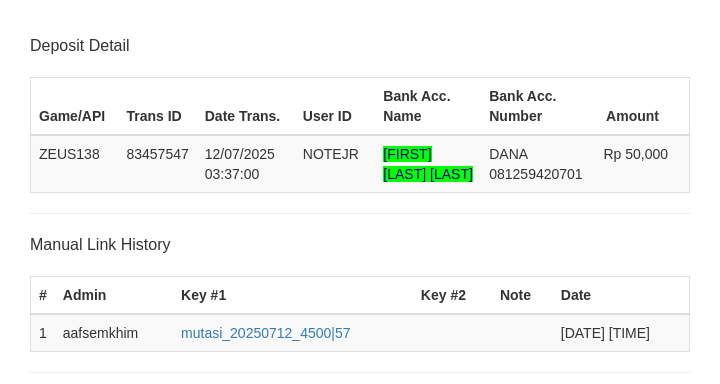 click at bounding box center [394, 613] 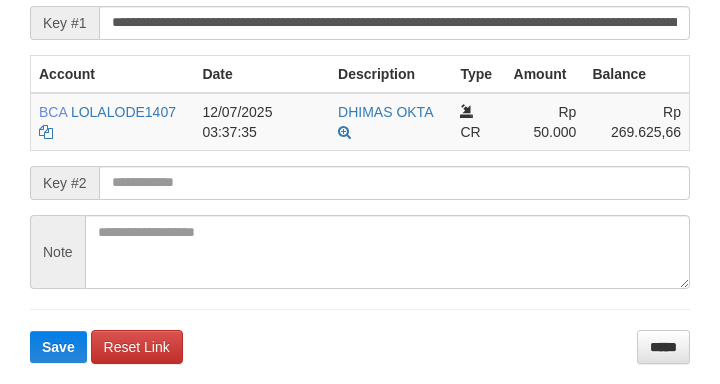 click on "**********" at bounding box center (360, 163) 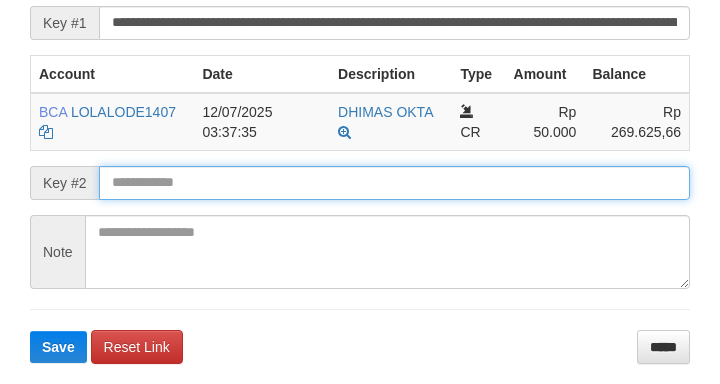 scroll, scrollTop: 432, scrollLeft: 0, axis: vertical 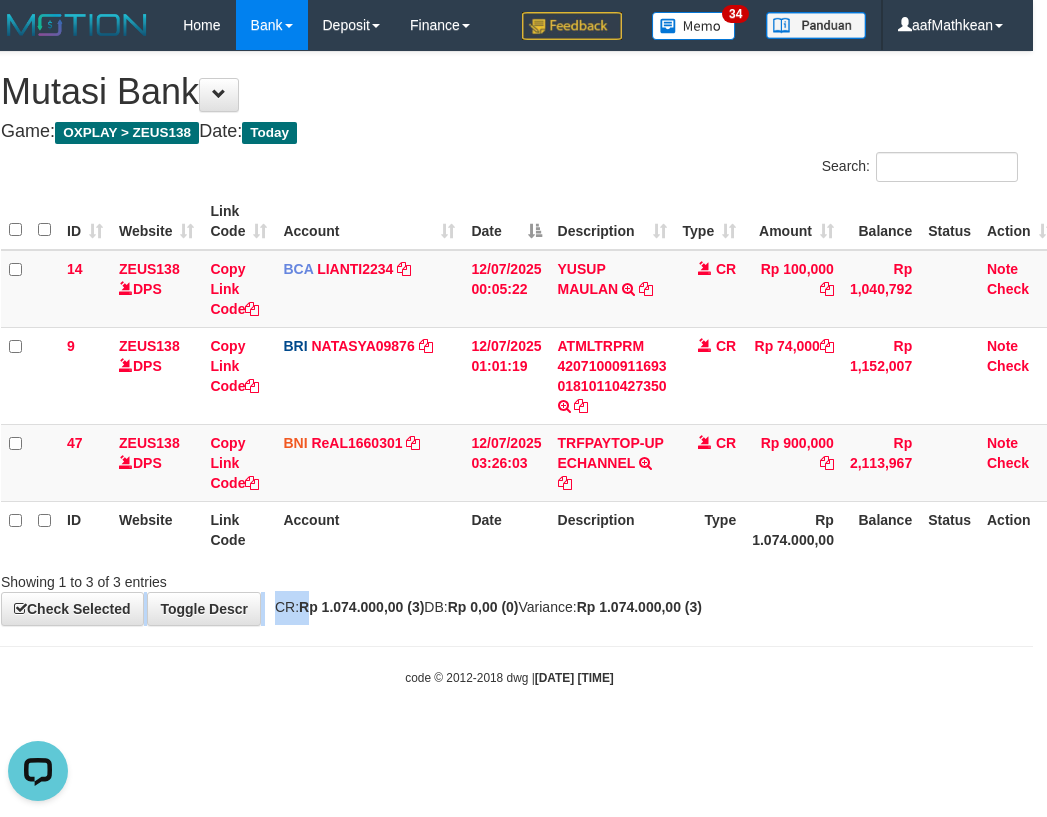 drag, startPoint x: 336, startPoint y: 620, endPoint x: 378, endPoint y: 619, distance: 42.0119 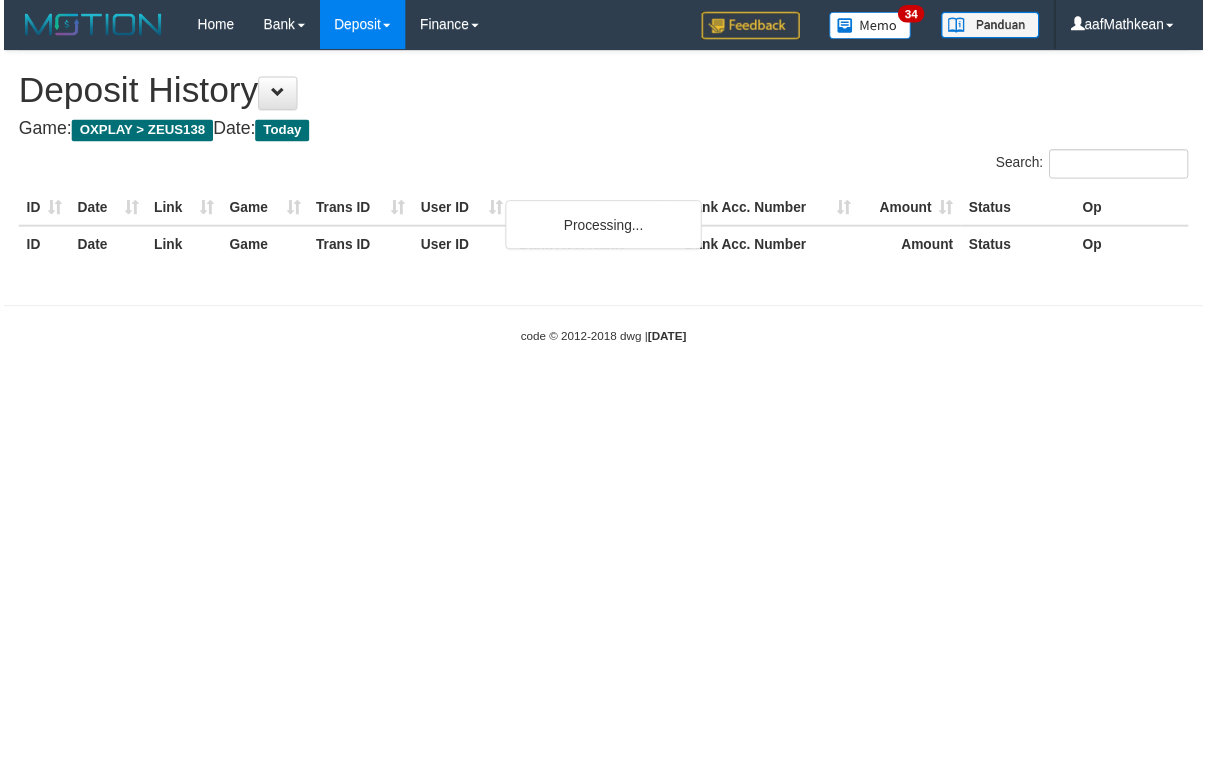 scroll, scrollTop: 0, scrollLeft: 0, axis: both 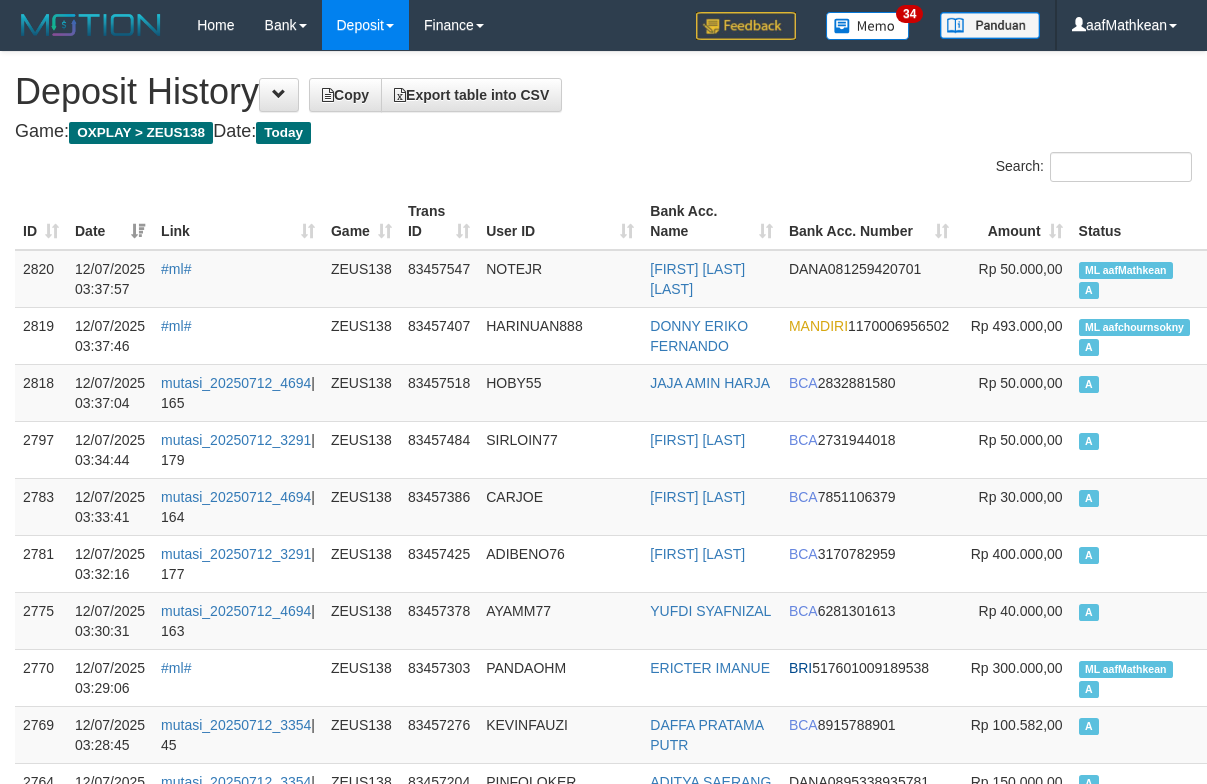 drag, startPoint x: 529, startPoint y: 214, endPoint x: 363, endPoint y: 55, distance: 229.863 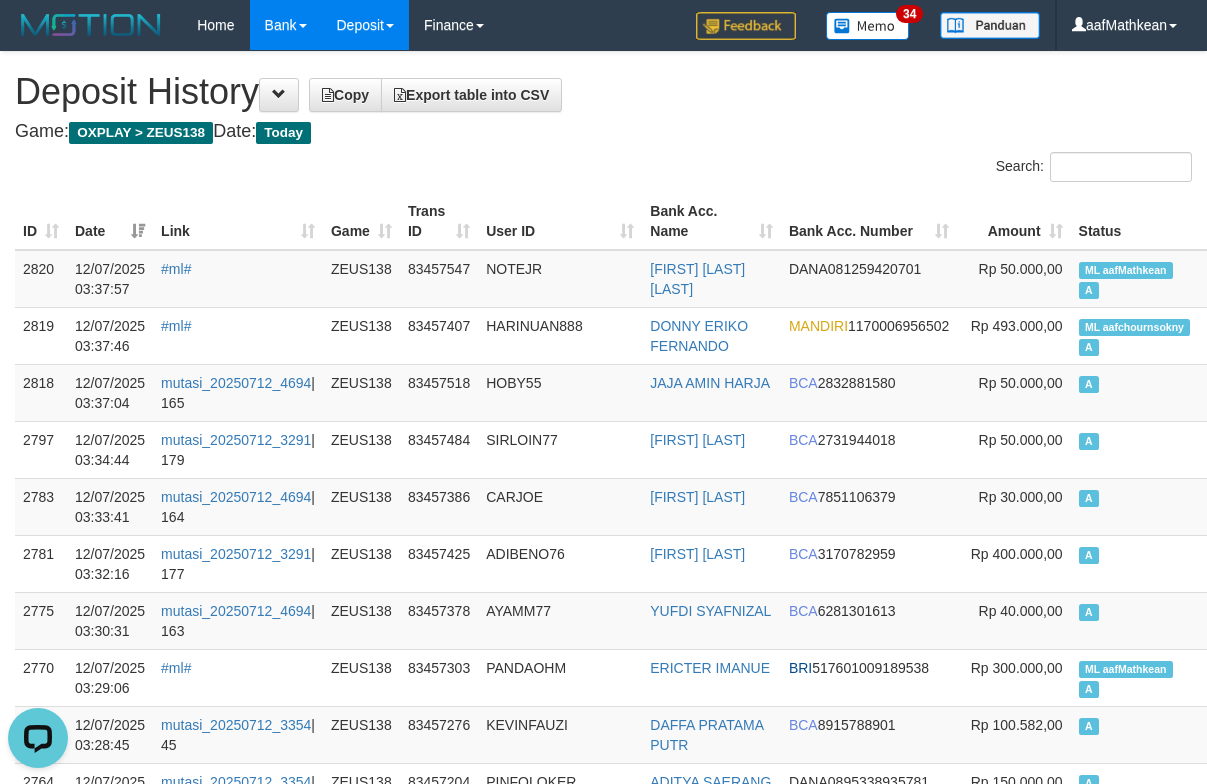 scroll, scrollTop: 0, scrollLeft: 0, axis: both 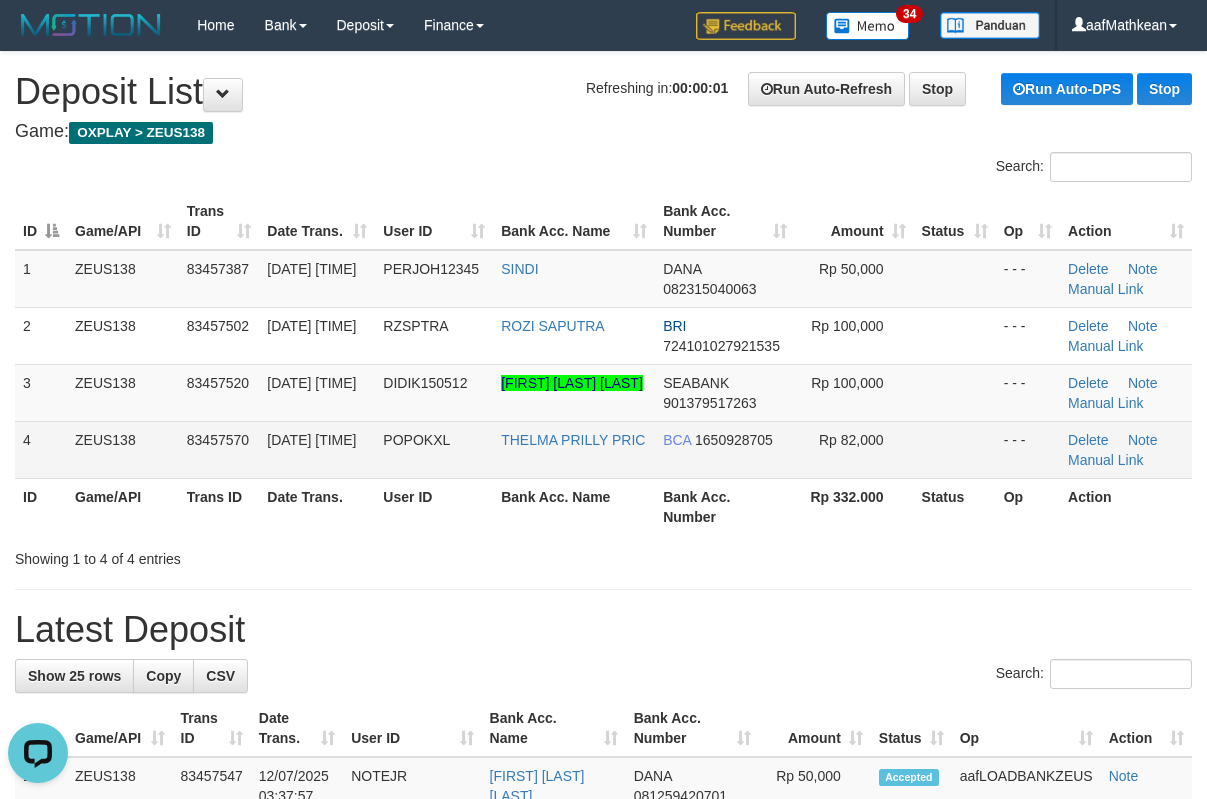 click on "Bank Acc. Number" at bounding box center (724, 221) 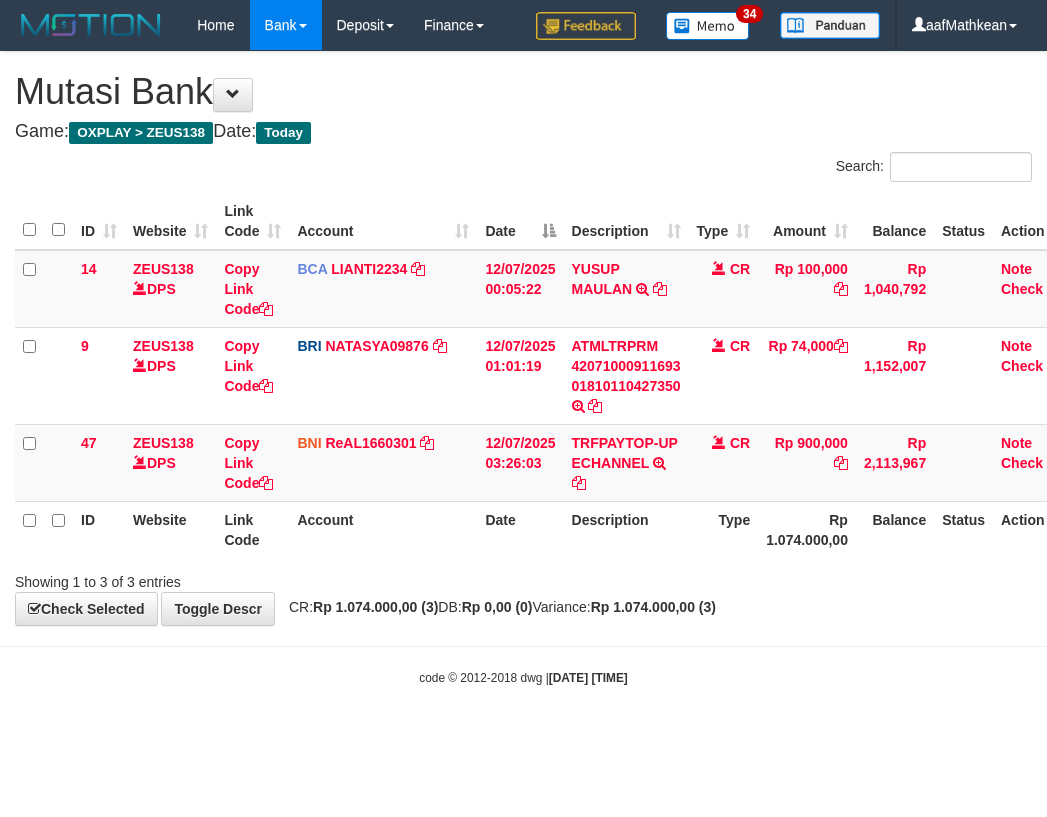 scroll, scrollTop: 0, scrollLeft: 14, axis: horizontal 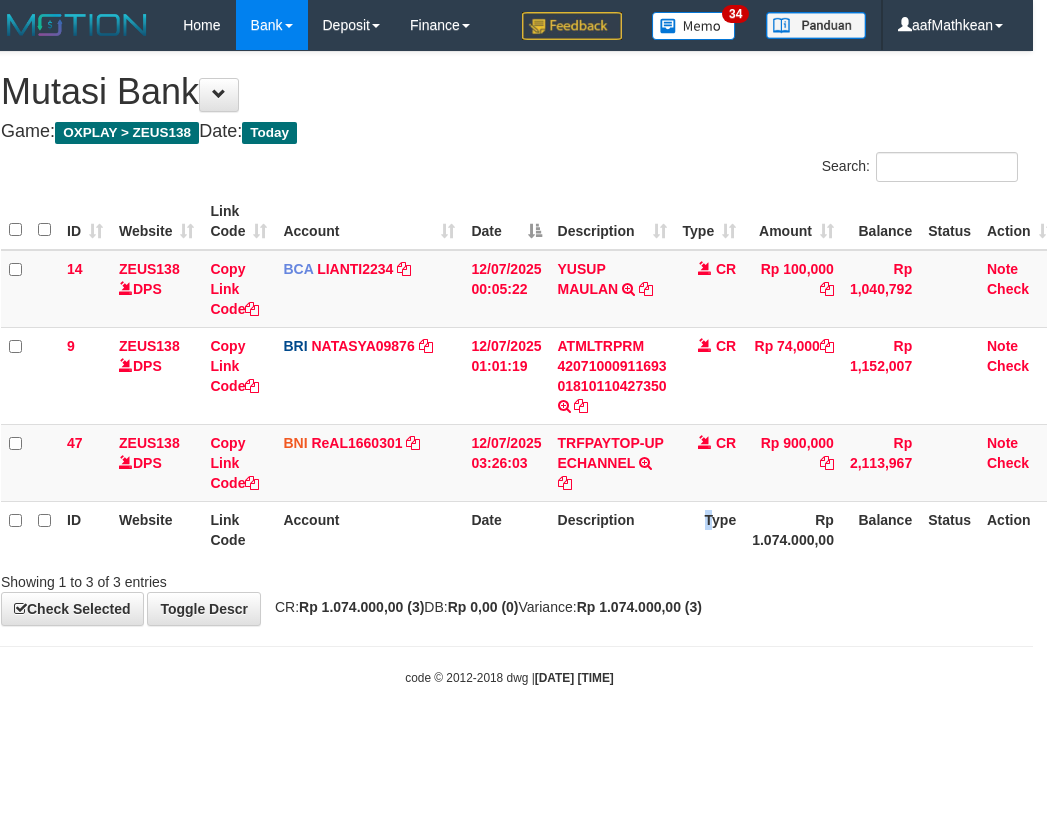 click on "Type" at bounding box center (710, 529) 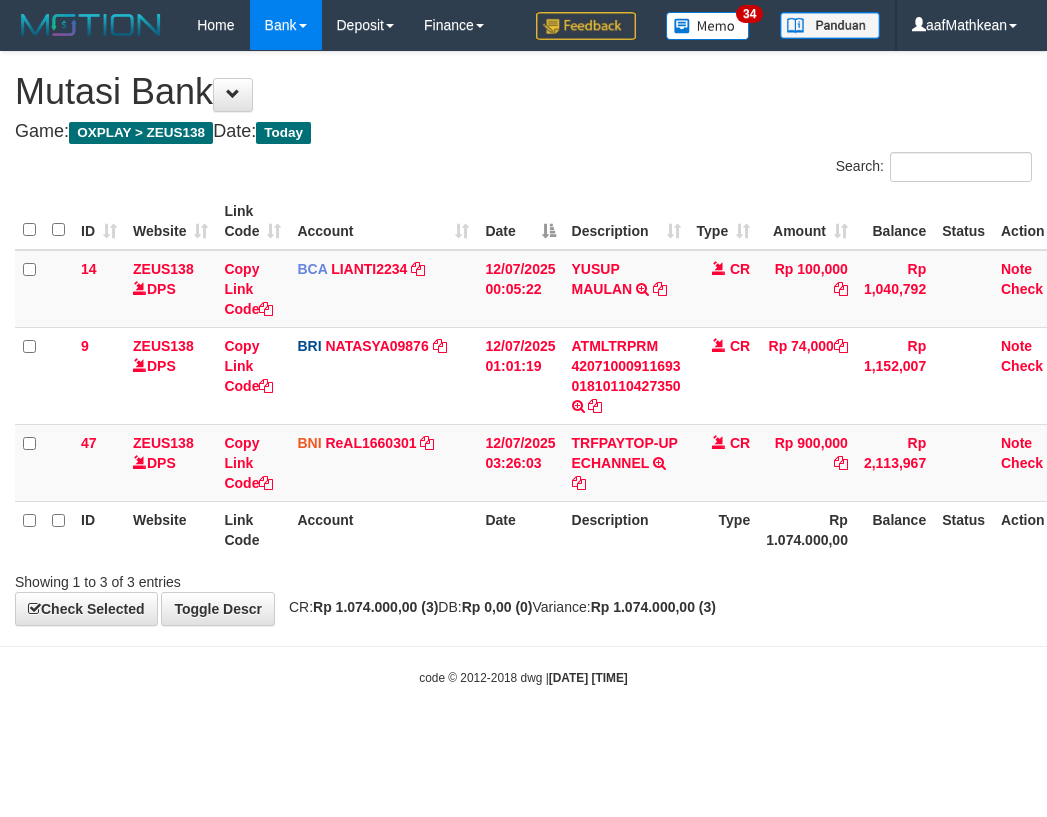 scroll, scrollTop: 0, scrollLeft: 14, axis: horizontal 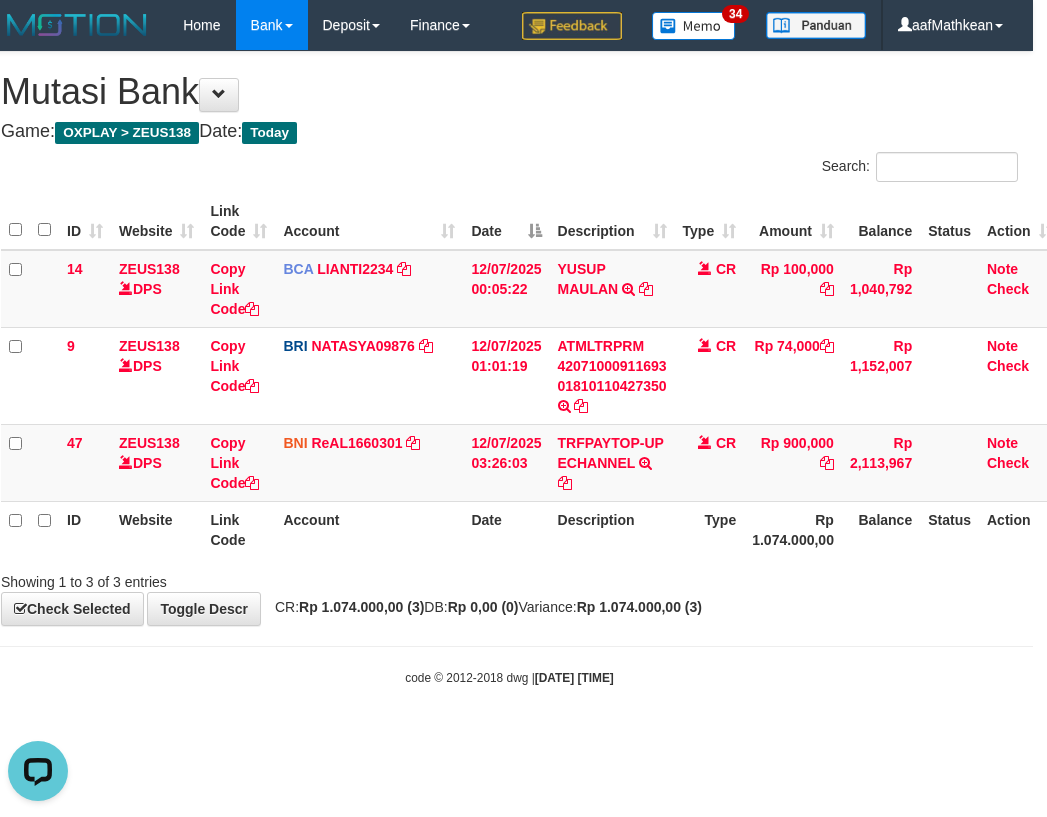 click on "Account" at bounding box center (369, 221) 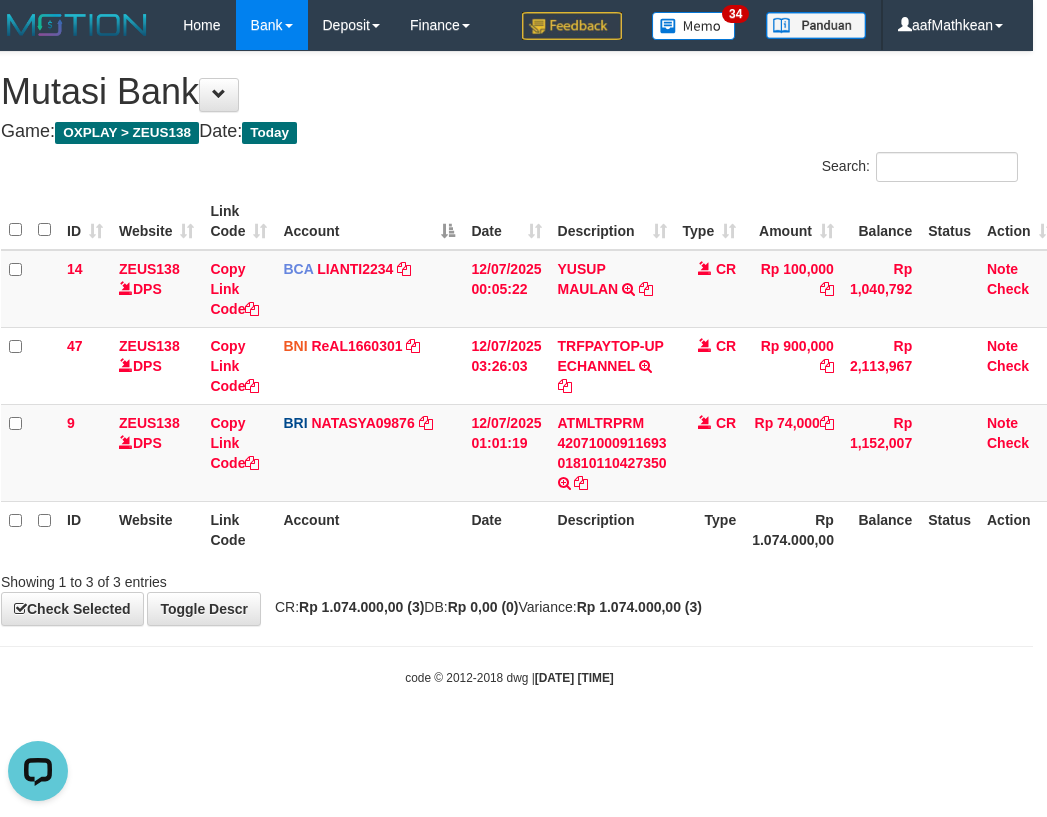 click on "Toggle navigation
Home
Bank
Account List
Load
By Website
Group
[OXPLAY]													ZEUS138
By Load Group (DPS)" at bounding box center (509, 368) 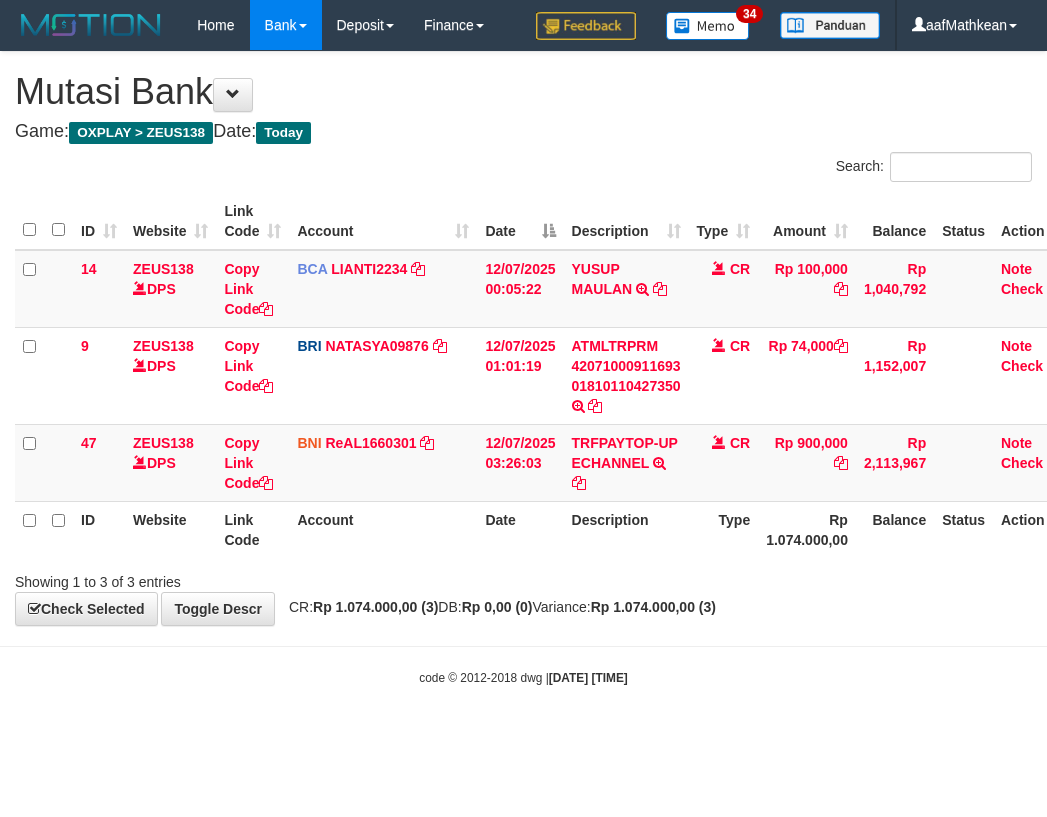 scroll, scrollTop: 0, scrollLeft: 14, axis: horizontal 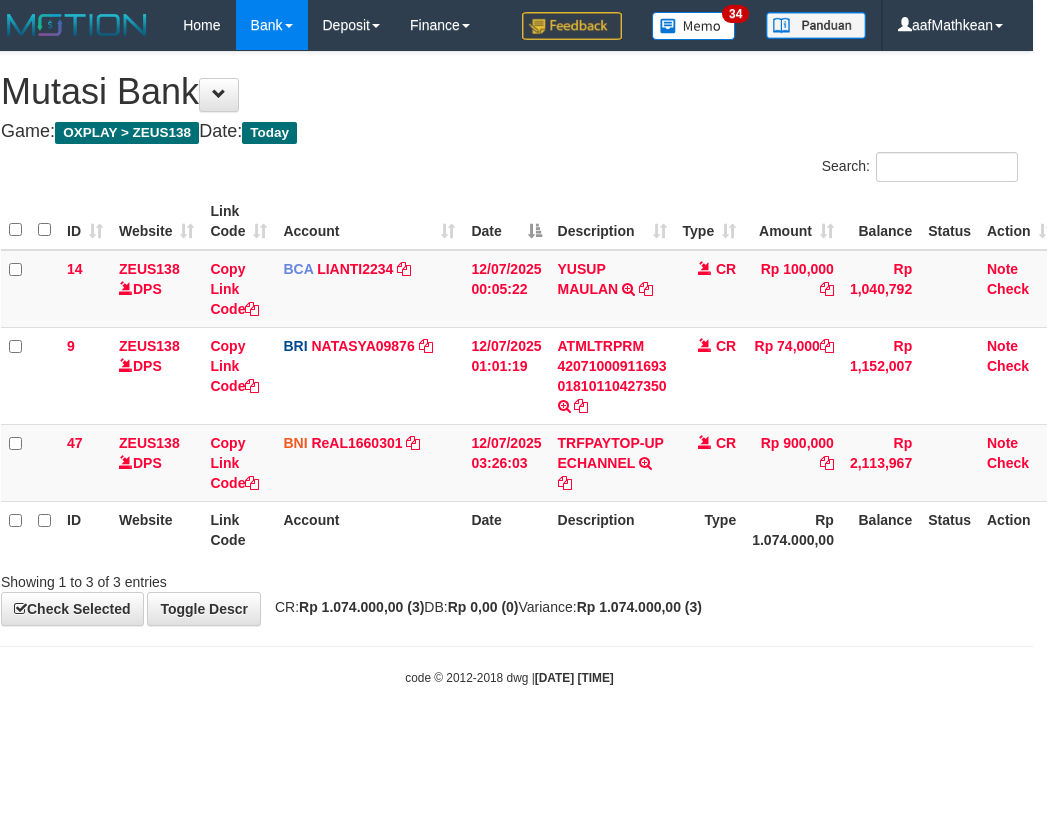 click on "**********" at bounding box center (509, 338) 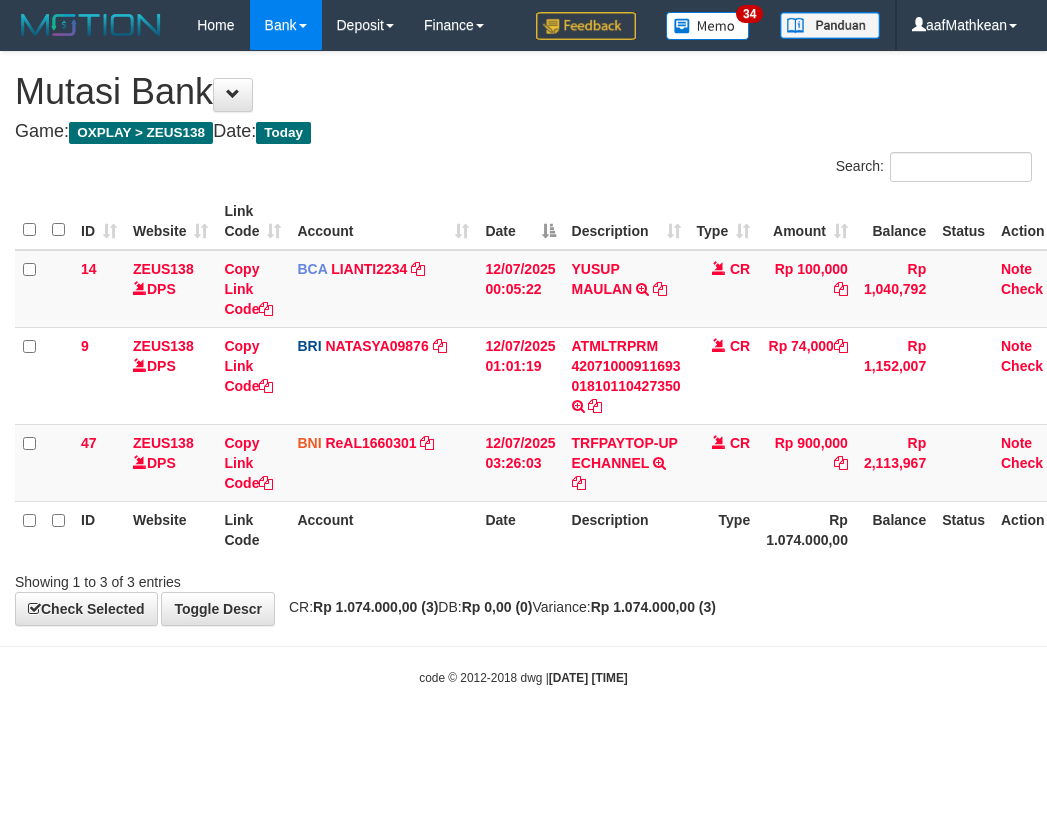 scroll, scrollTop: 0, scrollLeft: 14, axis: horizontal 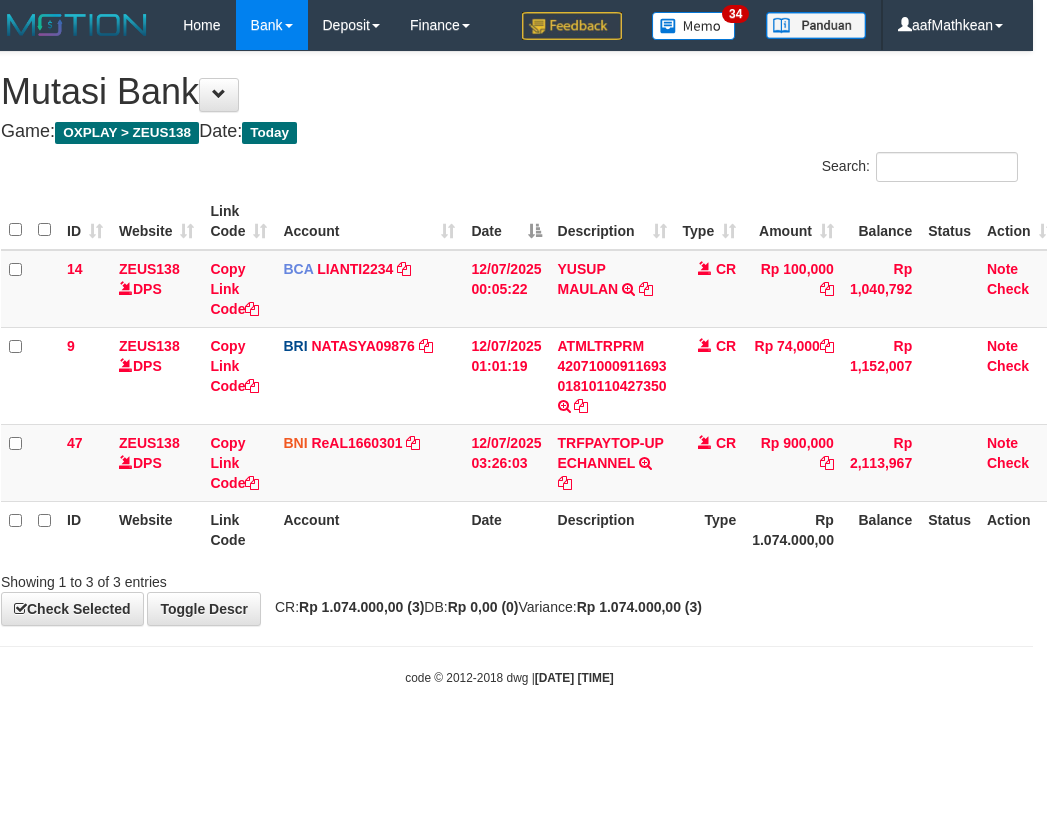 drag, startPoint x: 892, startPoint y: 666, endPoint x: 1017, endPoint y: 543, distance: 175.36818 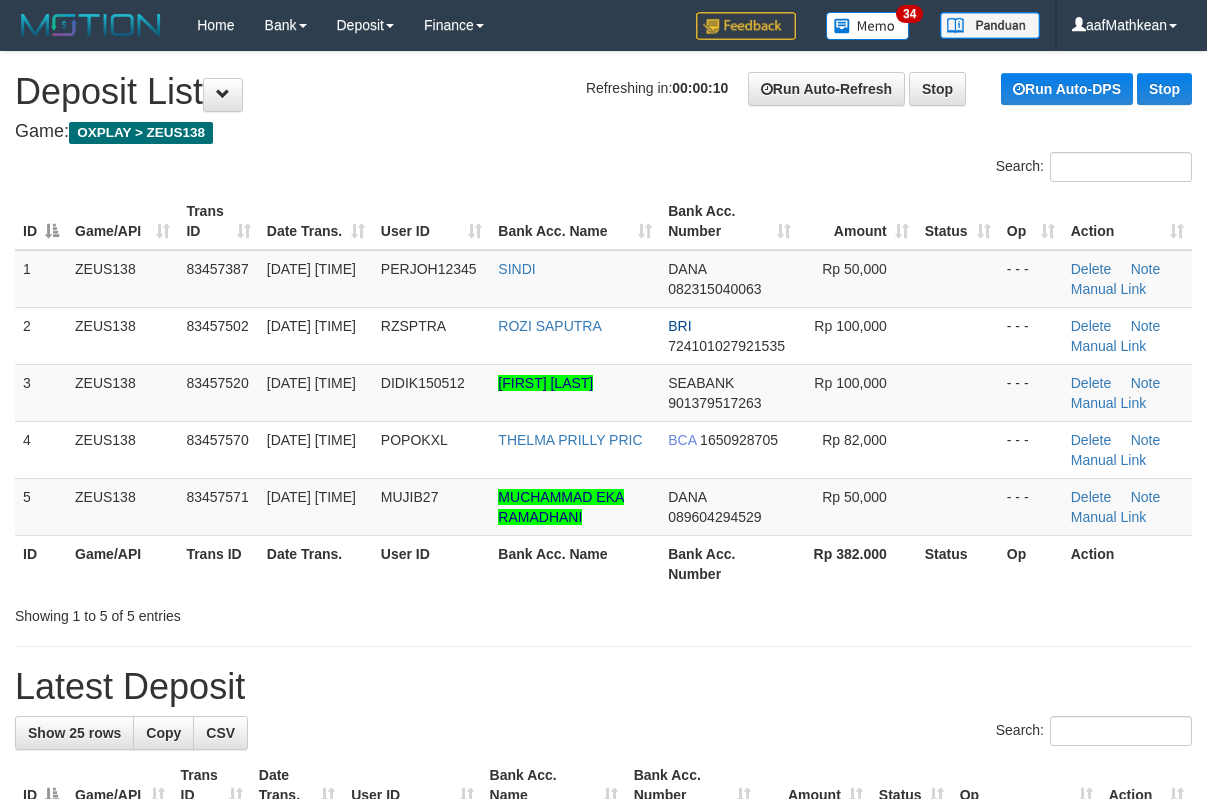 scroll, scrollTop: 0, scrollLeft: 0, axis: both 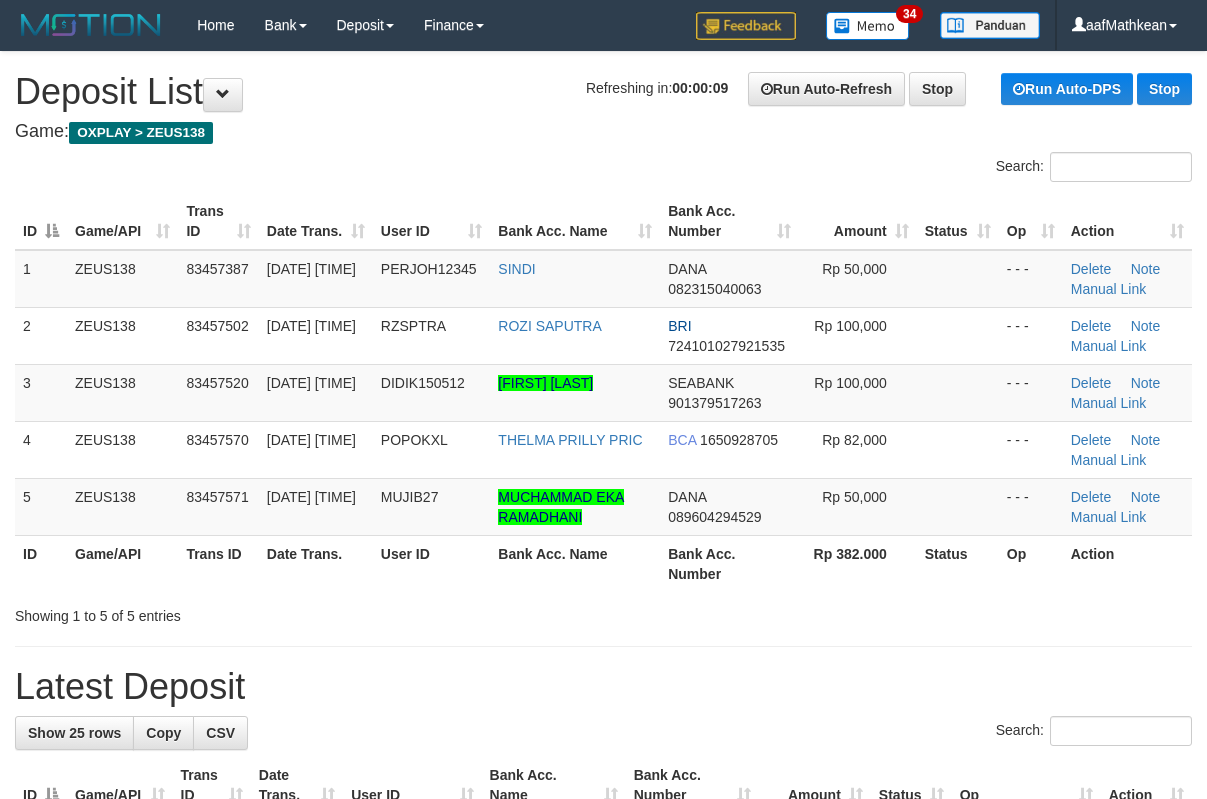 click on "**********" at bounding box center (603, 1212) 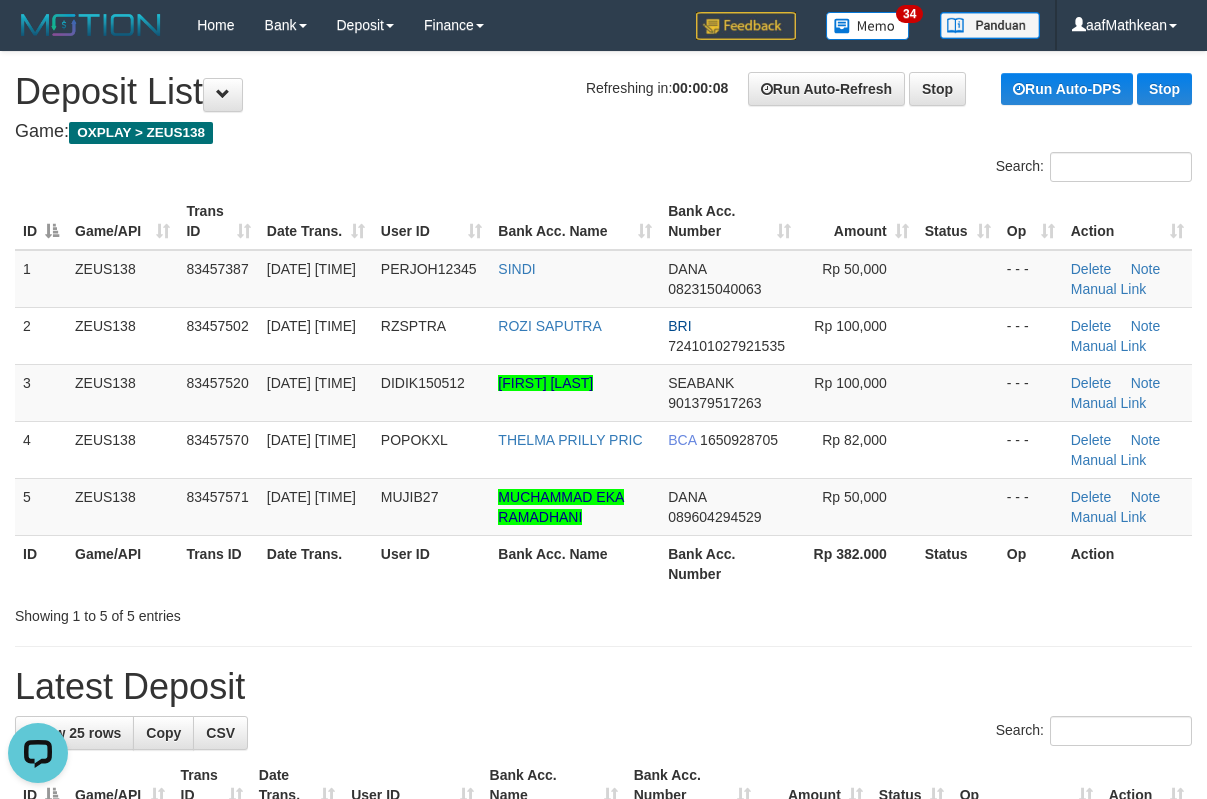 scroll, scrollTop: 0, scrollLeft: 0, axis: both 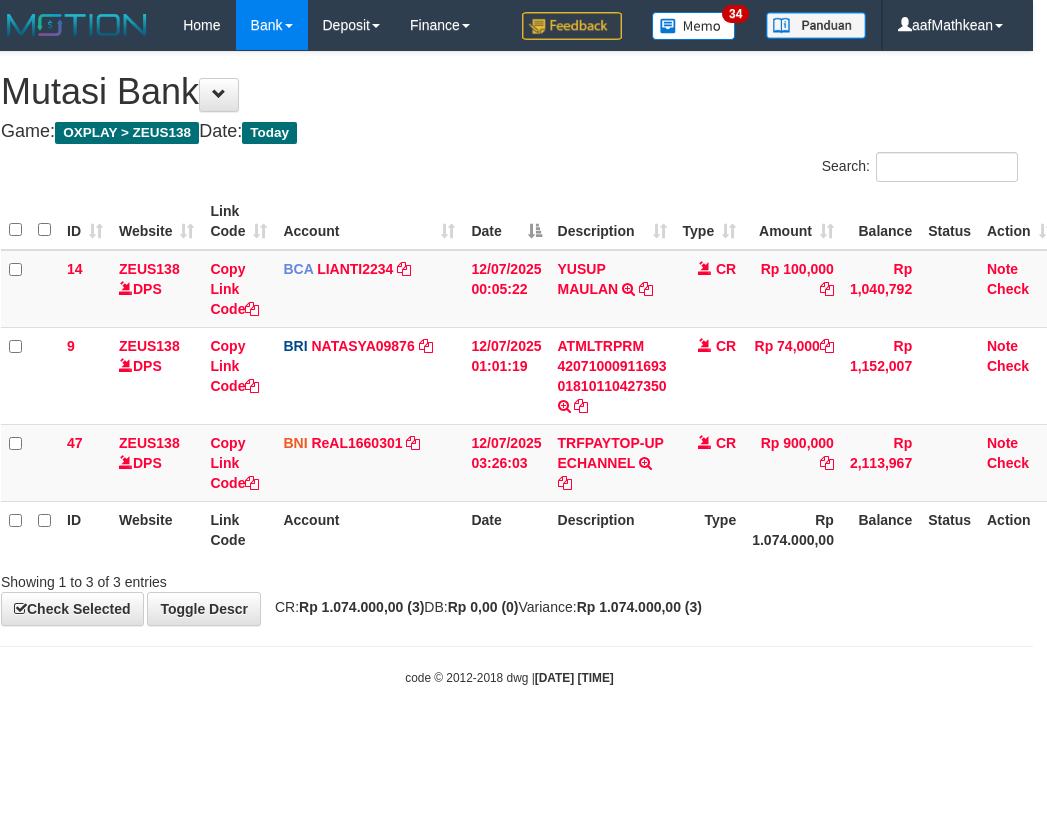 drag, startPoint x: 642, startPoint y: 532, endPoint x: 639, endPoint y: 546, distance: 14.3178215 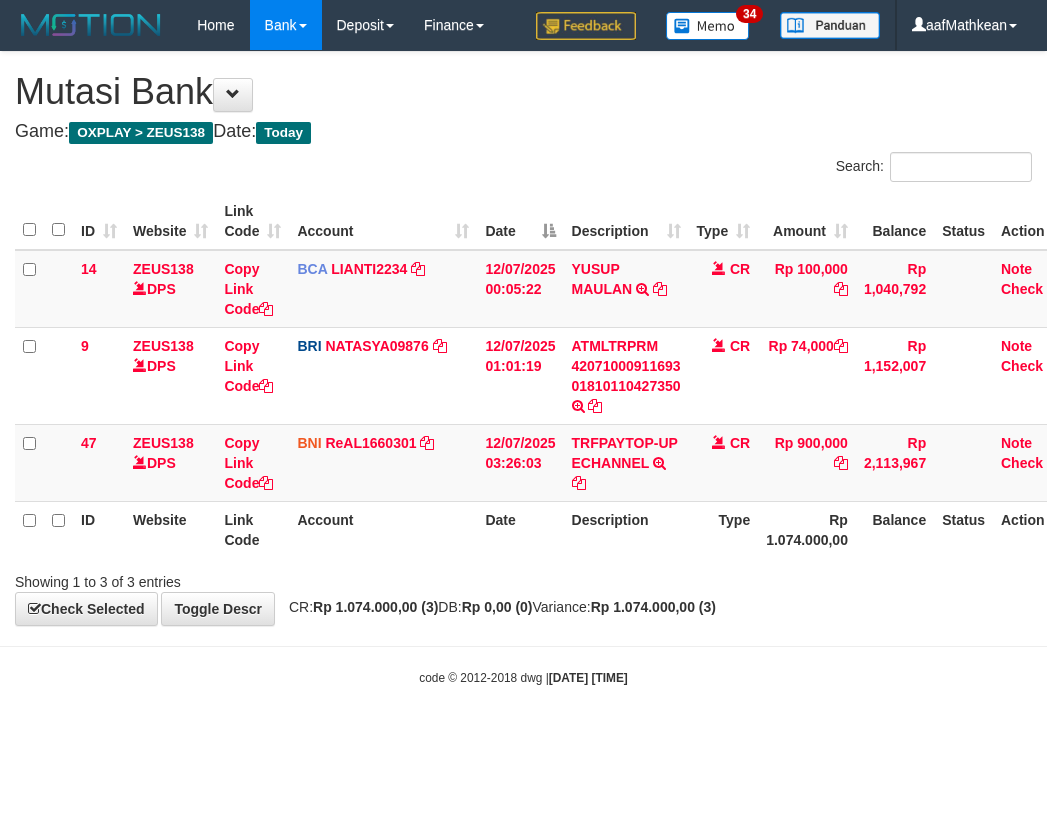 scroll, scrollTop: 0, scrollLeft: 14, axis: horizontal 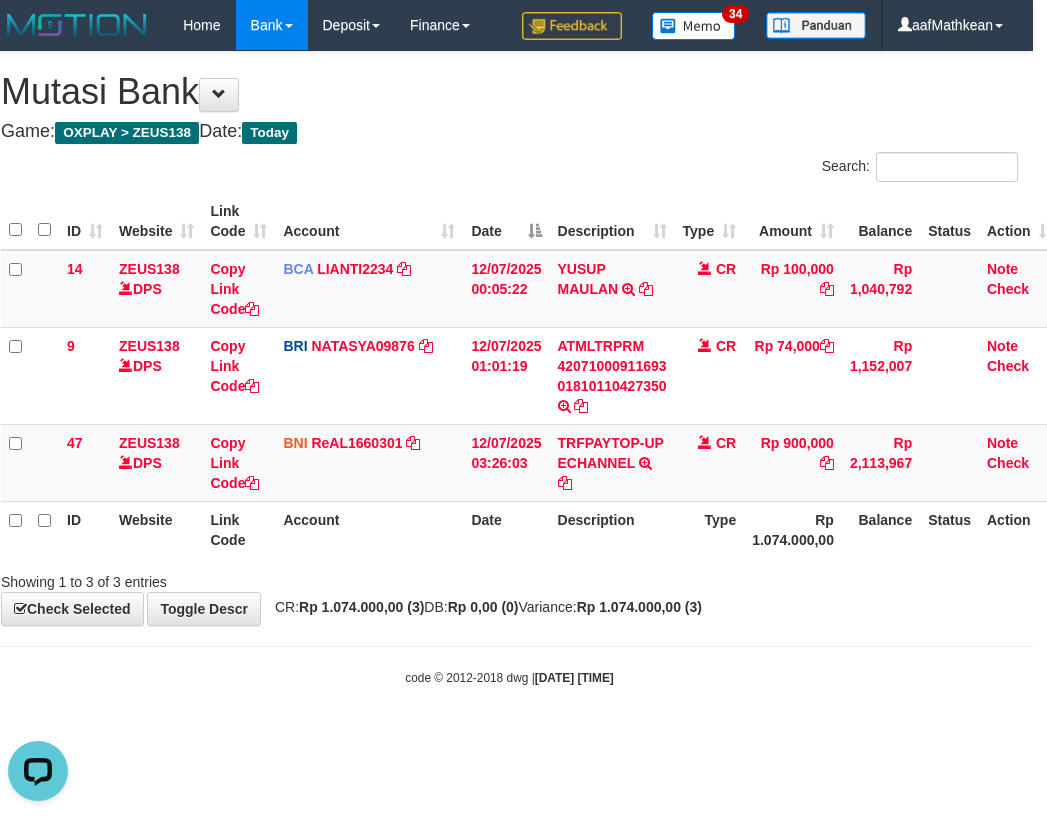 drag, startPoint x: 742, startPoint y: 703, endPoint x: 1080, endPoint y: 554, distance: 369.3846 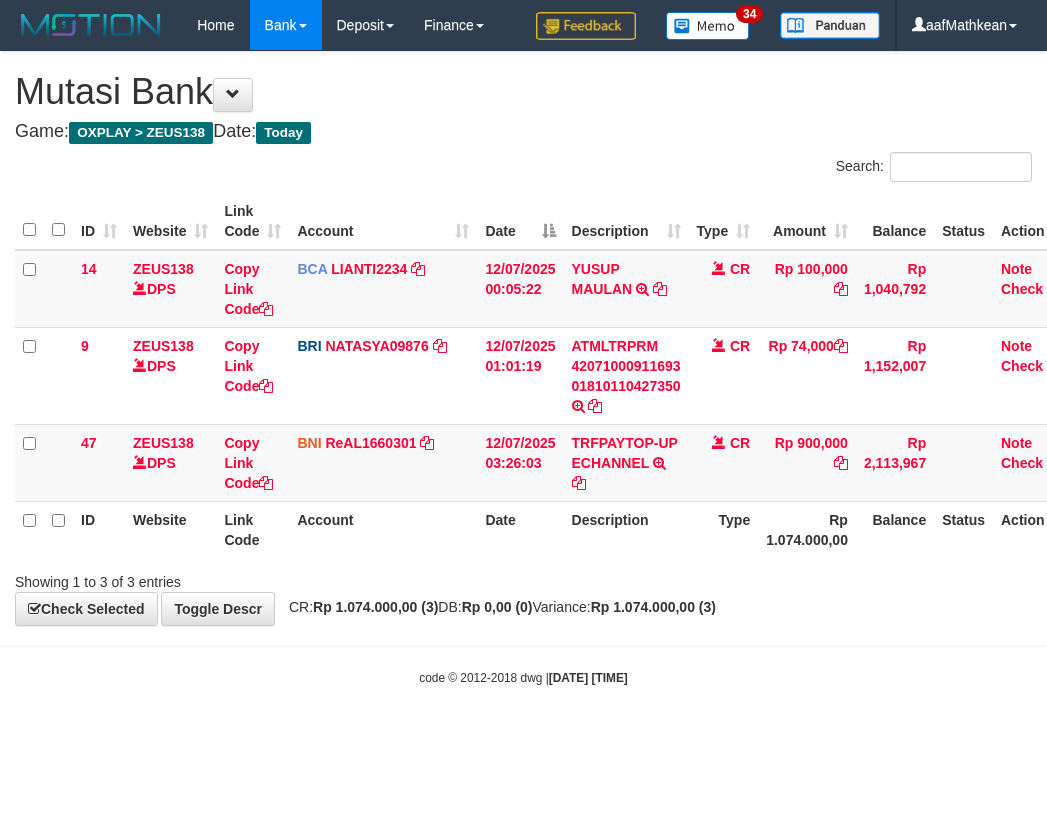 scroll, scrollTop: 0, scrollLeft: 27, axis: horizontal 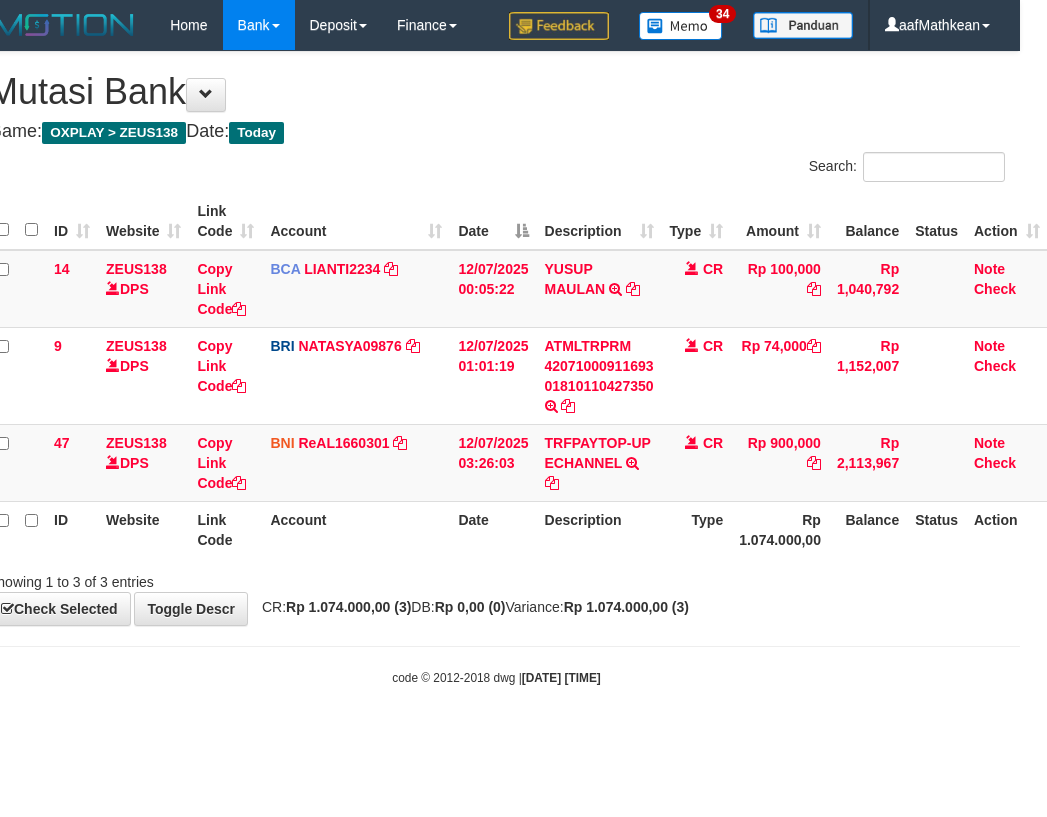 click on "Toggle navigation
Home
Bank
Account List
Load
By Website
Group
[OXPLAY]													ZEUS138
By Load Group (DPS)" at bounding box center (496, 368) 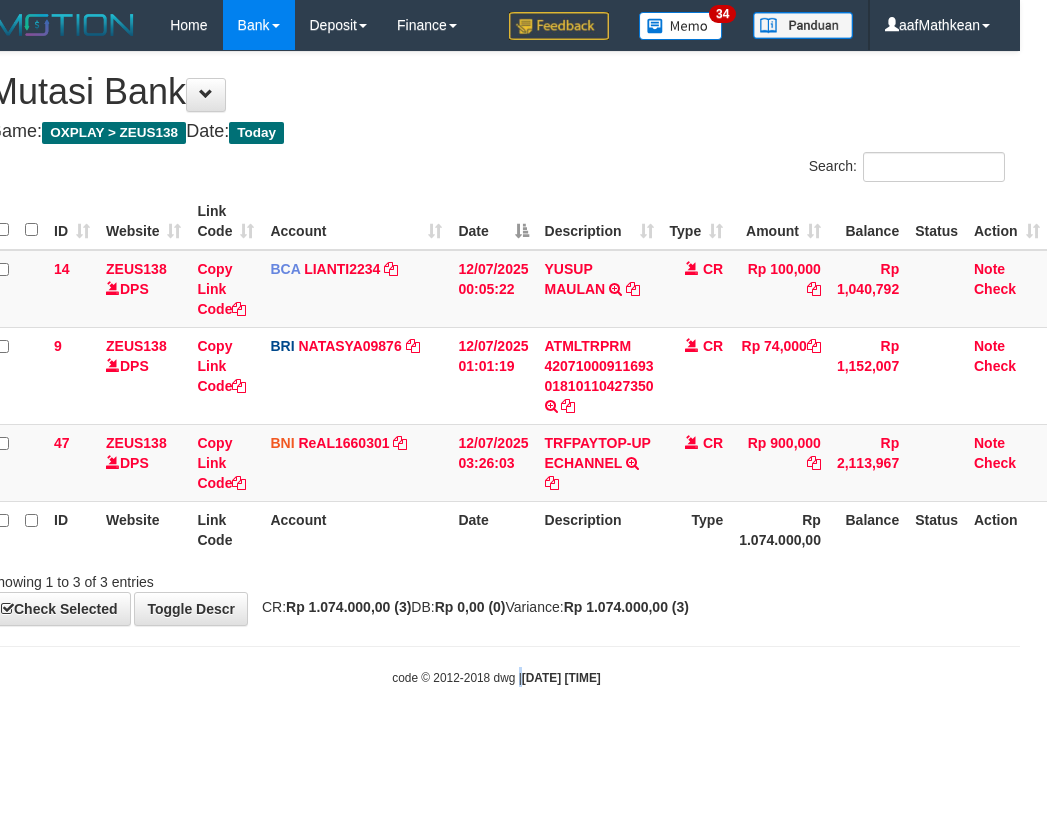 drag, startPoint x: 503, startPoint y: 709, endPoint x: 318, endPoint y: 831, distance: 221.6055 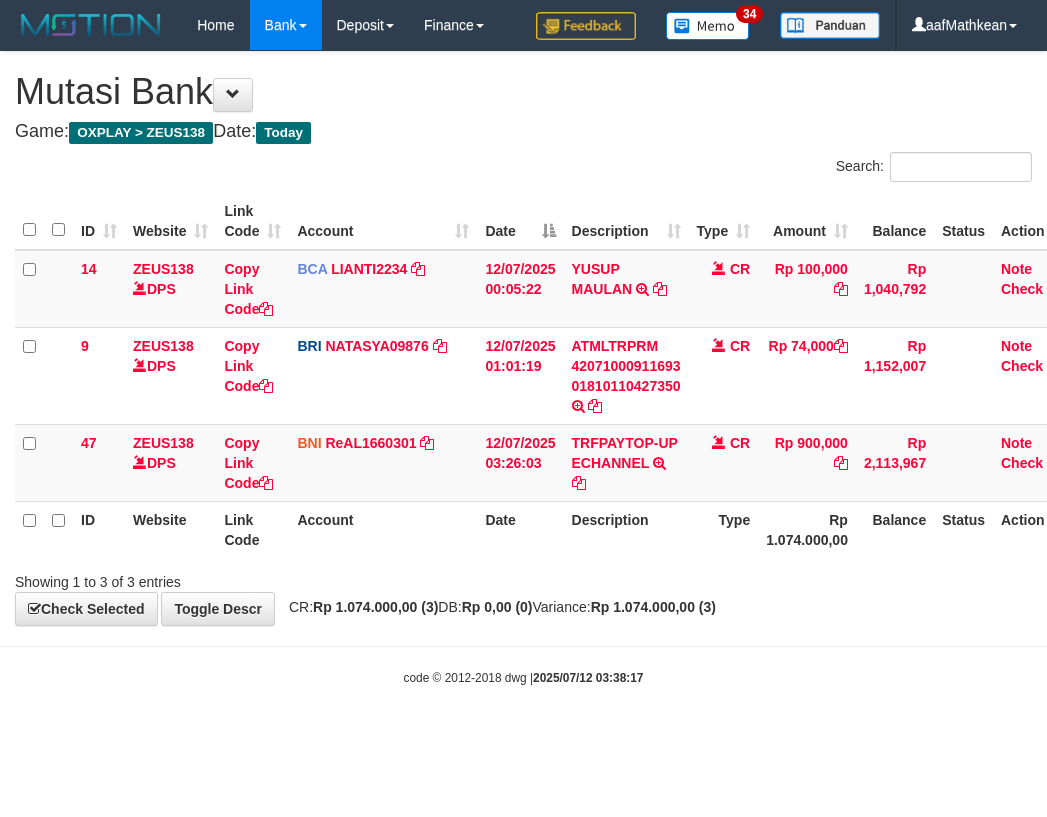 scroll, scrollTop: 0, scrollLeft: 27, axis: horizontal 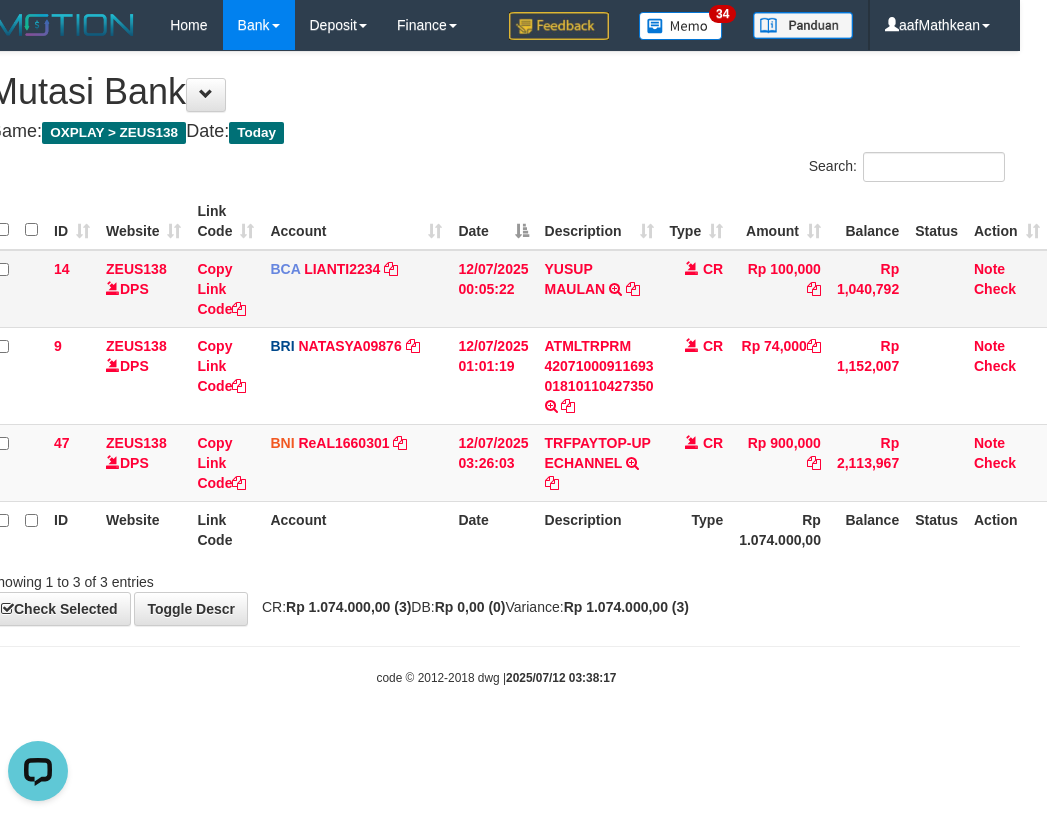 drag, startPoint x: 460, startPoint y: 268, endPoint x: 461, endPoint y: 323, distance: 55.00909 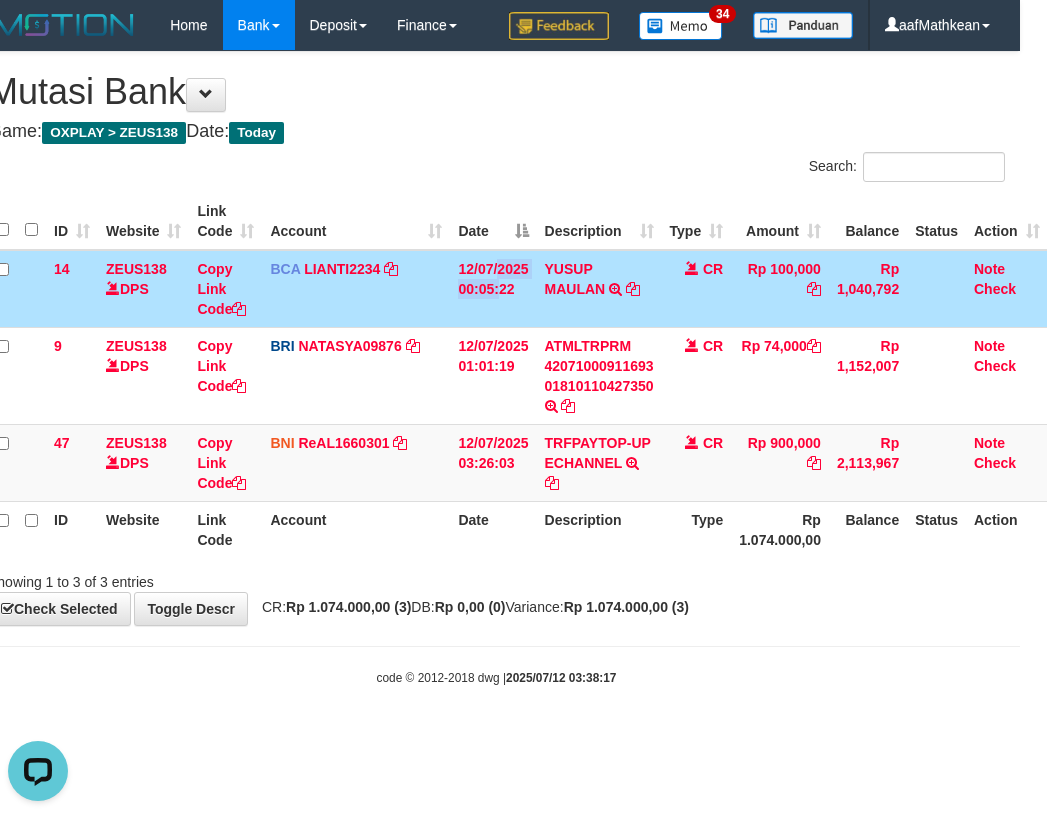 drag, startPoint x: 486, startPoint y: 373, endPoint x: 981, endPoint y: 562, distance: 529.8547 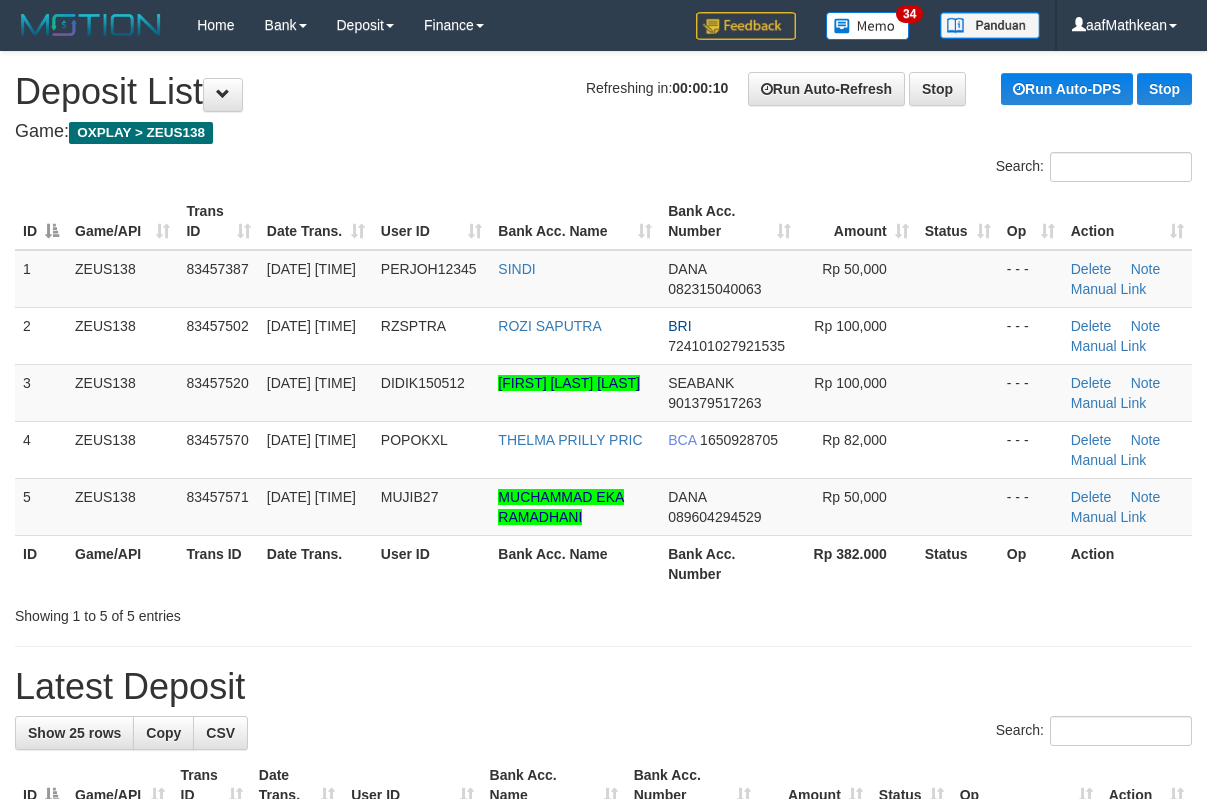 scroll, scrollTop: 0, scrollLeft: 0, axis: both 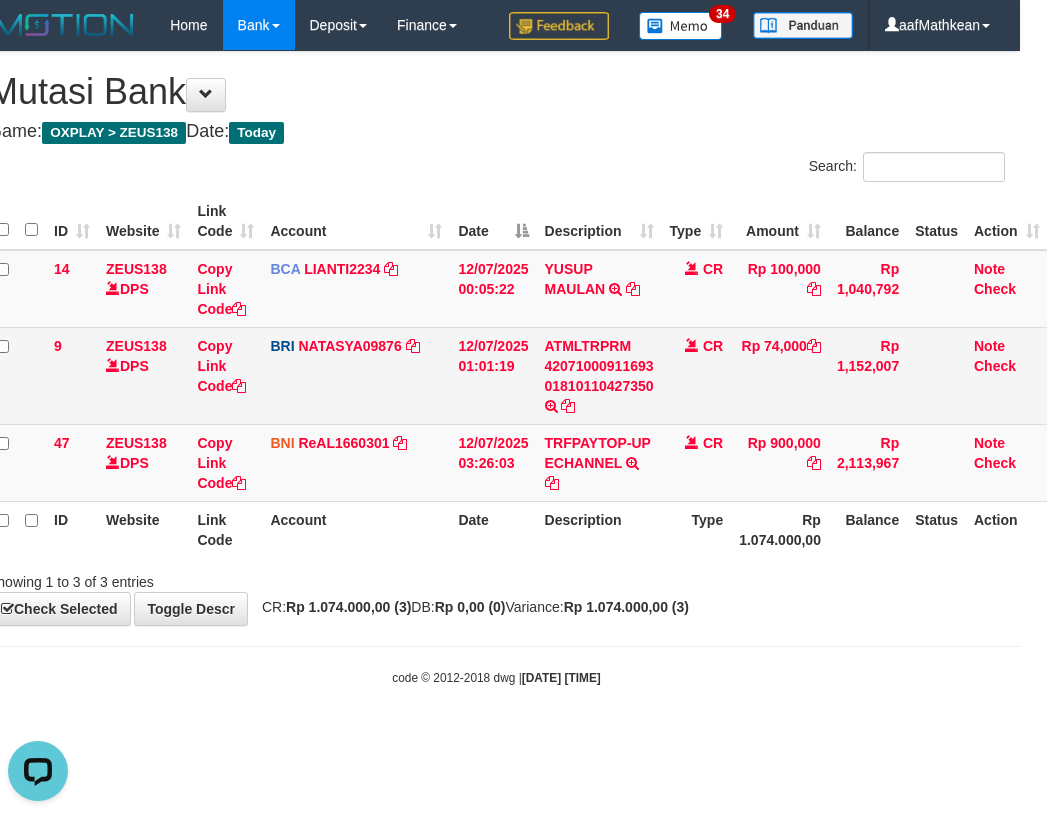 drag, startPoint x: 512, startPoint y: 266, endPoint x: 536, endPoint y: 340, distance: 77.7946 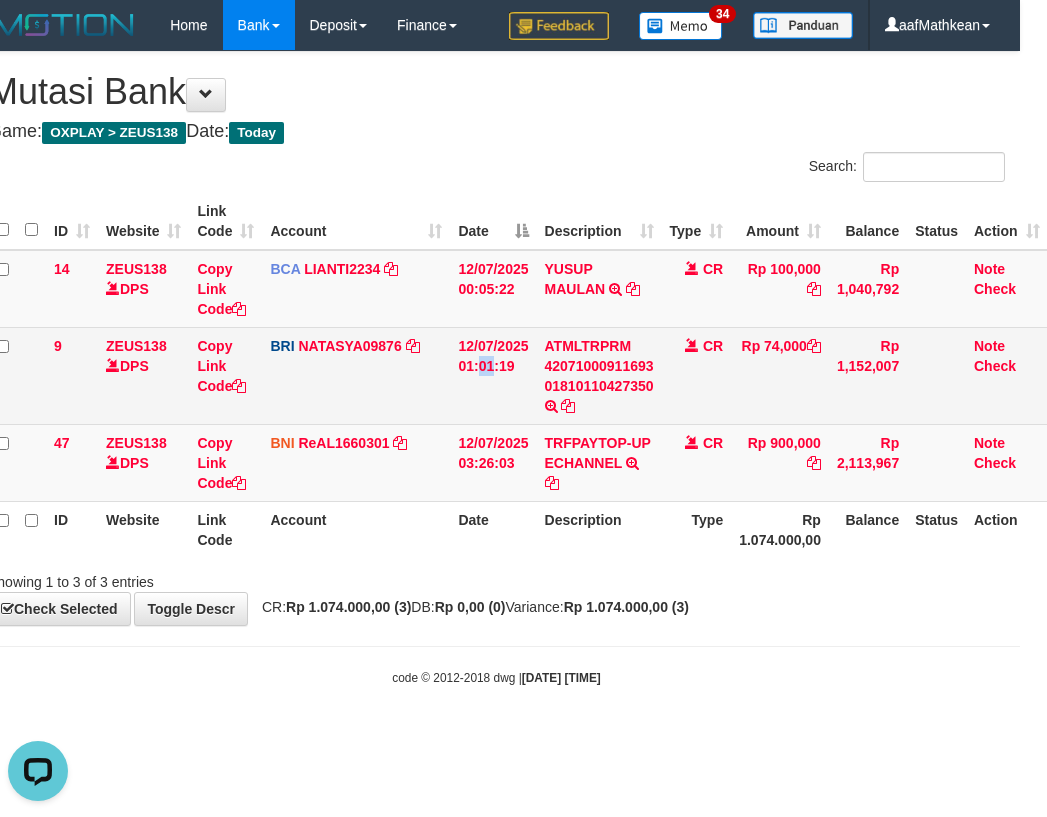 click on "12/07/2025 01:01:19" at bounding box center (493, 375) 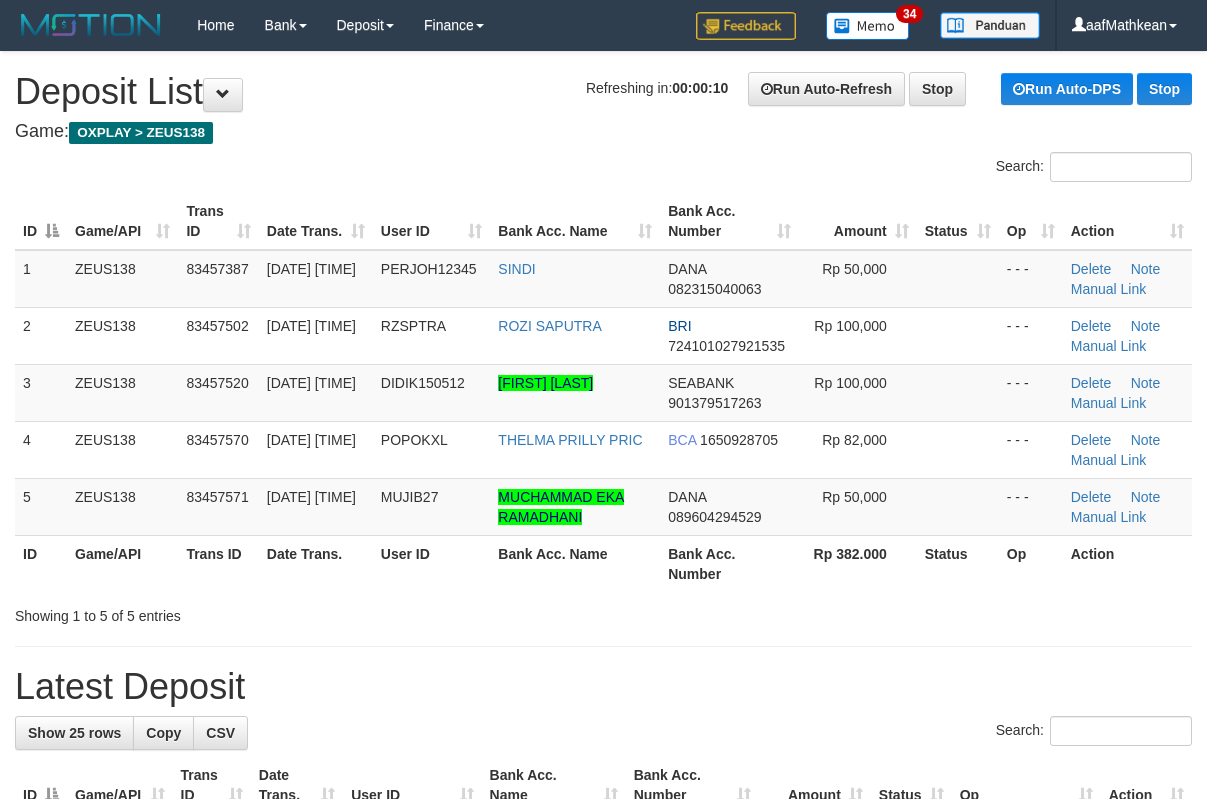scroll, scrollTop: 0, scrollLeft: 0, axis: both 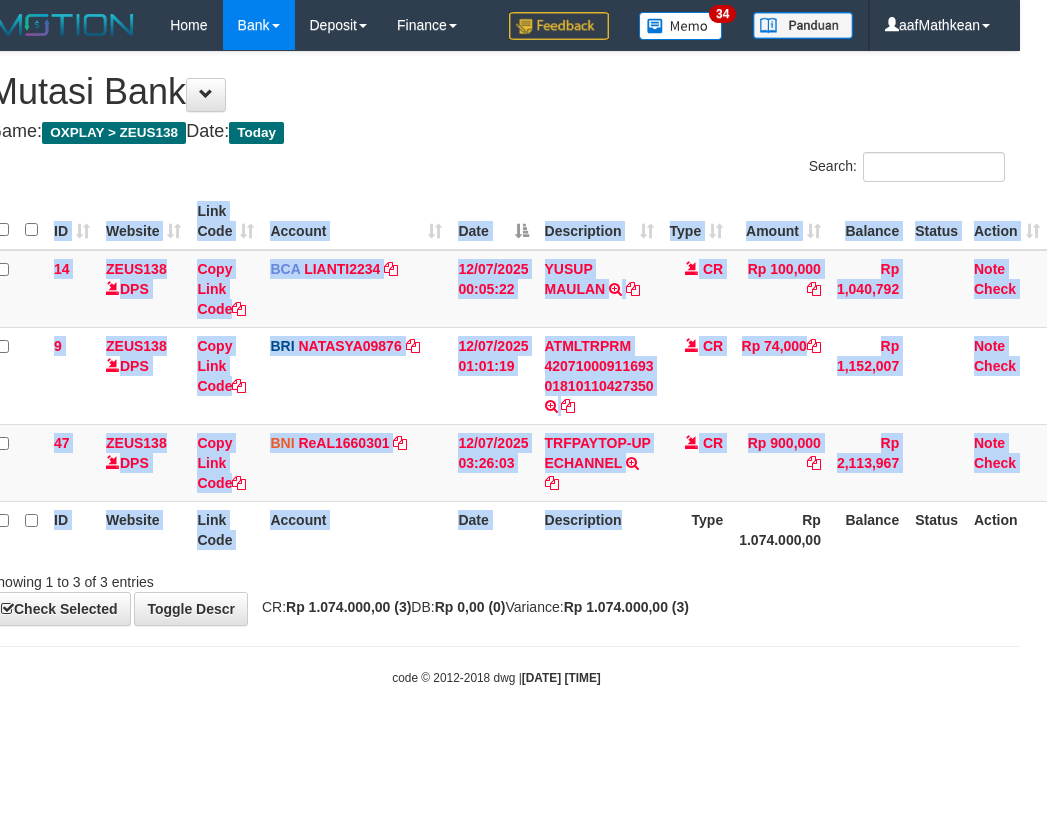 drag, startPoint x: 587, startPoint y: 556, endPoint x: 569, endPoint y: 589, distance: 37.589893 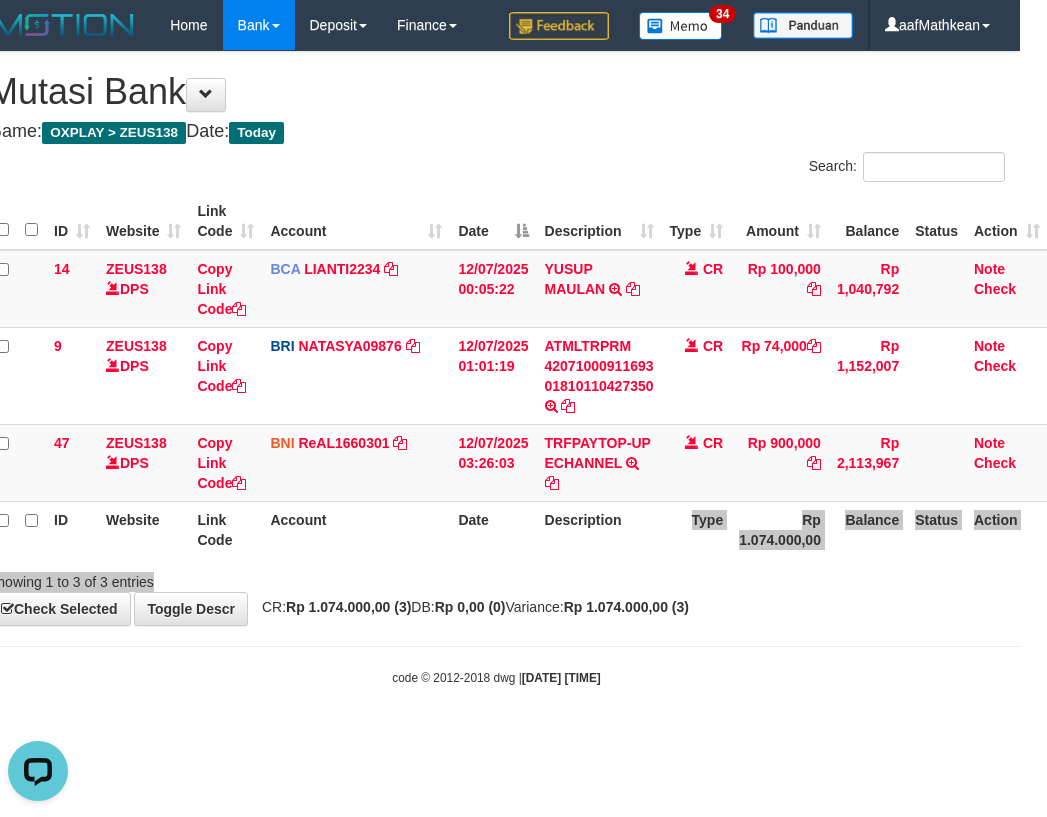 scroll, scrollTop: 0, scrollLeft: 0, axis: both 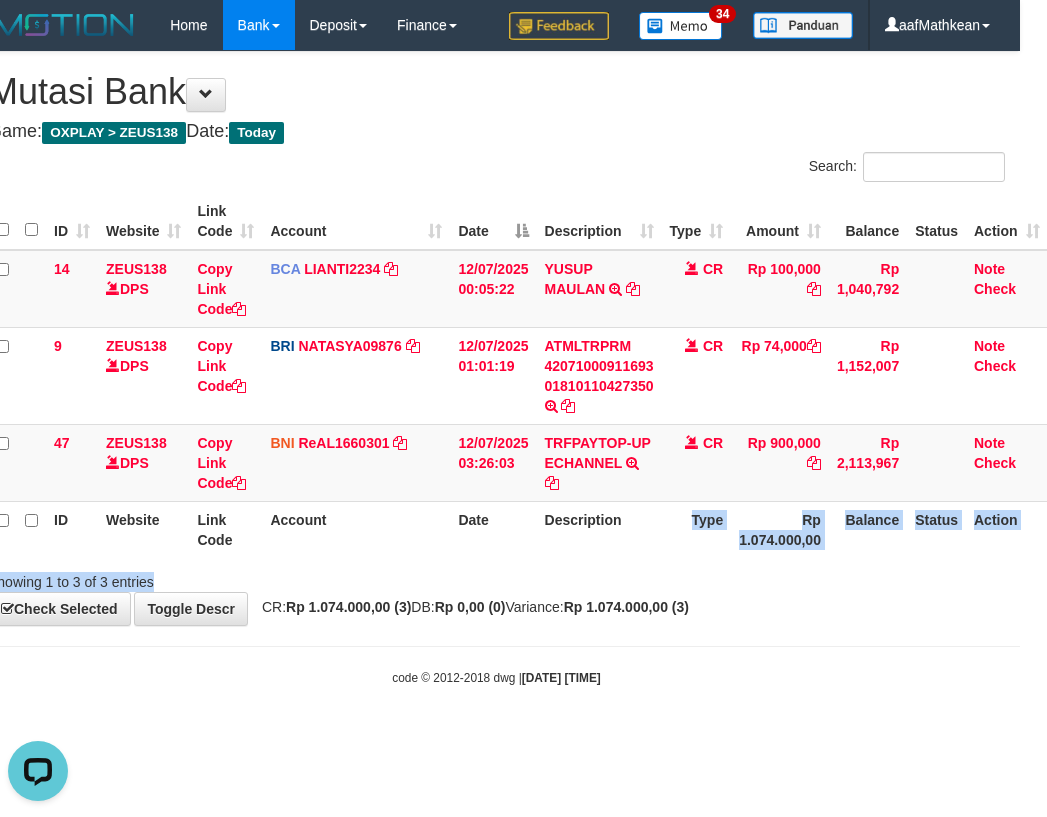 drag, startPoint x: 963, startPoint y: 720, endPoint x: 961, endPoint y: 733, distance: 13.152946 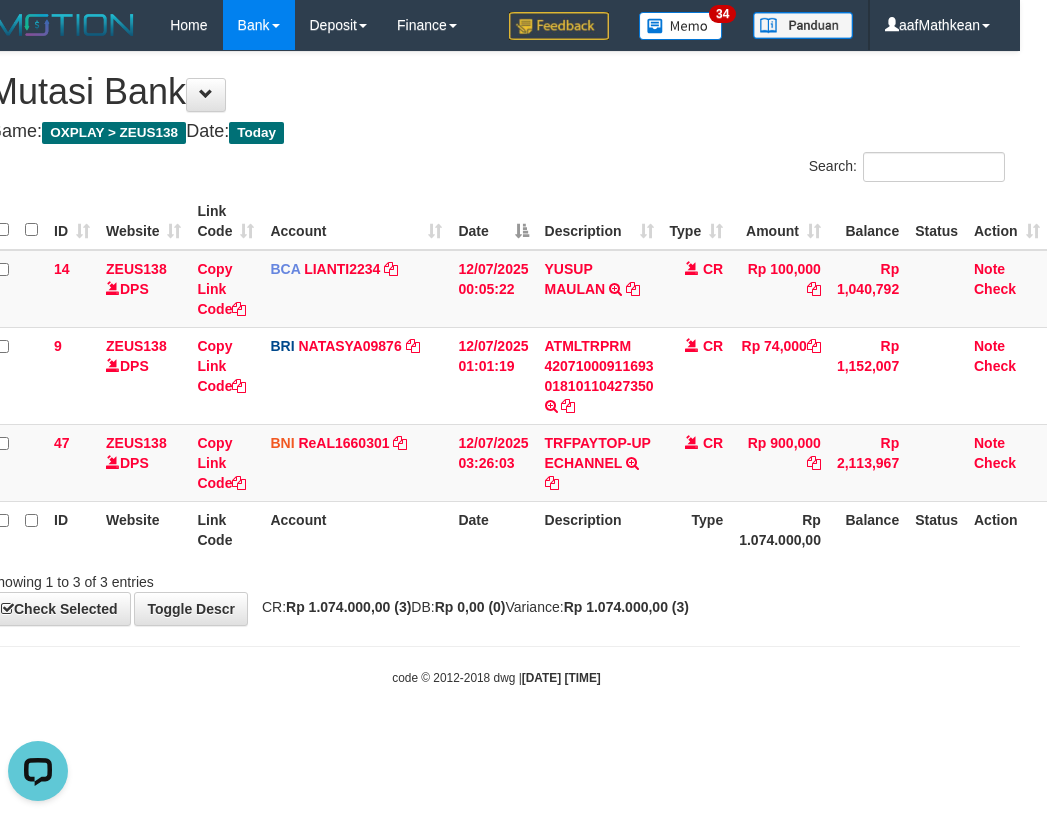 click on "Toggle navigation
Home
Bank
Account List
Load
By Website
Group
[OXPLAY]													ZEUS138
By Load Group (DPS)" at bounding box center [496, 368] 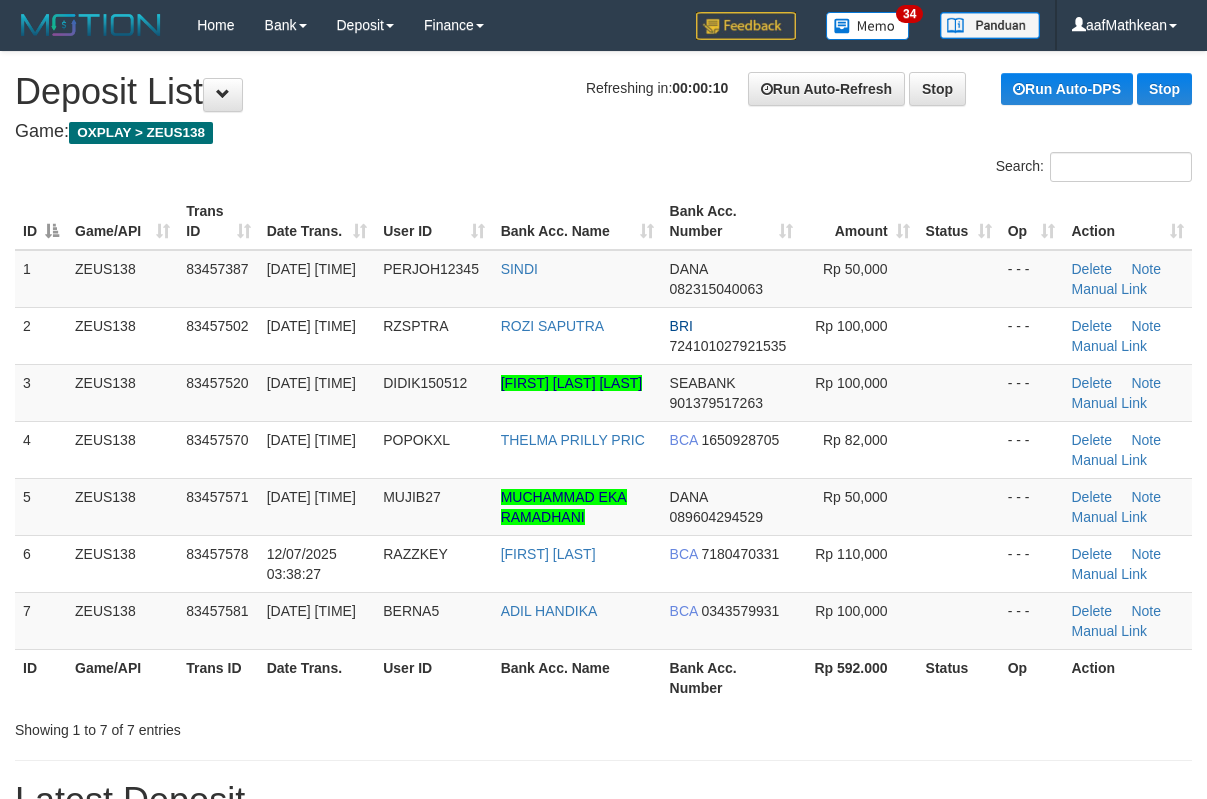scroll, scrollTop: 0, scrollLeft: 0, axis: both 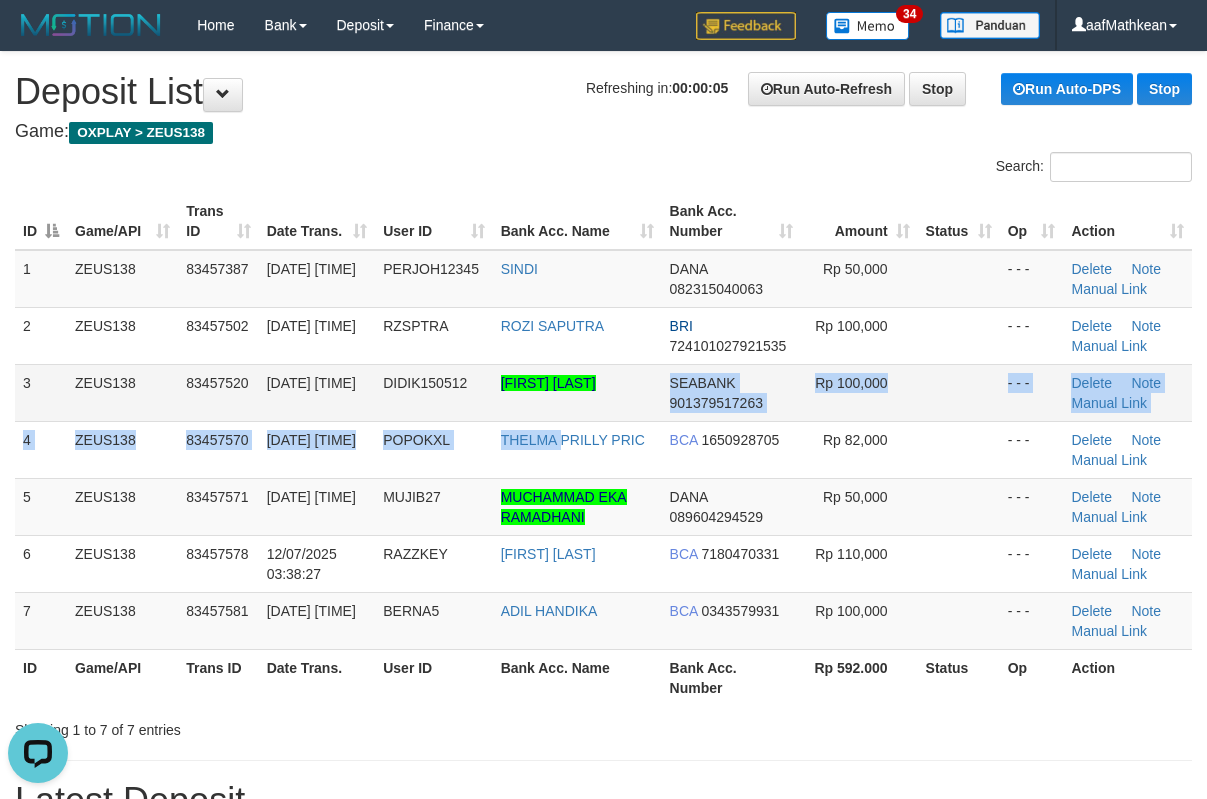 click on "1
ZEUS138
83457387
[DATE] [TIME]
PERJOH12345
SINDI
DANA
[PHONE]
Rp 50,000
- - -
Delete
Note
Manual Link
2
ZEUS138
83457502
[DATE] [TIME]
RZSPTRA
ROZI SAPUTRA
BRI
724101027921535
Rp 100,000
- - -
Delete
Note
Manual Link
3
Note" at bounding box center [603, 450] 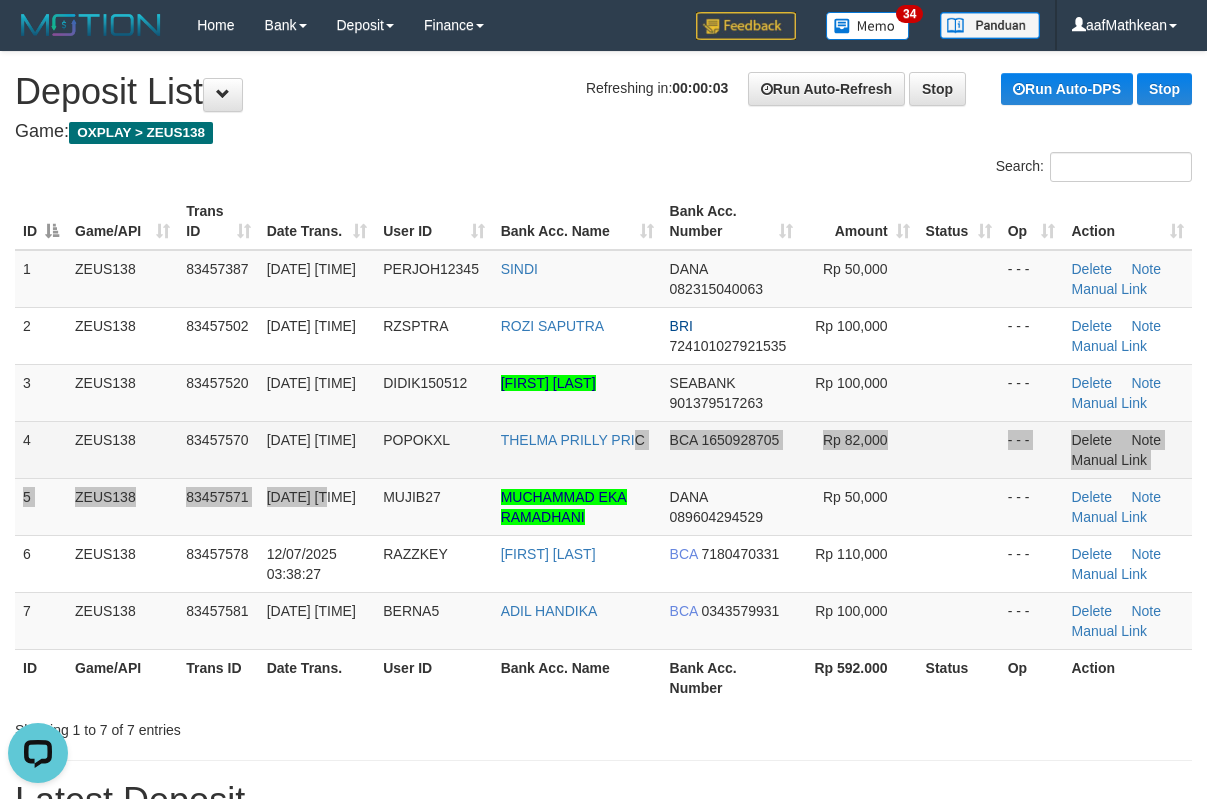 click on "1
ZEUS138
83457387
[DATE] [TIME]
PERJOH12345
SINDI
DANA
[PHONE]
Rp 50,000
- - -
Delete
Note
Manual Link
2
ZEUS138
83457502
[DATE] [TIME]
RZSPTRA
ROZI SAPUTRA
BRI
724101027921535
Rp 100,000
- - -
Delete
Note
Manual Link
3
Note" at bounding box center (603, 450) 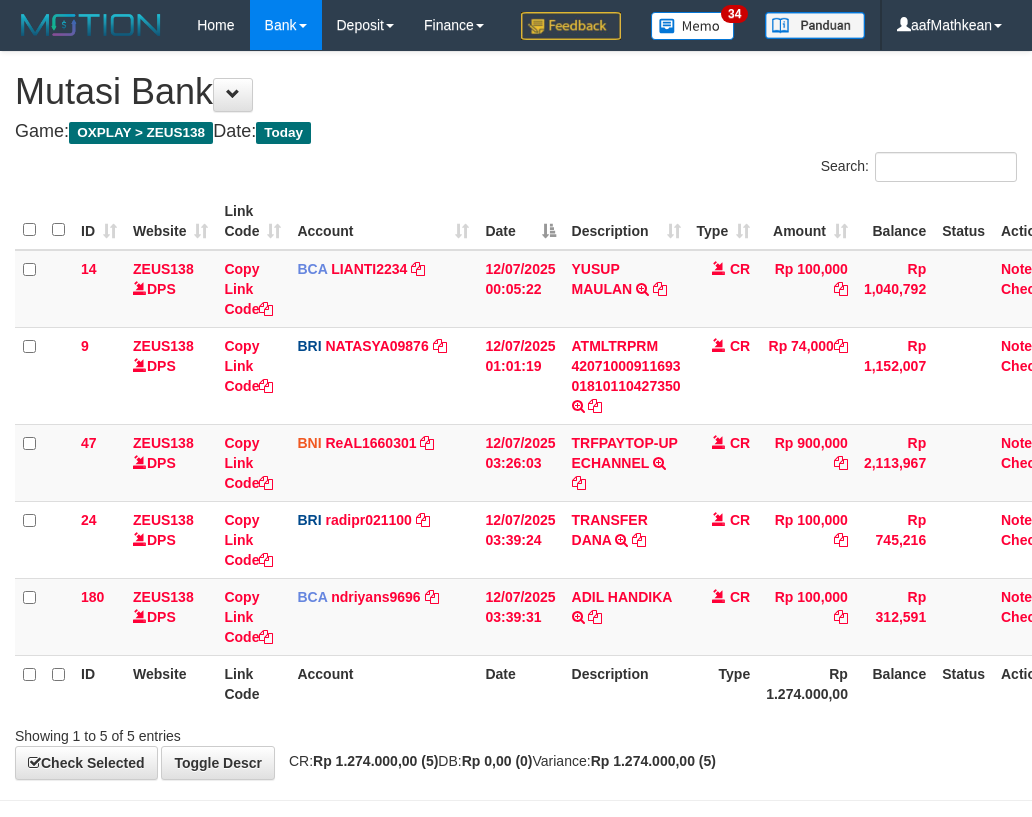 scroll, scrollTop: 0, scrollLeft: 27, axis: horizontal 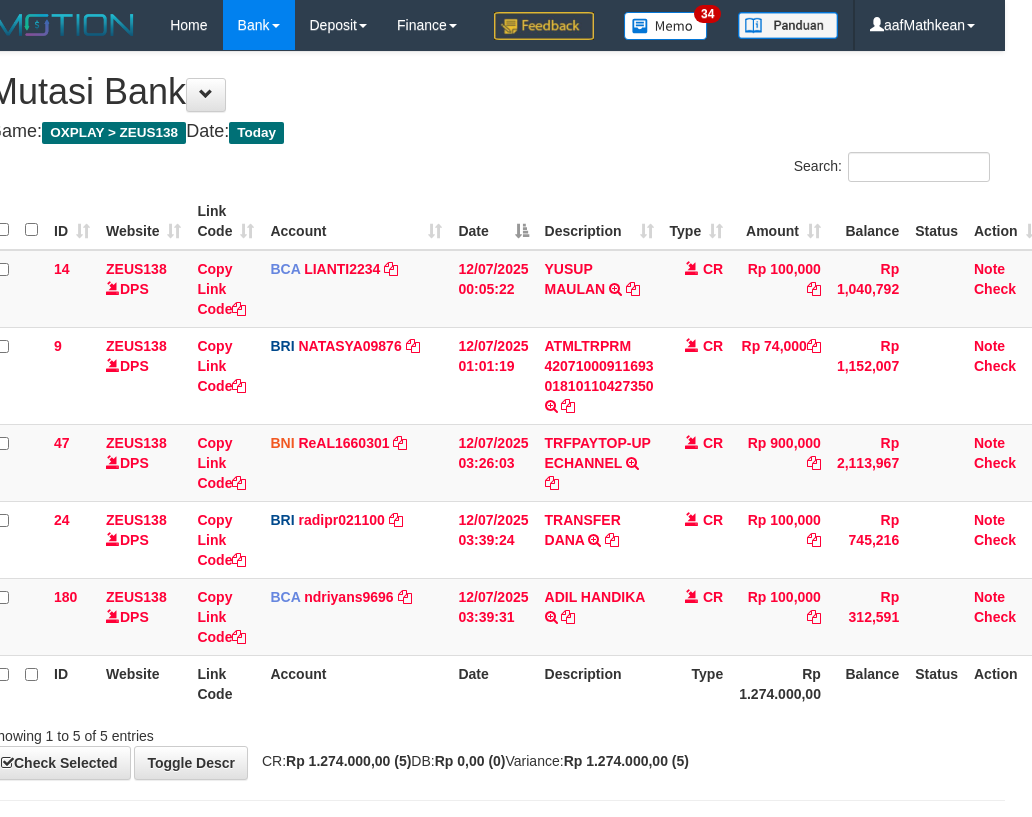 click on "Description" at bounding box center (599, 683) 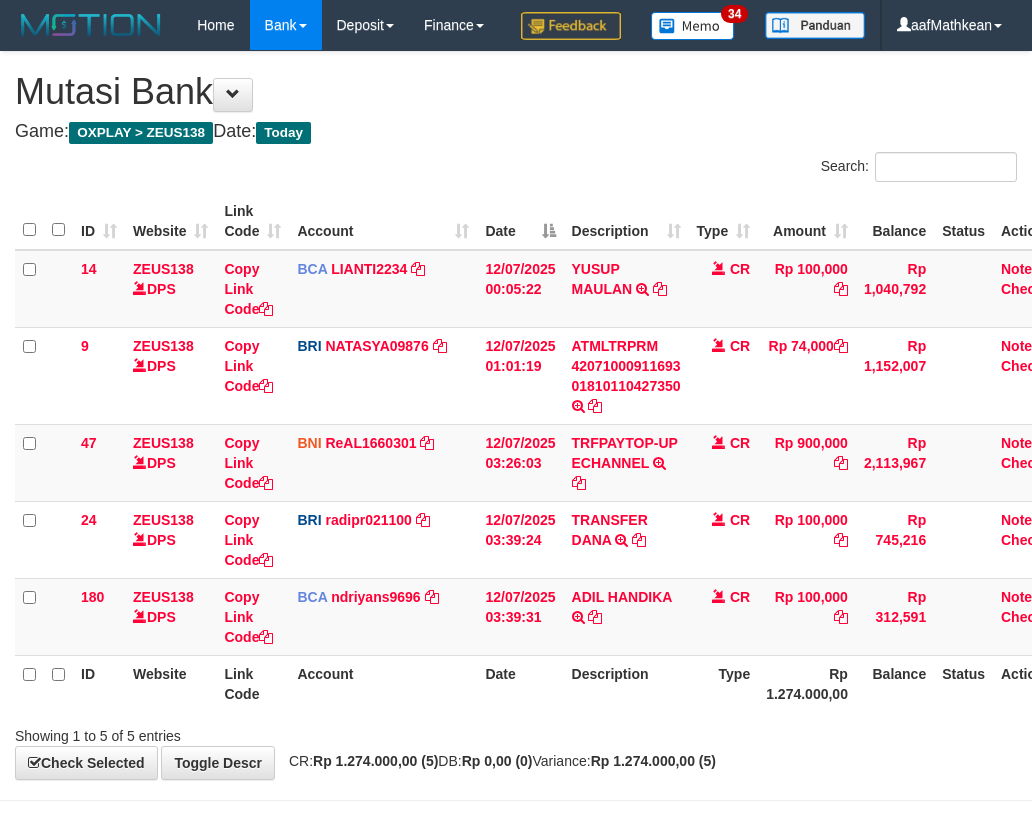 click on "ADIL HANDIKA         TRSF E-BANKING CR 1207/FTSCY/WS95031
100000.00ADIL HANDIKA" at bounding box center [626, 616] 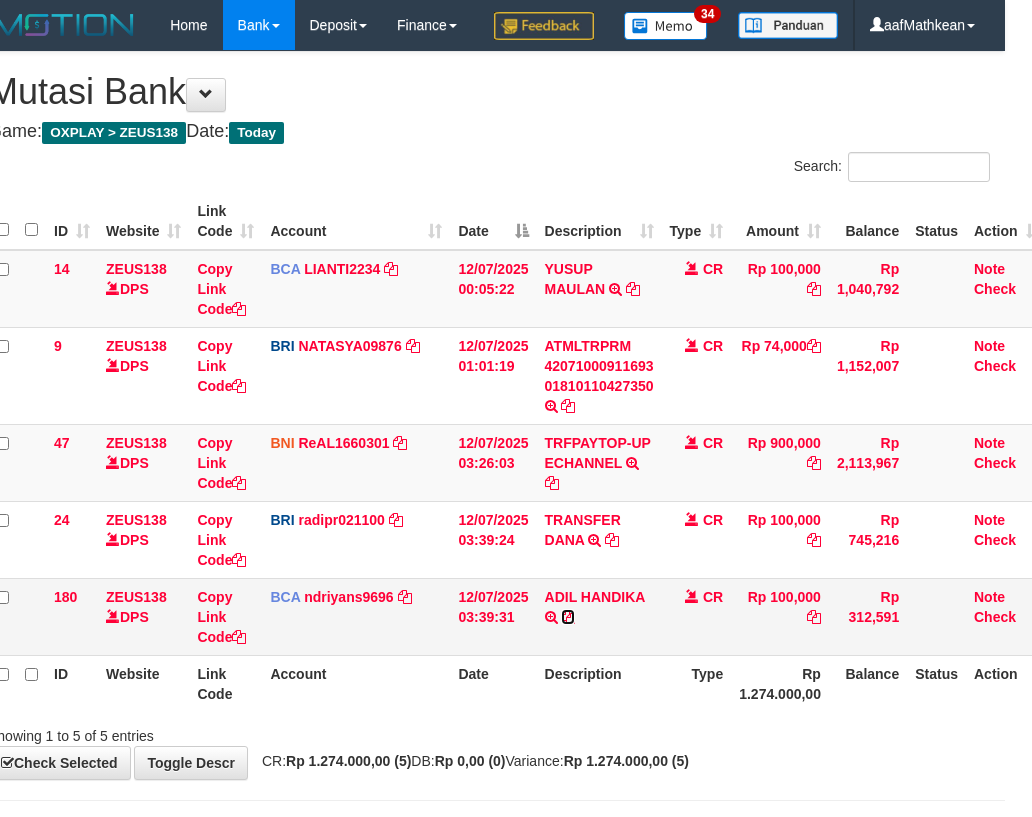 click at bounding box center [568, 617] 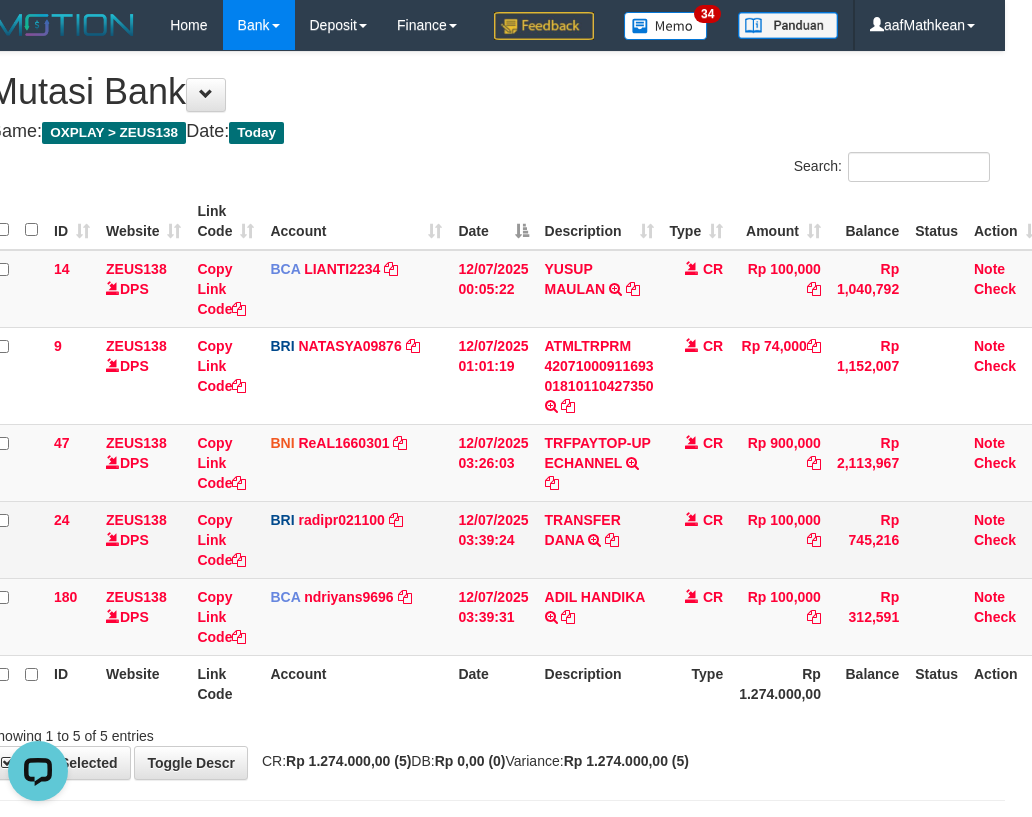 scroll, scrollTop: 0, scrollLeft: 0, axis: both 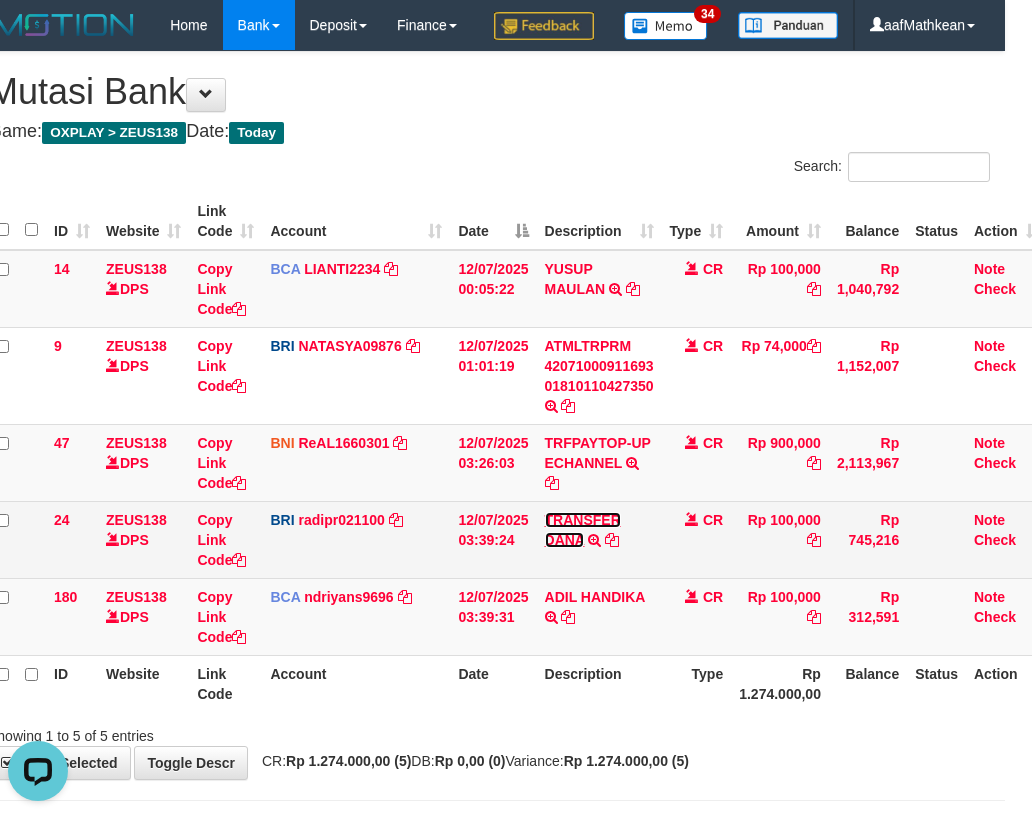 click on "TRANSFER DANA" at bounding box center (583, 530) 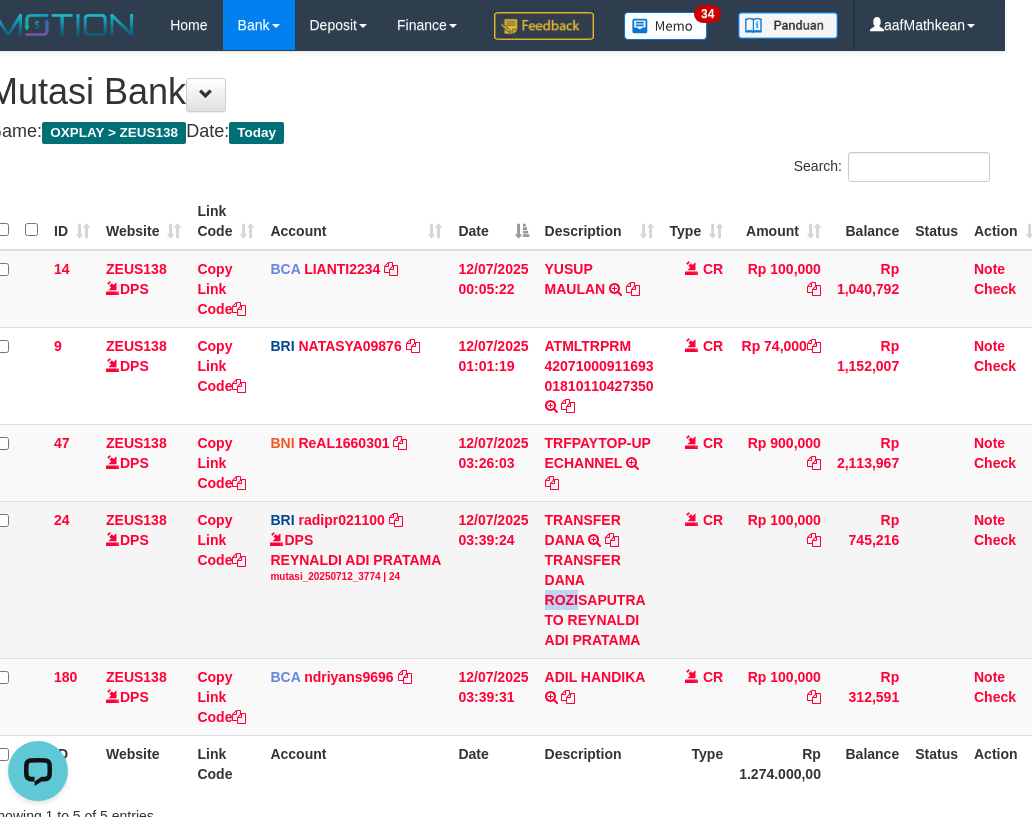 drag, startPoint x: 542, startPoint y: 650, endPoint x: 581, endPoint y: 651, distance: 39.012817 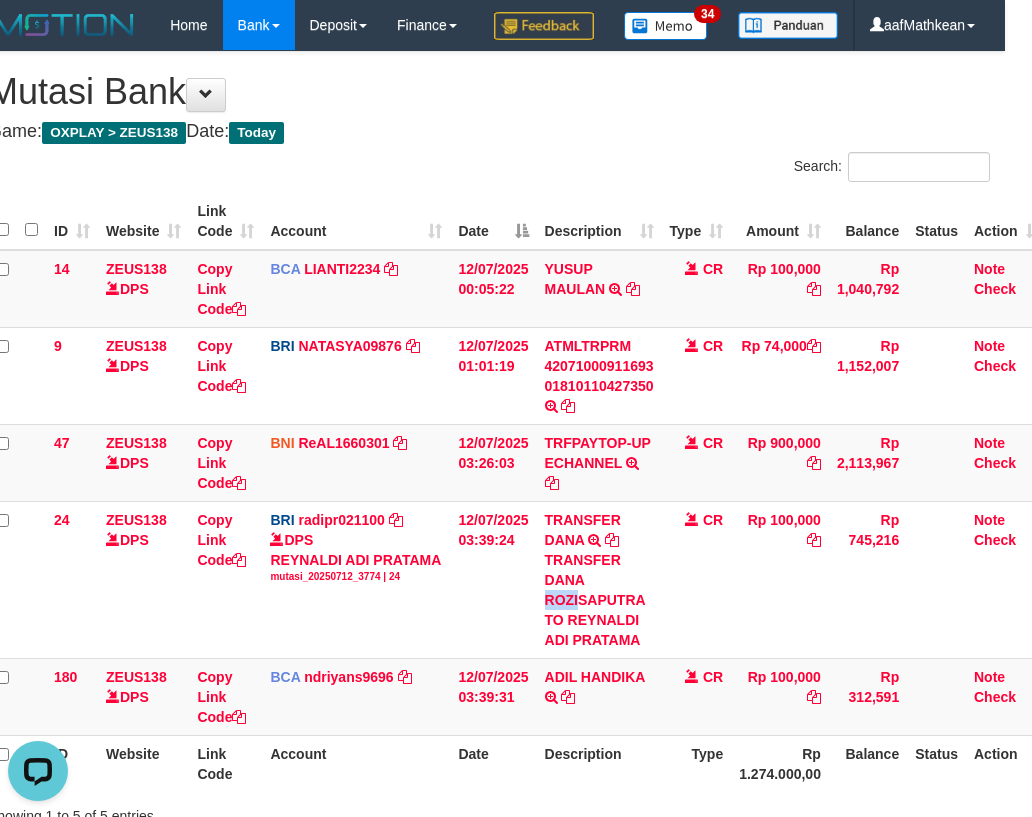copy on "ROZI" 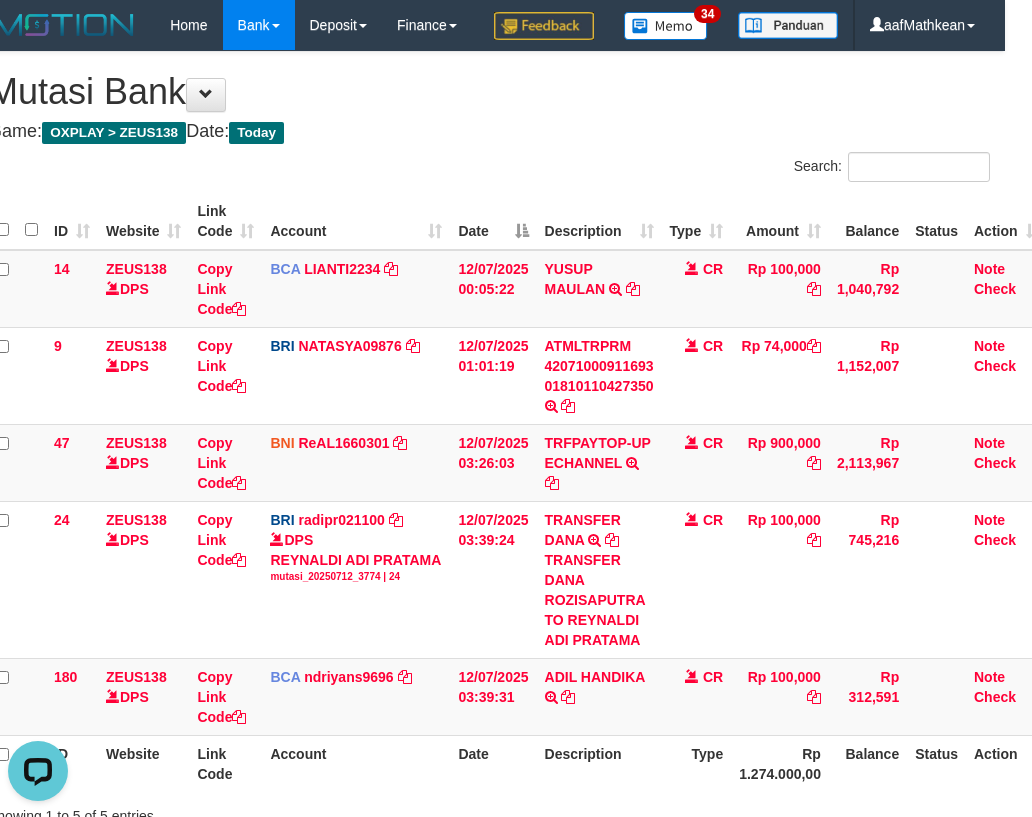 click on "14
ZEUS138    DPS
Copy Link Code
BCA
LIANTI2234
DPS
YULIANTI
mutasi_20250712_4646 | 14
mutasi_20250712_4646 | 14
12/07/2025 00:05:22
YUSUP MAULAN         TRSF E-BANKING CR 1207/FTSCY/WS95051
100000.002025071262819090 TRFDN-YUSUP MAULANESPAY DEBIT INDONE
CR
Rp 100,000
Rp 1,040,792
Note
Check
9
ZEUS138    DPS
Copy Link Code
BRI
NATASYA09876
DPS
SITI NURLITA SAPITRI
mutasi_20250712_3126 | 9" at bounding box center (518, 493) 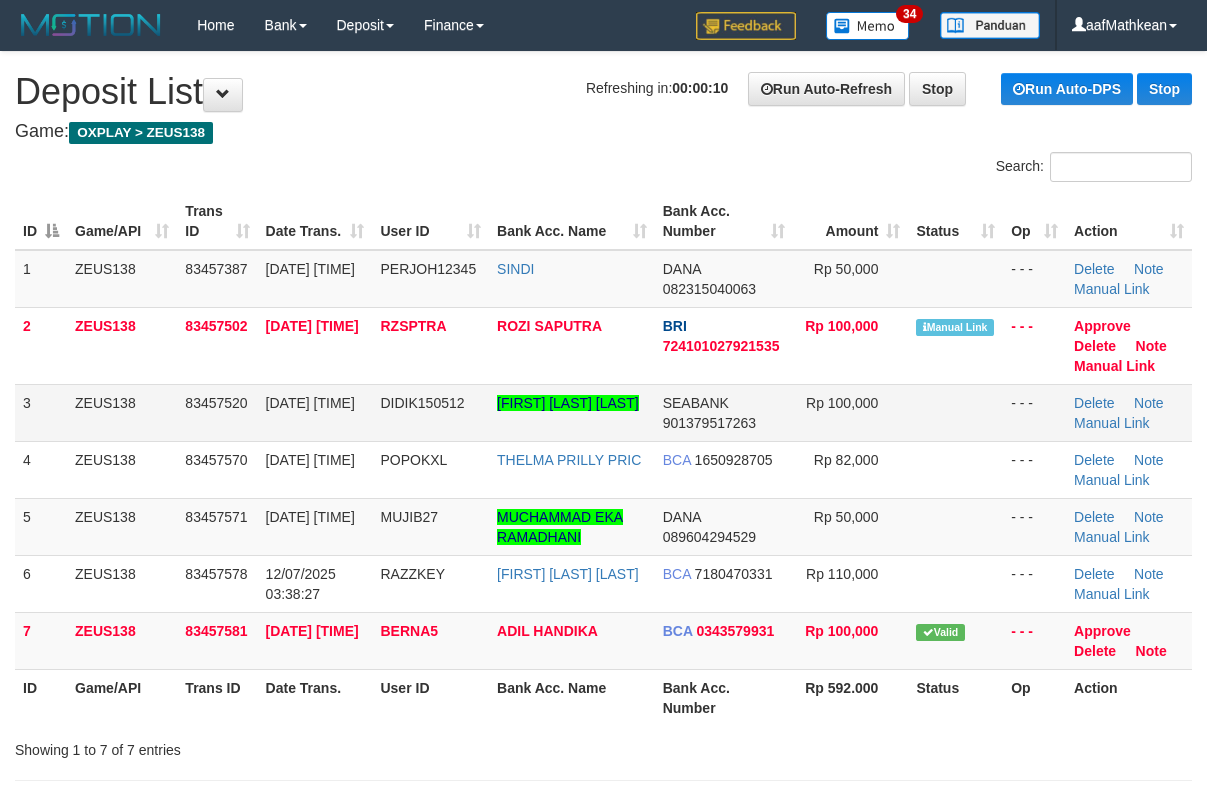 scroll, scrollTop: 0, scrollLeft: 0, axis: both 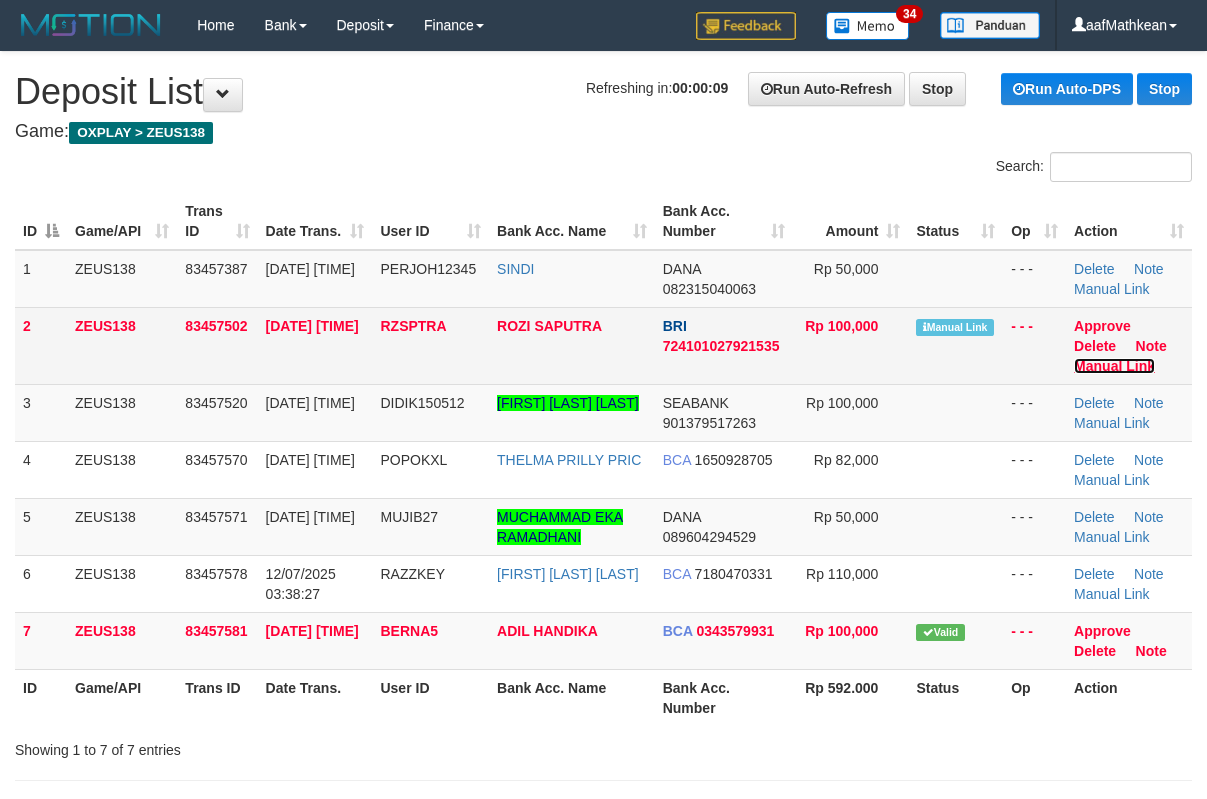 click on "Manual Link" at bounding box center (1114, 366) 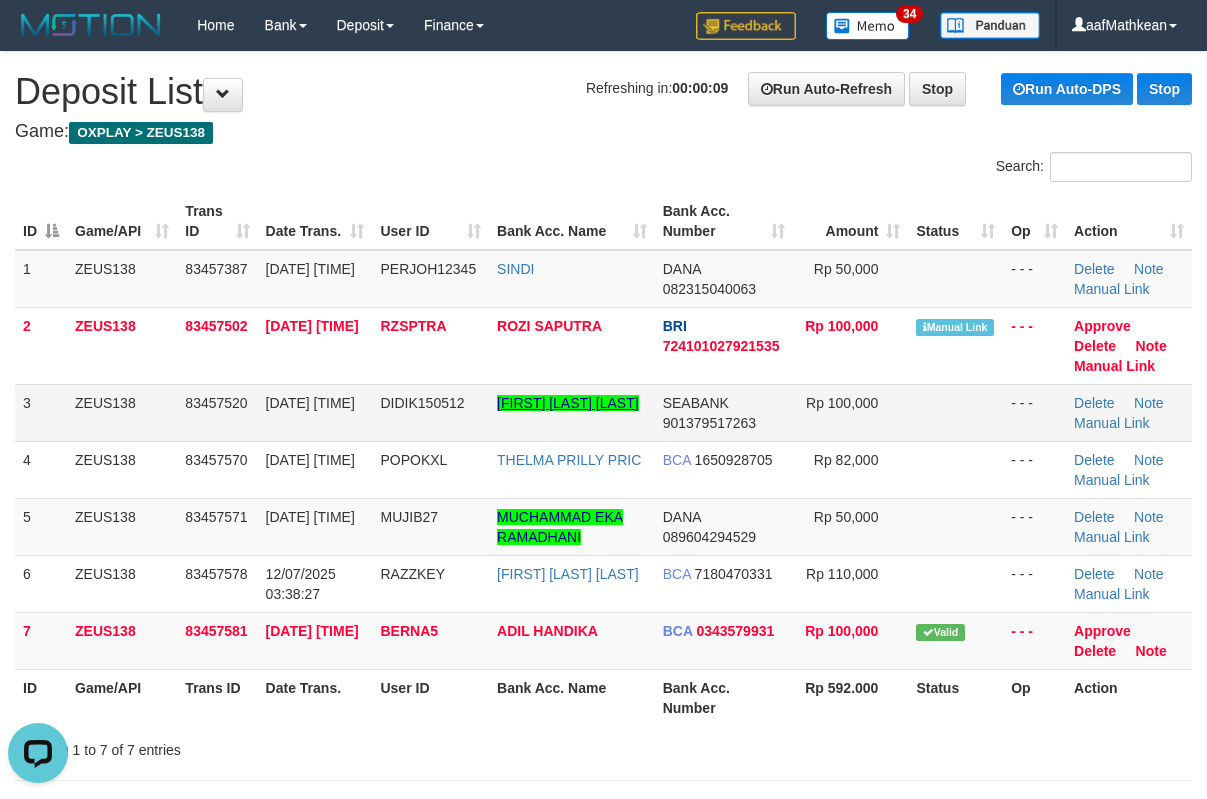 scroll, scrollTop: 0, scrollLeft: 0, axis: both 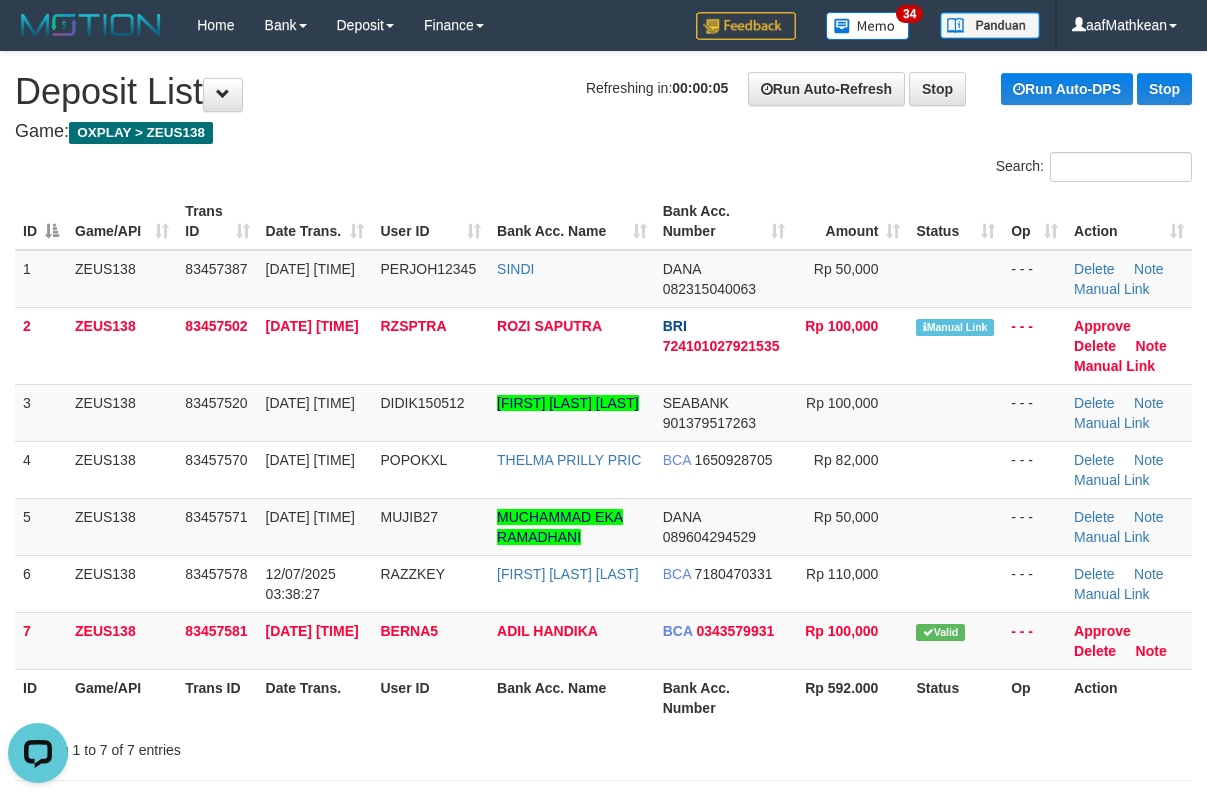 drag, startPoint x: 541, startPoint y: 193, endPoint x: 516, endPoint y: 114, distance: 82.86133 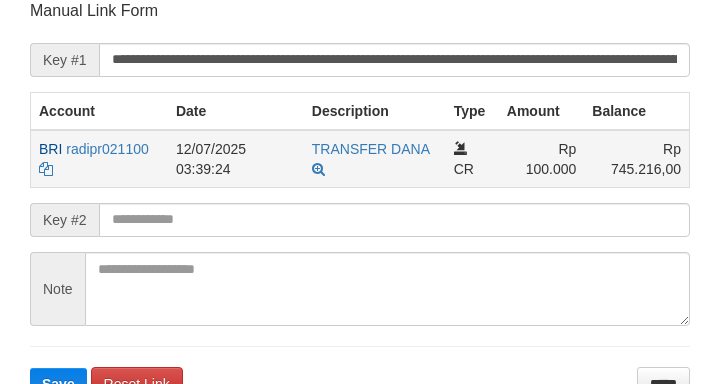 click on "CR" at bounding box center [472, 159] 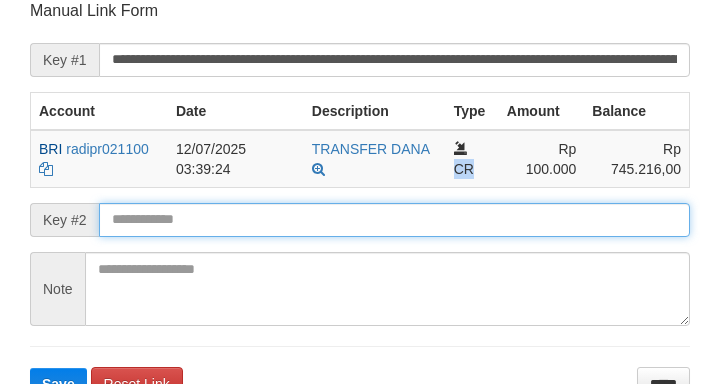 click on "Save" at bounding box center (58, 384) 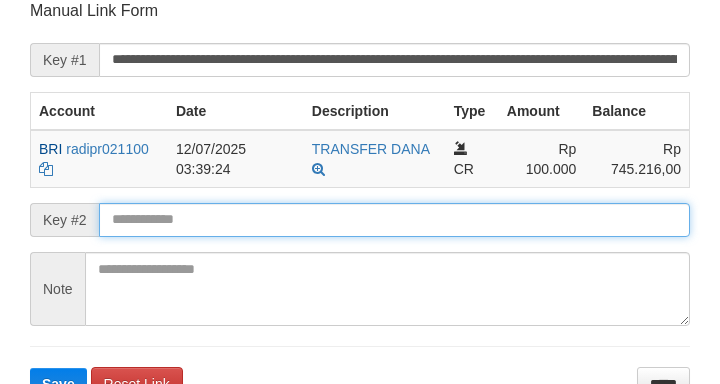 click at bounding box center [394, 220] 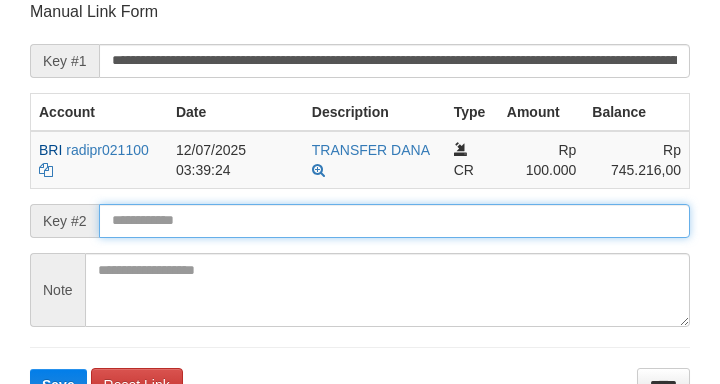 click on "Save" at bounding box center [58, 385] 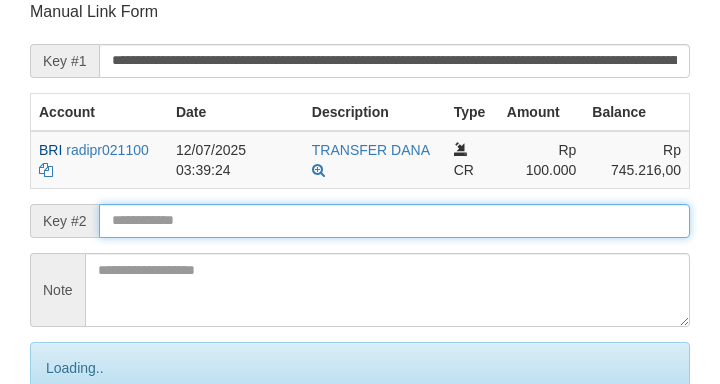 click at bounding box center (394, 221) 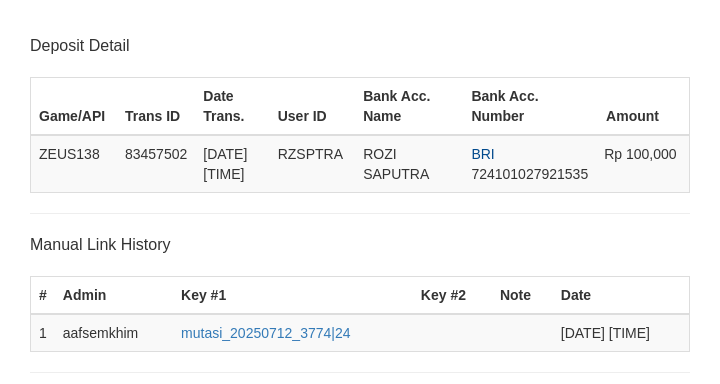 scroll, scrollTop: 392, scrollLeft: 0, axis: vertical 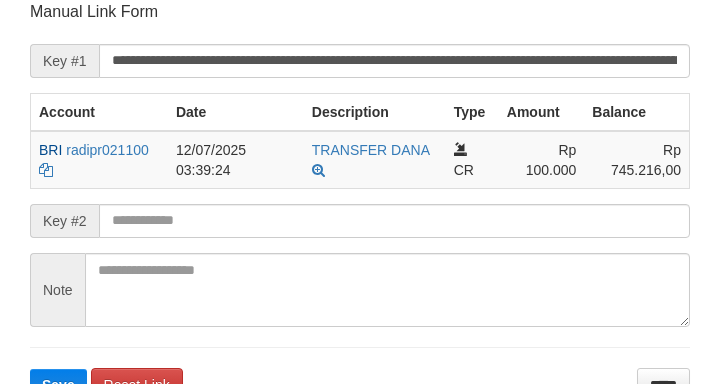 click on "**********" at bounding box center [360, 201] 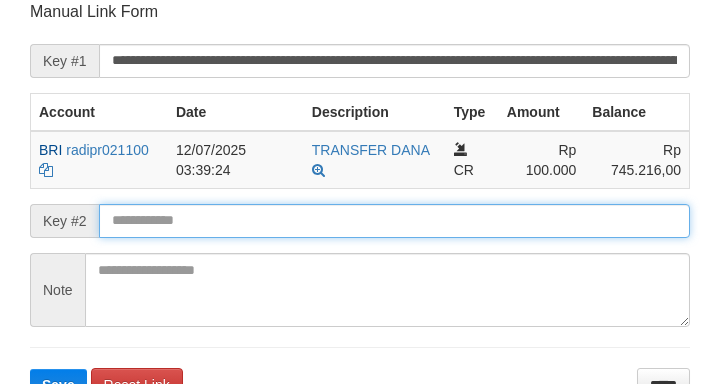 click on "Save" at bounding box center [58, 385] 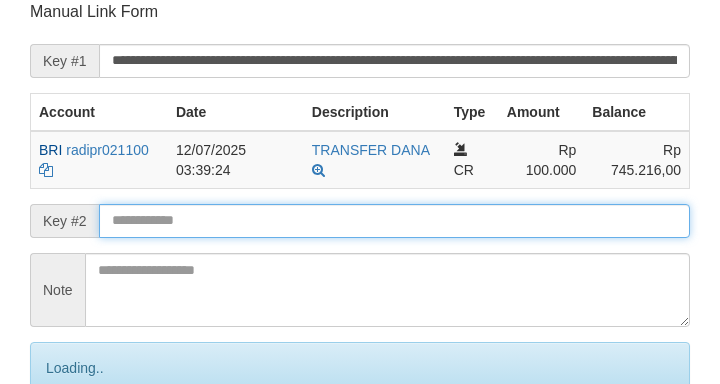 click on "Save" at bounding box center (80, 452) 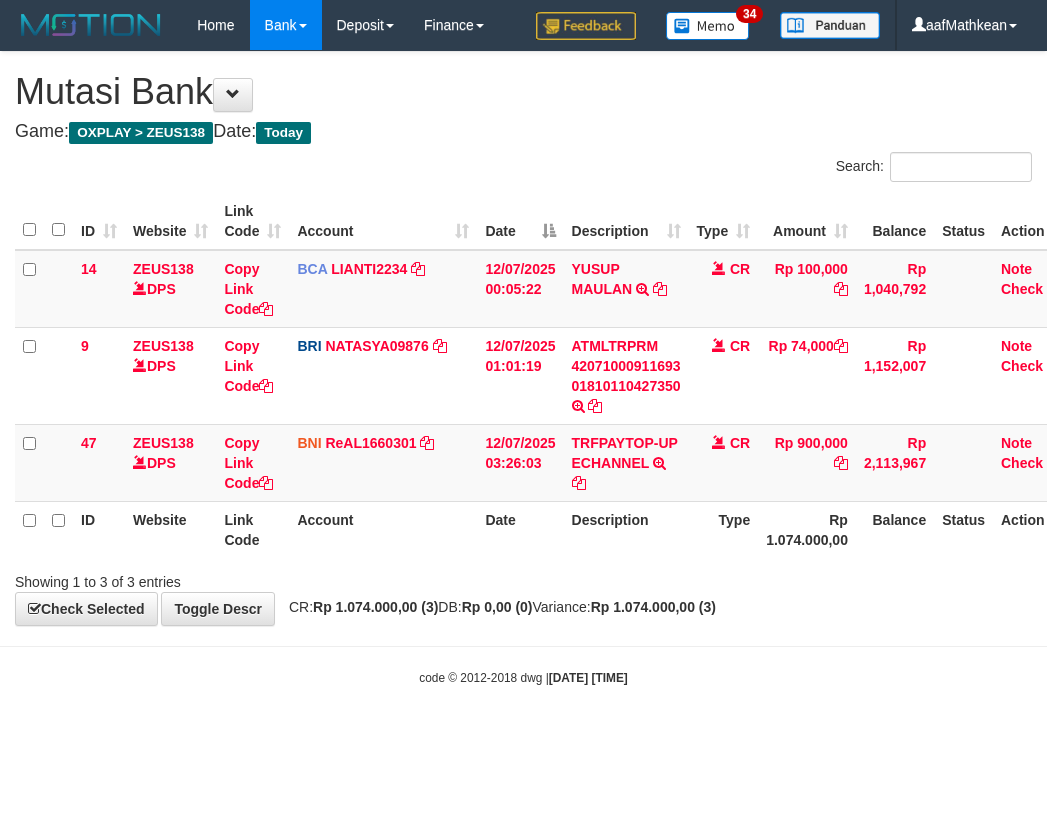 scroll, scrollTop: 0, scrollLeft: 27, axis: horizontal 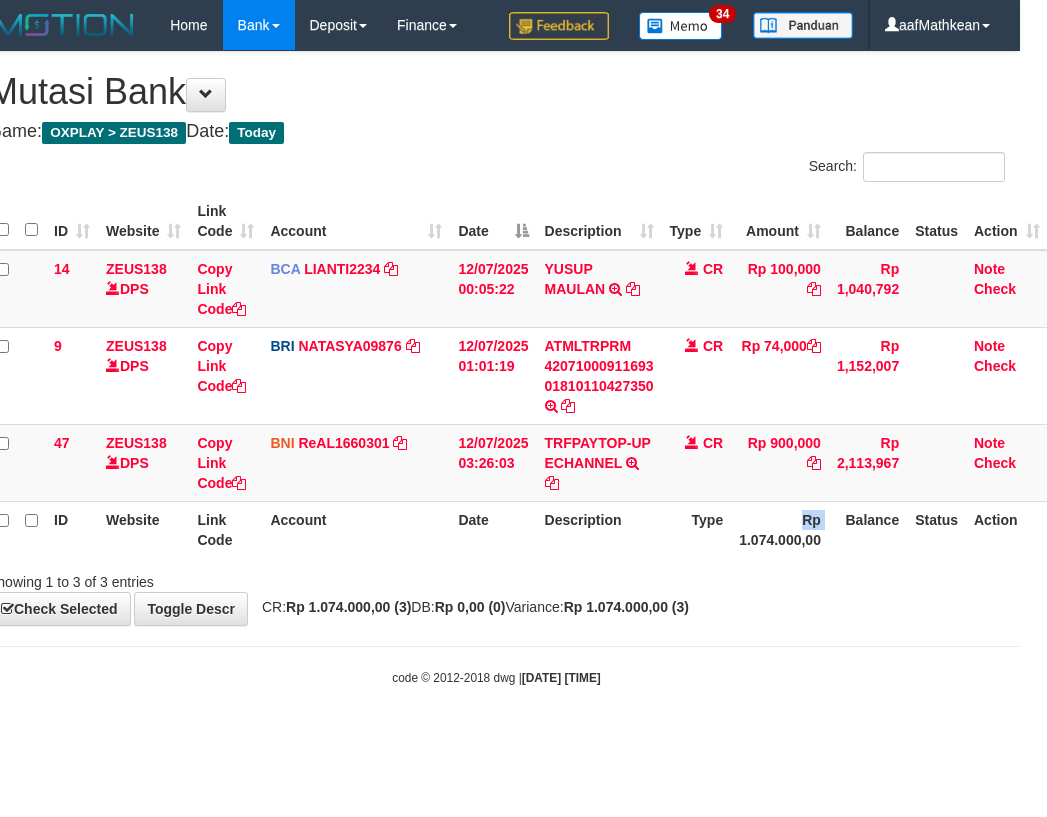 drag, startPoint x: 725, startPoint y: 554, endPoint x: 1039, endPoint y: 460, distance: 327.76822 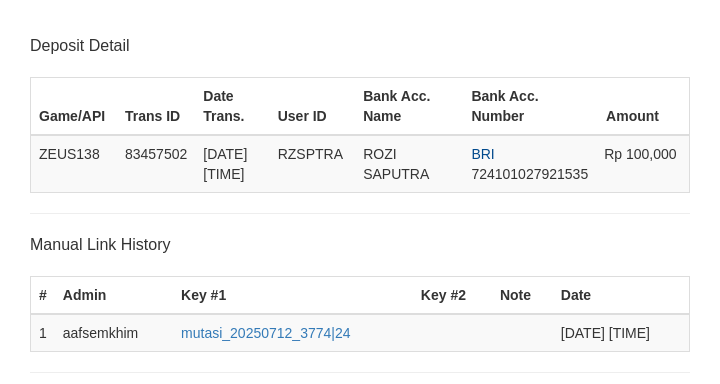 scroll, scrollTop: 392, scrollLeft: 0, axis: vertical 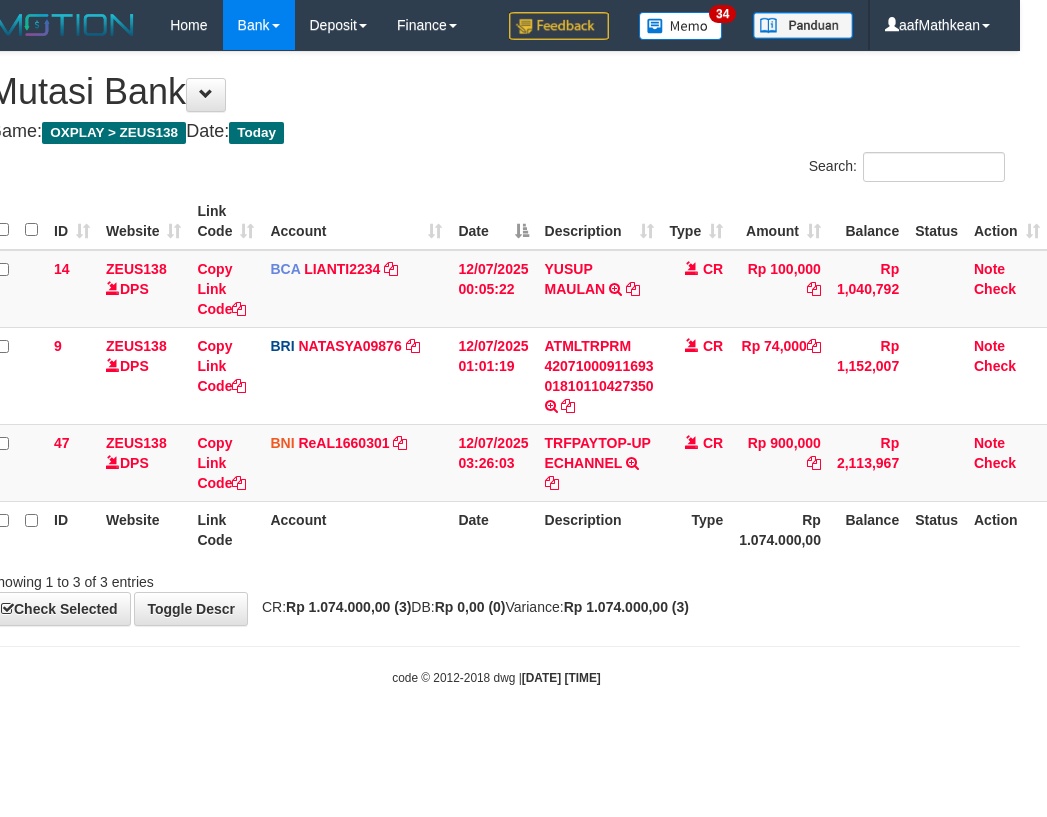 click on "Toggle navigation
Home
Bank
Account List
Load
By Website
Group
[OXPLAY]													ZEUS138
By Load Group (DPS)" at bounding box center [496, 368] 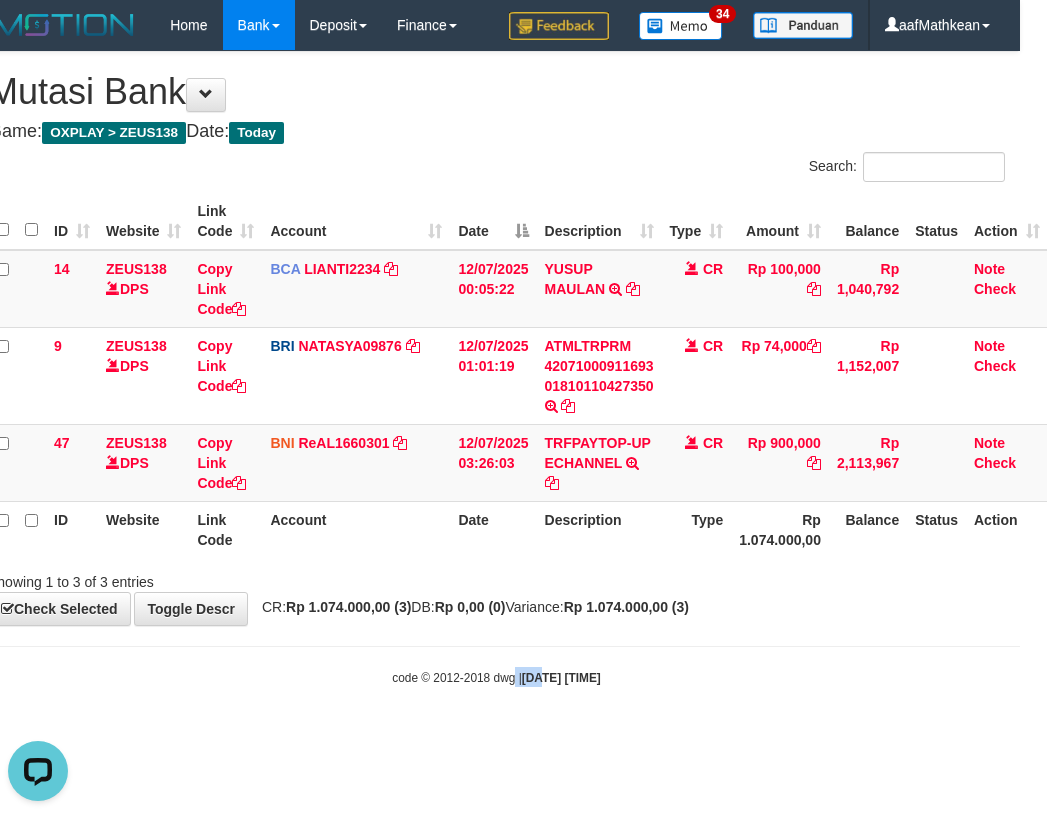 scroll, scrollTop: 0, scrollLeft: 0, axis: both 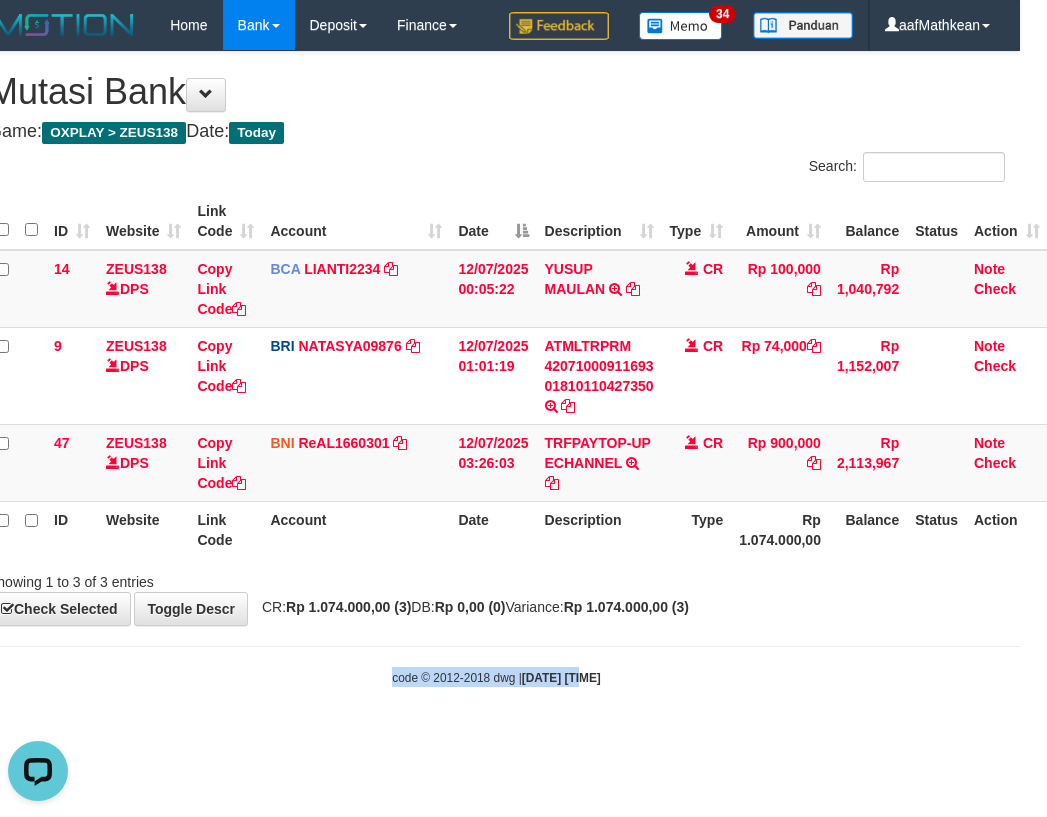 click on "Toggle navigation
Home
Bank
Account List
Load
By Website
Group
[OXPLAY]													ZEUS138
By Load Group (DPS)" at bounding box center (496, 368) 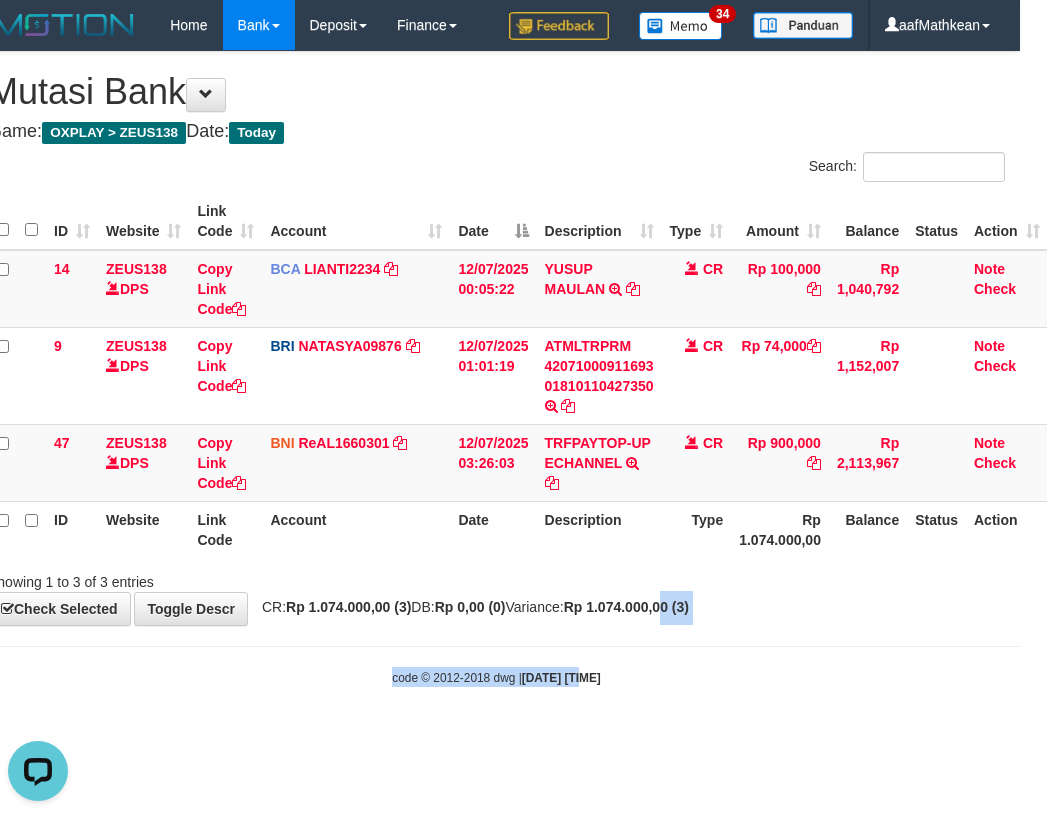 click on "Search:
ID Website Link Code Account Date Description Type Amount Balance Status Action
14
ZEUS138    DPS
Copy Link Code
BCA
LIANTI2234
DPS
YULIANTI
mutasi_20250712_4646 | 14
mutasi_20250712_4646 | 14
12/07/2025 00:05:22
YUSUP MAULAN         TRSF E-BANKING CR 1207/FTSCY/WS95051
100000.002025071262819090 TRFDN-YUSUP MAULANESPAY DEBIT INDONE
CR
Rp 100,000
Rp 1,040,792
Note
Check
9
ZEUS138    DPS
Copy Link Code
BRI
NATASYA09876" at bounding box center [496, 372] 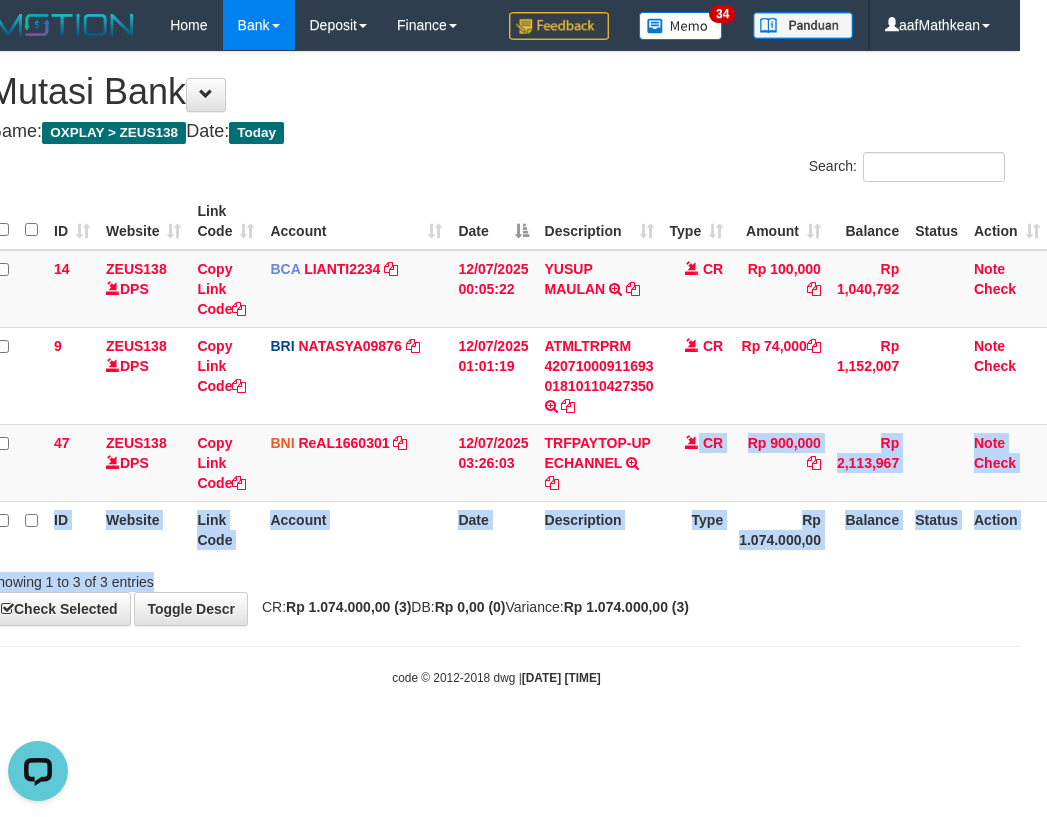 click on "Rp 1.074.000,00 (3)" at bounding box center (626, 607) 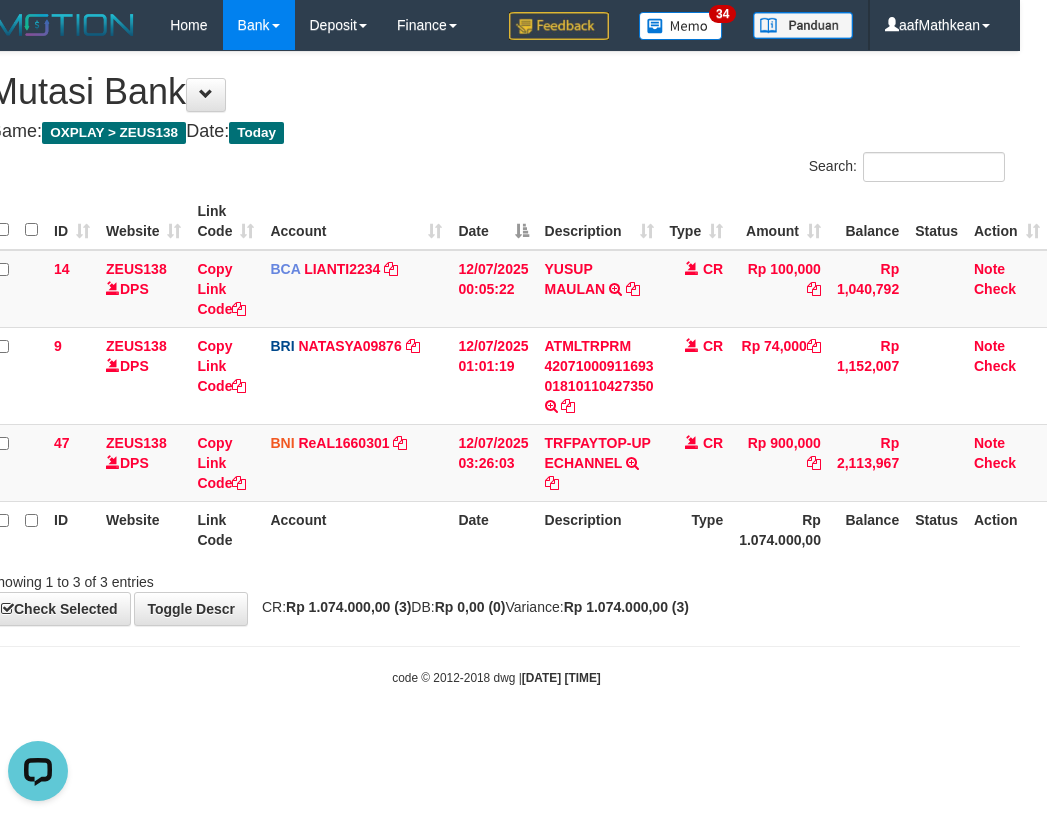 click on "**********" at bounding box center [496, 338] 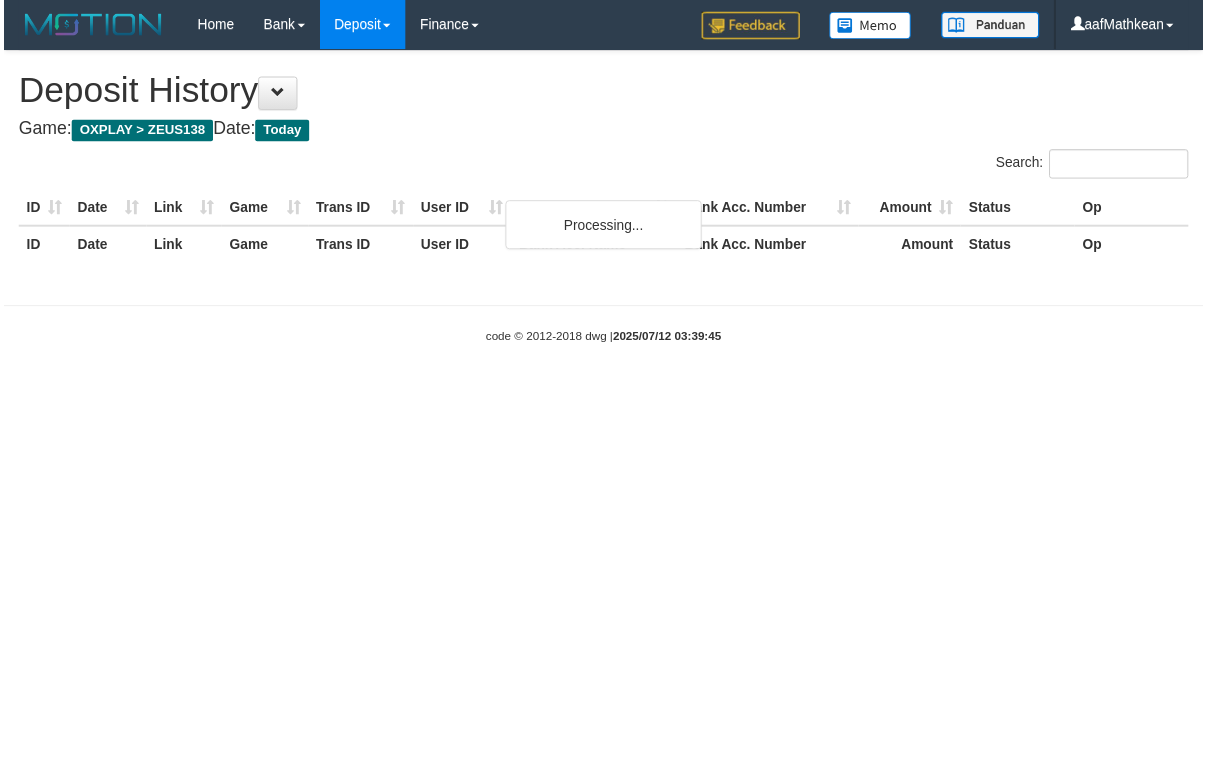 scroll, scrollTop: 0, scrollLeft: 0, axis: both 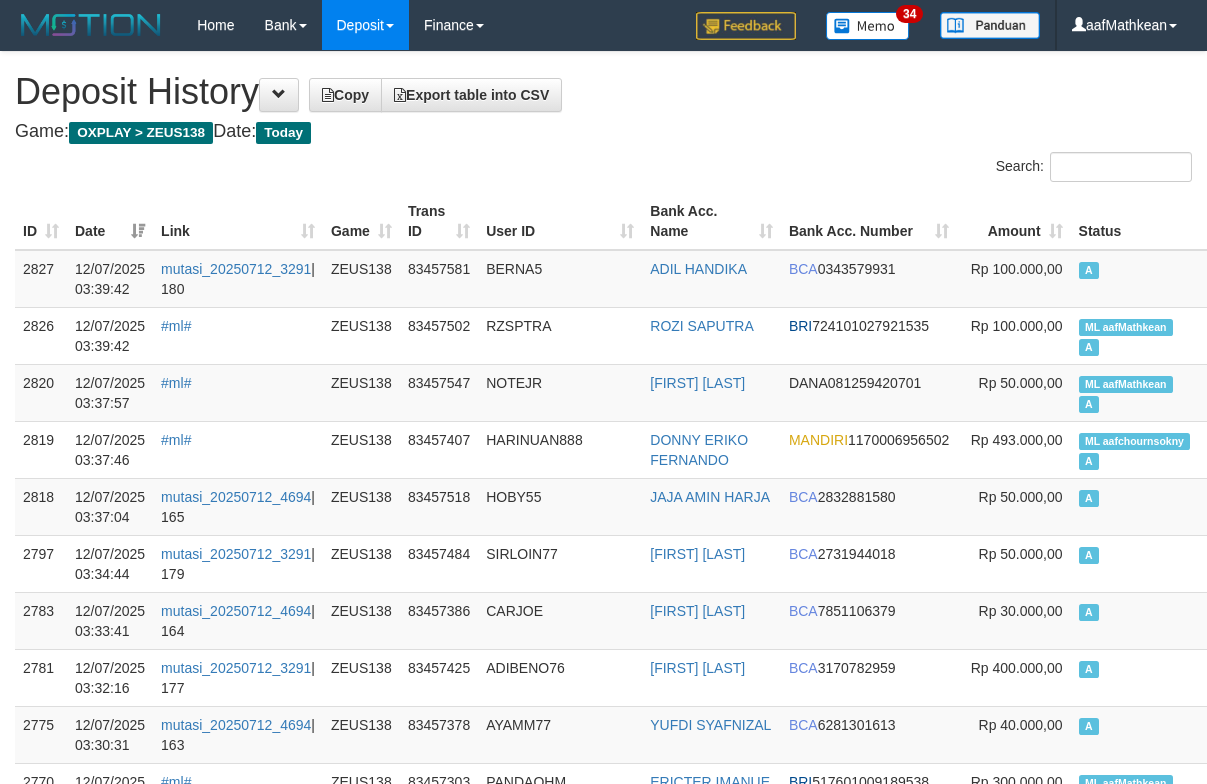click on "2827 12/07/2025 03:39:42 mutasi_20250712_3291  | 180 ZEUS138 83457581 BERNA5 ADIL HANDIKA   BCA  0343579931 Rp 100.000,00 A   aafLOADBANKZEUS" at bounding box center [682, 279] 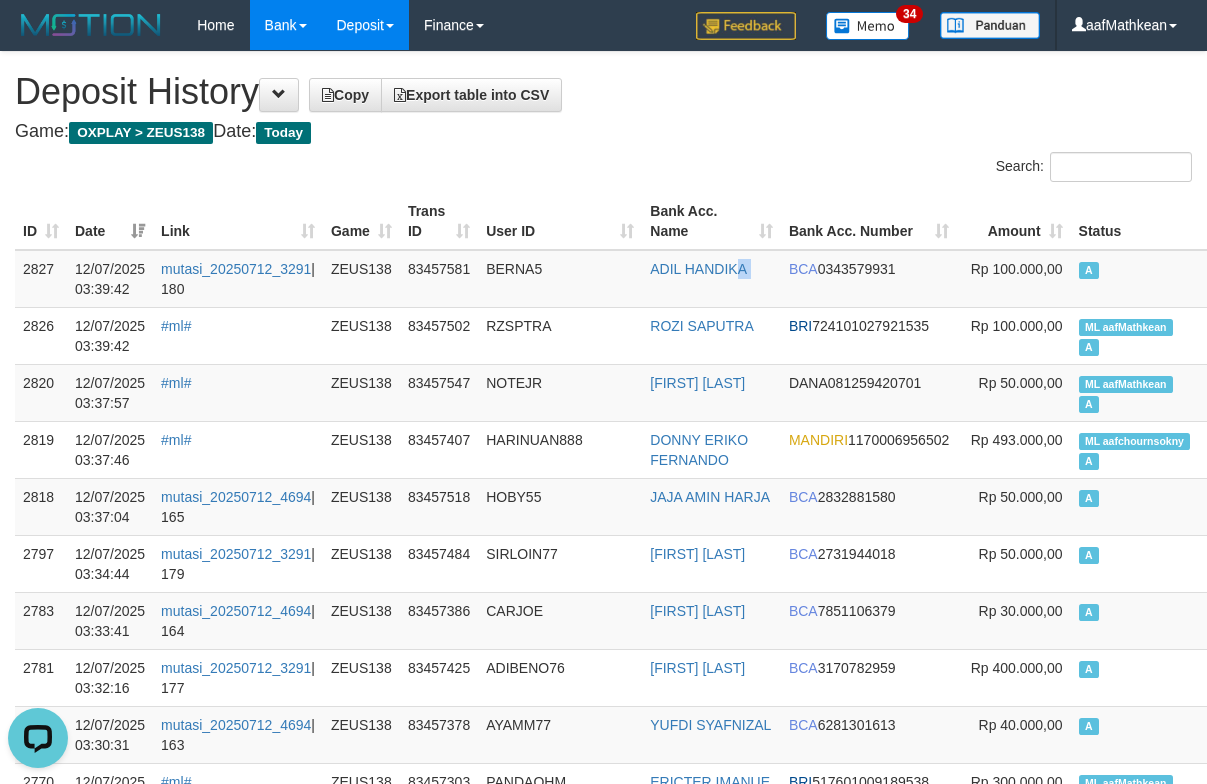scroll, scrollTop: 0, scrollLeft: 0, axis: both 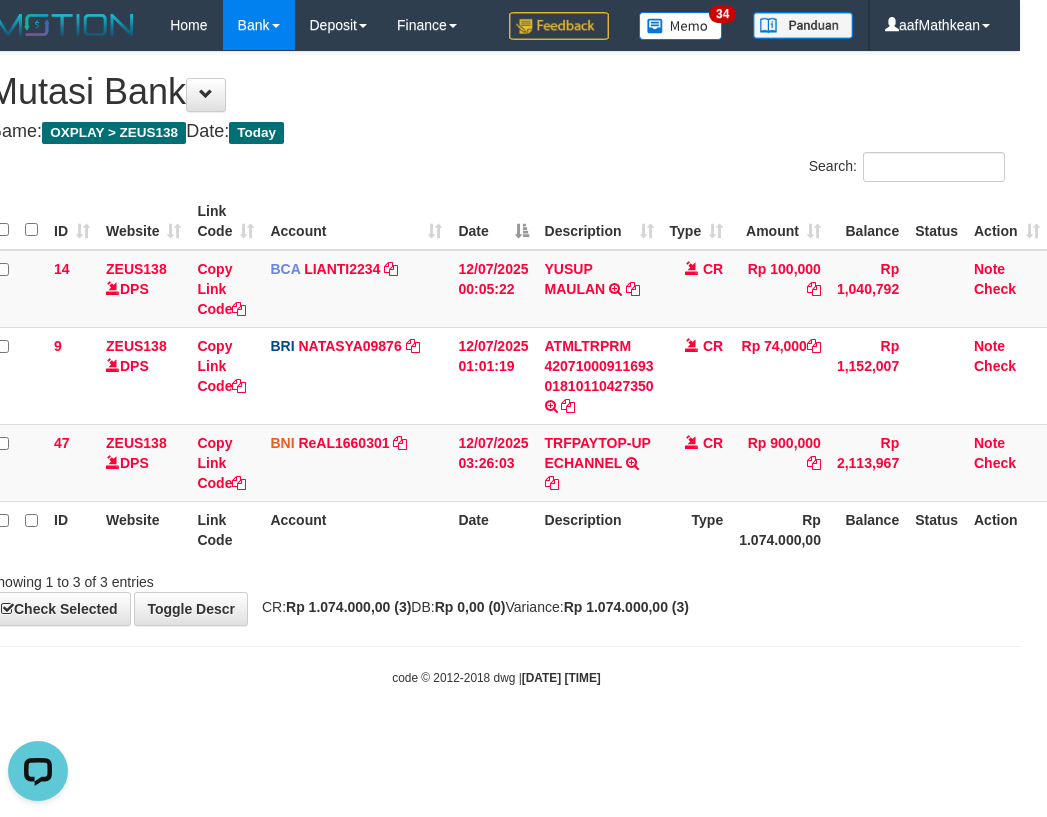 click on "Toggle navigation
Home
Bank
Account List
Load
By Website
Group
[OXPLAY]													ZEUS138
By Load Group (DPS)" at bounding box center [496, 368] 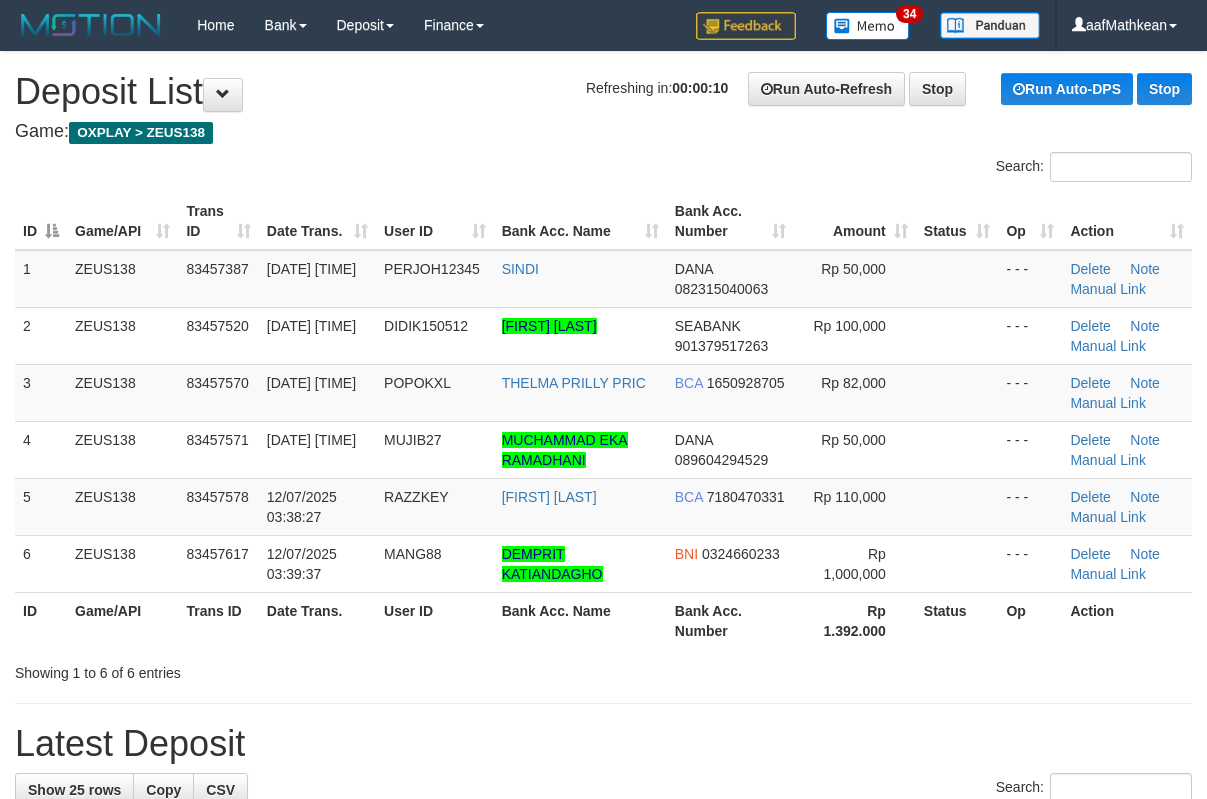scroll, scrollTop: 0, scrollLeft: 0, axis: both 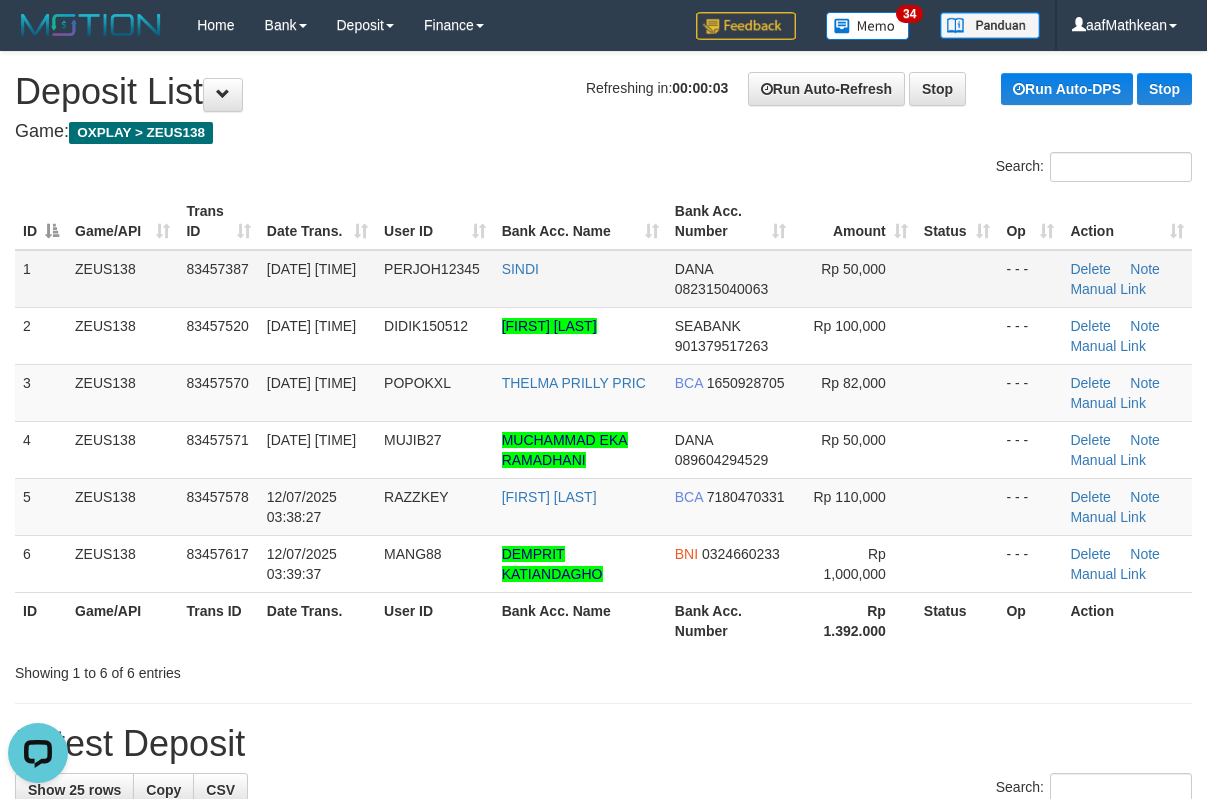 click on "ID Game/API Trans ID Date Trans. User ID Bank Acc. Name Bank Acc. Number Amount Status Op Action
1
ZEUS138
83457387
12/07/2025 03:30:35
PERJOH12345
SINDI
DANA
082315040063
Rp 50,000
- - -
Delete
Note
Manual Link
2
ZEUS138
83457520
12/07/2025 03:35:34
DIDIK150512
YASINTA INDAH WIDYANINGSIH
SEABANK
901379517263
Rp 100,000
- - -" at bounding box center (603, 421) 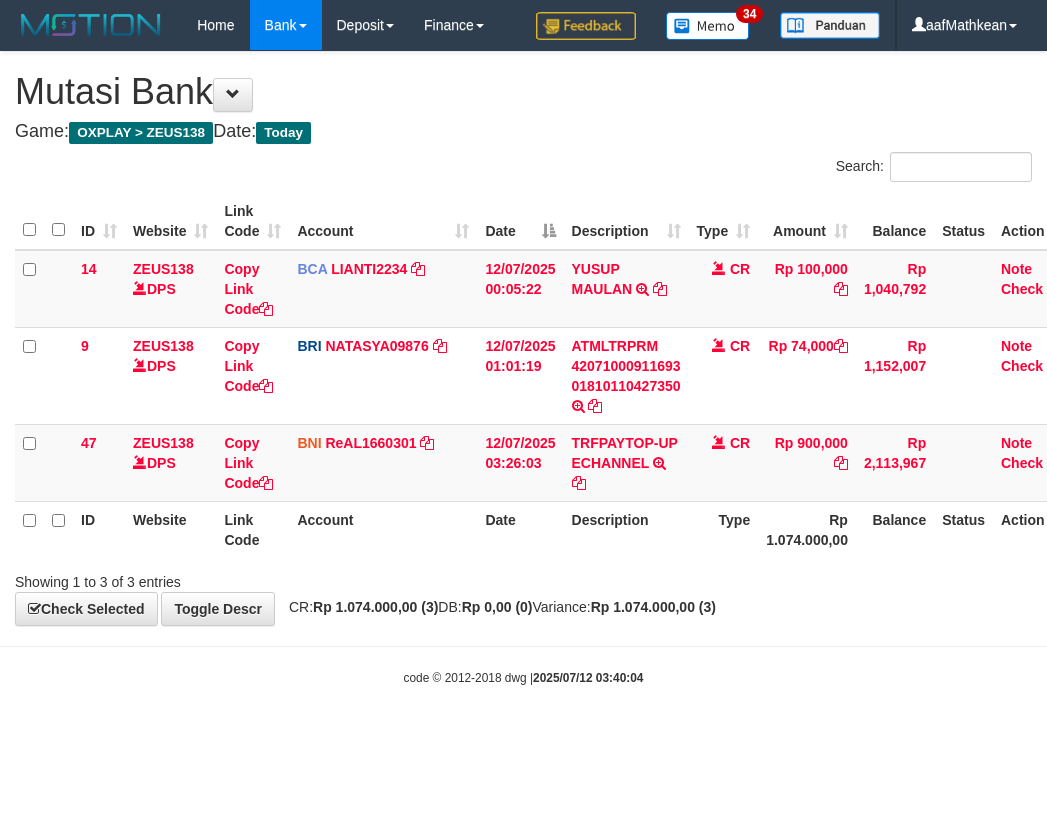 scroll, scrollTop: 0, scrollLeft: 27, axis: horizontal 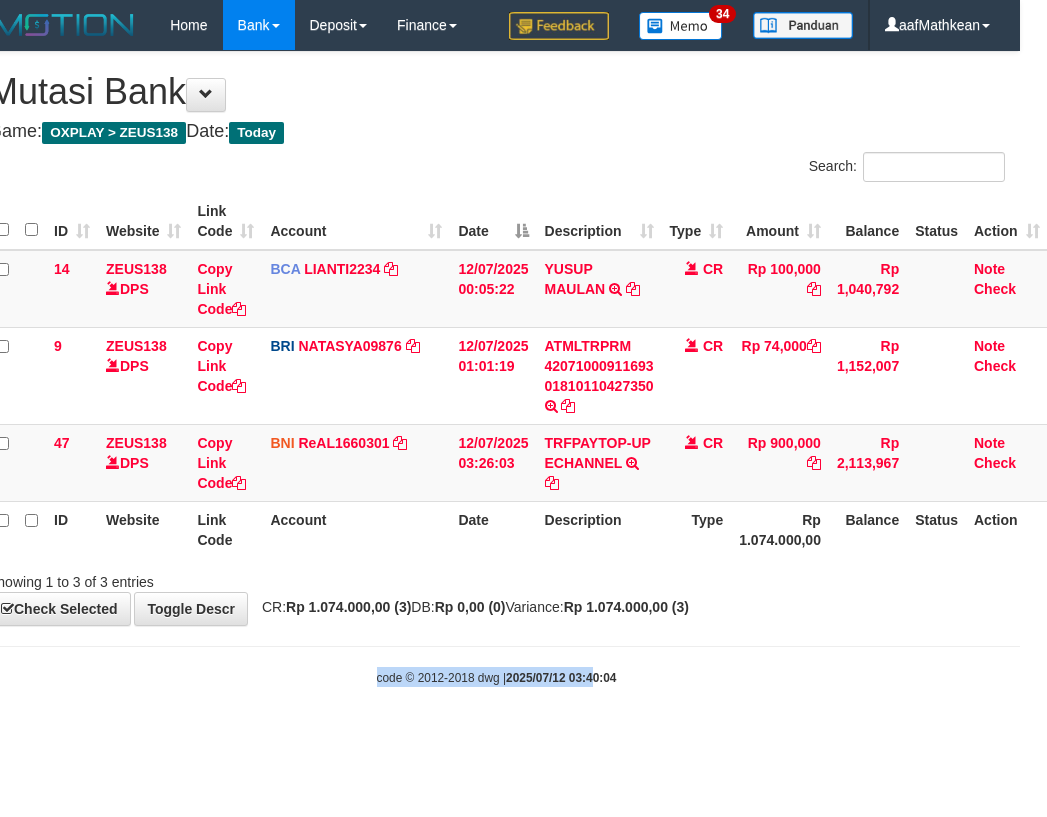 click on "Toggle navigation
Home
Bank
Account List
Load
By Website
Group
[OXPLAY]													ZEUS138
By Load Group (DPS)" at bounding box center [496, 368] 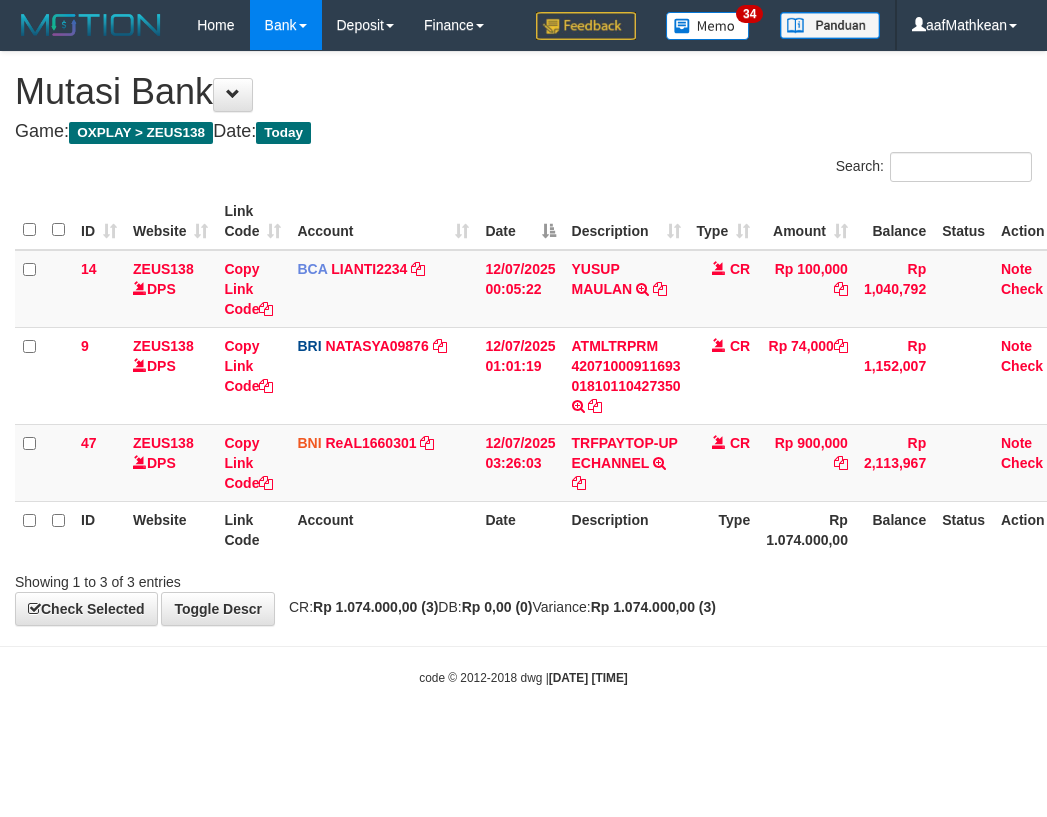 scroll, scrollTop: 0, scrollLeft: 27, axis: horizontal 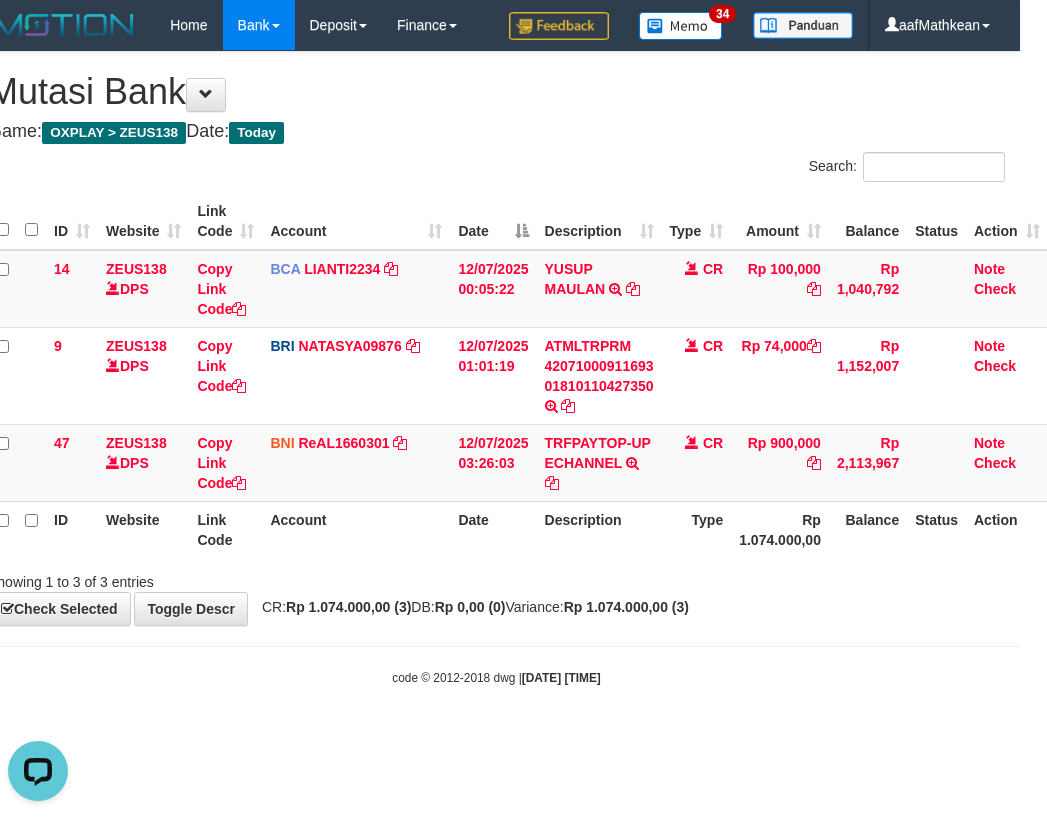 click on "Date" at bounding box center (493, 221) 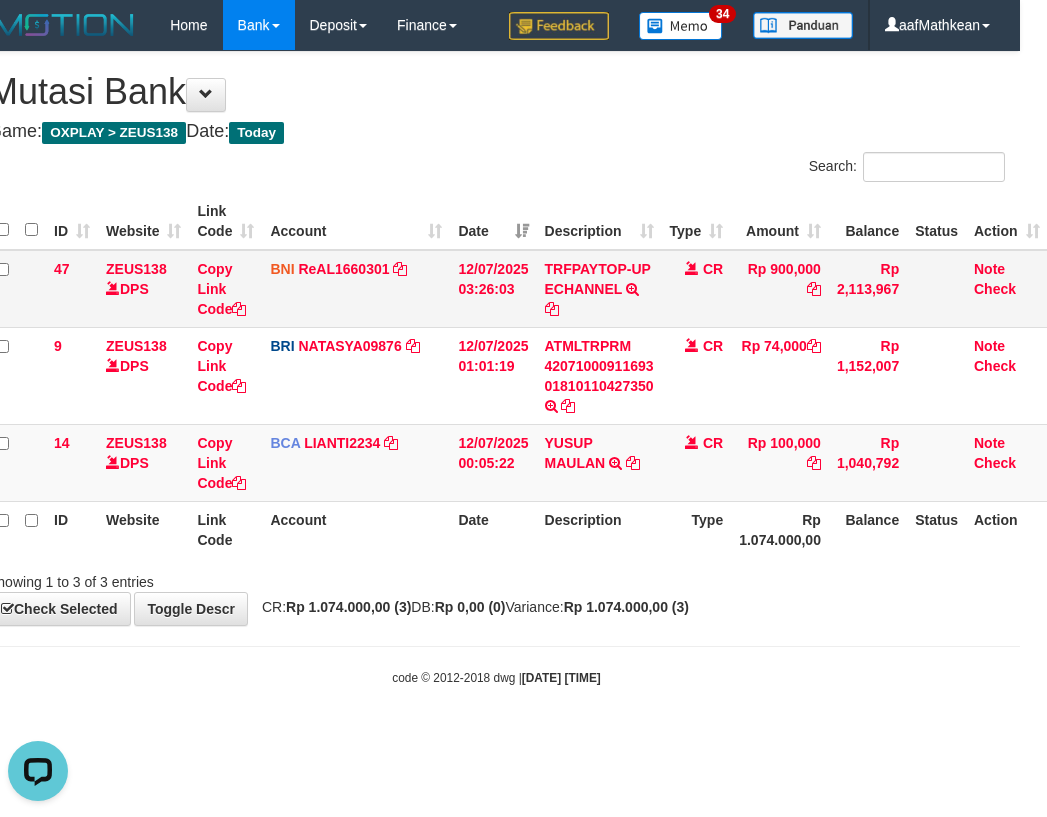 drag, startPoint x: 467, startPoint y: 268, endPoint x: 716, endPoint y: 276, distance: 249.12848 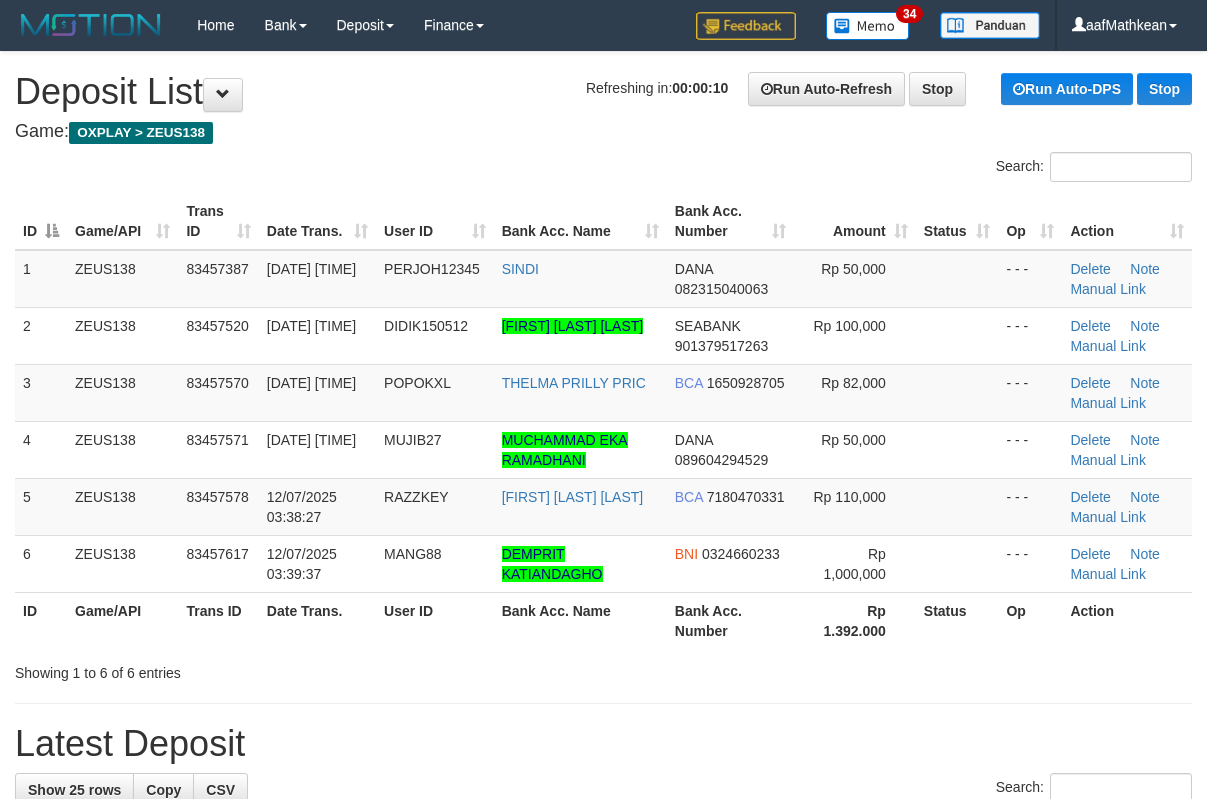 scroll, scrollTop: 0, scrollLeft: 0, axis: both 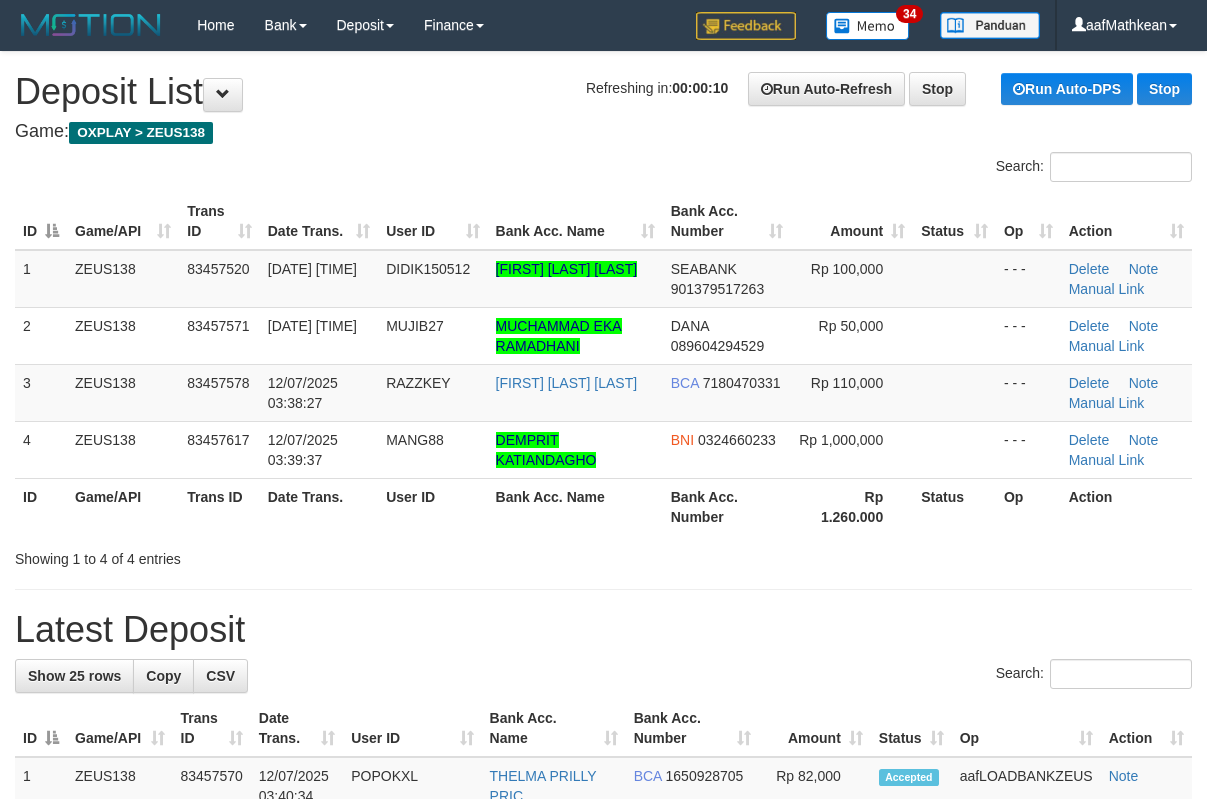 drag, startPoint x: 362, startPoint y: 131, endPoint x: 378, endPoint y: 145, distance: 21.260292 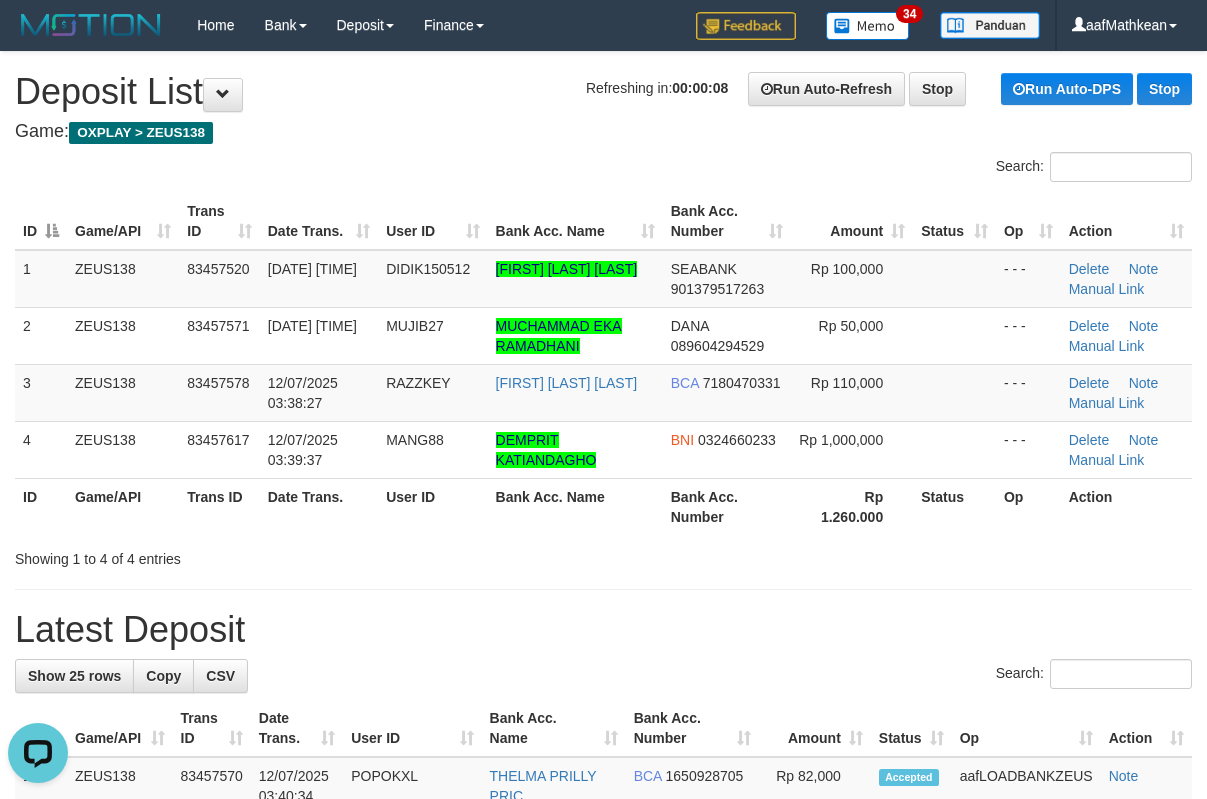 scroll, scrollTop: 0, scrollLeft: 0, axis: both 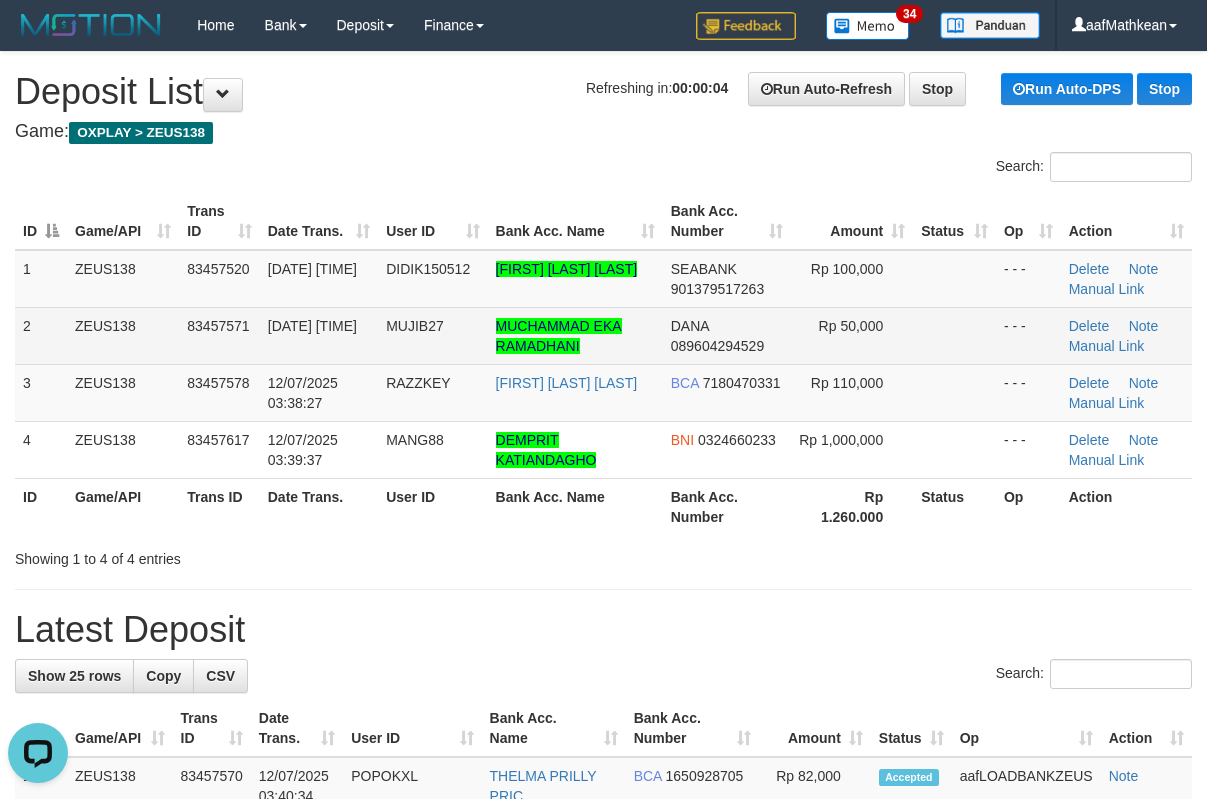 drag, startPoint x: 448, startPoint y: 329, endPoint x: 325, endPoint y: 330, distance: 123.00407 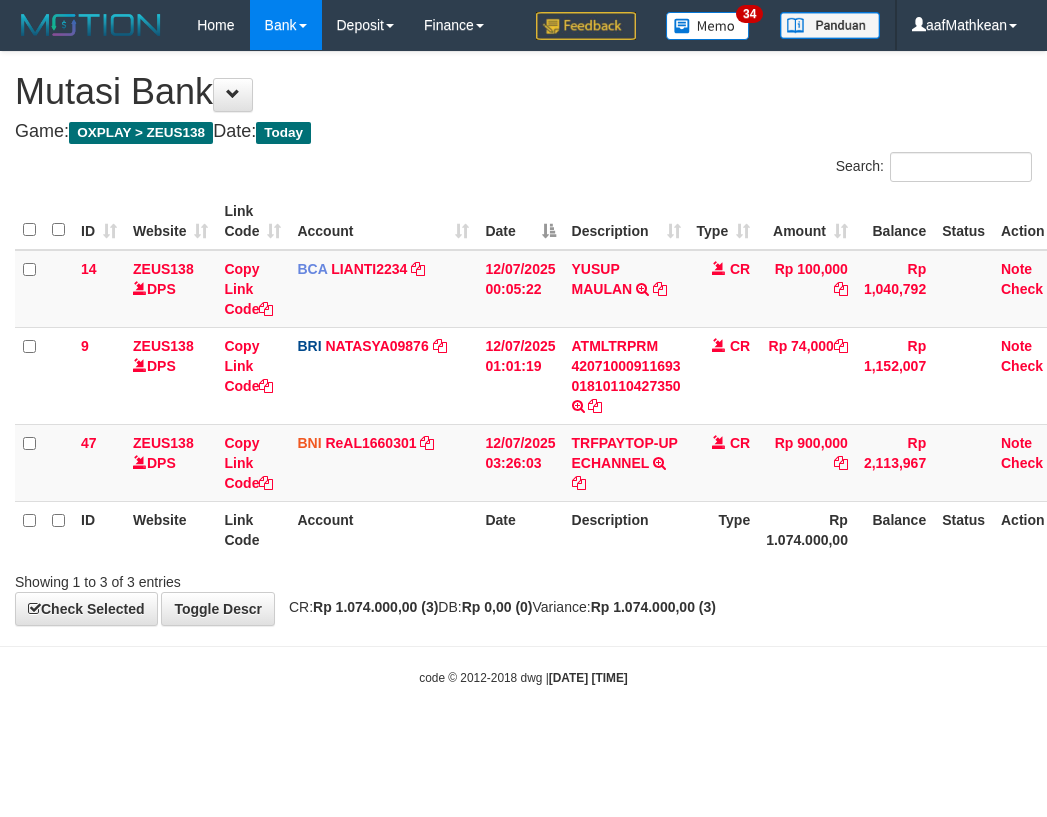 scroll, scrollTop: 0, scrollLeft: 27, axis: horizontal 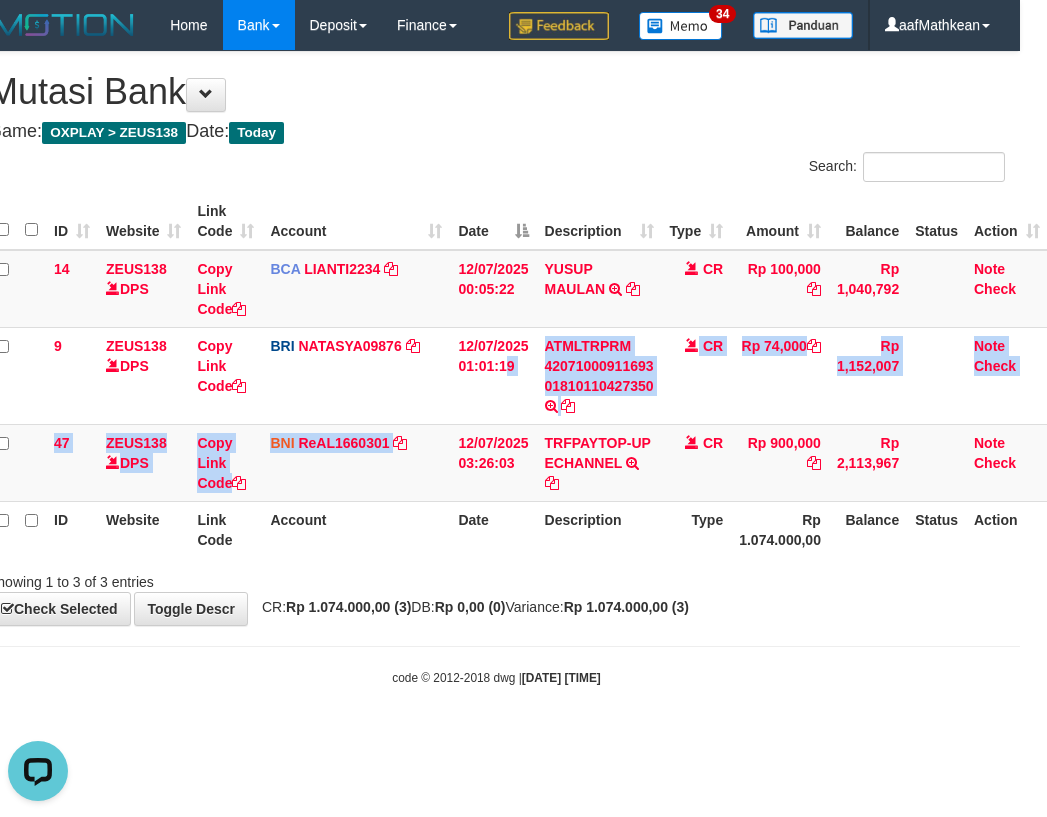 click on "code © 2012-2018 dwg |  2025/07/12 03:40:39" at bounding box center [496, 677] 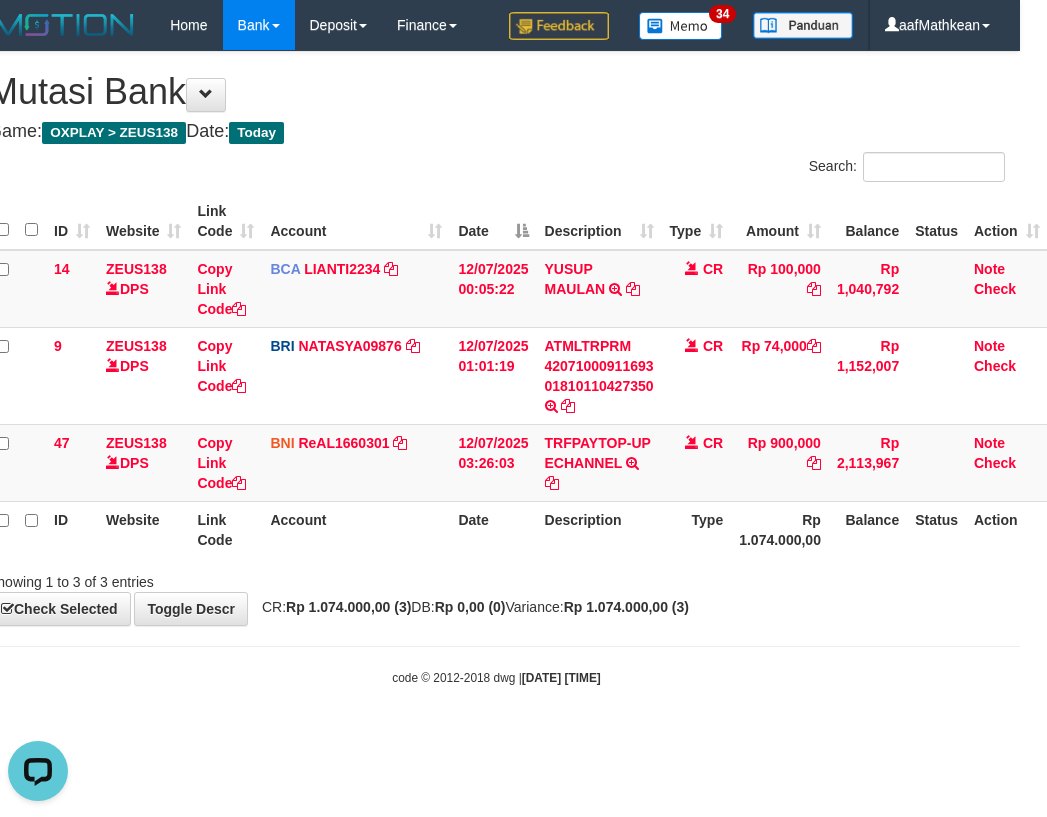 drag, startPoint x: 896, startPoint y: 677, endPoint x: 889, endPoint y: 665, distance: 13.892444 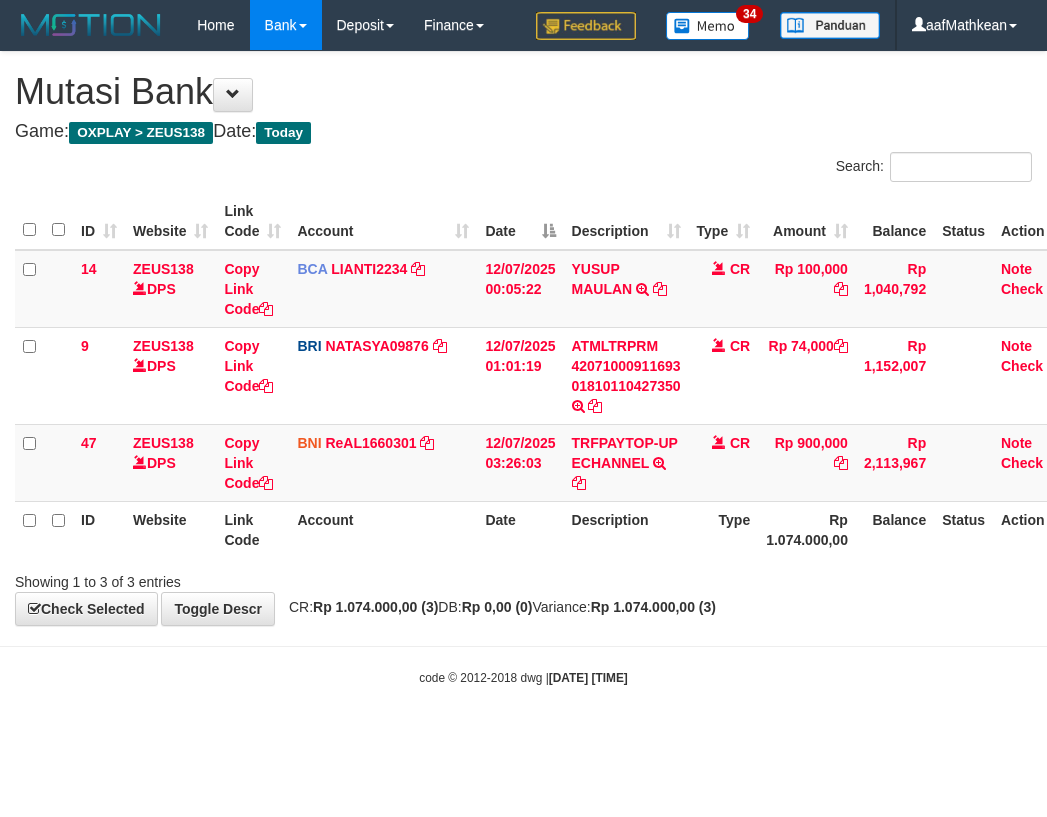 scroll, scrollTop: 0, scrollLeft: 27, axis: horizontal 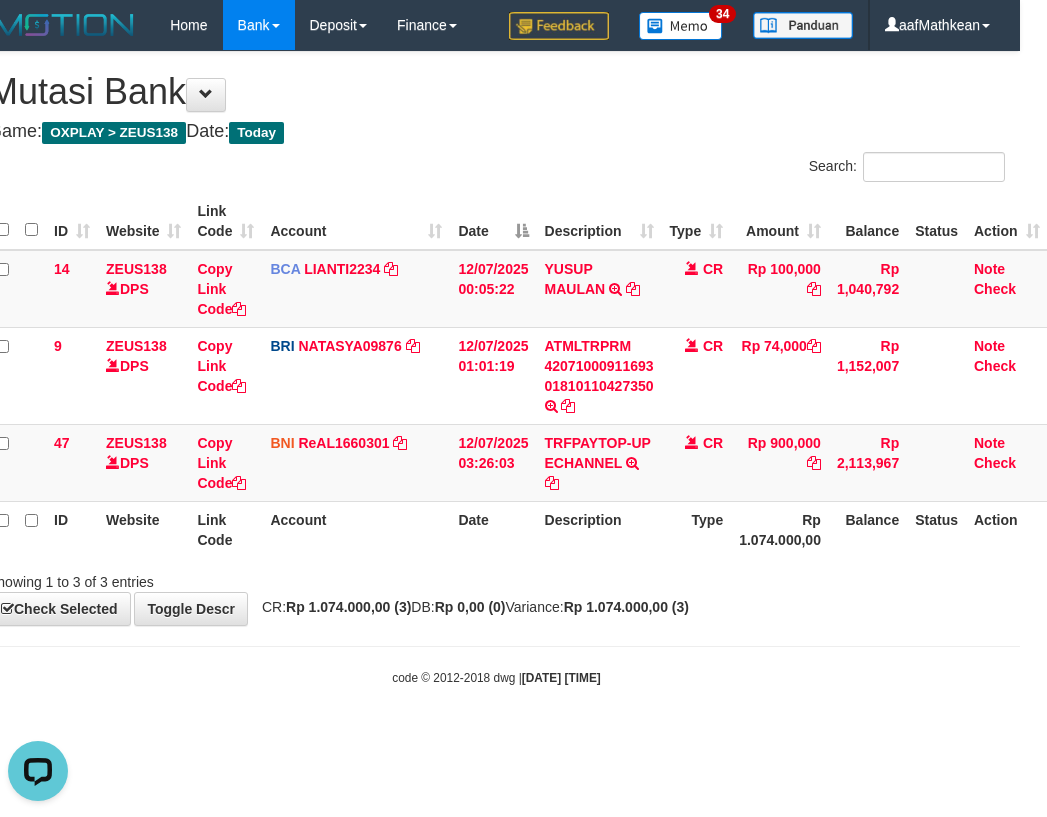 drag, startPoint x: 915, startPoint y: 643, endPoint x: 904, endPoint y: 638, distance: 12.083046 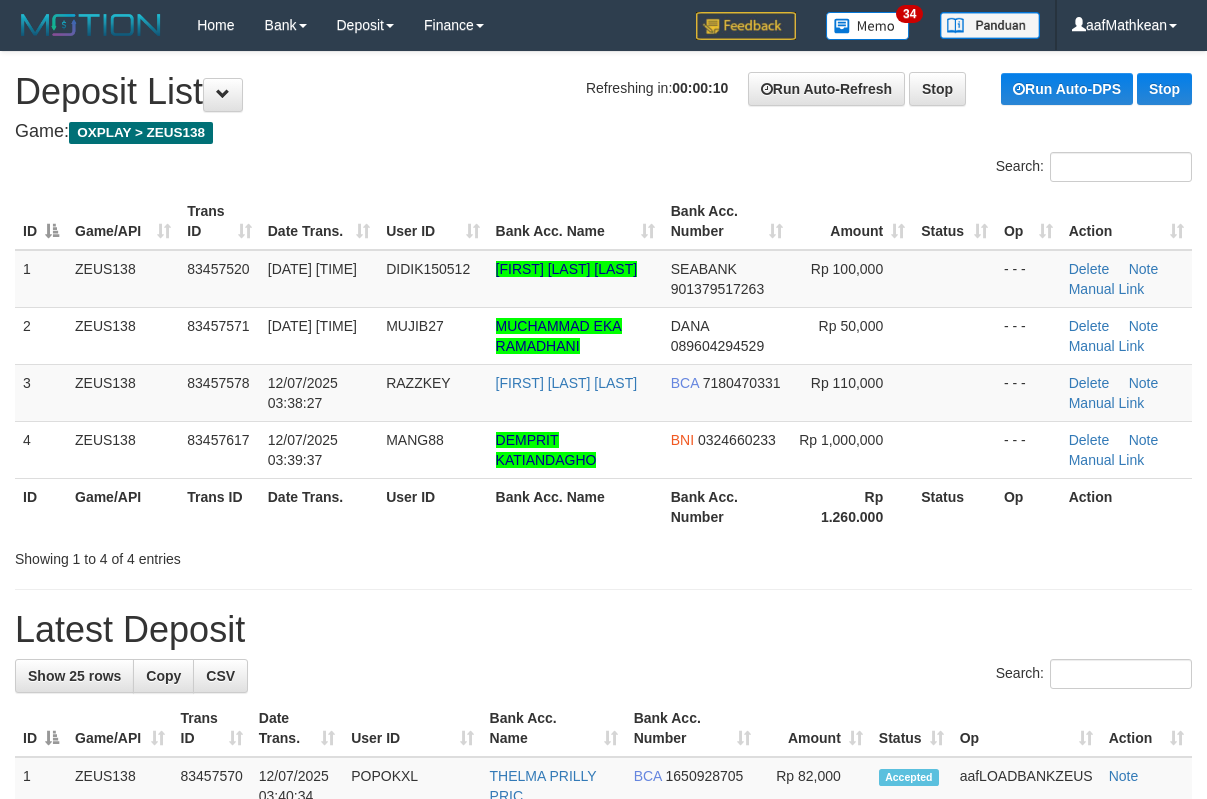 scroll, scrollTop: 0, scrollLeft: 0, axis: both 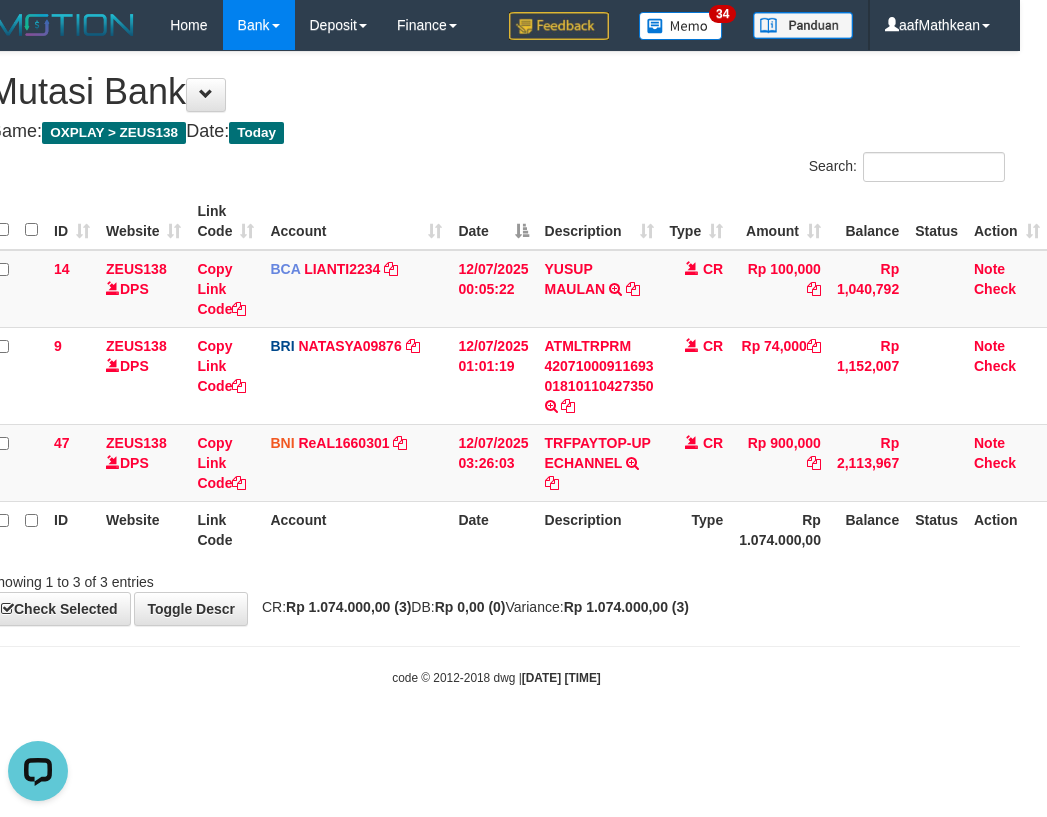 click on "Toggle navigation
Home
Bank
Account List
Load
By Website
Group
[OXPLAY]													ZEUS138
By Load Group (DPS)" at bounding box center [496, 368] 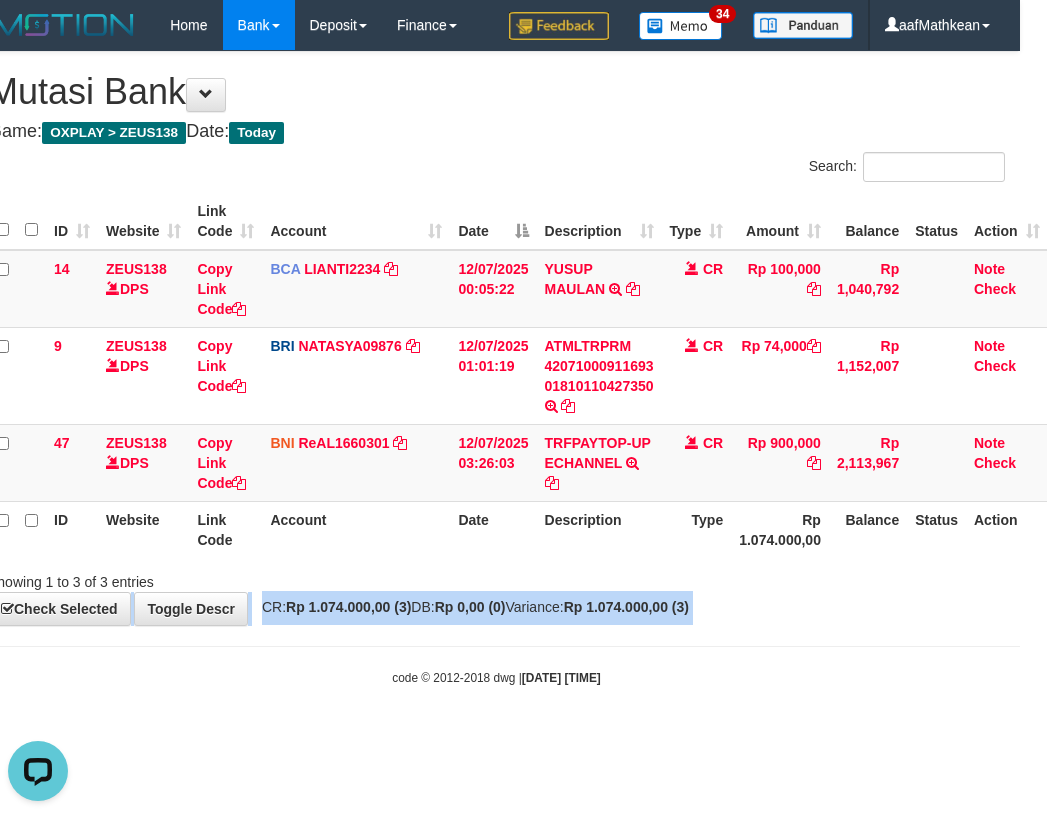 click on "Toggle navigation
Home
Bank
Account List
Load
By Website
Group
[OXPLAY]													ZEUS138
By Load Group (DPS)" at bounding box center [496, 368] 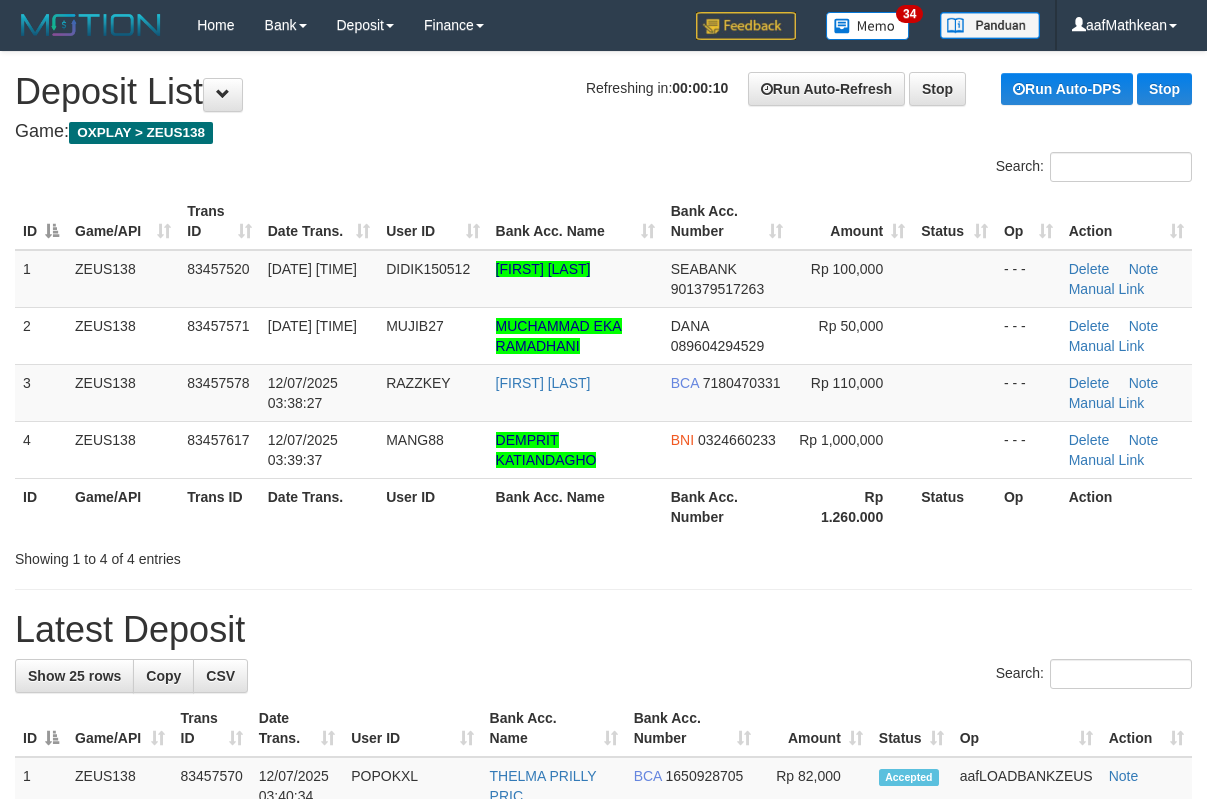 scroll, scrollTop: 0, scrollLeft: 0, axis: both 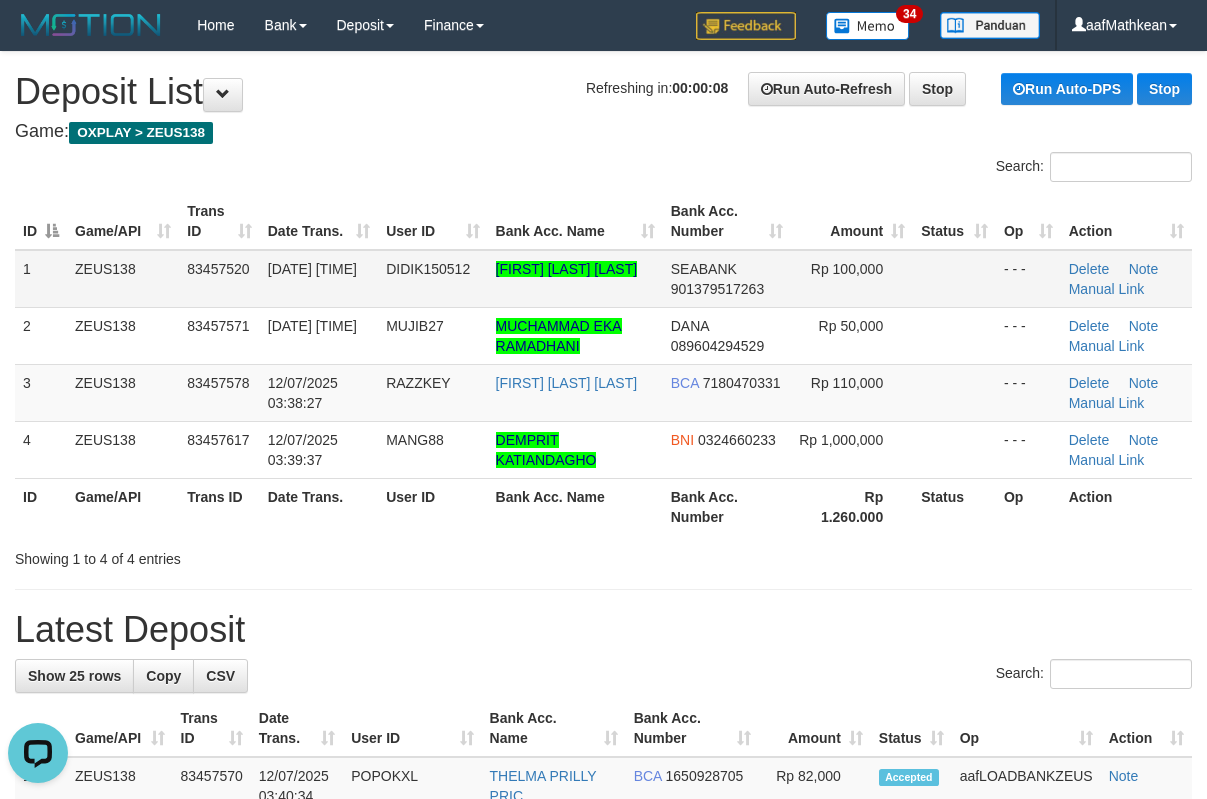 click on "DIDIK150512" at bounding box center [432, 279] 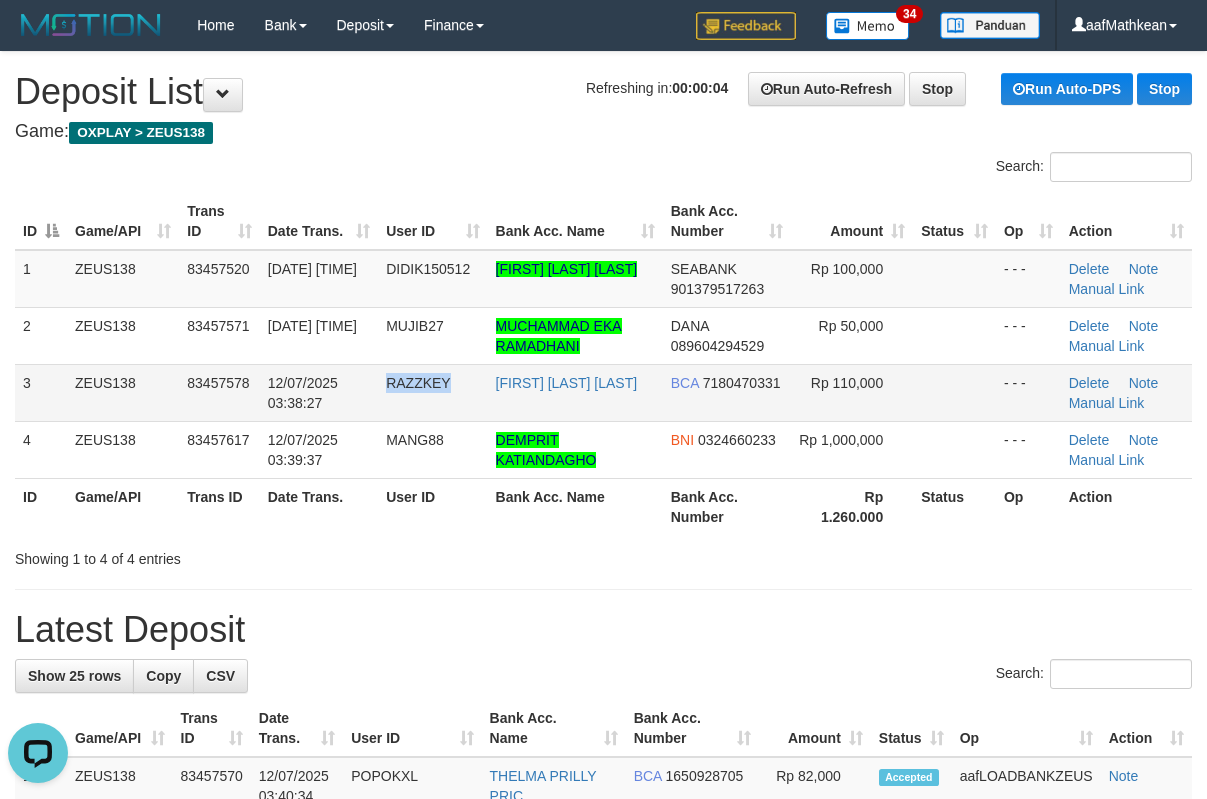 drag, startPoint x: 474, startPoint y: 387, endPoint x: 6, endPoint y: 454, distance: 472.7716 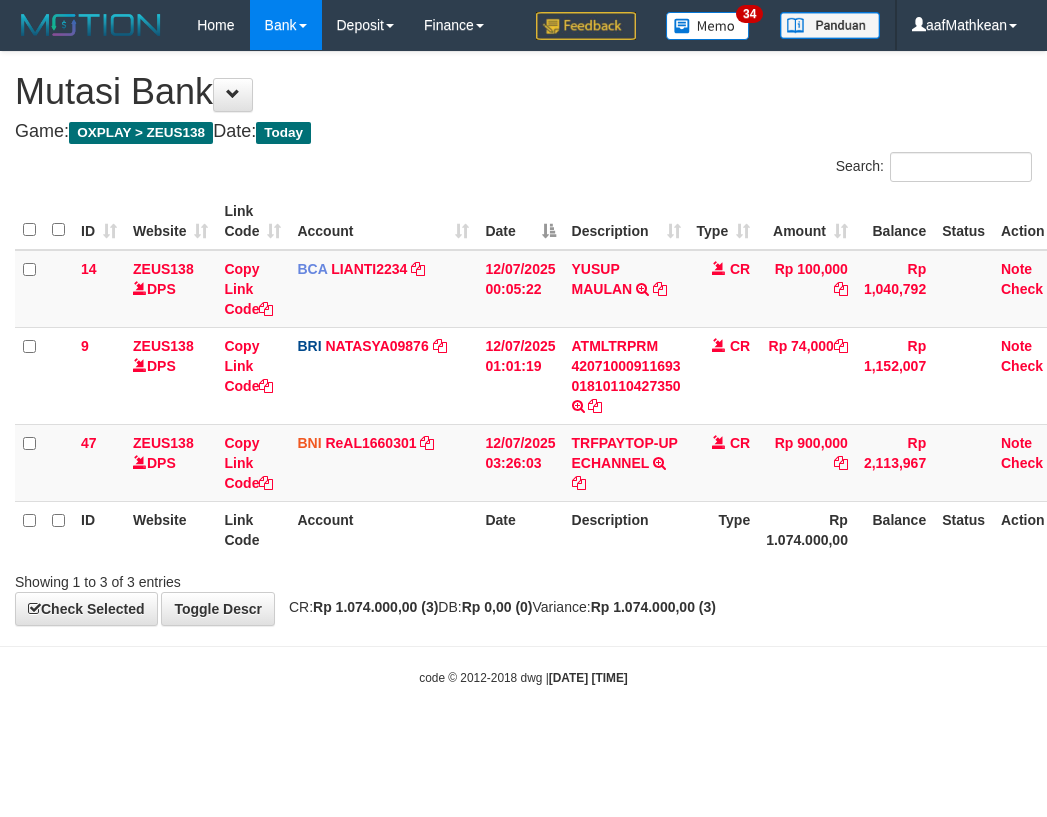 scroll, scrollTop: 0, scrollLeft: 27, axis: horizontal 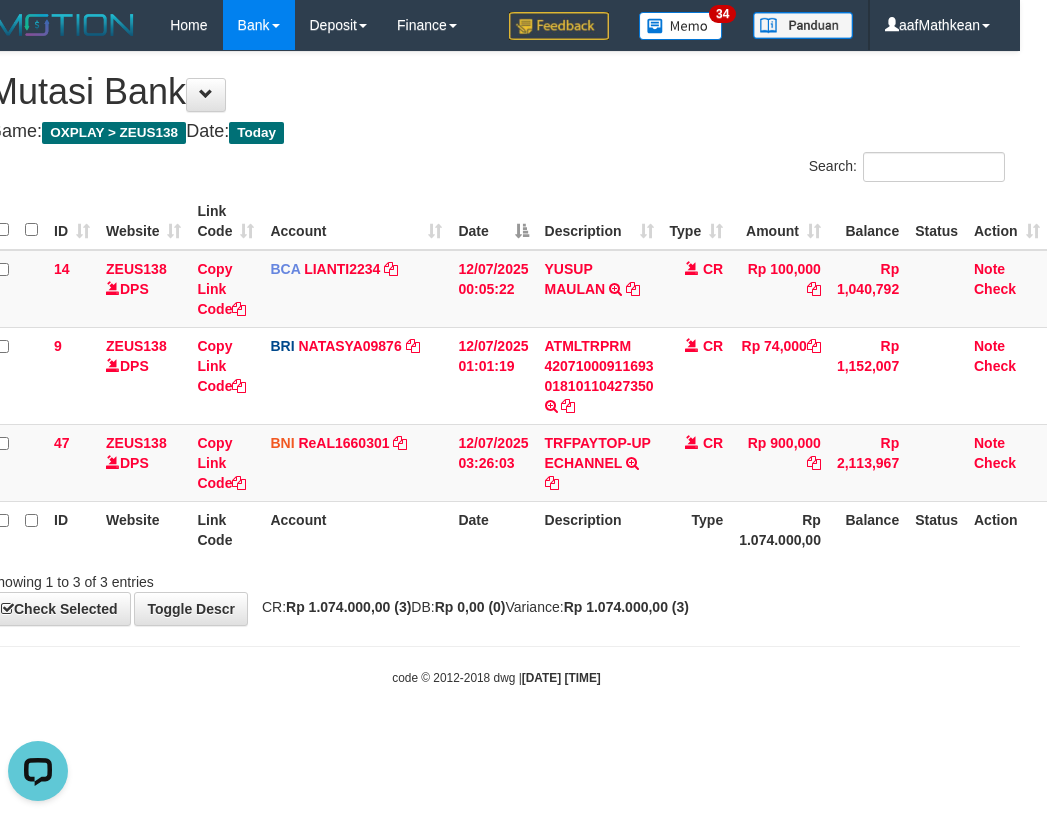 drag, startPoint x: 365, startPoint y: 758, endPoint x: 611, endPoint y: 697, distance: 253.4502 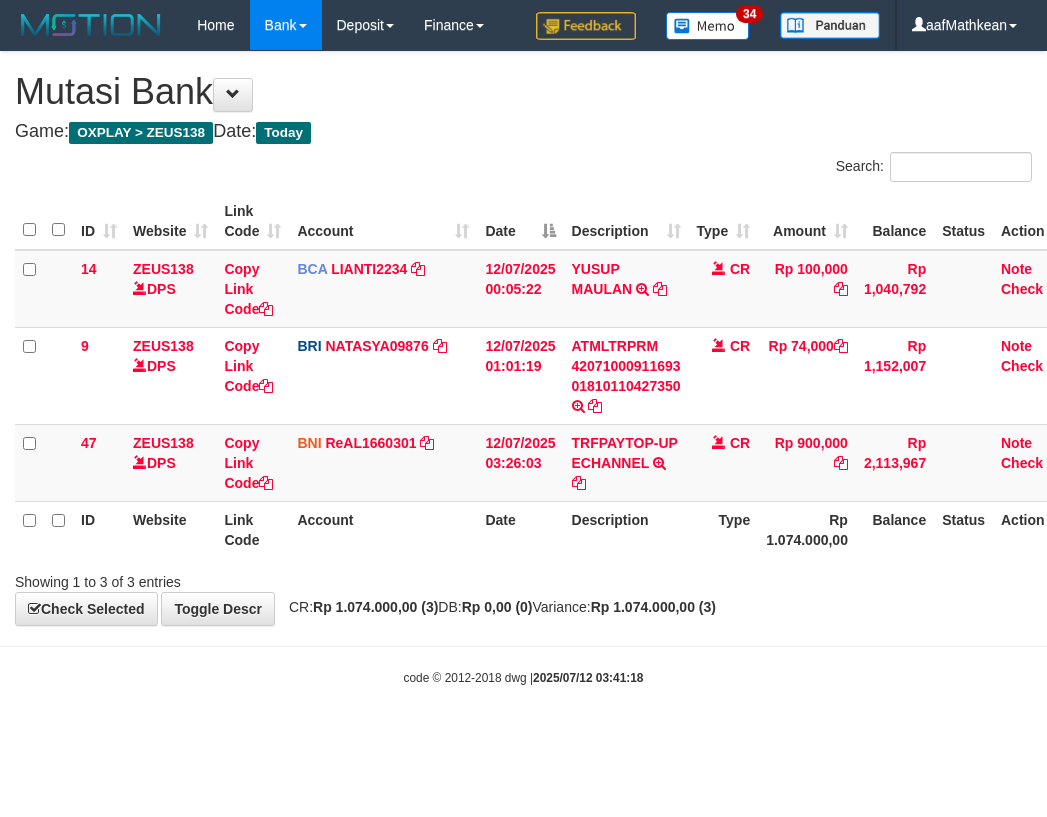 scroll, scrollTop: 0, scrollLeft: 27, axis: horizontal 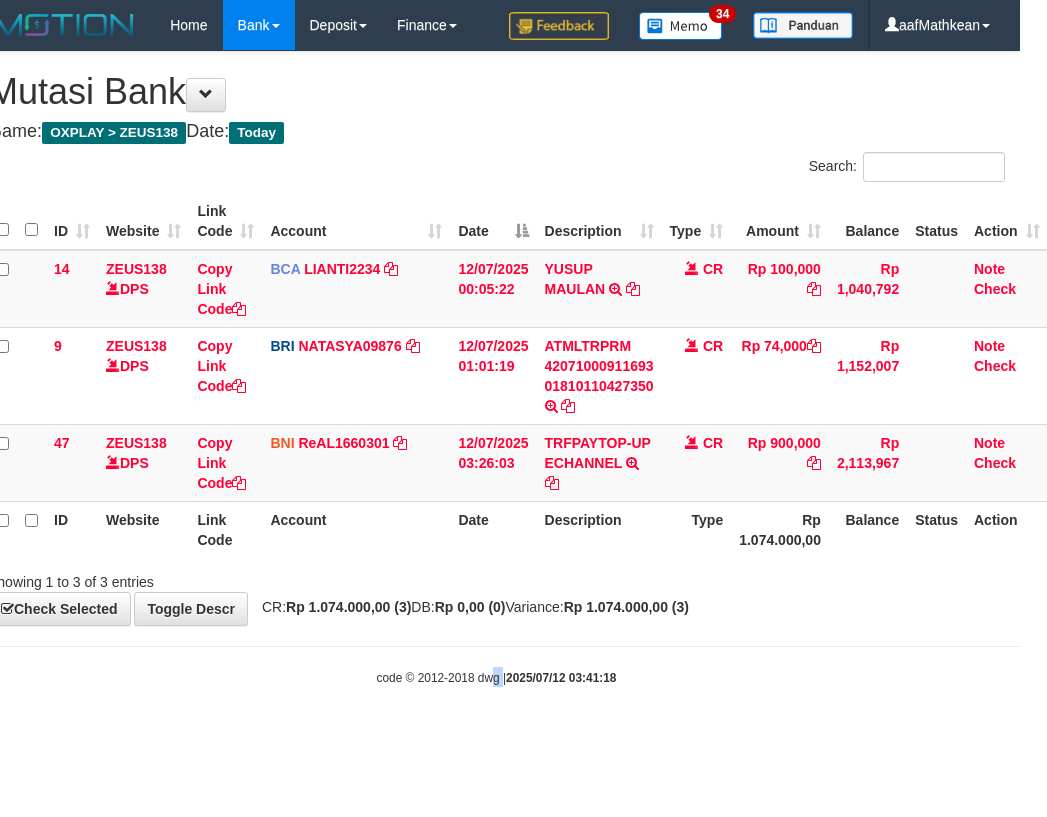 click on "Toggle navigation
Home
Bank
Account List
Load
By Website
Group
[OXPLAY]													ZEUS138
By Load Group (DPS)
Sync" at bounding box center (496, 368) 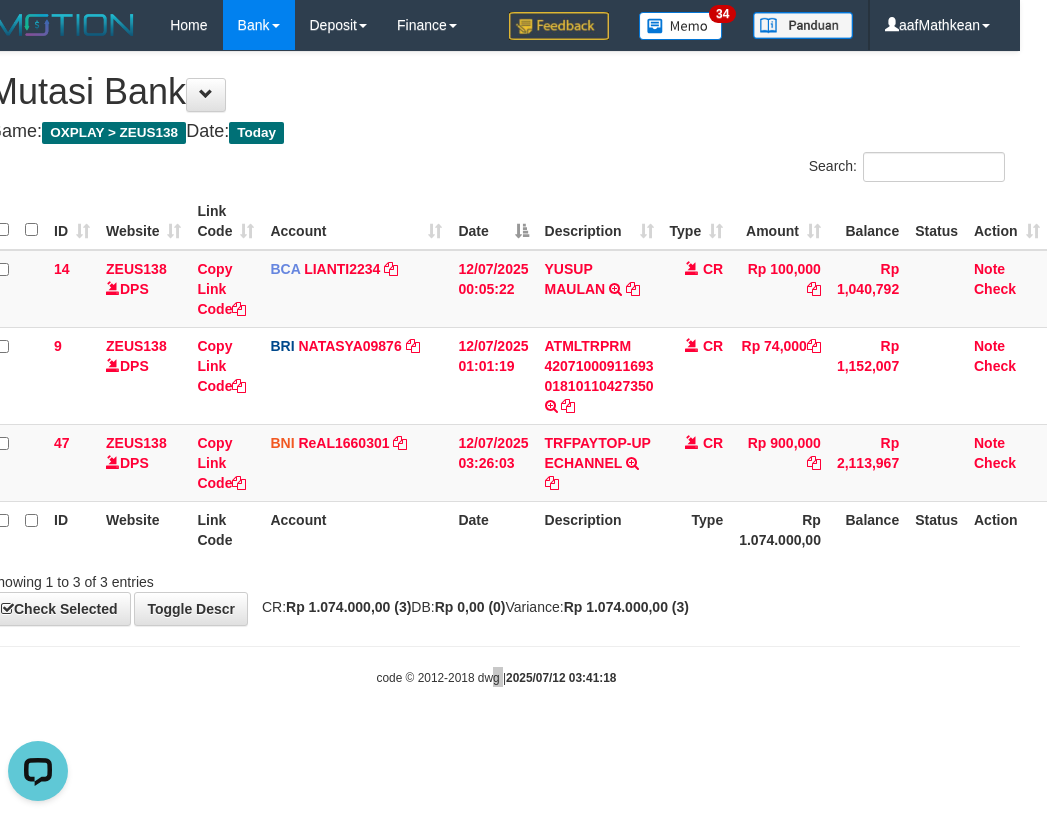 scroll, scrollTop: 0, scrollLeft: 0, axis: both 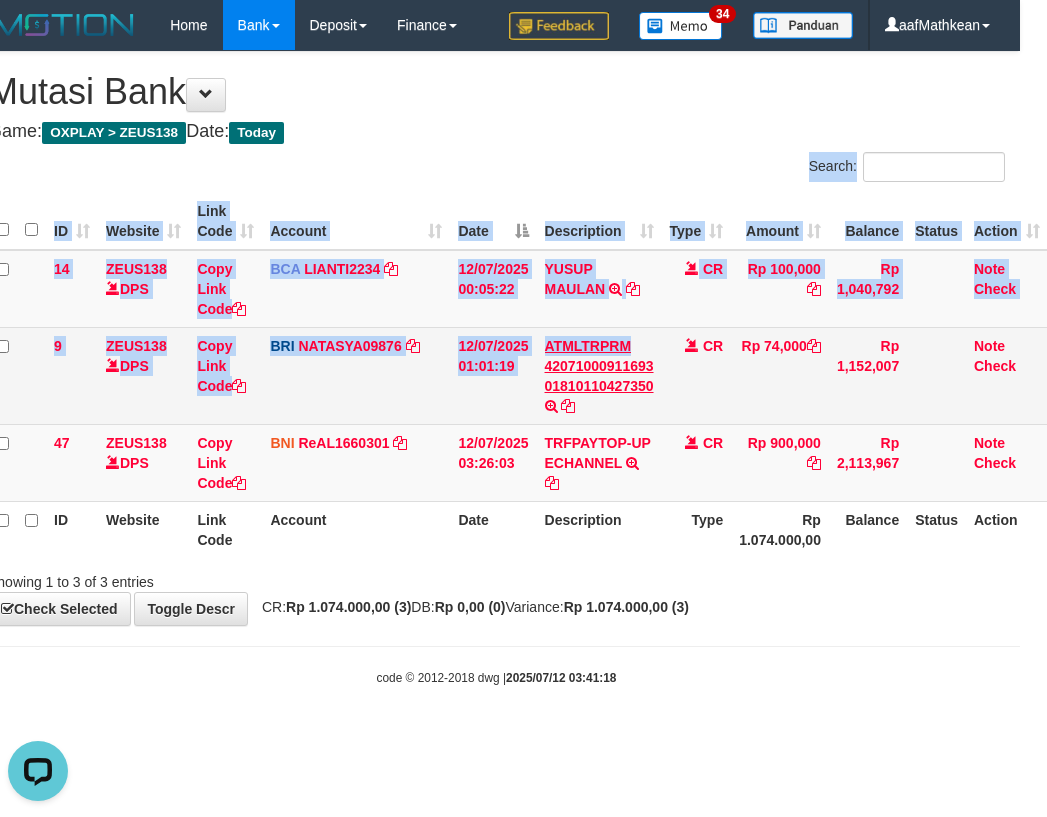 drag, startPoint x: 642, startPoint y: 318, endPoint x: 651, endPoint y: 380, distance: 62.649822 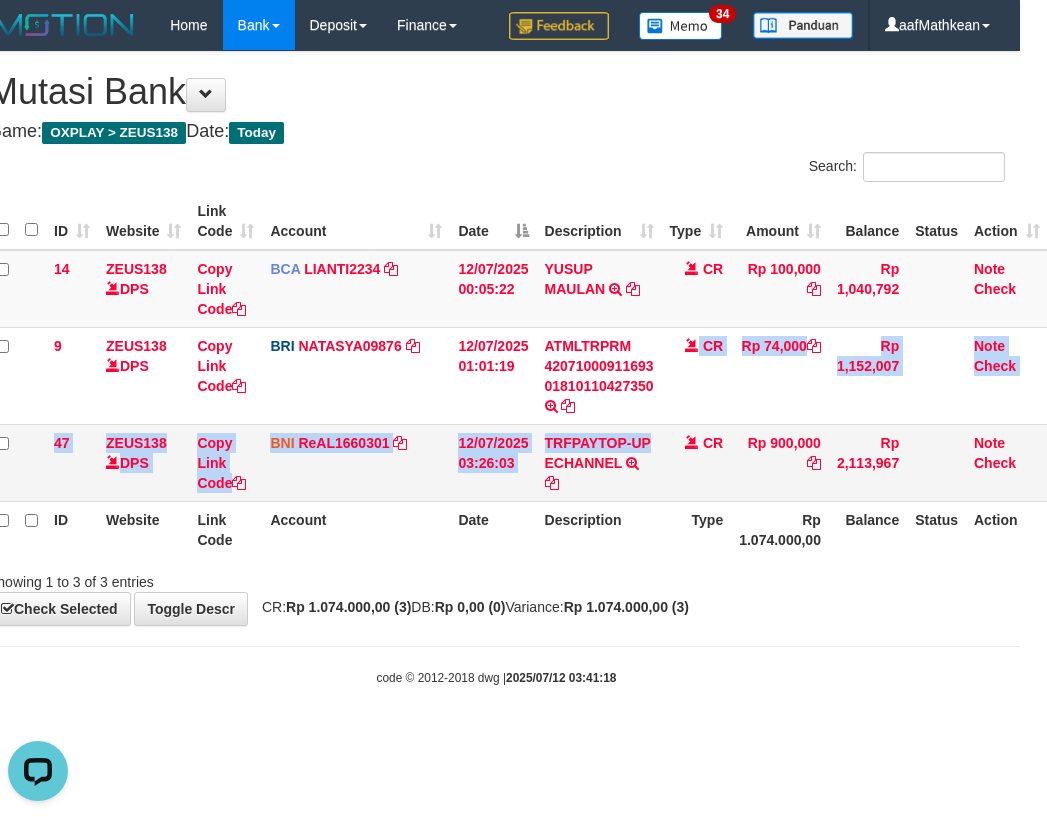 click on "14
ZEUS138    DPS
Copy Link Code
BCA
LIANTI2234
DPS
YULIANTI
mutasi_20250712_4646 | 14
mutasi_20250712_4646 | 14
12/07/2025 00:05:22
YUSUP MAULAN         TRSF E-BANKING CR 1207/FTSCY/WS95051
100000.002025071262819090 TRFDN-YUSUP MAULANESPAY DEBIT INDONE
CR
Rp 100,000
Rp 1,040,792
Note
Check
9
ZEUS138    DPS
Copy Link Code
BRI
NATASYA09876
DPS
SITI NURLITA SAPITRI
mutasi_20250712_3126 | 9" at bounding box center (518, 376) 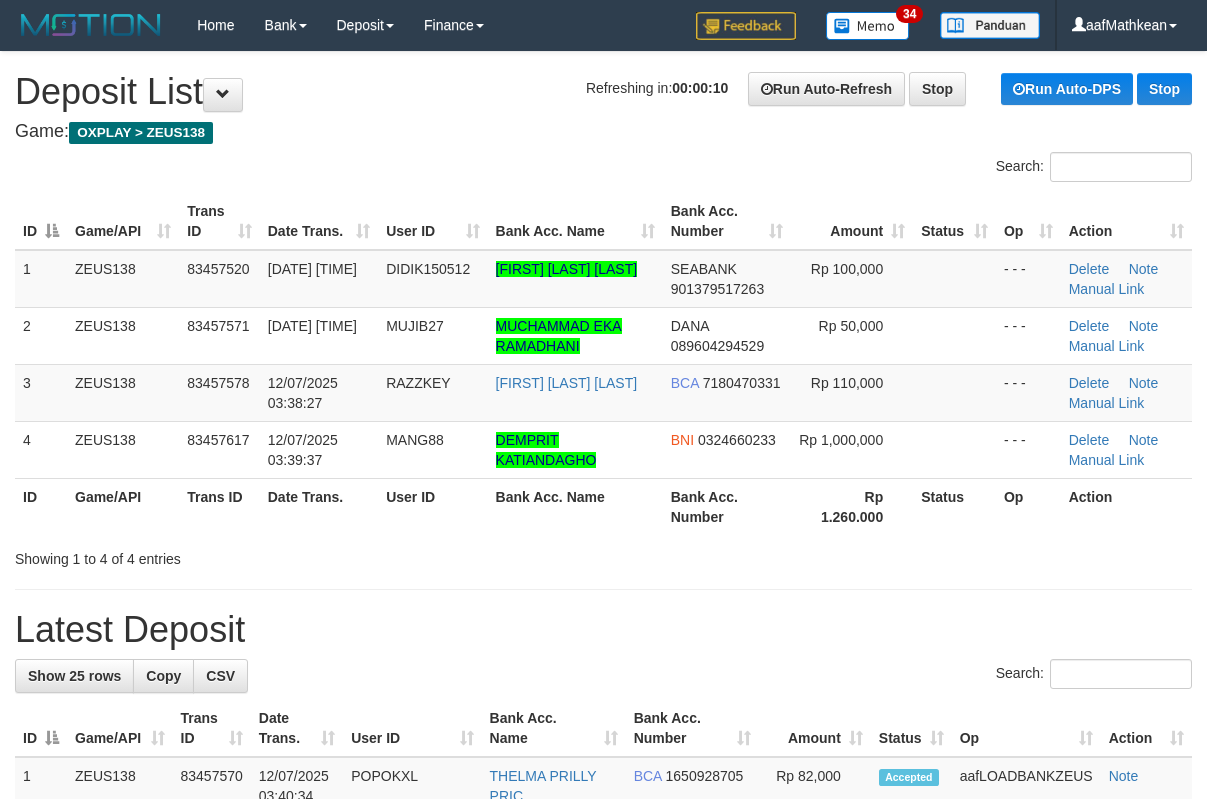 scroll, scrollTop: 0, scrollLeft: 0, axis: both 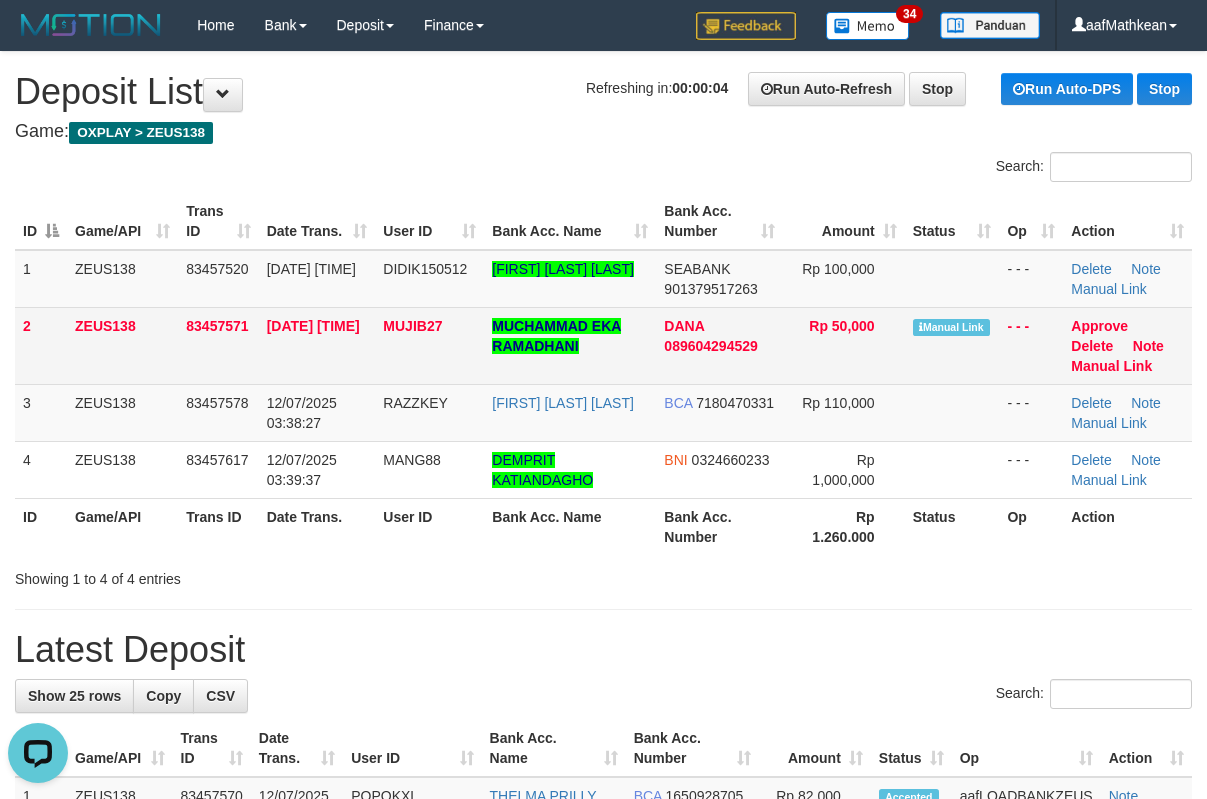 drag, startPoint x: 599, startPoint y: 242, endPoint x: 15, endPoint y: 329, distance: 590.44476 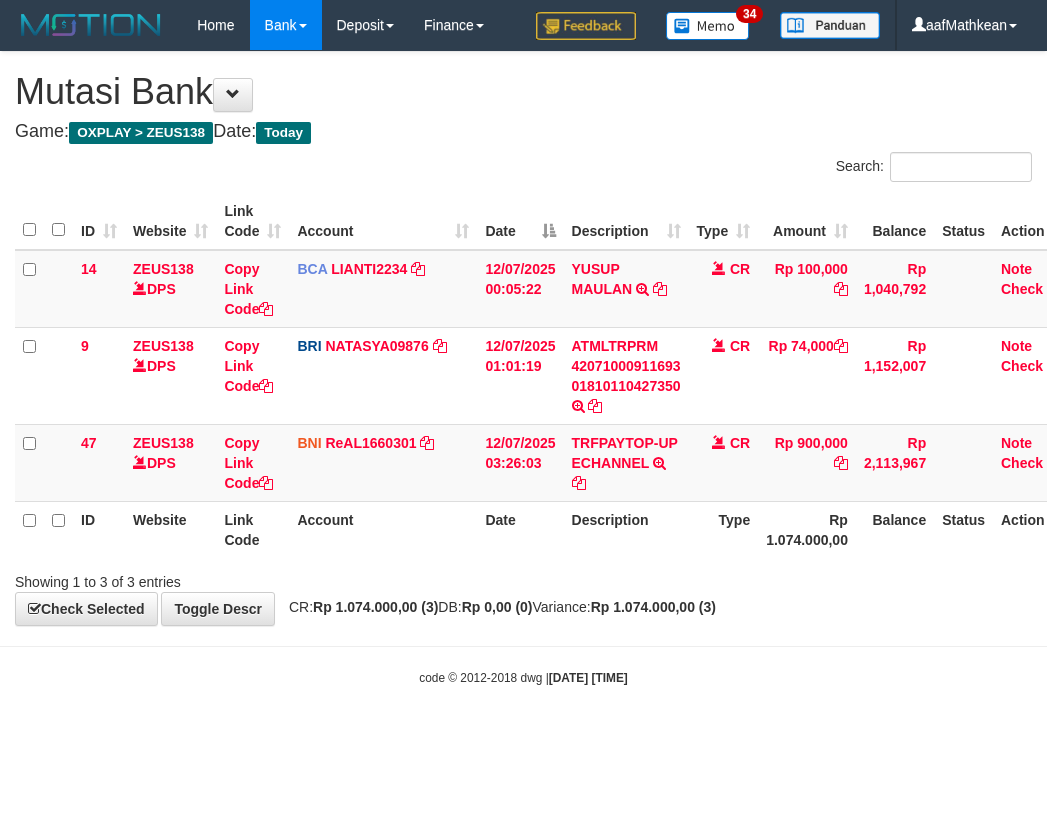 click on "Toggle navigation
Home
Bank
Account List
Load
By Website
Group
[OXPLAY]													ZEUS138
By Load Group (DPS)" at bounding box center (523, 368) 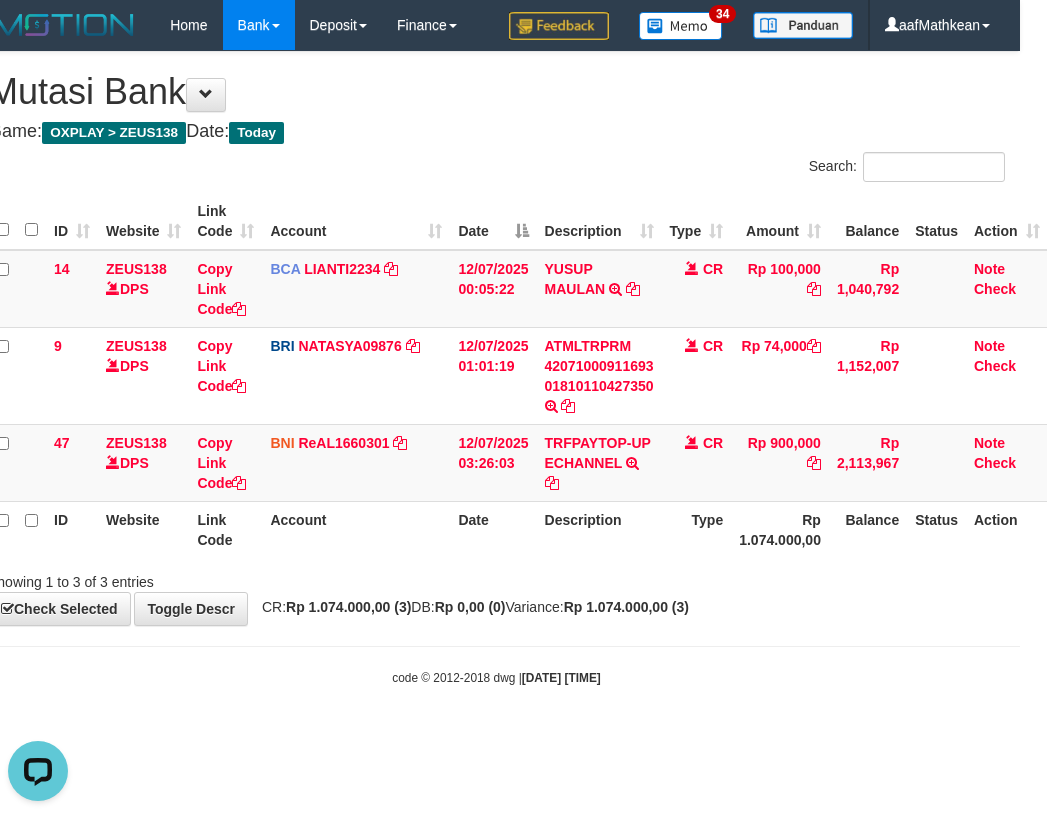 scroll, scrollTop: 0, scrollLeft: 0, axis: both 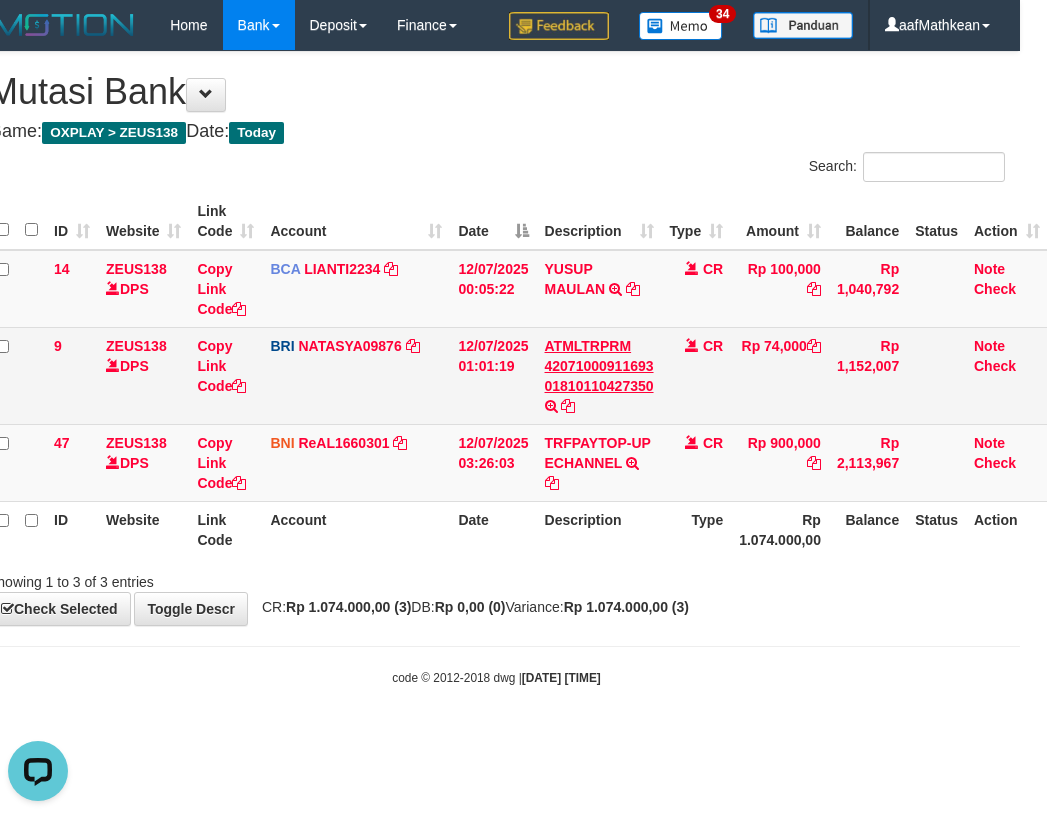 drag, startPoint x: 638, startPoint y: 253, endPoint x: 635, endPoint y: 383, distance: 130.0346 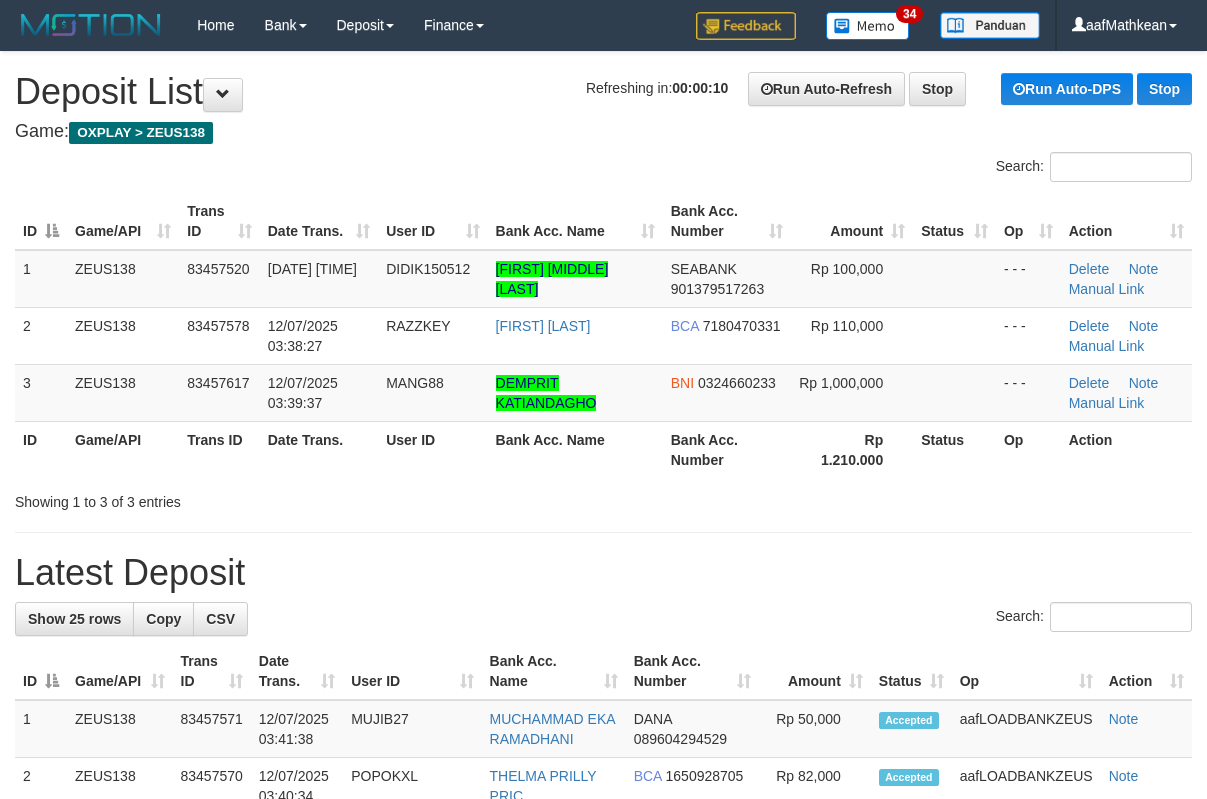 scroll, scrollTop: 0, scrollLeft: 0, axis: both 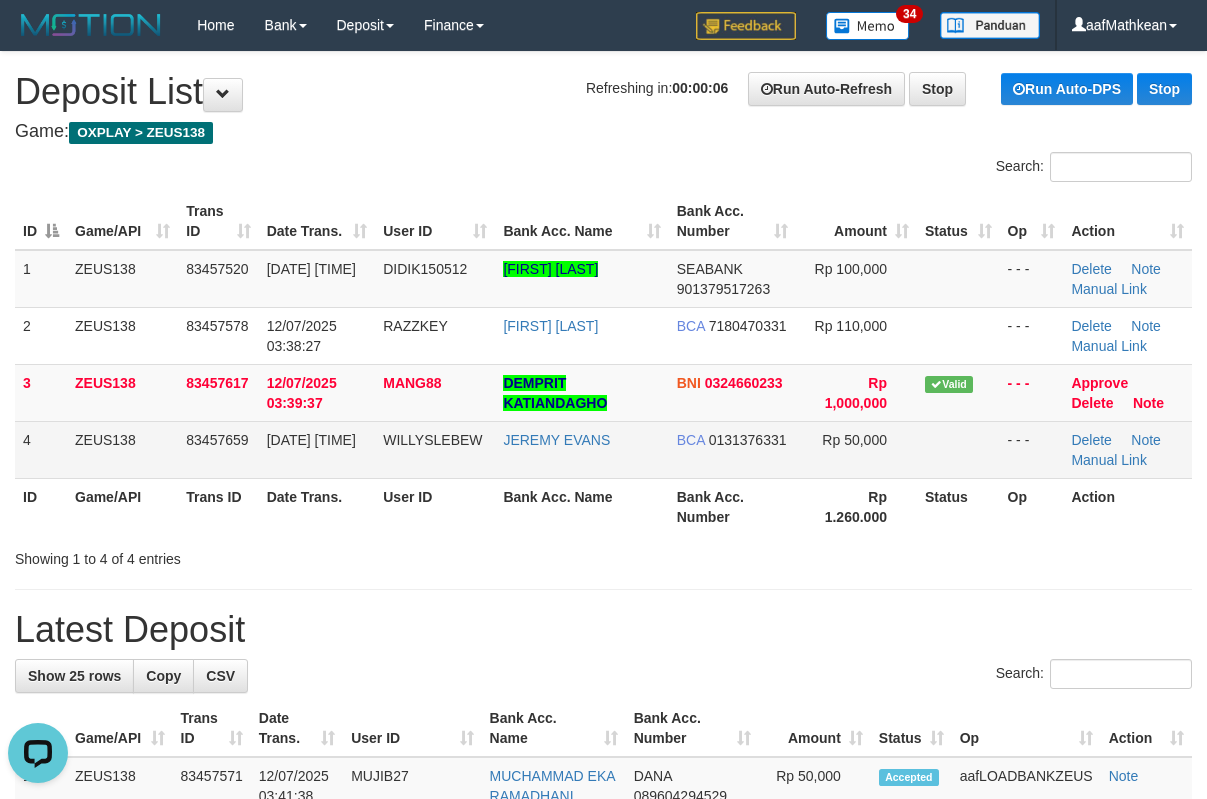 click on "Bank Acc. Number" at bounding box center [732, 221] 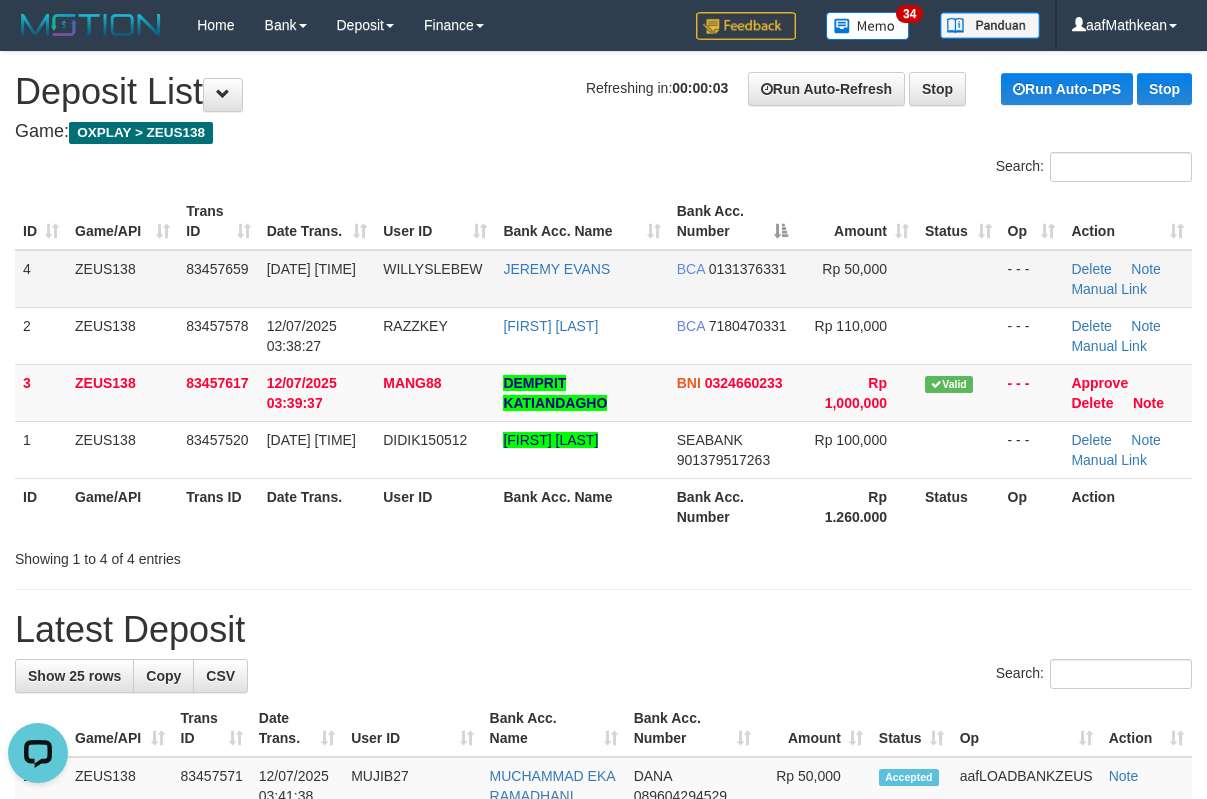 click on "Search:
ID Game/API Trans ID Date Trans. User ID Bank Acc. Name Bank Acc. Number Amount Status Op Action
4
ZEUS138
83457659
12/07/2025 03:41:42
WILLYSLEBEW
JEREMY EVANS
BCA
0131376331
Rp 50,000
- - -
Delete
Note
Manual Link
2
ZEUS138
83457578
12/07/2025 03:38:27
RAZZKEY
WAHYU RIZKY HAMID
BCA
7180470331
Rp 110,000
- - -
Delete ID" at bounding box center (603, 360) 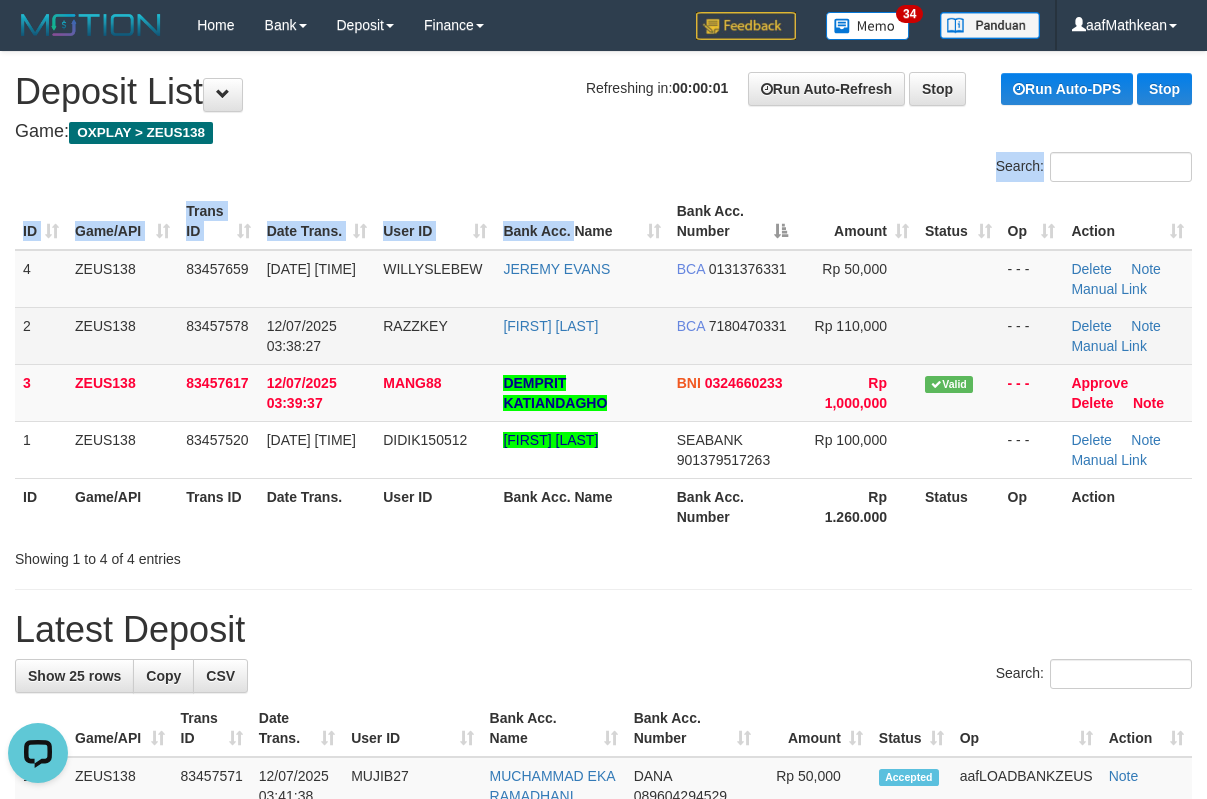 click on "JEREMY EVANS" at bounding box center [581, 279] 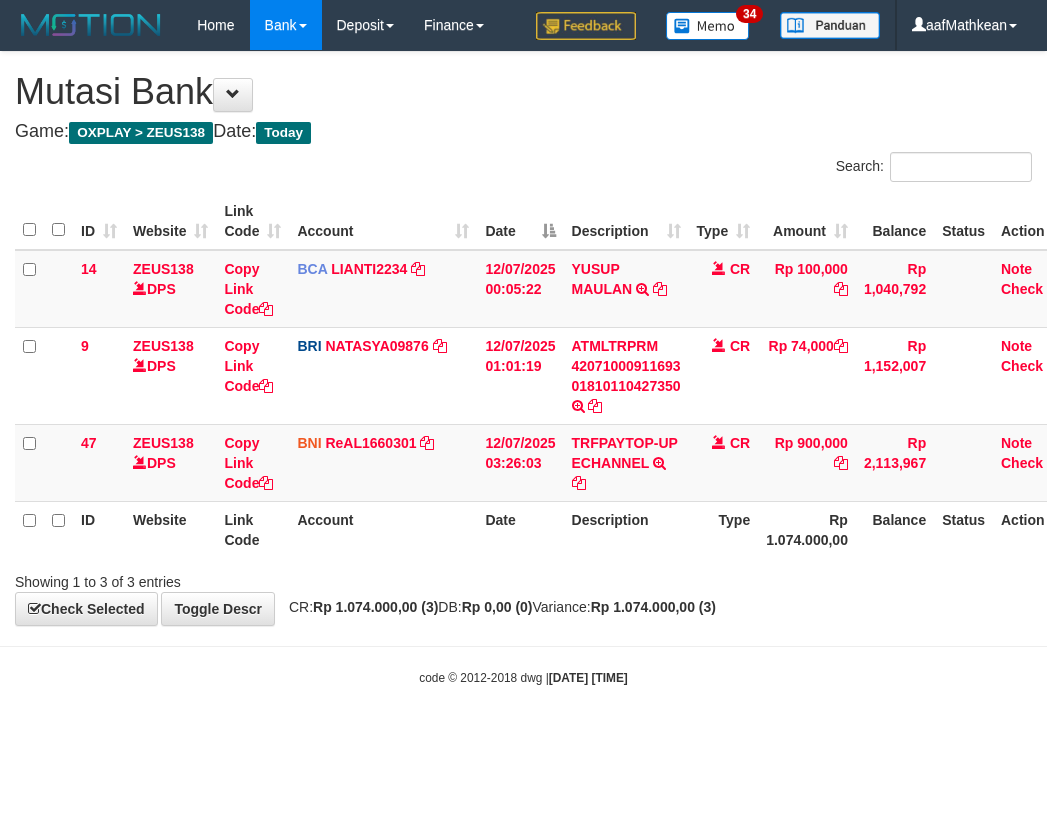 scroll, scrollTop: 0, scrollLeft: 27, axis: horizontal 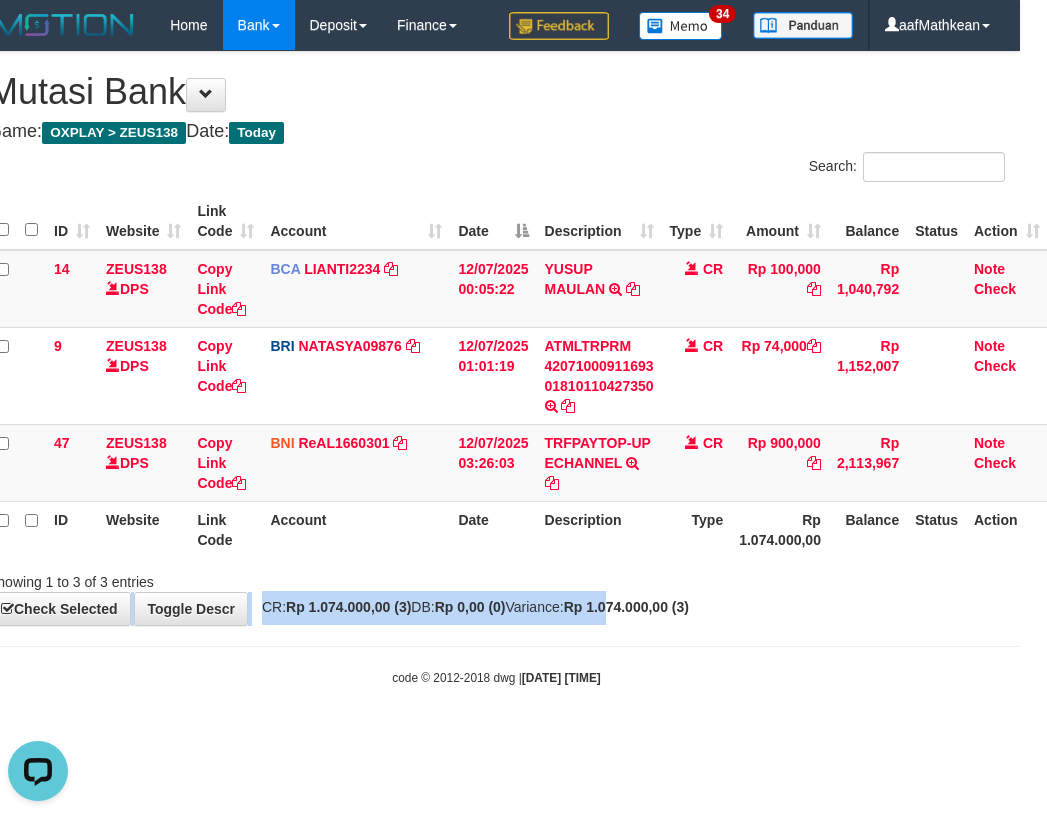 drag, startPoint x: 630, startPoint y: 230, endPoint x: 630, endPoint y: 258, distance: 28 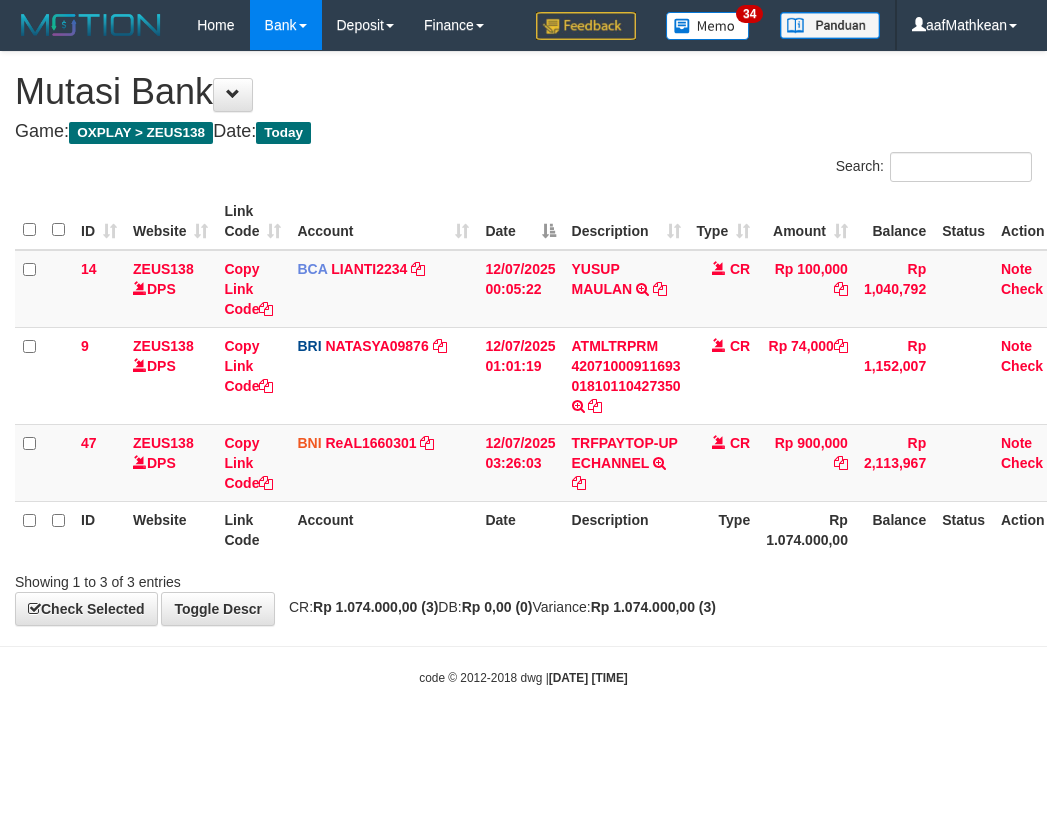 scroll, scrollTop: 0, scrollLeft: 27, axis: horizontal 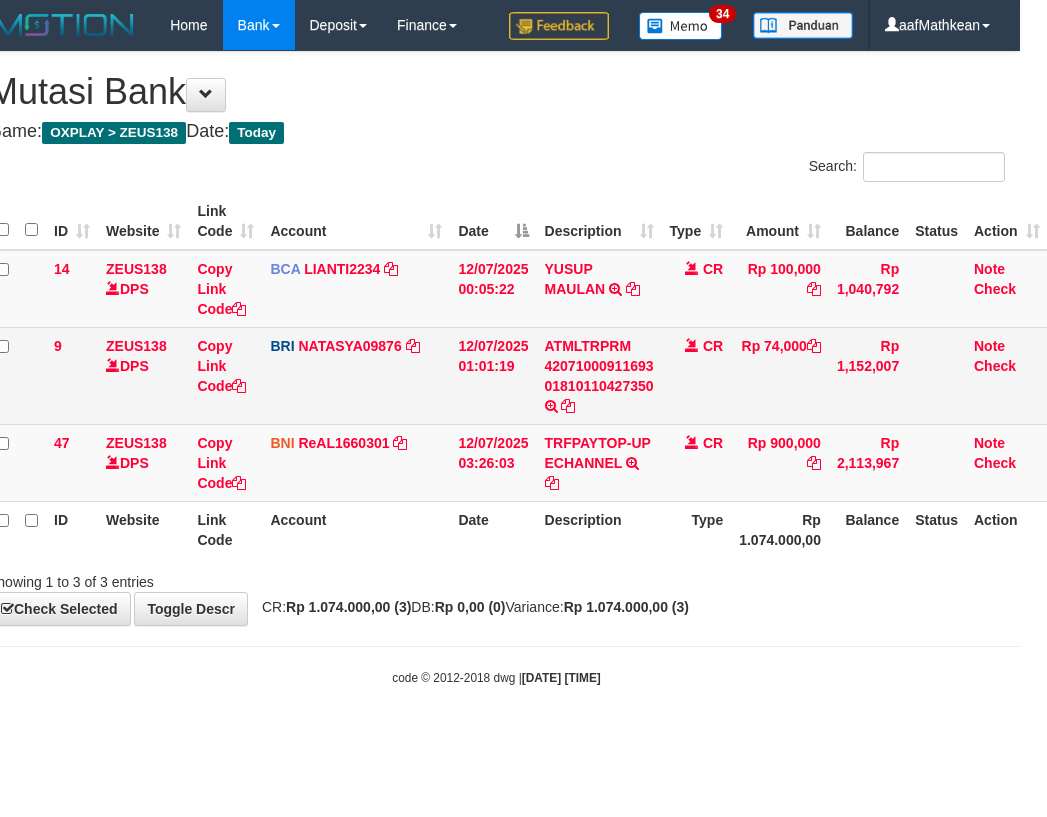 click on "ID Website Link Code Account Date Description Type Amount Balance Status Action
14
ZEUS138    DPS
Copy Link Code
BCA
LIANTI2234
DPS
YULIANTI
mutasi_20250712_4646 | 14
mutasi_20250712_4646 | 14
12/07/2025 00:05:22
YUSUP MAULAN         TRSF E-BANKING CR 1207/FTSCY/WS95051
100000.002025071262819090 TRFDN-YUSUP MAULANESPAY DEBIT INDONE
CR
Rp 100,000
Rp 1,040,792
Note
Check
9
ZEUS138    DPS
Copy Link Code
BRI
NATASYA09876
DPS" at bounding box center (518, 375) 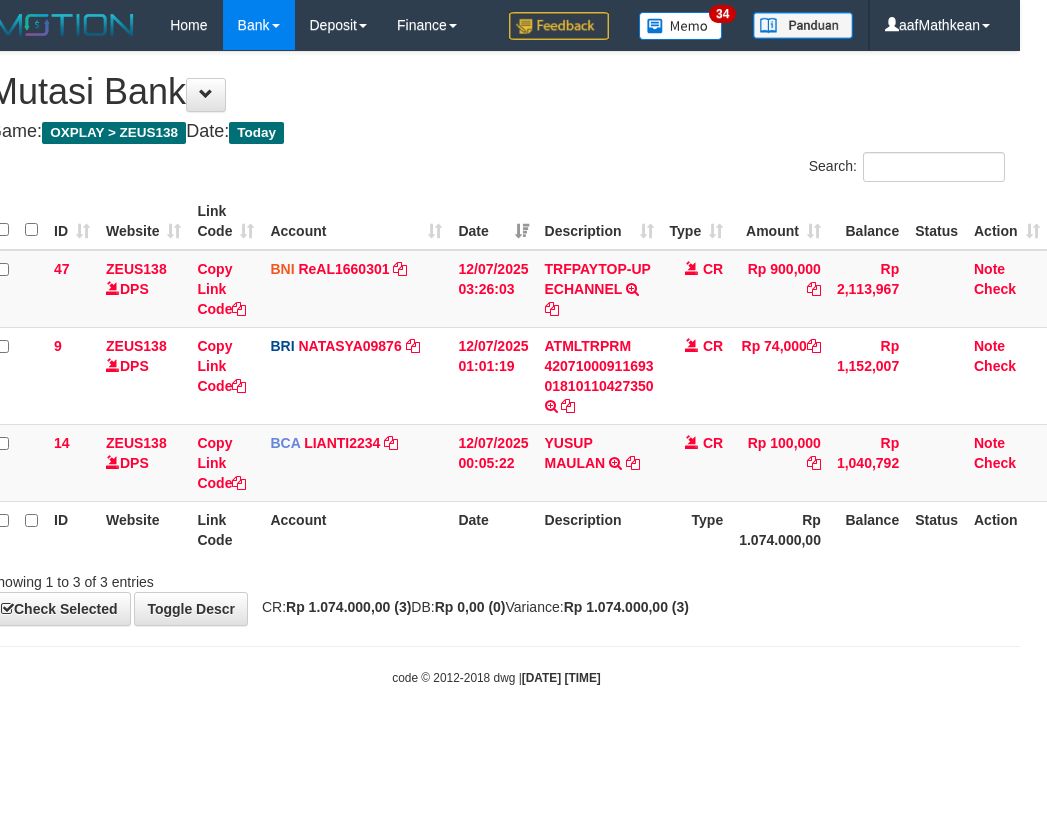 drag, startPoint x: 524, startPoint y: 348, endPoint x: 510, endPoint y: 502, distance: 154.63506 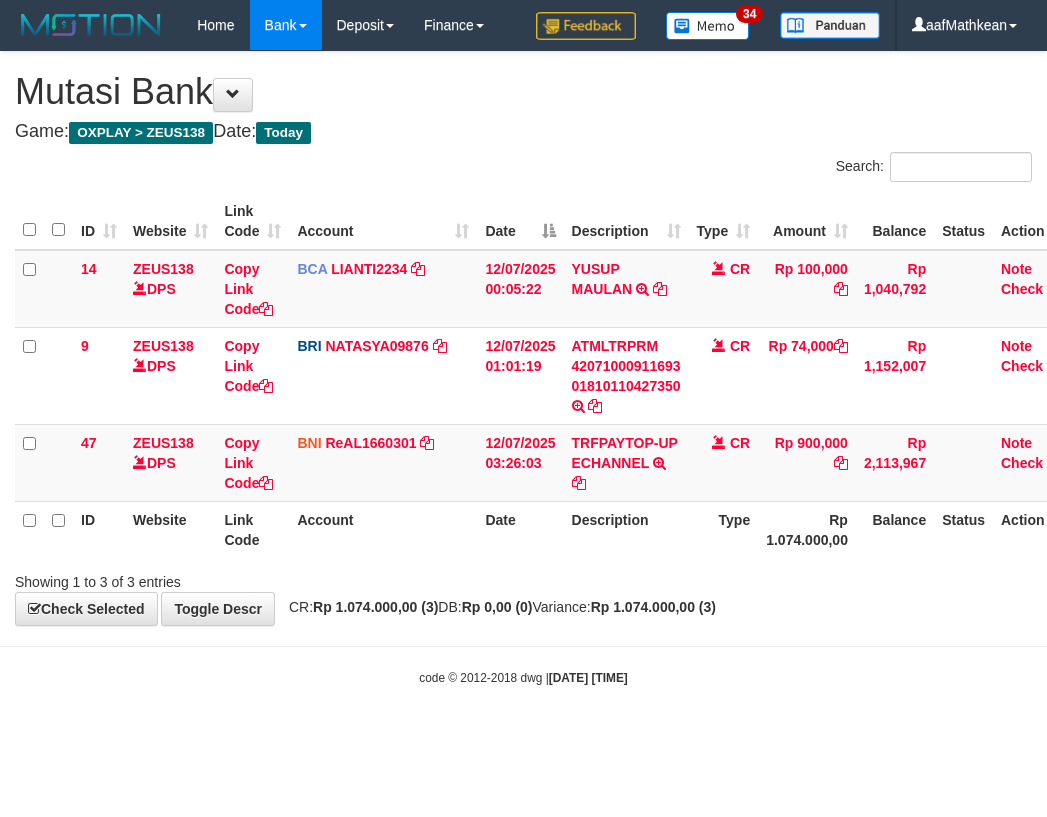 scroll, scrollTop: 0, scrollLeft: 27, axis: horizontal 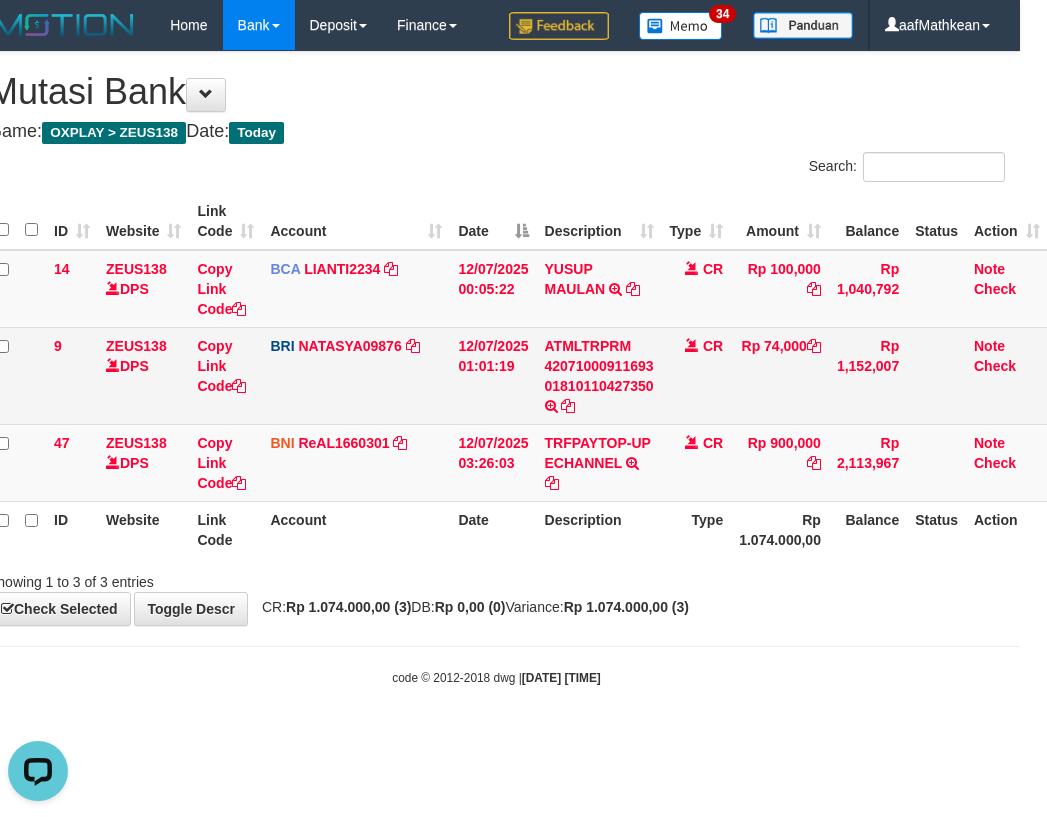 click on "ATMLTRPRM 42071000911693 01810110427350         TRANSAKSI KREDIT DARI BANK LAIN ATMLTRPRM 42071000911693 01810110427350" at bounding box center [599, 375] 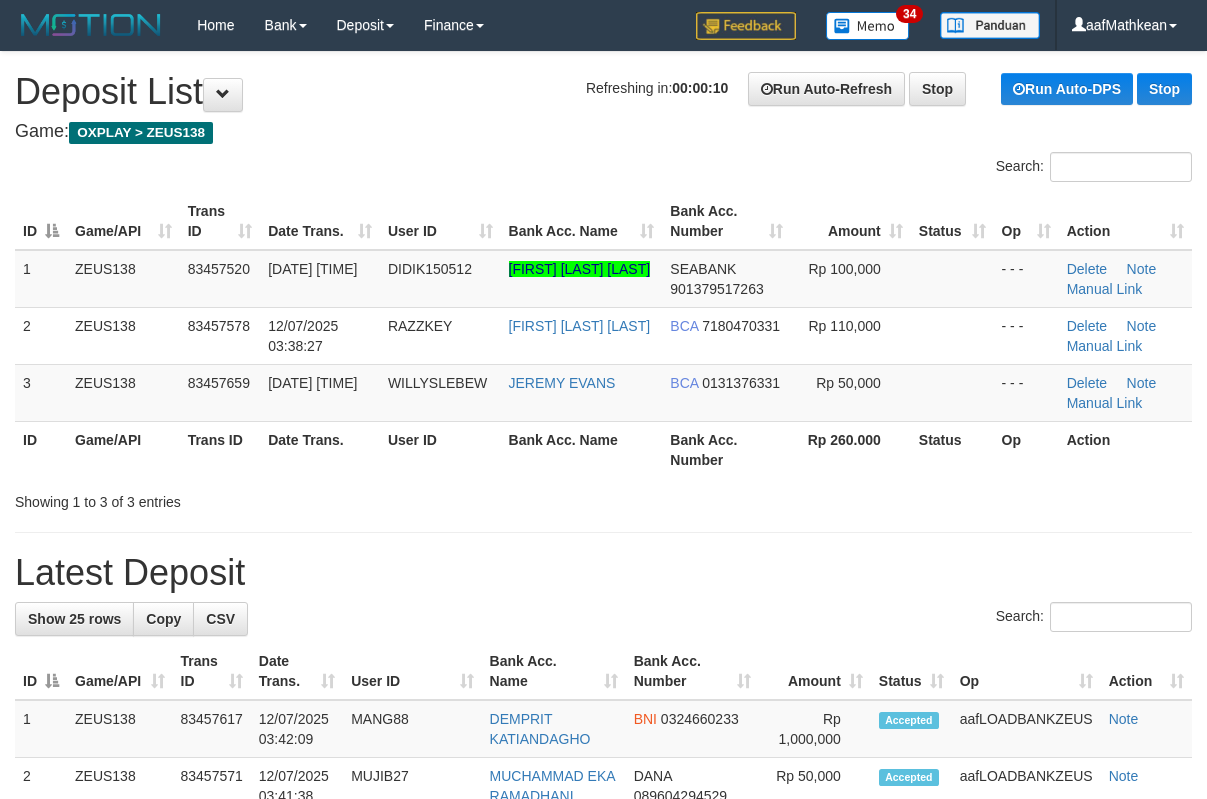 scroll, scrollTop: 0, scrollLeft: 0, axis: both 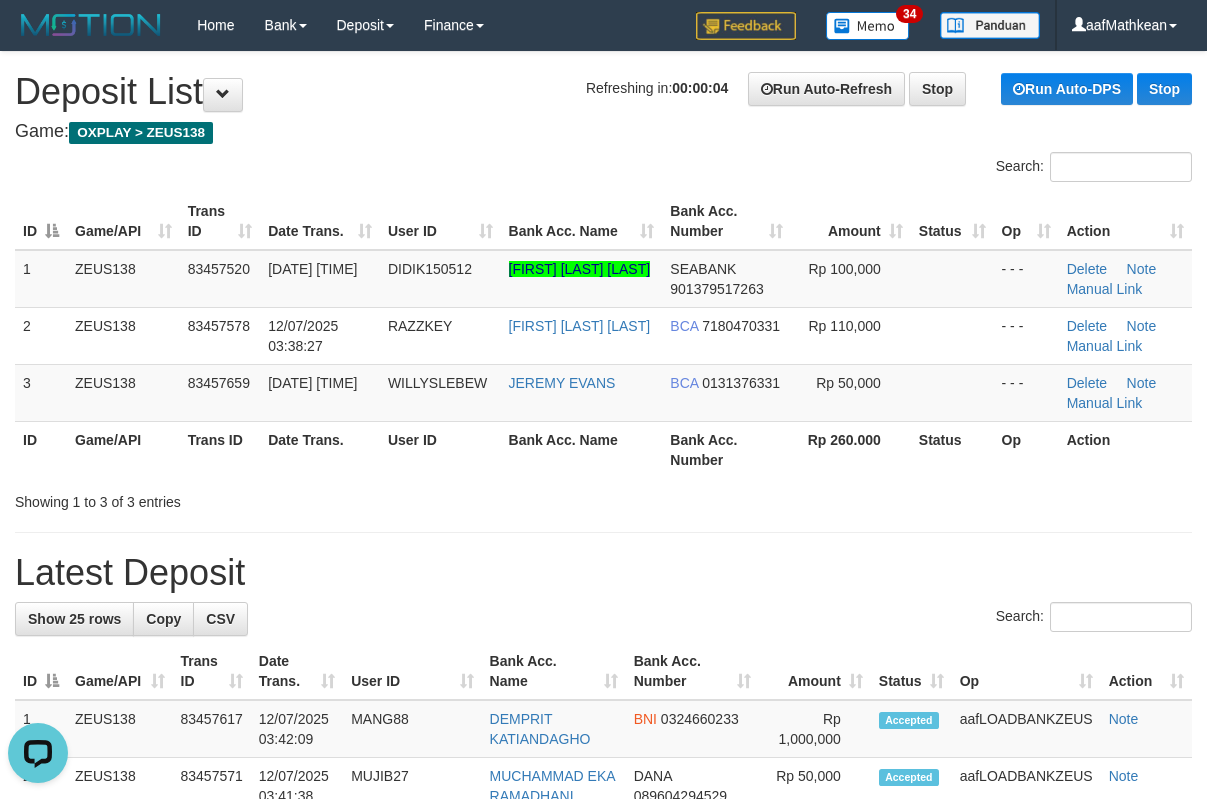 click on "Search:" at bounding box center (603, 169) 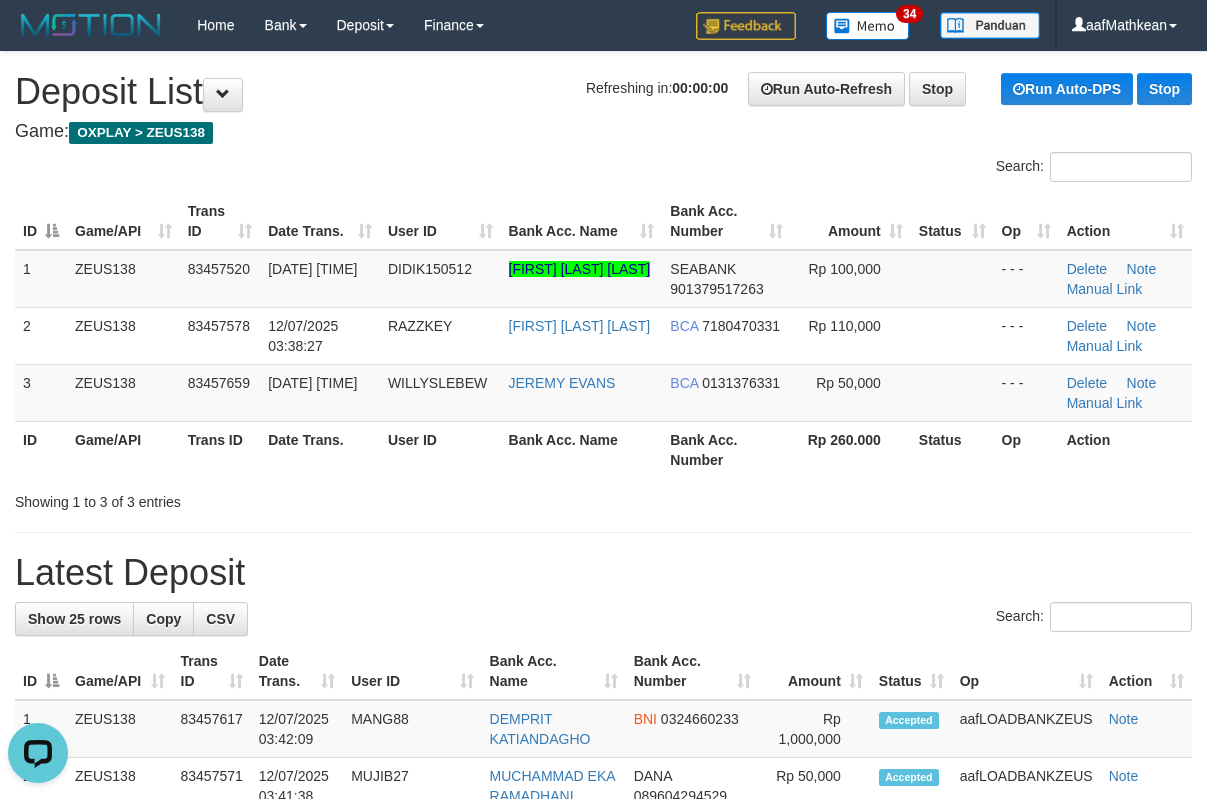drag, startPoint x: 557, startPoint y: 195, endPoint x: 2, endPoint y: 322, distance: 569.3452 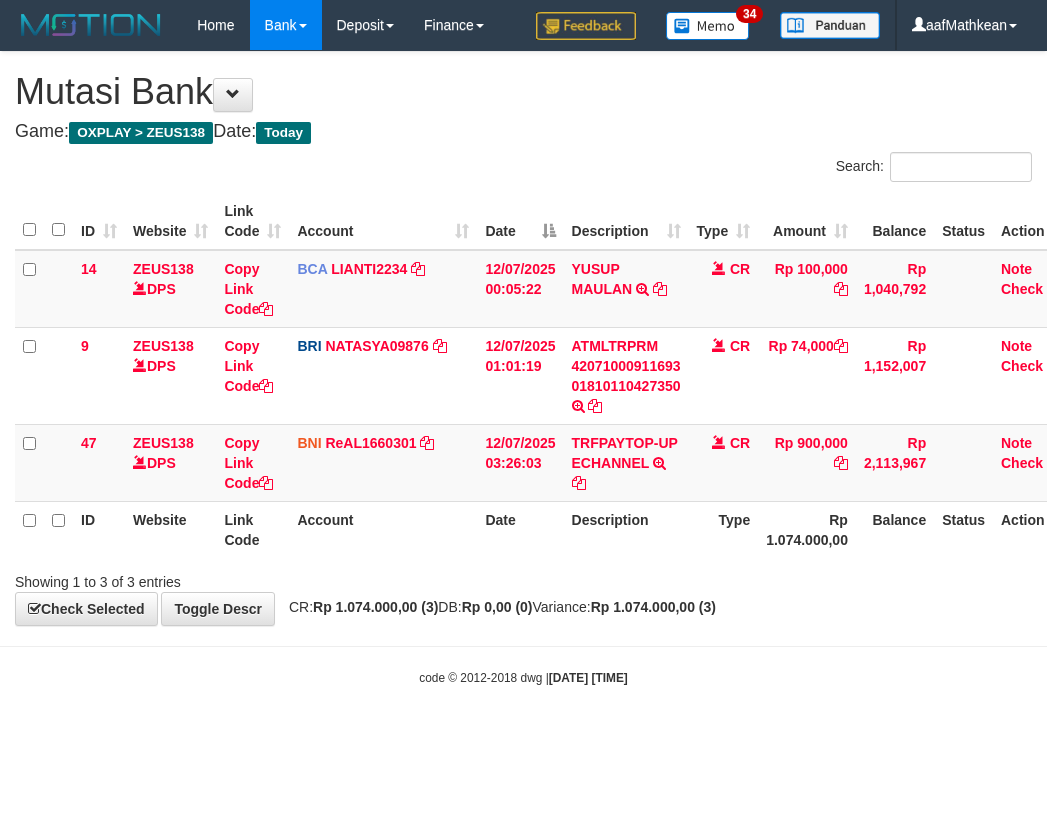 scroll, scrollTop: 0, scrollLeft: 27, axis: horizontal 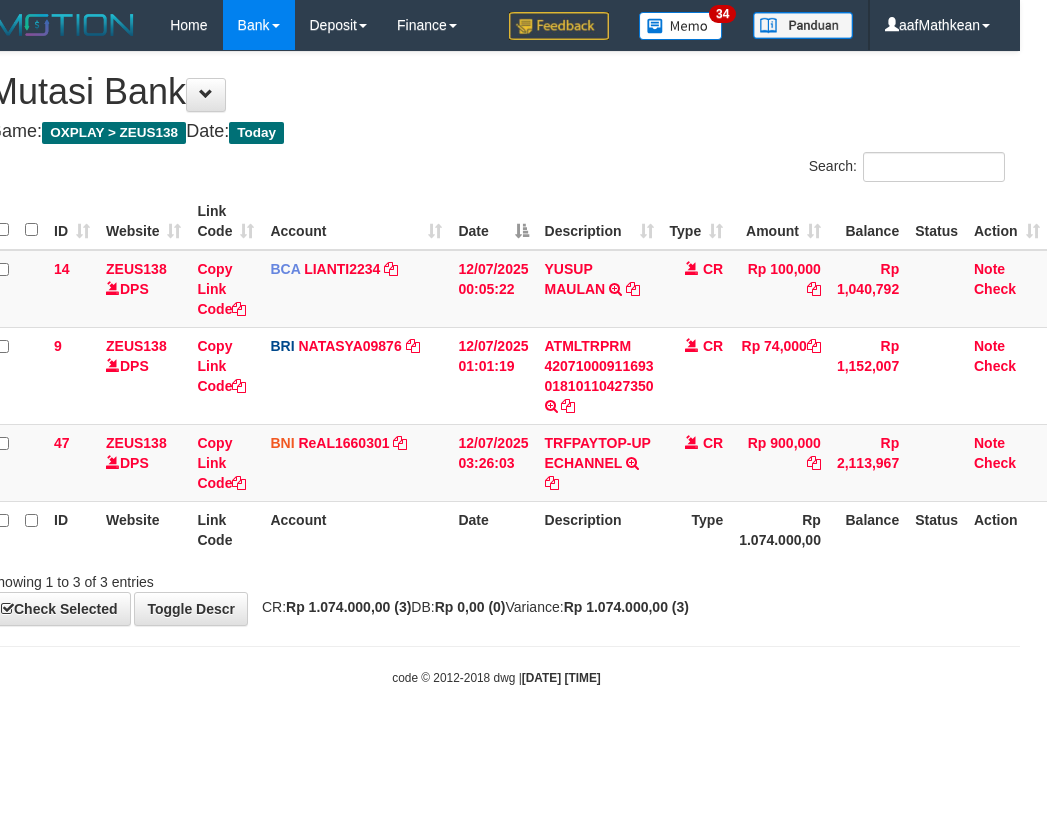 click on "Toggle navigation
Home
Bank
Account List
Load
By Website
Group
[OXPLAY]													ZEUS138
By Load Group (DPS)" at bounding box center [496, 368] 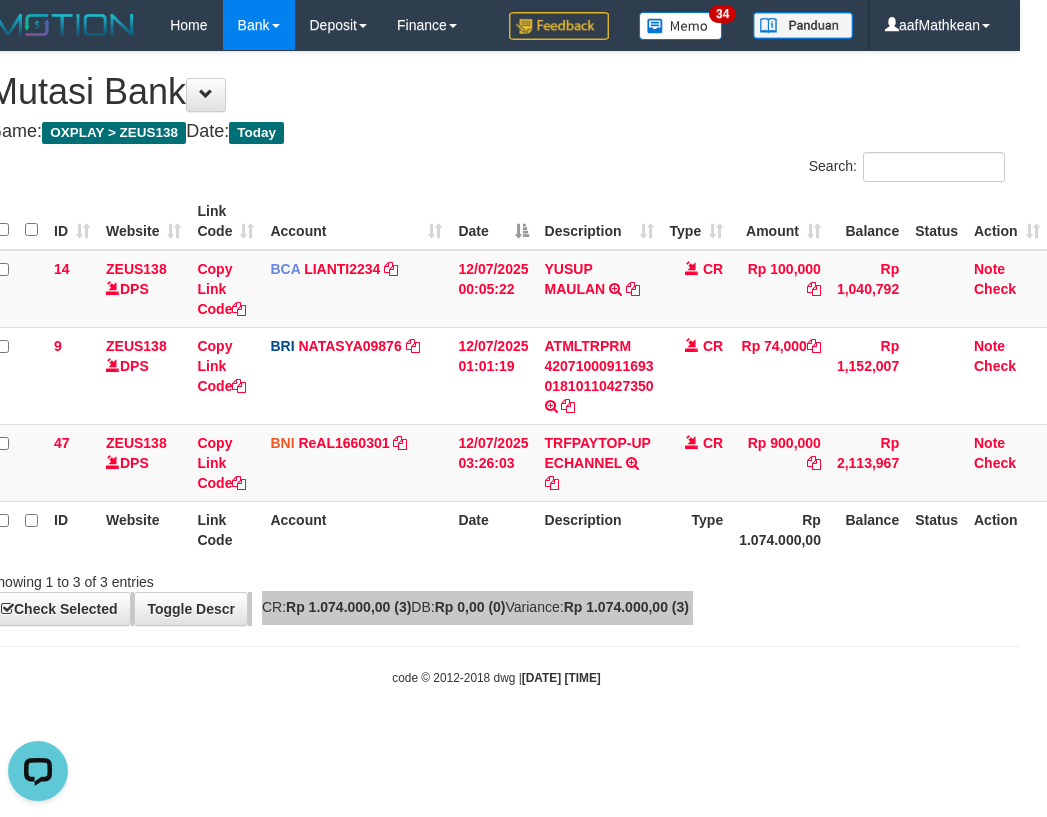 scroll, scrollTop: 0, scrollLeft: 0, axis: both 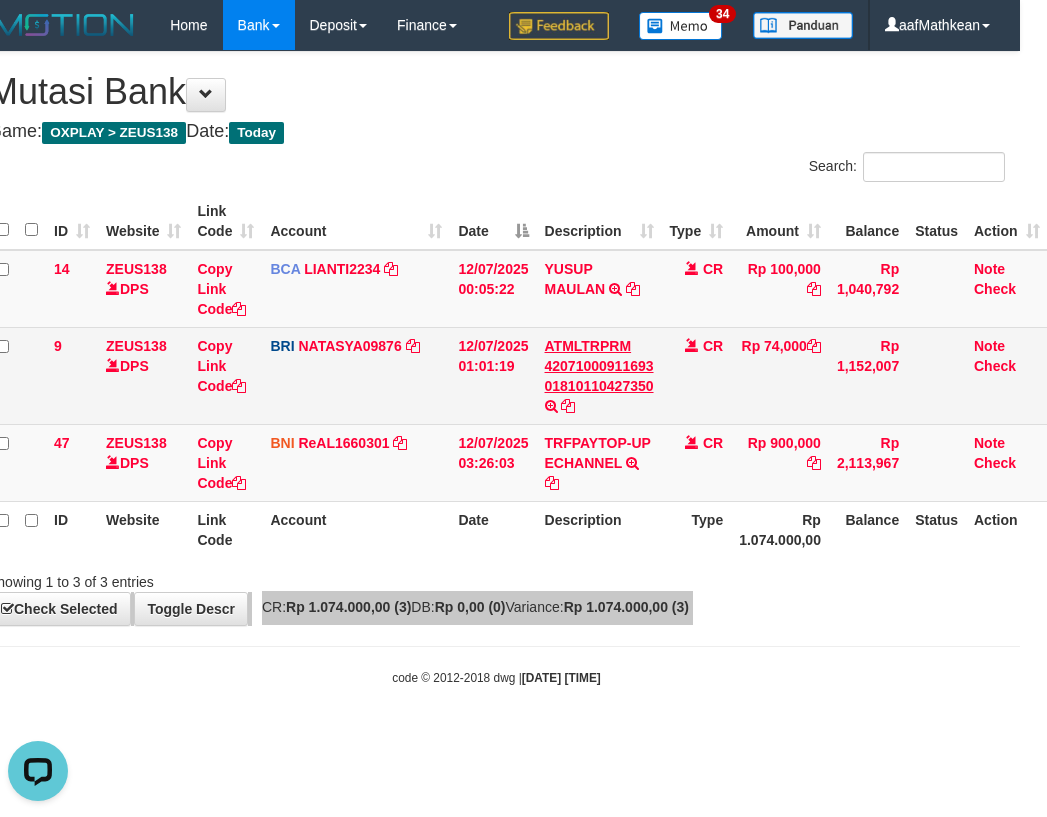 click on "Description" at bounding box center [599, 221] 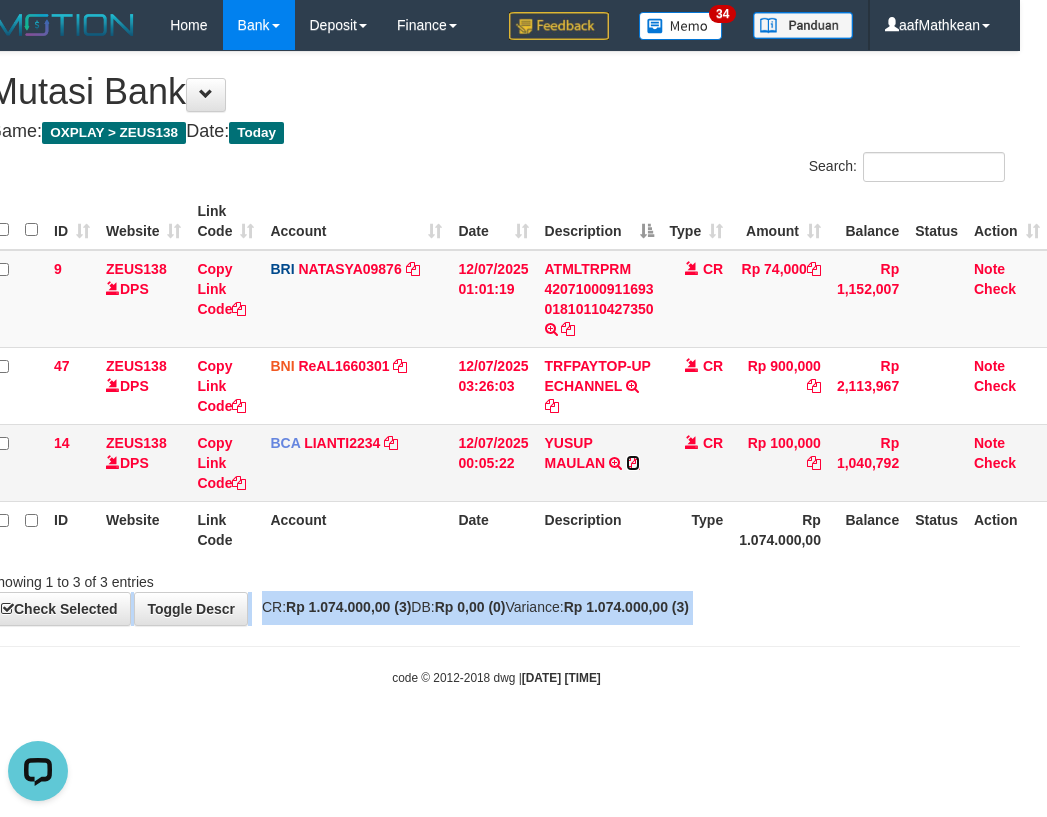 drag, startPoint x: 635, startPoint y: 470, endPoint x: 759, endPoint y: 425, distance: 131.91286 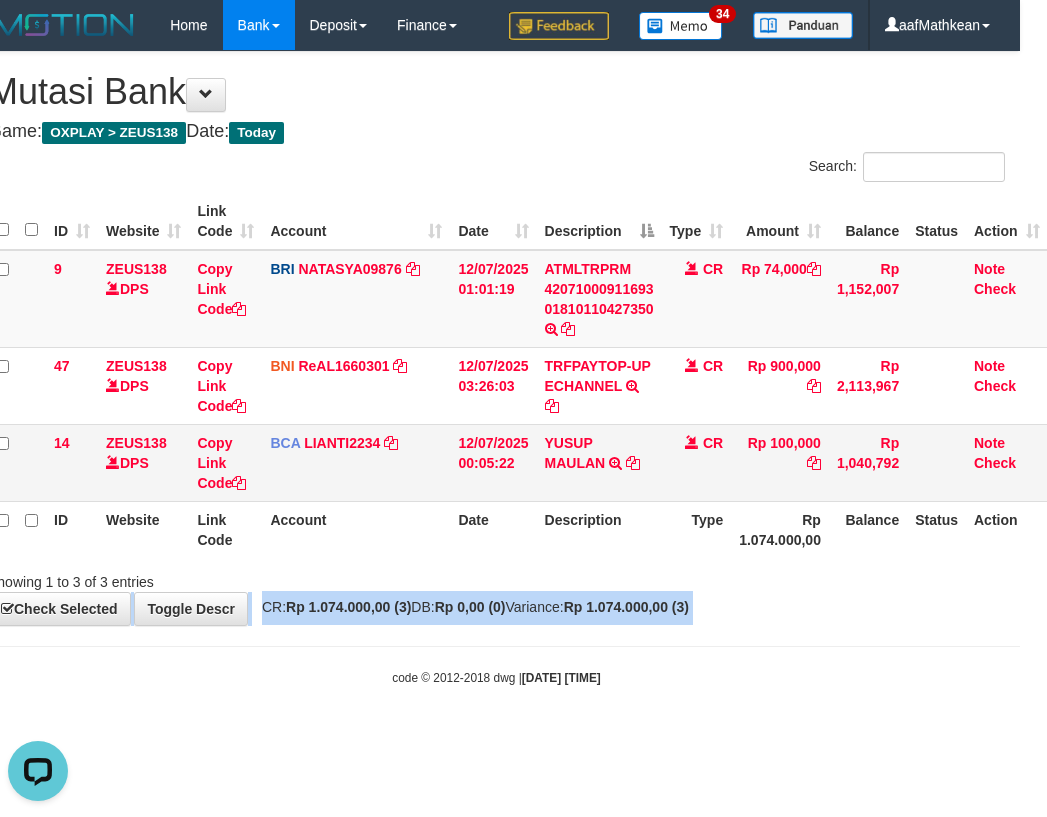 copy on "Check Selected
Toggle Descr
CR:  Rp 1.074.000,00 (3)      DB:  Rp 0,00 (0)      Variance:  Rp 1.074.000,00 (3)" 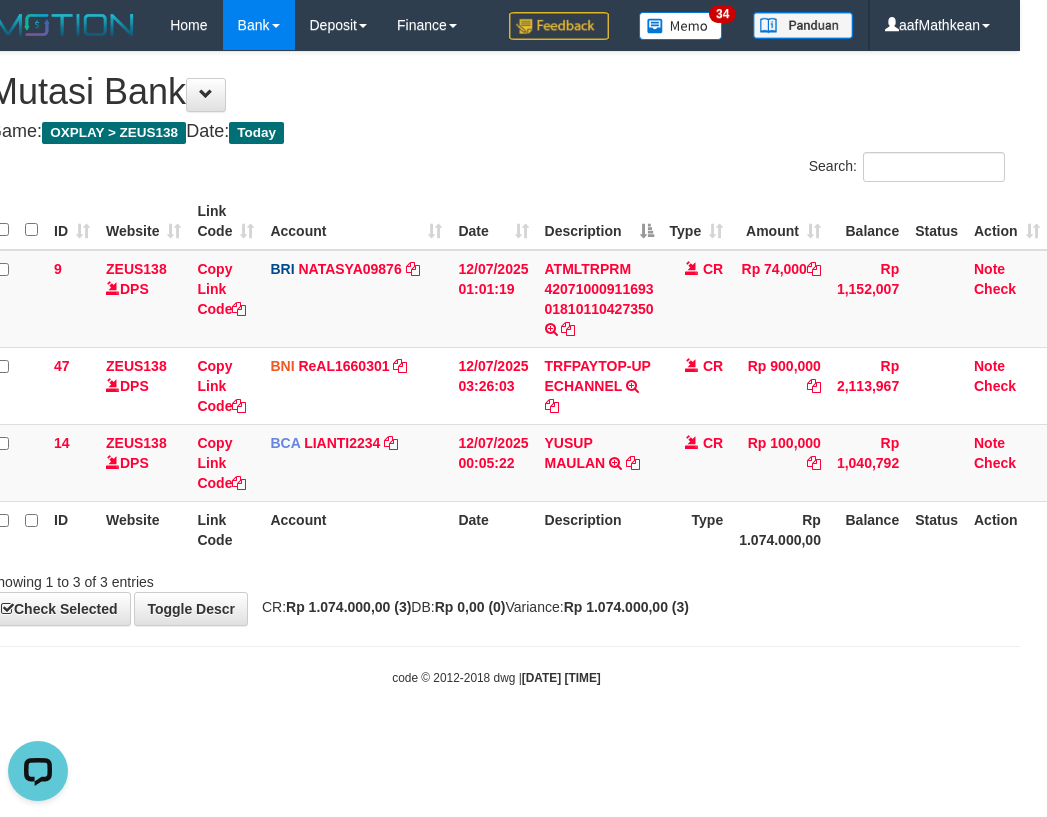 drag, startPoint x: 430, startPoint y: 585, endPoint x: 424, endPoint y: 596, distance: 12.529964 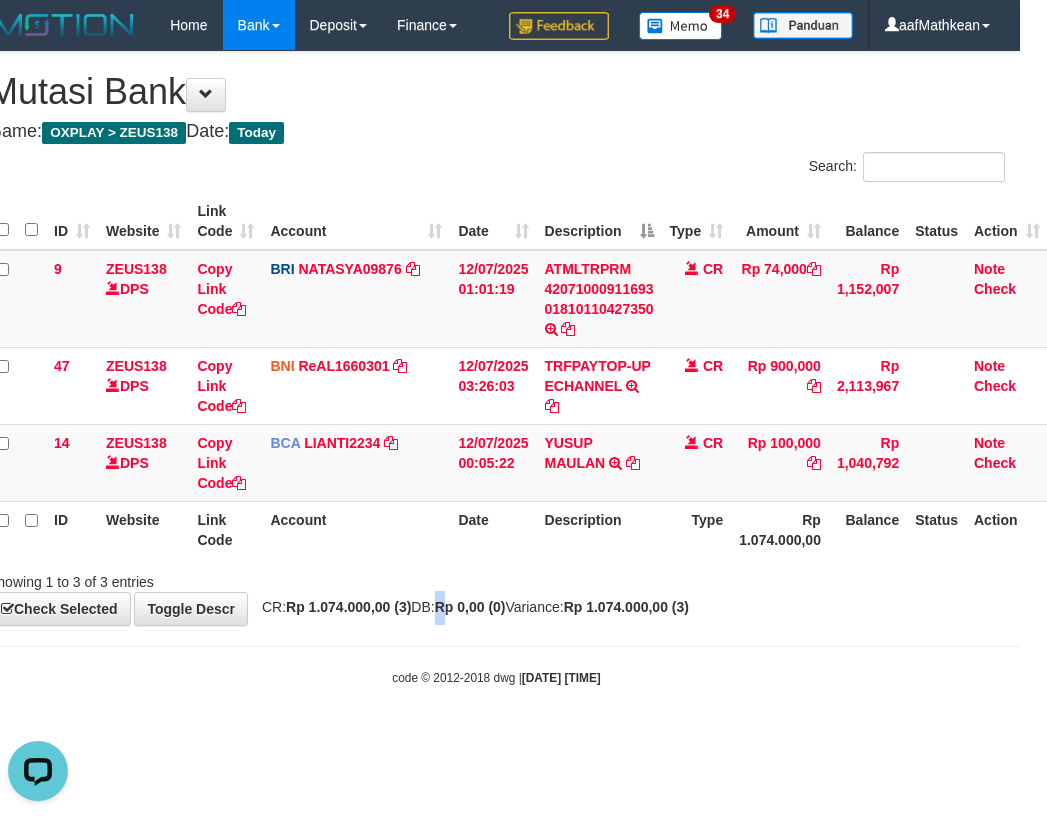 click on "**********" at bounding box center [496, 338] 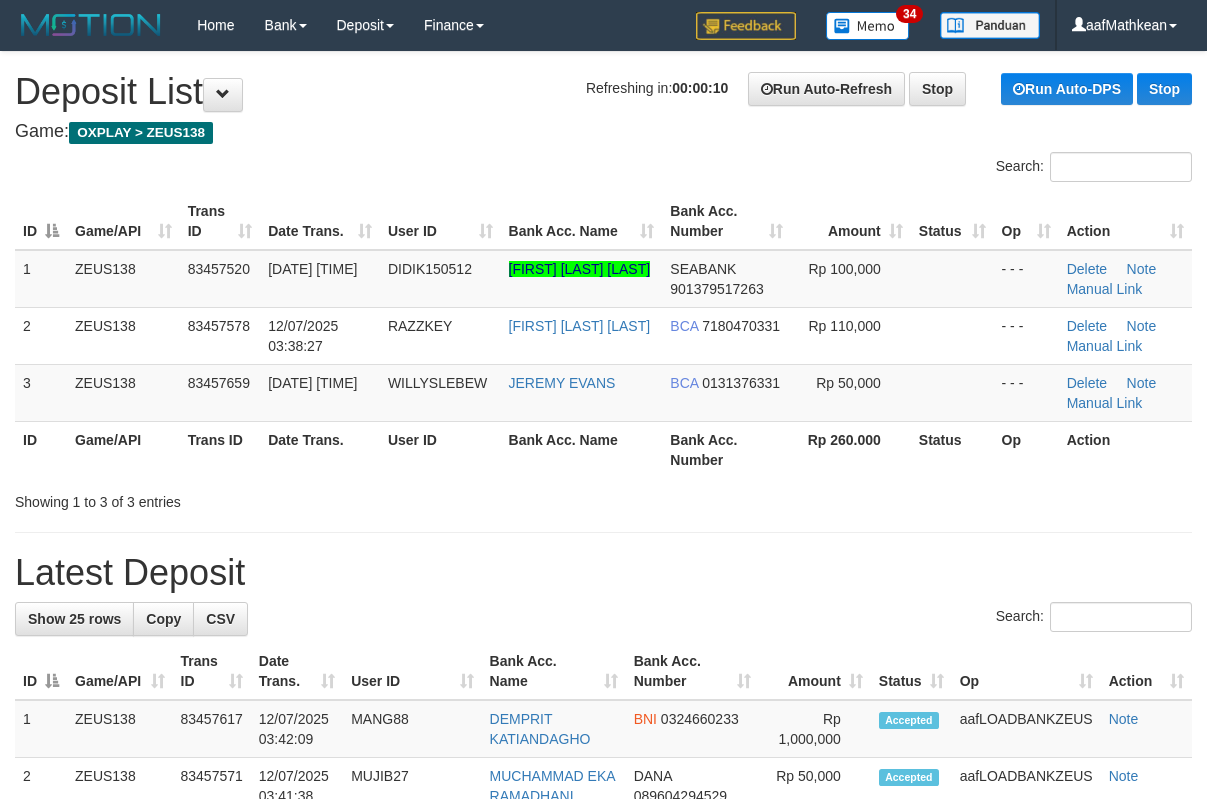 scroll, scrollTop: 0, scrollLeft: 0, axis: both 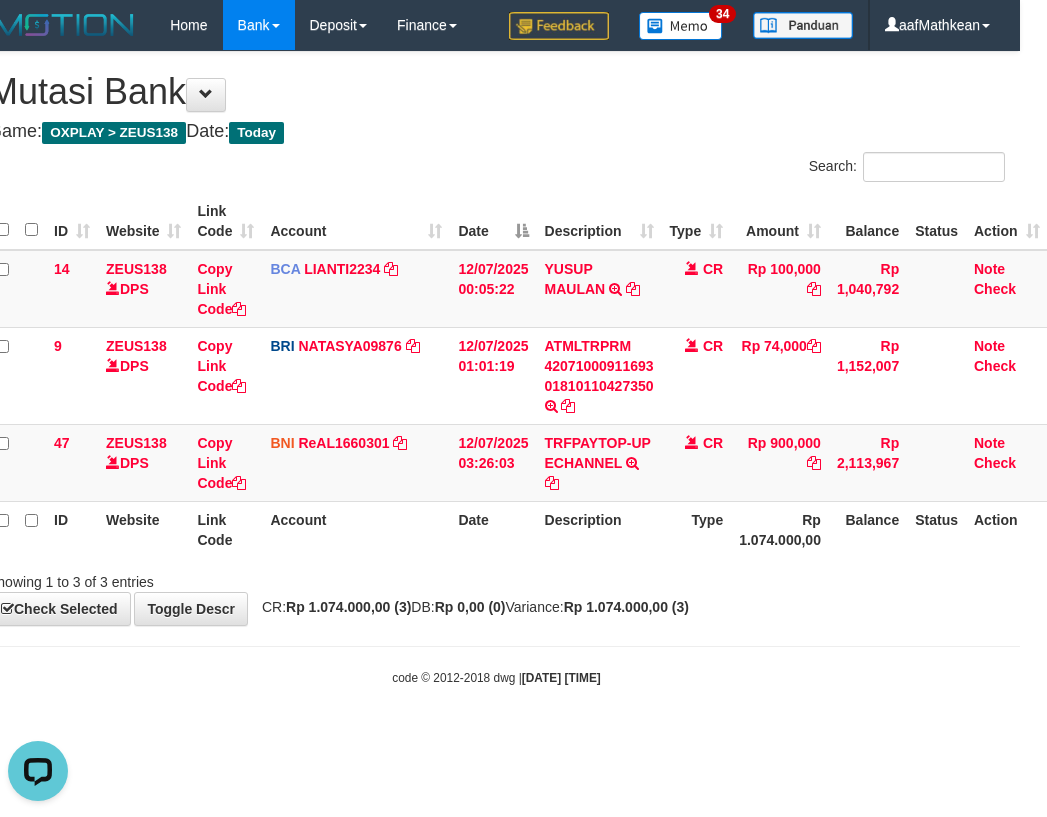 click on "Search:" at bounding box center [759, 169] 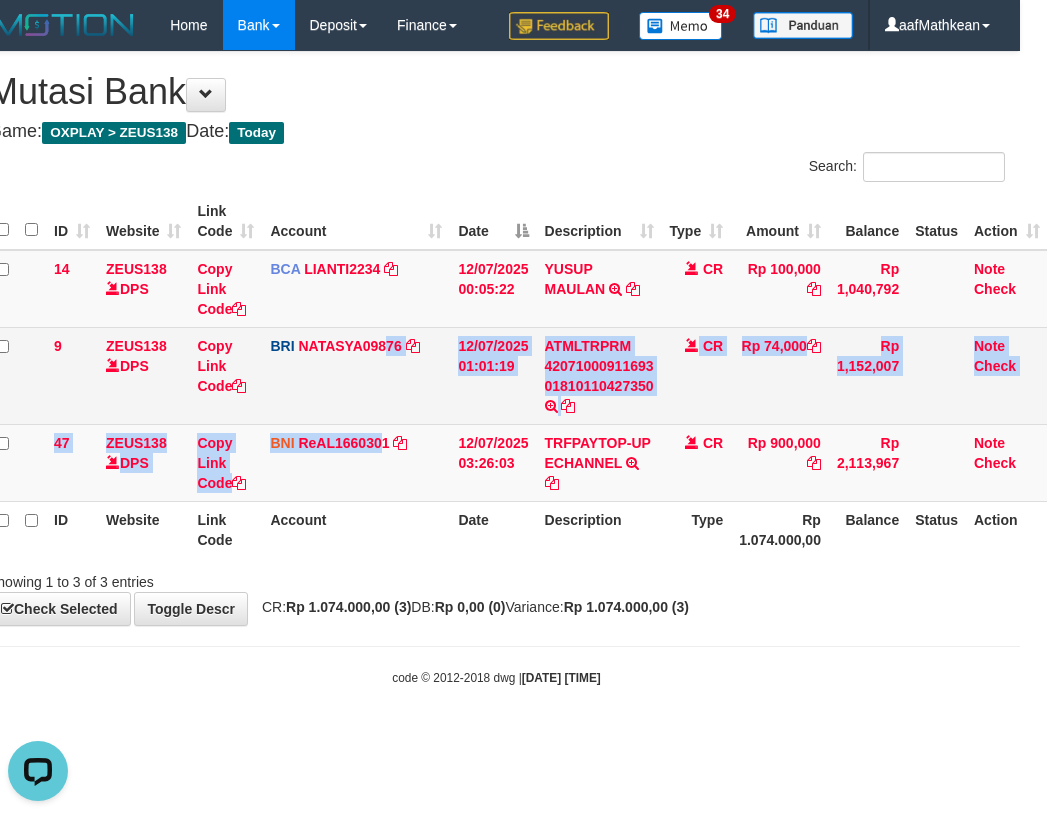 click on "14
ZEUS138    DPS
Copy Link Code
BCA
LIANTI2234
DPS
YULIANTI
mutasi_20250712_4646 | 14
mutasi_20250712_4646 | 14
12/07/2025 00:05:22
YUSUP MAULAN         TRSF E-BANKING CR 1207/FTSCY/WS95051
100000.002025071262819090 TRFDN-YUSUP MAULANESPAY DEBIT INDONE
CR
Rp 100,000
Rp 1,040,792
Note
Check
9
ZEUS138    DPS
Copy Link Code
BRI
NATASYA09876
DPS
SITI NURLITA SAPITRI
mutasi_20250712_3126 | 9" at bounding box center [518, 376] 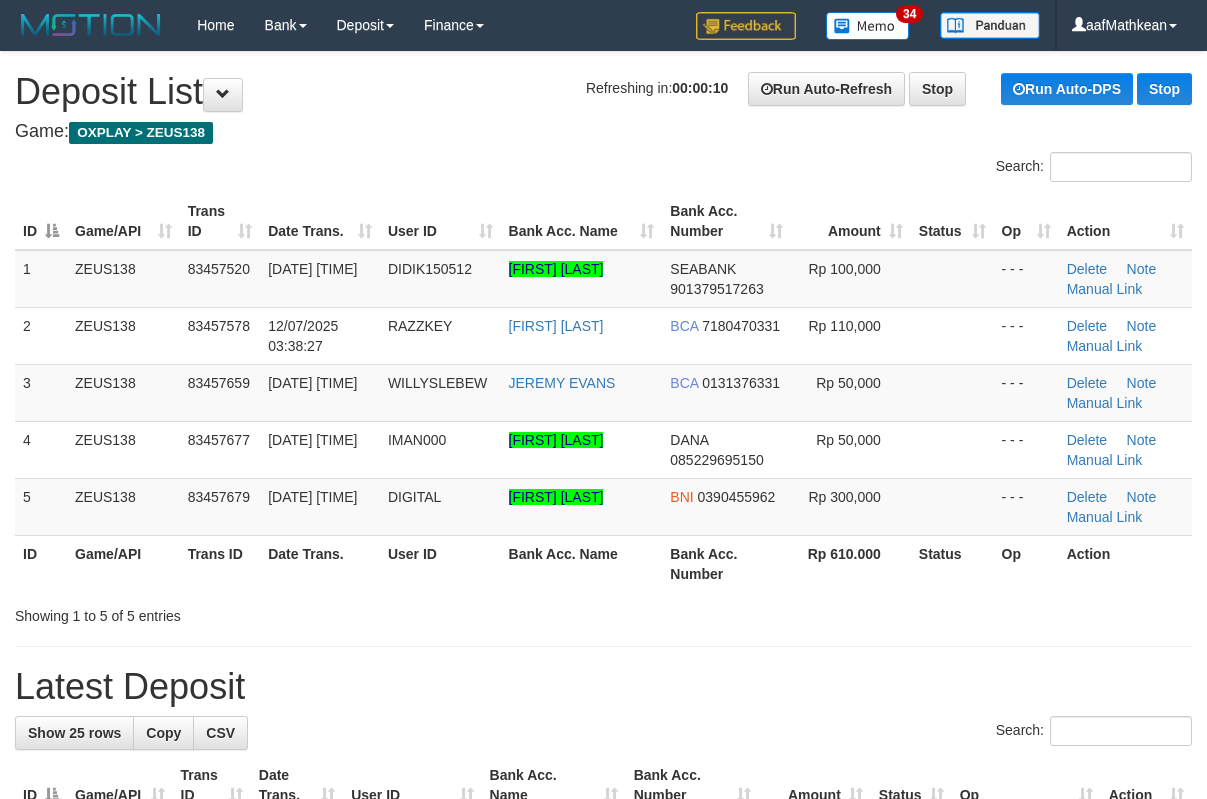 scroll, scrollTop: 0, scrollLeft: 0, axis: both 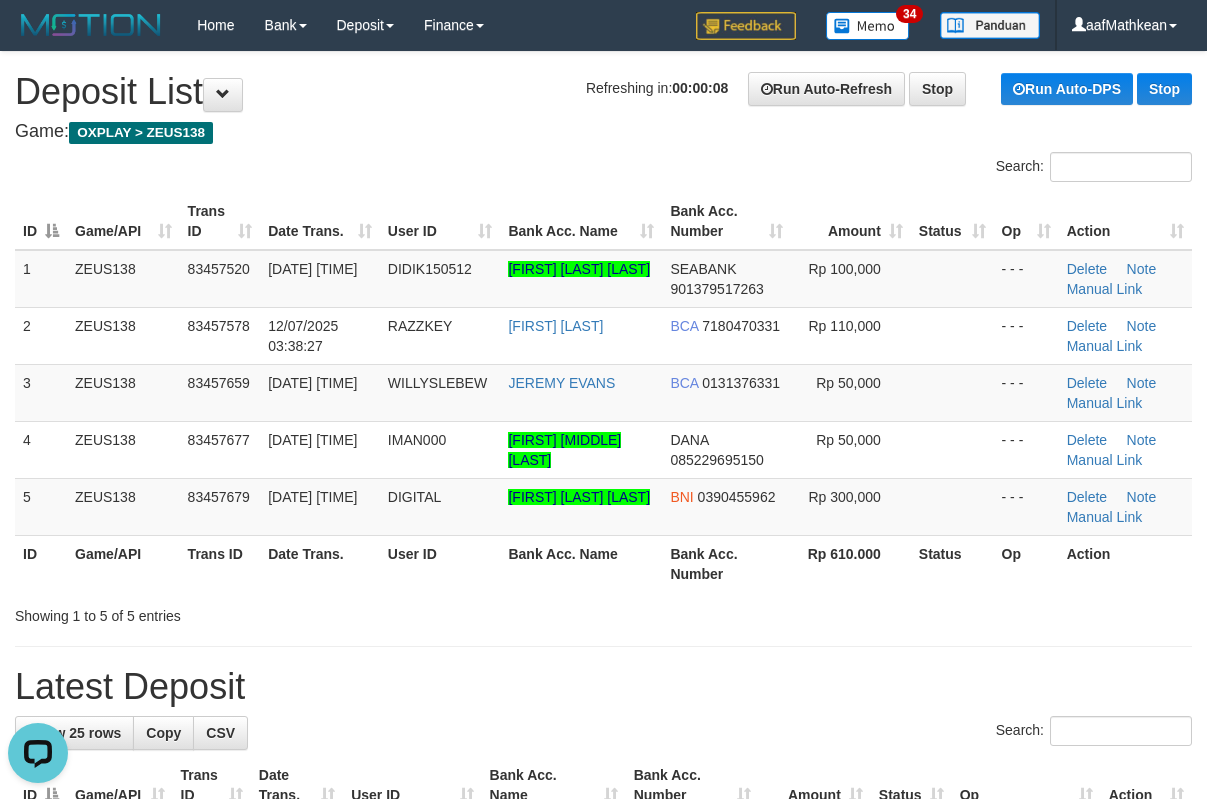 drag, startPoint x: 271, startPoint y: 210, endPoint x: 10, endPoint y: 284, distance: 271.28766 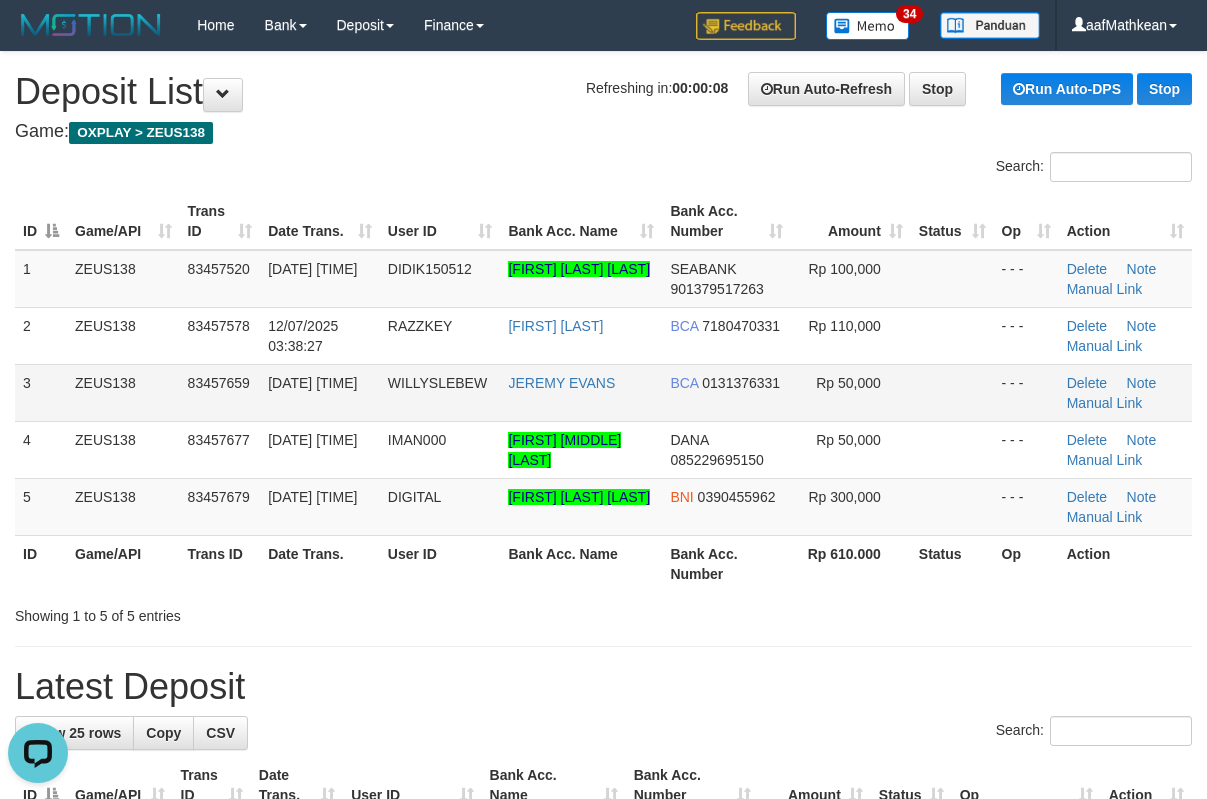 click on "2
ZEUS138
83457578
12/07/2025 03:38:27
RAZZKEY
WAHYU RIZKY HAMID
BCA
7180470331
Rp 110,000
- - -
Delete
Note
Manual Link" at bounding box center (603, 335) 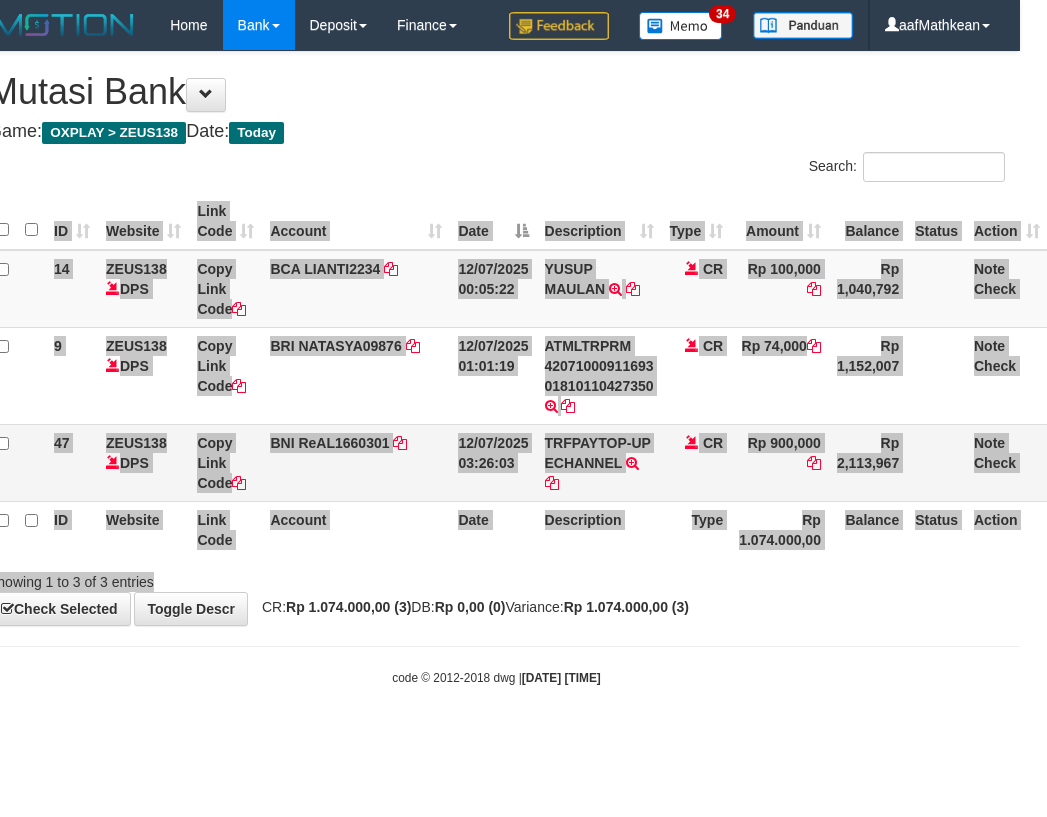 scroll, scrollTop: 0, scrollLeft: 27, axis: horizontal 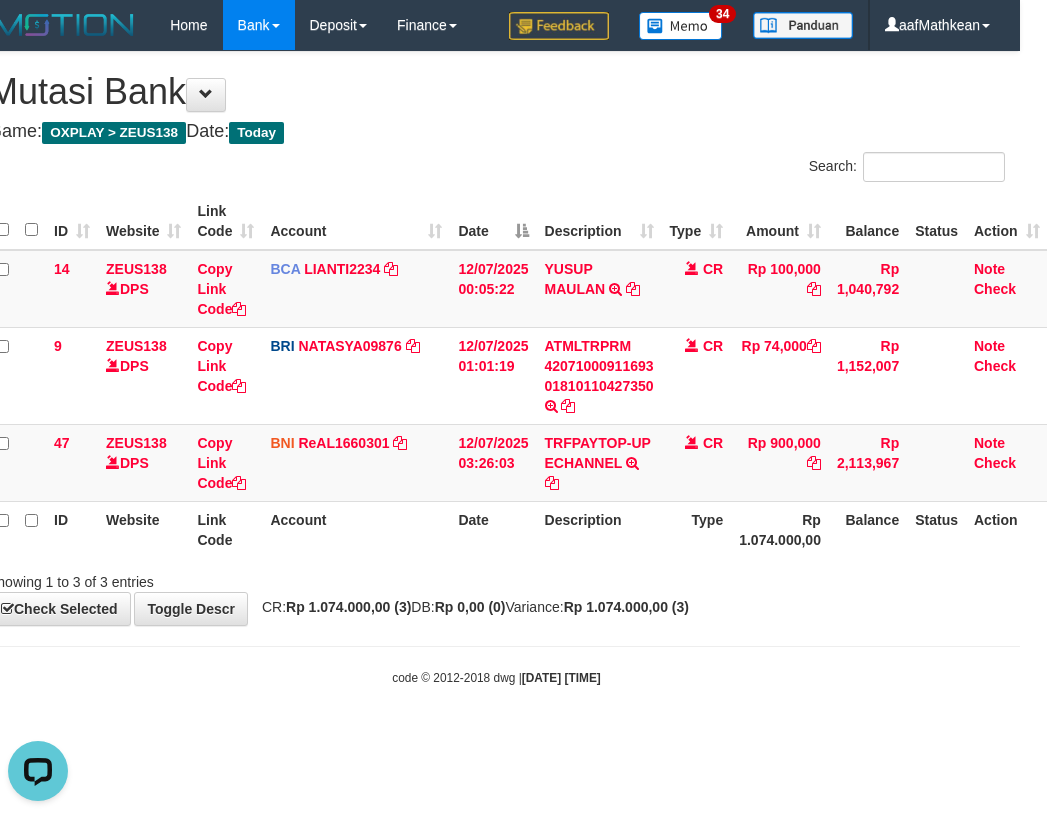 click on "Toggle navigation
Home
Bank
Account List
Load
By Website
Group
[OXPLAY]													ZEUS138
By Load Group (DPS)" at bounding box center (496, 368) 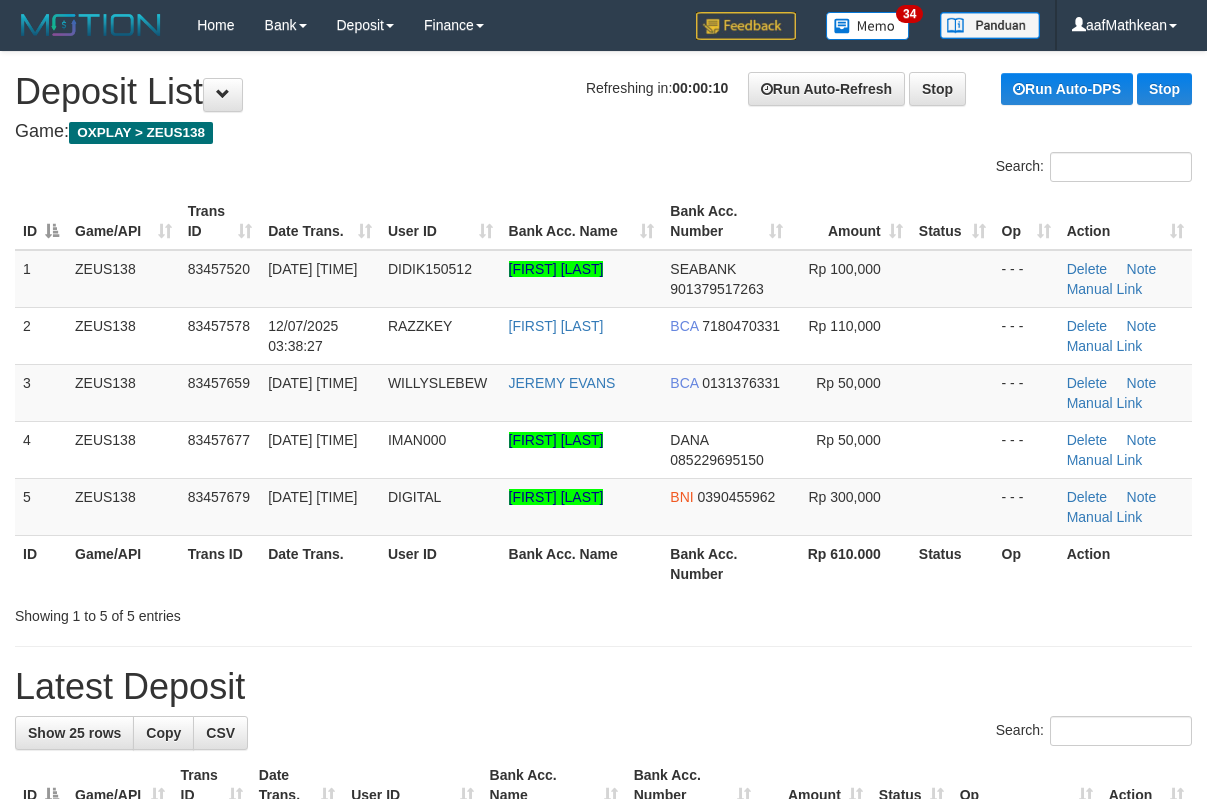 scroll, scrollTop: 0, scrollLeft: 0, axis: both 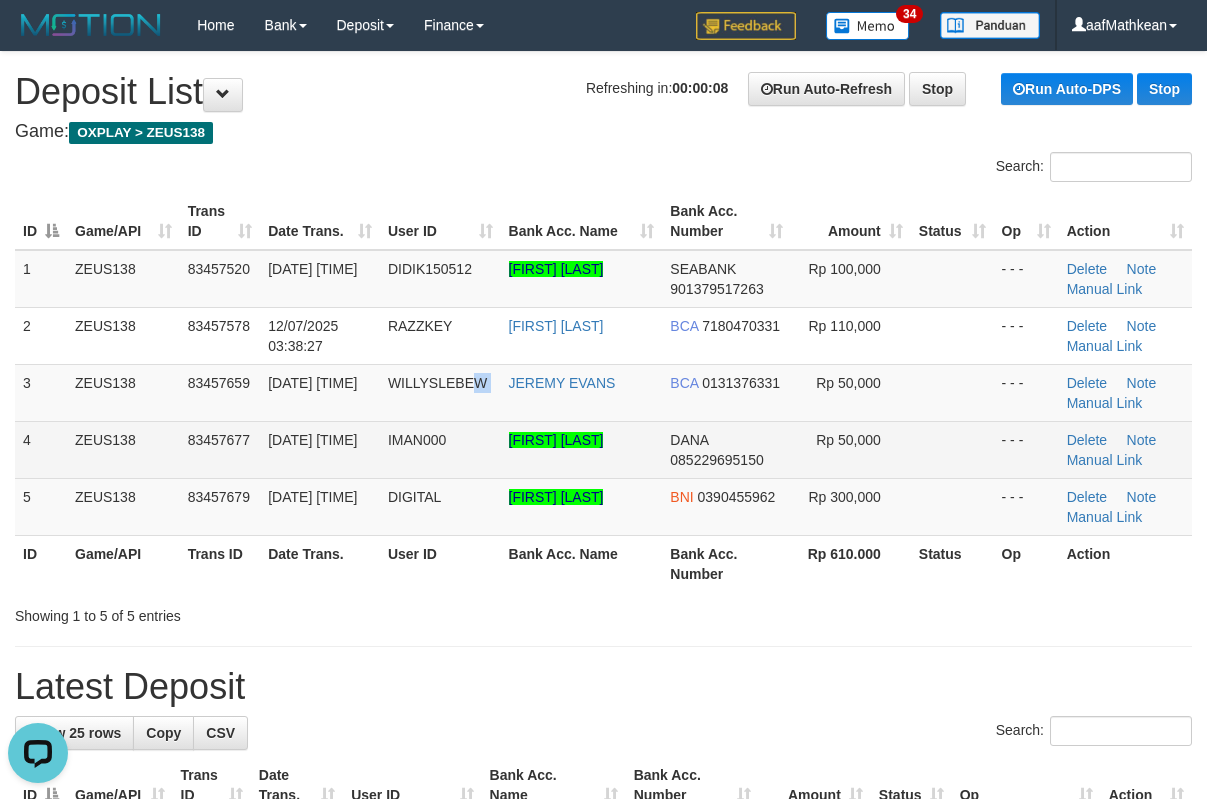 drag, startPoint x: 509, startPoint y: 398, endPoint x: 296, endPoint y: 442, distance: 217.49713 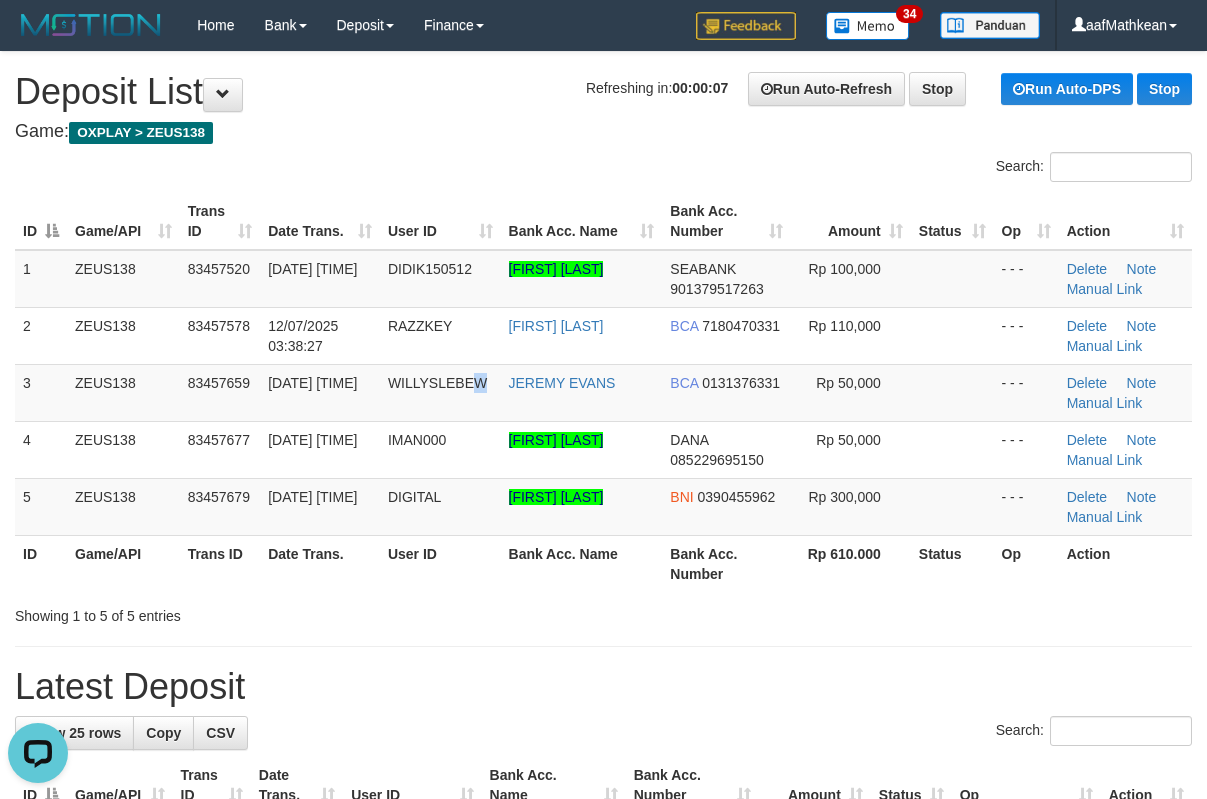 click on "ID Game/API Trans ID Date Trans. User ID Bank Acc. Name Bank Acc. Number Amount Status Op Action" at bounding box center [603, 221] 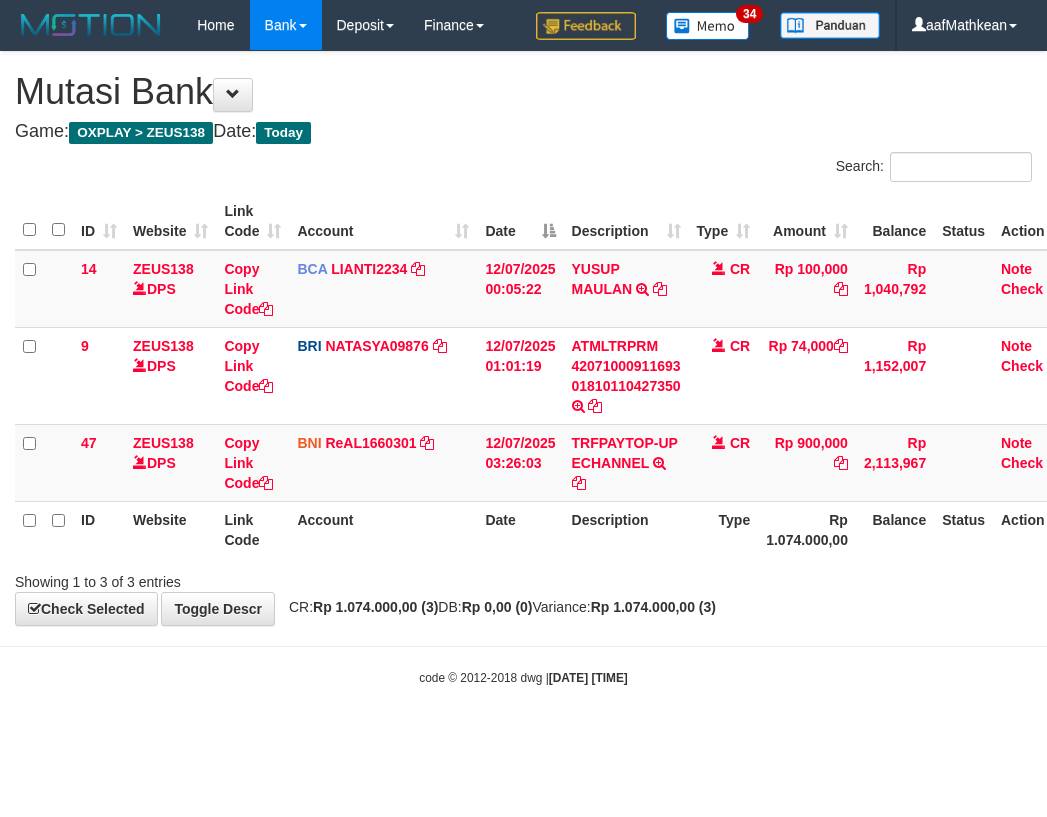 scroll, scrollTop: 0, scrollLeft: 27, axis: horizontal 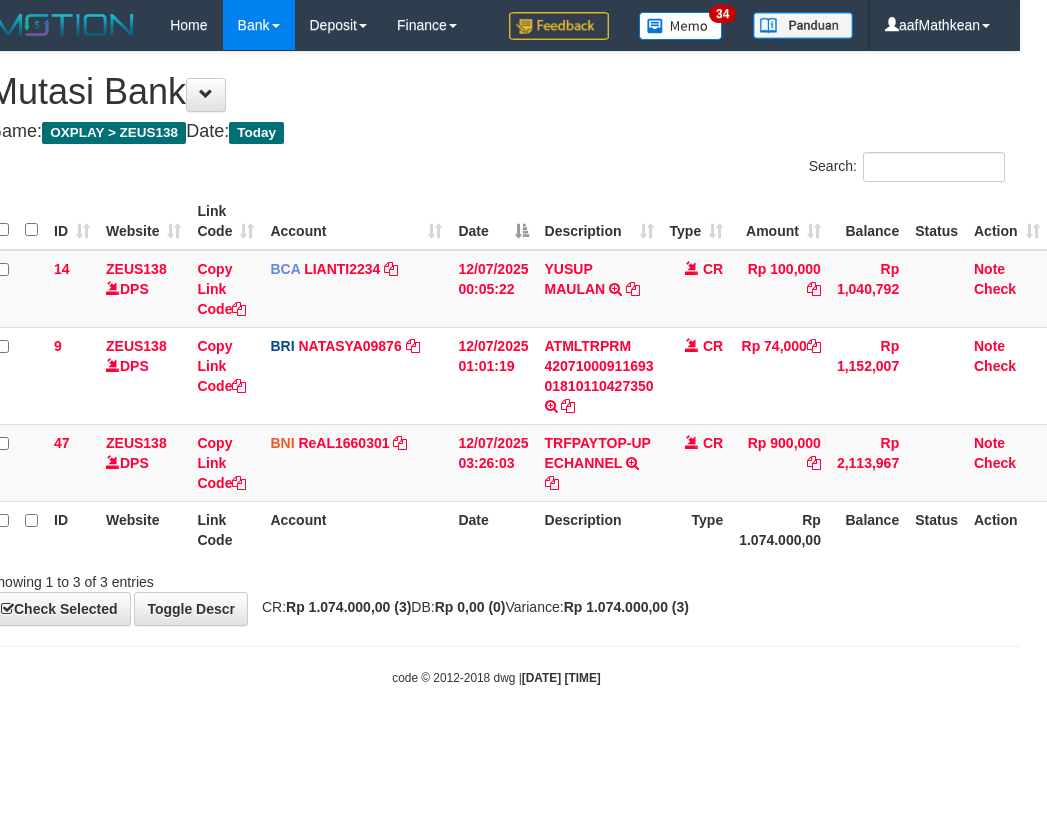 click on "Toggle navigation
Home
Bank
Account List
Load
By Website
Group
[OXPLAY]													ZEUS138
By Load Group (DPS)" at bounding box center (496, 368) 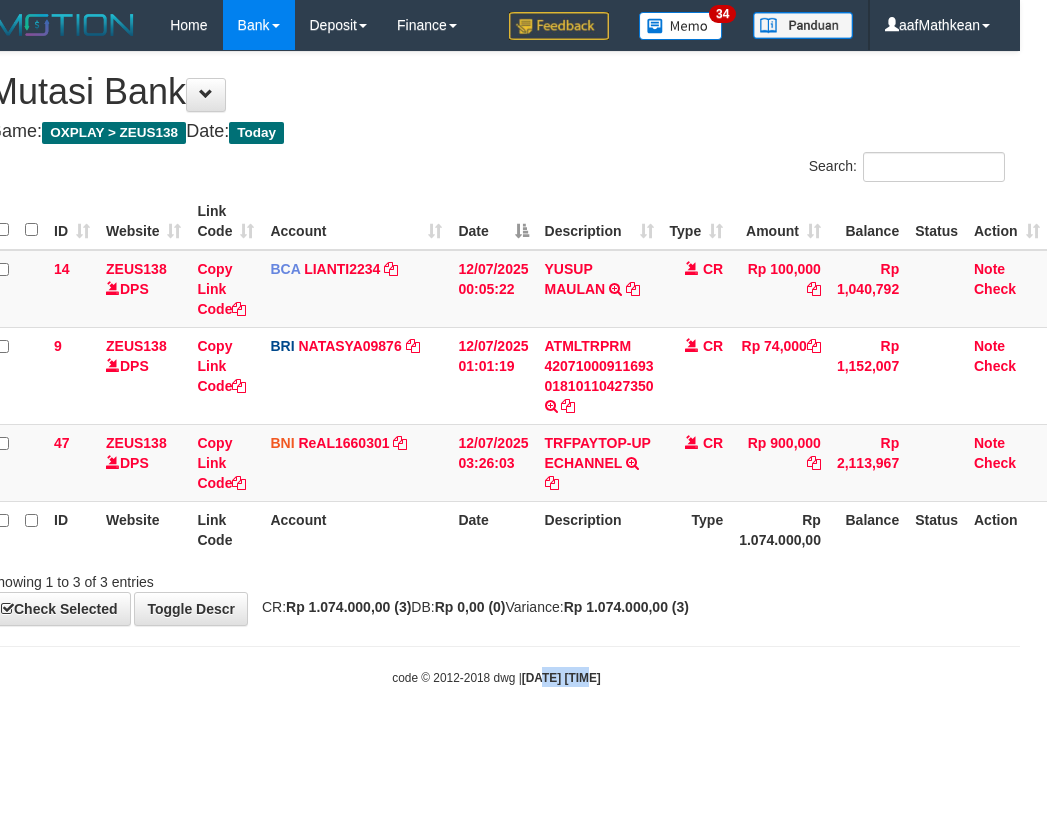 click on "Toggle navigation
Home
Bank
Account List
Load
By Website
Group
[OXPLAY]													ZEUS138
By Load Group (DPS)" at bounding box center [496, 368] 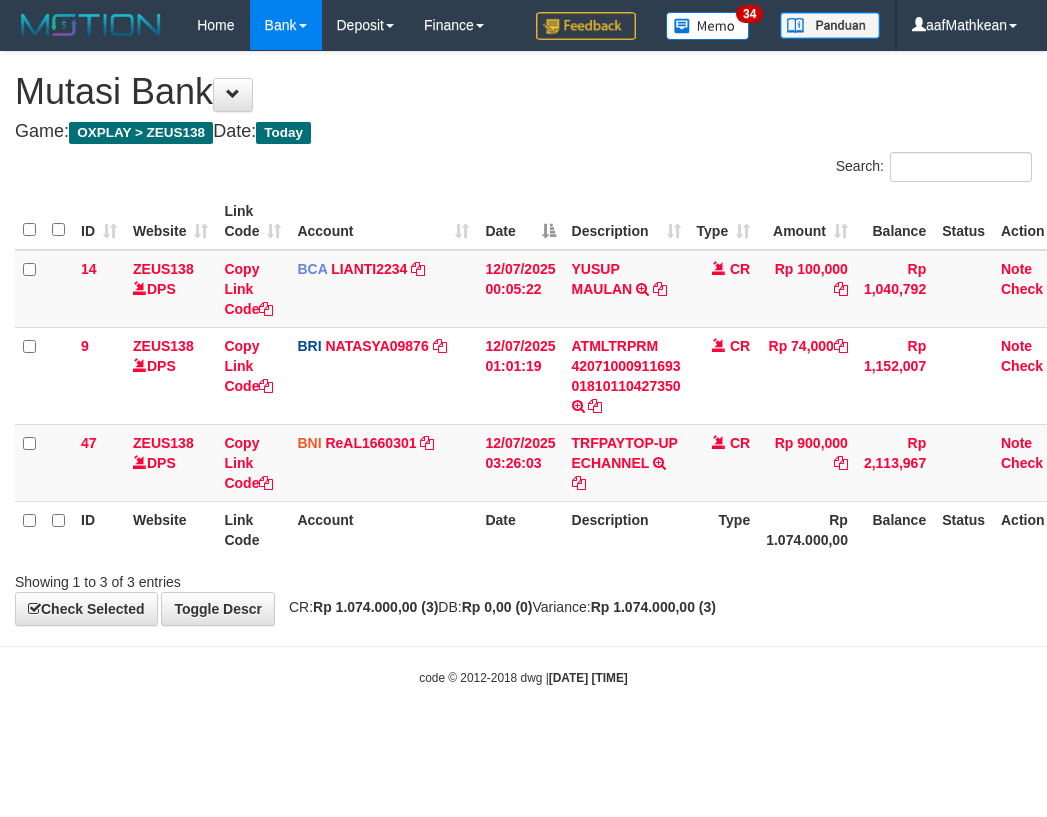 scroll, scrollTop: 0, scrollLeft: 27, axis: horizontal 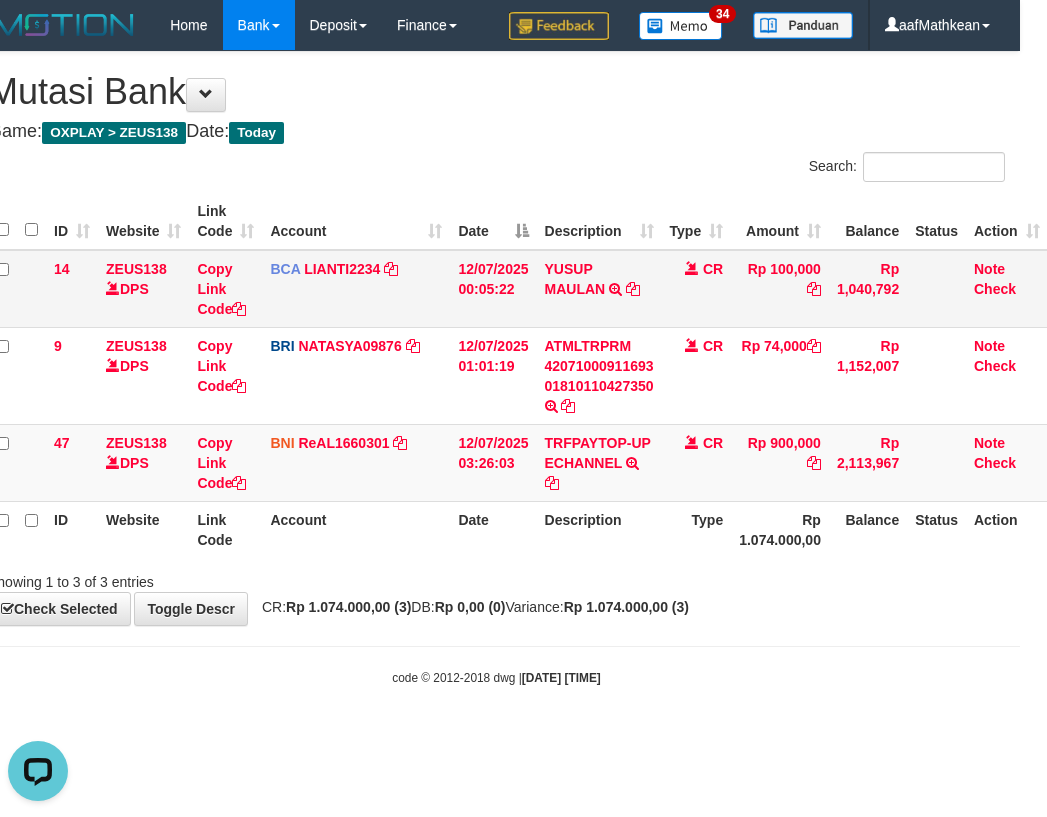 click on "Search:
ID Website Link Code Account Date Description Type Amount Balance Status Action
14
ZEUS138    DPS
Copy Link Code
BCA
LIANTI2234
DPS
[NAME]
mutasi_20250712_4646 | 14
mutasi_20250712_4646 | 14
12/07/2025 00:05:22
[NAME]         TRSF E-BANKING CR 1207/FTSCY/WS95051
100000.002025071262819090 TRFDN-[NAME]ESPAY DEBIT INDONE
CR
Rp 100,000
Rp 1,040,792
Note
Check
9
ZEUS138    DPS
Copy Link Code
BRI
NATASYA09876" at bounding box center (496, 372) 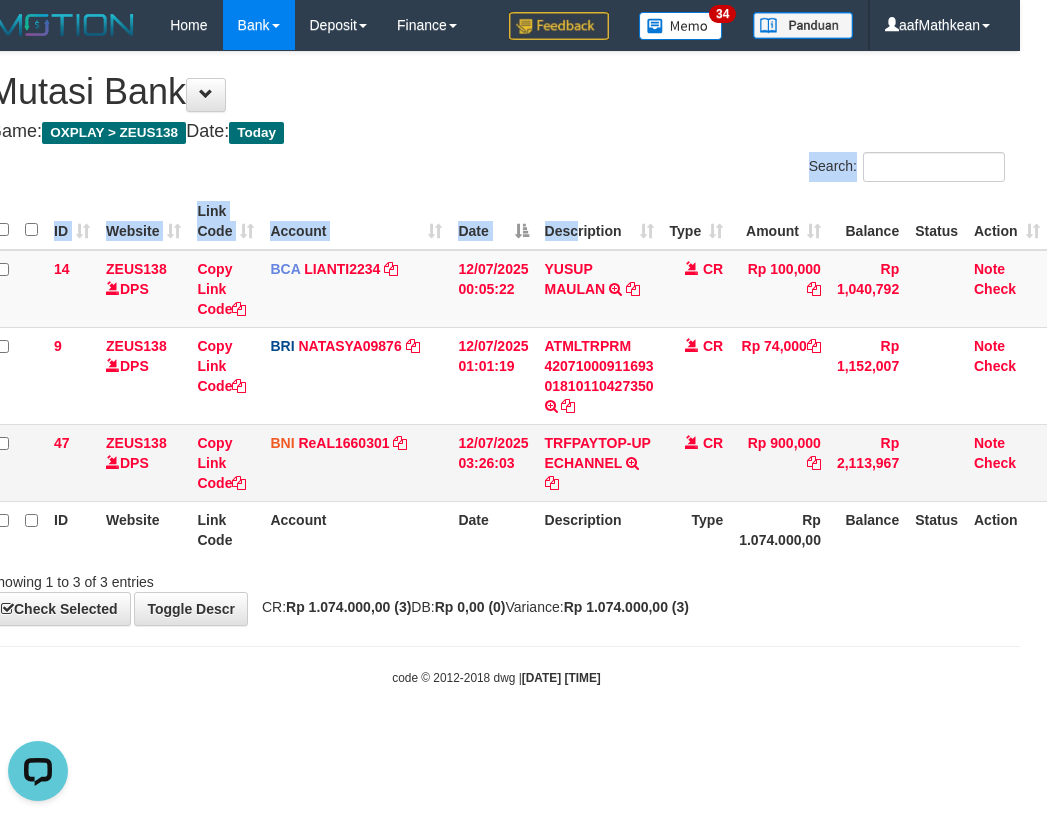 drag, startPoint x: 528, startPoint y: 510, endPoint x: 783, endPoint y: 443, distance: 263.6551 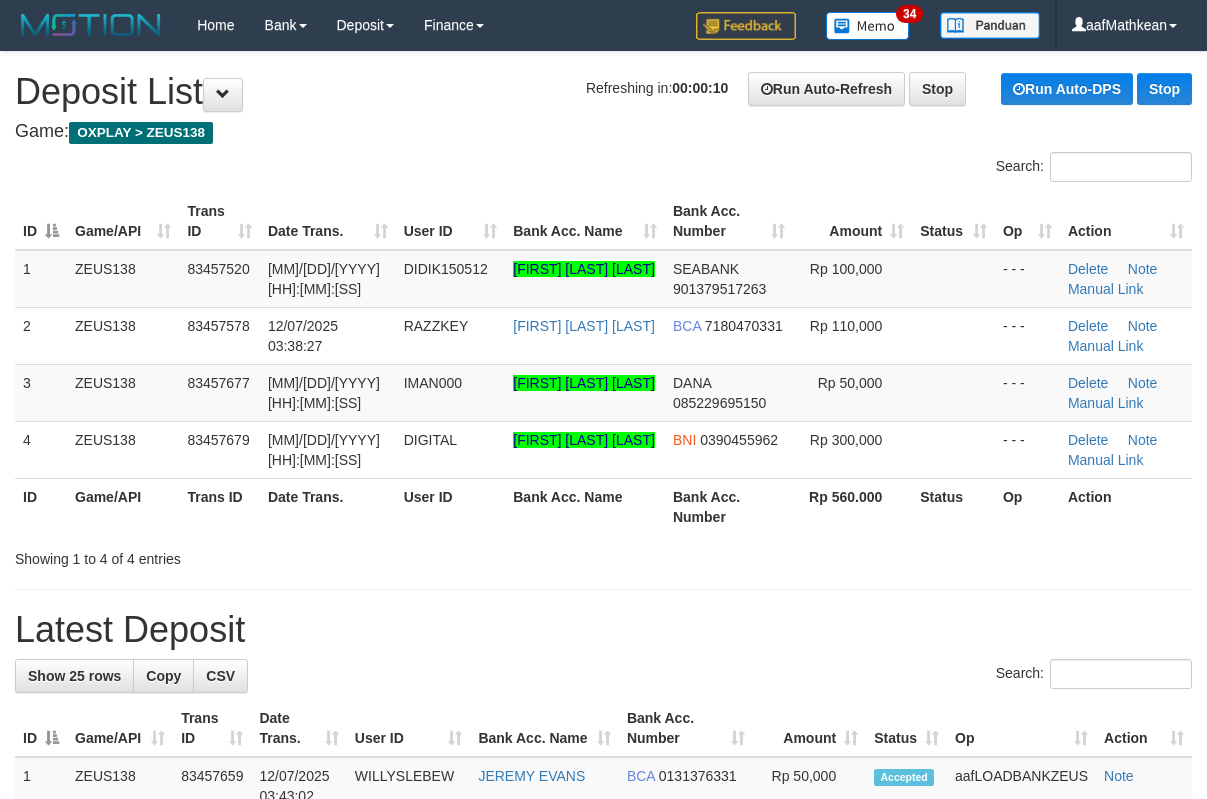 scroll, scrollTop: 0, scrollLeft: 0, axis: both 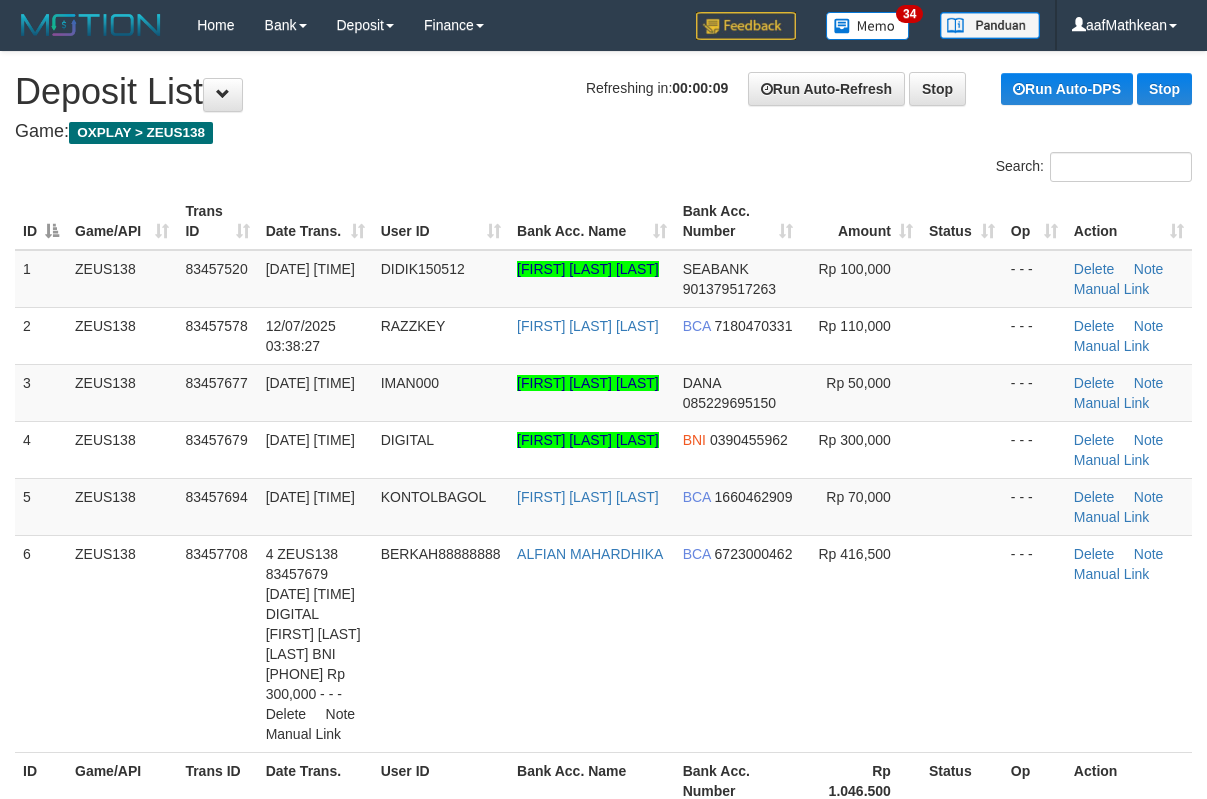 drag, startPoint x: 565, startPoint y: 154, endPoint x: 475, endPoint y: 166, distance: 90.79648 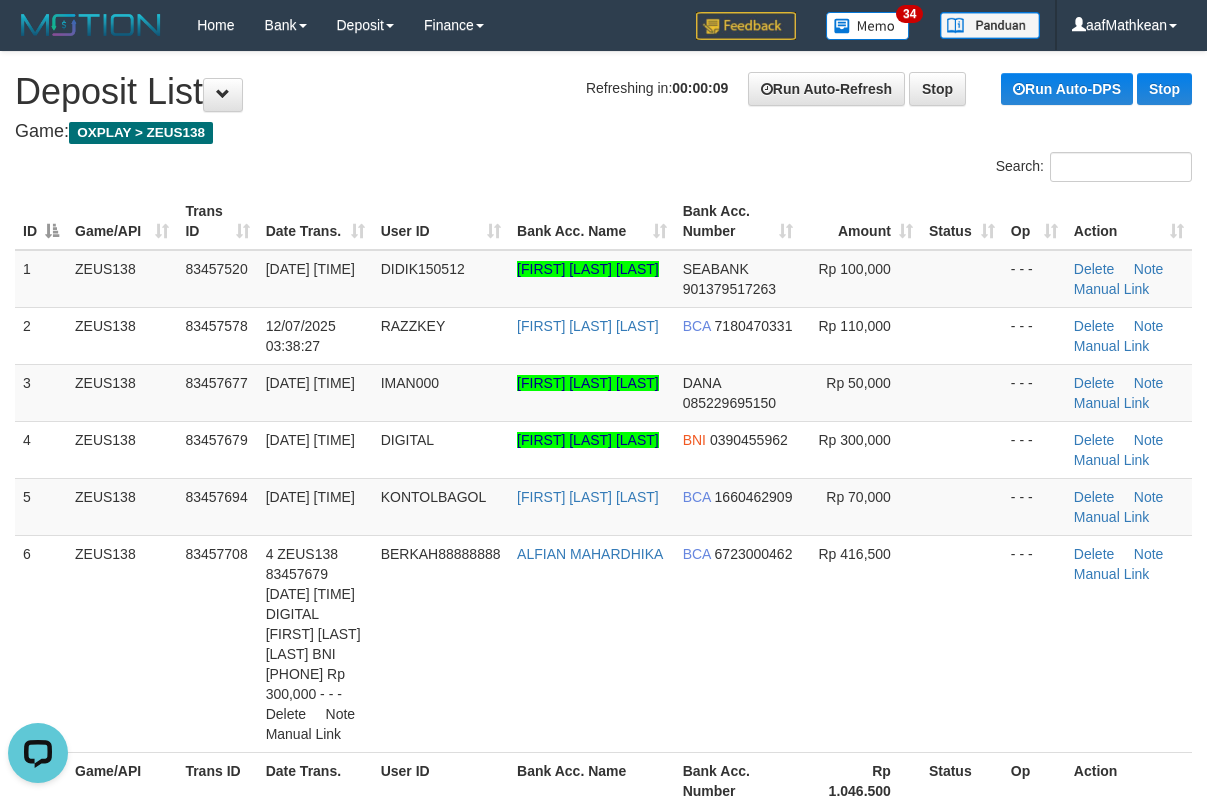 scroll, scrollTop: 0, scrollLeft: 0, axis: both 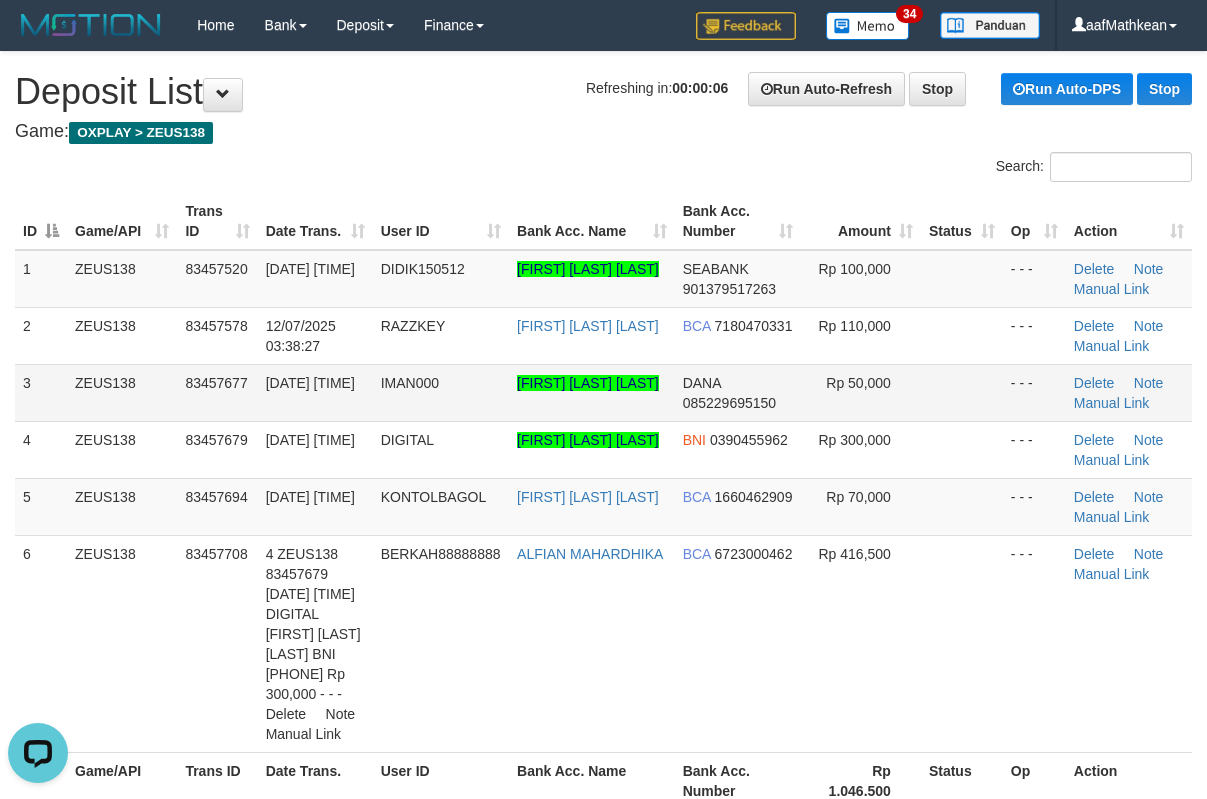 drag, startPoint x: 352, startPoint y: 304, endPoint x: 71, endPoint y: 394, distance: 295.061 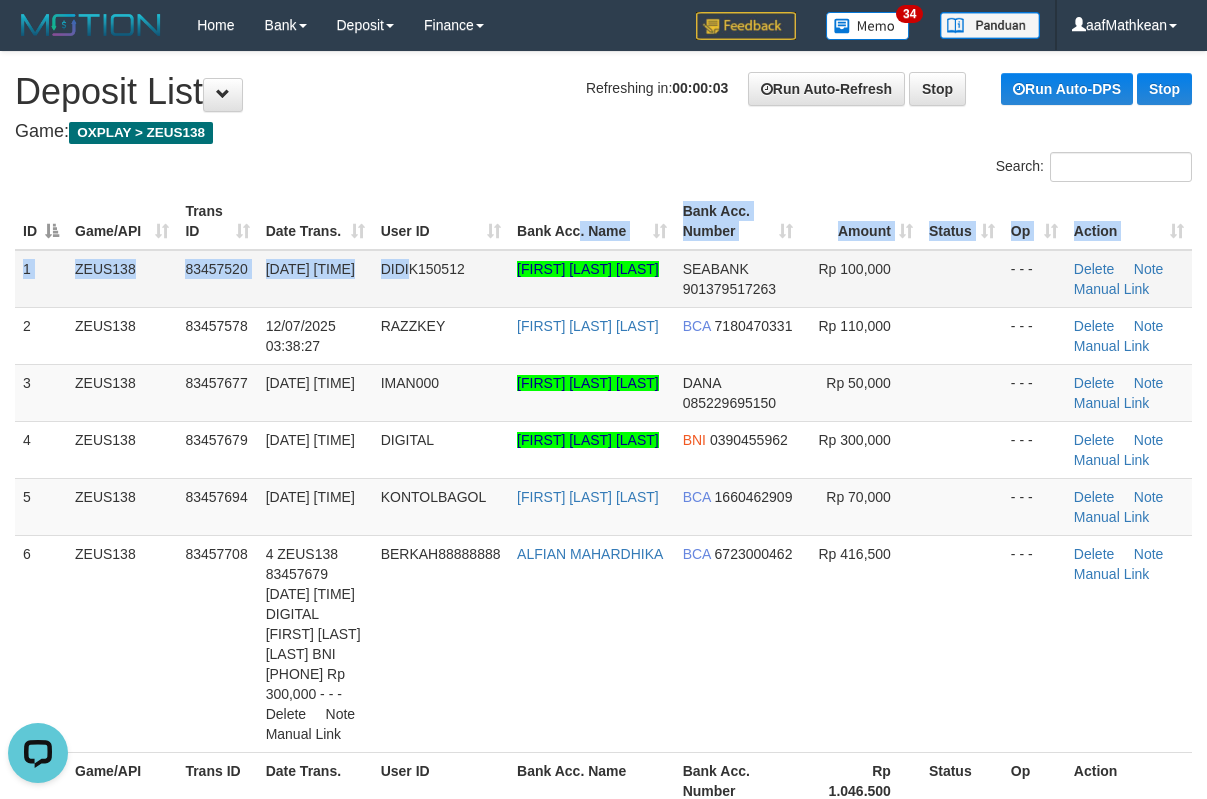 click on "1
ZEUS138
83457520
12/07/2025 03:35:34
DIDIK150512
YASINTA INDAH WIDYANINGSIH
SEABANK
901379517263
Rp 100,000
- - -
Delete
Note
Manual Link" at bounding box center [603, 279] 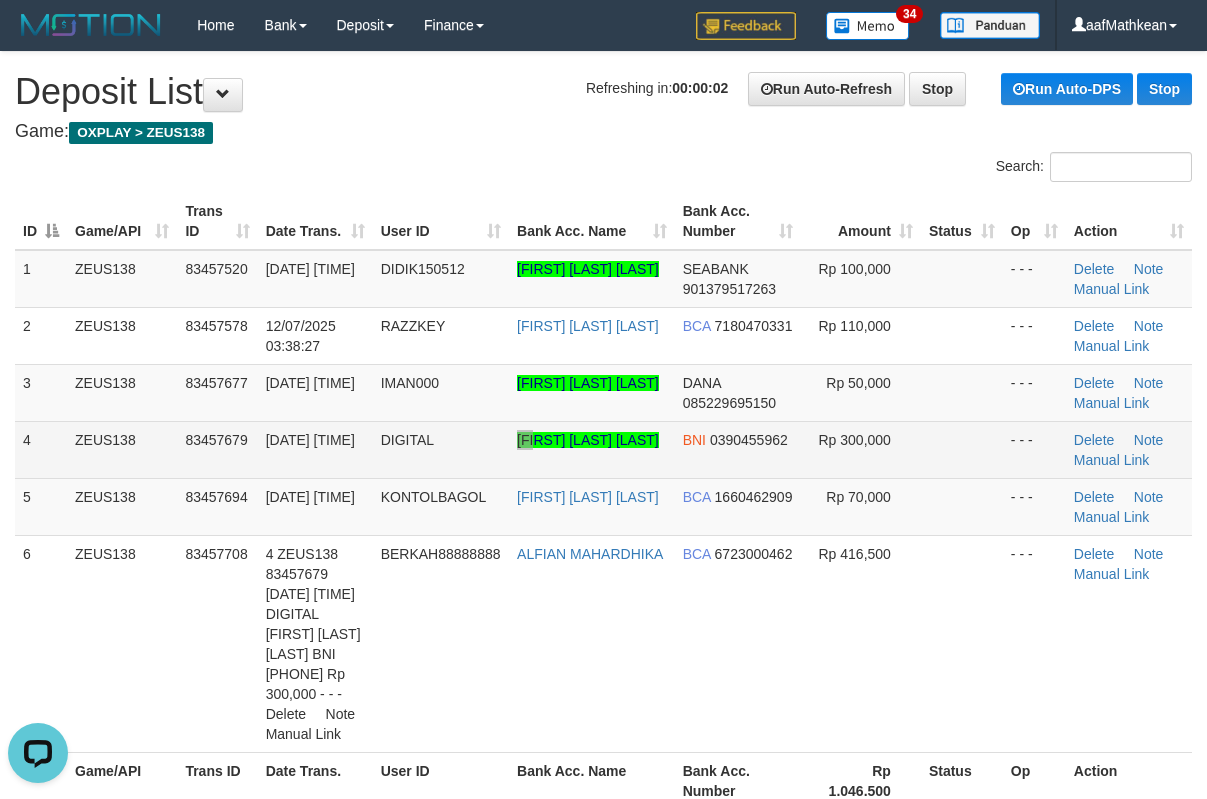 drag, startPoint x: 528, startPoint y: 432, endPoint x: 442, endPoint y: 455, distance: 89.02247 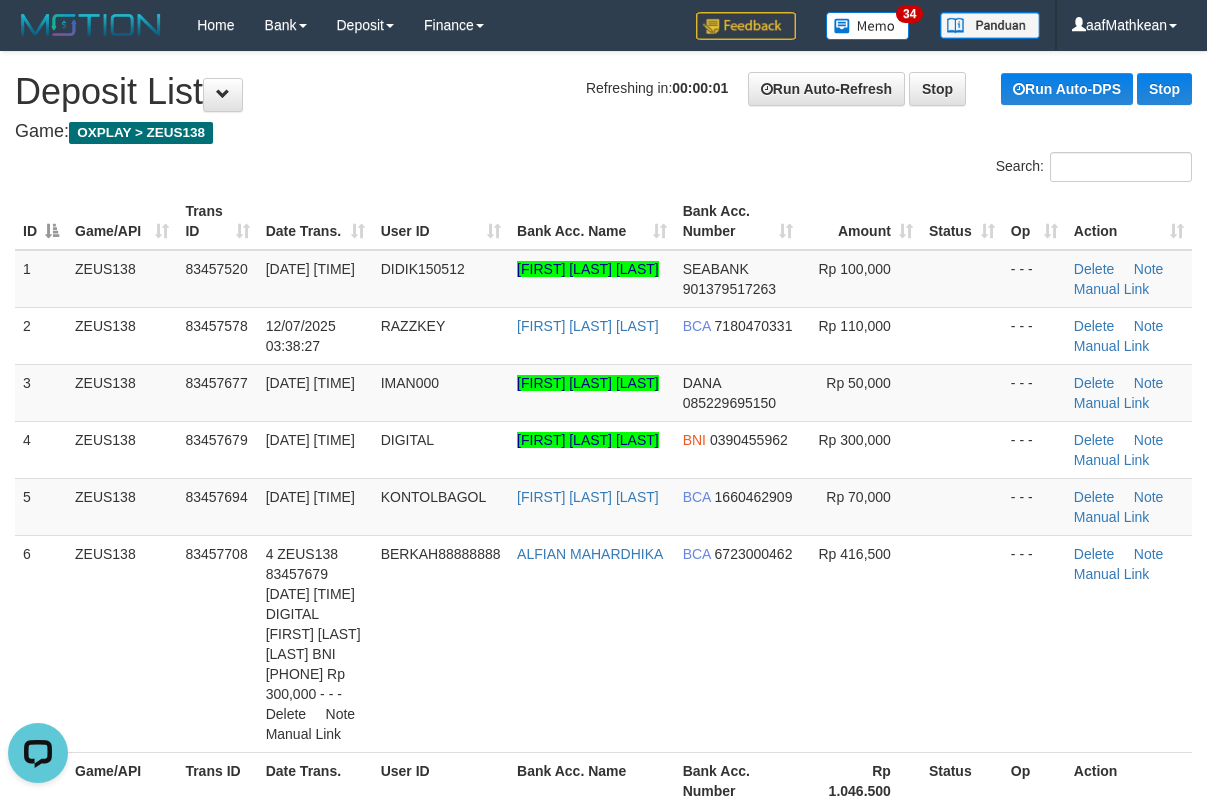 click on "**********" at bounding box center [603, 1321] 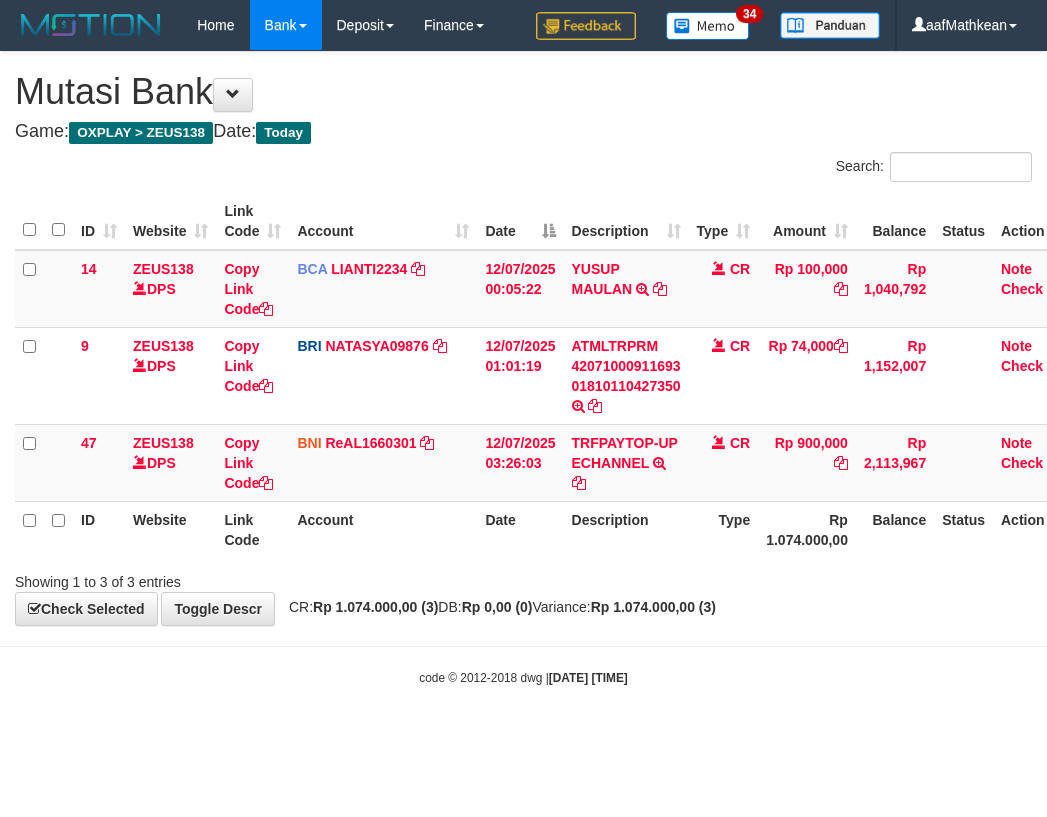 scroll, scrollTop: 0, scrollLeft: 27, axis: horizontal 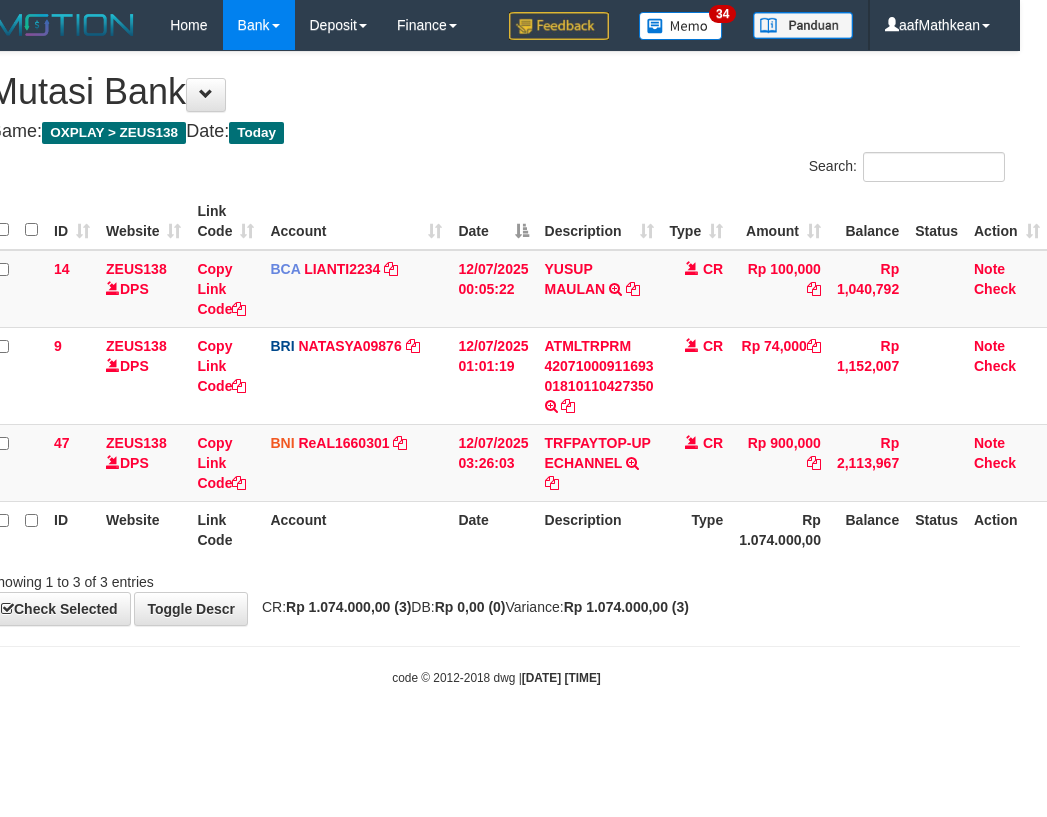 click on "ID Website Link Code Account Date Description Type Amount Balance Status Action
14
ZEUS138    DPS
Copy Link Code
BCA
LIANTI2234
DPS
YULIANTI
mutasi_20250712_4646 | 14
mutasi_20250712_4646 | 14
12/07/2025 00:05:22
YUSUP MAULAN         TRSF E-BANKING CR 1207/FTSCY/WS95051
100000.002025071262819090 TRFDN-YUSUP MAULANESPAY DEBIT INDONE
CR
Rp 100,000
Rp 1,040,792
Note
Check
9
ZEUS138    DPS
Copy Link Code
BRI
NATASYA09876
DPS" at bounding box center (518, 375) 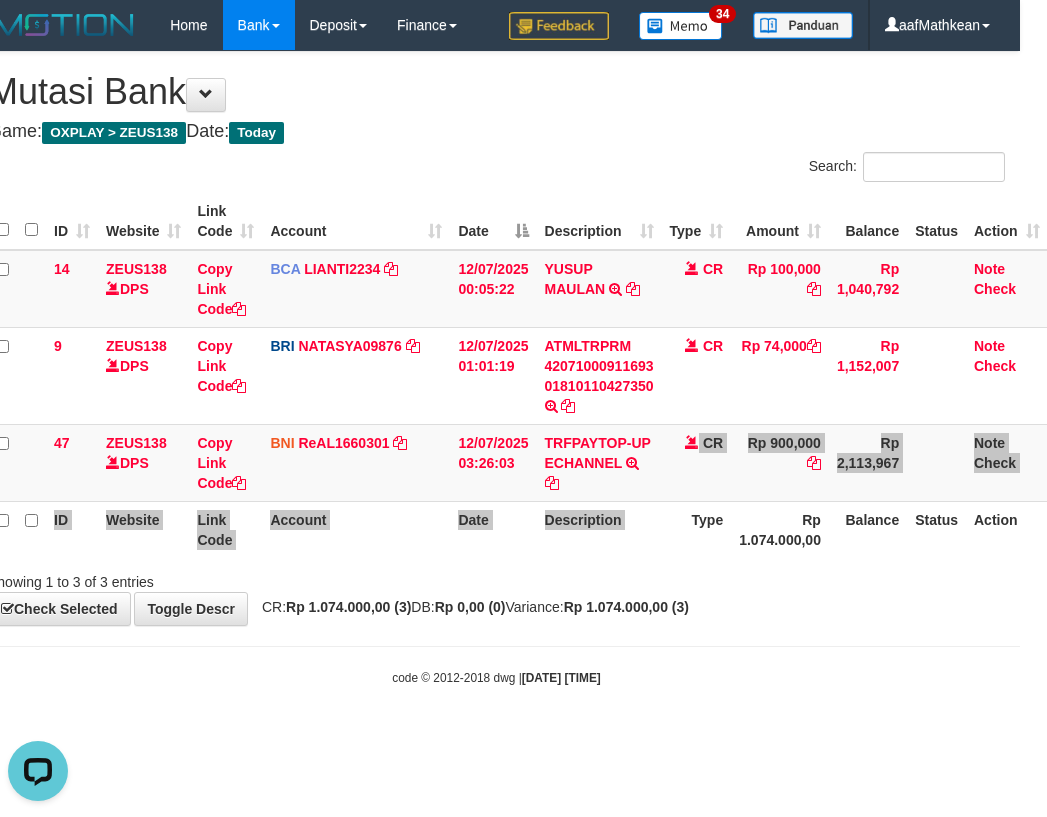 scroll, scrollTop: 0, scrollLeft: 0, axis: both 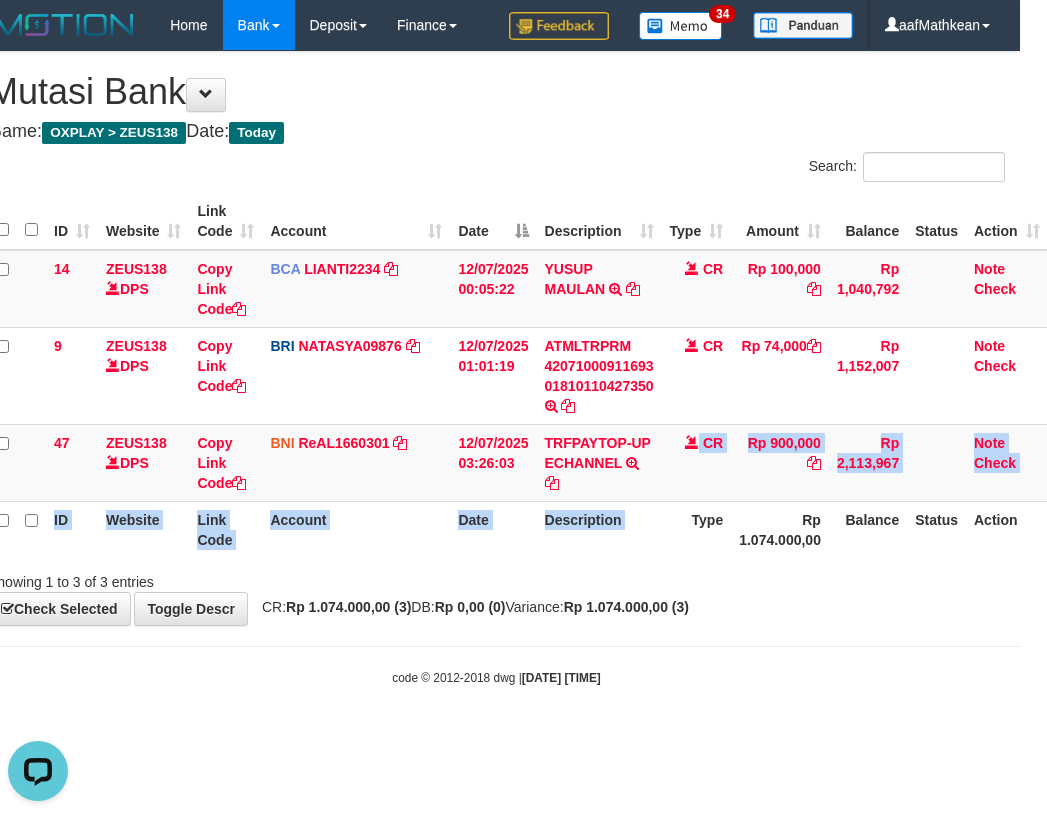 drag, startPoint x: 535, startPoint y: 126, endPoint x: 462, endPoint y: 512, distance: 392.8422 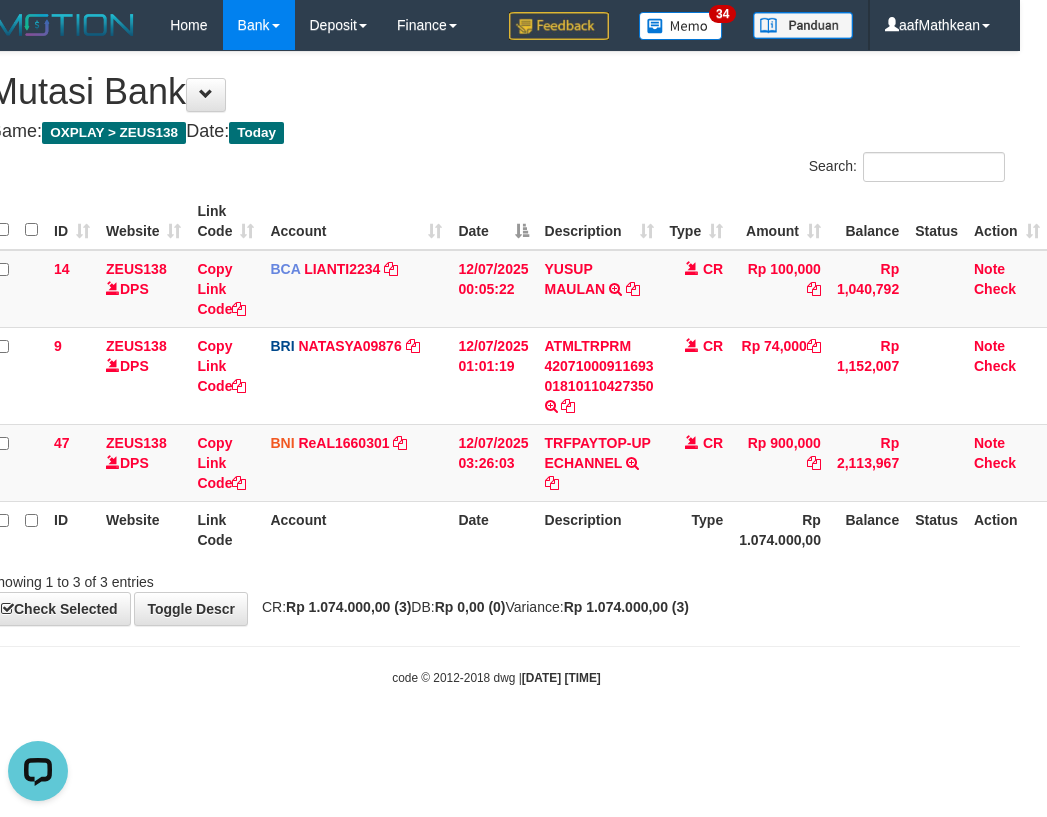 drag, startPoint x: 488, startPoint y: 720, endPoint x: 495, endPoint y: 711, distance: 11.401754 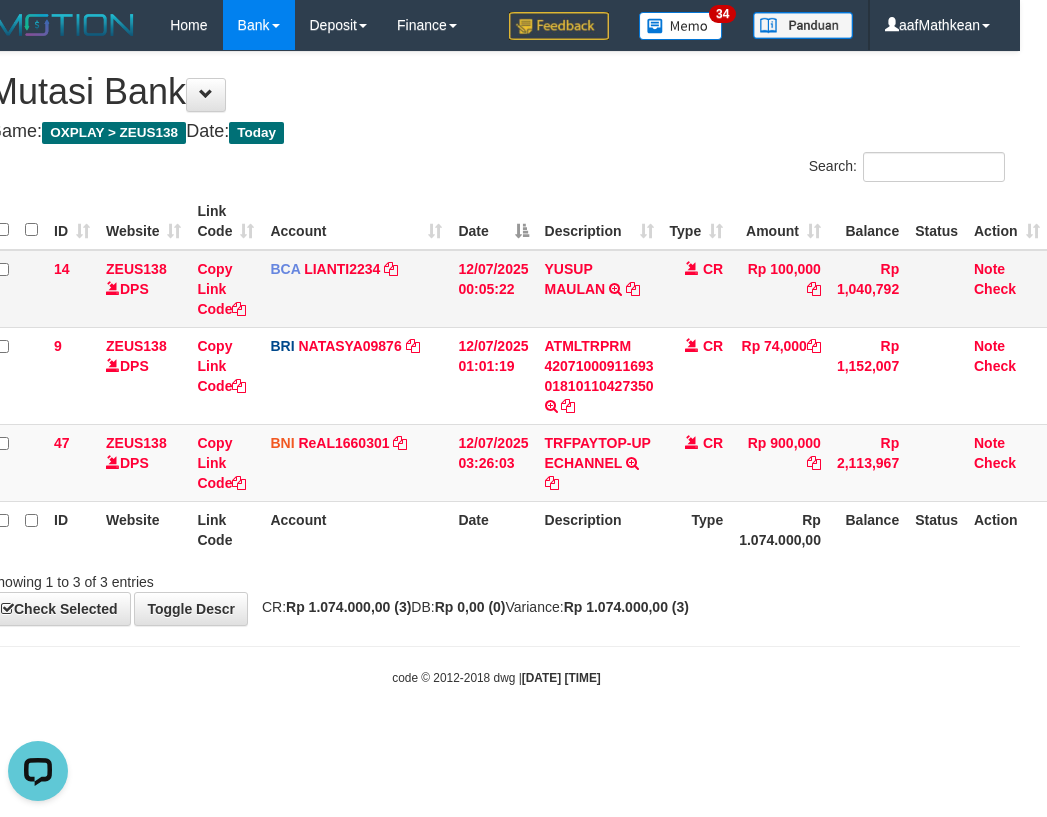 click on "**********" at bounding box center [496, 338] 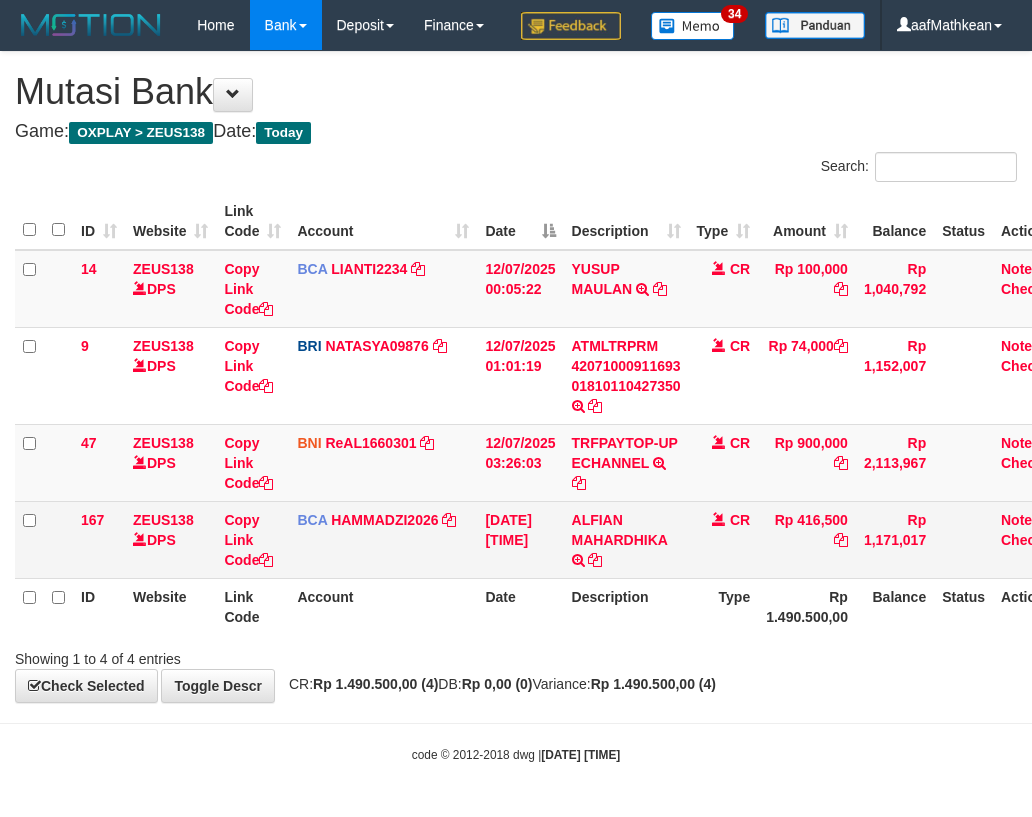 scroll, scrollTop: 0, scrollLeft: 27, axis: horizontal 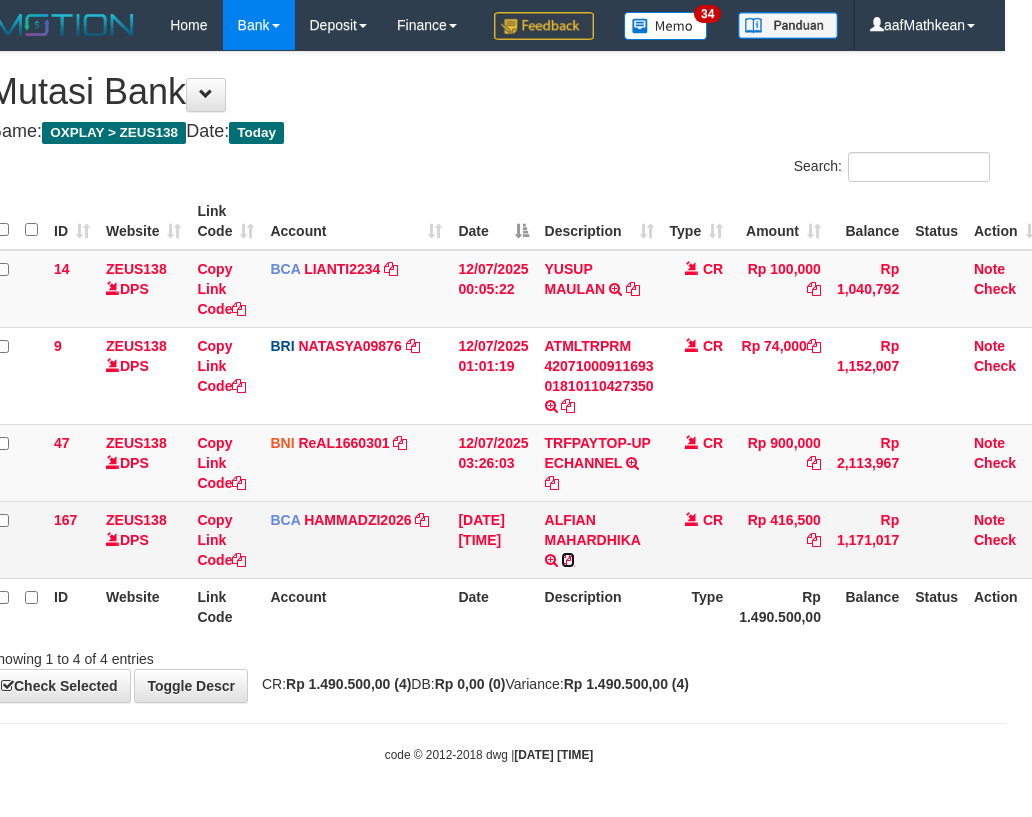 click at bounding box center (568, 560) 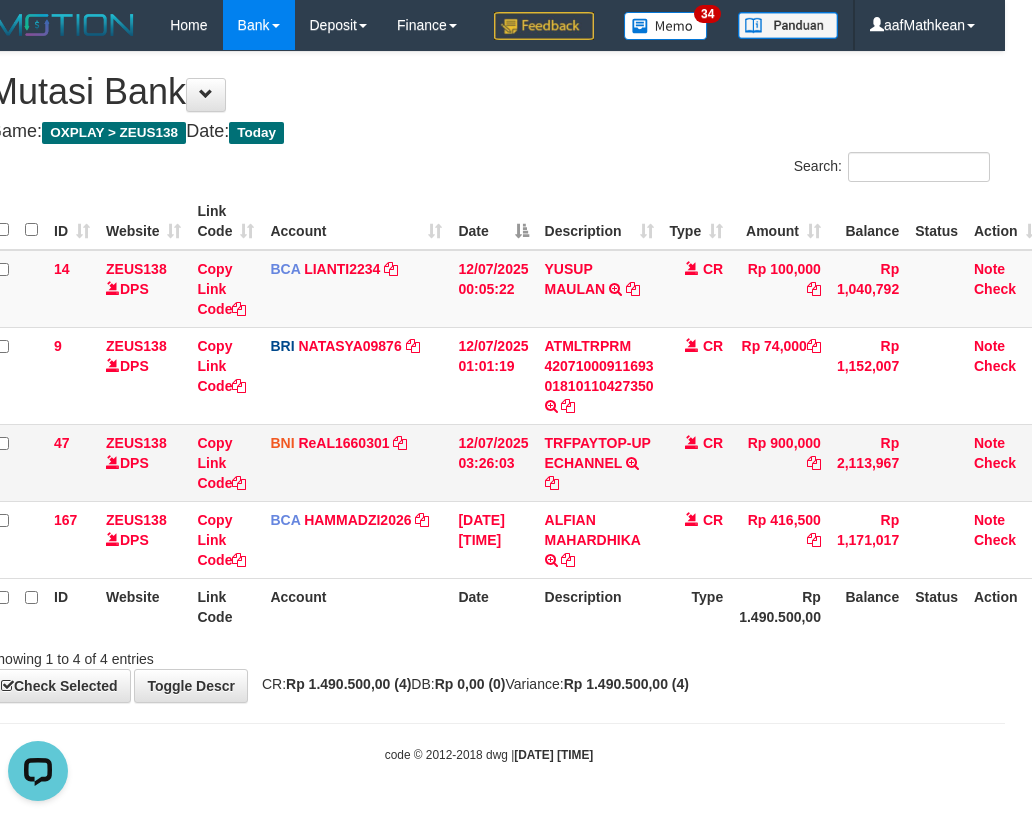 scroll, scrollTop: 0, scrollLeft: 0, axis: both 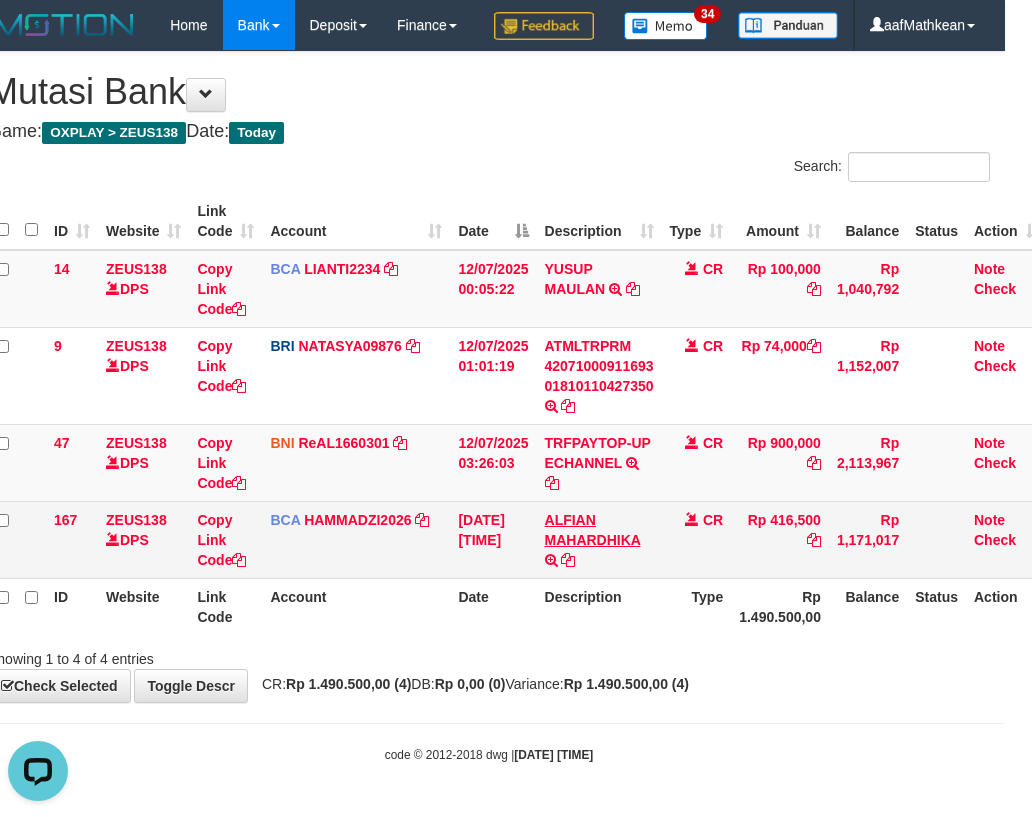 click on "14
ZEUS138    DPS
Copy Link Code
BCA
LIANTI2234
DPS
YULIANTI
mutasi_20250712_4646 | 14
mutasi_20250712_4646 | 14
12/07/2025 00:05:22
YUSUP MAULAN         TRSF E-BANKING CR 1207/FTSCY/WS95051
100000.002025071262819090 TRFDN-YUSUP MAULANESPAY DEBIT INDONE
CR
Rp 100,000
Rp 1,040,792
Note
Check
9
ZEUS138    DPS
Copy Link Code
BRI
NATASYA09876
DPS
SITI NURLITA SAPITRI
mutasi_20250712_3126 | 9" at bounding box center [518, 414] 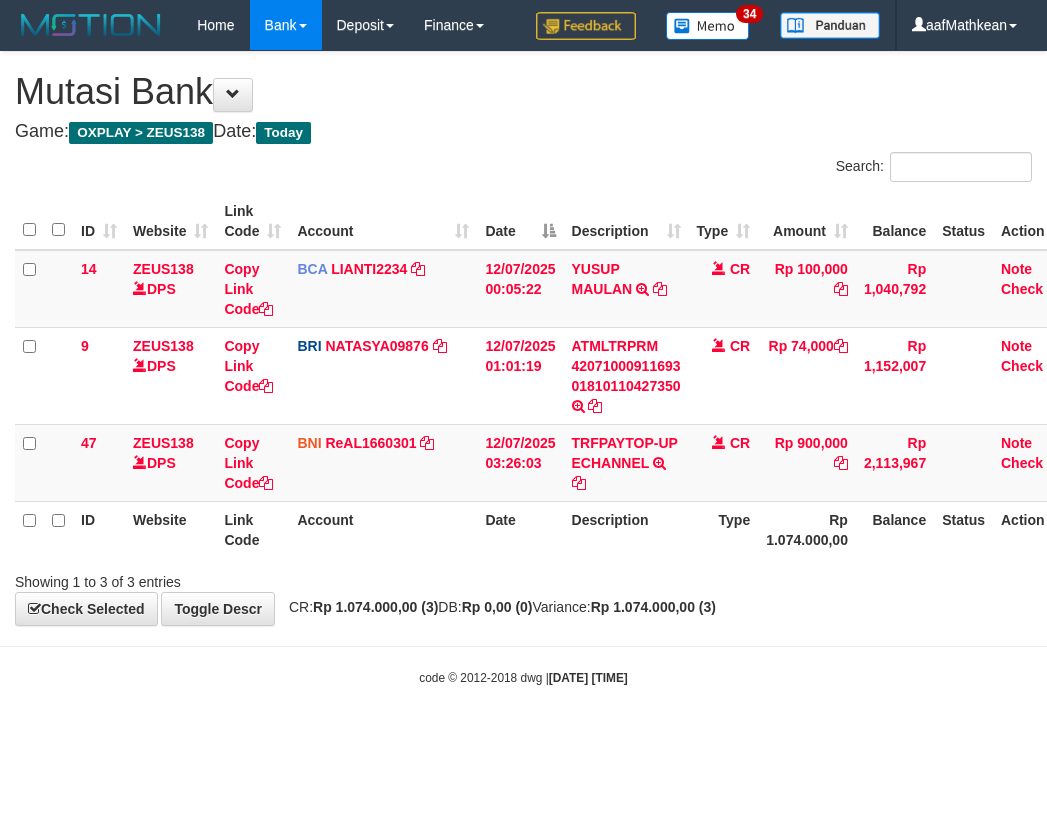 scroll, scrollTop: 0, scrollLeft: 27, axis: horizontal 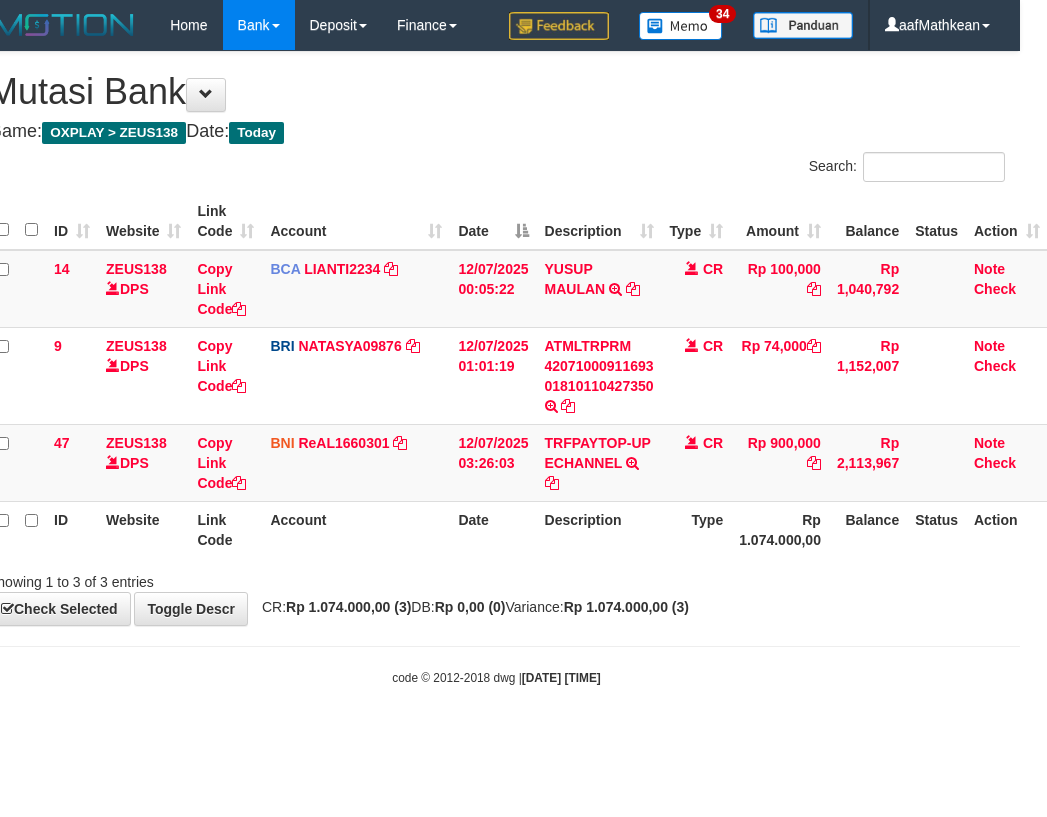 click on "Showing 1 to 3 of 3 entries" at bounding box center (496, 578) 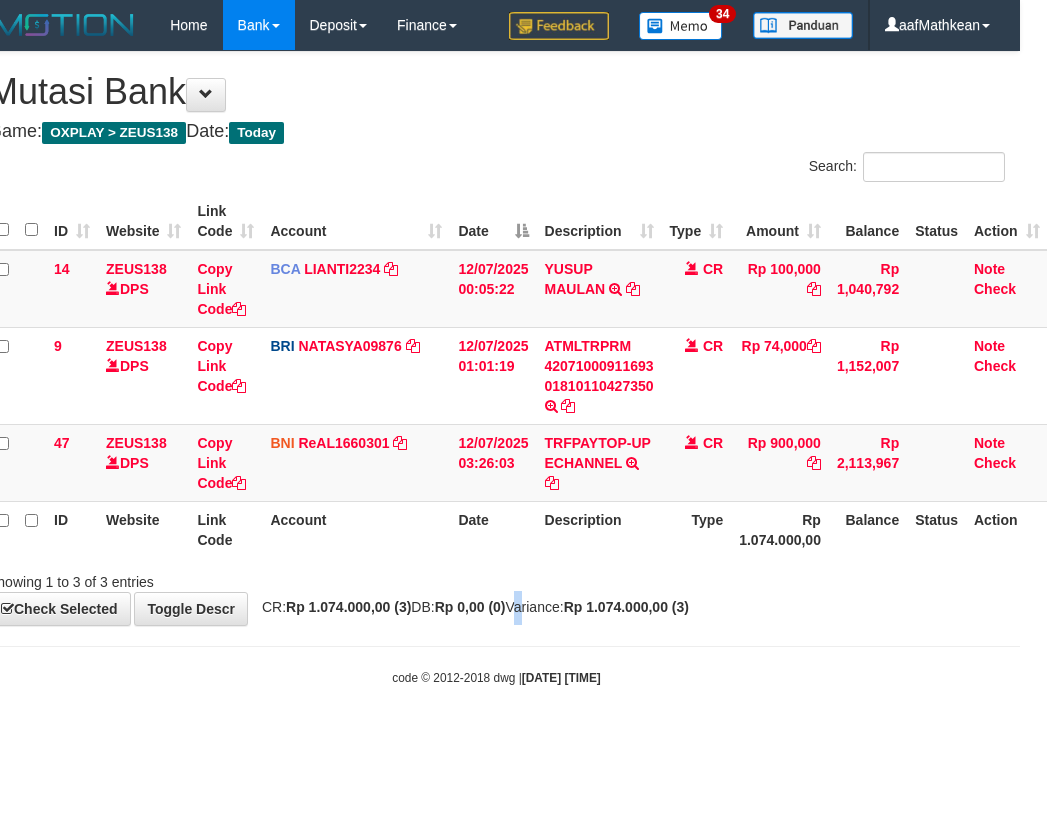 drag, startPoint x: 543, startPoint y: 621, endPoint x: 523, endPoint y: 634, distance: 23.853722 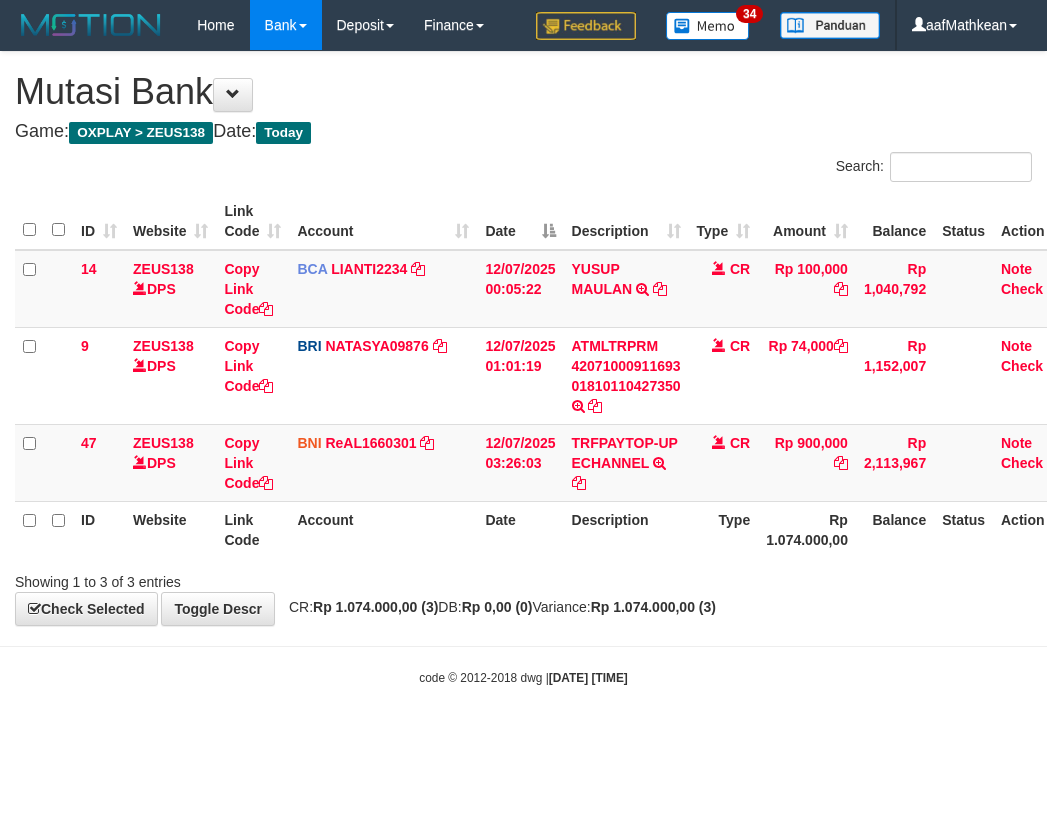 scroll, scrollTop: 0, scrollLeft: 27, axis: horizontal 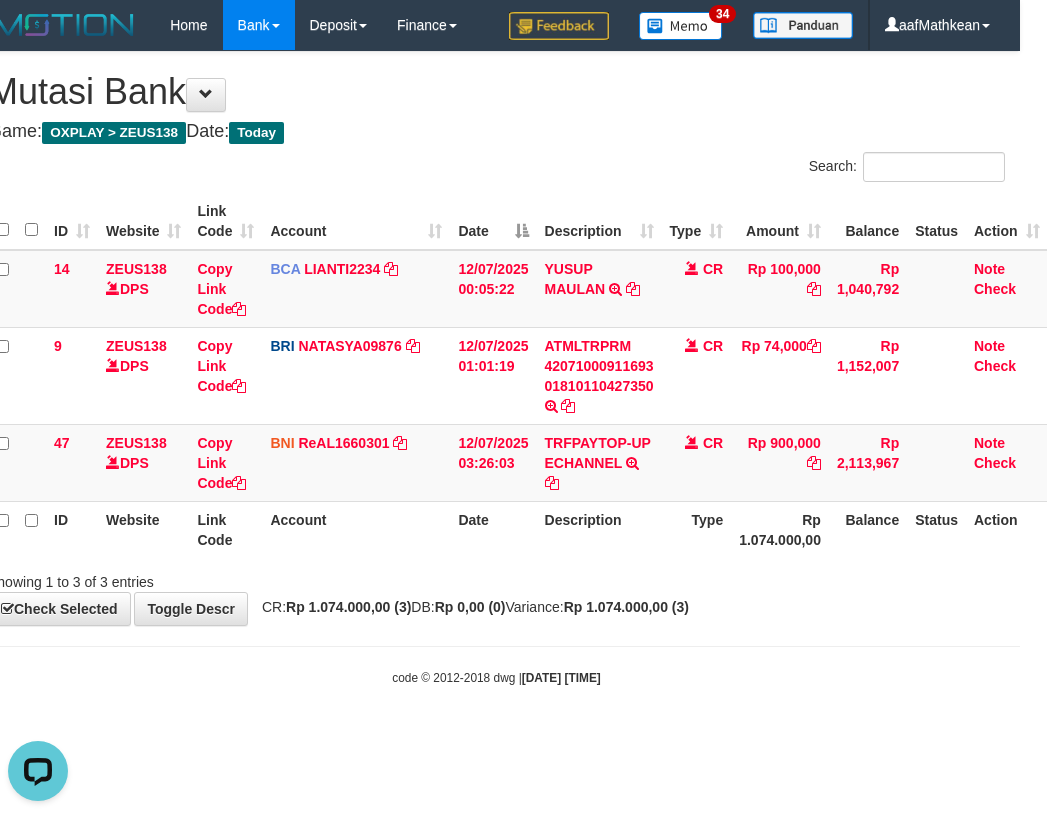 click on "Toggle navigation
Home
Bank
Account List
Load
By Website
Group
[OXPLAY]													ZEUS138
By Load Group (DPS)" at bounding box center (496, 368) 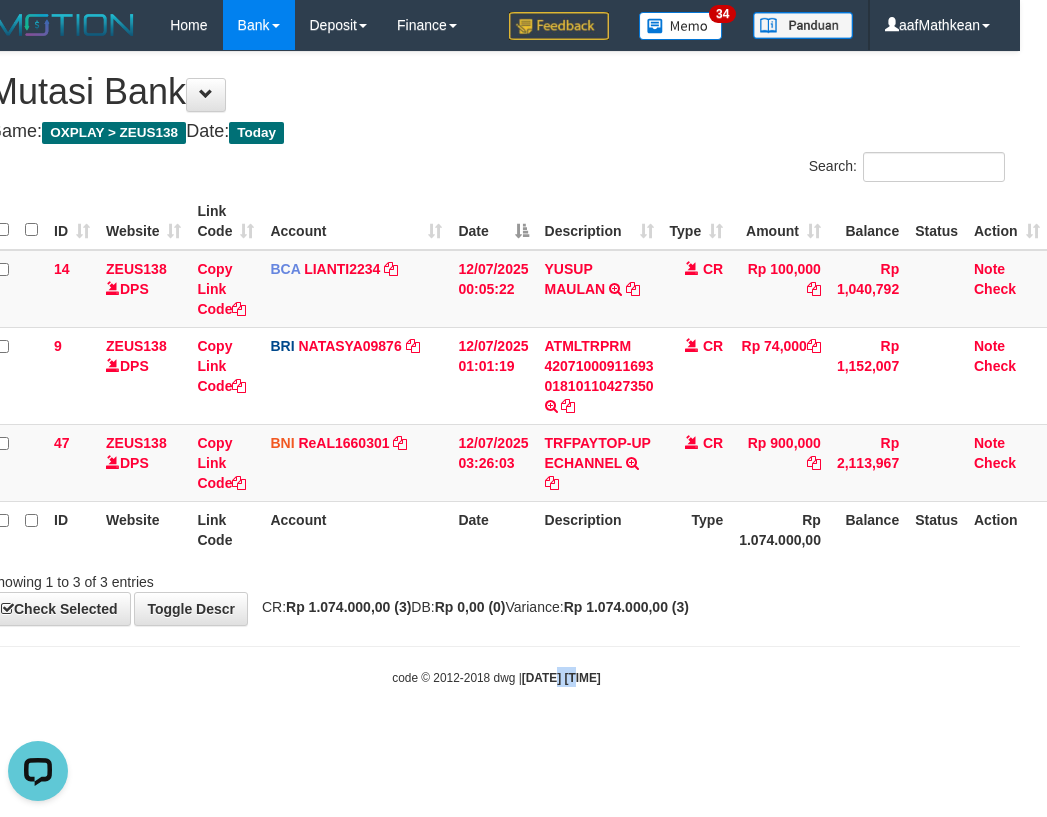 drag, startPoint x: 566, startPoint y: 697, endPoint x: 717, endPoint y: 677, distance: 152.31874 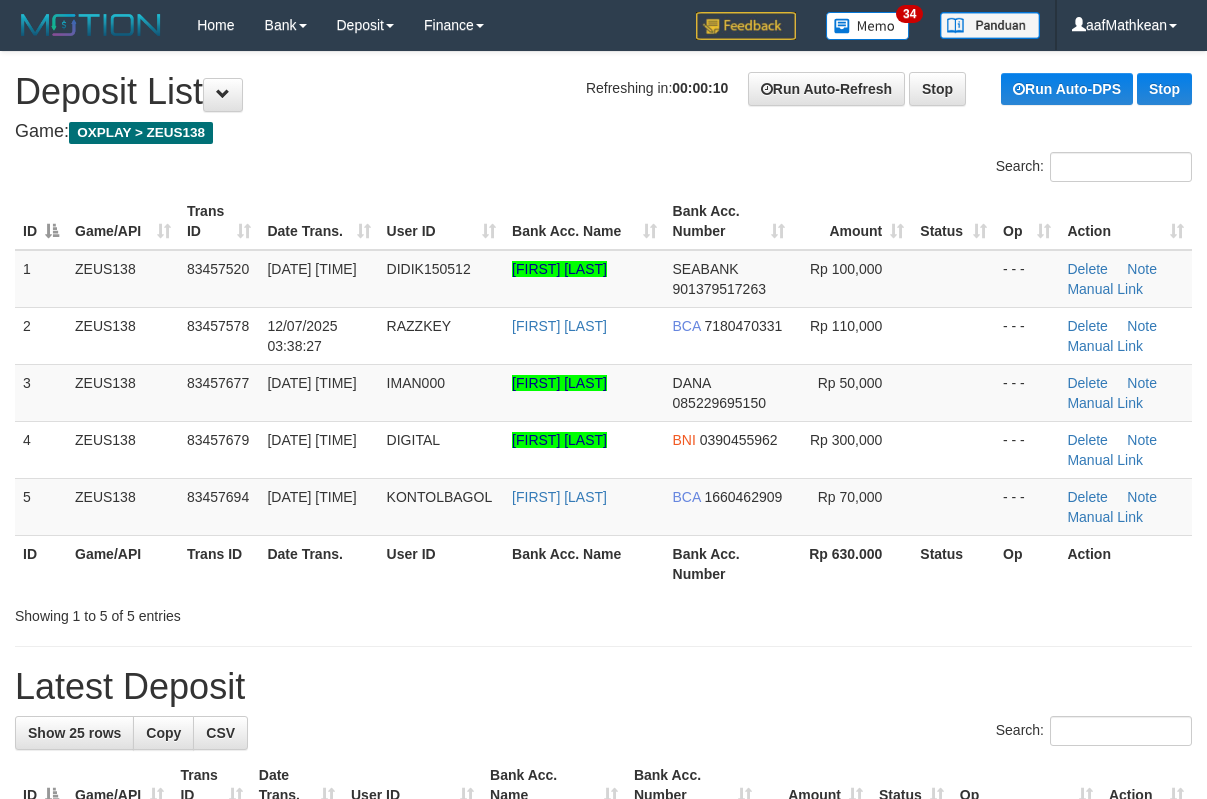 scroll, scrollTop: 0, scrollLeft: 0, axis: both 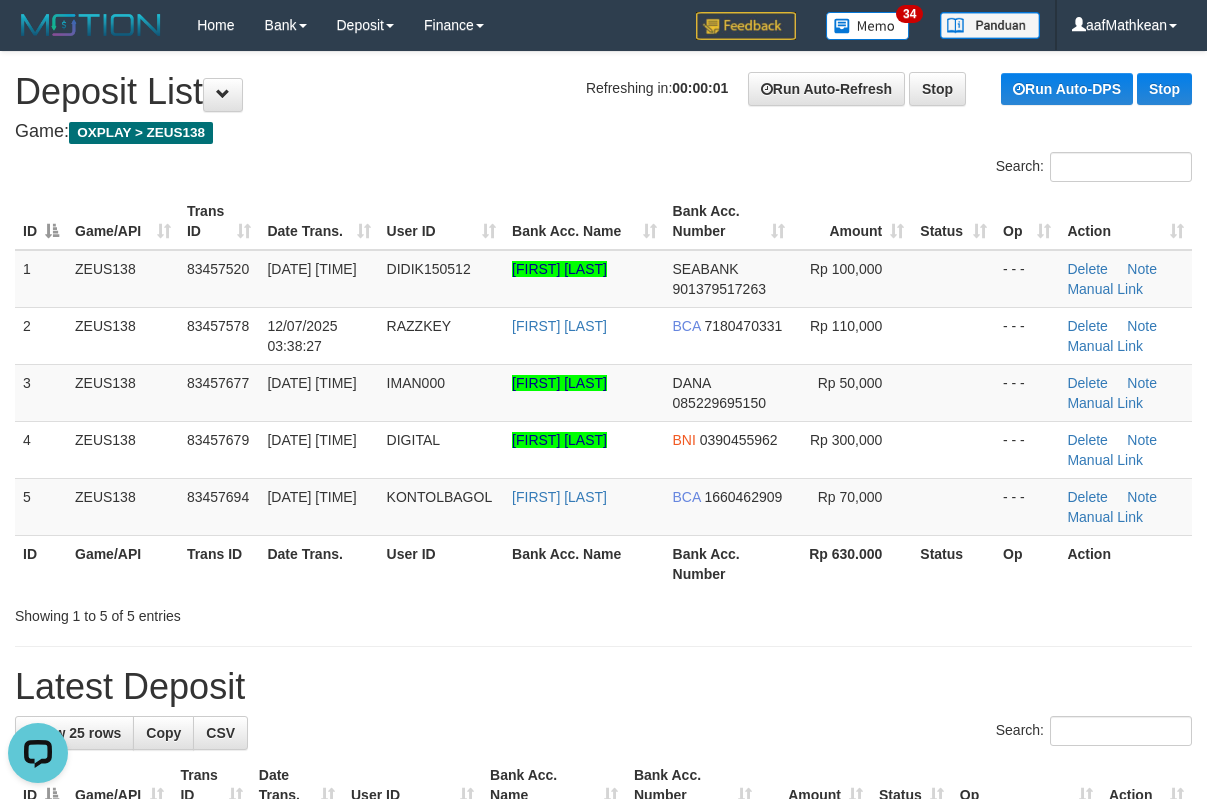 click on "**********" at bounding box center [603, 1212] 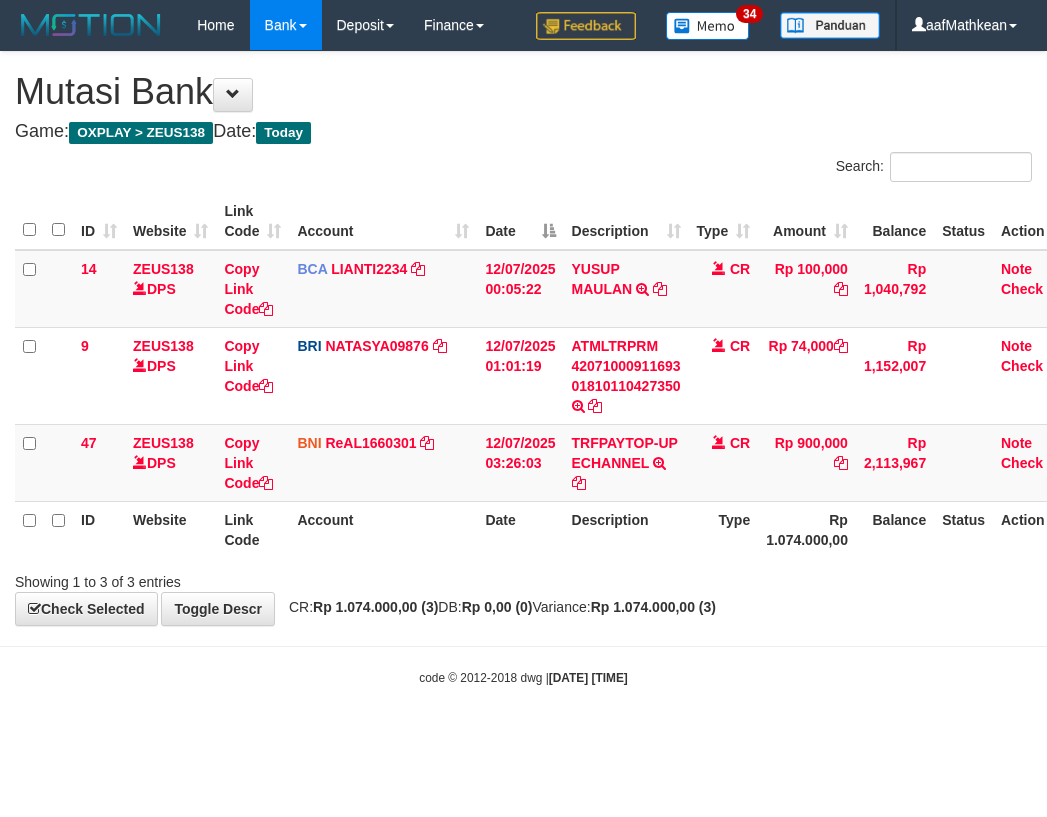 scroll, scrollTop: 0, scrollLeft: 27, axis: horizontal 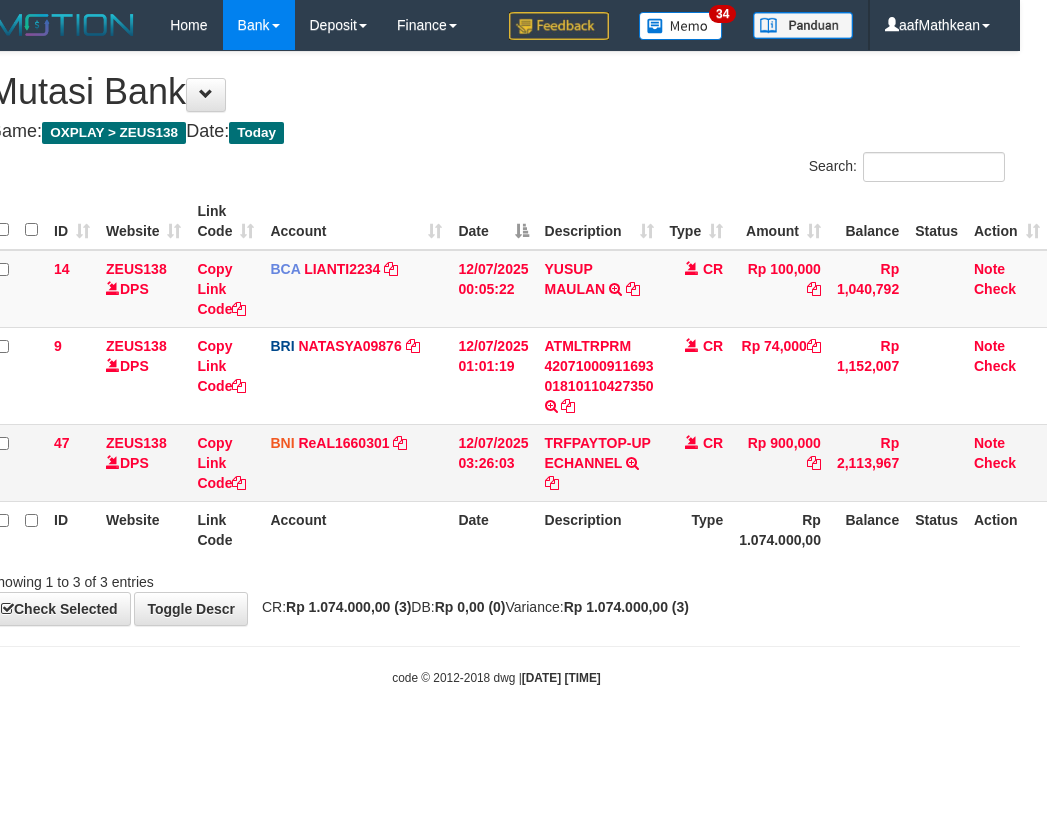 drag, startPoint x: 732, startPoint y: 439, endPoint x: 637, endPoint y: 494, distance: 109.77249 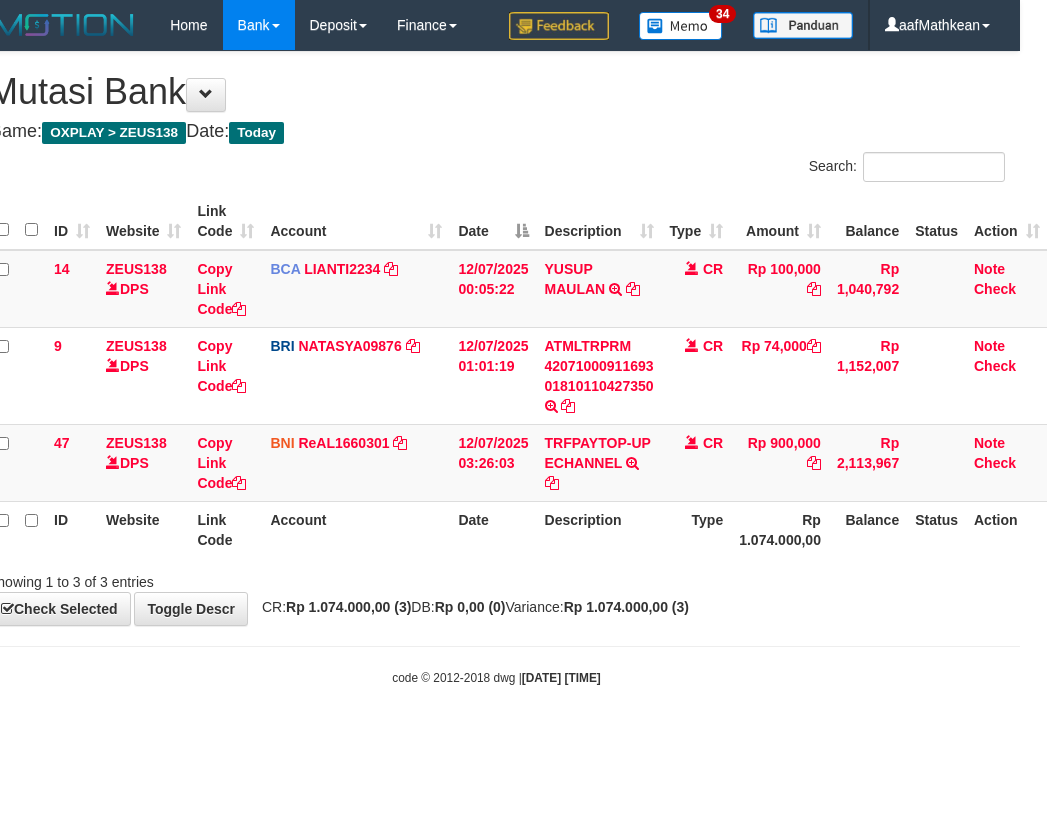 click on "Toggle navigation
Home
Bank
Account List
Load
By Website
Group
[OXPLAY]													ZEUS138
By Load Group (DPS)" at bounding box center (496, 368) 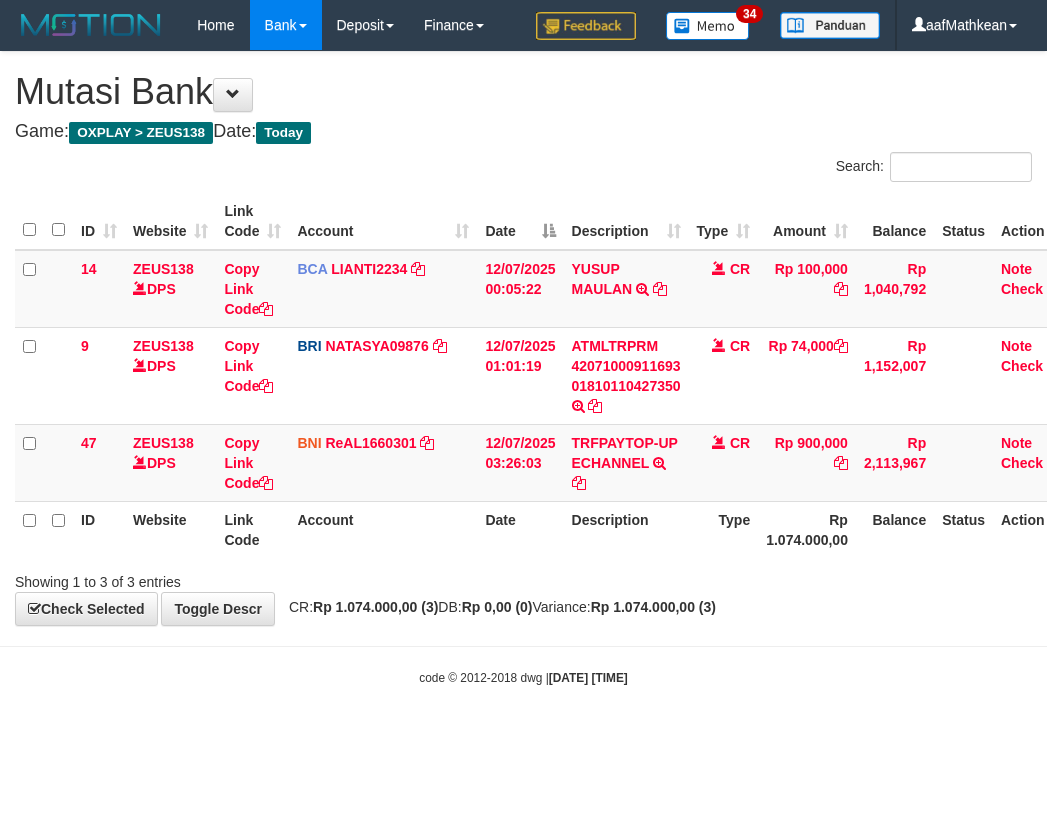scroll, scrollTop: 0, scrollLeft: 27, axis: horizontal 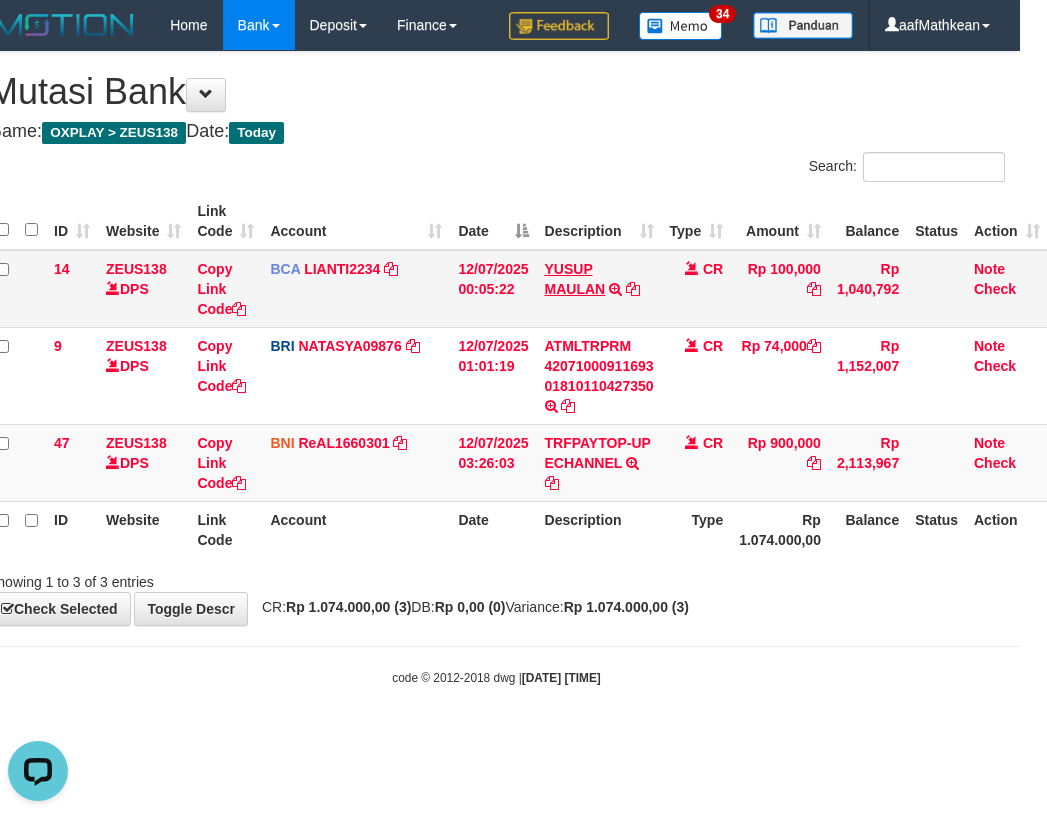 drag, startPoint x: 539, startPoint y: 169, endPoint x: 581, endPoint y: 262, distance: 102.044106 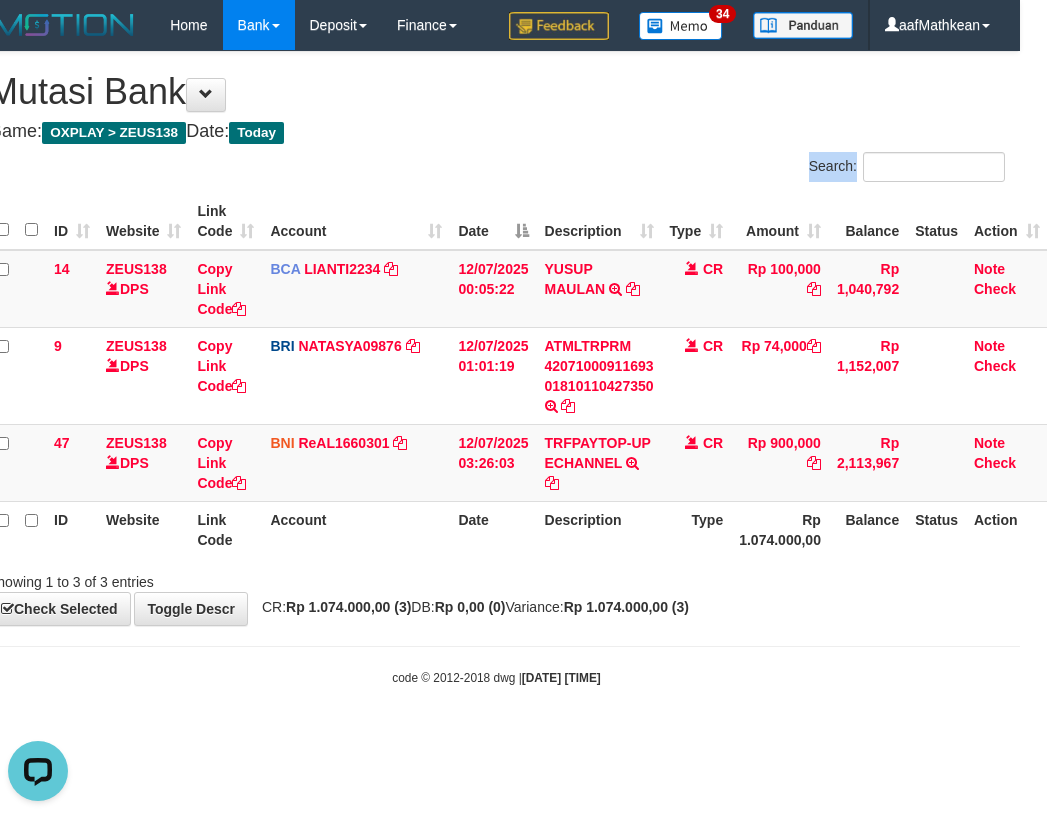 click on "Date" at bounding box center [493, 529] 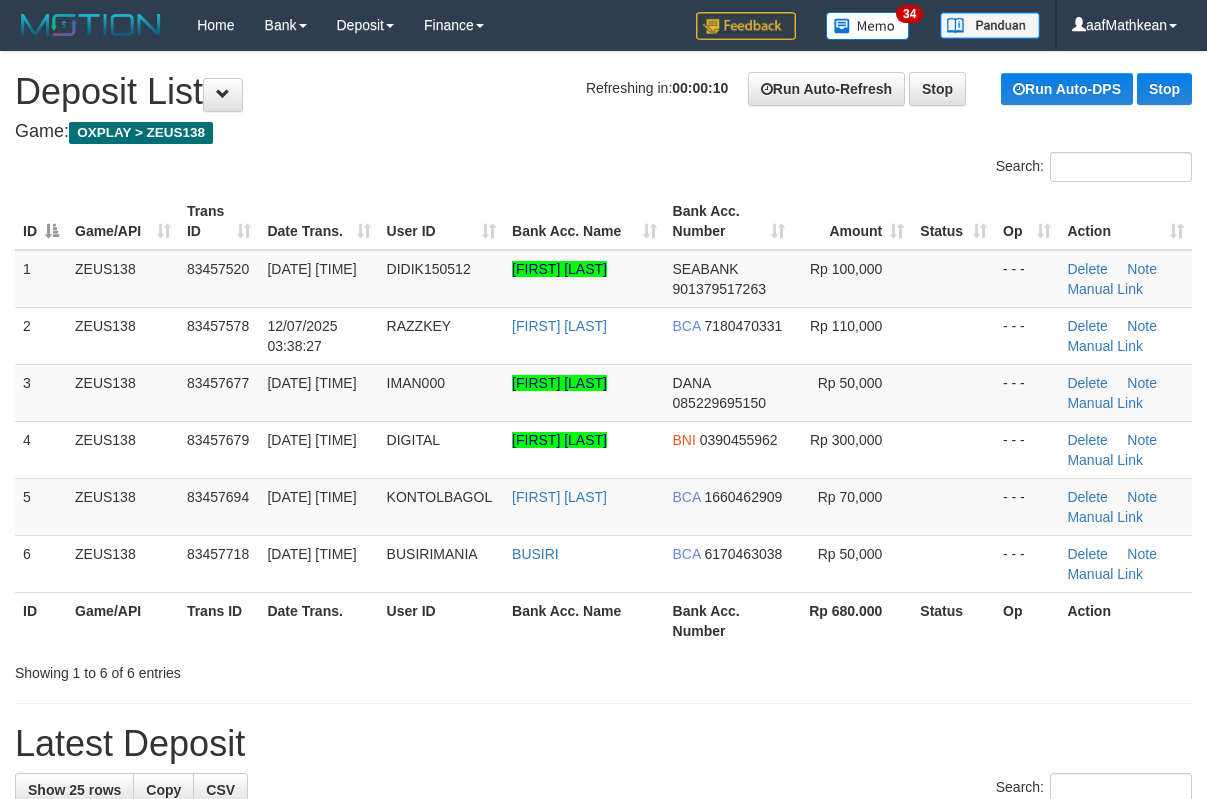 scroll, scrollTop: 0, scrollLeft: 0, axis: both 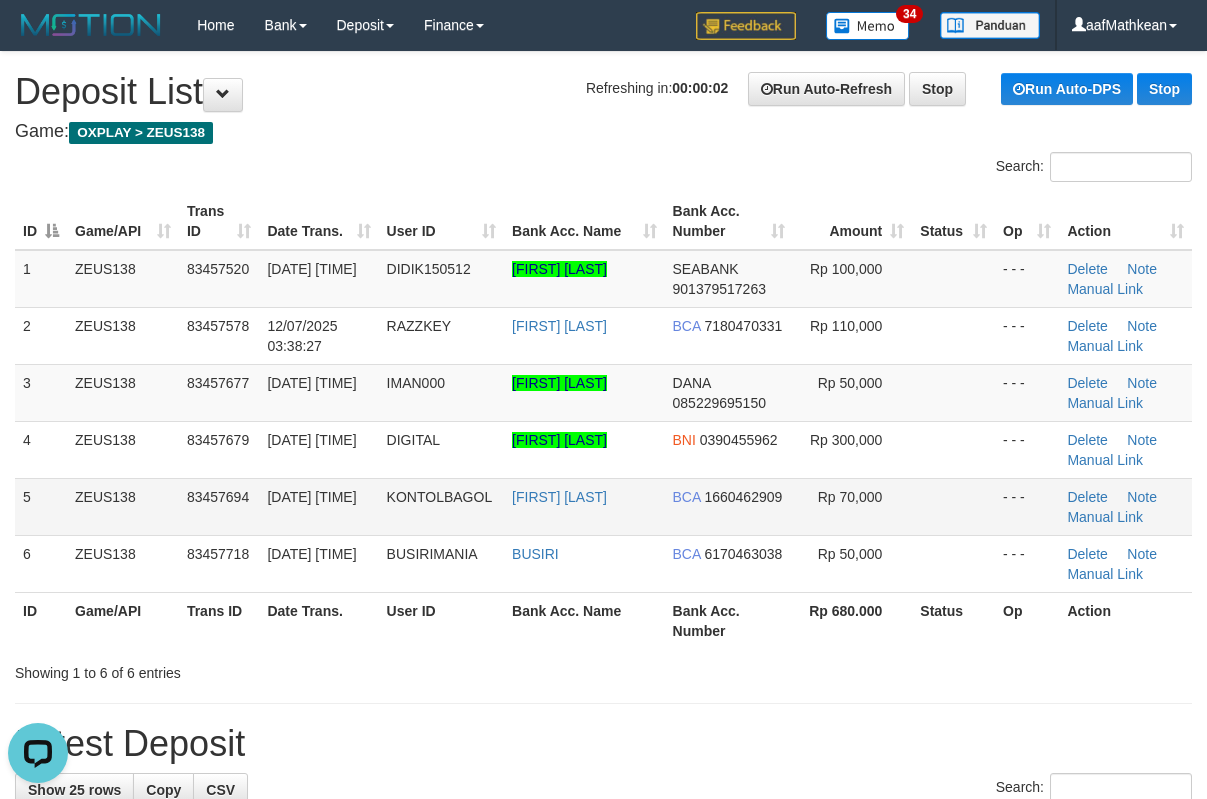 drag, startPoint x: 598, startPoint y: 231, endPoint x: 321, endPoint y: 295, distance: 284.2974 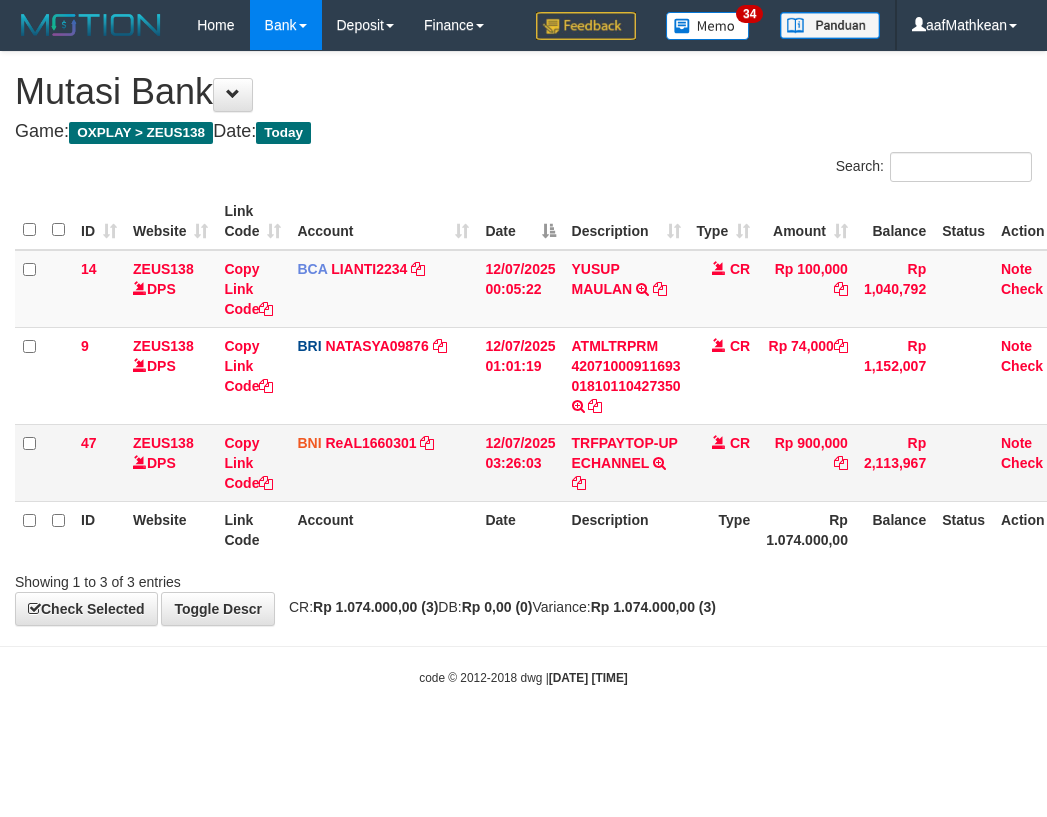 click on "Date" at bounding box center [520, 529] 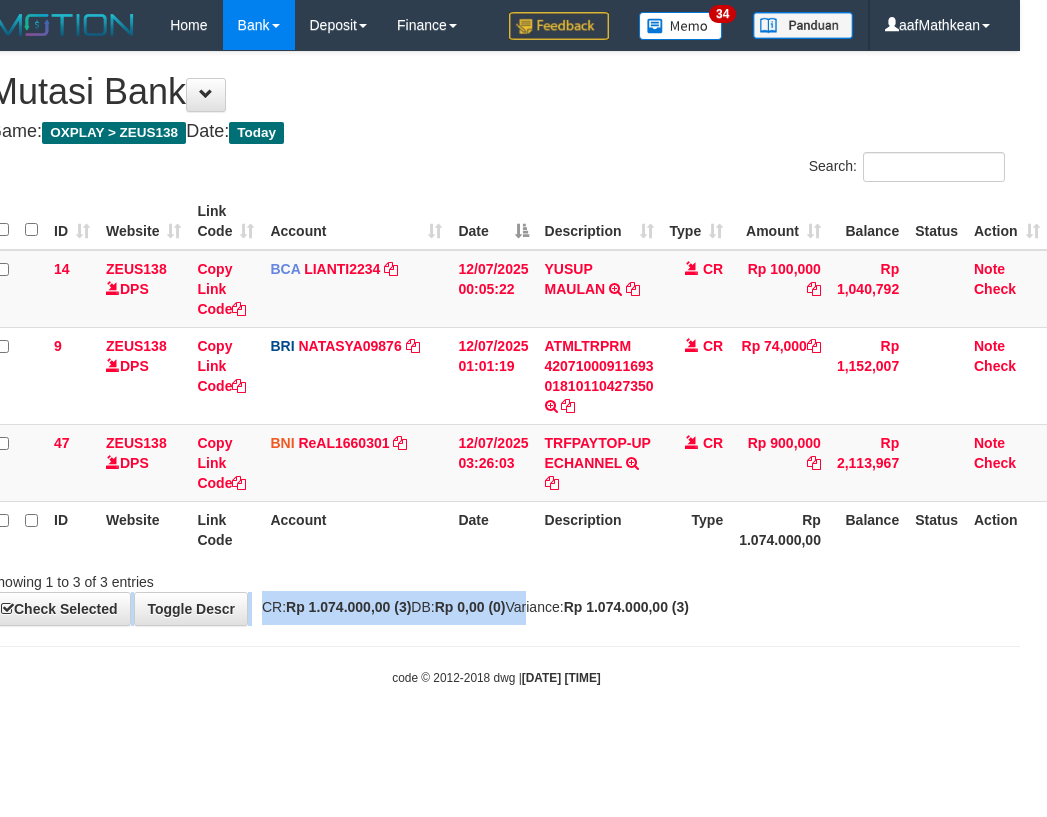 click on "Toggle navigation
Home
Bank
Account List
Load
By Website
Group
[OXPLAY]													ZEUS138
By Load Group (DPS)" at bounding box center (496, 368) 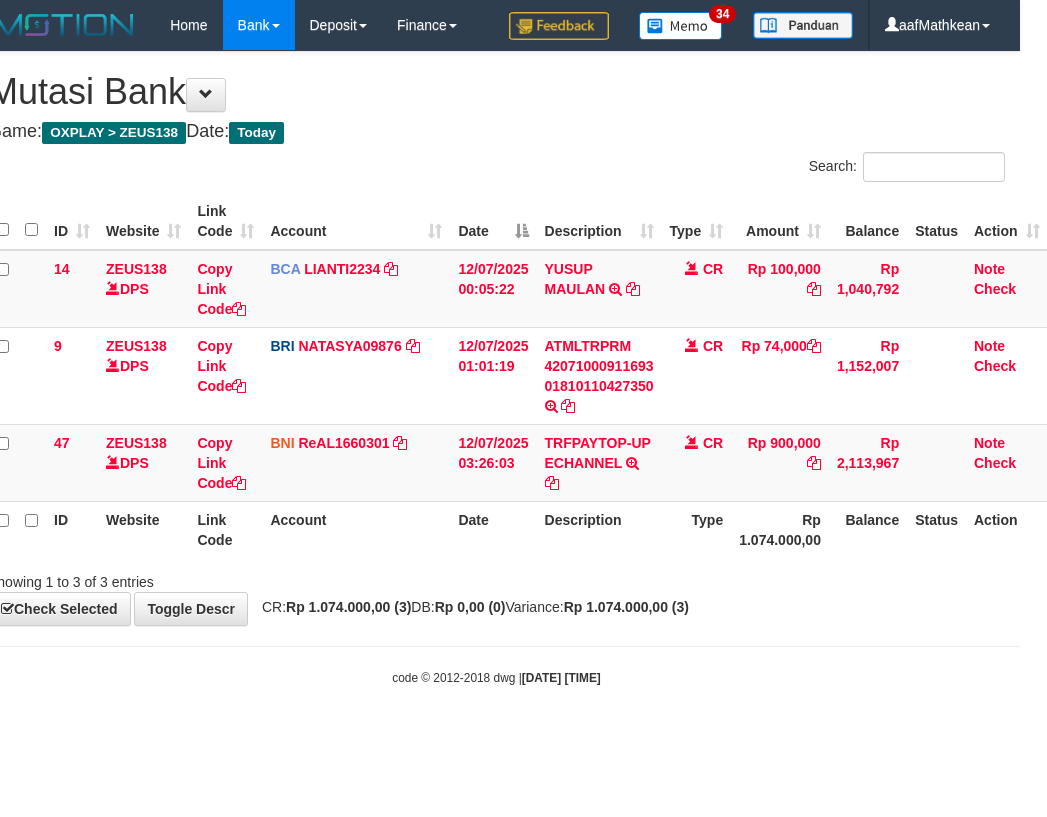 click on "code © 2012-2018 dwg |  2025/07/12 03:44:41" at bounding box center [496, 677] 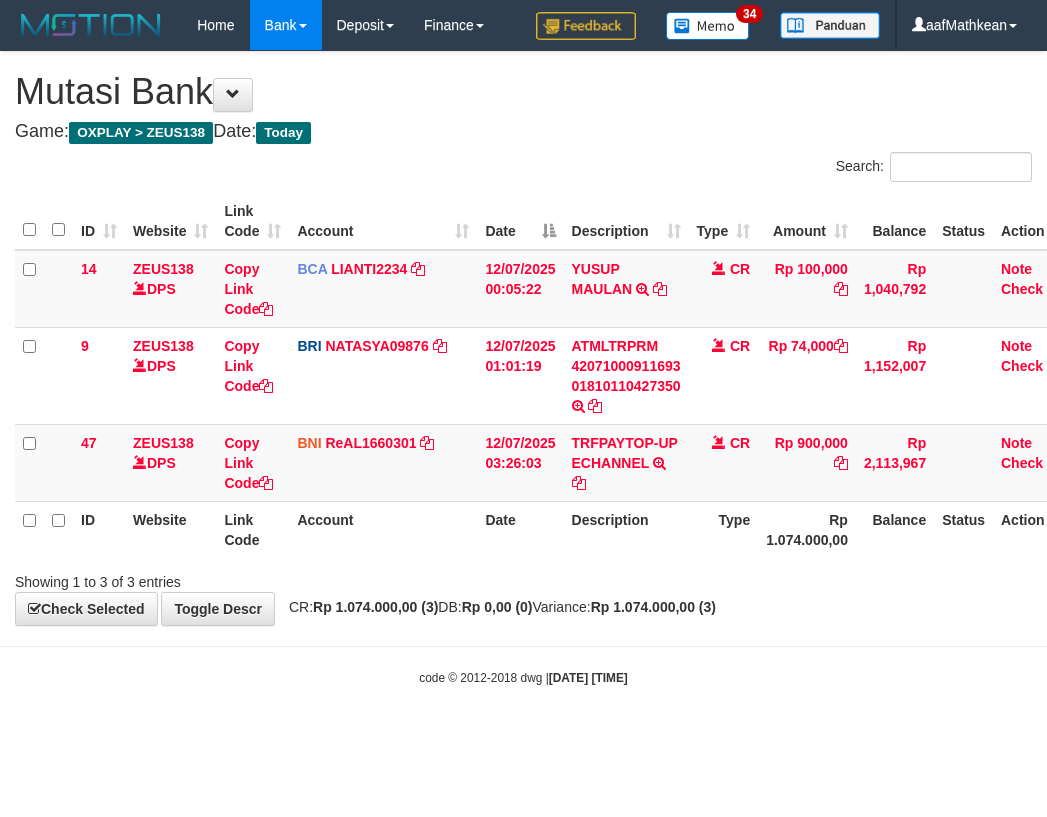 scroll, scrollTop: 0, scrollLeft: 27, axis: horizontal 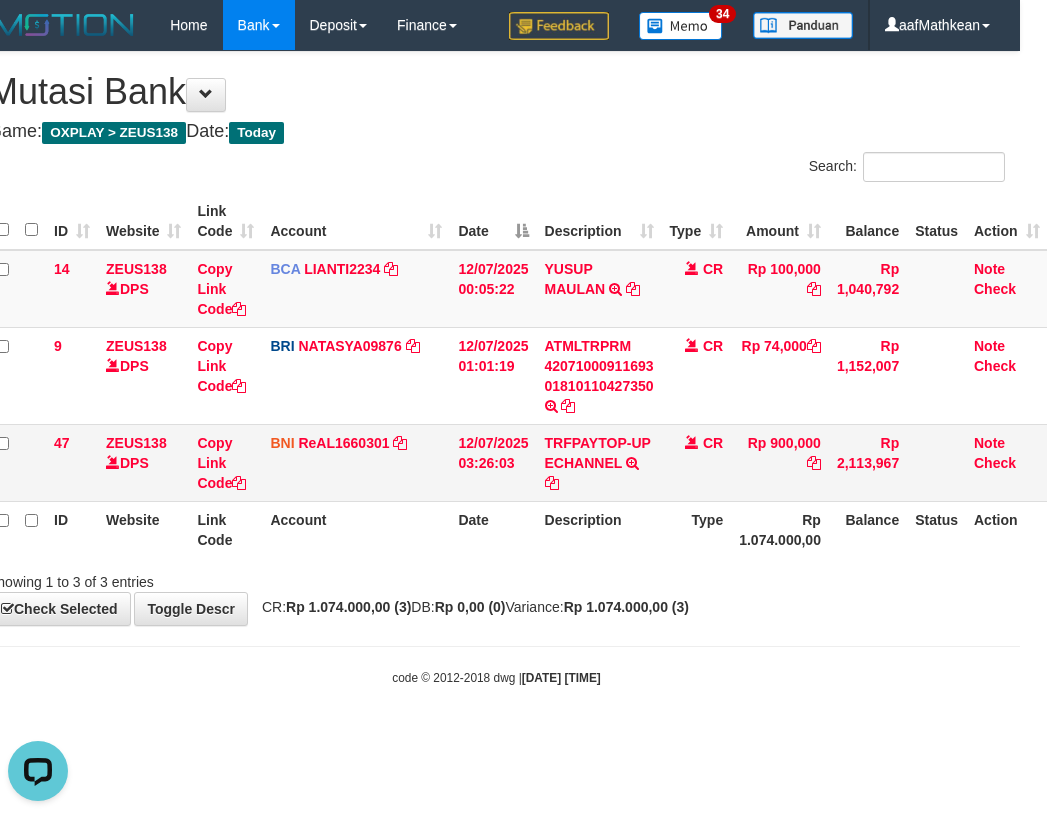 drag, startPoint x: 499, startPoint y: 217, endPoint x: 497, endPoint y: 295, distance: 78.025635 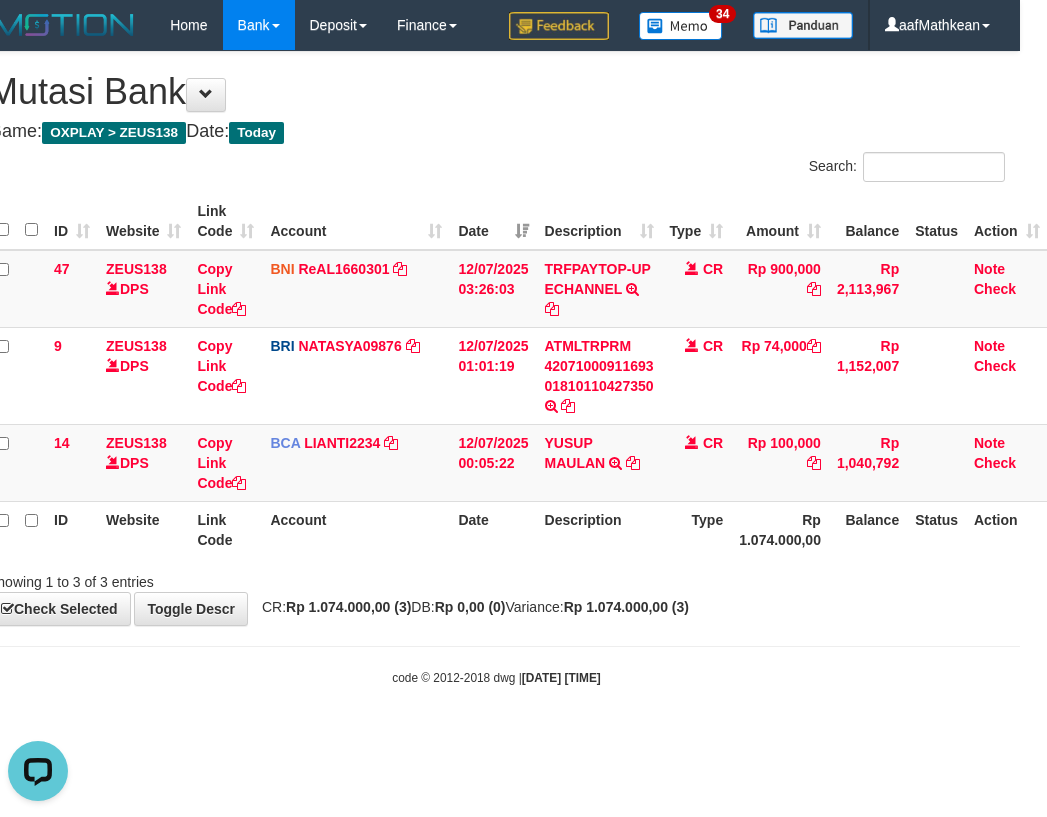 drag, startPoint x: 470, startPoint y: 624, endPoint x: 508, endPoint y: 605, distance: 42.48529 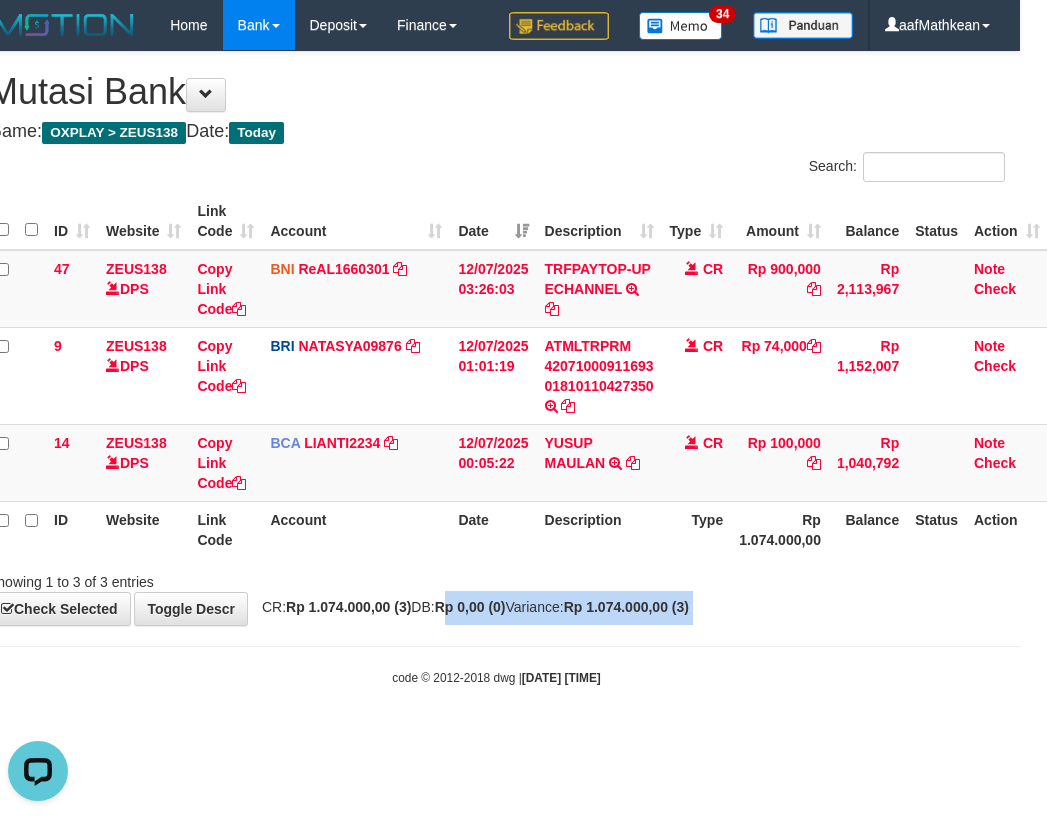 click on "**********" at bounding box center [496, 338] 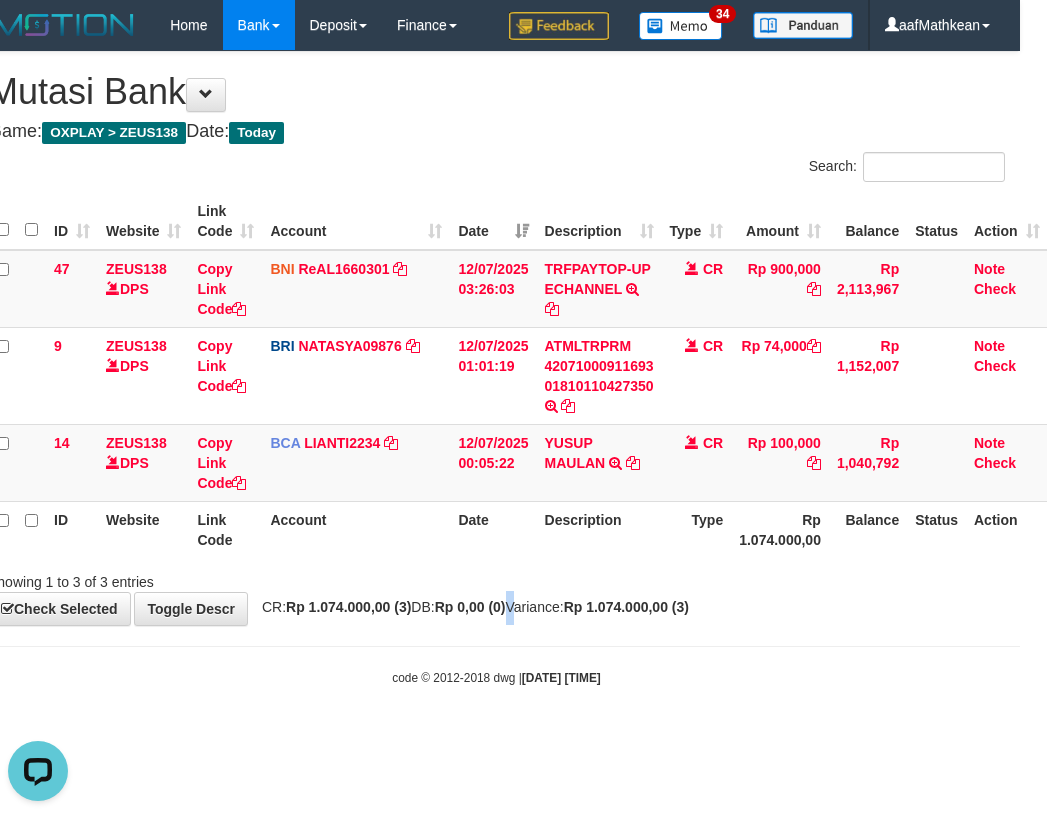 click on "CR:  Rp 1.074.000,00 (3)      DB:  Rp 0,00 (0)      Variance:  Rp 1.074.000,00 (3)" at bounding box center (470, 607) 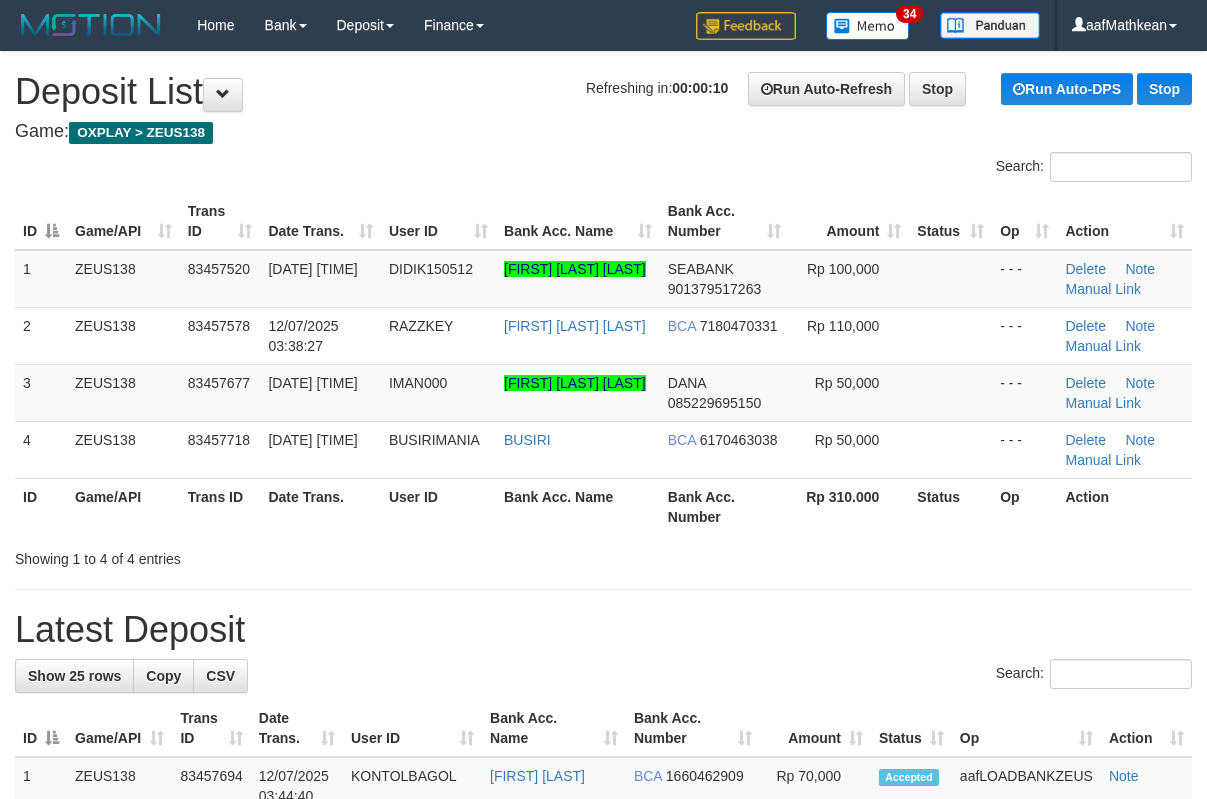 scroll, scrollTop: 0, scrollLeft: 0, axis: both 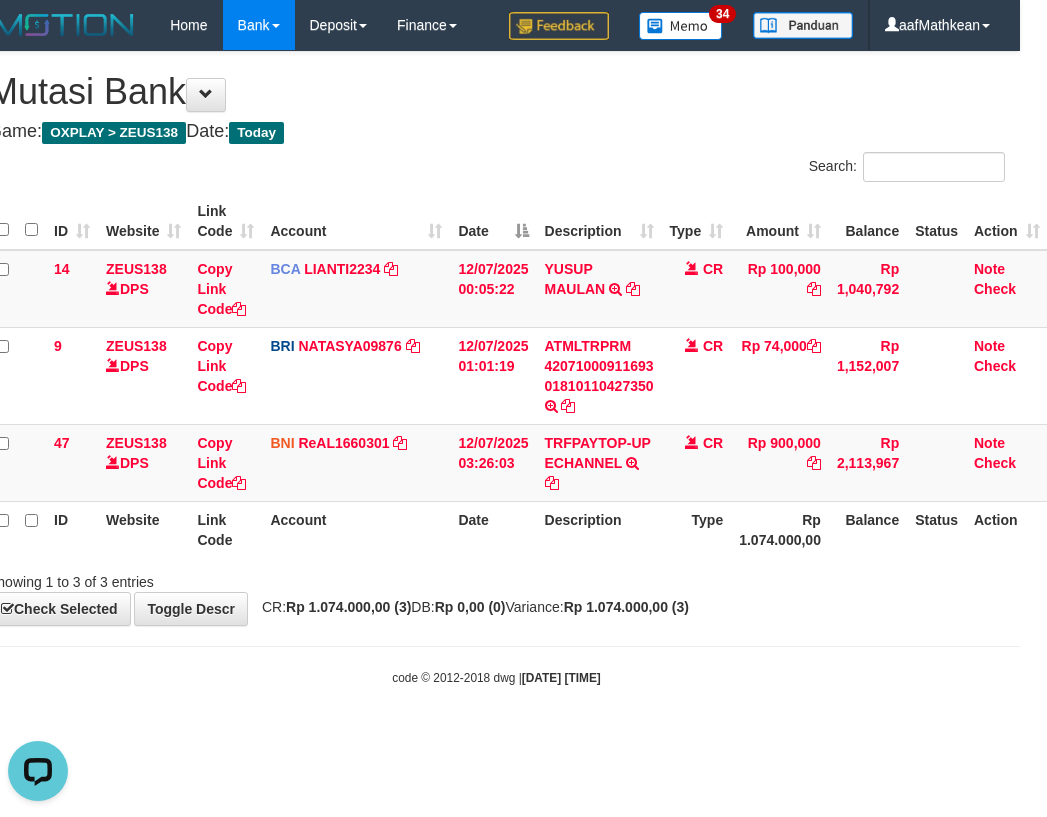 click on "Showing 1 to 3 of 3 entries" at bounding box center (496, 578) 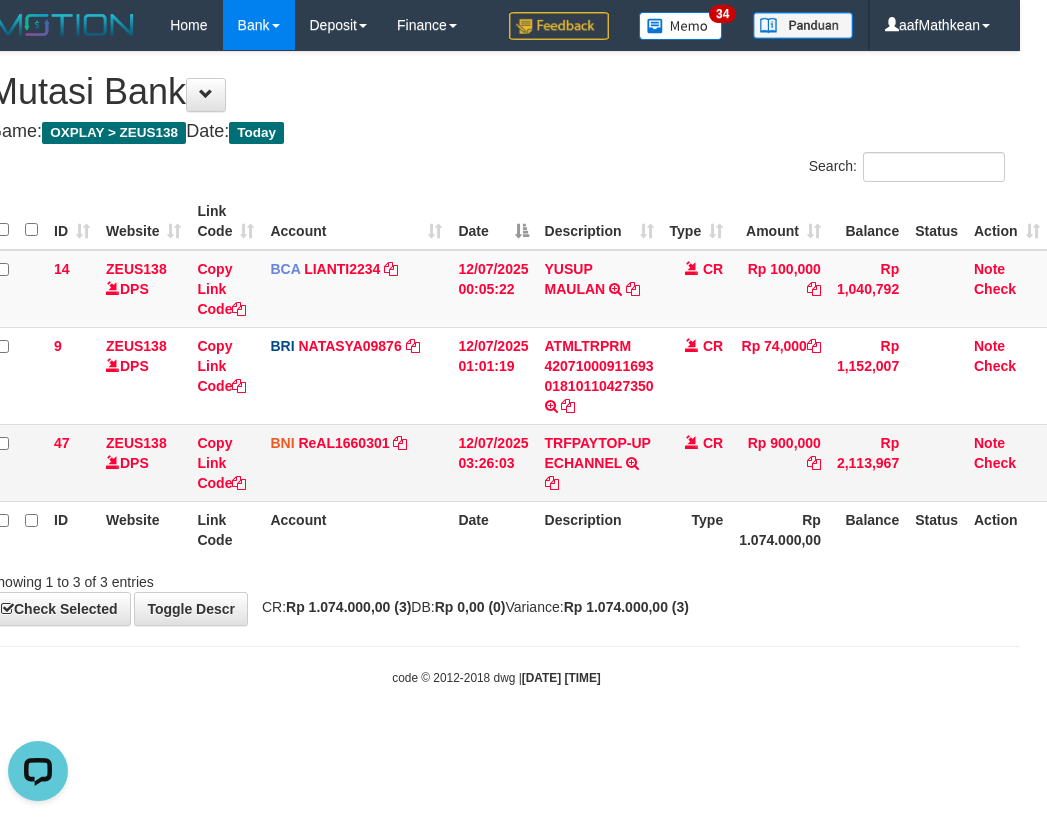 click on "ID Website Link Code Account Date Description Type Amount Balance Status Action
14
ZEUS138    DPS
Copy Link Code
BCA
LIANTI2234
DPS
[FIRST] [LAST]
mutasi_[DATE]_[NUMBER] | 14
mutasi_[DATE]_[NUMBER] | 14
[DATE] [TIME]
[FIRST] [LAST]         TRSF E-BANKING CR 1207/FTSCY/WS95051
100000.002025071262819090 TRFDN-[FIRST][LAST]ESPAY DEBIT INDONE
CR
Rp 100,000
Rp 1,040,792
Note
Check
9
ZEUS138    DPS
Copy Link Code
BRI
NATASYA09876
DPS" at bounding box center [518, 375] 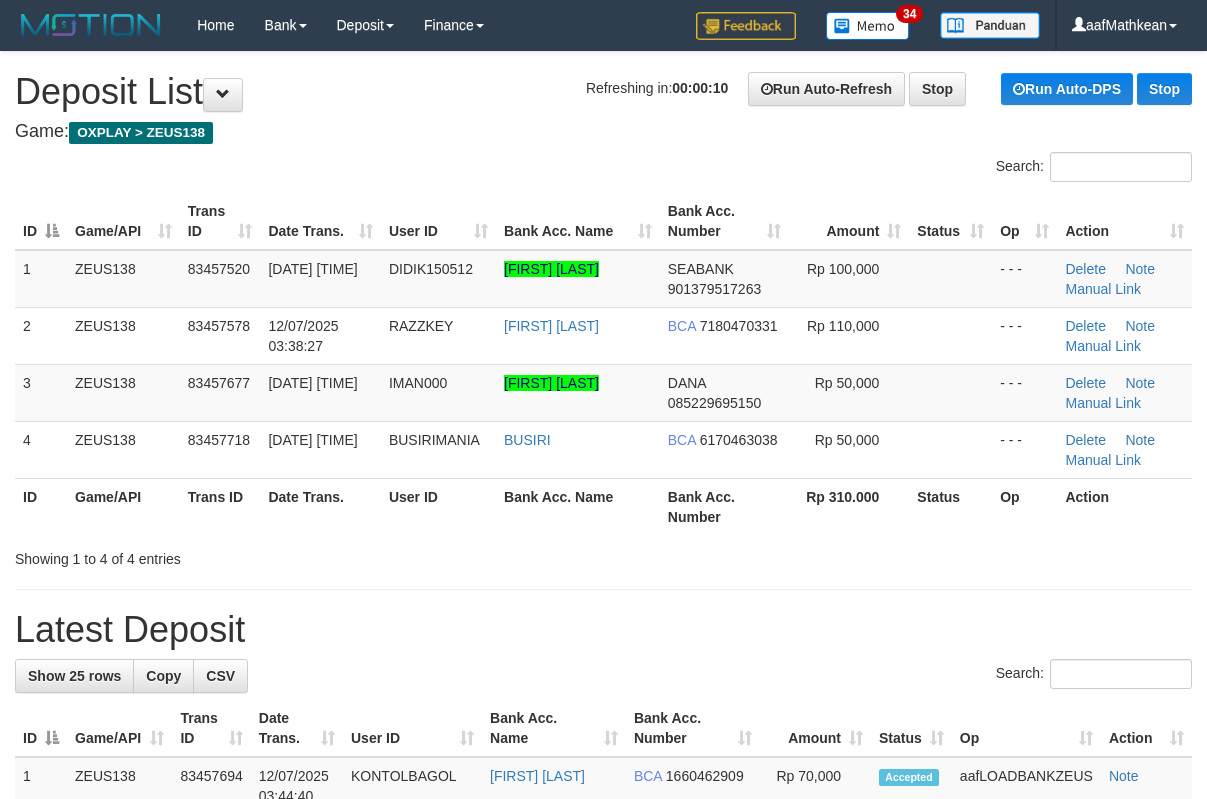 scroll, scrollTop: 0, scrollLeft: 0, axis: both 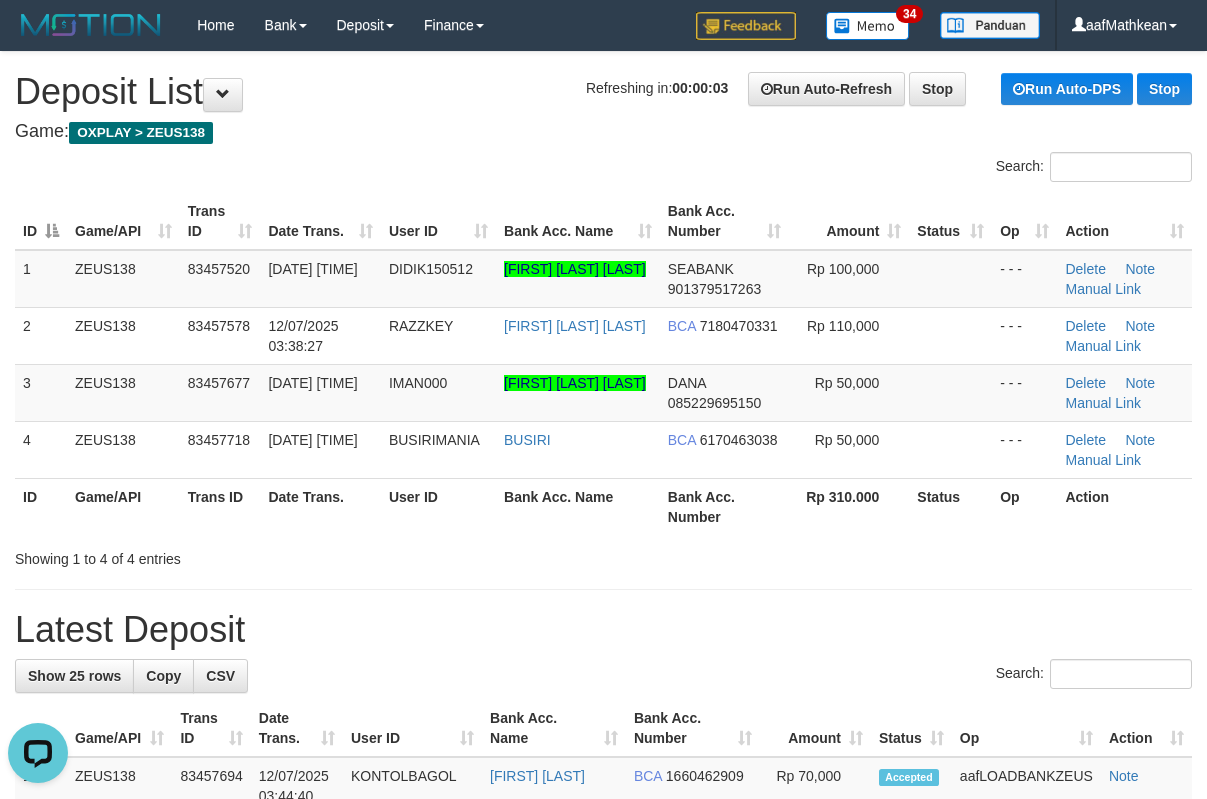 click on "Refreshing in:  00:00:03
Run Auto-Refresh
Stop
Run Auto-DPS
Stop
Deposit List" at bounding box center [603, 92] 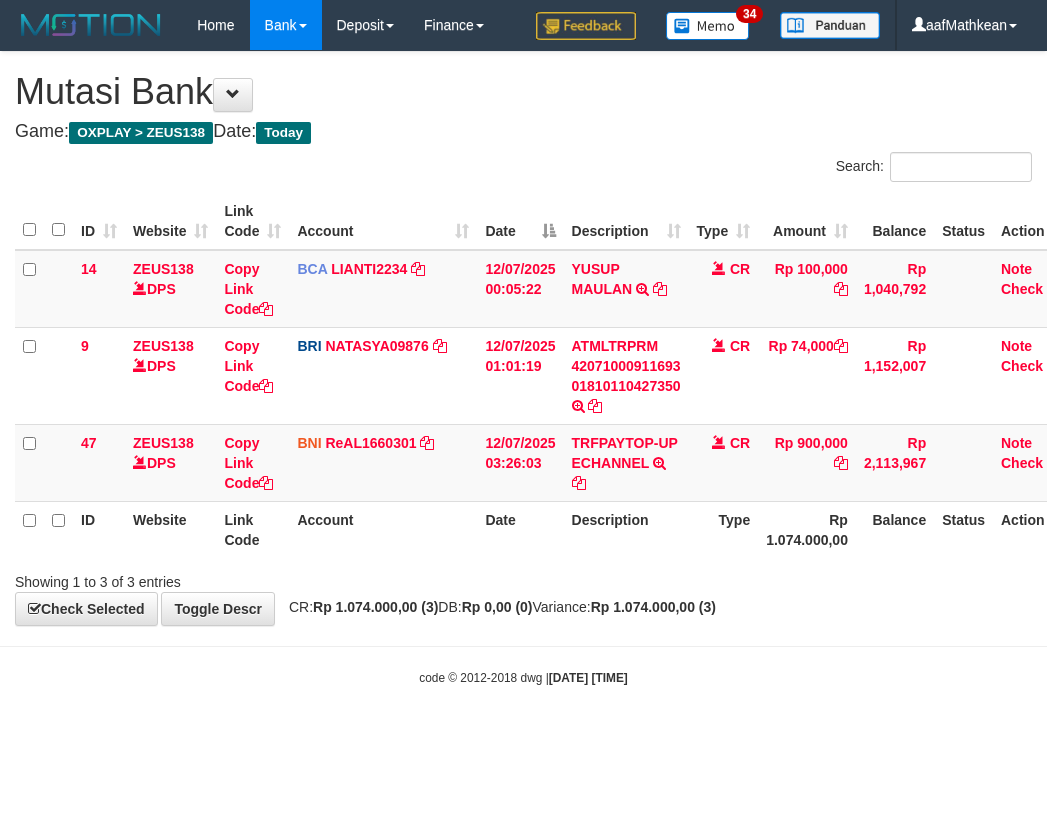 scroll, scrollTop: 0, scrollLeft: 27, axis: horizontal 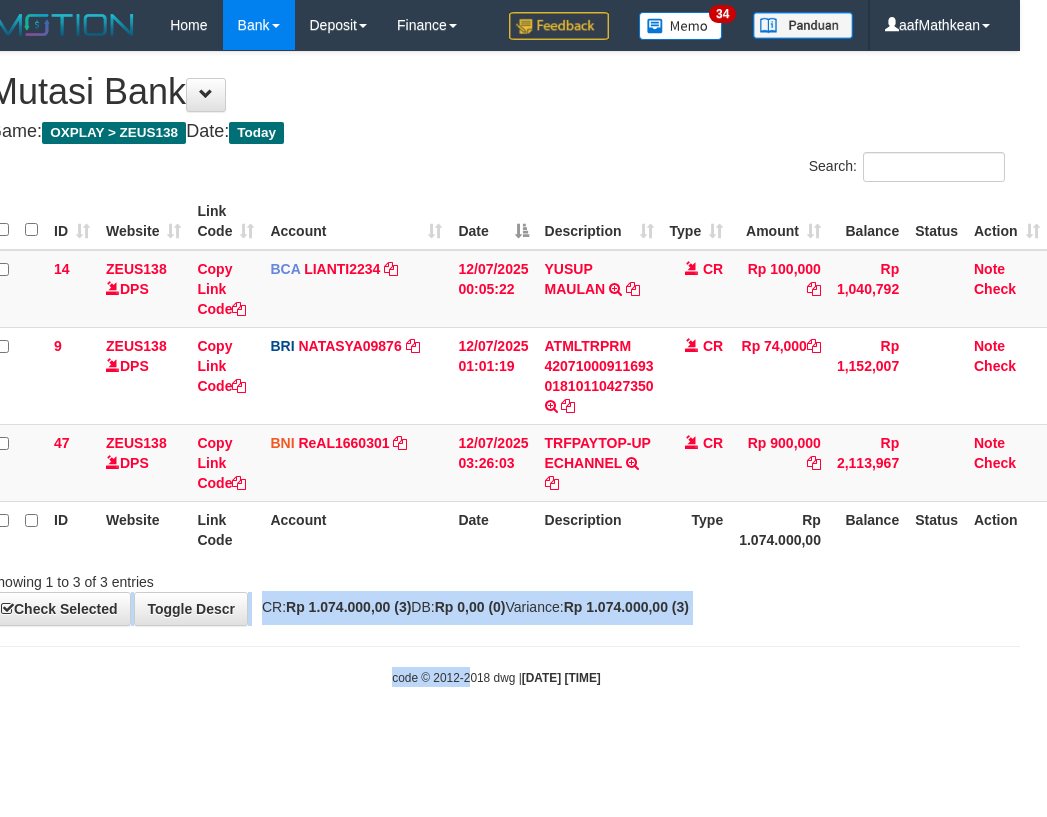 drag, startPoint x: 486, startPoint y: 563, endPoint x: 451, endPoint y: 680, distance: 122.12289 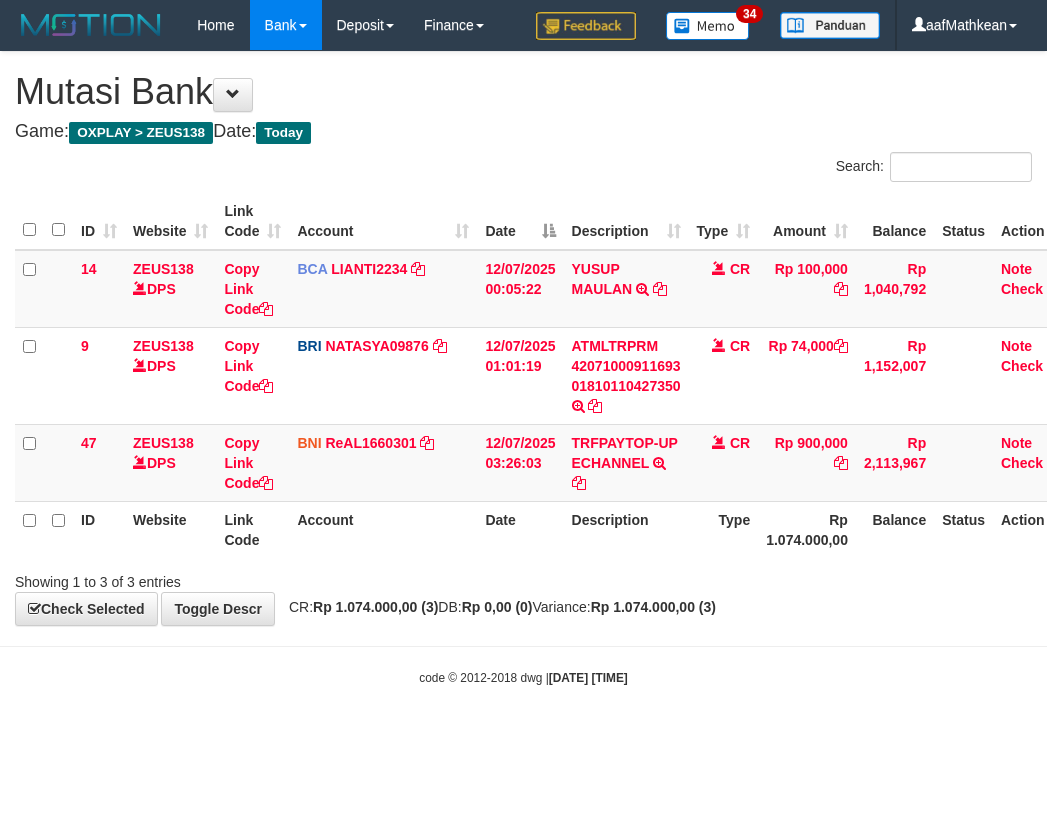 scroll, scrollTop: 0, scrollLeft: 27, axis: horizontal 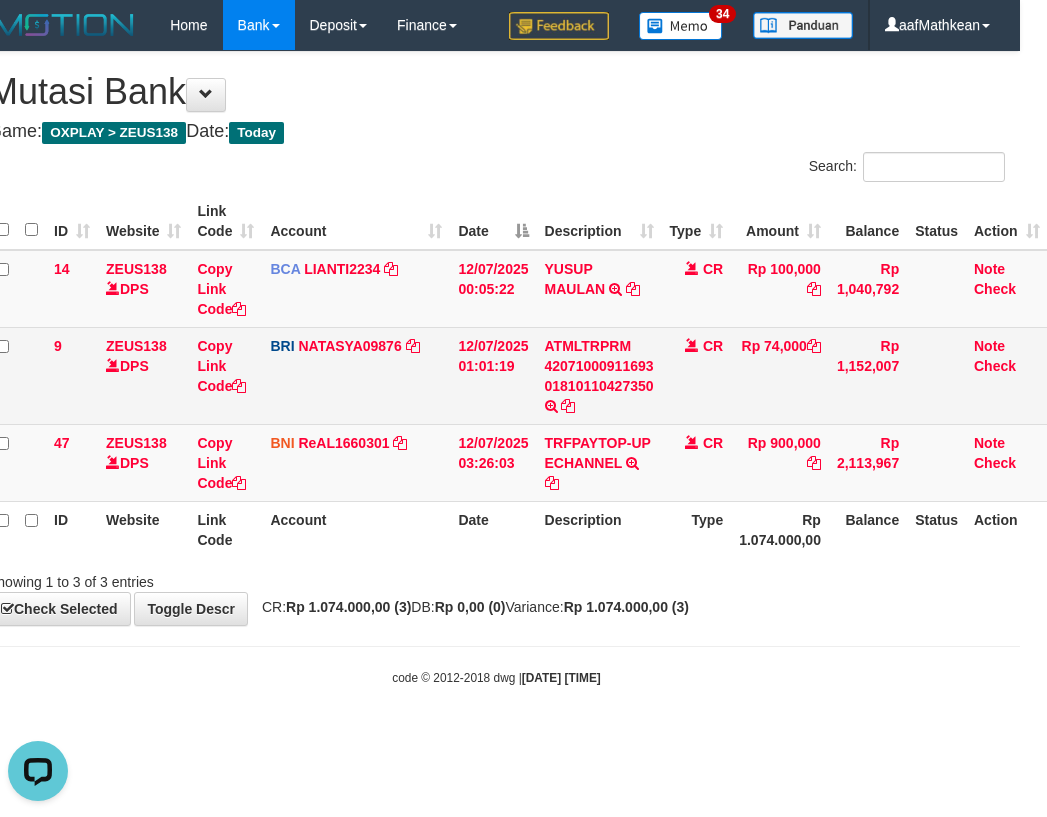 click on "Description" at bounding box center [599, 221] 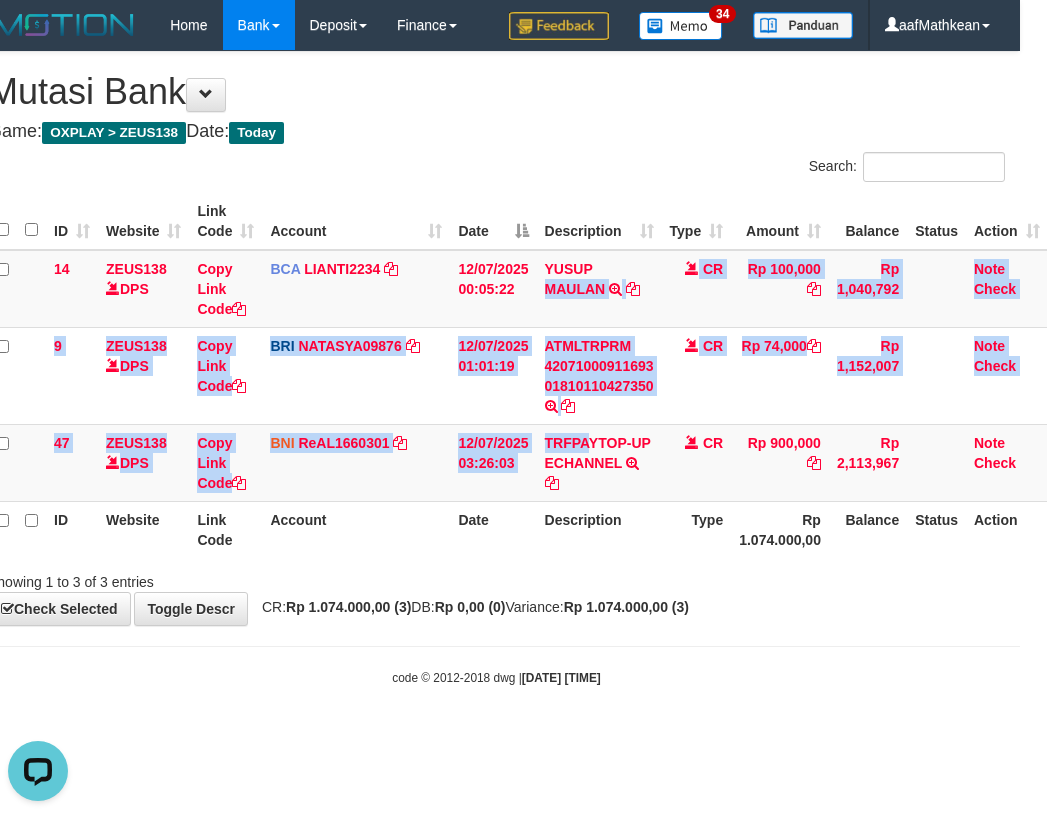 click on "14
ZEUS138    DPS
Copy Link Code
BCA
LIANTI2234
DPS
YULIANTI
mutasi_20250712_4646 | 14
mutasi_20250712_4646 | 14
12/07/2025 00:05:22
YUSUP MAULAN         TRSF E-BANKING CR 1207/FTSCY/WS95051
100000.002025071262819090 TRFDN-YUSUP MAULANESPAY DEBIT INDONE
CR
Rp 100,000
Rp 1,040,792
Note
Check
9
ZEUS138    DPS
Copy Link Code
BRI
NATASYA09876
DPS
SITI NURLITA SAPITRI
mutasi_20250712_3126 | 9" at bounding box center (518, 376) 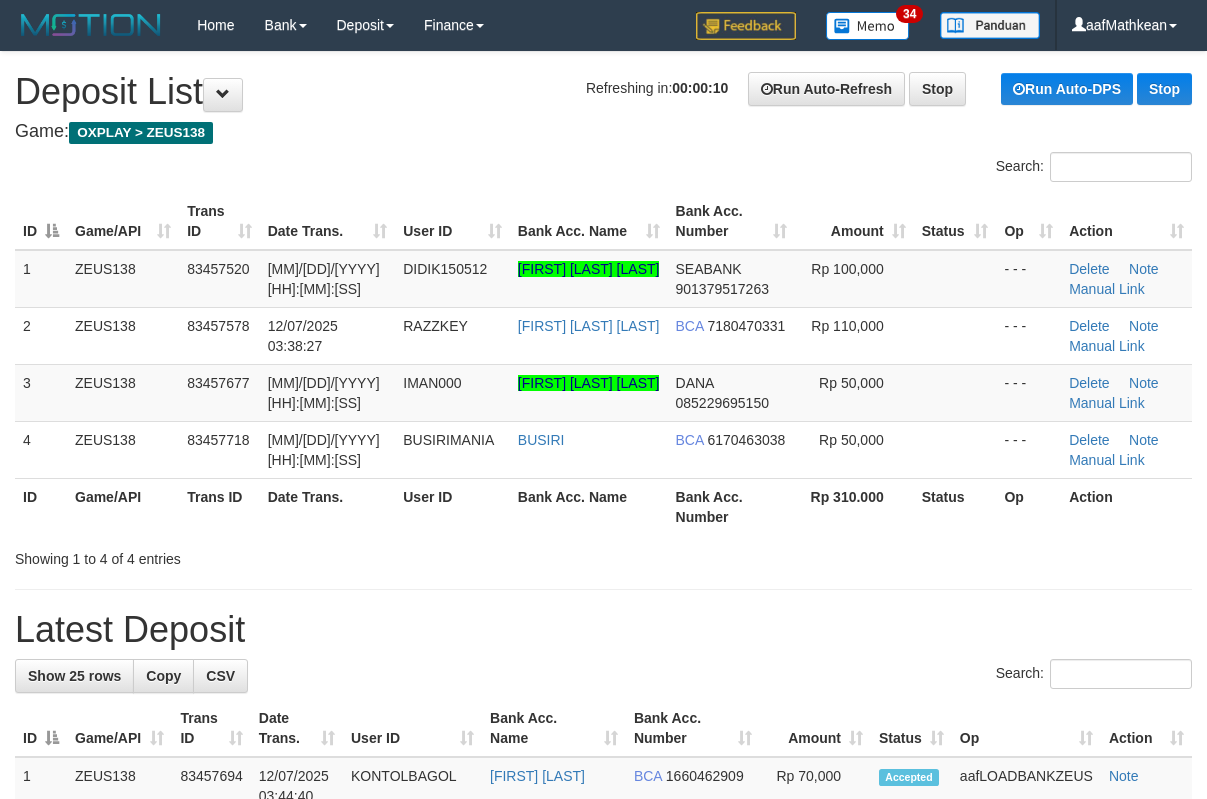 scroll, scrollTop: 0, scrollLeft: 0, axis: both 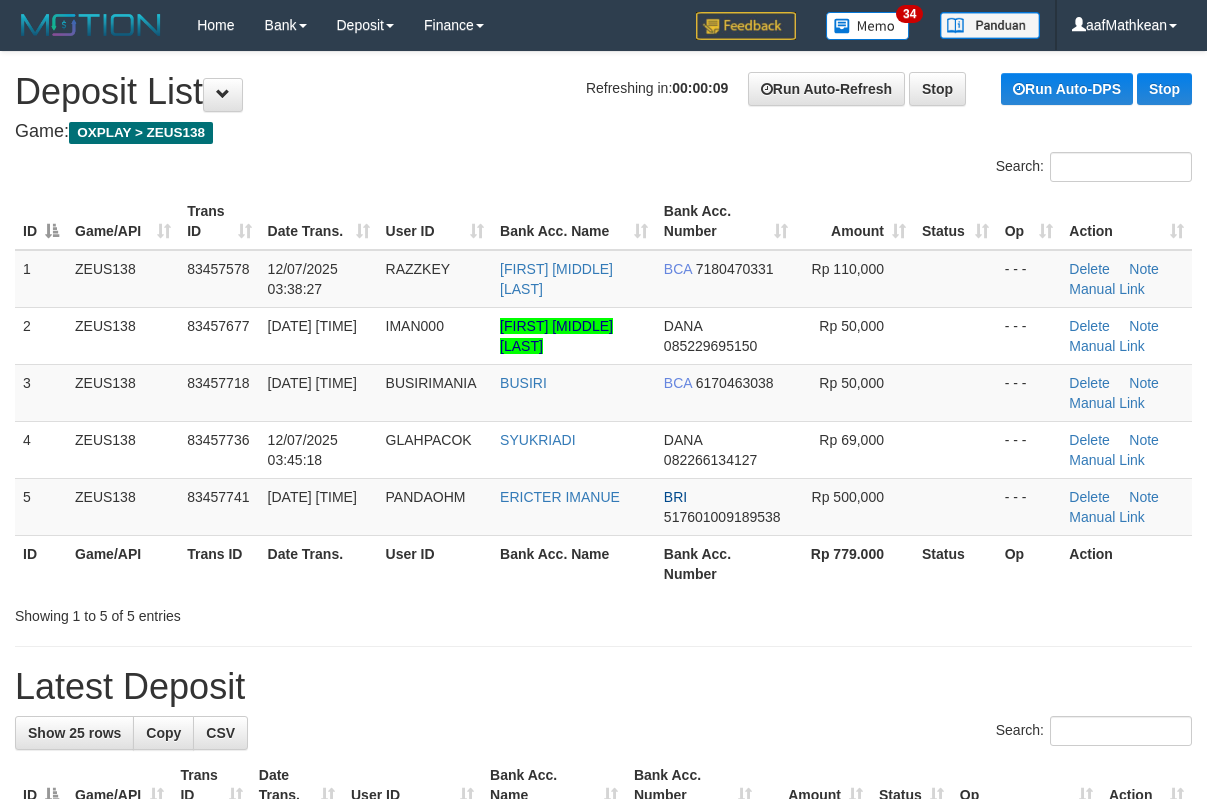 click on "1
ZEUS138
83457578
12/07/2025 03:38:27
RAZZKEY
WAHYU RIZKY HAMID
BCA
7180470331
Rp 110,000
- - -
Delete
Note
Manual Link" at bounding box center (603, 279) 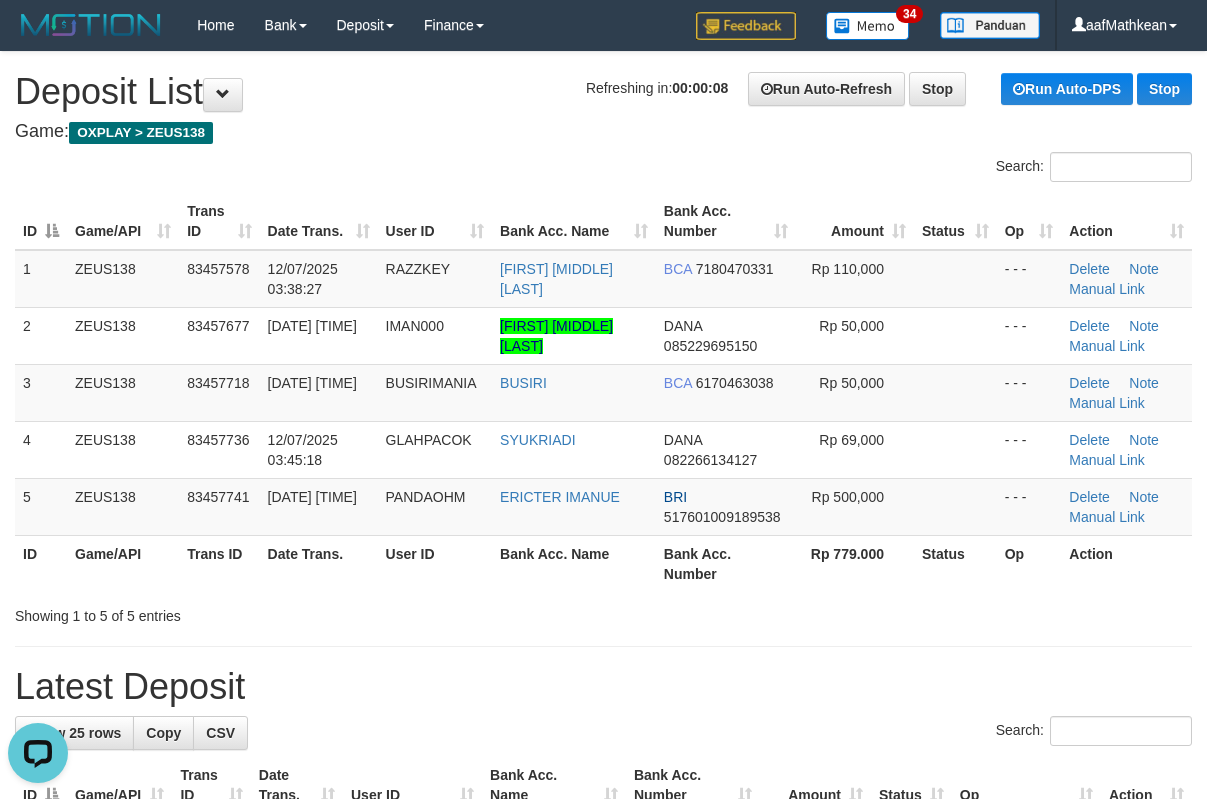 scroll, scrollTop: 0, scrollLeft: 0, axis: both 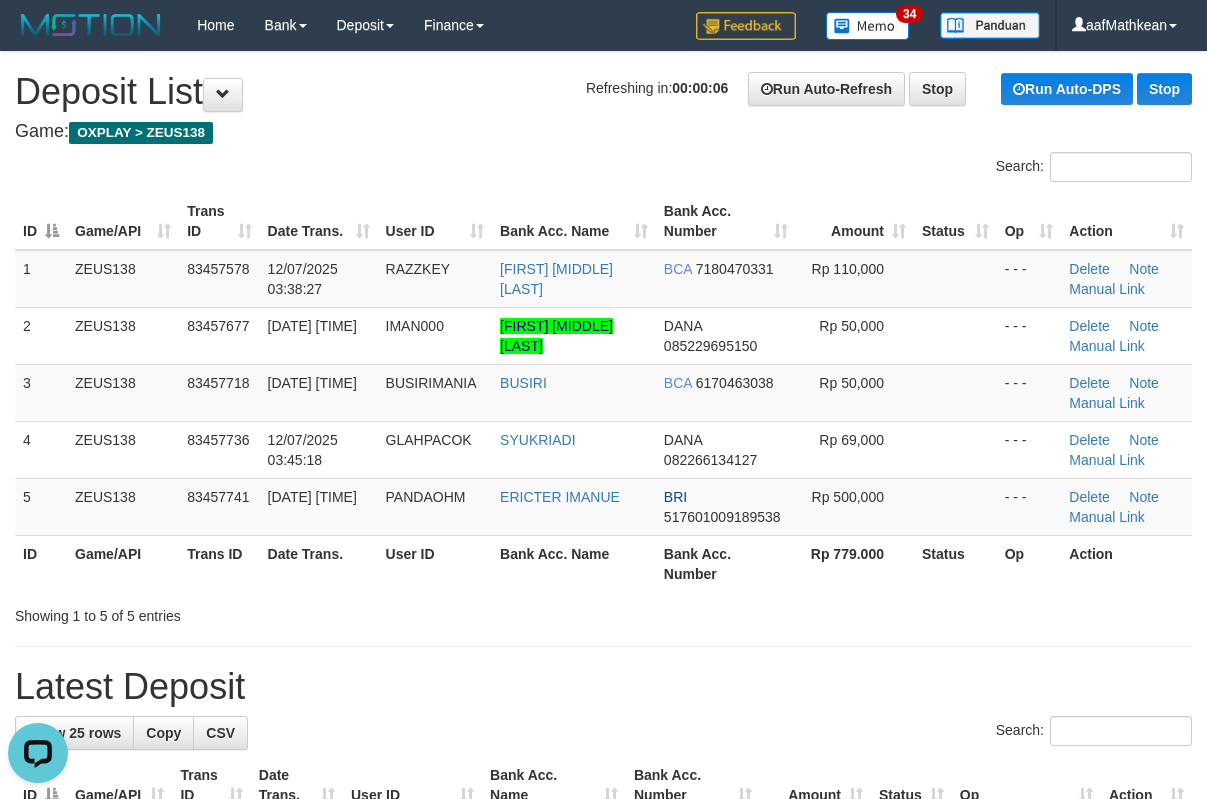 click on "Bank Acc. Name" at bounding box center [574, 221] 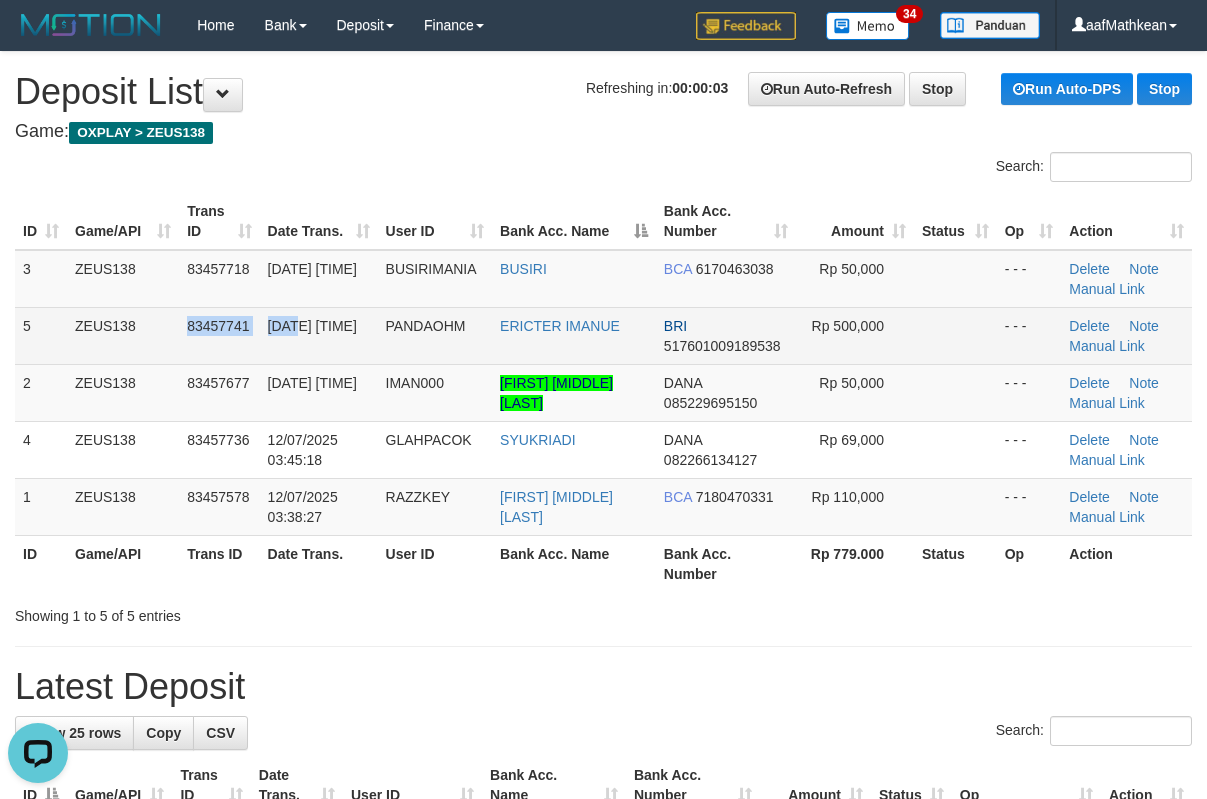 click on "5
ZEUS138
83457741
12/07/2025 03:45:23
PANDAOHM
ERICTER IMANUE
BRI
517601009189538
Rp 500,000
- - -
Delete
Note
Manual Link" at bounding box center (603, 335) 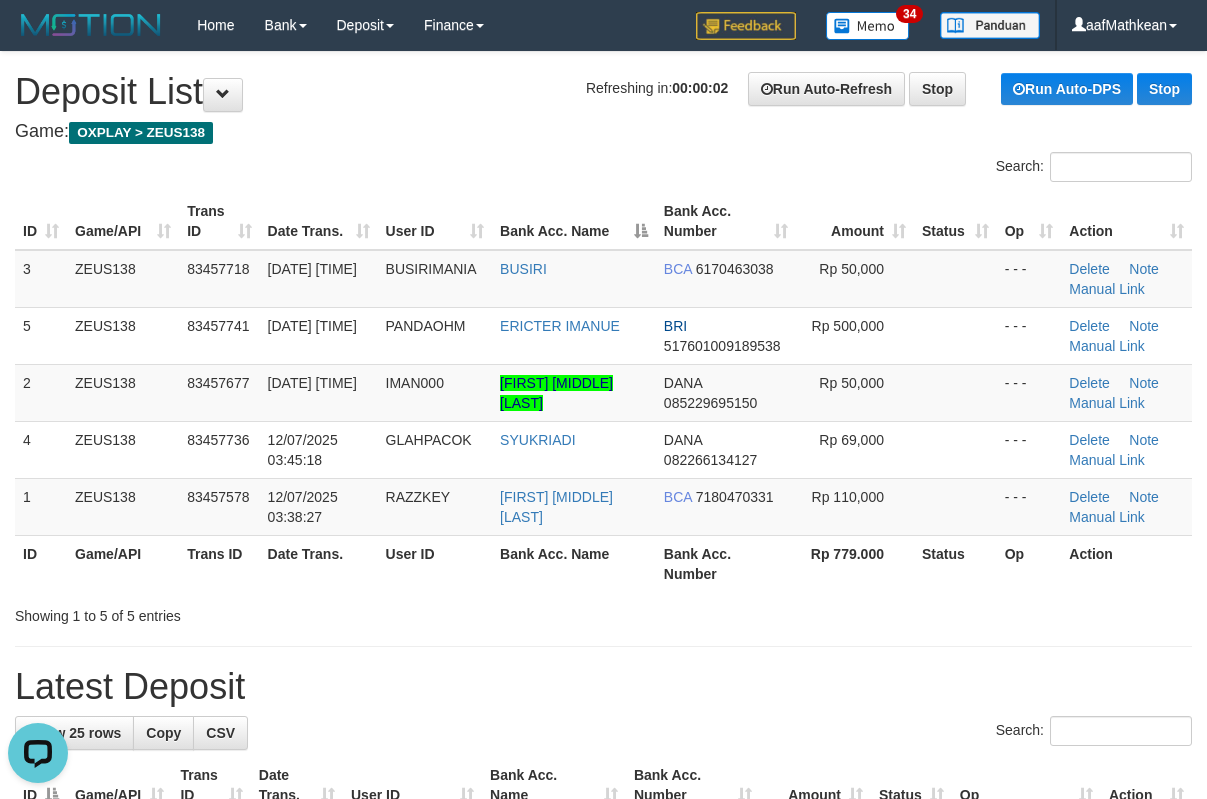 drag, startPoint x: 357, startPoint y: 156, endPoint x: 3, endPoint y: 244, distance: 364.7739 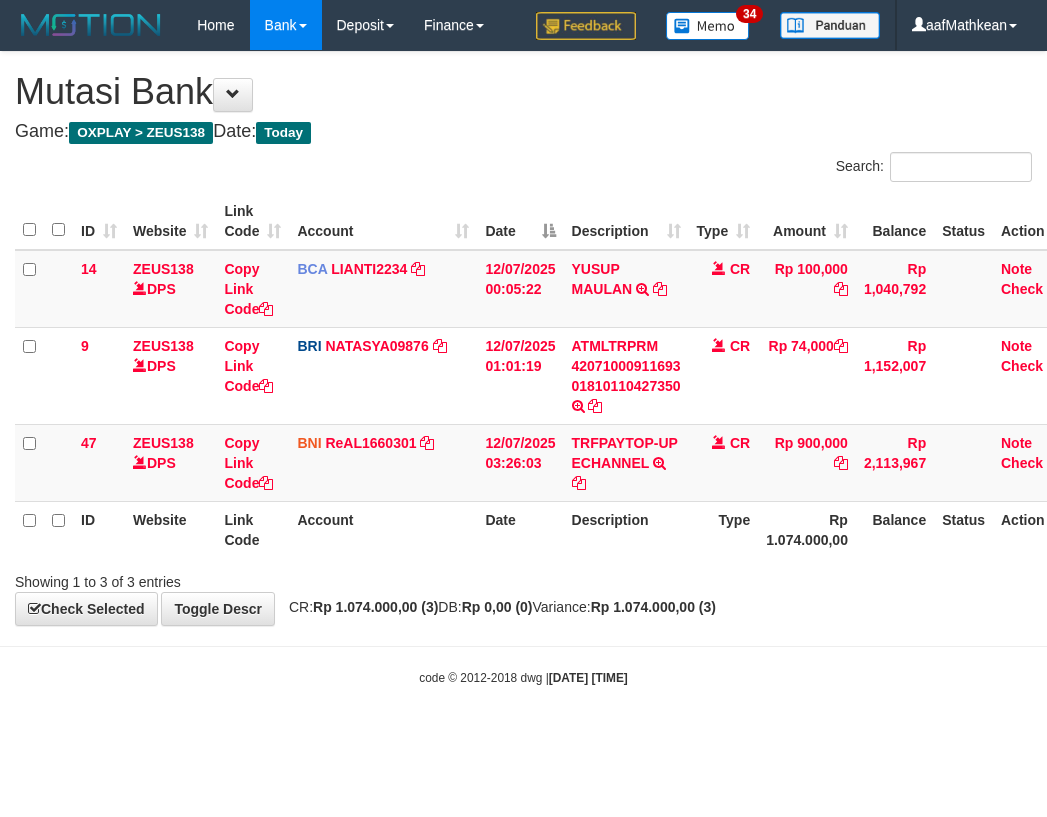 click on "Toggle navigation
Home
Bank
Account List
Load
By Website
Group
[OXPLAY]													ZEUS138
By Load Group (DPS)
Sync" at bounding box center (523, 368) 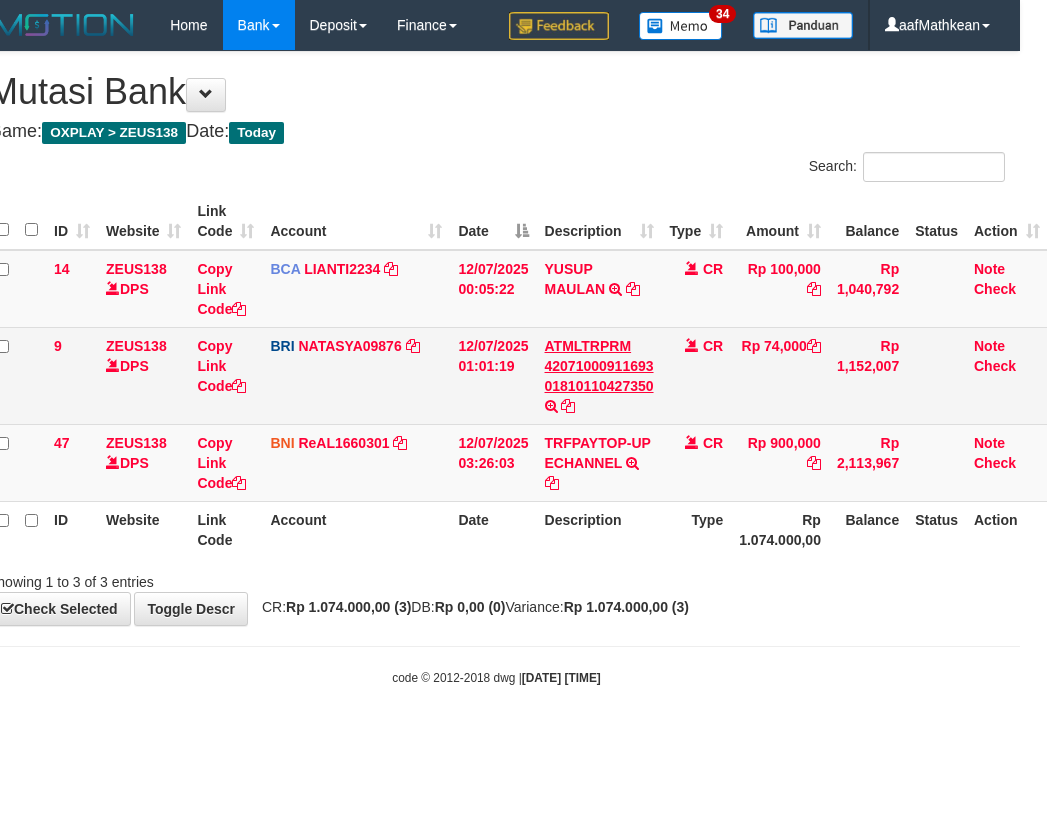 click on "ID Website Link Code Account Date Description Type Amount Balance Status Action
14
ZEUS138    DPS
Copy Link Code
BCA
LIANTI2234
DPS
YULIANTI
mutasi_20250712_4646 | 14
mutasi_20250712_4646 | 14
12/07/2025 00:05:22
YUSUP MAULAN         TRSF E-BANKING CR 1207/FTSCY/WS95051
100000.002025071262819090 TRFDN-YUSUP MAULANESPAY DEBIT INDONE
CR
Rp 100,000
Rp 1,040,792
Note
Check
9
ZEUS138    DPS
Copy Link Code
BRI
NATASYA09876
DPS" at bounding box center (518, 375) 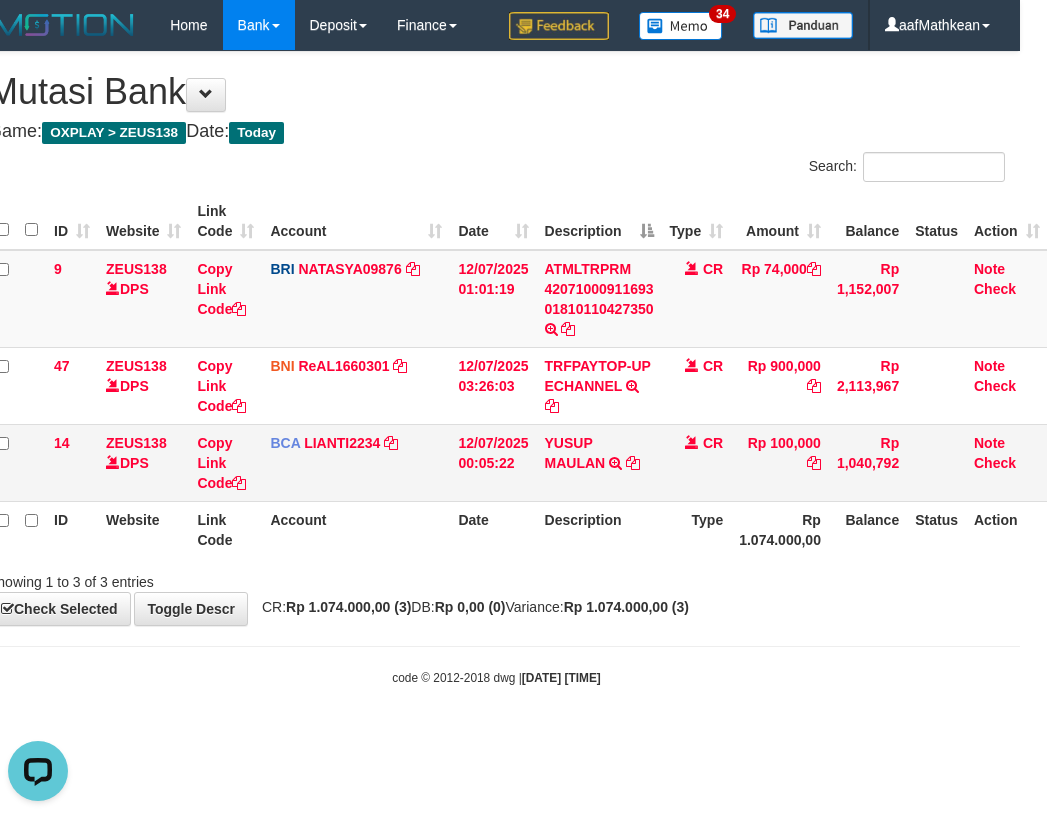 click at bounding box center (568, 329) 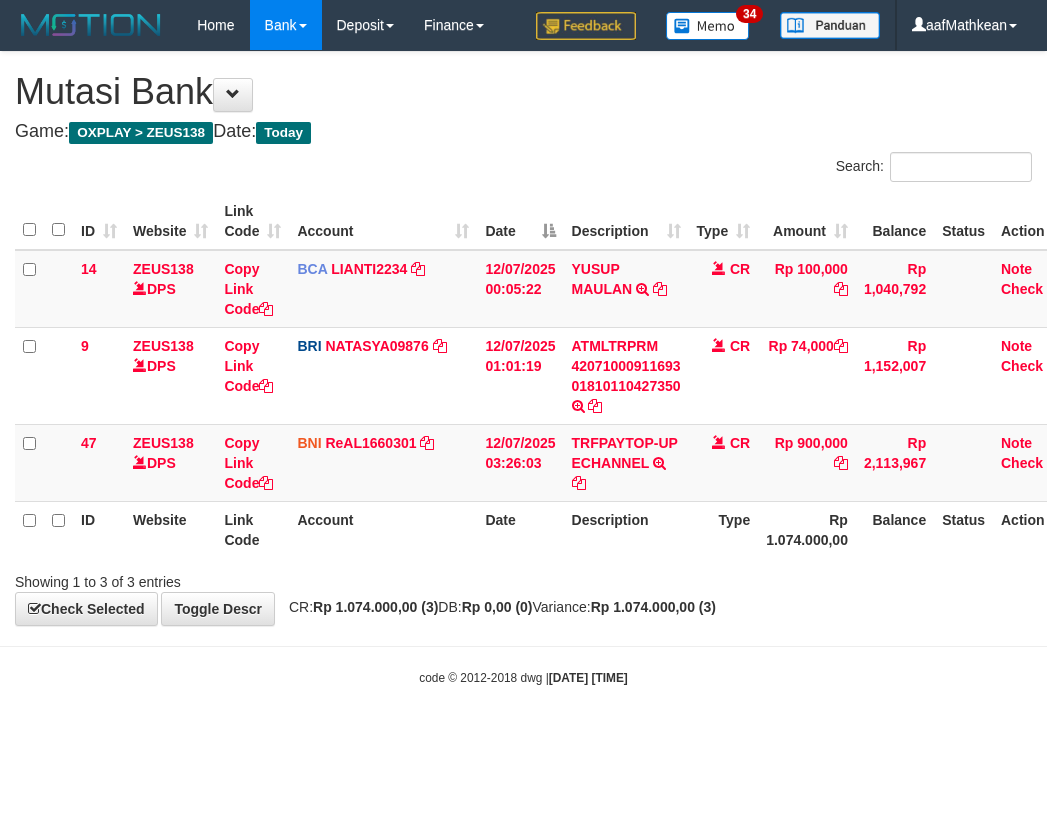 scroll, scrollTop: 0, scrollLeft: 27, axis: horizontal 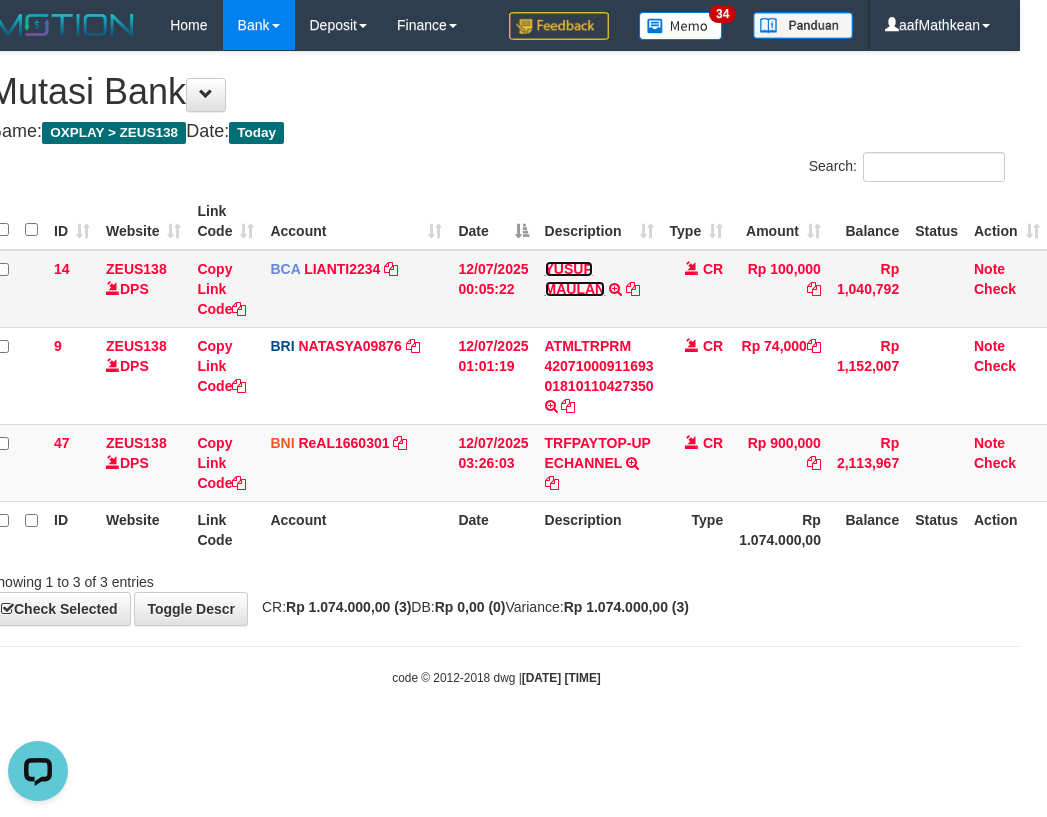 click on "YUSUP MAULAN" at bounding box center [575, 279] 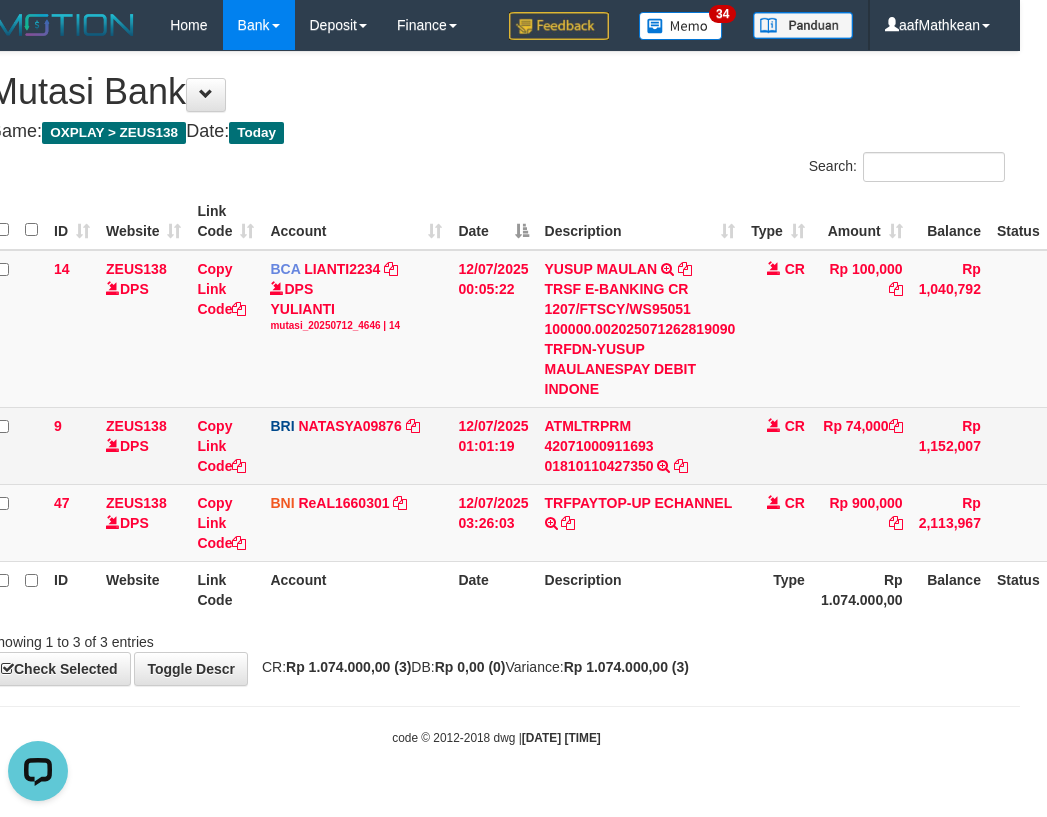 drag, startPoint x: 537, startPoint y: 383, endPoint x: 1043, endPoint y: 447, distance: 510.03137 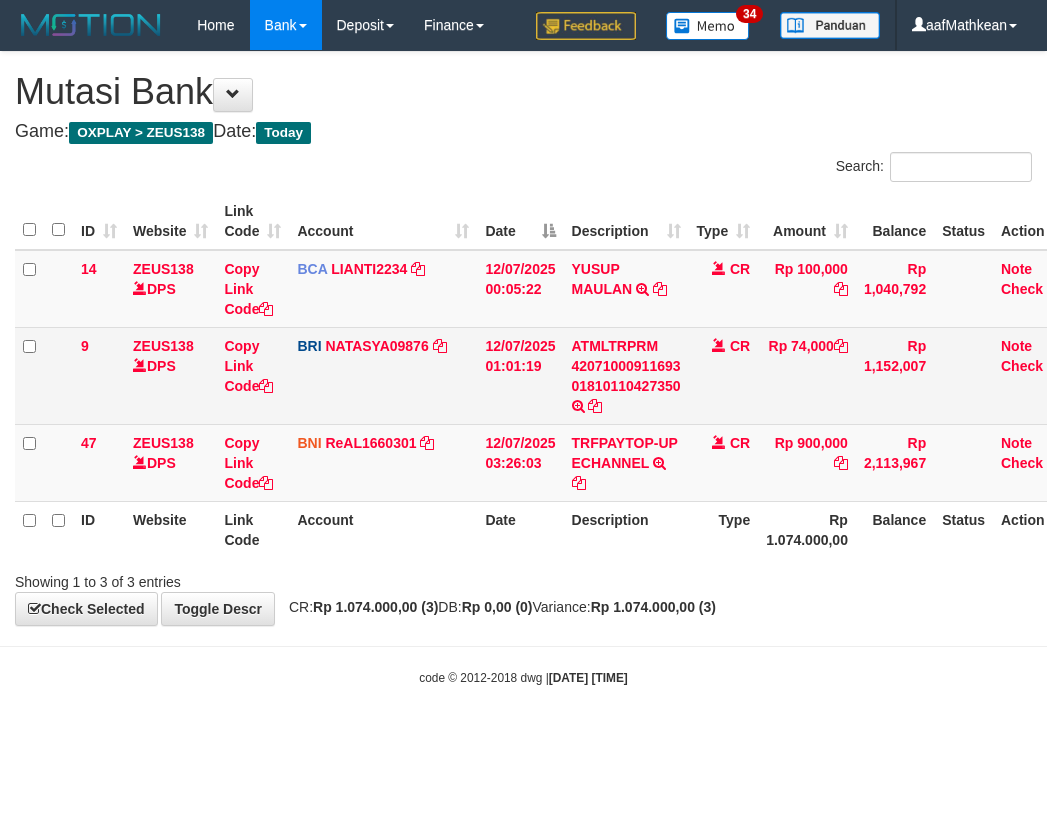 scroll, scrollTop: 0, scrollLeft: 27, axis: horizontal 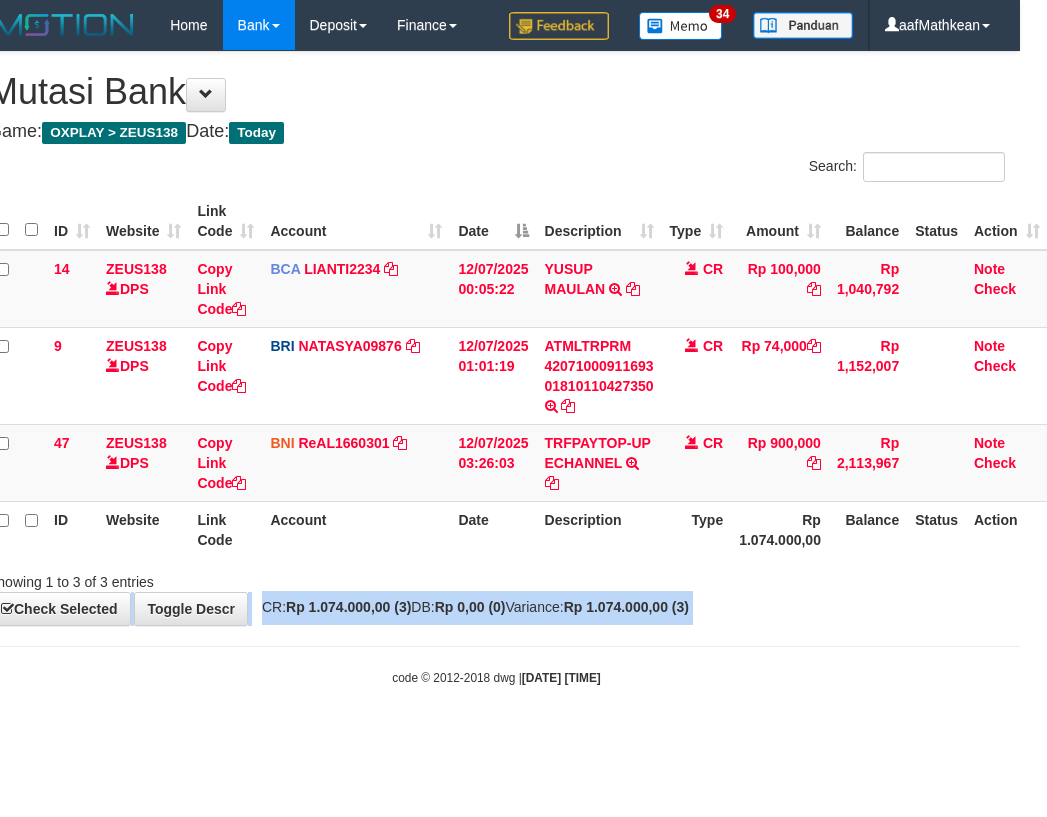 click on "Toggle navigation
Home
Bank
Account List
Load
By Website
Group
[OXPLAY]													ZEUS138
By Load Group (DPS)" at bounding box center [496, 368] 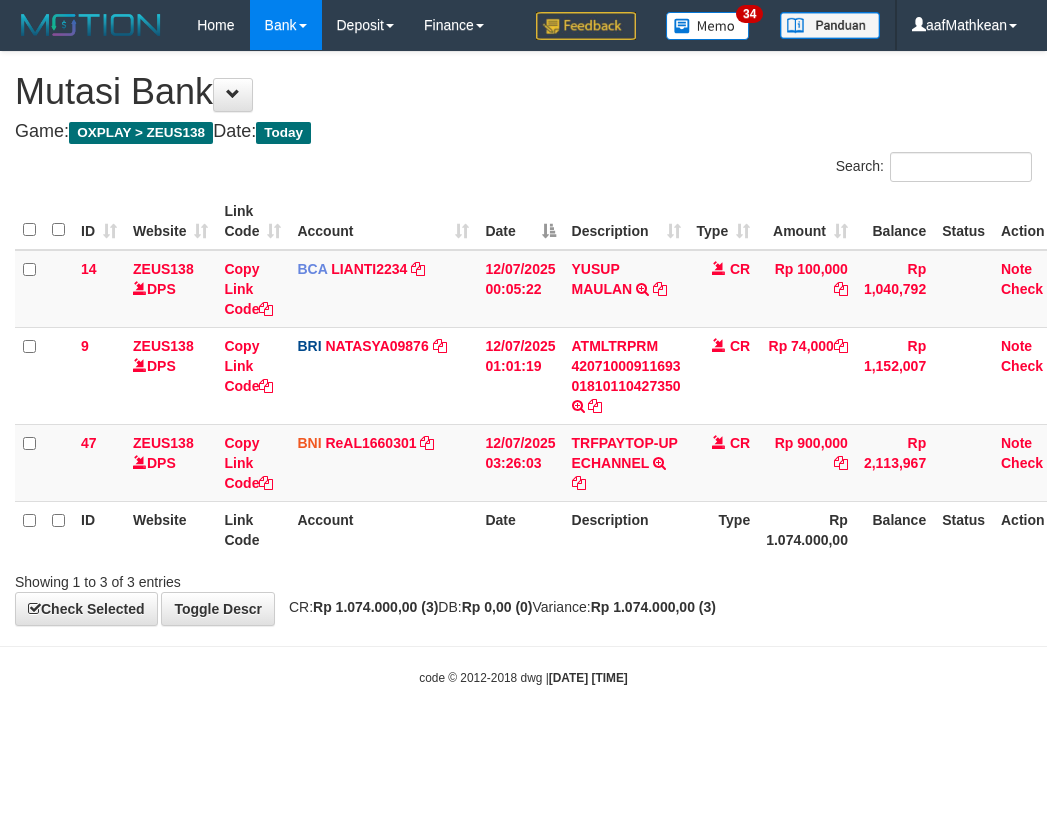 scroll, scrollTop: 0, scrollLeft: 27, axis: horizontal 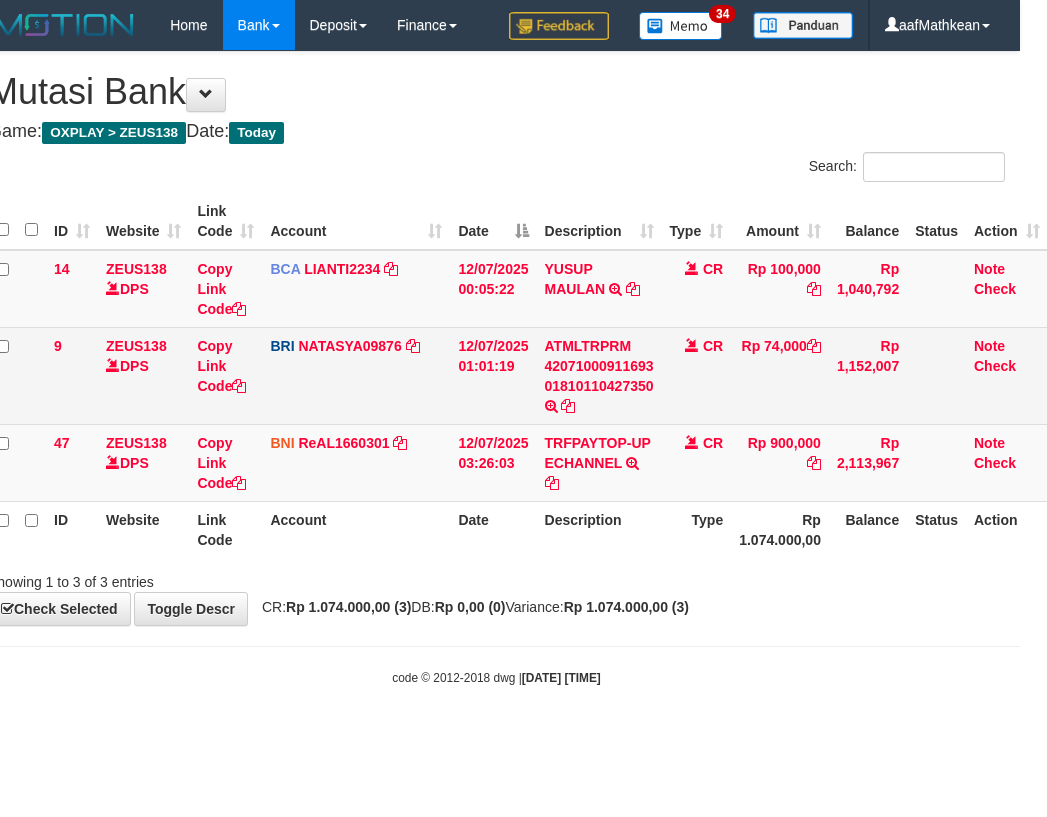 drag, startPoint x: 425, startPoint y: 207, endPoint x: 448, endPoint y: 281, distance: 77.491936 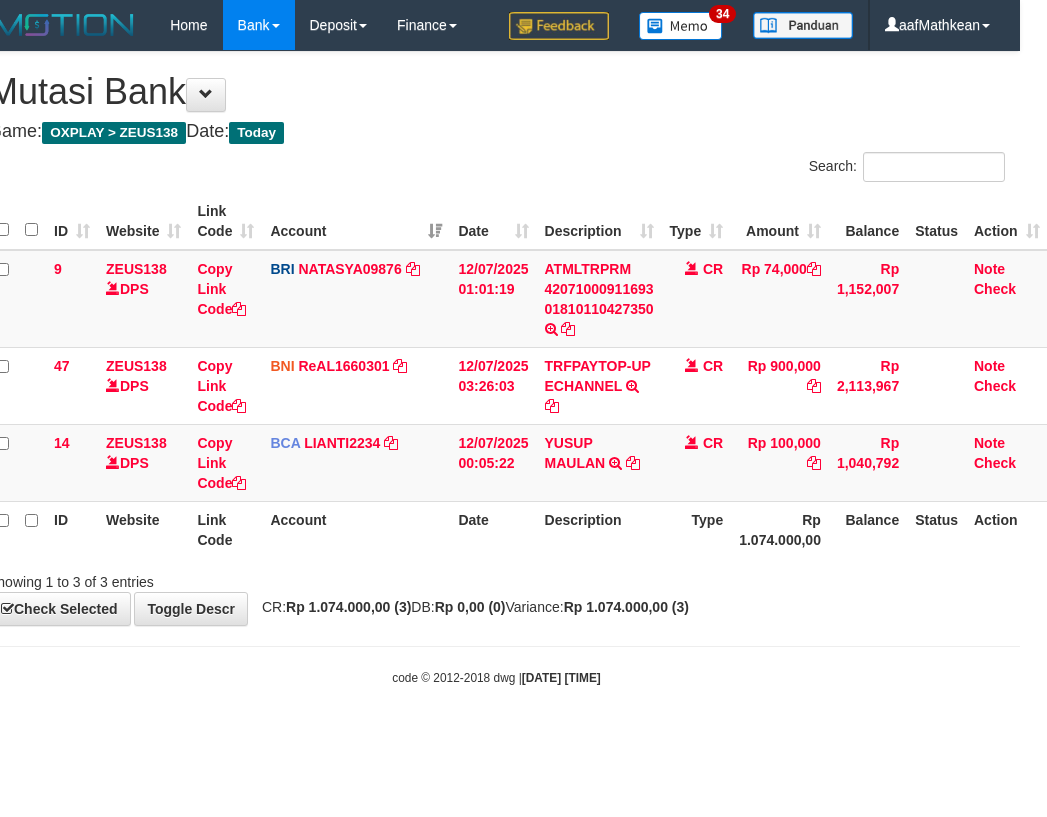 click on "ID Website Link Code Account Date Description Type Amount Balance Status Action
9
ZEUS138    DPS
Copy Link Code
BRI
NATASYA09876
DPS
SITI NURLITA SAPITRI
mutasi_20250712_3126 | 9
mutasi_20250712_3126 | 9
12/07/2025 01:01:19
ATMLTRPRM 42071000911693 01810110427350         TRANSAKSI KREDIT DARI BANK LAIN ATMLTRPRM 42071000911693 01810110427350
CR
Rp 74,000
Rp 1,152,007
Note
Check
47
ZEUS138    DPS
Copy Link Code
BNI
ReAL1660301" at bounding box center (518, 375) 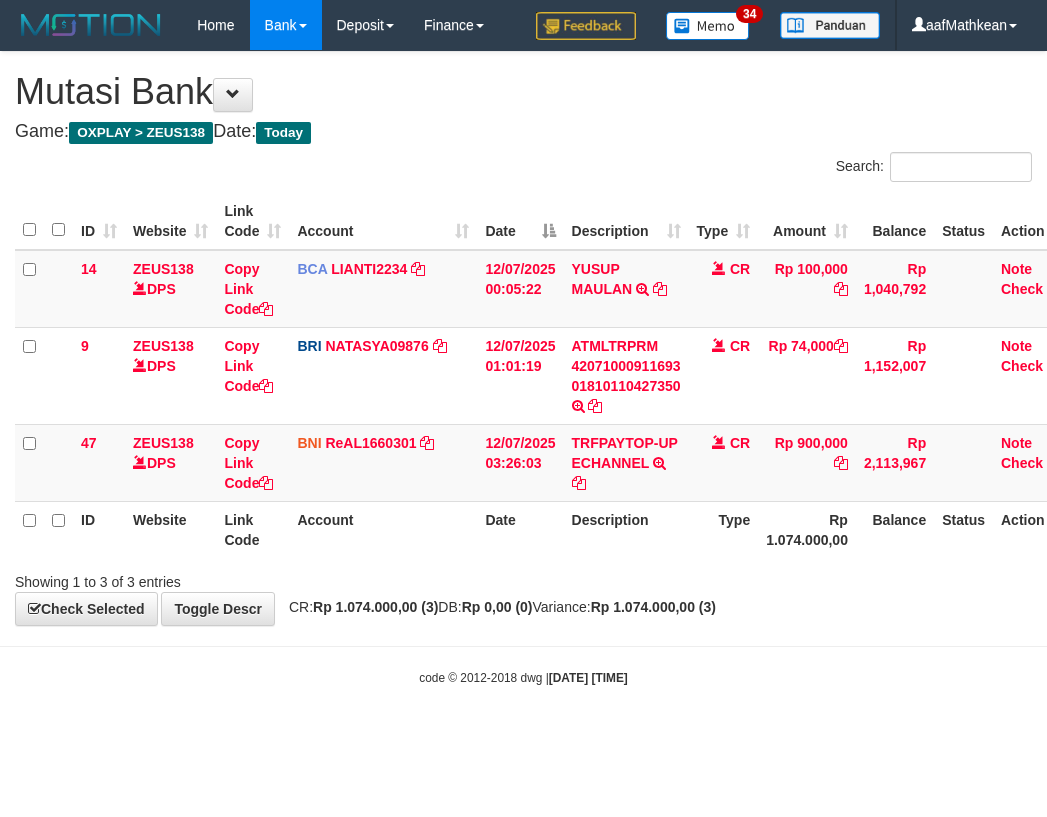 scroll, scrollTop: 0, scrollLeft: 27, axis: horizontal 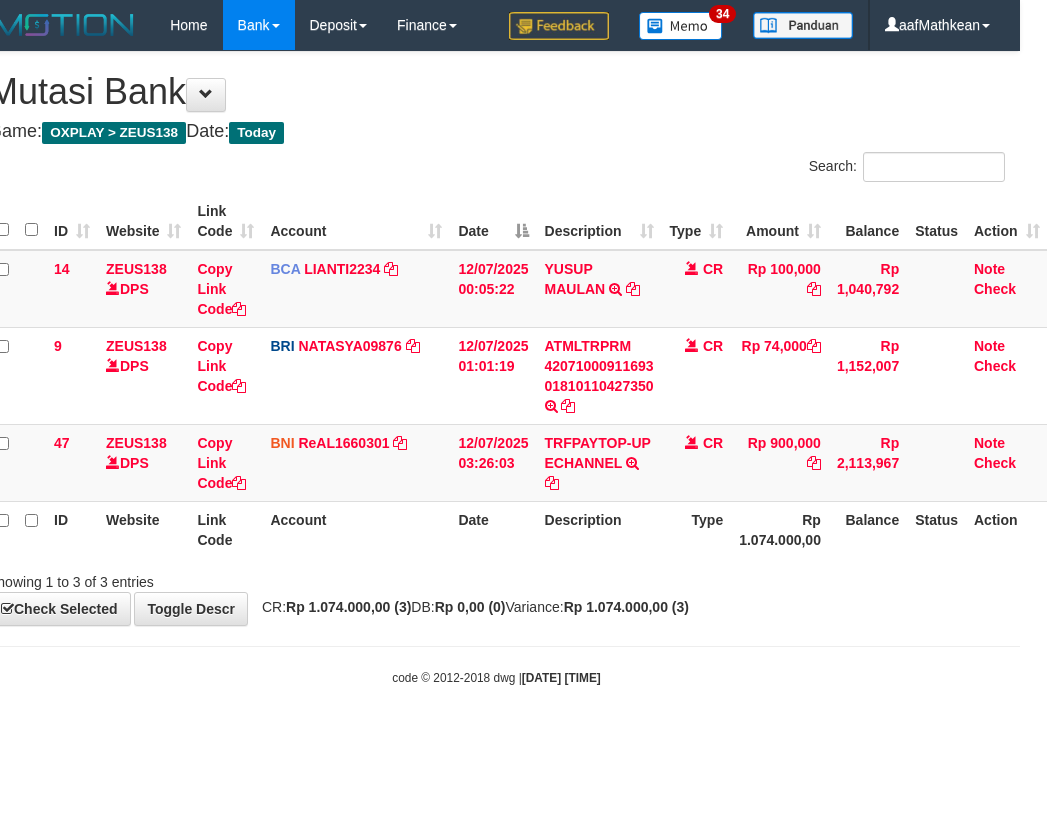 drag, startPoint x: 648, startPoint y: 601, endPoint x: 596, endPoint y: 602, distance: 52.009613 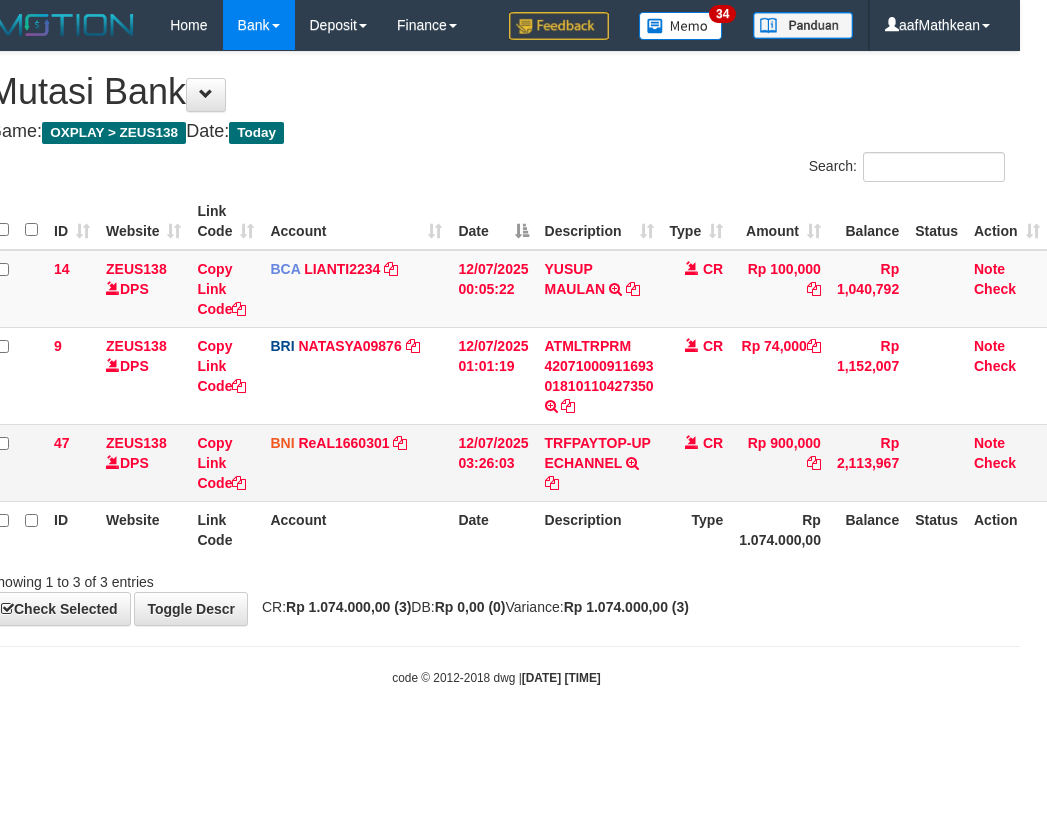 drag, startPoint x: 596, startPoint y: 602, endPoint x: 1025, endPoint y: 476, distance: 447.1208 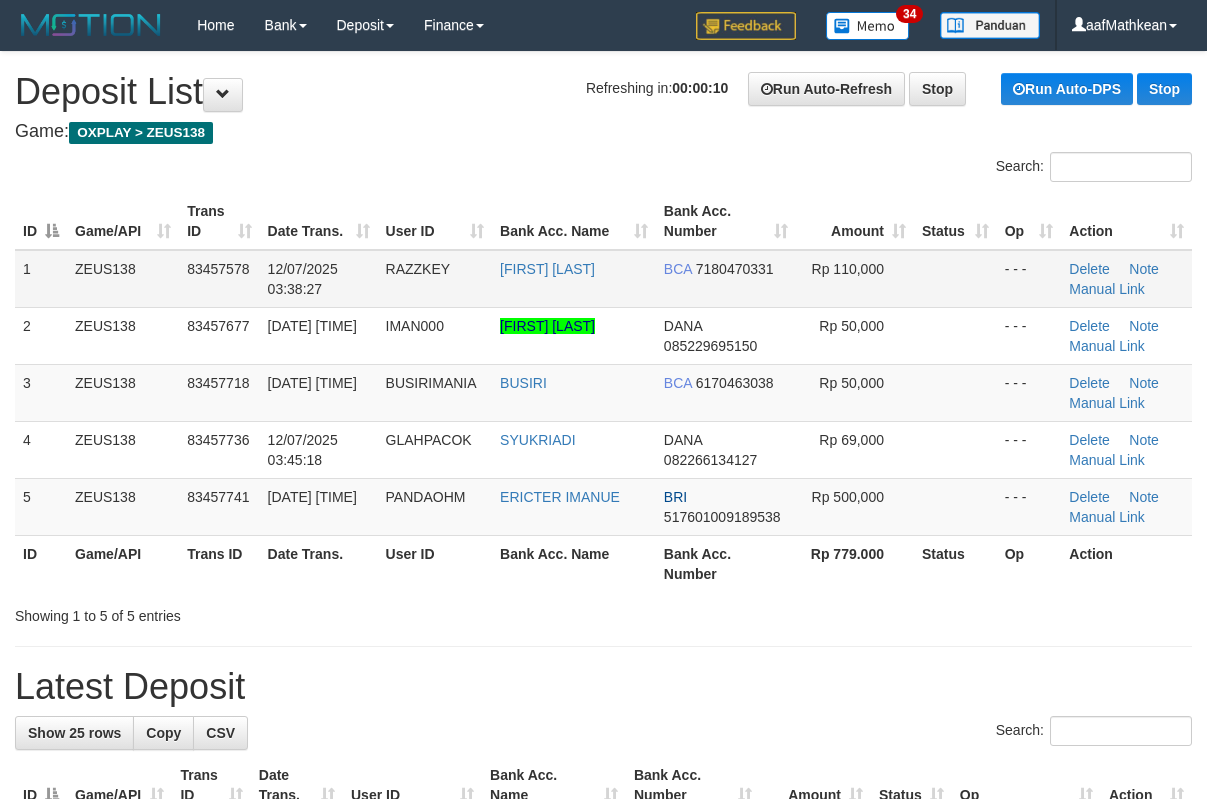 drag, startPoint x: 0, startPoint y: 0, endPoint x: 38, endPoint y: 293, distance: 295.4539 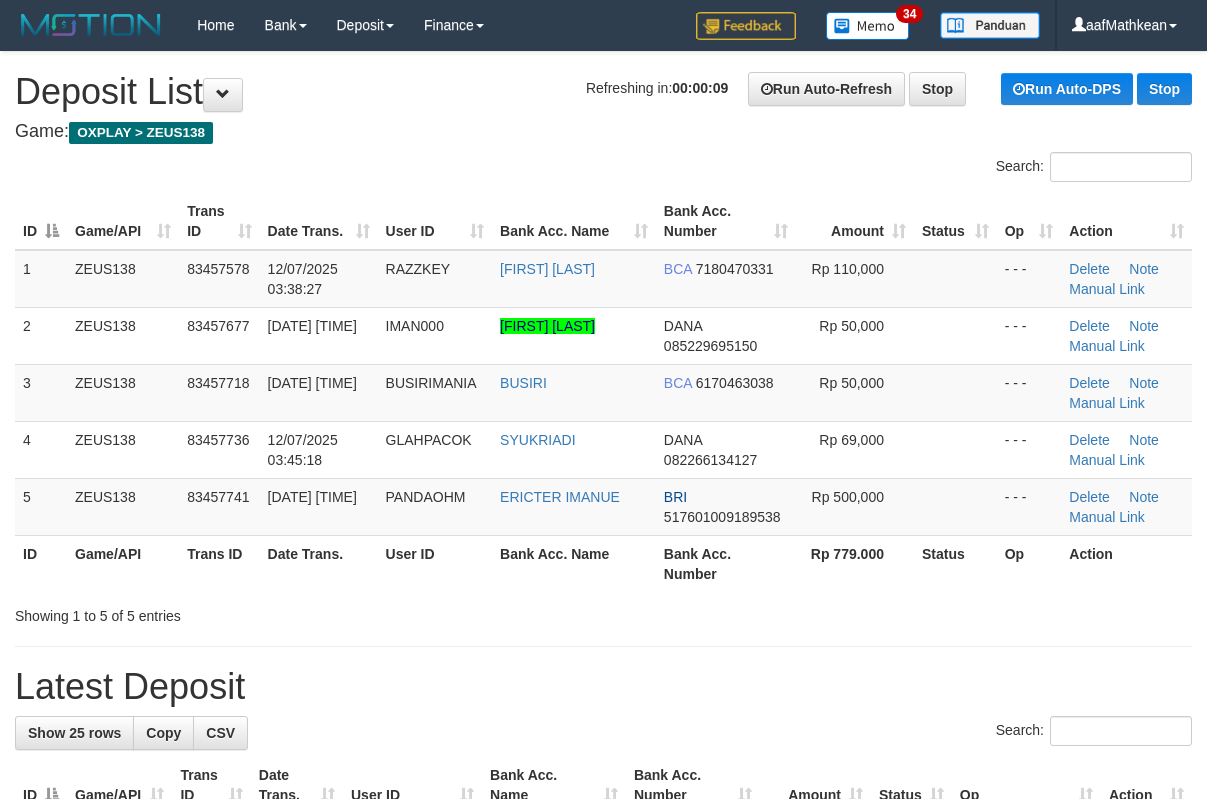 click on "Search:" at bounding box center [603, 169] 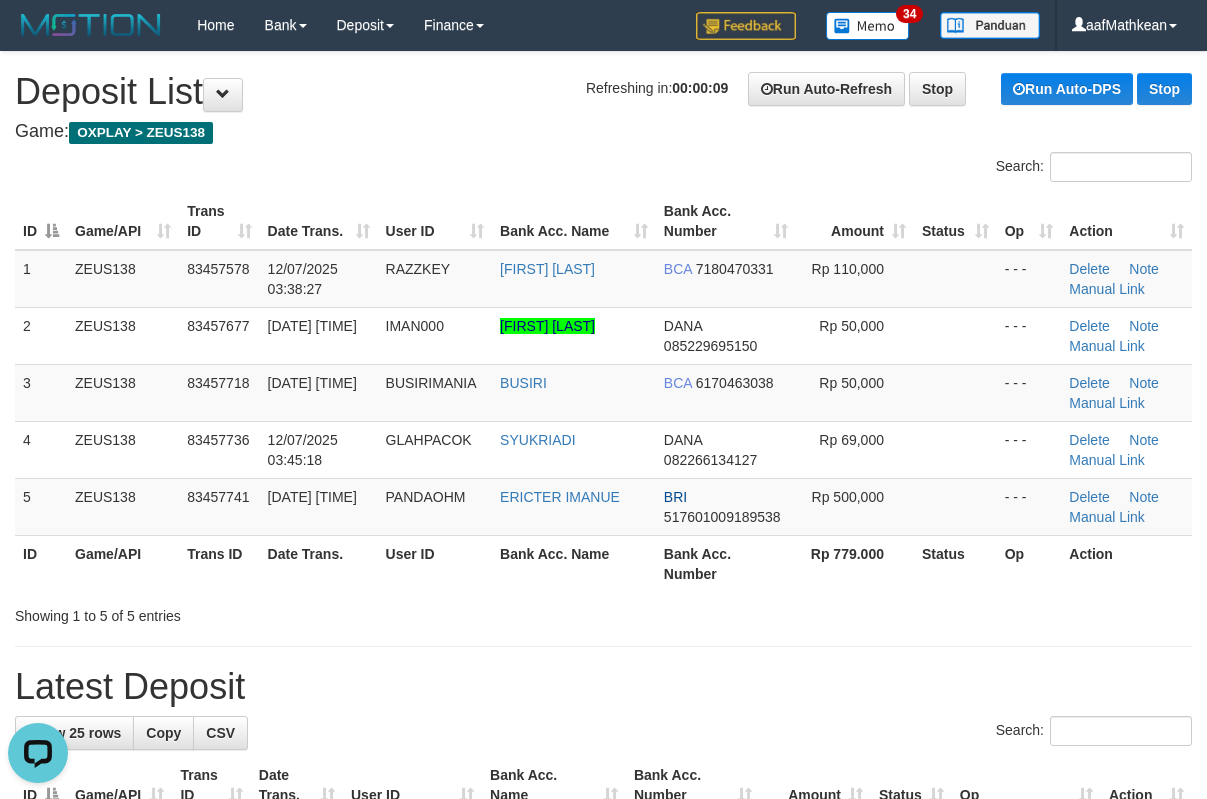 scroll, scrollTop: 0, scrollLeft: 0, axis: both 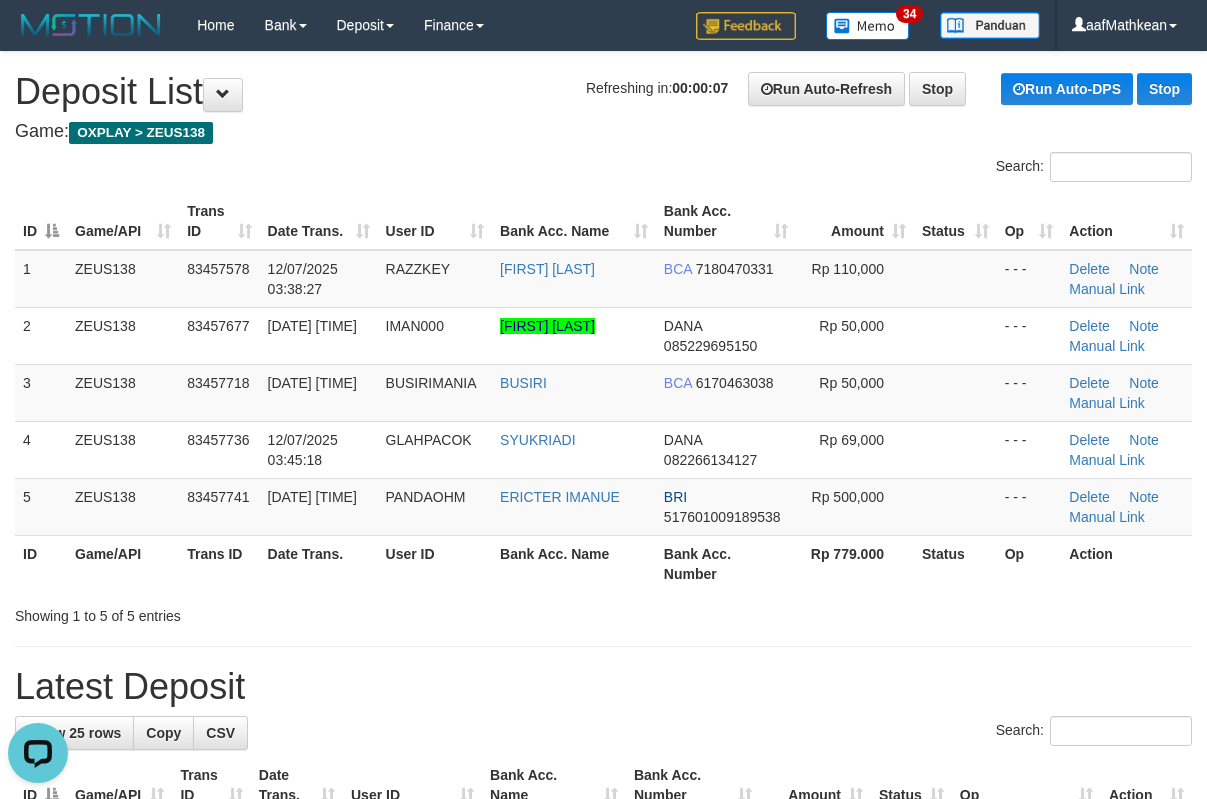drag, startPoint x: 464, startPoint y: 127, endPoint x: 4, endPoint y: 254, distance: 477.2096 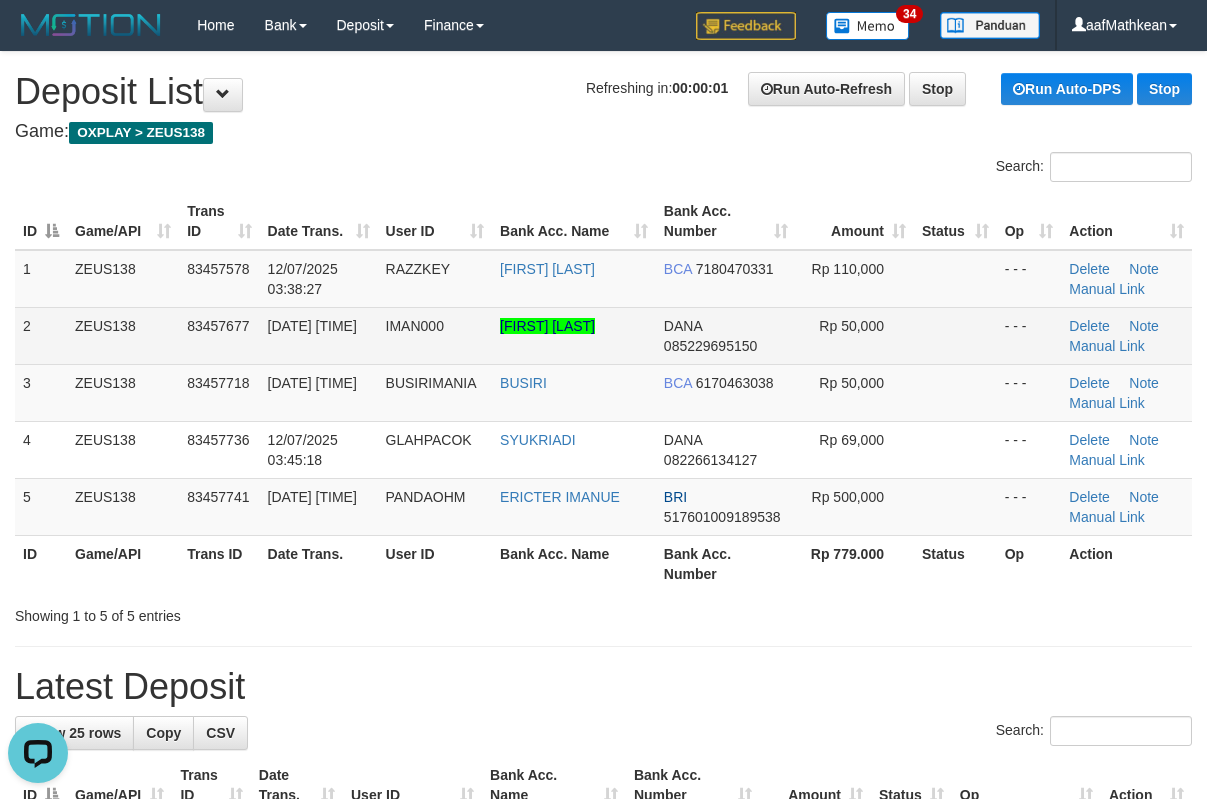 click on "IMAN MUHAMMAD TARUNA" at bounding box center [574, 335] 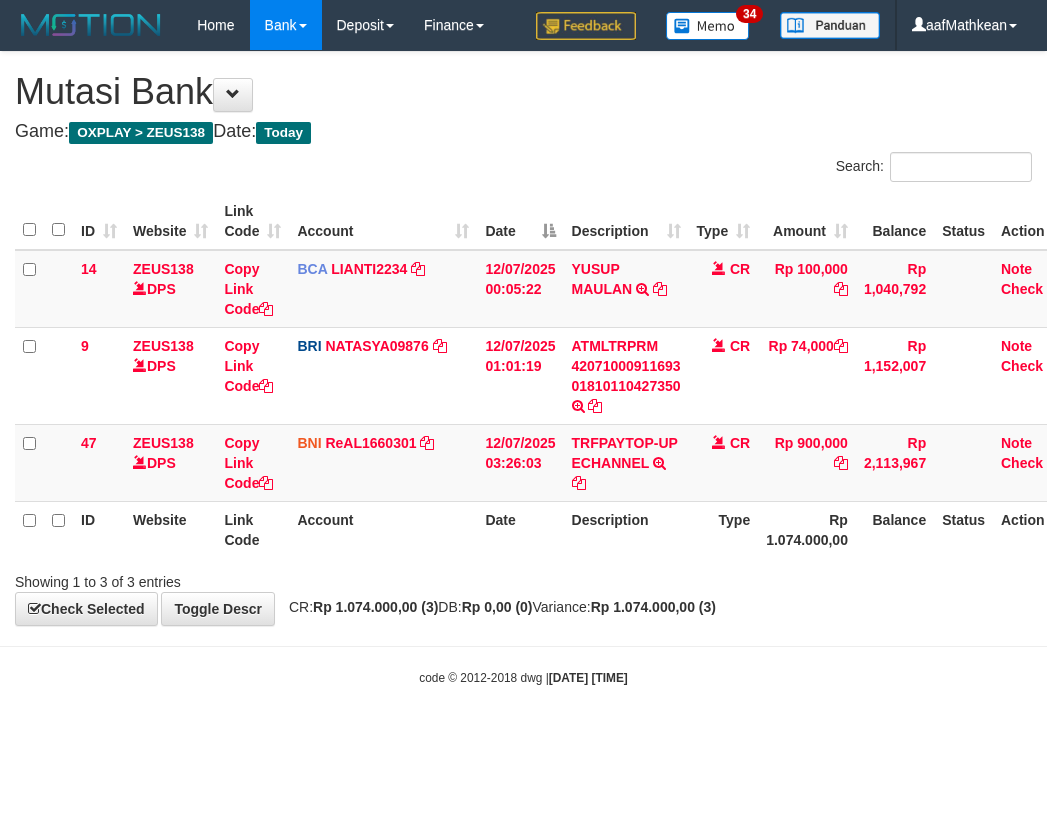 scroll, scrollTop: 0, scrollLeft: 27, axis: horizontal 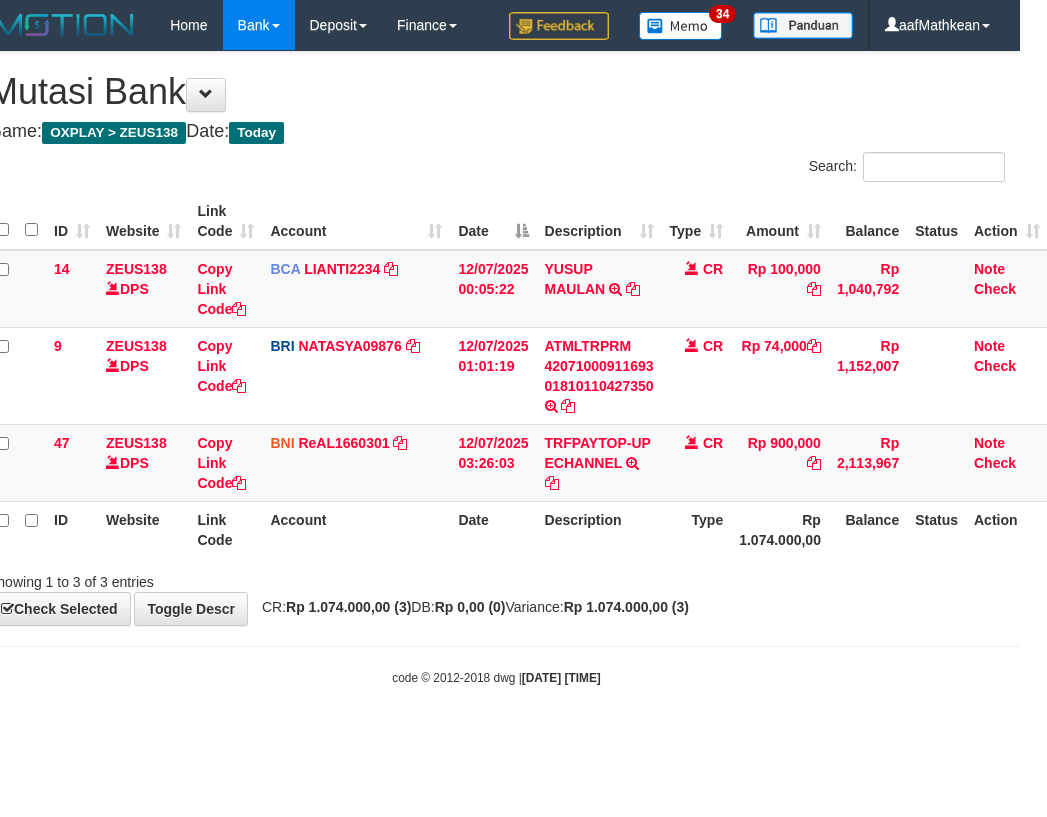 click on "**********" at bounding box center (496, 338) 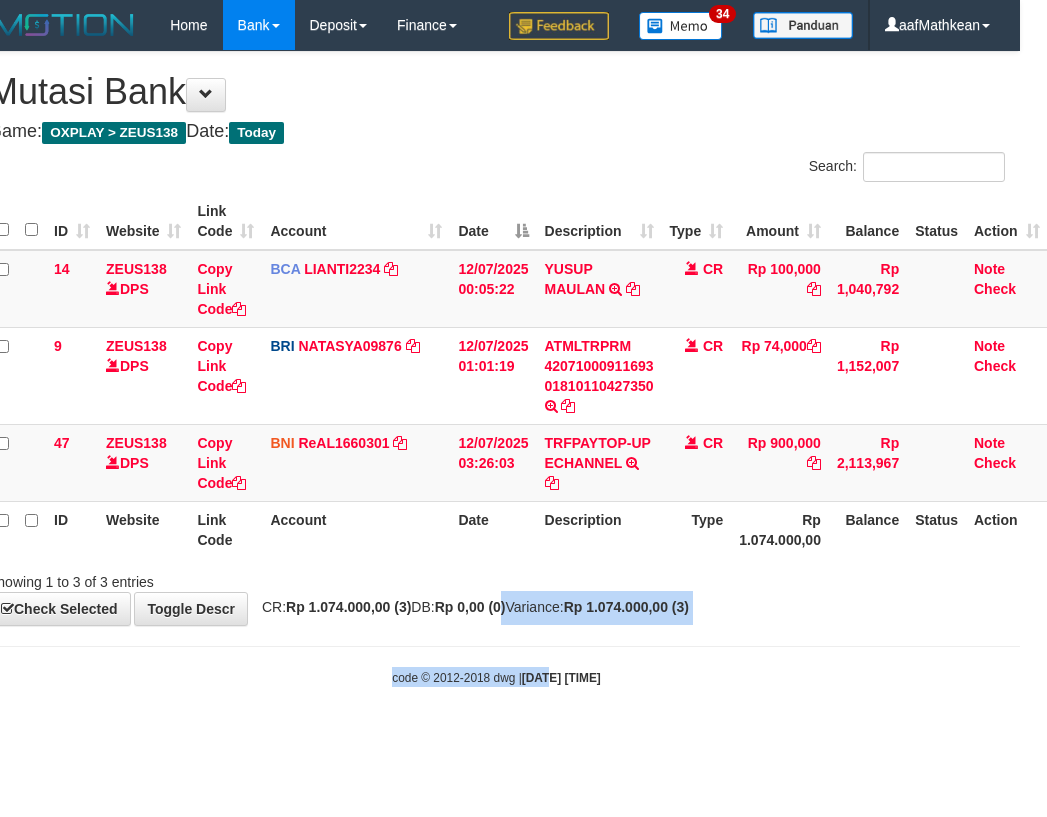 drag, startPoint x: 538, startPoint y: 610, endPoint x: 521, endPoint y: 710, distance: 101.43471 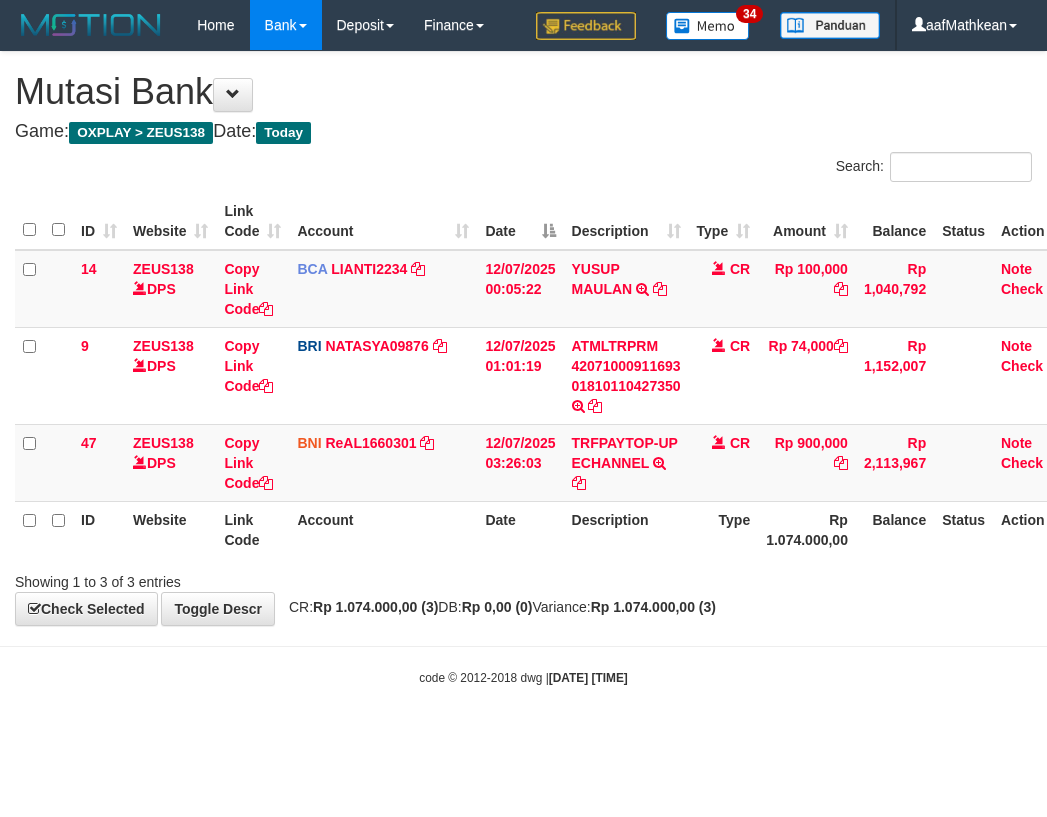 scroll, scrollTop: 0, scrollLeft: 27, axis: horizontal 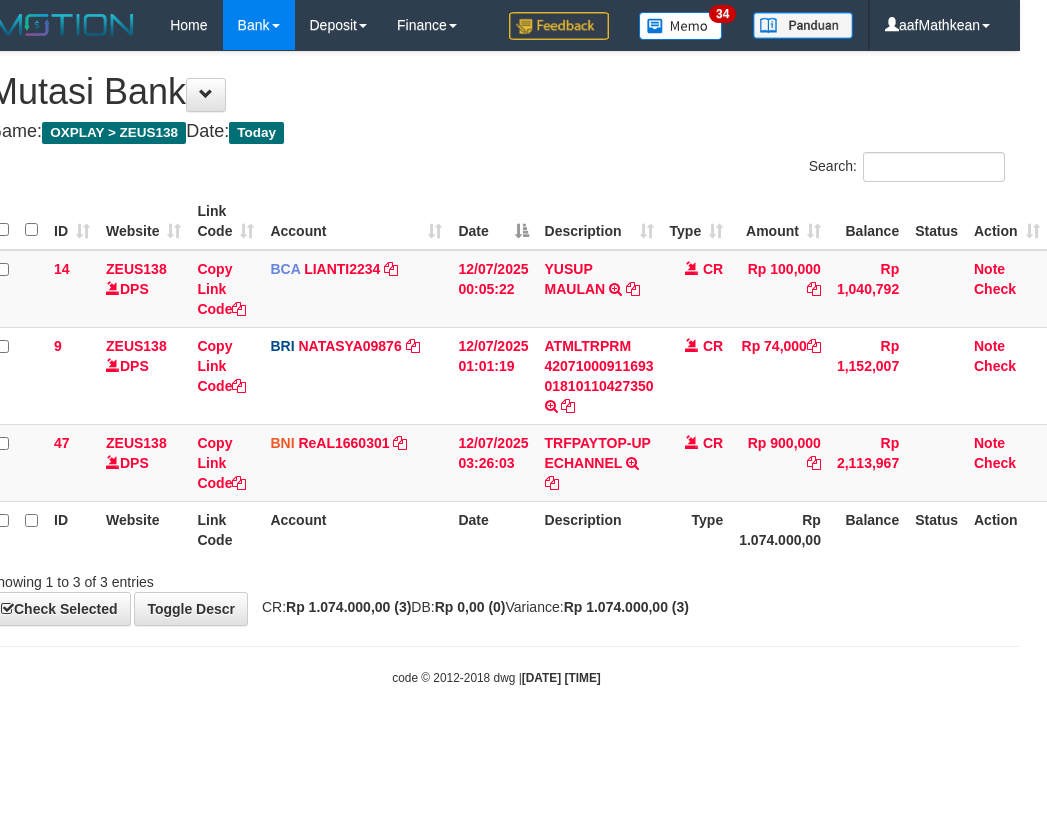 click on "Toggle navigation
Home
Bank
Account List
Load
By Website
Group
[OXPLAY]													ZEUS138
By Load Group (DPS)" at bounding box center [496, 368] 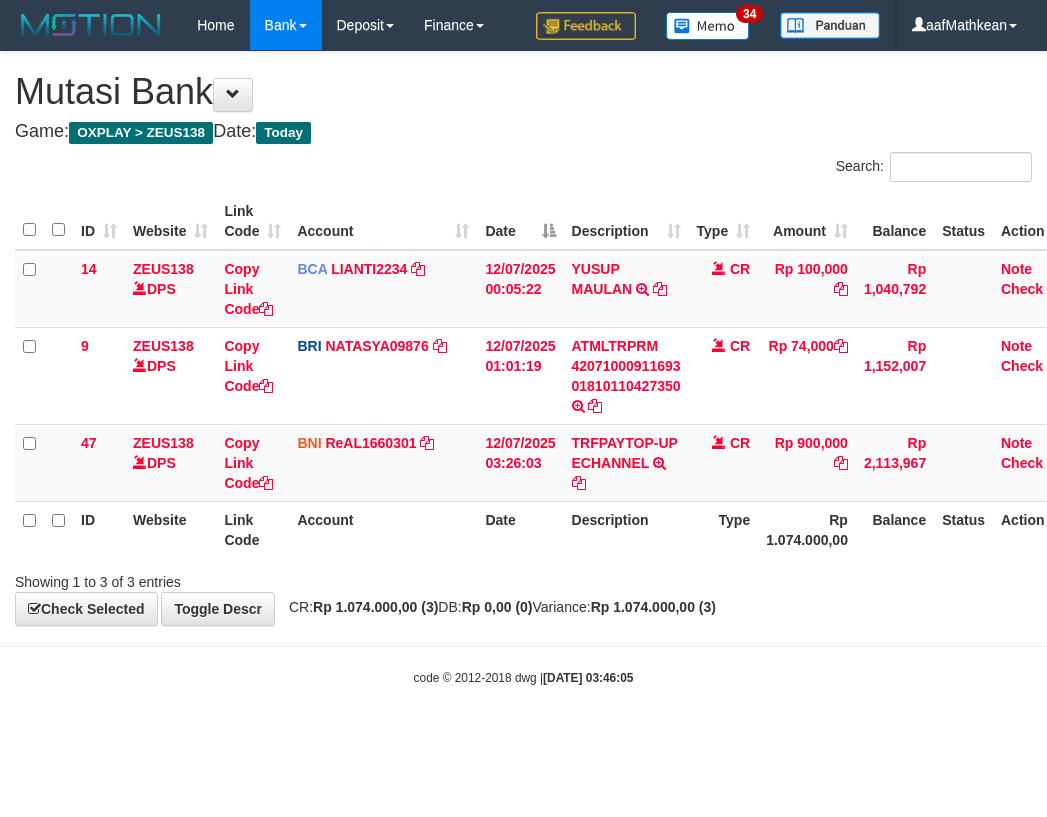 scroll, scrollTop: 0, scrollLeft: 27, axis: horizontal 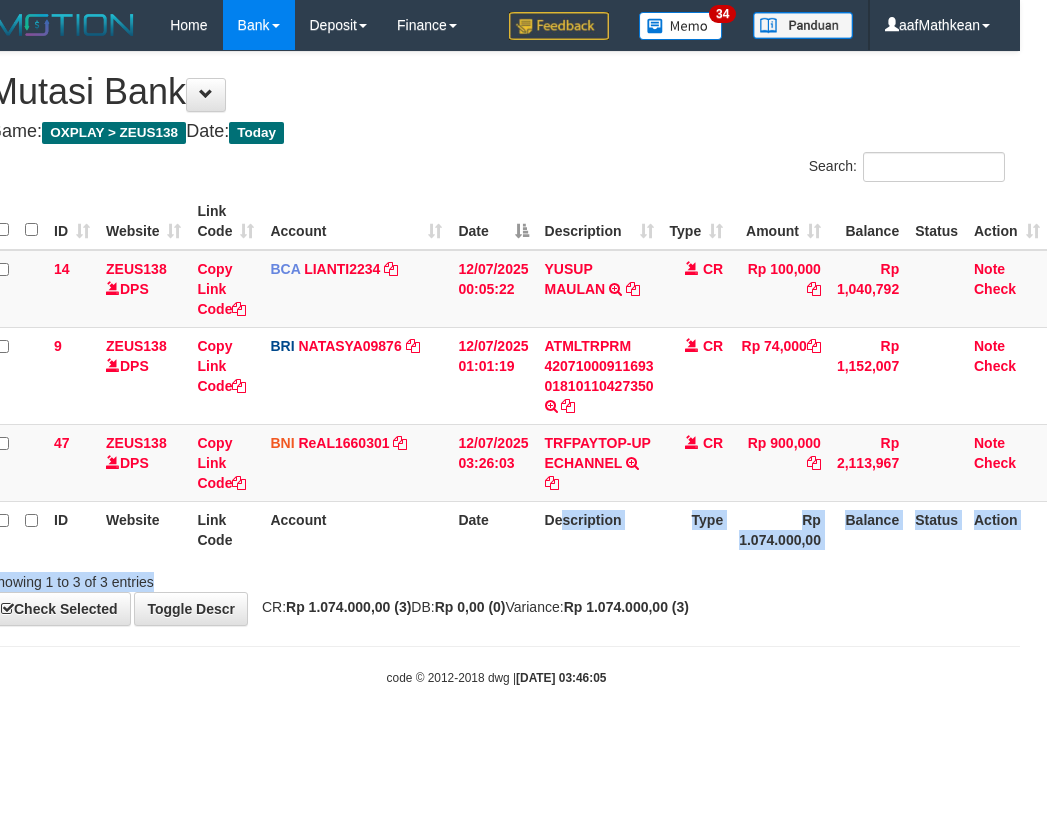 click on "Search:
ID Website Link Code Account Date Description Type Amount Balance Status Action
14
ZEUS138    DPS
Copy Link Code
BCA
LIANTI2234
DPS
[LAST]
mutasi_[DATE]_[NUMBER] | 14
mutasi_[DATE]_[NUMBER] | 14
[DATE] 00:05:22
[FIRST] [LAST]         TRSF E-BANKING CR [NUMBER]/FTSCY/WS[NUMBER]
100000.00[DATE][NUMBER] TRFDN-[LAST]ESPAY DEBIT INDONE
CR
Rp 100,000
Rp 1,040,792
Note
Check
9
ZEUS138    DPS
Copy Link Code
BRI
NATASYA09876" at bounding box center [496, 372] 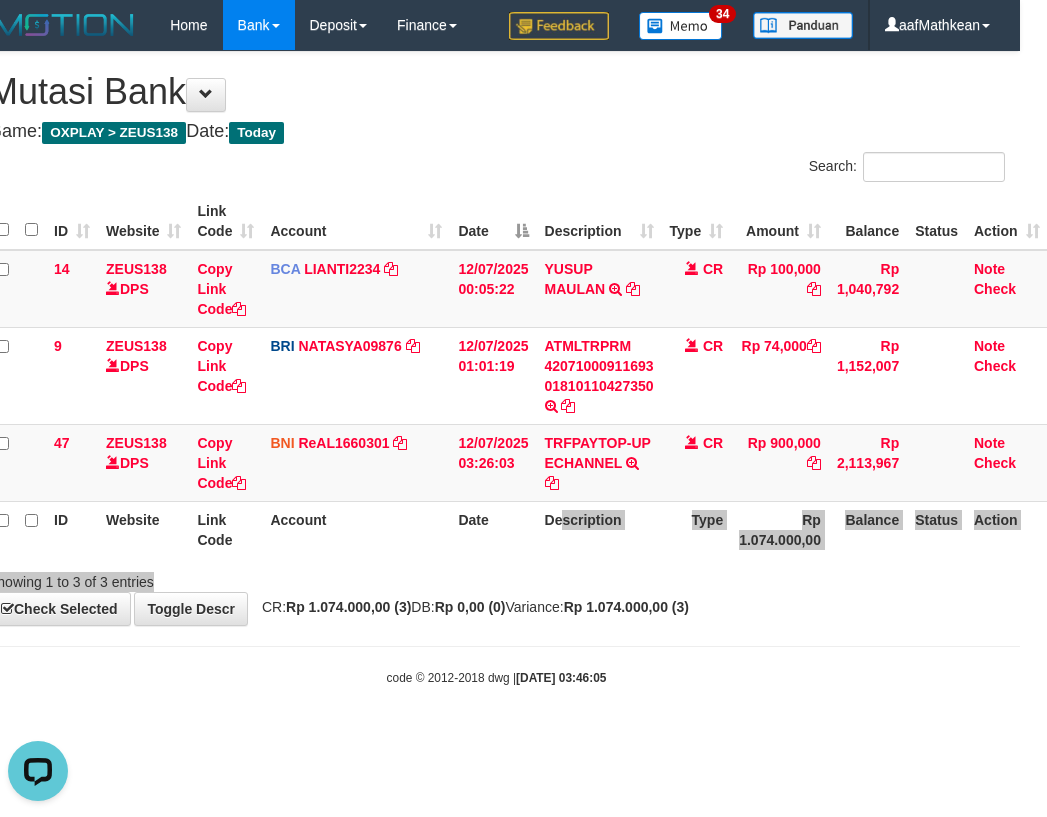 scroll, scrollTop: 0, scrollLeft: 0, axis: both 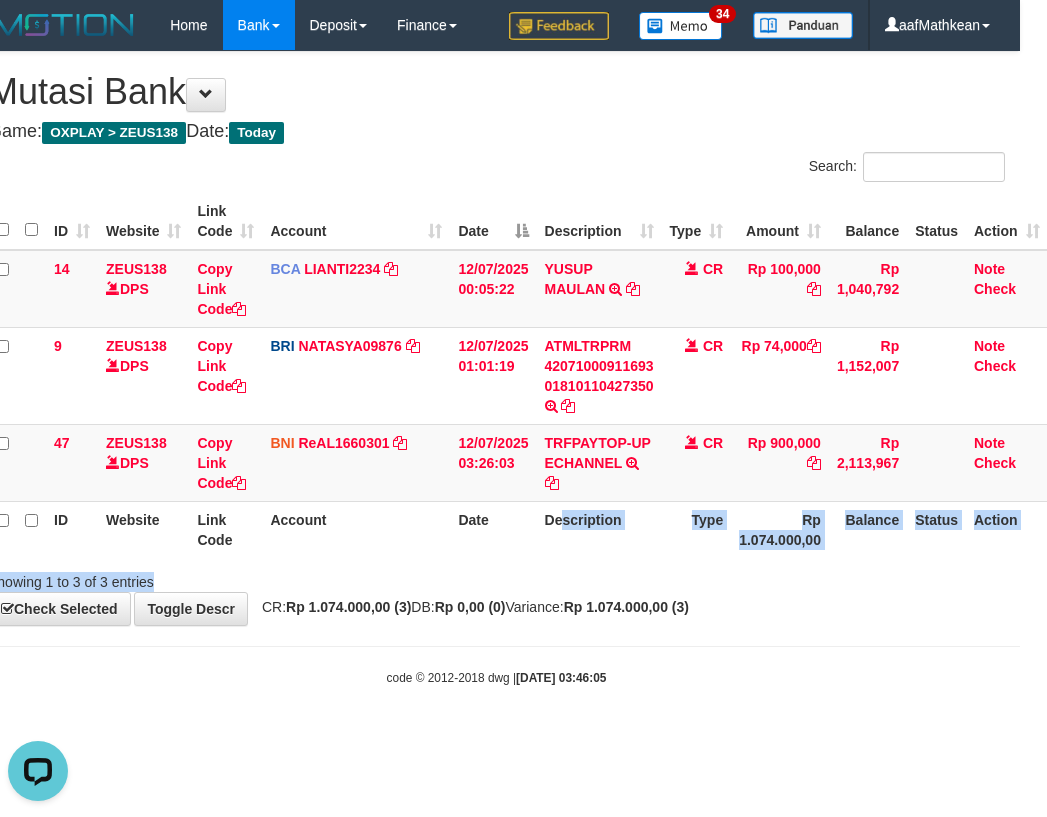 click on "Search:
ID Website Link Code Account Date Description Type Amount Balance Status Action
14
ZEUS138    DPS
Copy Link Code
BCA
LIANTI2234
DPS
[LAST]
mutasi_[DATE]_[NUMBER] | 14
mutasi_[DATE]_[NUMBER] | 14
[DATE] 00:05:22
[FIRST] [LAST]         TRSF E-BANKING CR [NUMBER]/FTSCY/WS[NUMBER]
100000.00[DATE][NUMBER] TRFDN-[LAST]ESPAY DEBIT INDONE
CR
Rp 100,000
Rp 1,040,792
Note
Check
9
ZEUS138    DPS
Copy Link Code
BRI
NATASYA09876" at bounding box center (496, 372) 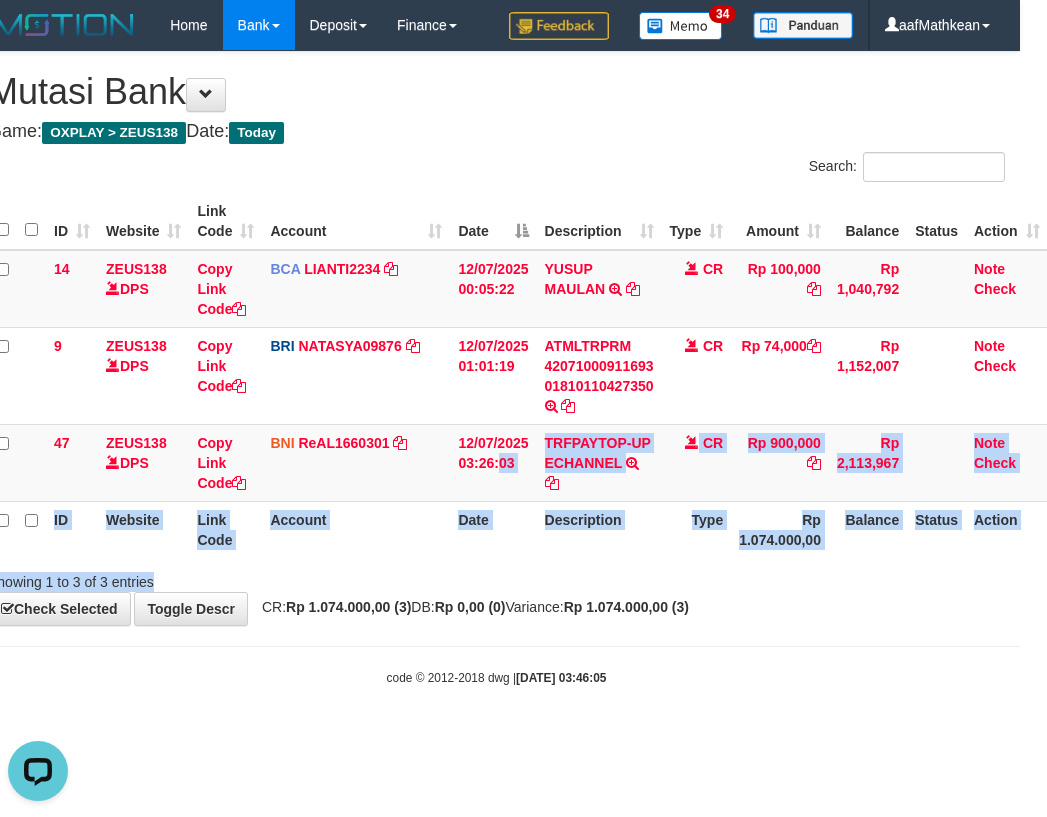 drag, startPoint x: 429, startPoint y: 671, endPoint x: 701, endPoint y: 635, distance: 274.372 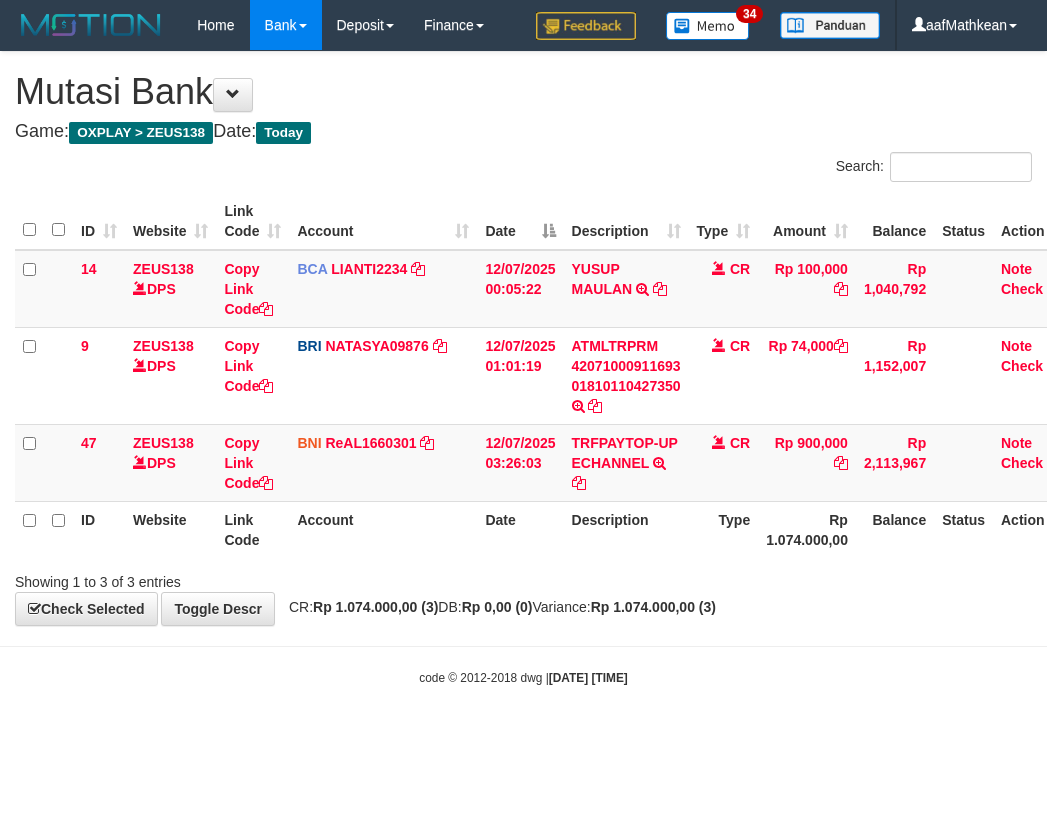 click on "Toggle navigation
Home
Bank
Account List
Load
By Website
Group
[OXPLAY]													ZEUS138
By Load Group (DPS)" at bounding box center (523, 368) 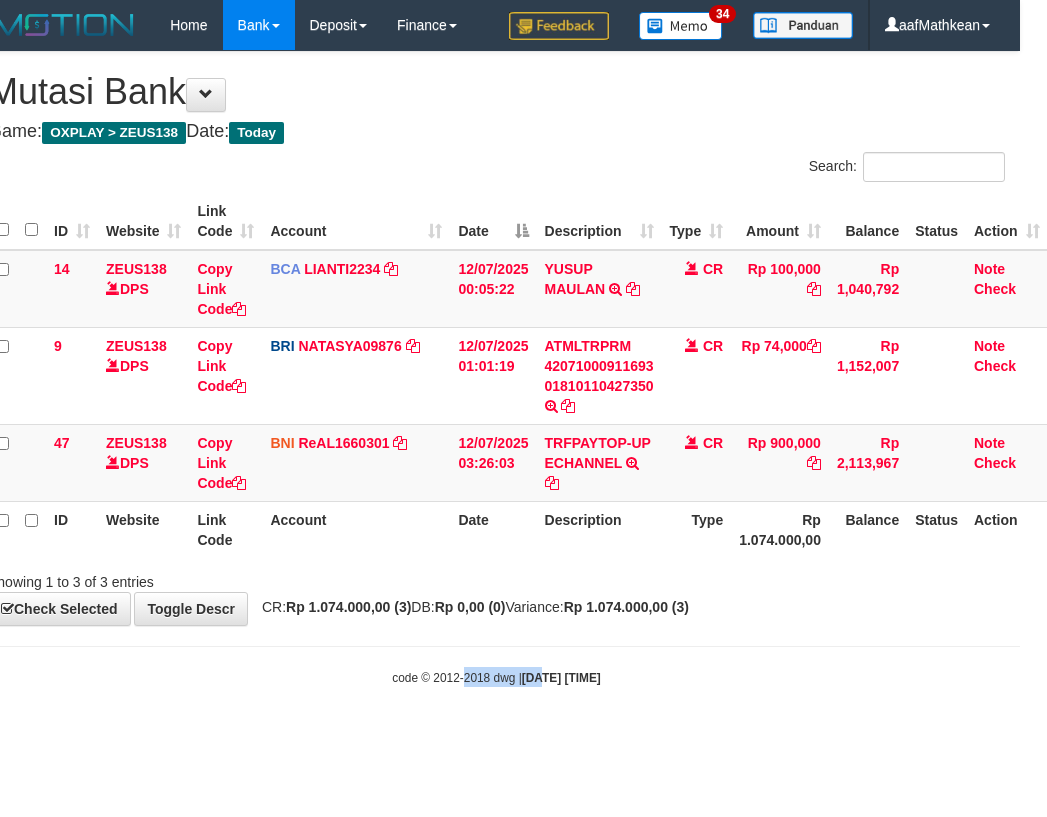 drag, startPoint x: 449, startPoint y: 795, endPoint x: 422, endPoint y: 831, distance: 45 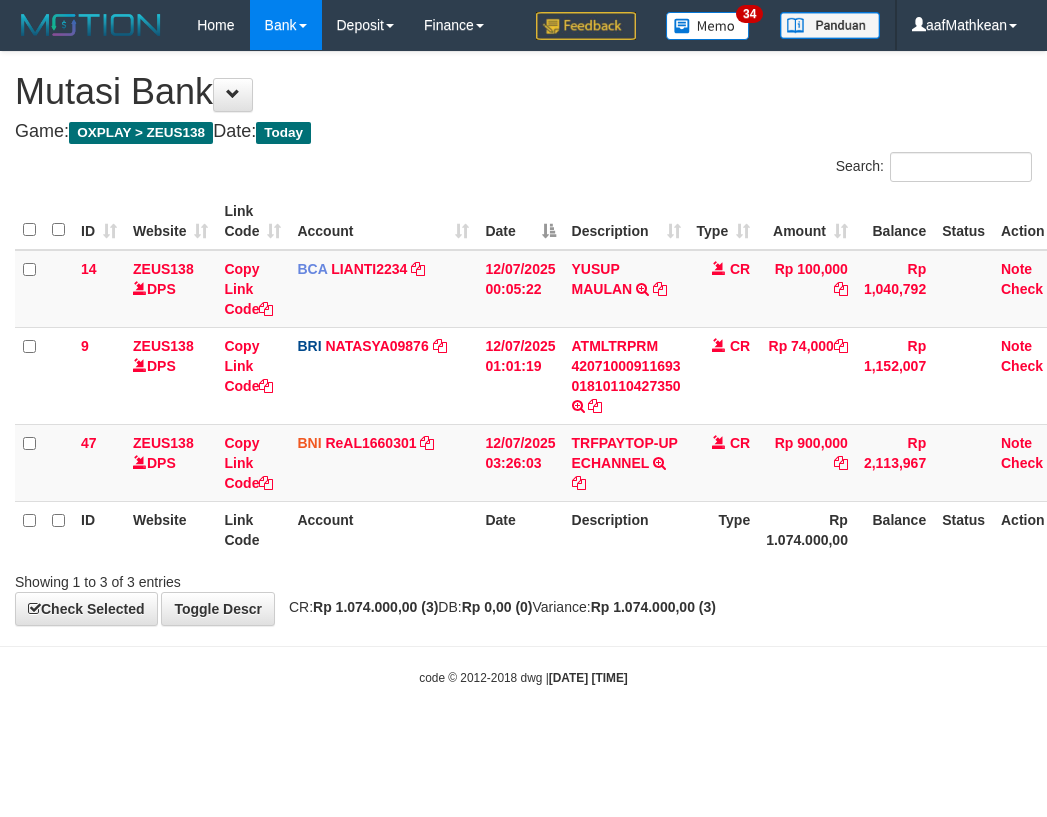 scroll, scrollTop: 0, scrollLeft: 27, axis: horizontal 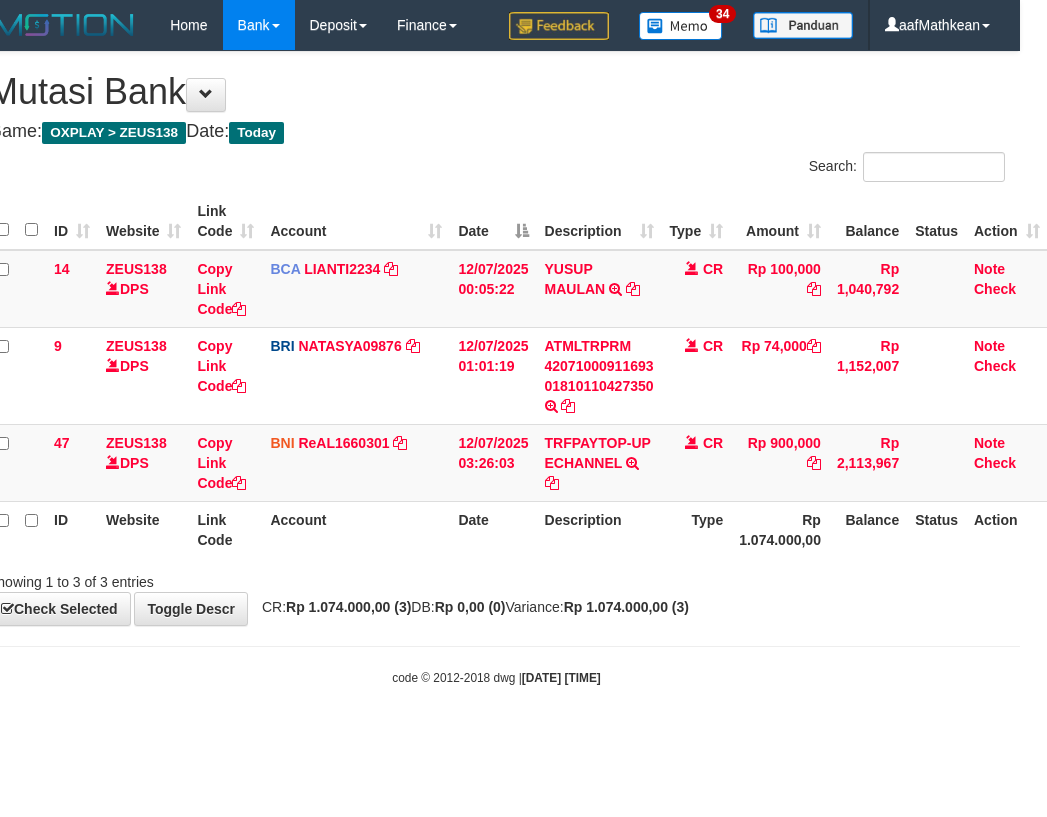 drag, startPoint x: 536, startPoint y: 127, endPoint x: 521, endPoint y: 160, distance: 36.249138 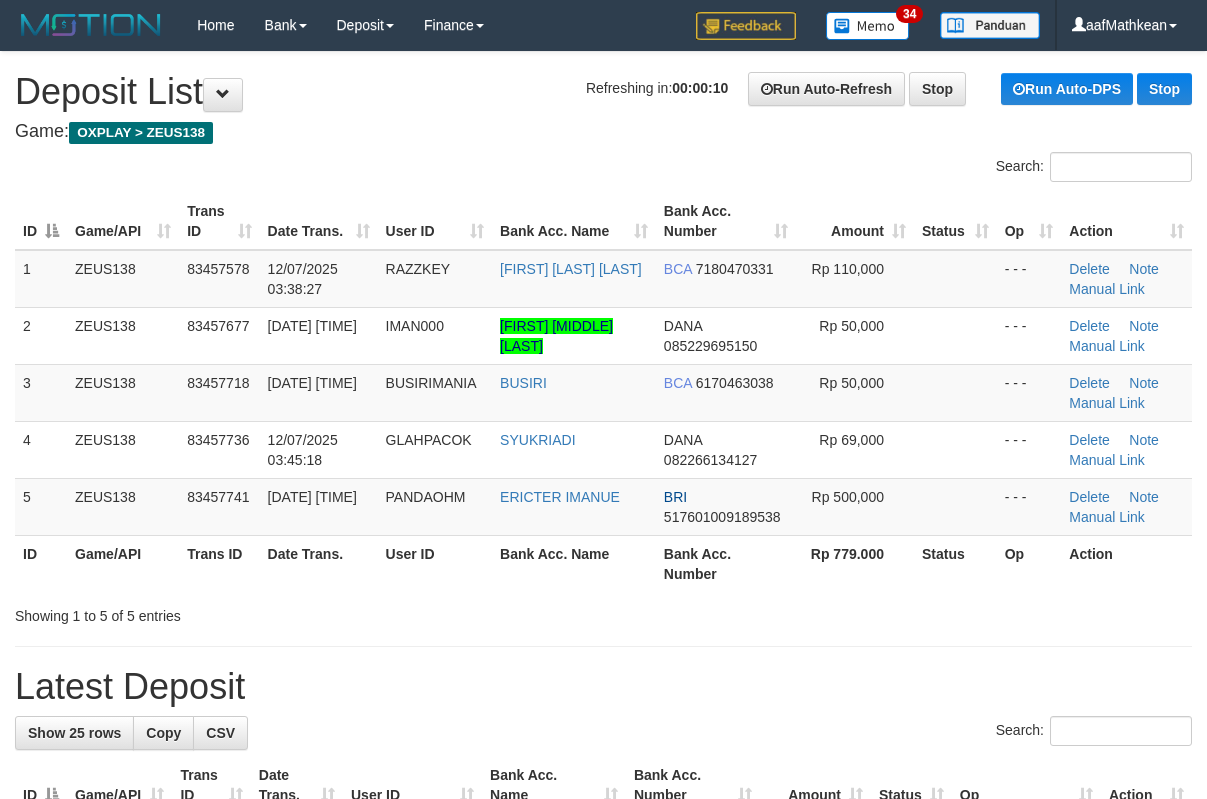 scroll, scrollTop: 0, scrollLeft: 0, axis: both 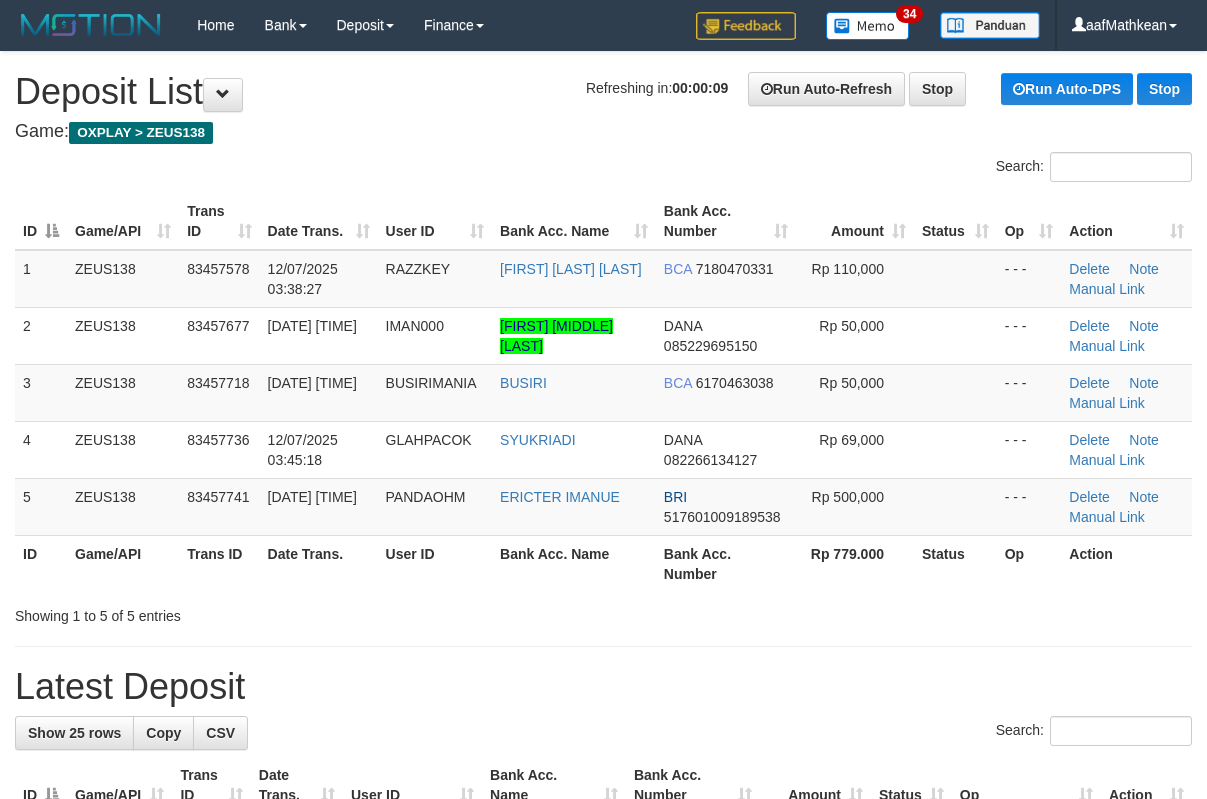drag, startPoint x: 364, startPoint y: 174, endPoint x: 10, endPoint y: 330, distance: 386.84882 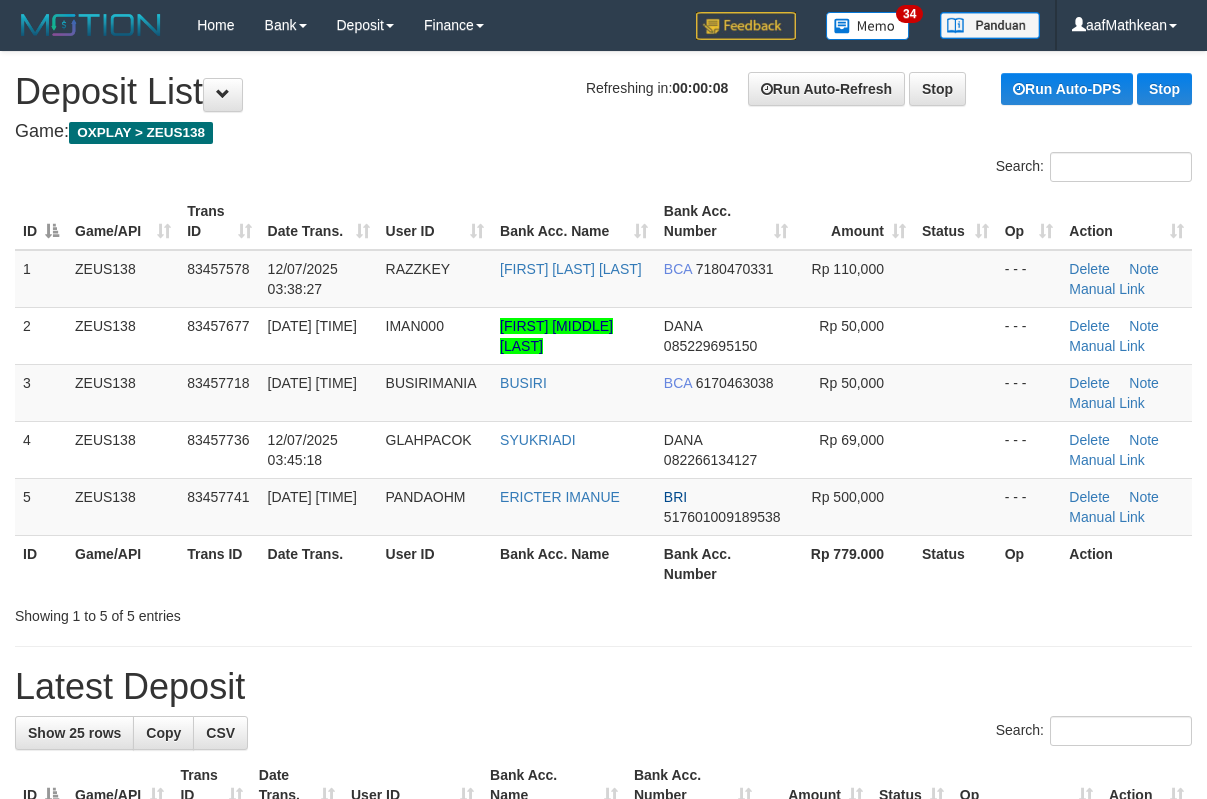 drag, startPoint x: 411, startPoint y: 134, endPoint x: 7, endPoint y: 260, distance: 423.19263 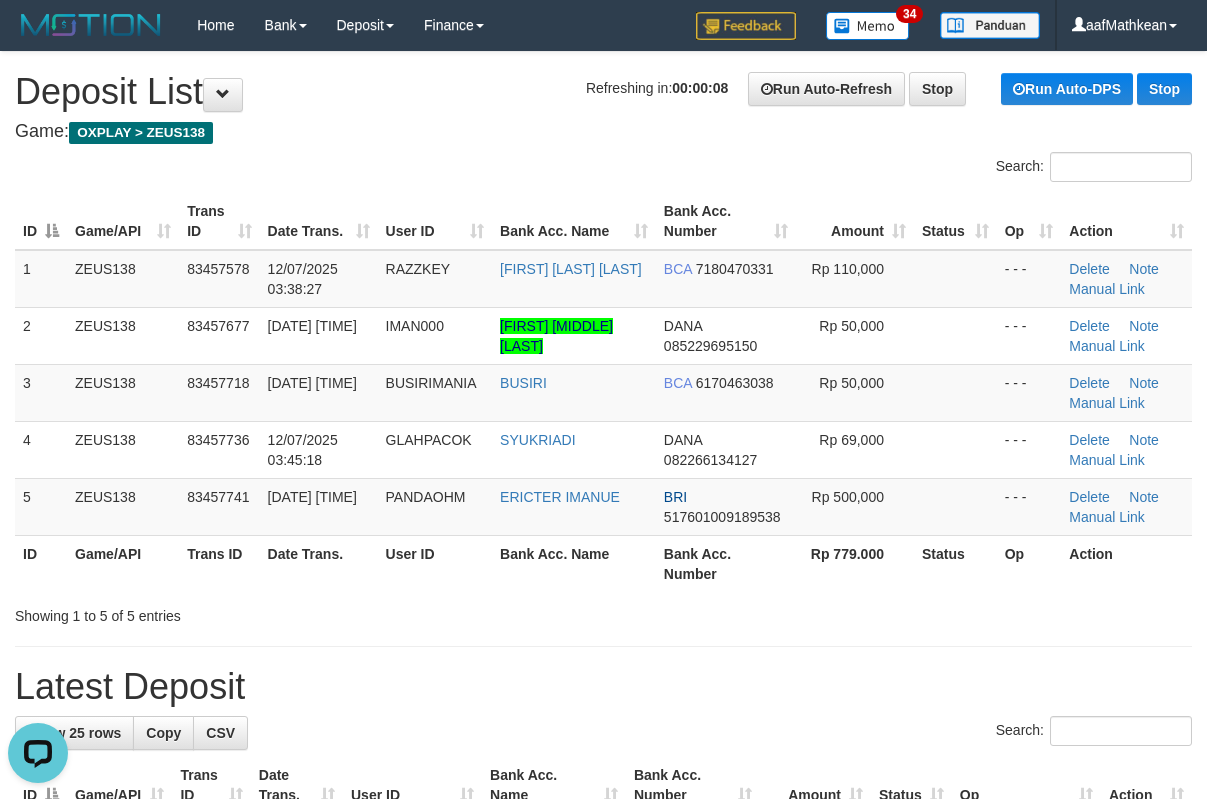 scroll, scrollTop: 0, scrollLeft: 0, axis: both 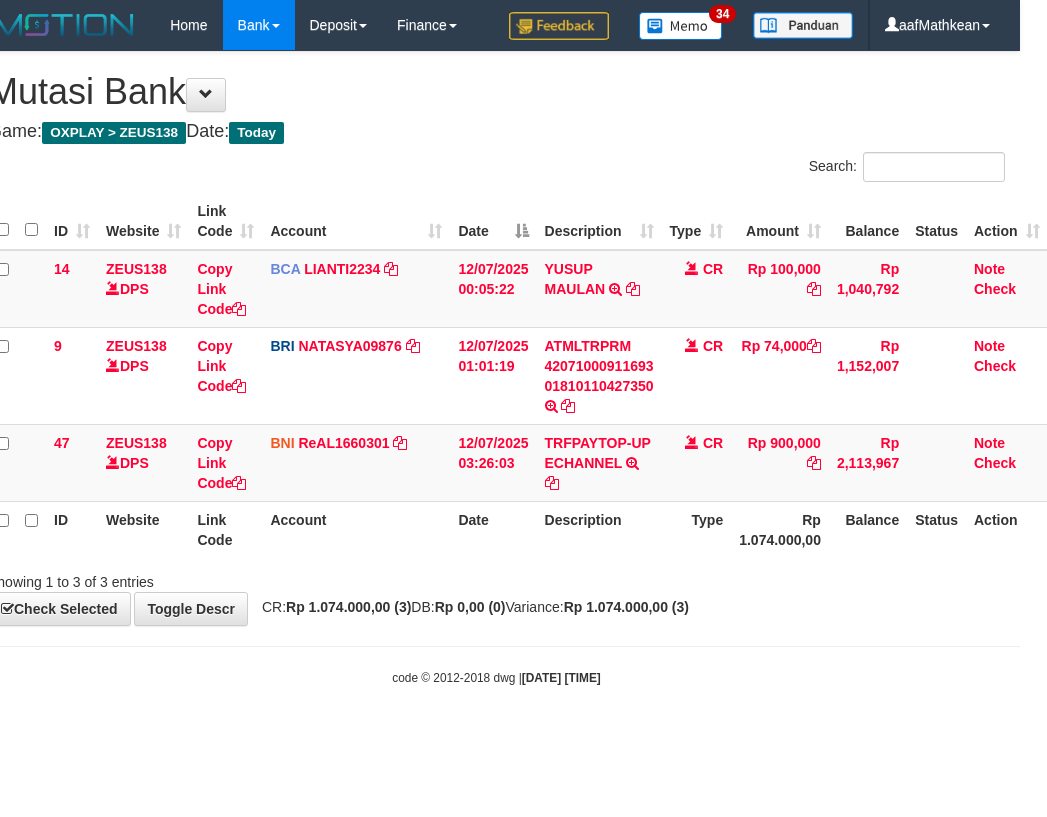 click on "**********" at bounding box center (496, 338) 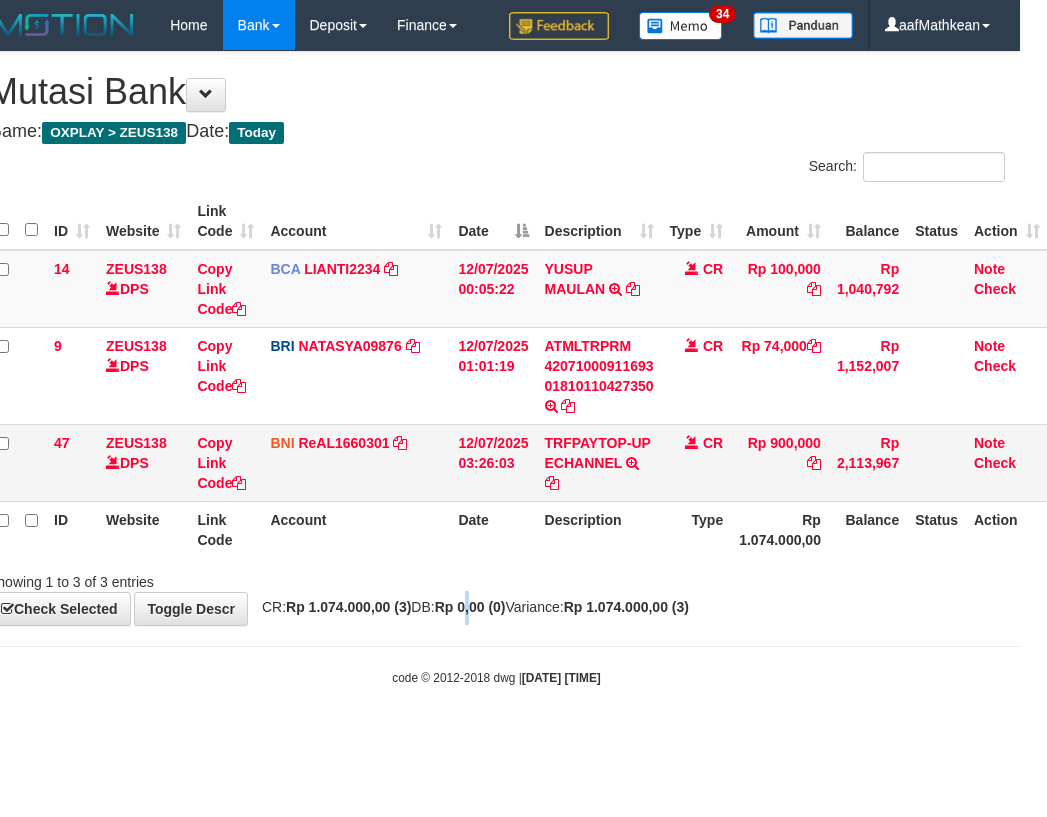 click on "Search:
ID Website Link Code Account Date Description Type Amount Balance Status Action
14
ZEUS138    DPS
Copy Link Code
BCA
LIANTI2234
DPS
YULIANTI
mutasi_20250712_4646 | 14
mutasi_20250712_4646 | 14
12/07/2025 00:05:22
YUSUP MAULAN         TRSF E-BANKING CR 1207/FTSCY/WS95051
100000.002025071262819090 TRFDN-YUSUP MAULANESPAY DEBIT INDONE
CR
Rp 100,000
Rp 1,040,792
Note
Check
9
ZEUS138    DPS
Copy Link Code
BRI
NATASYA09876" at bounding box center [496, 372] 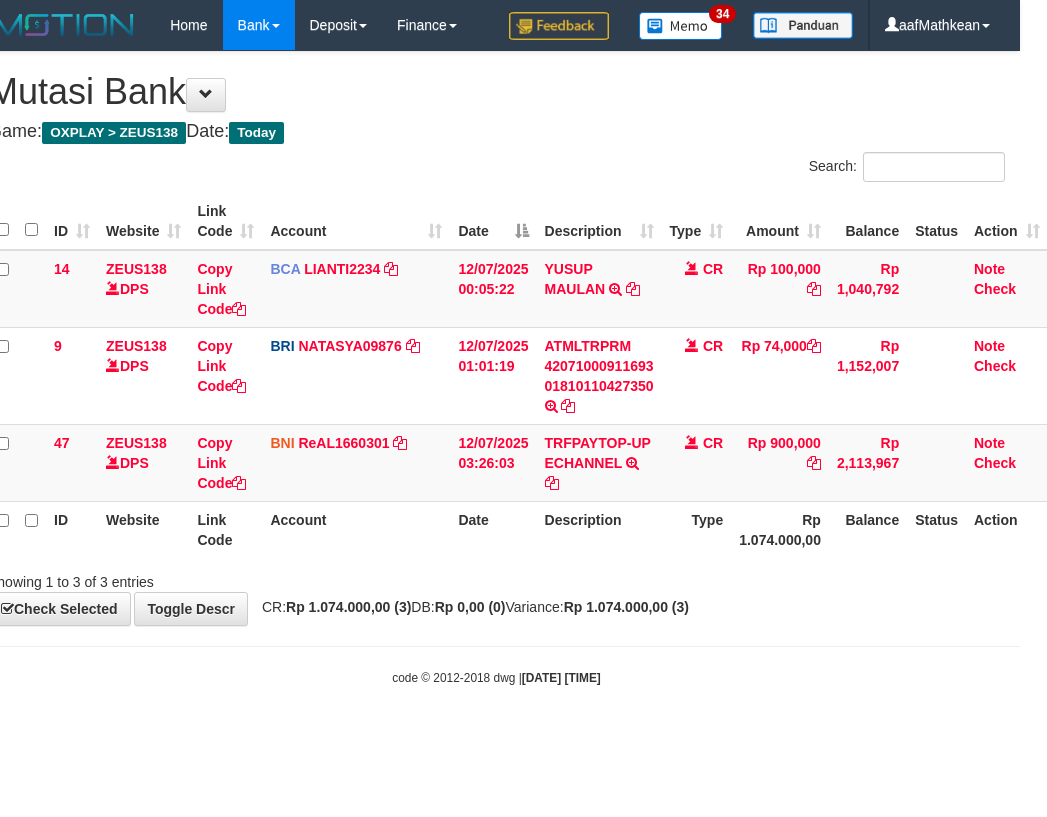 click on "CR:  Rp 1.074.000,00 (3)      DB:  Rp 0,00 (0)      Variance:  Rp 1.074.000,00 (3)" at bounding box center [470, 607] 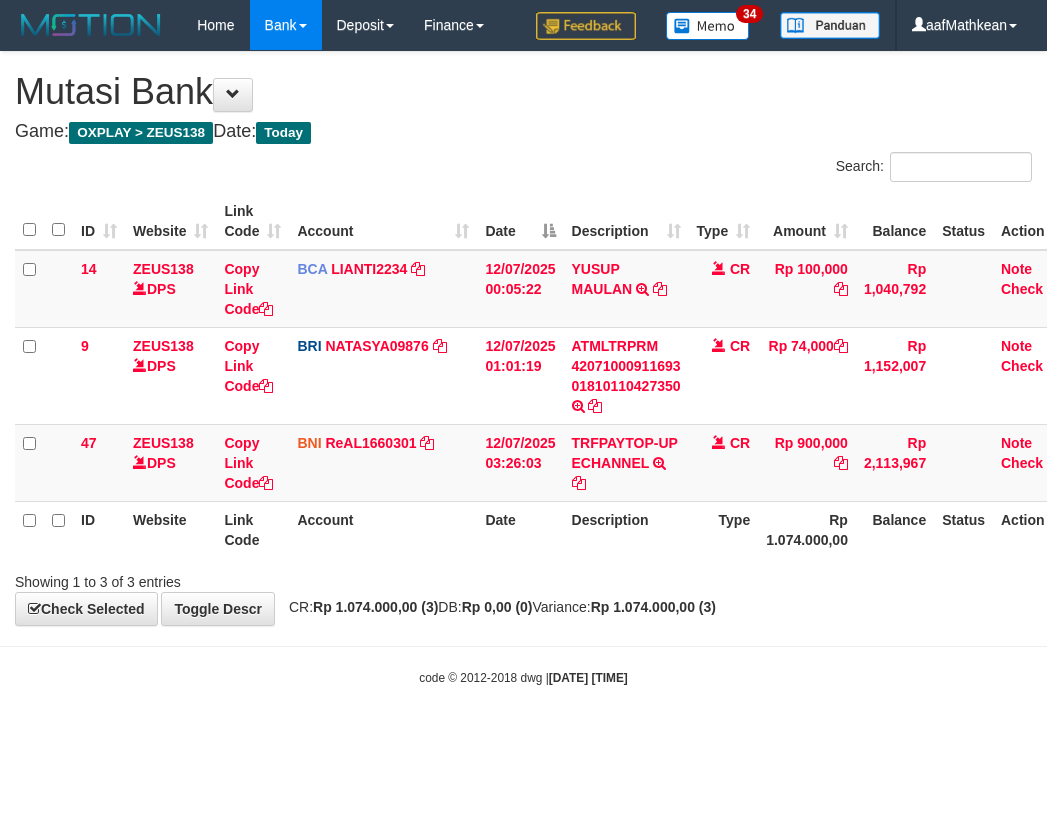 scroll, scrollTop: 0, scrollLeft: 27, axis: horizontal 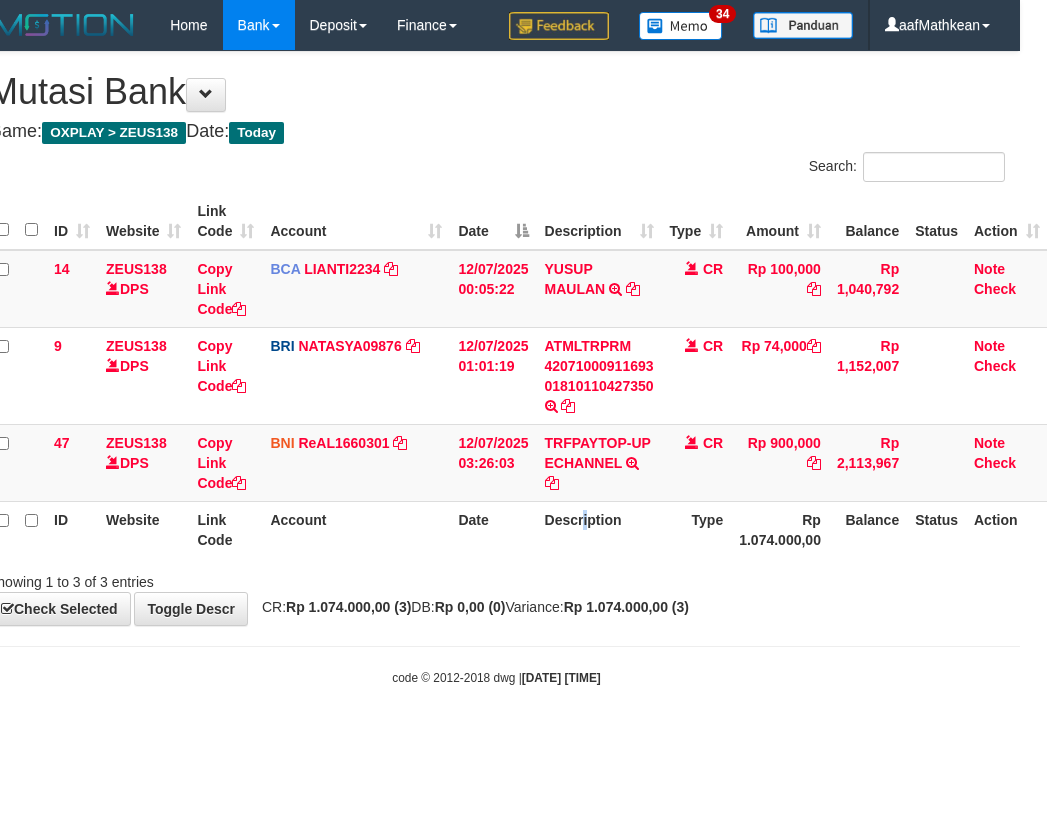 click on "Description" at bounding box center [599, 529] 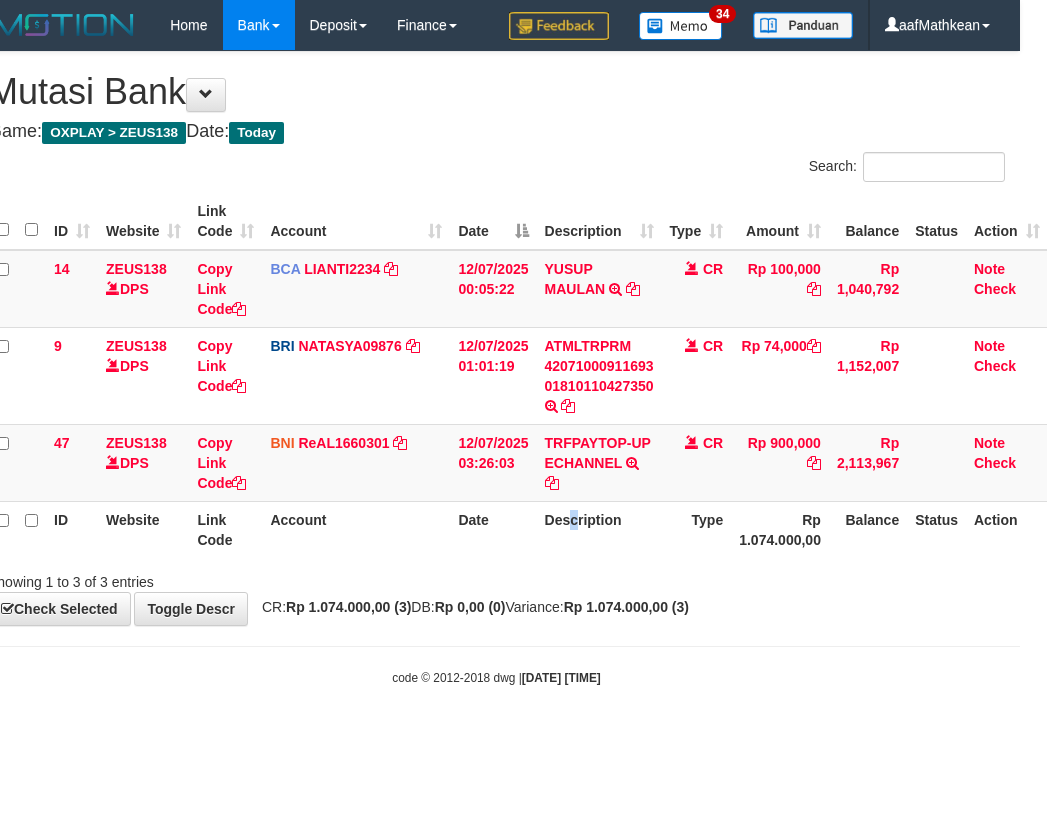 drag, startPoint x: 573, startPoint y: 550, endPoint x: 573, endPoint y: 561, distance: 11 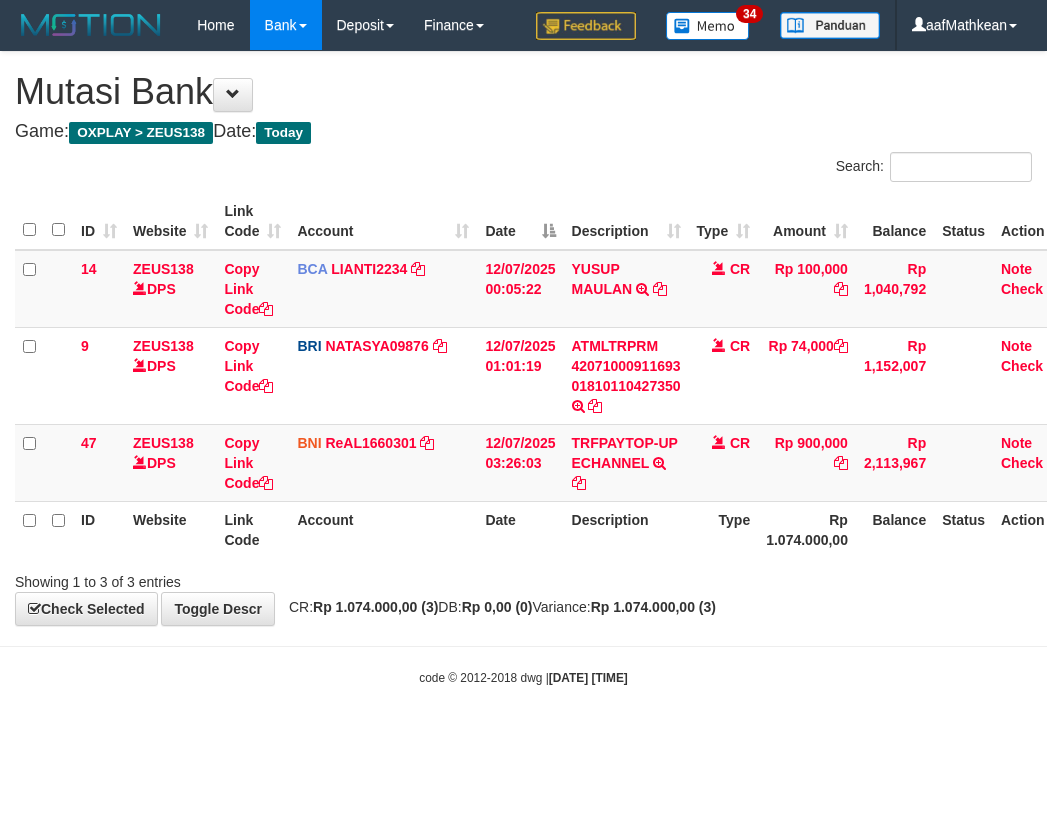 scroll, scrollTop: 0, scrollLeft: 27, axis: horizontal 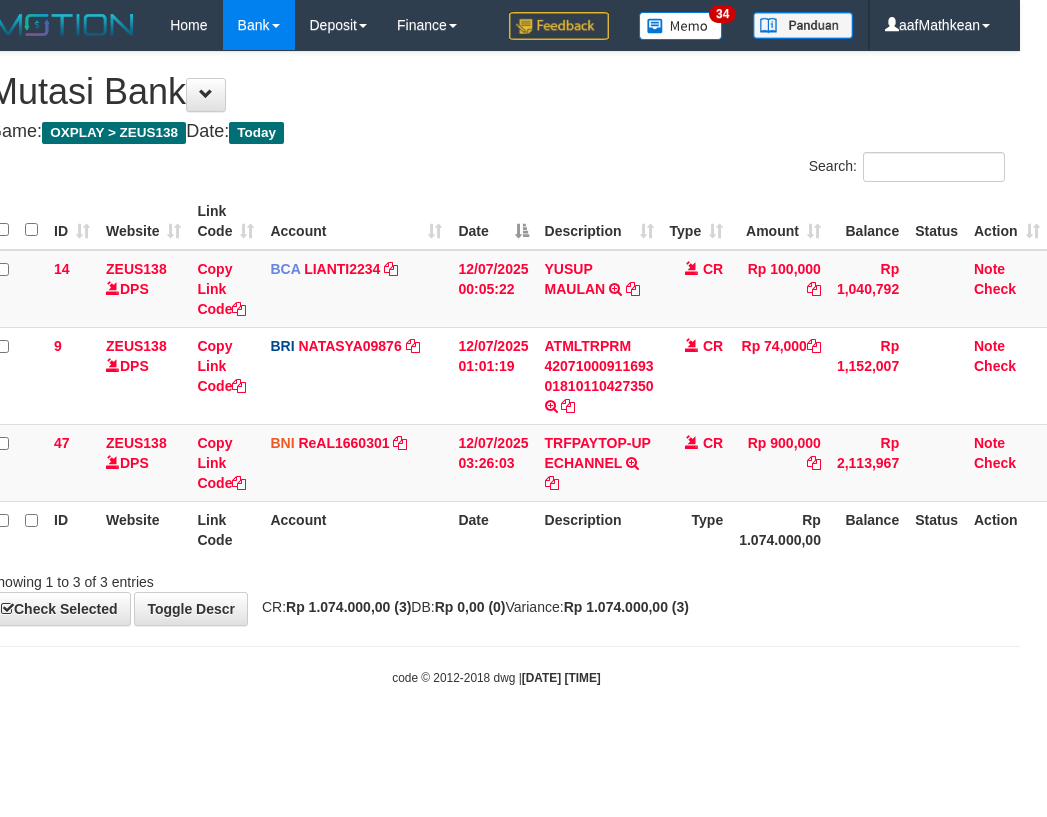 click on "Toggle navigation
Home
Bank
Account List
Load
By Website
Group
[OXPLAY]													ZEUS138
By Load Group (DPS)" at bounding box center [496, 368] 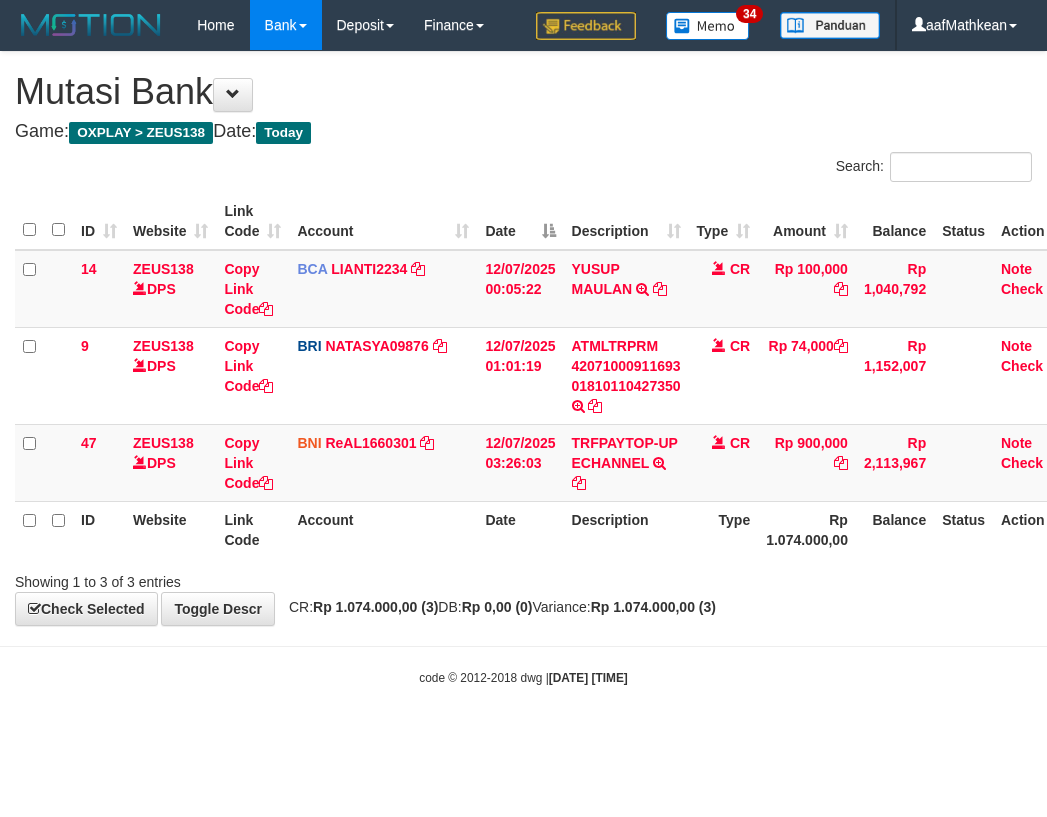 scroll, scrollTop: 0, scrollLeft: 27, axis: horizontal 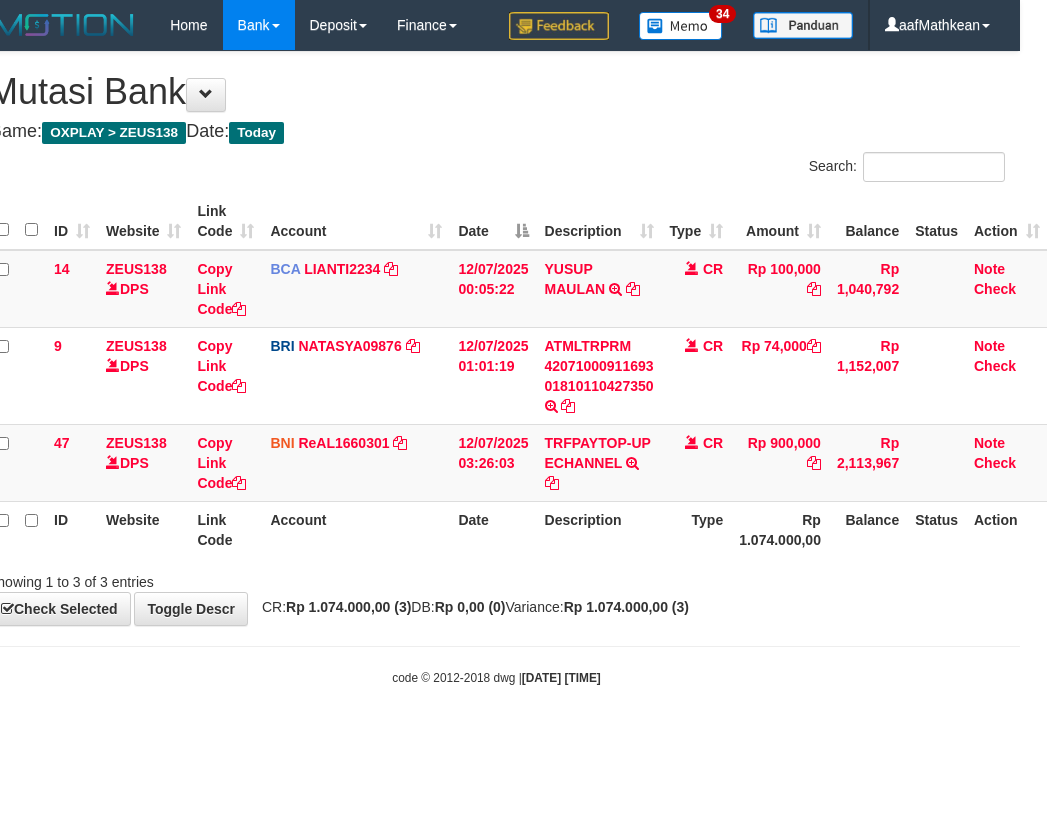 click on "Toggle navigation
Home
Bank
Account List
Load
By Website
Group
[OXPLAY]													ZEUS138
By Load Group (DPS)" at bounding box center [496, 368] 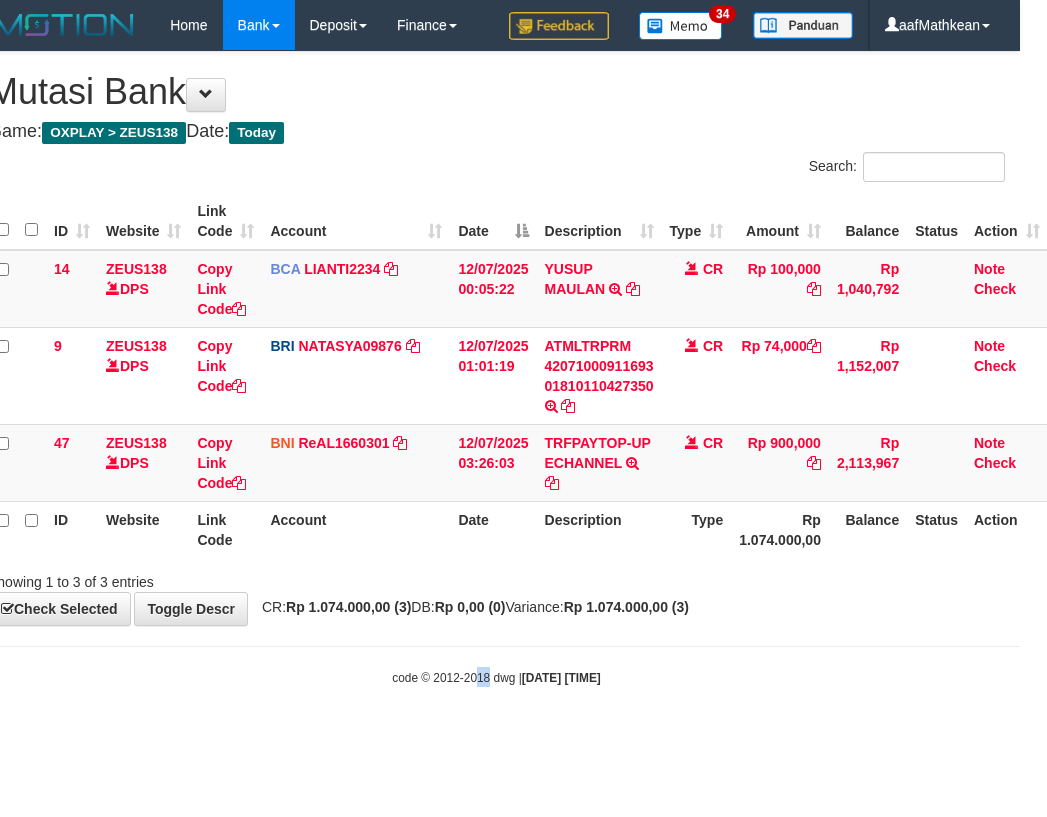 click on "Toggle navigation
Home
Bank
Account List
Load
By Website
Group
[OXPLAY]													ZEUS138
By Load Group (DPS)" at bounding box center [496, 368] 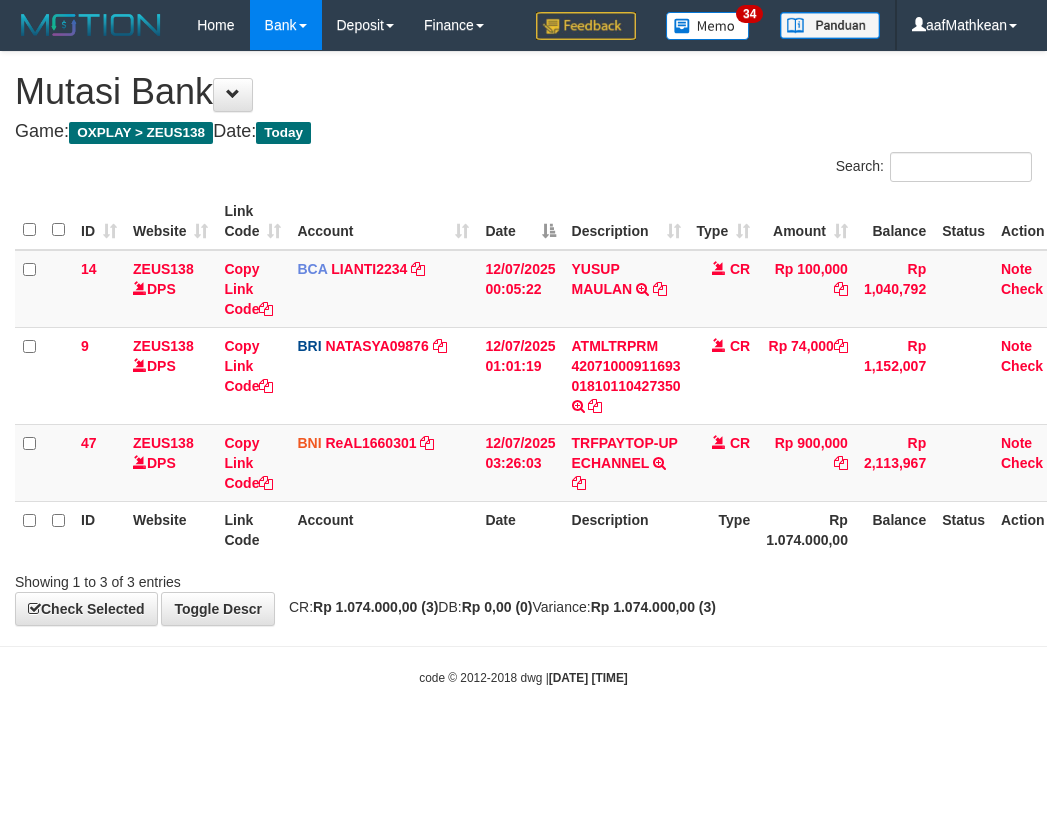 scroll, scrollTop: 0, scrollLeft: 27, axis: horizontal 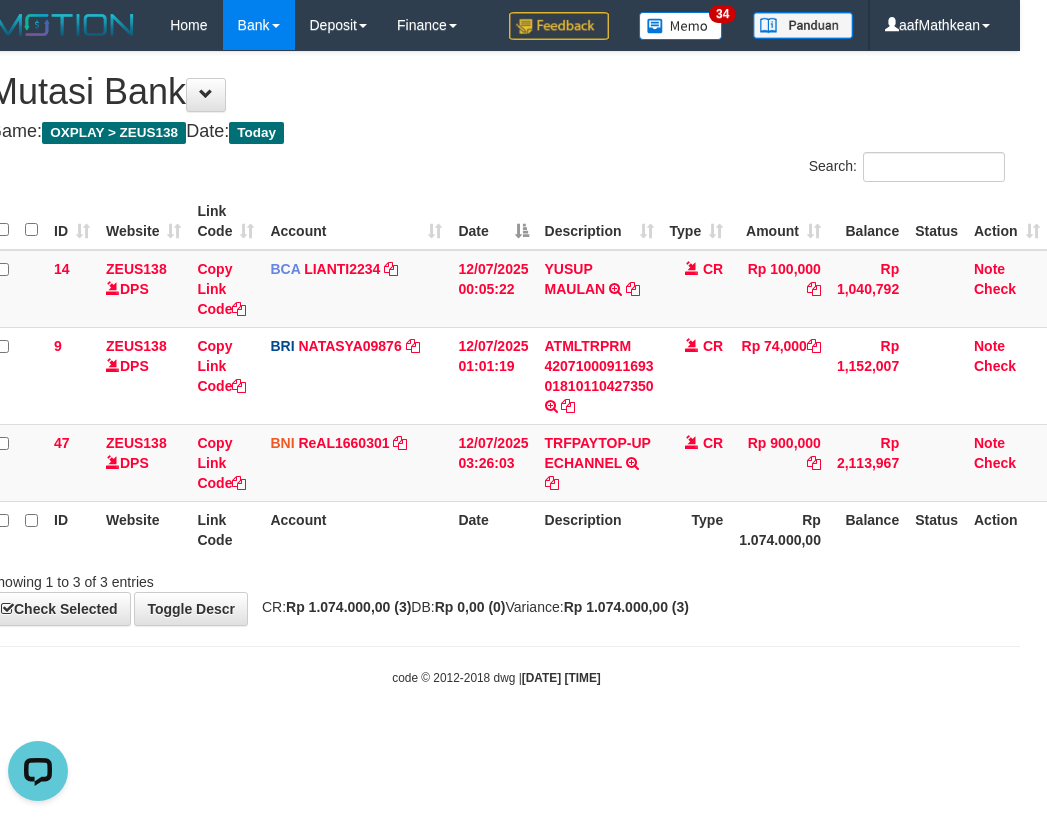 click on "Toggle navigation
Home
Bank
Account List
Load
By Website
Group
[OXPLAY]													ZEUS138
By Load Group (DPS)" at bounding box center (496, 368) 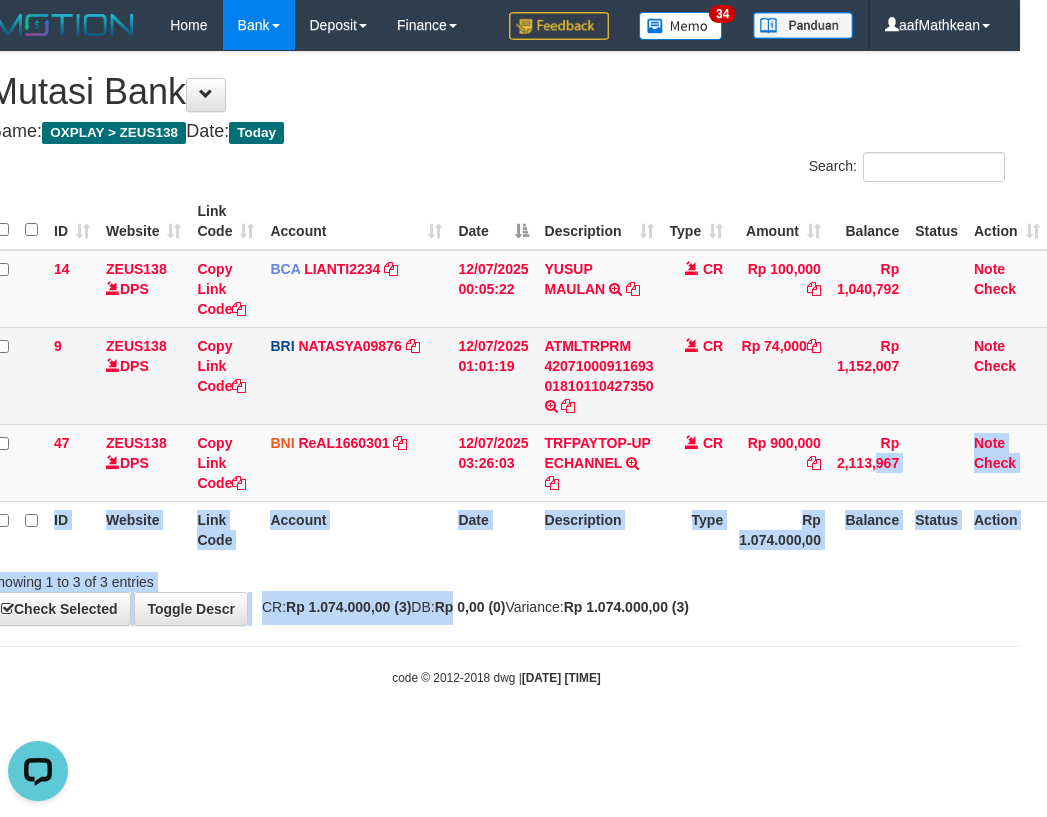 drag, startPoint x: 834, startPoint y: 498, endPoint x: 1039, endPoint y: 420, distance: 219.33765 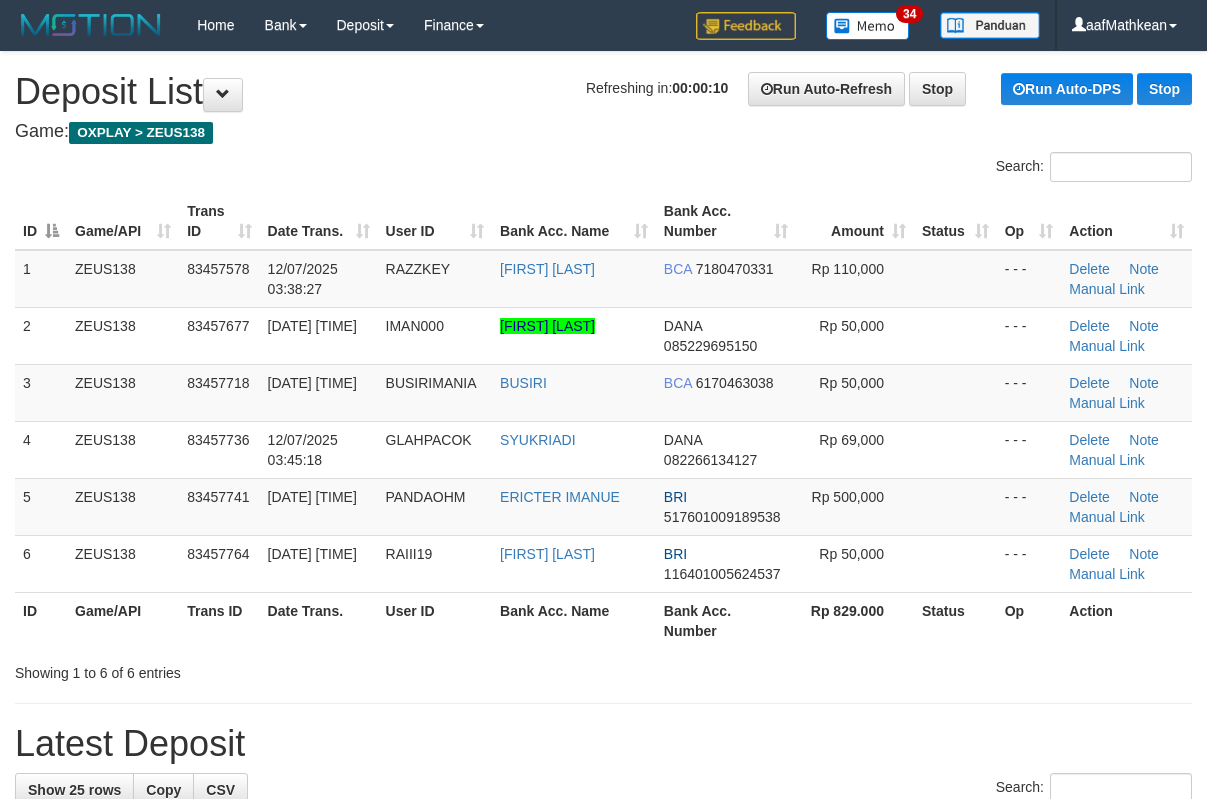 scroll, scrollTop: 0, scrollLeft: 0, axis: both 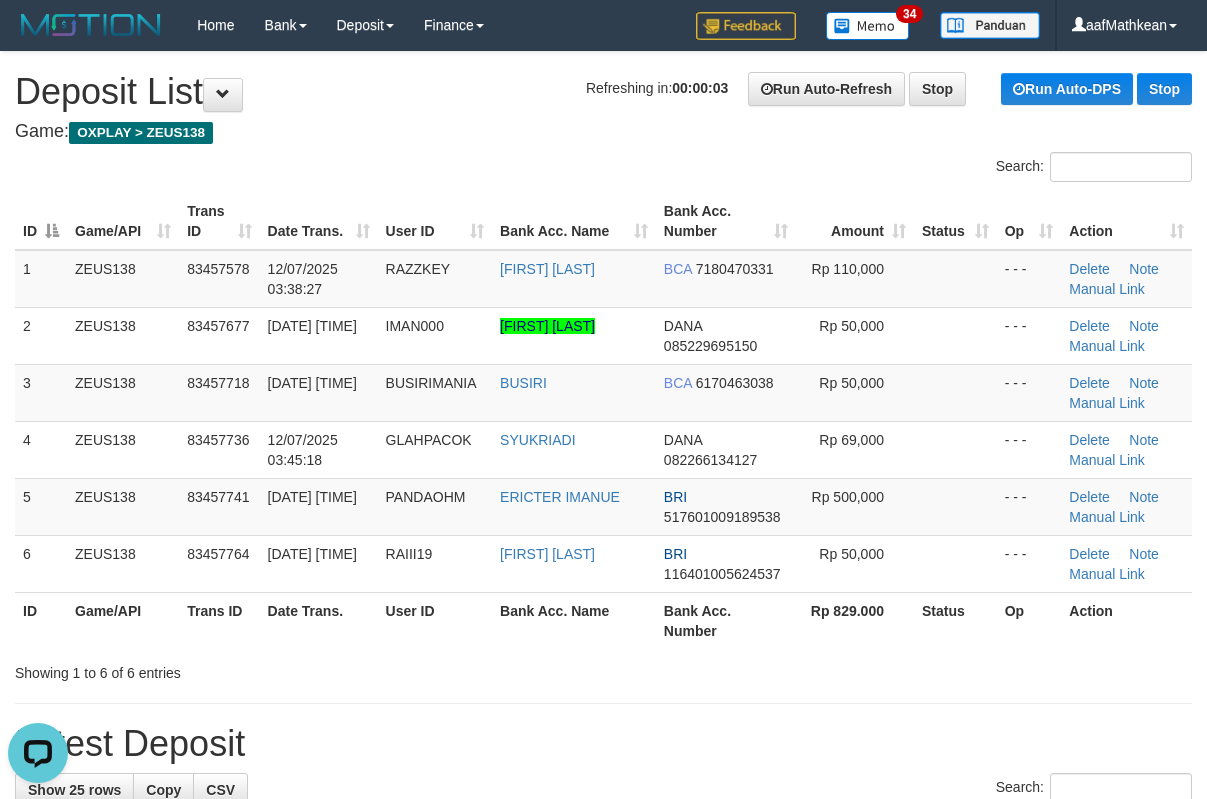 drag, startPoint x: 329, startPoint y: 149, endPoint x: 7, endPoint y: 244, distance: 335.72162 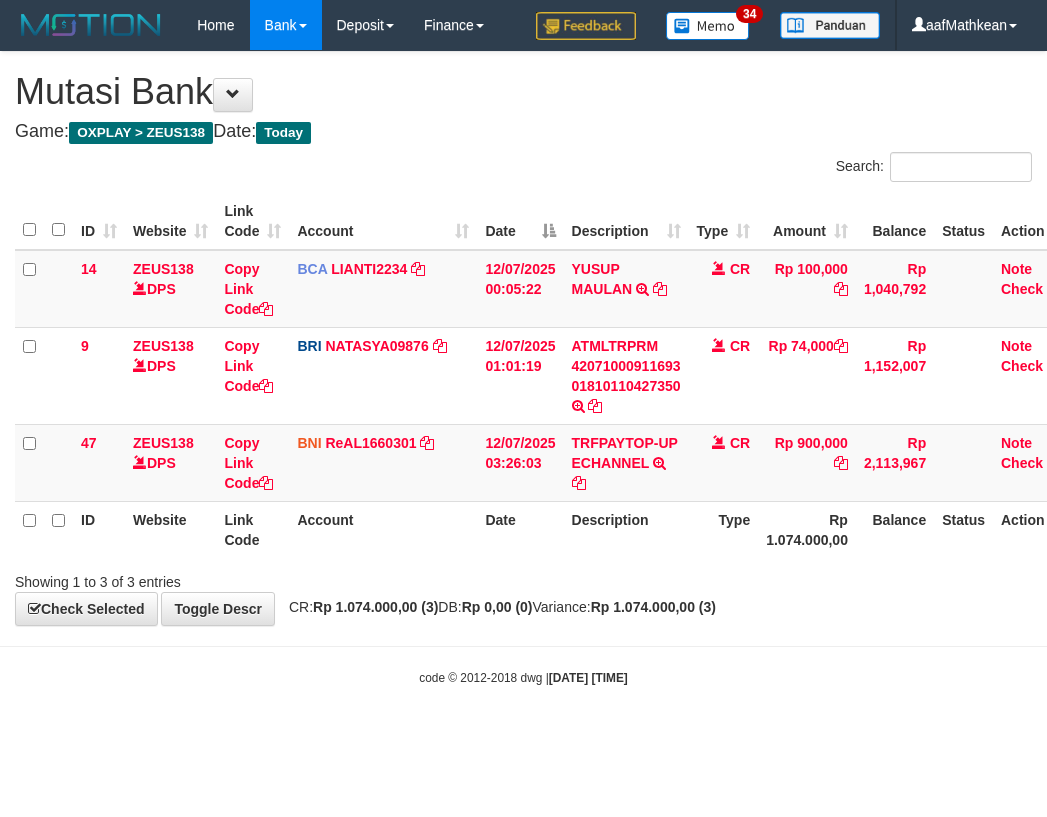 scroll, scrollTop: 0, scrollLeft: 27, axis: horizontal 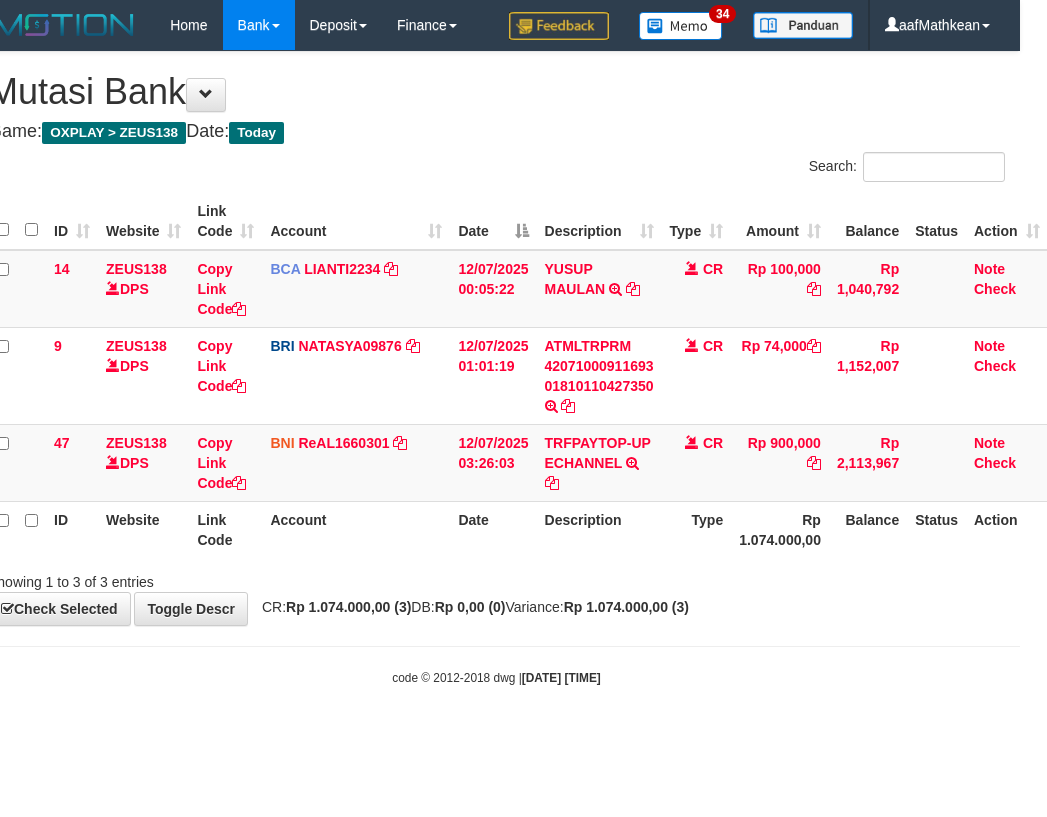 click on "Search:
ID Website Link Code Account Date Description Type Amount Balance Status Action
14
ZEUS138    DPS
Copy Link Code
BCA
LIANTI2234
DPS
YULIANTI
mutasi_20250712_4646 | 14
mutasi_20250712_4646 | 14
12/07/2025 00:05:22
YUSUP MAULAN         TRSF E-BANKING CR 1207/FTSCY/WS95051
100000.002025071262819090 TRFDN-YUSUP MAULANESPAY DEBIT INDONE
CR
Rp 100,000
Rp 1,040,792
Note
Check
9
ZEUS138    DPS
Copy Link Code
BRI
NATASYA09876" at bounding box center [496, 372] 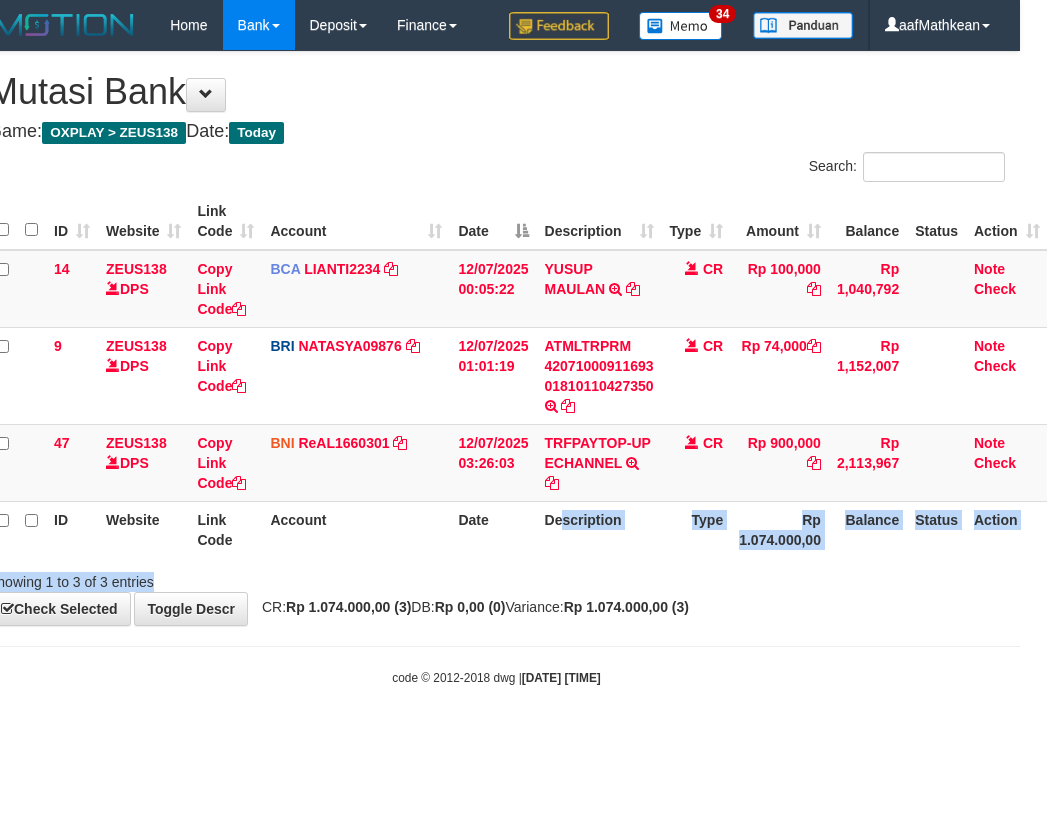click on "Toggle navigation
Home
Bank
Account List
Load
By Website
Group
[OXPLAY]													ZEUS138
By Load Group (DPS)" at bounding box center [496, 368] 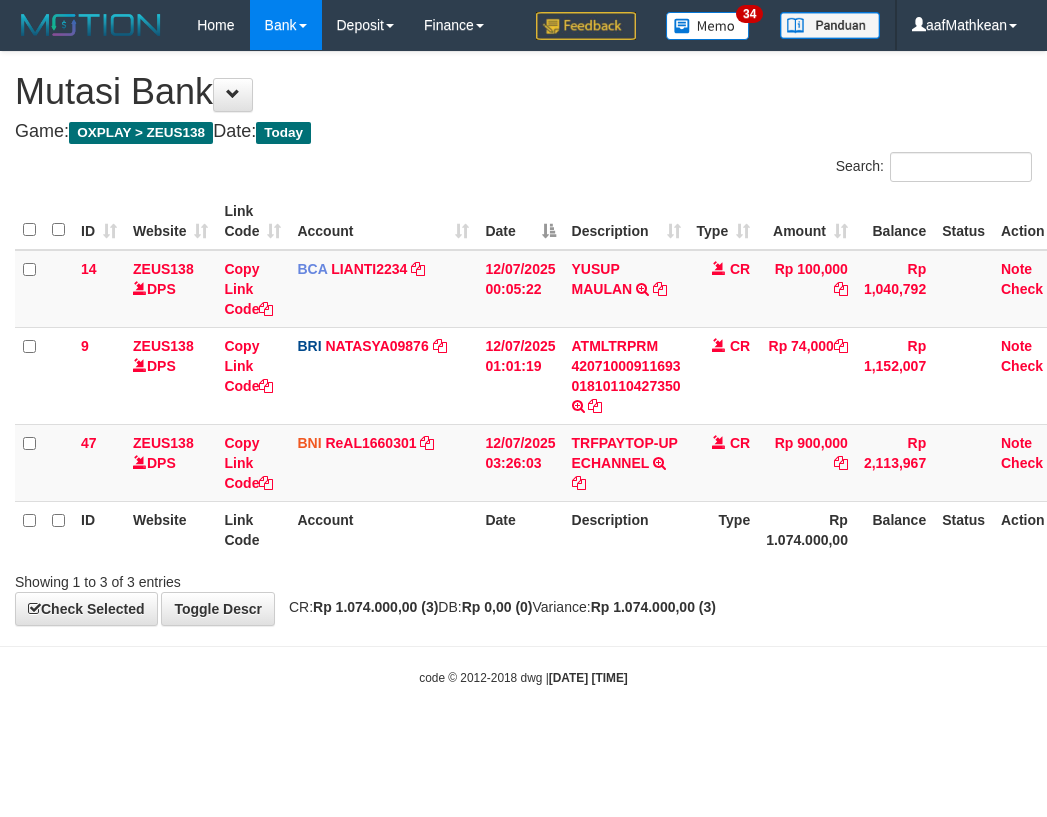 scroll, scrollTop: 0, scrollLeft: 27, axis: horizontal 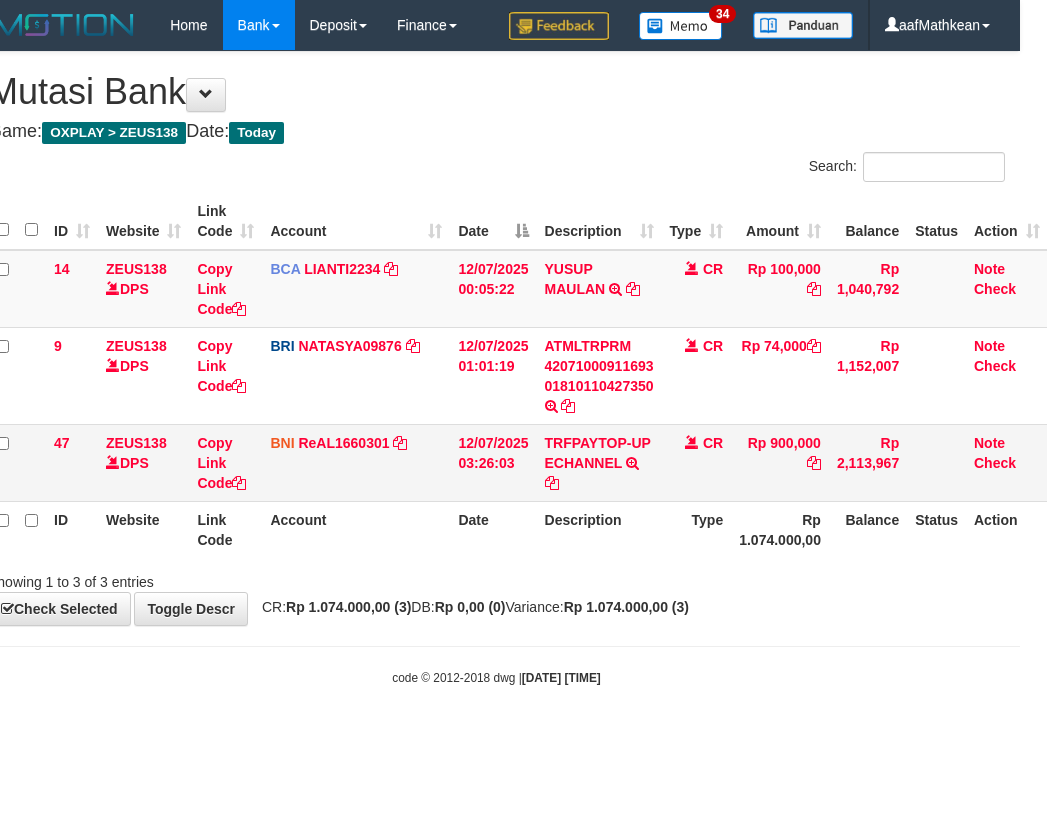 drag, startPoint x: 534, startPoint y: 188, endPoint x: 527, endPoint y: 439, distance: 251.0976 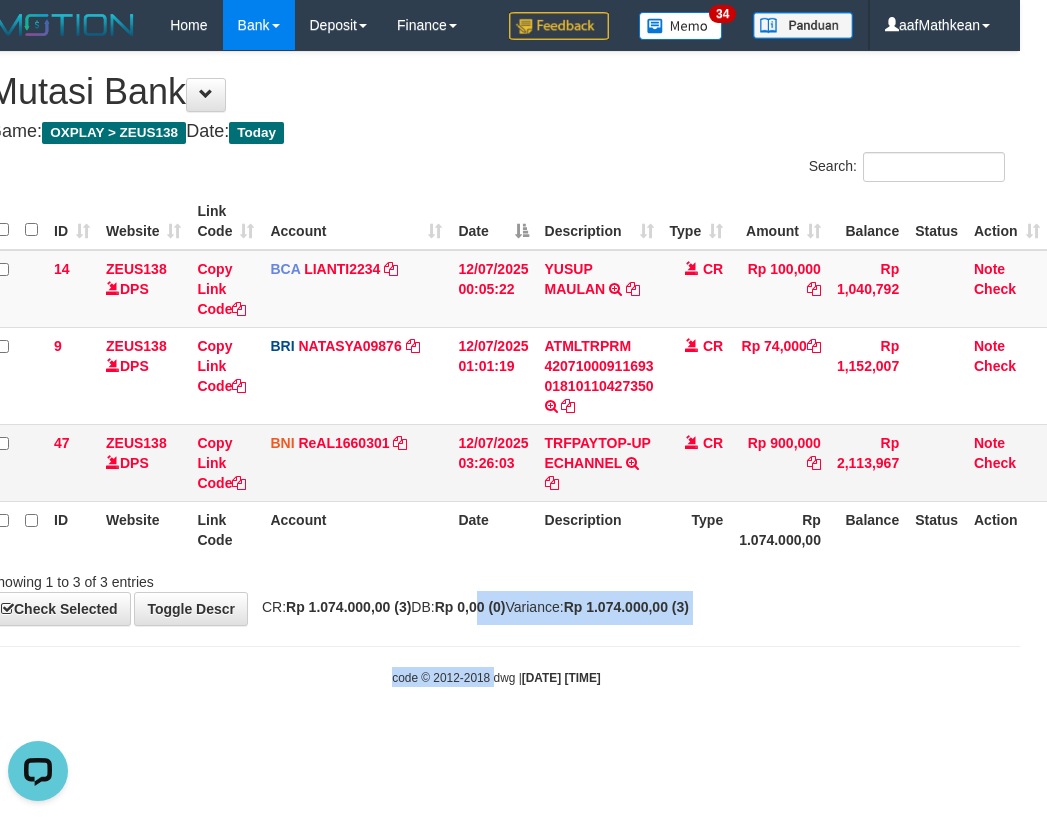 scroll, scrollTop: 0, scrollLeft: 0, axis: both 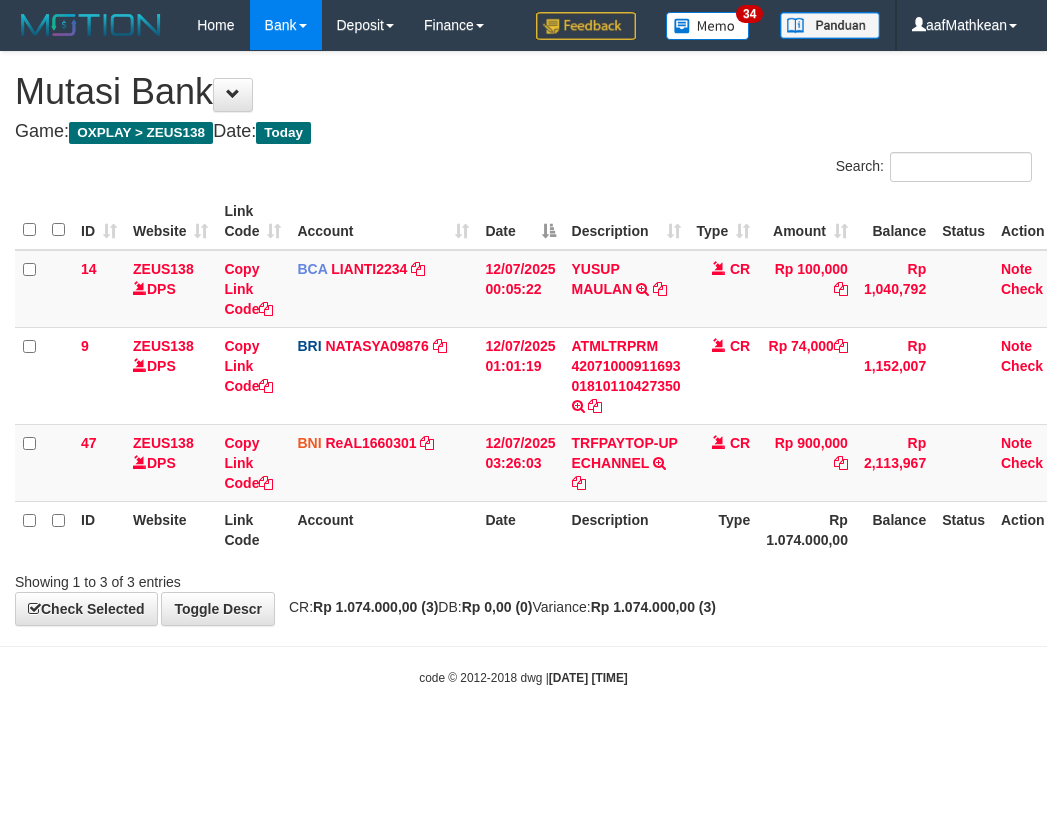 click on "**********" at bounding box center [523, 338] 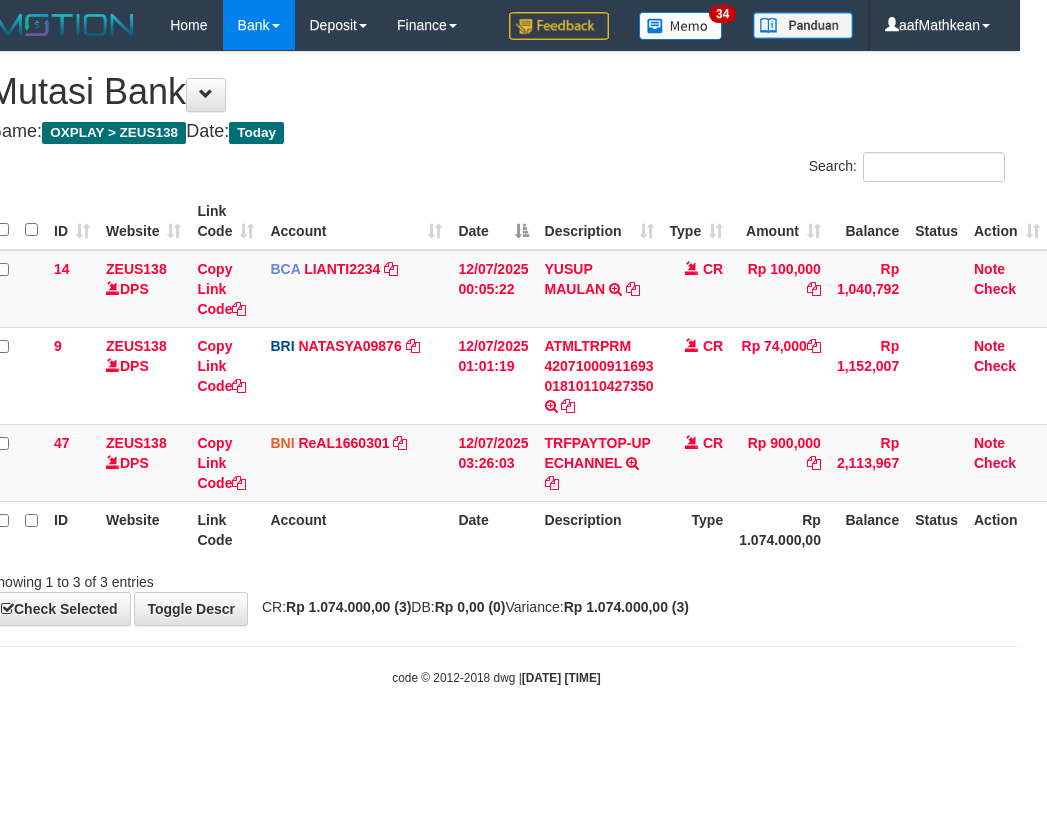 click on "Showing 1 to 3 of 3 entries" at bounding box center (496, 578) 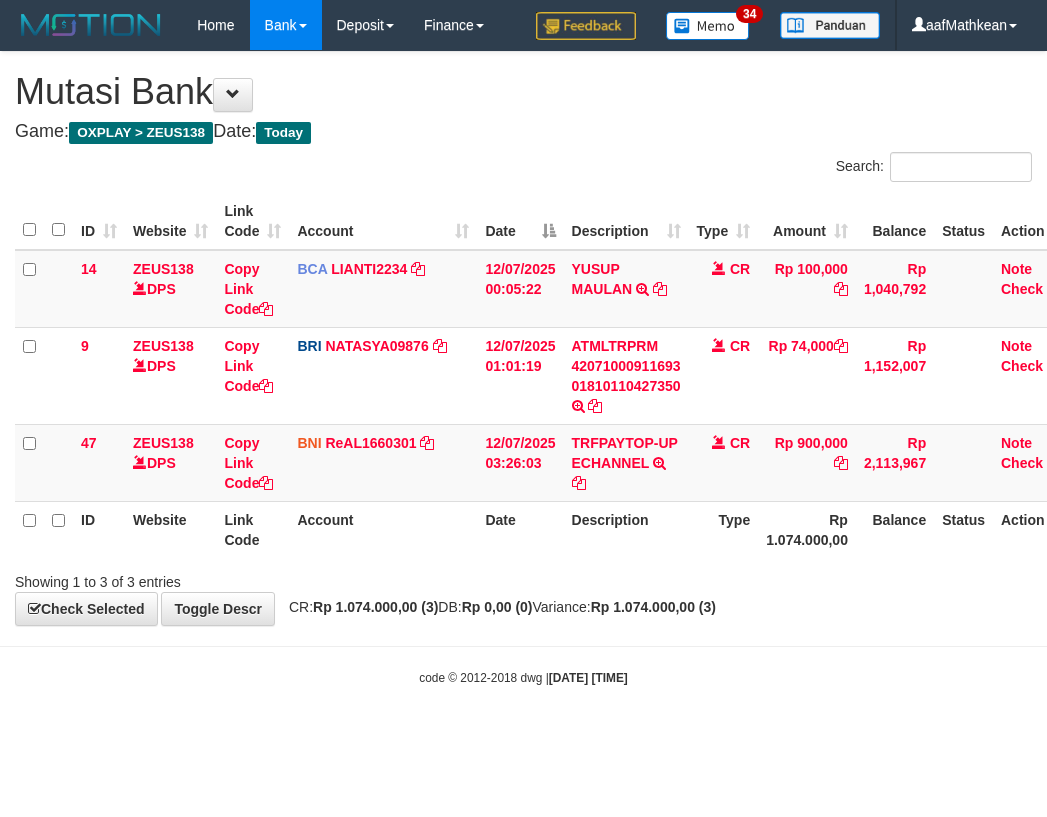 scroll, scrollTop: 0, scrollLeft: 27, axis: horizontal 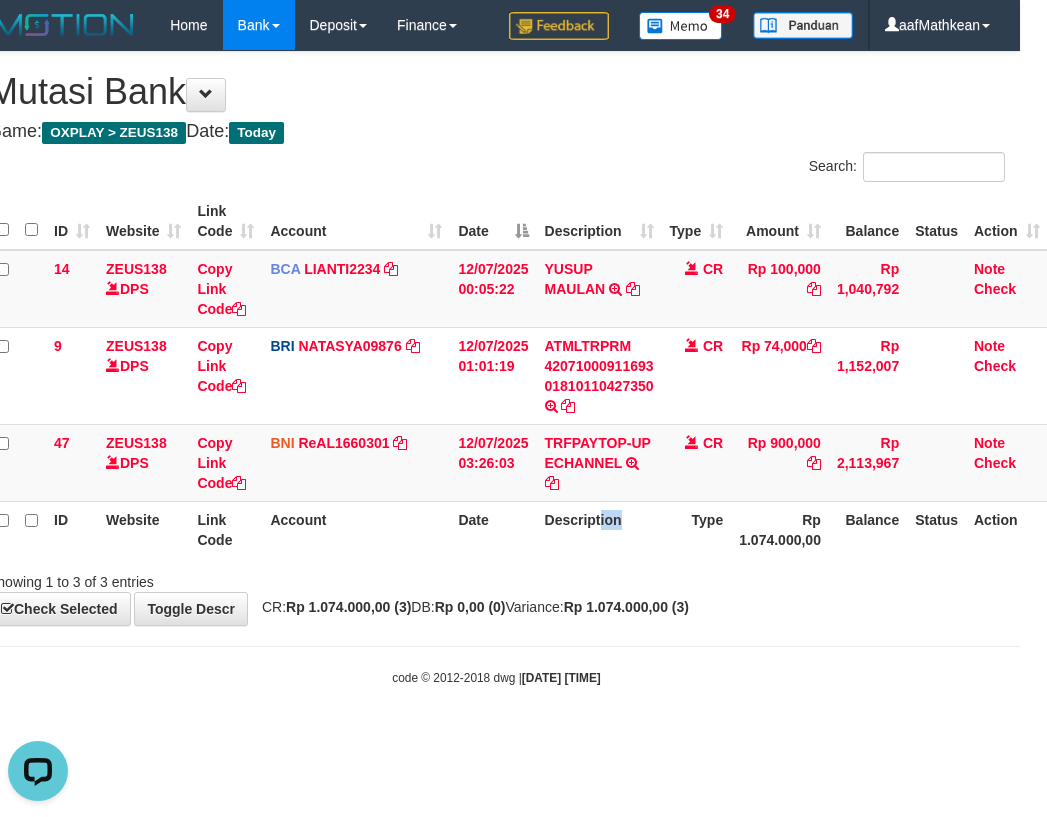 drag, startPoint x: 613, startPoint y: 566, endPoint x: 566, endPoint y: 540, distance: 53.712196 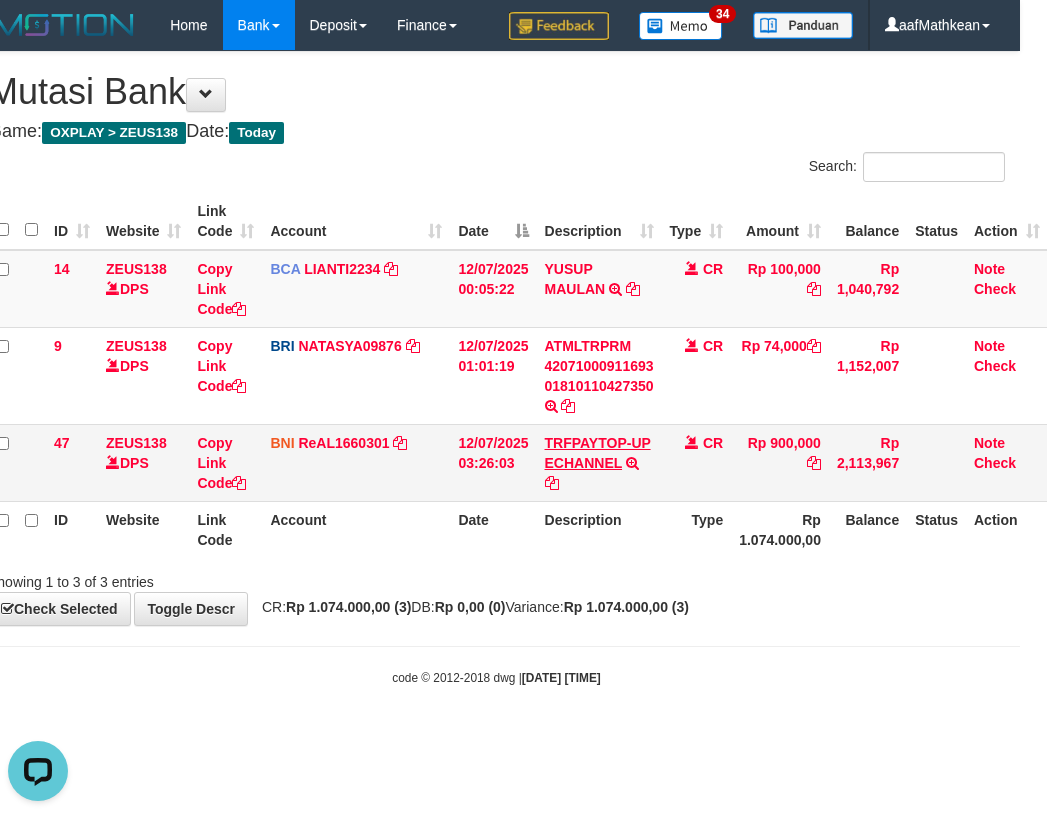 drag, startPoint x: 538, startPoint y: 507, endPoint x: 553, endPoint y: 462, distance: 47.434166 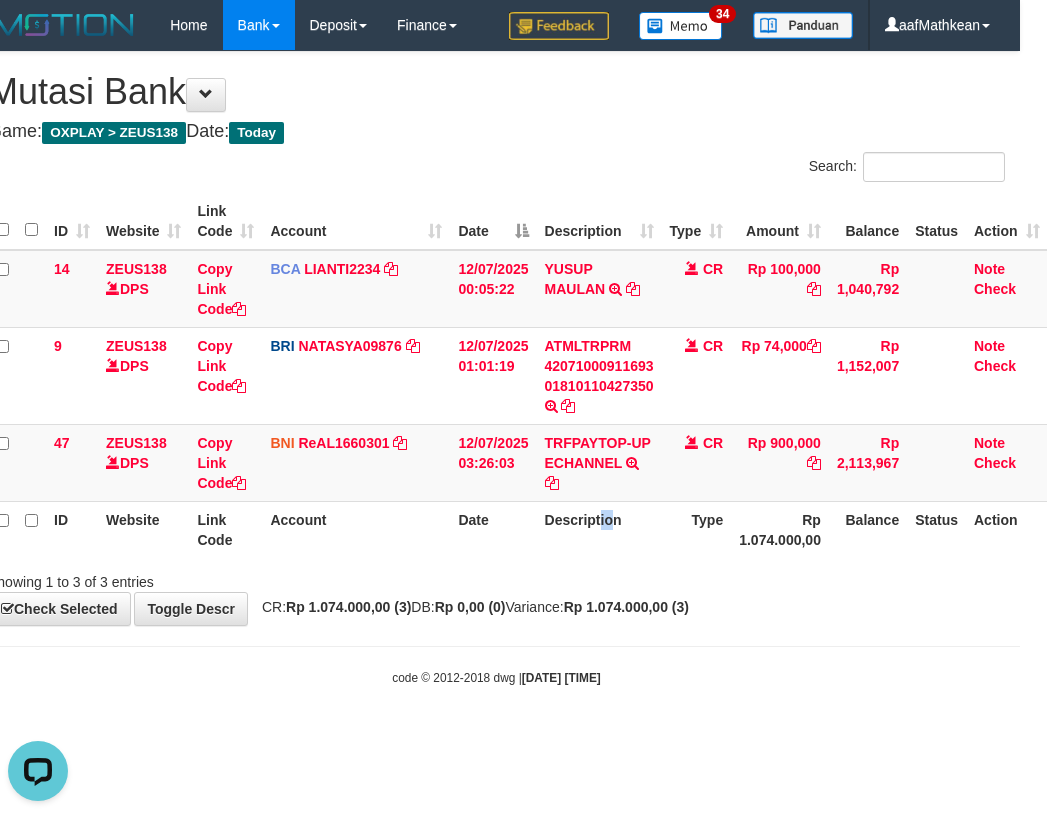 click on "Description" at bounding box center [599, 529] 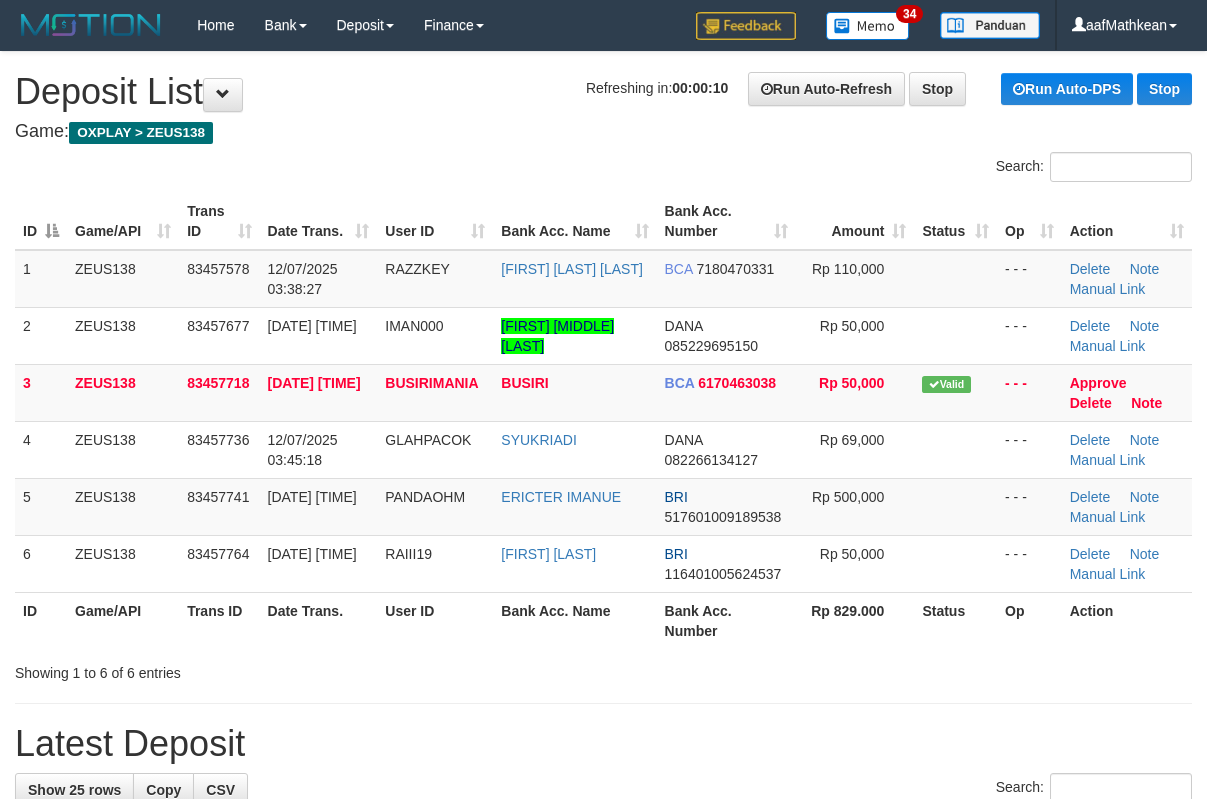 scroll, scrollTop: 0, scrollLeft: 0, axis: both 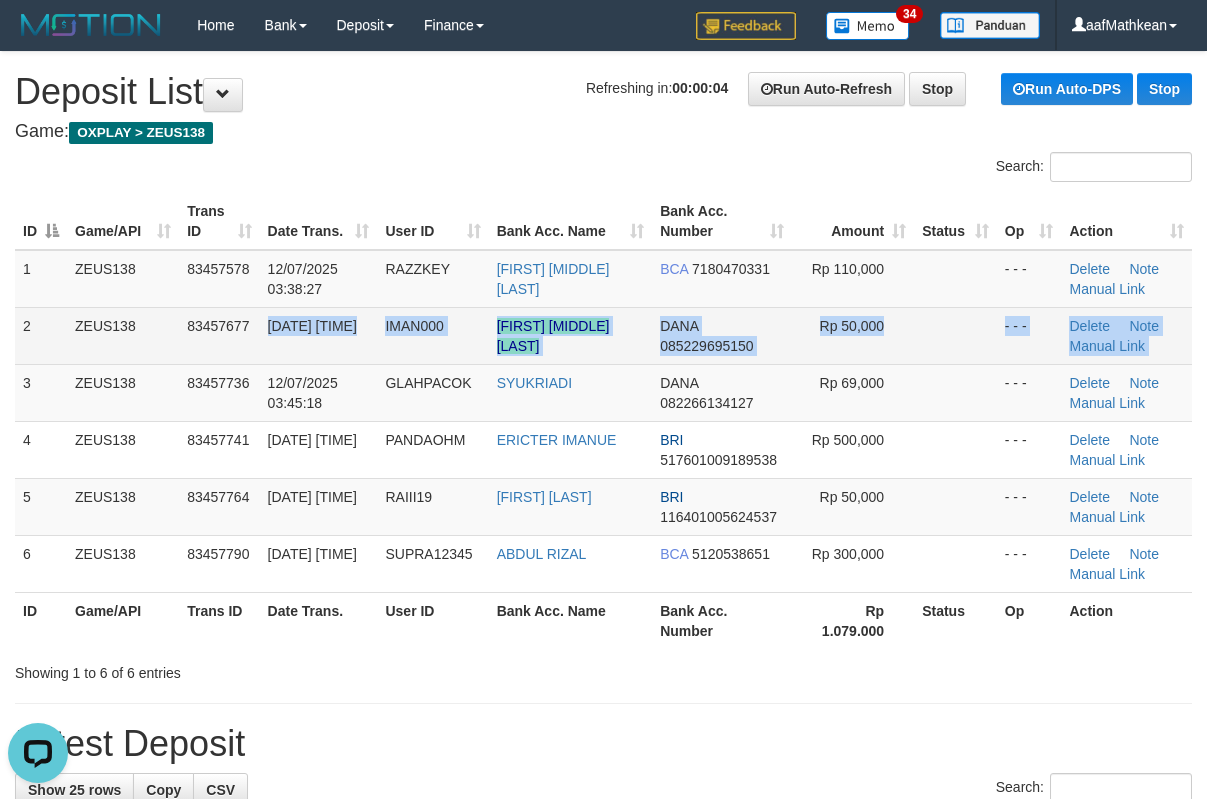 click on "1
ZEUS138
83457578
12/07/2025 03:38:27
RAZZKEY
WAHYU RIZKY HAMID
BCA
7180470331
Rp 110,000
- - -
Delete
Note
Manual Link
2
ZEUS138
83457677
12/07/2025 03:42:23
IMAN000
IMAN MUHAMMAD TARUNA
DANA
085229695150
Rp 50,000
- - -
Delete
Note
Manual Link
3" at bounding box center (603, 421) 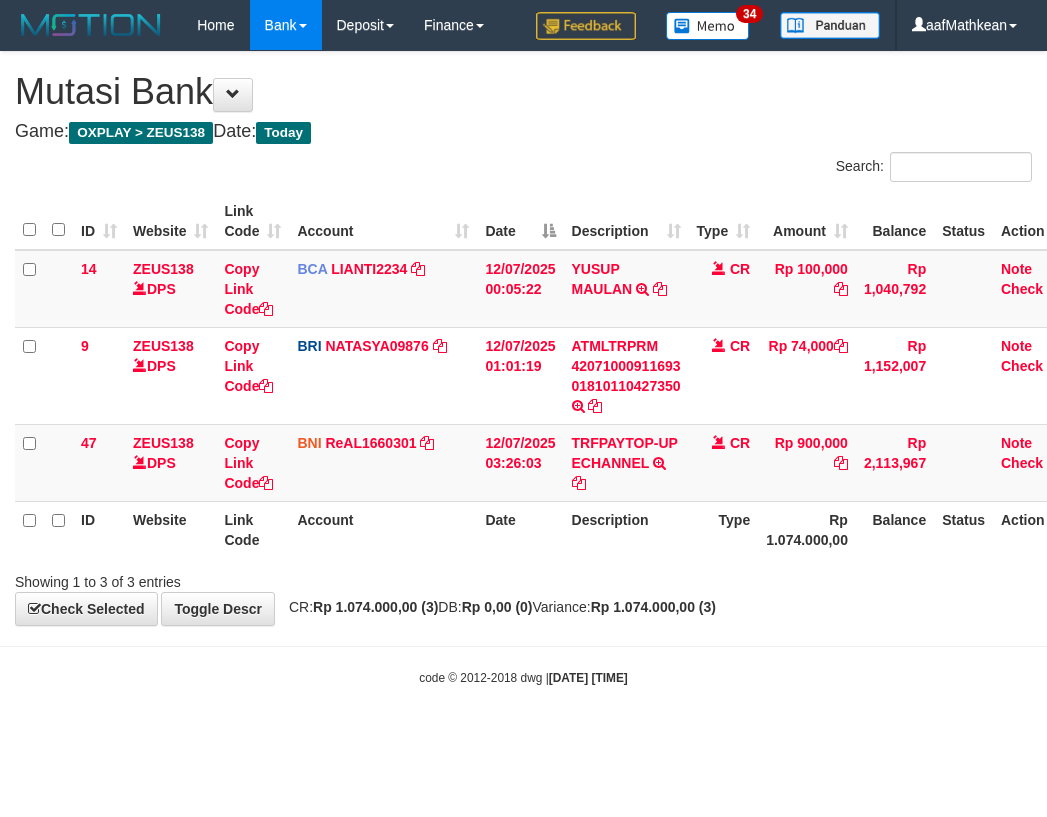 click on "Description" at bounding box center (626, 529) 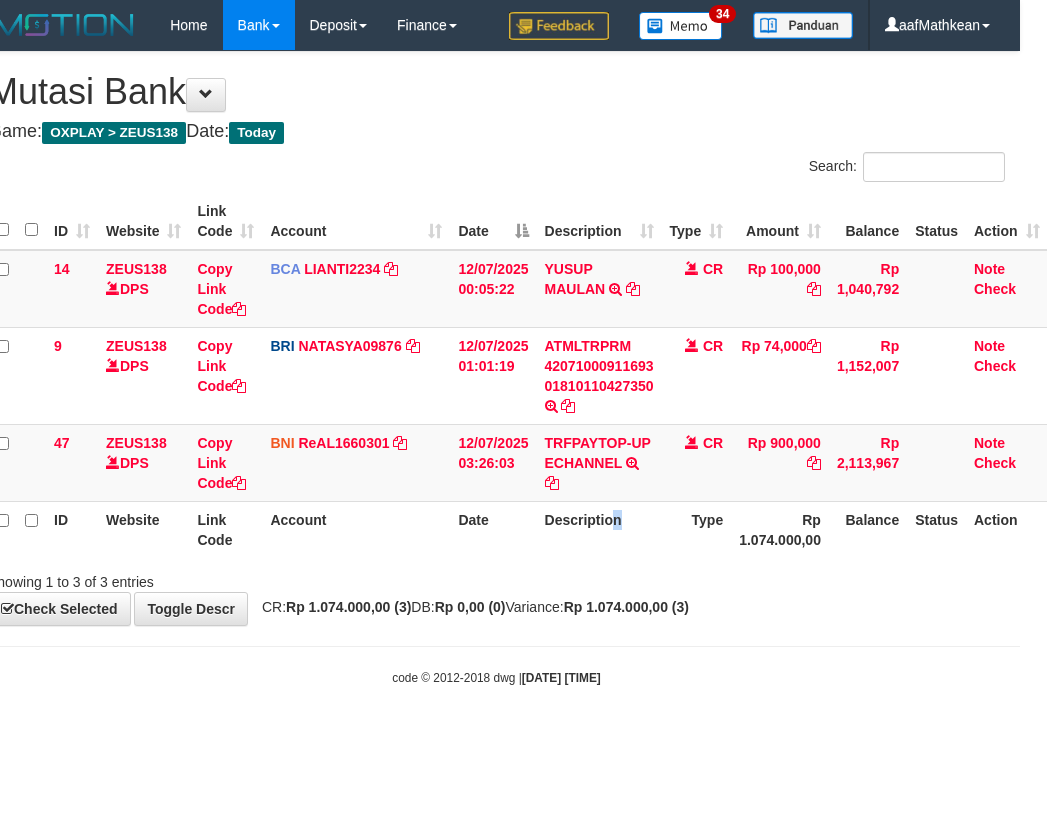 click on "Description" at bounding box center (599, 529) 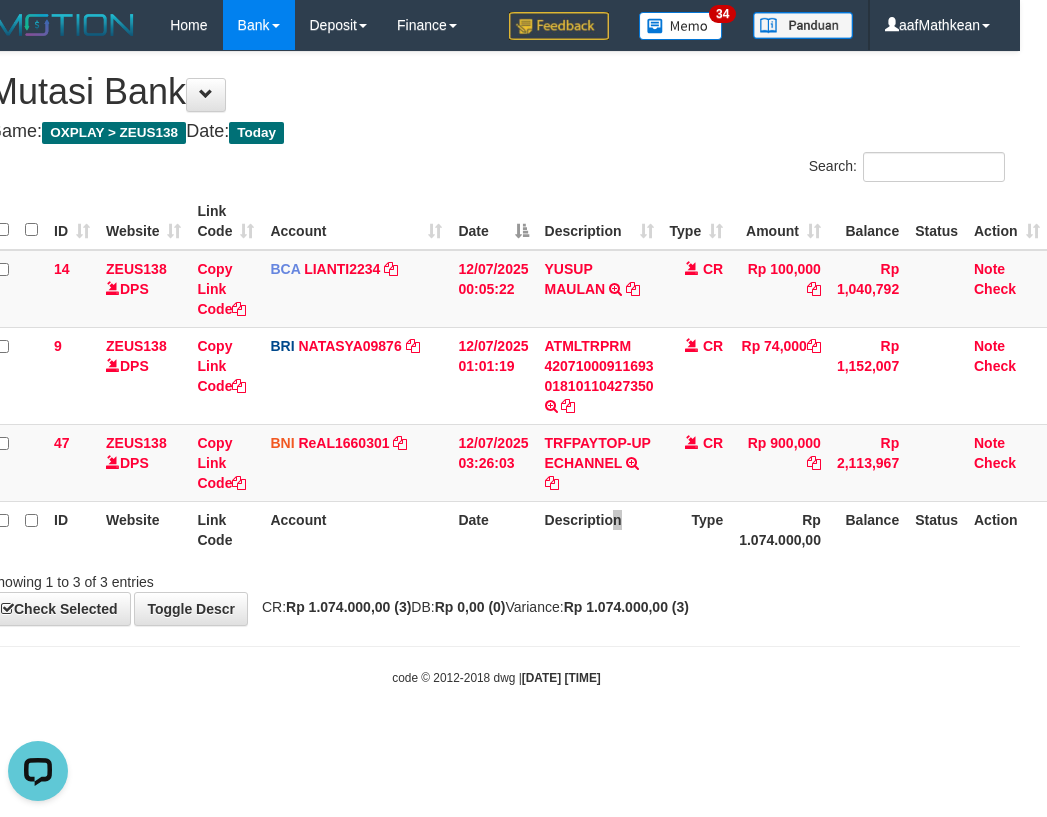 scroll, scrollTop: 0, scrollLeft: 0, axis: both 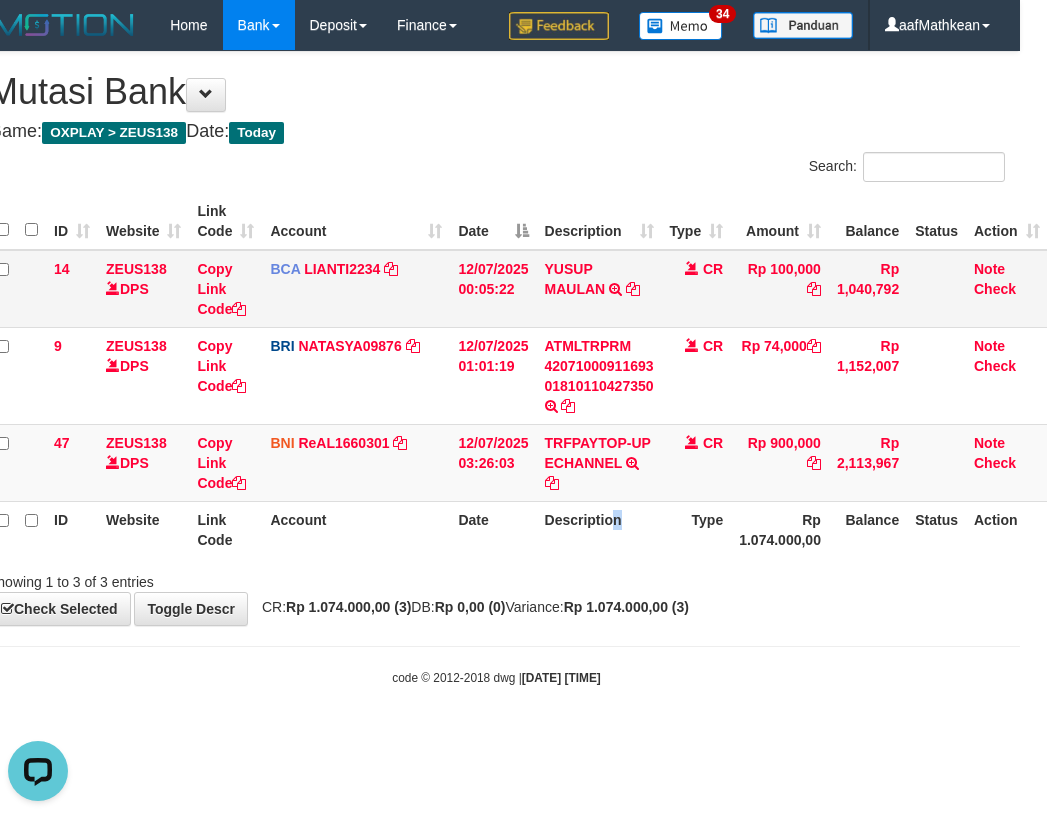 drag, startPoint x: 461, startPoint y: 214, endPoint x: 465, endPoint y: 282, distance: 68.117546 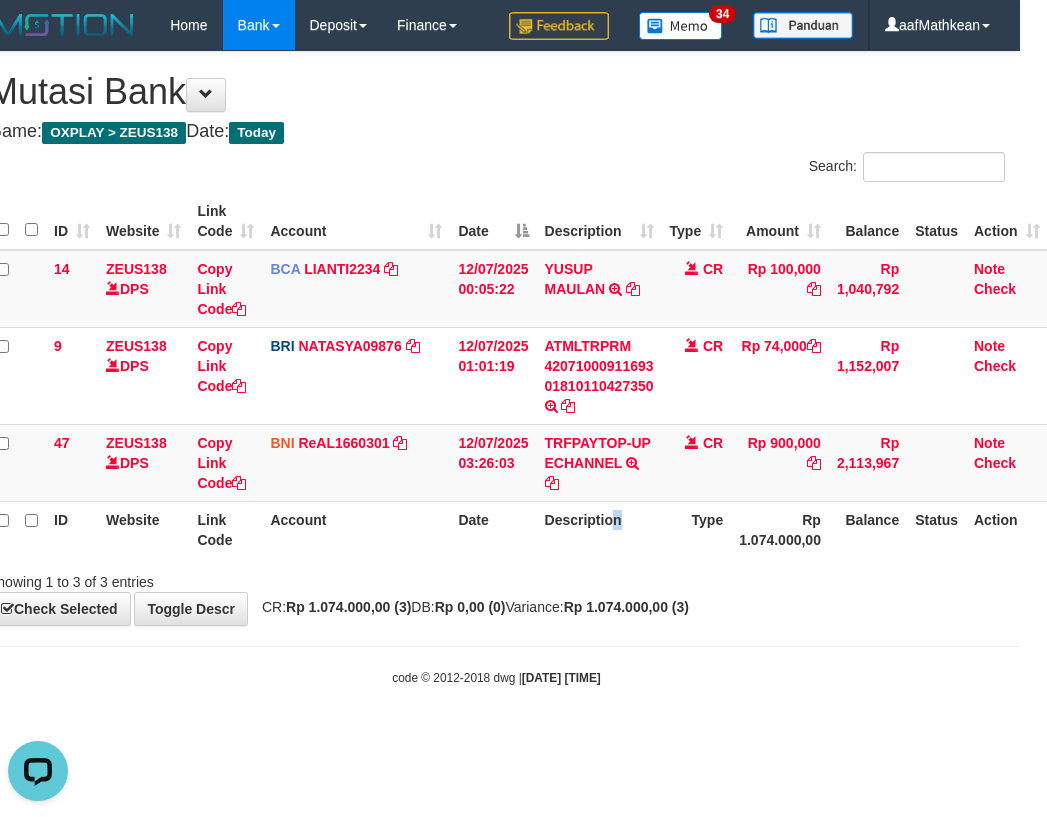 click on "14
ZEUS138    DPS
Copy Link Code
BCA
LIANTI2234
DPS
YULIANTI
mutasi_20250712_4646 | 14
mutasi_20250712_4646 | 14
12/07/2025 00:05:22
YUSUP MAULAN         TRSF E-BANKING CR 1207/FTSCY/WS95051
100000.002025071262819090 TRFDN-YUSUP MAULANESPAY DEBIT INDONE
CR
Rp 100,000
Rp 1,040,792
Note
Check
9
ZEUS138    DPS
Copy Link Code
BRI
NATASYA09876
DPS
SITI NURLITA SAPITRI
mutasi_20250712_3126 | 9" at bounding box center (518, 376) 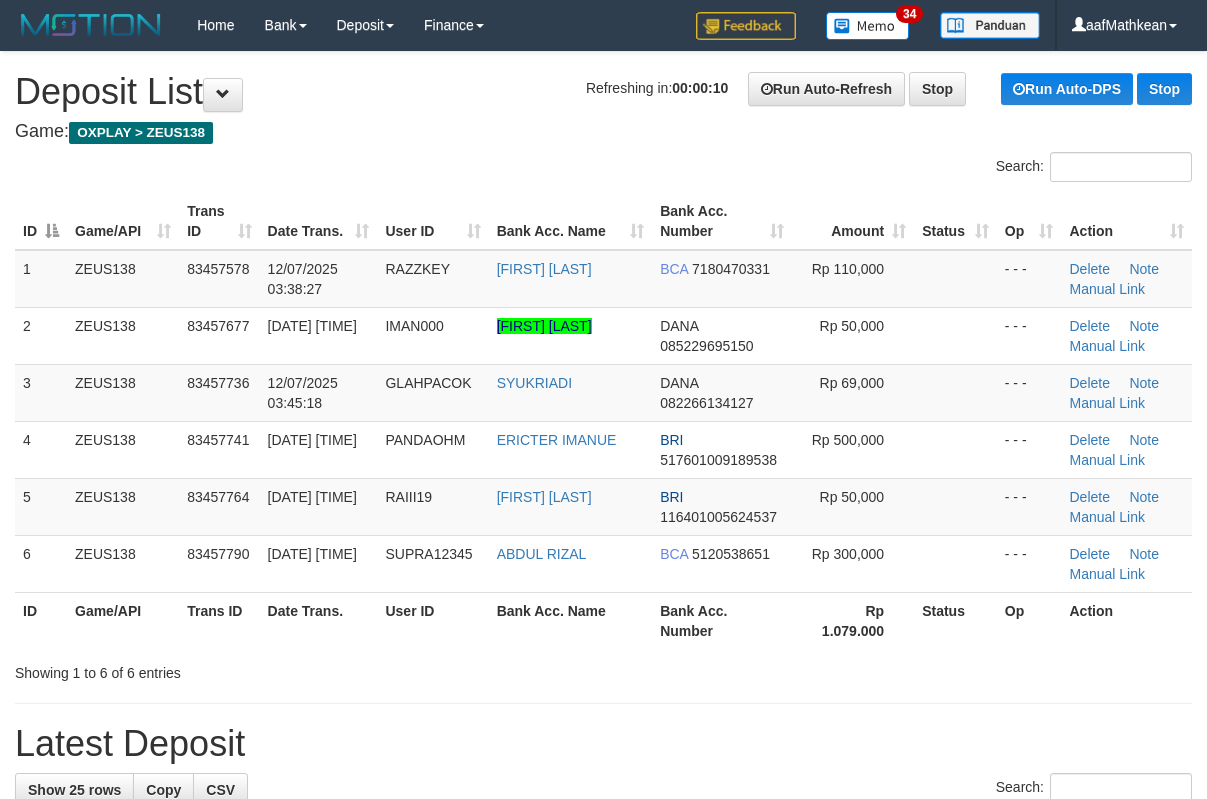 scroll, scrollTop: 0, scrollLeft: 0, axis: both 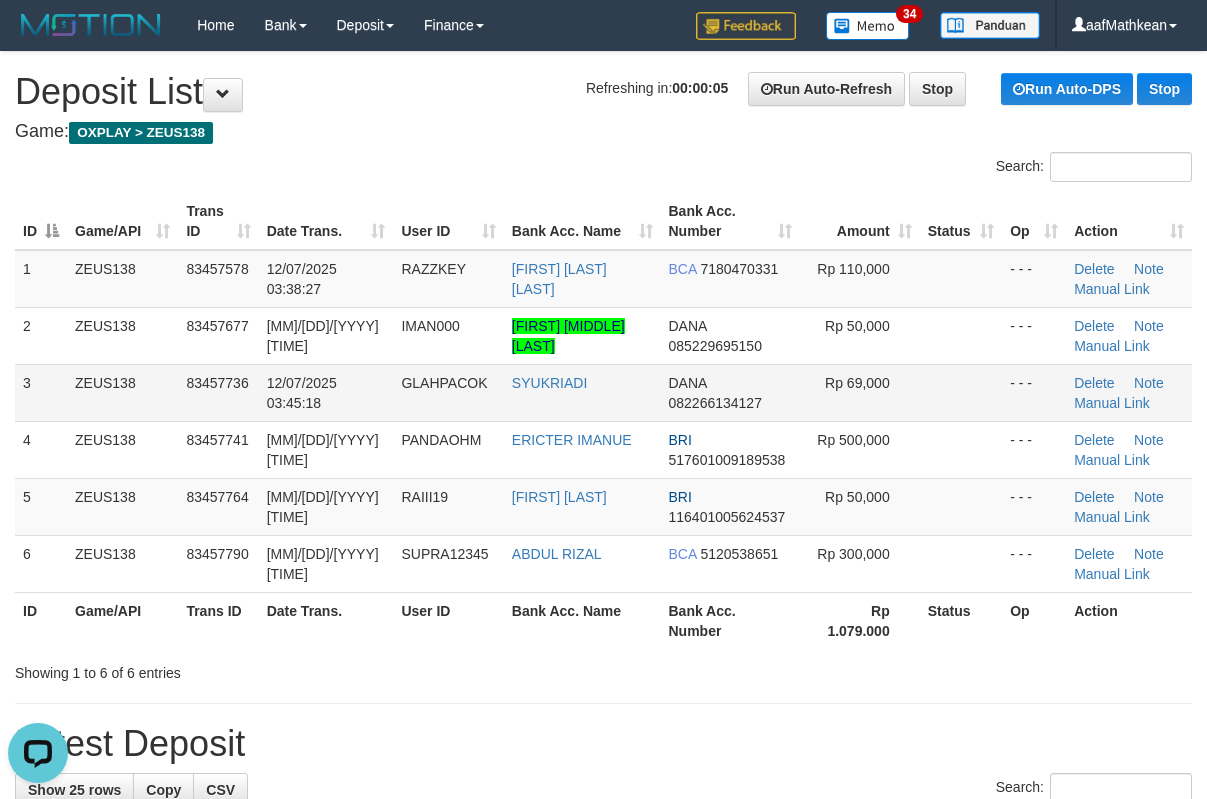 click on "2
ZEUS138
83457677
12/07/2025 03:42:23
IMAN000
IMAN MUHAMMAD TARUNA
DANA
085229695150
Rp 50,000
- - -
Delete
Note
Manual Link" at bounding box center [603, 335] 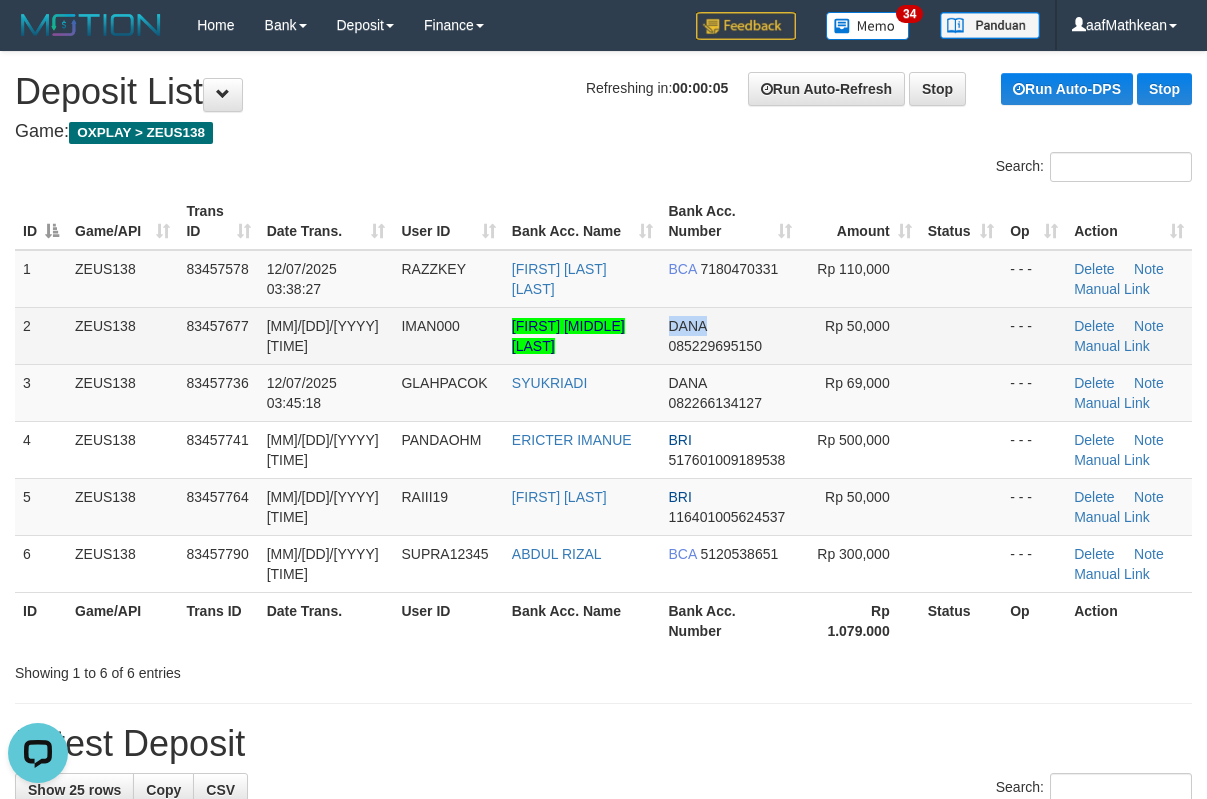 click on "2
ZEUS138
83457677
12/07/2025 03:42:23
IMAN000
IMAN MUHAMMAD TARUNA
DANA
085229695150
Rp 50,000
- - -
Delete
Note
Manual Link" at bounding box center [603, 335] 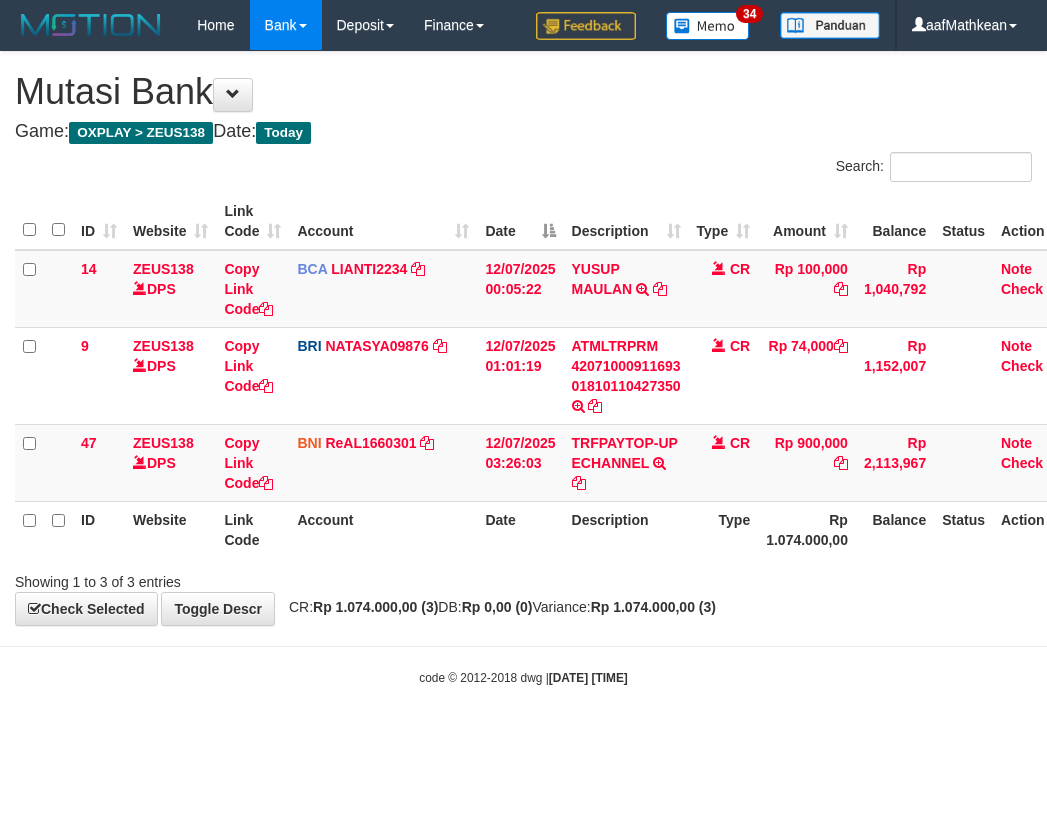 scroll, scrollTop: 0, scrollLeft: 27, axis: horizontal 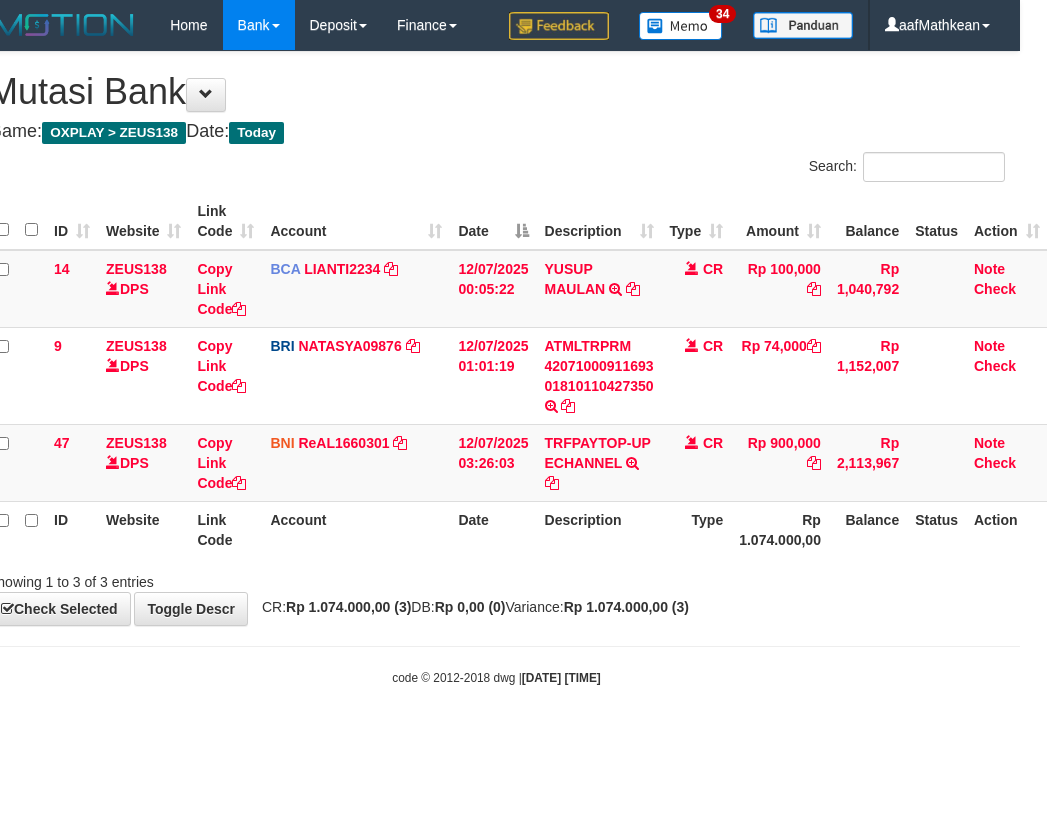 click on "Toggle navigation
Home
Bank
Account List
Load
By Website
Group
[OXPLAY]													ZEUS138
By Load Group (DPS)" at bounding box center [496, 368] 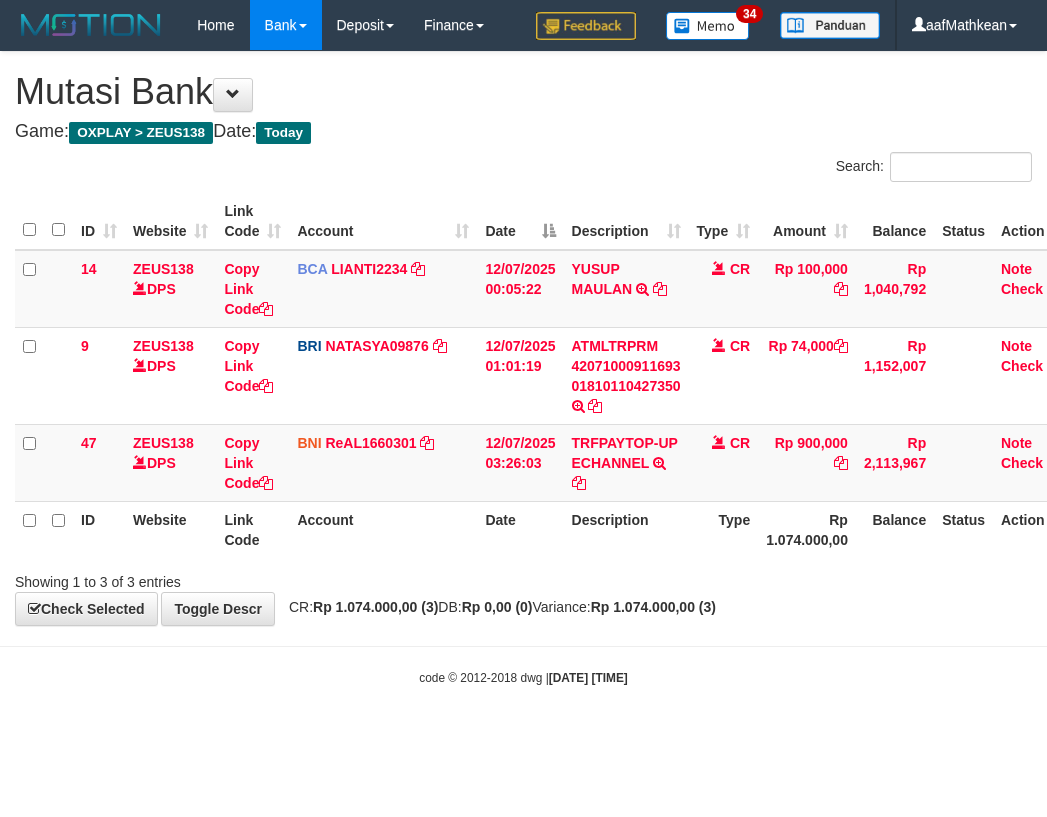 scroll, scrollTop: 0, scrollLeft: 27, axis: horizontal 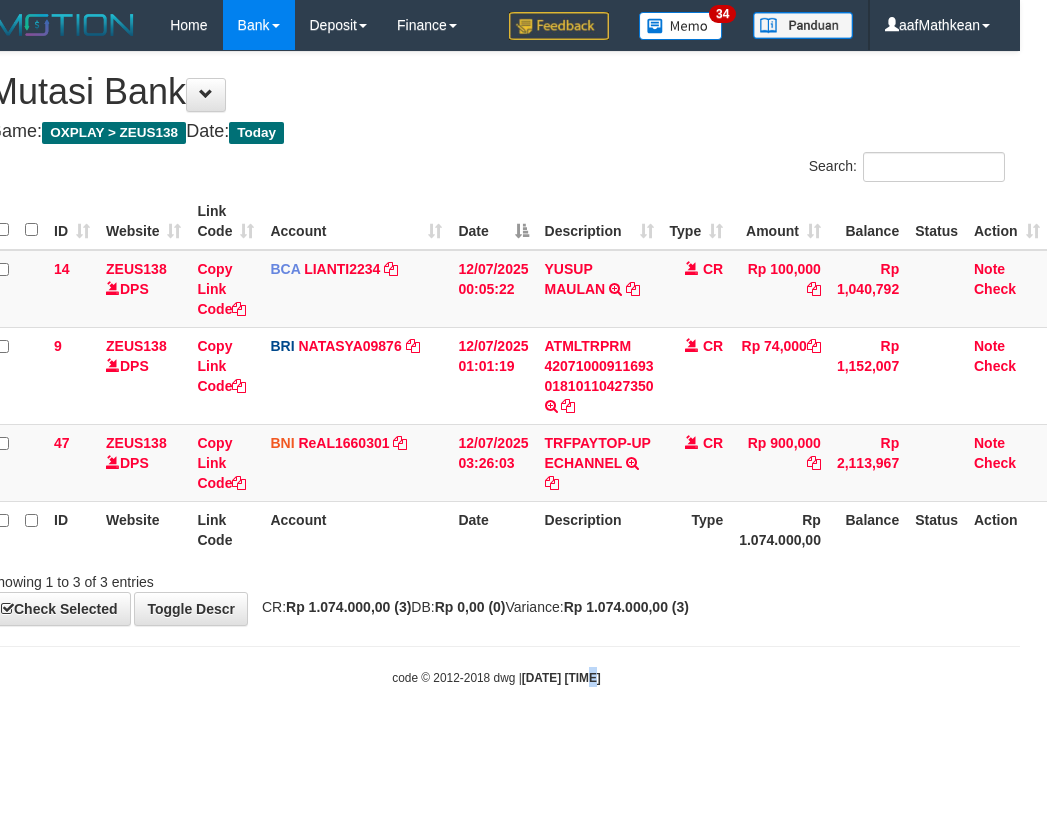 click on "Toggle navigation
Home
Bank
Account List
Load
By Website
Group
[OXPLAY]													ZEUS138
By Load Group (DPS)" at bounding box center (496, 368) 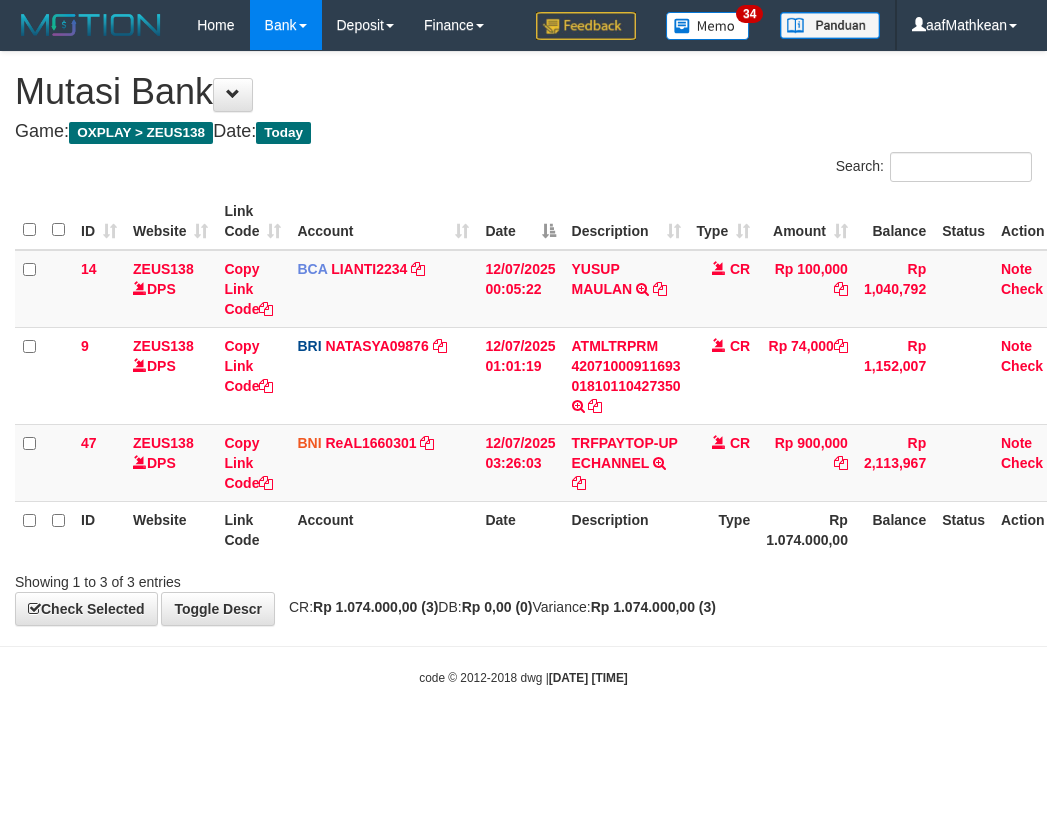 scroll, scrollTop: 0, scrollLeft: 27, axis: horizontal 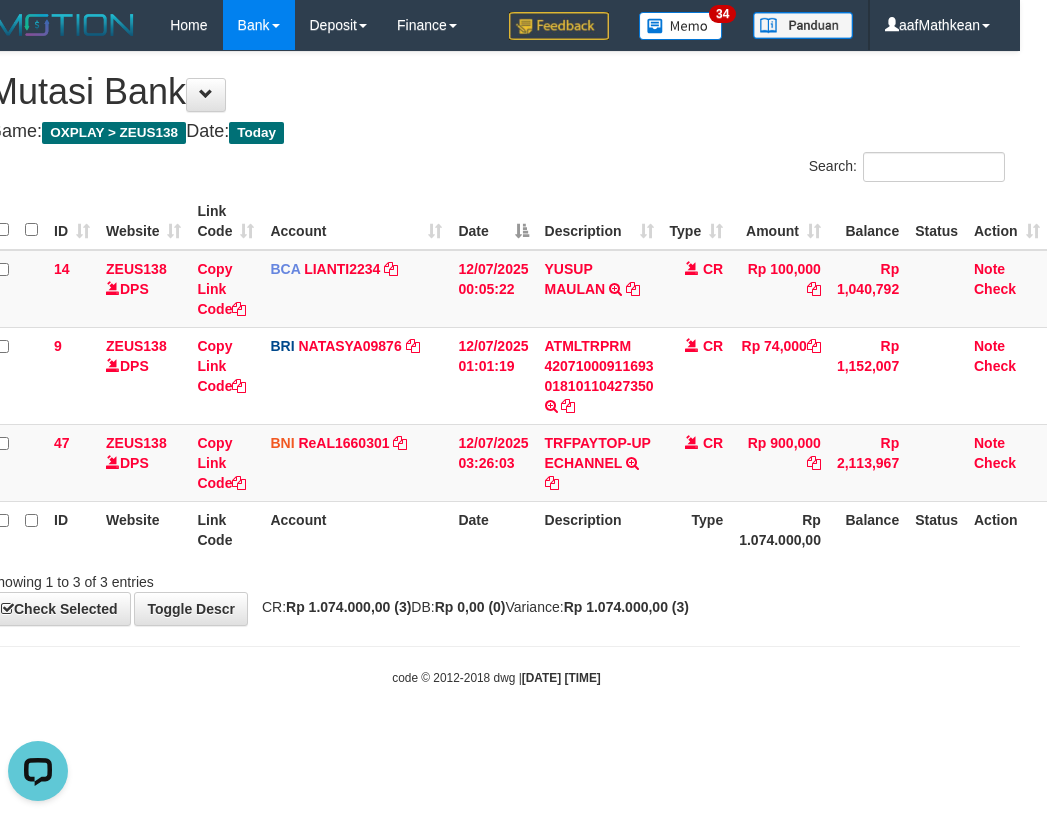 click on "Date" at bounding box center [493, 529] 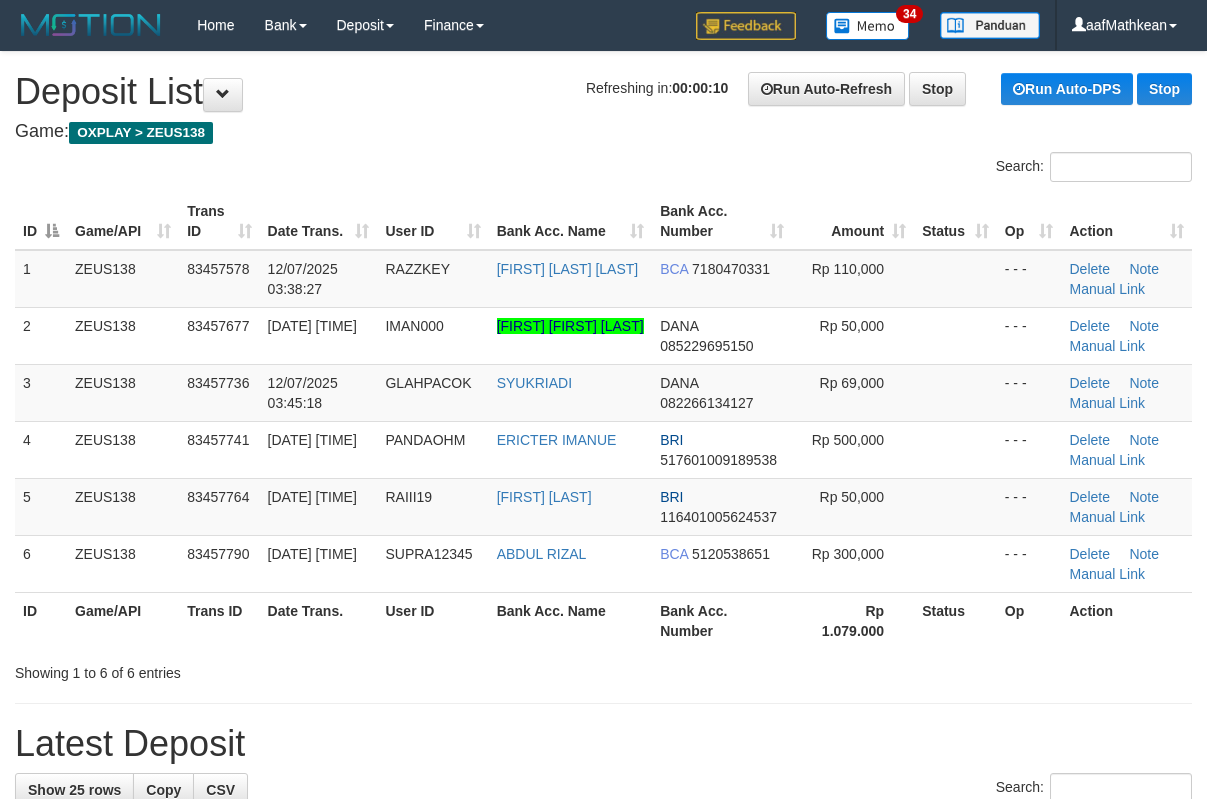 scroll, scrollTop: 0, scrollLeft: 0, axis: both 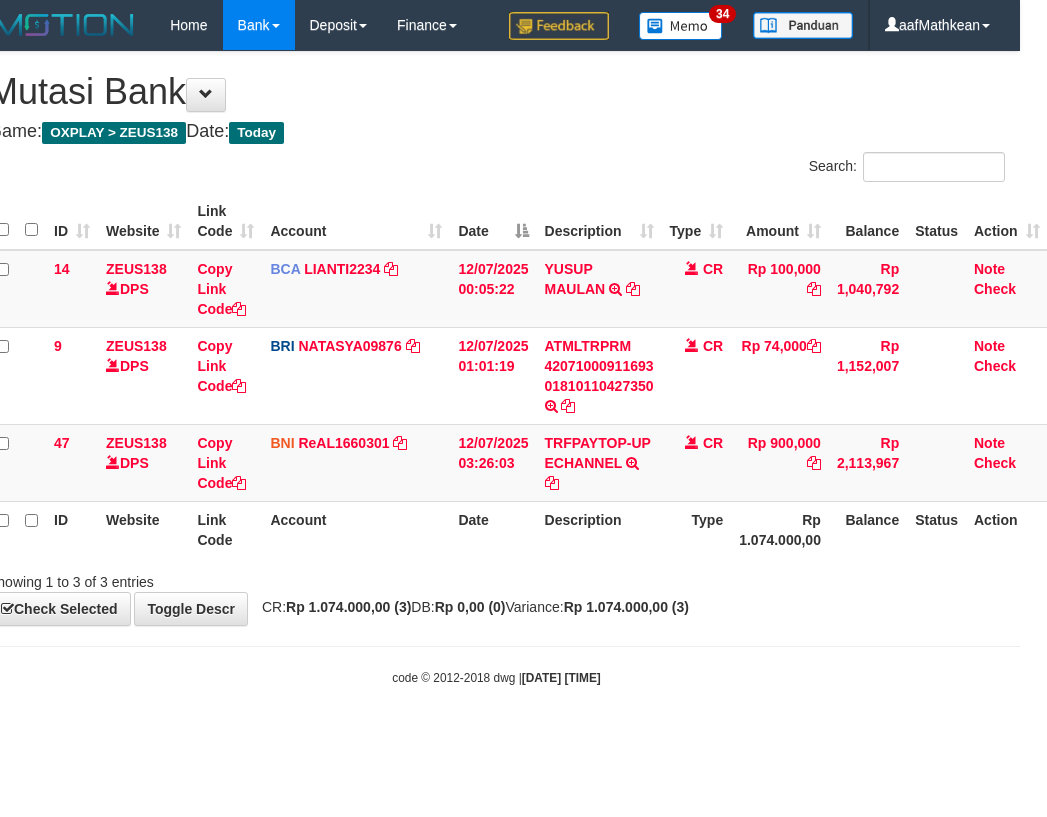 click at bounding box center [496, 646] 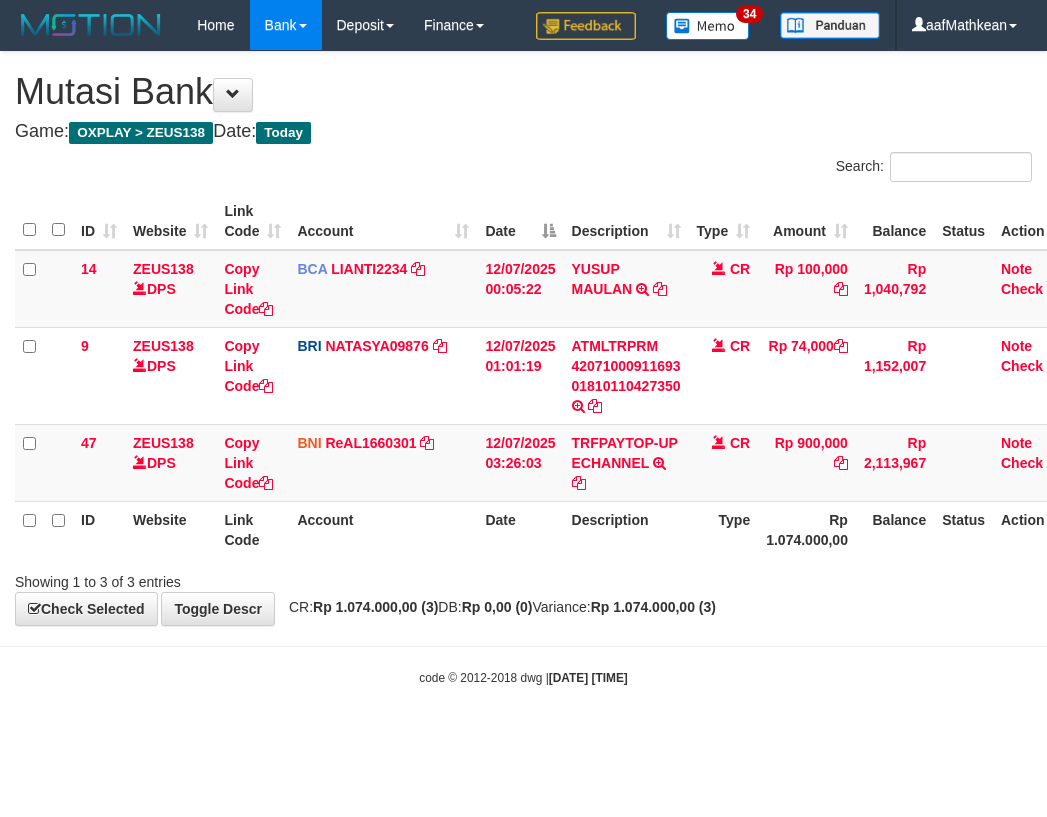 scroll, scrollTop: 0, scrollLeft: 27, axis: horizontal 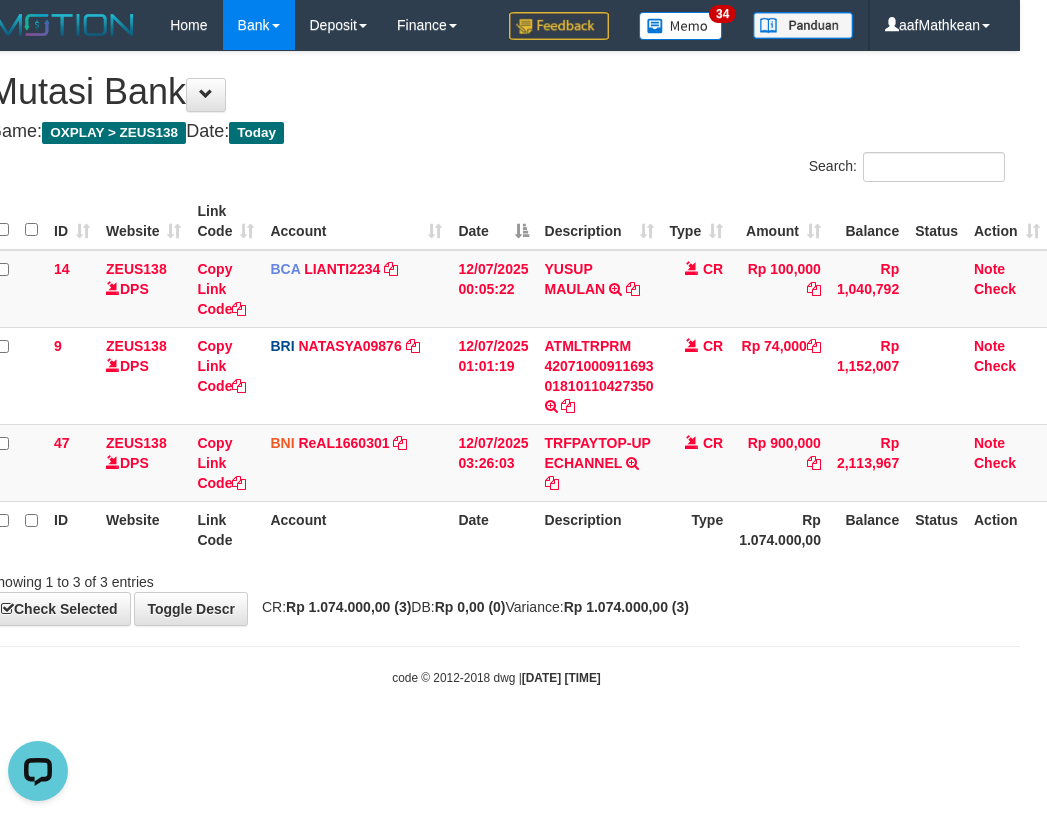 click on "Toggle navigation
Home
Bank
Account List
Load
By Website
Group
[OXPLAY]													ZEUS138
By Load Group (DPS)" at bounding box center (496, 368) 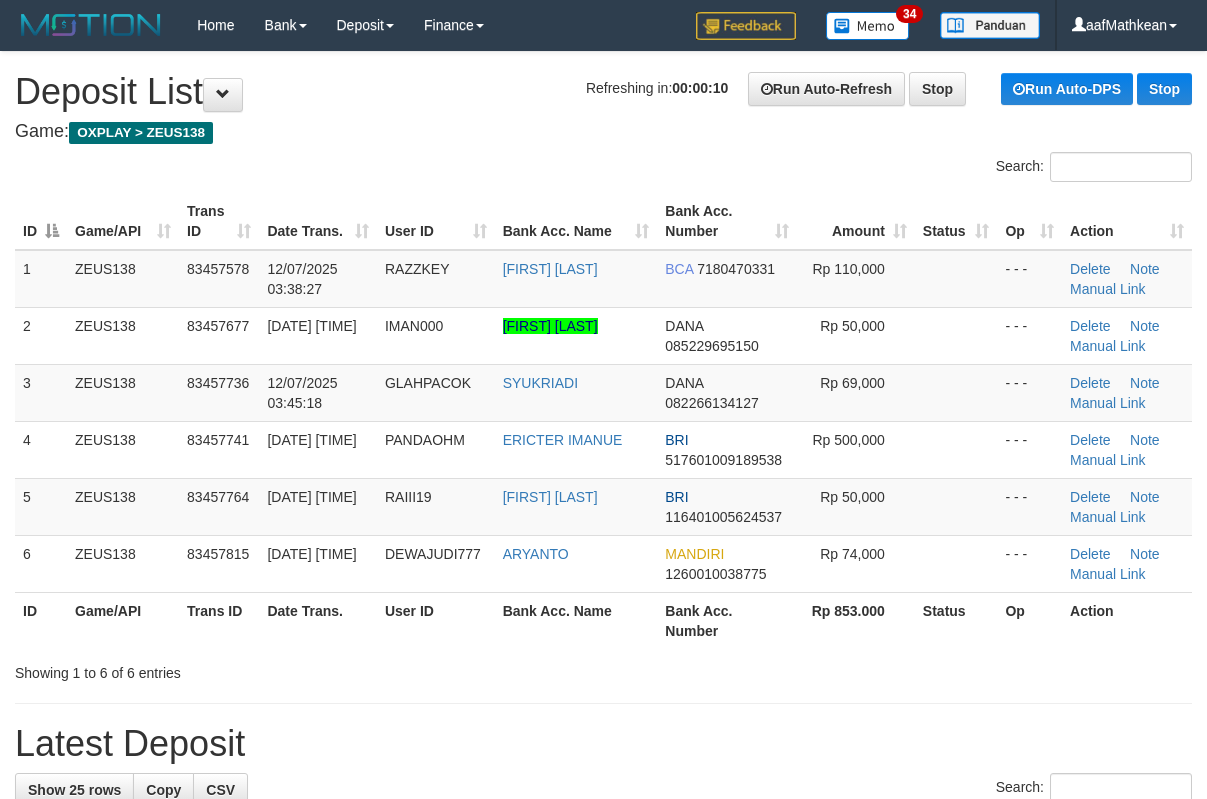 scroll, scrollTop: 0, scrollLeft: 0, axis: both 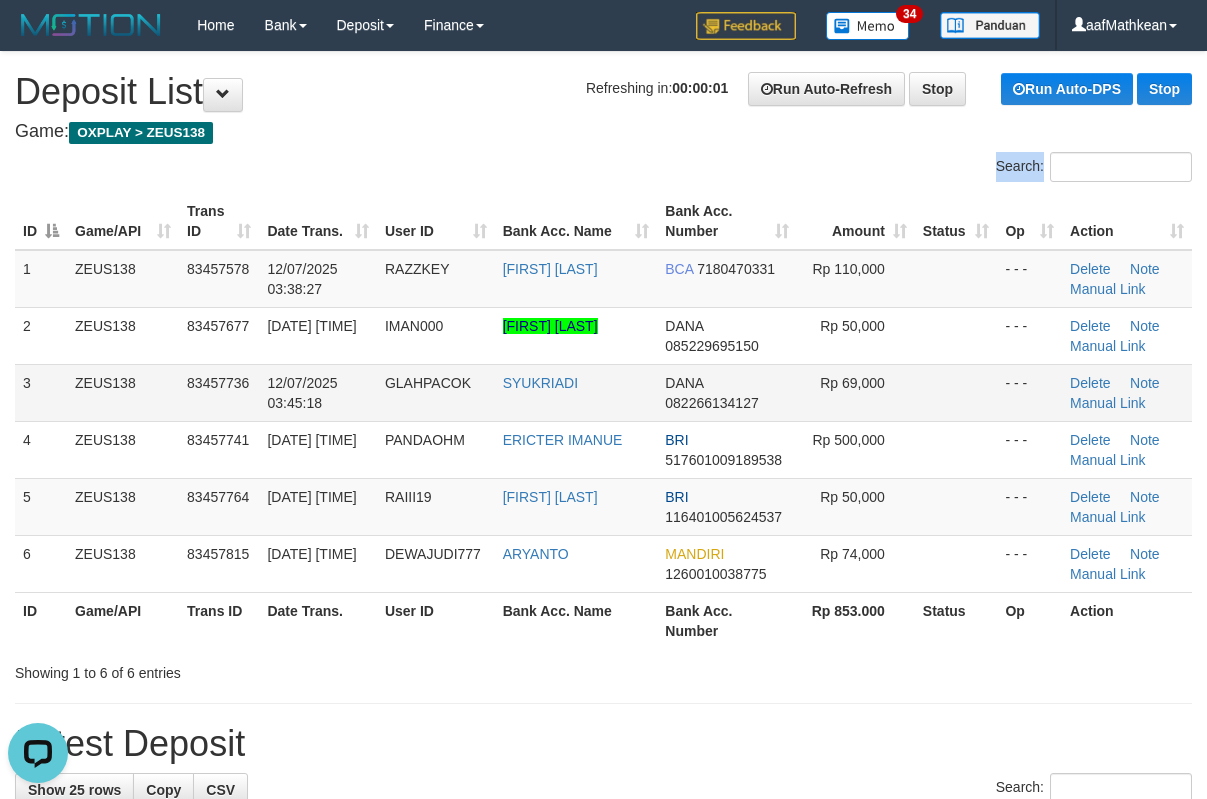 click on "IMAN000" at bounding box center [436, 335] 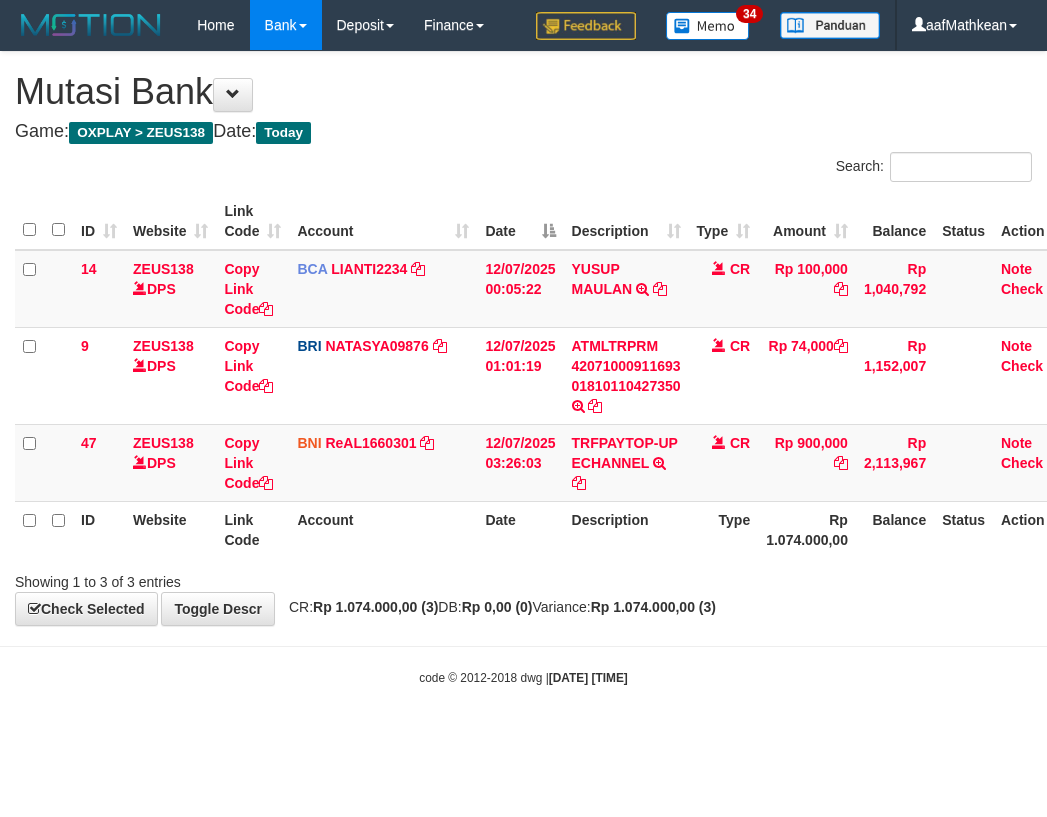 scroll, scrollTop: 0, scrollLeft: 27, axis: horizontal 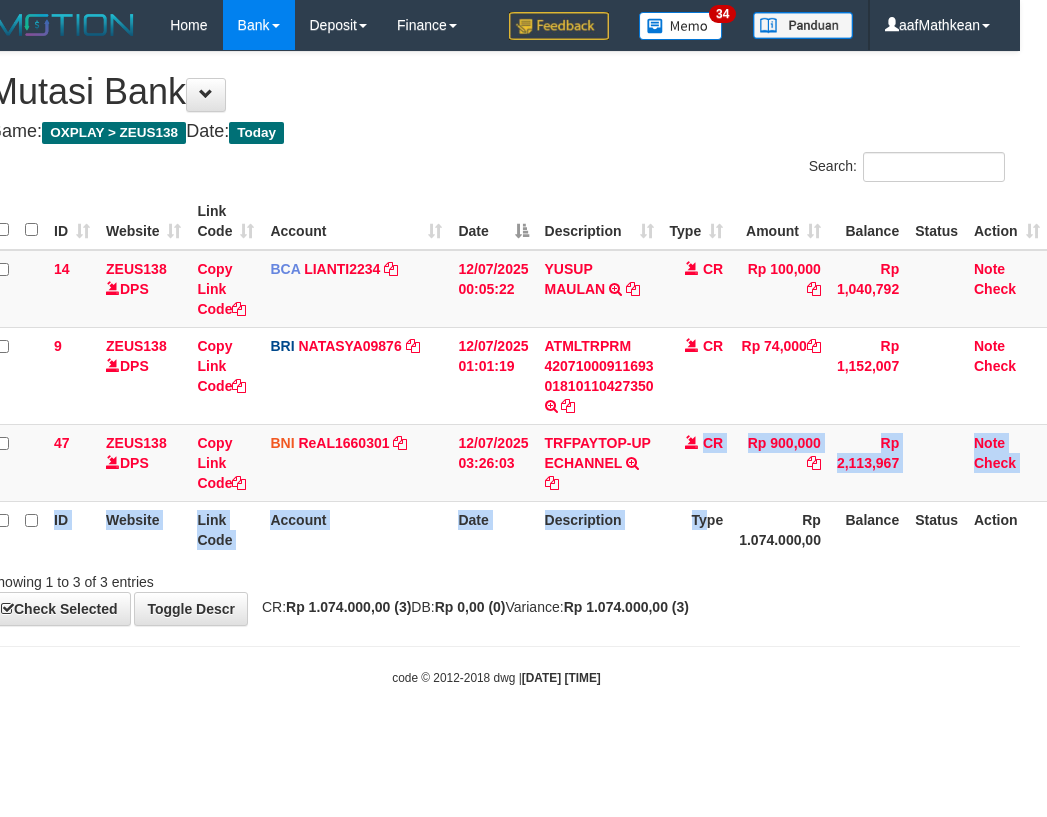 click on "ID Website Link Code Account Date Description Type Amount Balance Status Action
14
ZEUS138    DPS
Copy Link Code
BCA
LIANTI2234
DPS
[NAME]
mutasi_[DATE]_[NUMBER] | 14
mutasi_[DATE]_[NUMBER] | 14
[DATETIME]
[NAME]         TRSF E-BANKING CR [NUMBER]/FTSCY/WS95051
100000.002025071262819090 TRFDN-[NAME]ESPAY DEBIT INDONE
CR
Rp 100,000
Rp 1,040,792
Note
Check
9
ZEUS138    DPS
Copy Link Code
BRI
NATASYA09876
DPS" at bounding box center [518, 375] 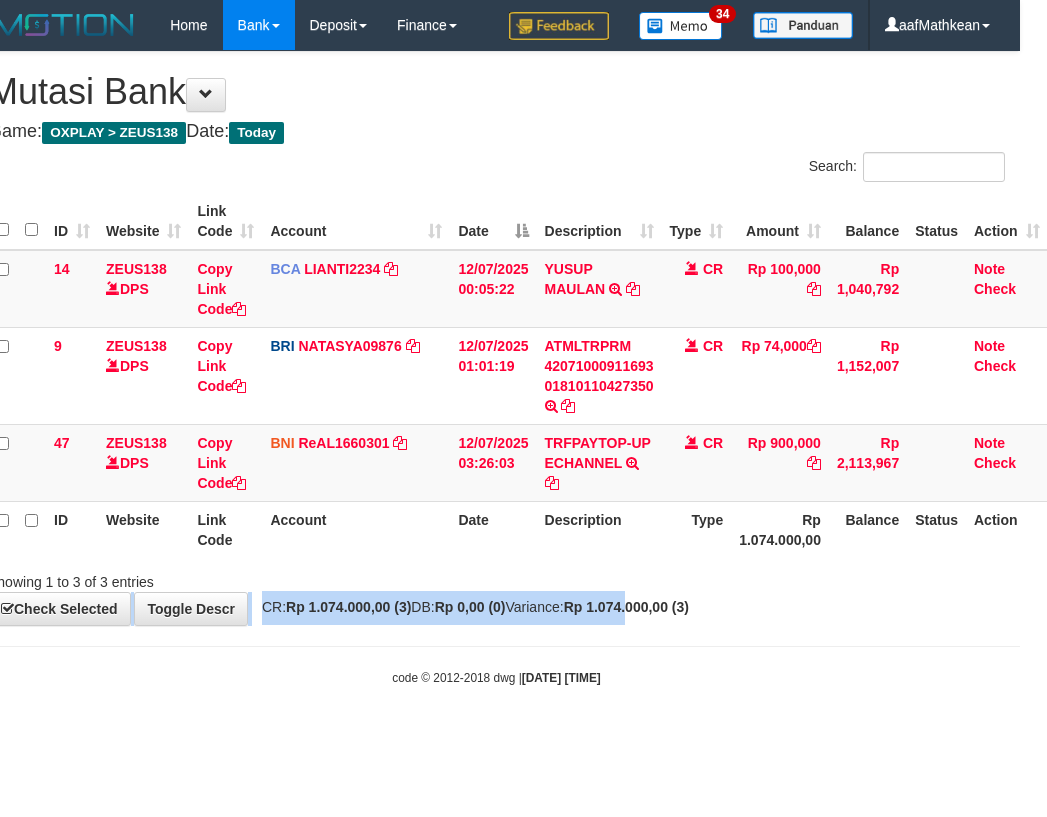 click on "**********" at bounding box center (496, 338) 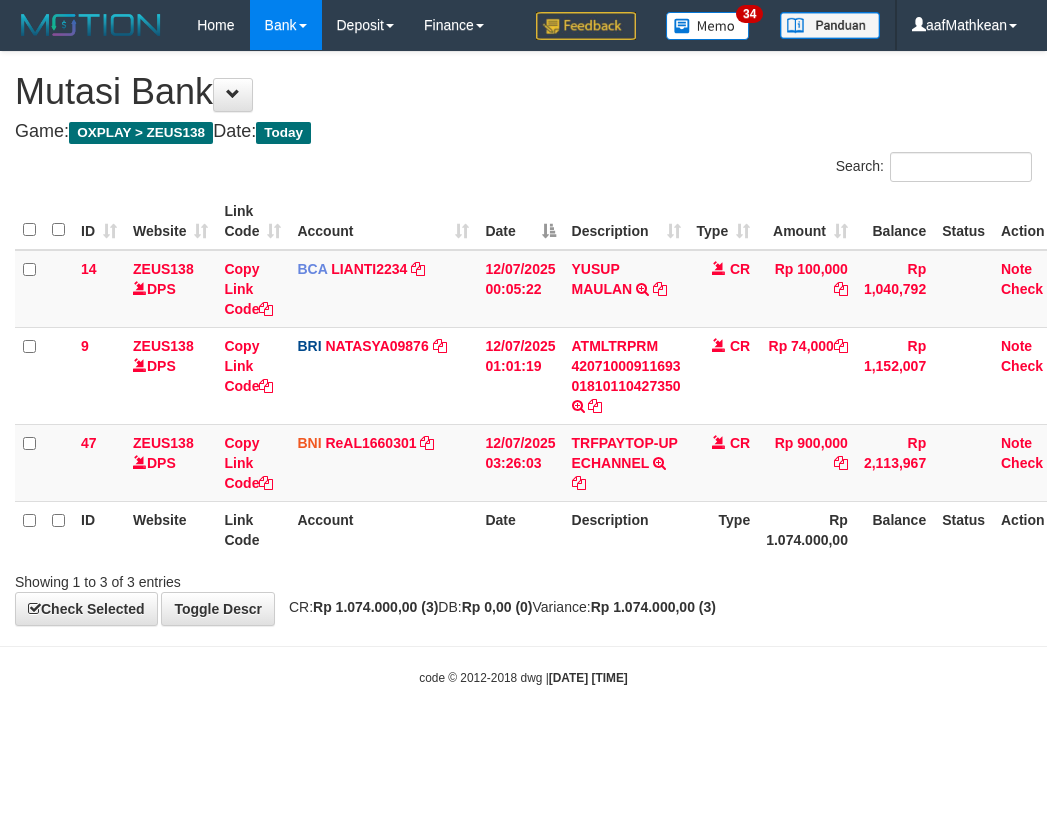scroll, scrollTop: 0, scrollLeft: 27, axis: horizontal 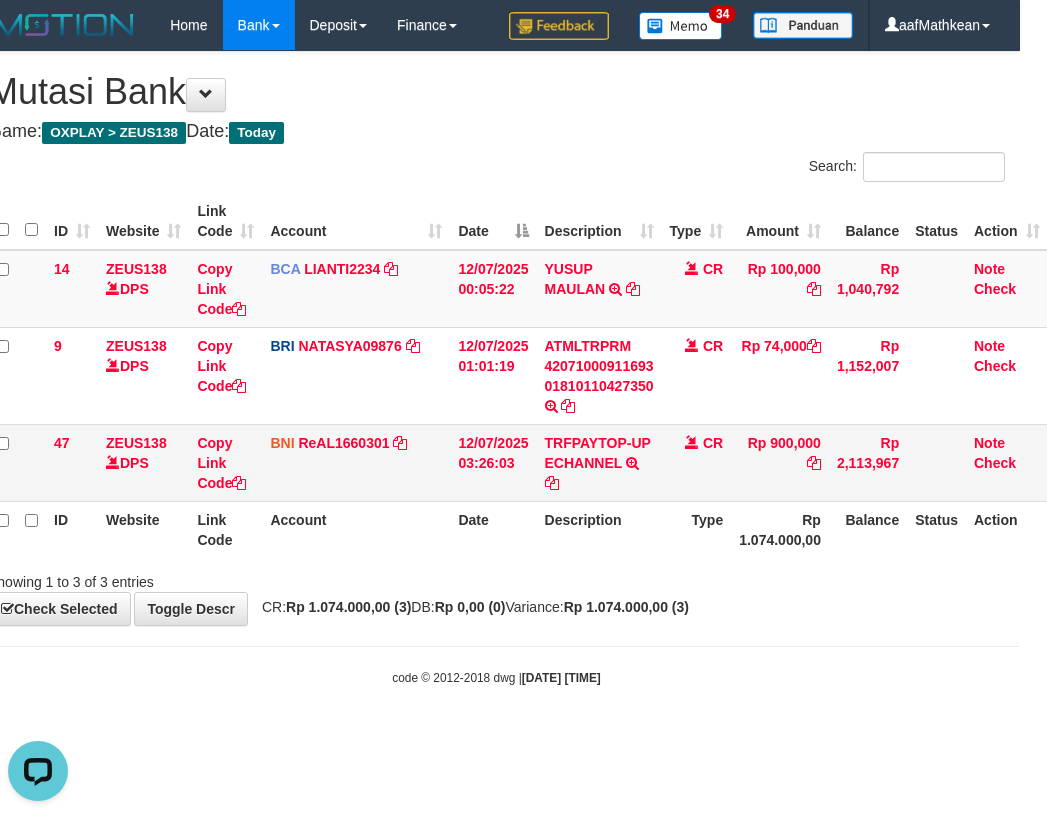 click on "ID Website Link Code Account Date Description Type Amount Balance Status Action" at bounding box center (518, 221) 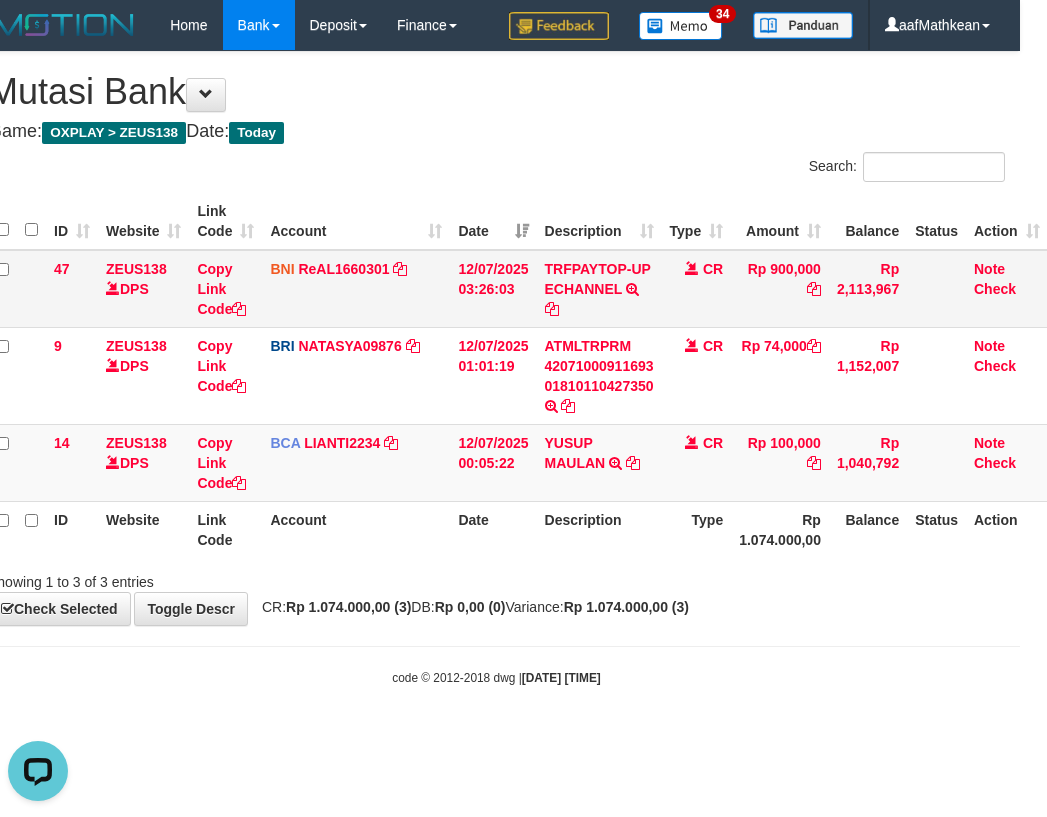 drag, startPoint x: 532, startPoint y: 258, endPoint x: 528, endPoint y: 289, distance: 31.257 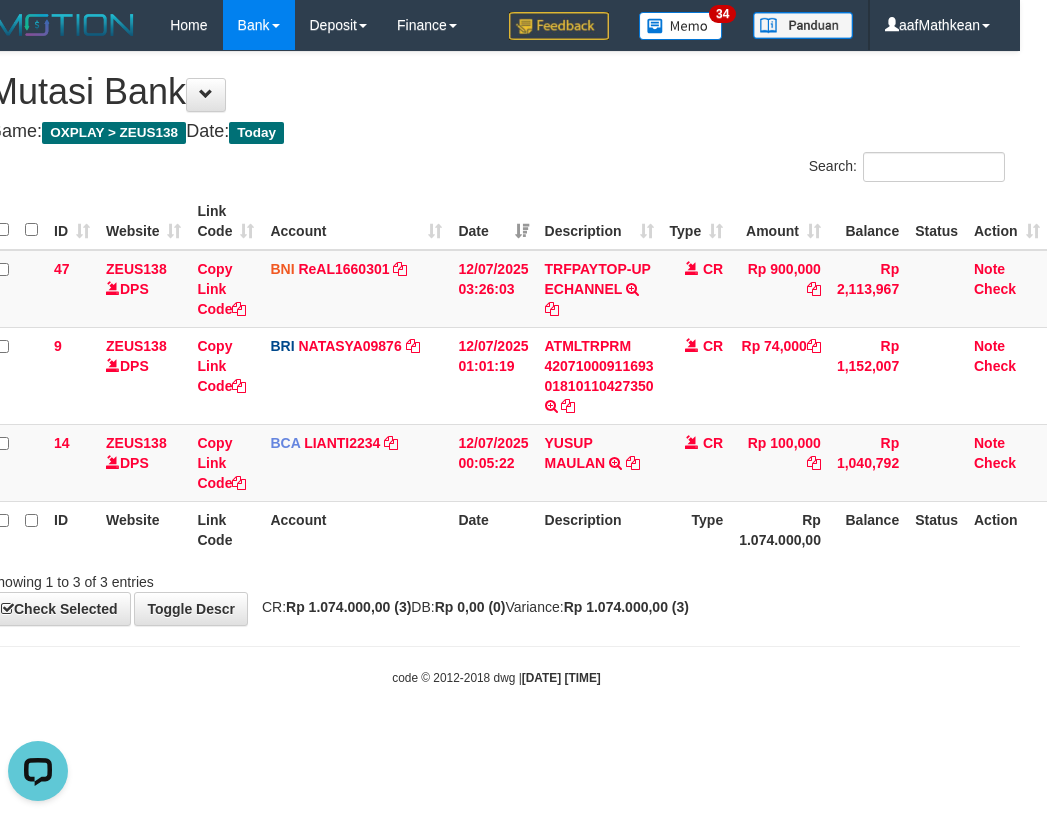click on "ID Website Link Code Account Date Description Type Amount Balance Status Action
47
ZEUS138    DPS
Copy Link Code
BNI
ReAL1660301
DPS
REYHAN ALMANSYAH
mutasi_20250712_4647 | 47
mutasi_20250712_4647 | 47
12/07/2025 03:26:03
TRFPAYTOP-UP ECHANNEL         TRF/PAY/TOP-UP ECHANNEL
CR
Rp 900,000
Rp 2,113,967
Note
Check
9
ZEUS138    DPS
Copy Link Code
BRI
NATASYA09876
DPS
SITI NURLITA SAPITRI
mutasi_20250712_3126 | 9" at bounding box center (518, 375) 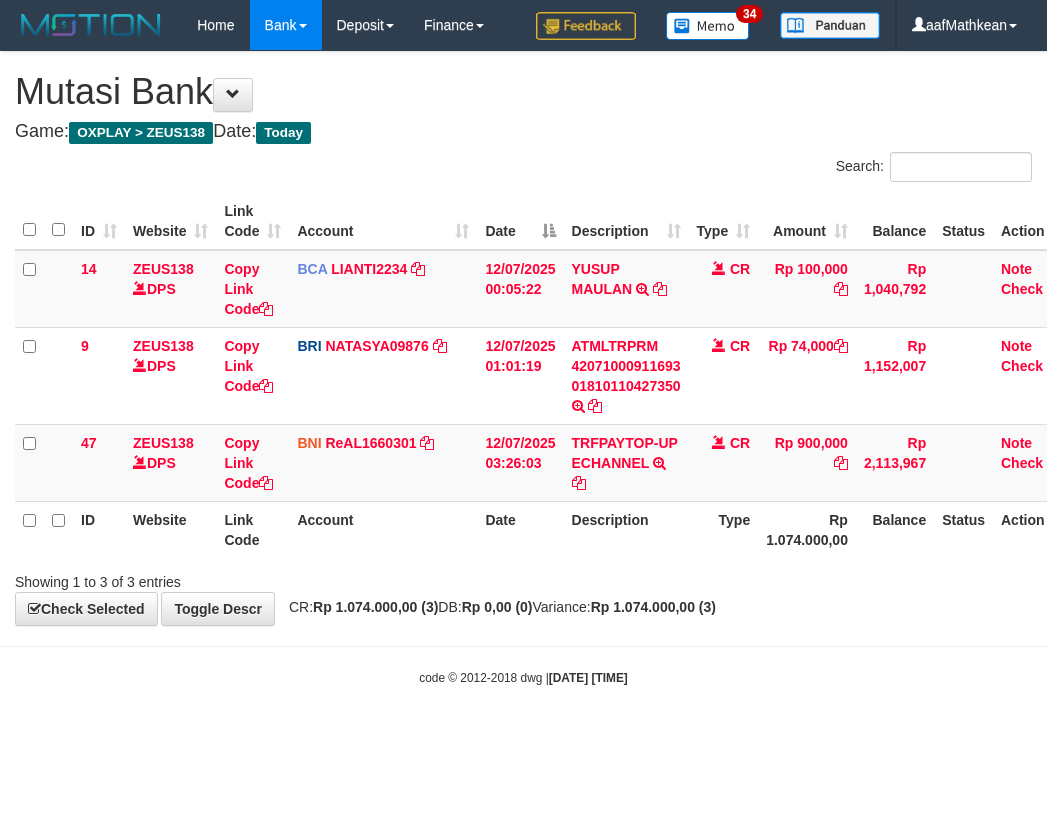 scroll, scrollTop: 0, scrollLeft: 27, axis: horizontal 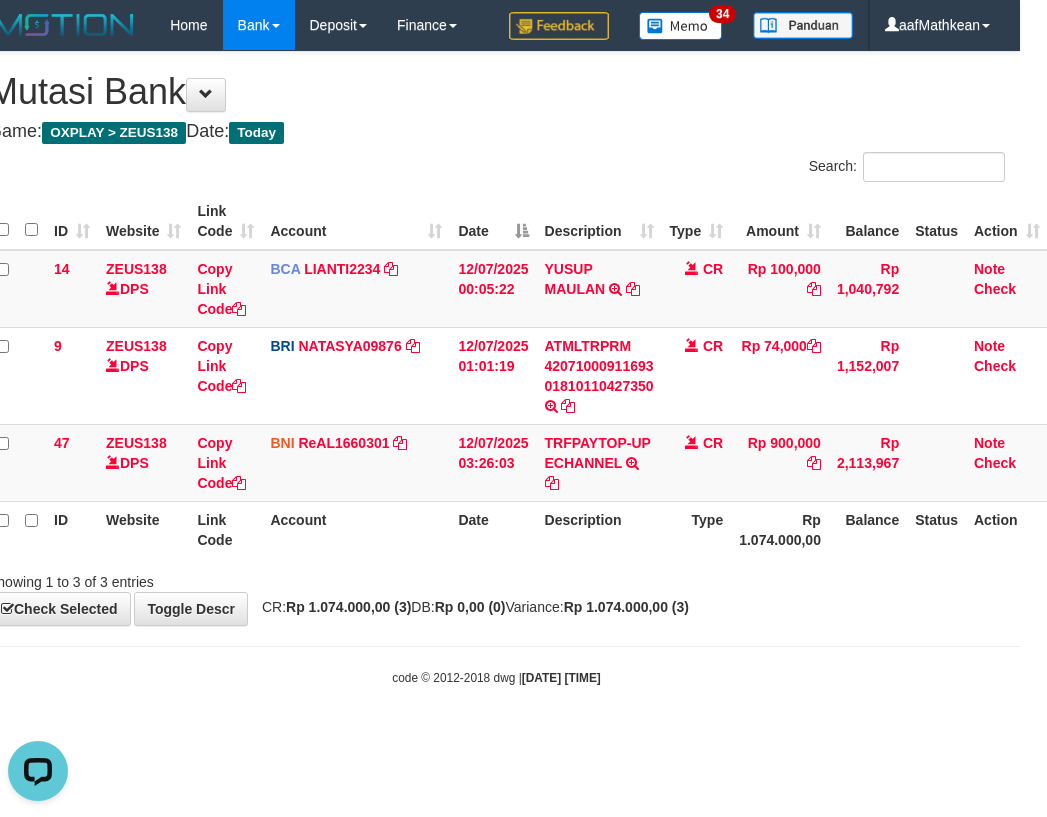 click on "Toggle navigation
Home
Bank
Account List
Load
By Website
Group
[OXPLAY]													ZEUS138
By Load Group (DPS)" at bounding box center (496, 368) 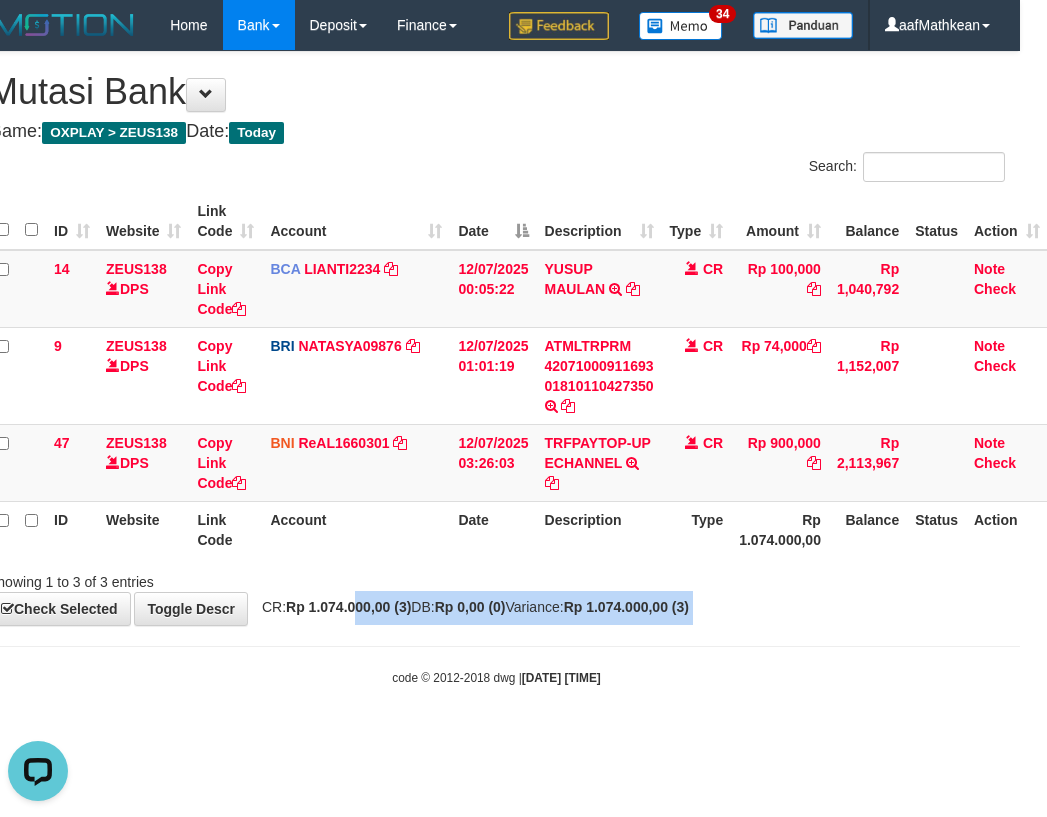 drag, startPoint x: 620, startPoint y: 655, endPoint x: 613, endPoint y: 647, distance: 10.630146 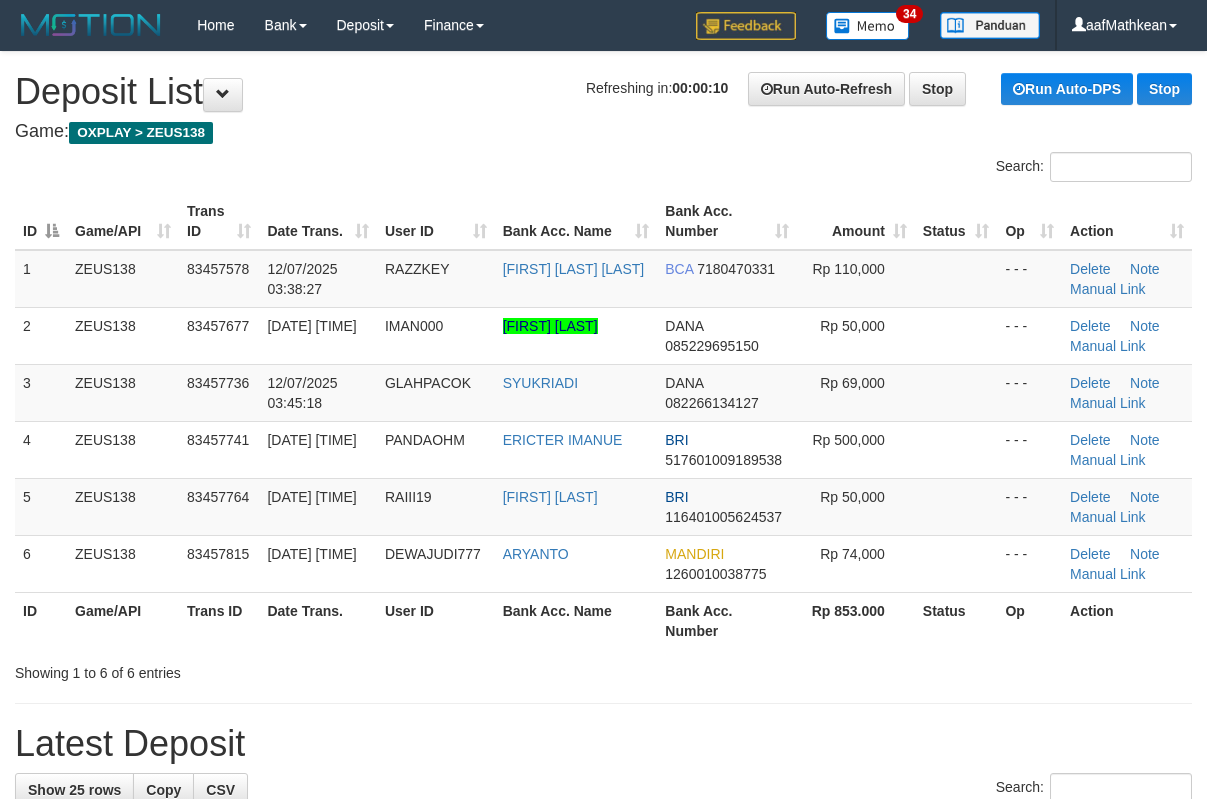 scroll, scrollTop: 0, scrollLeft: 0, axis: both 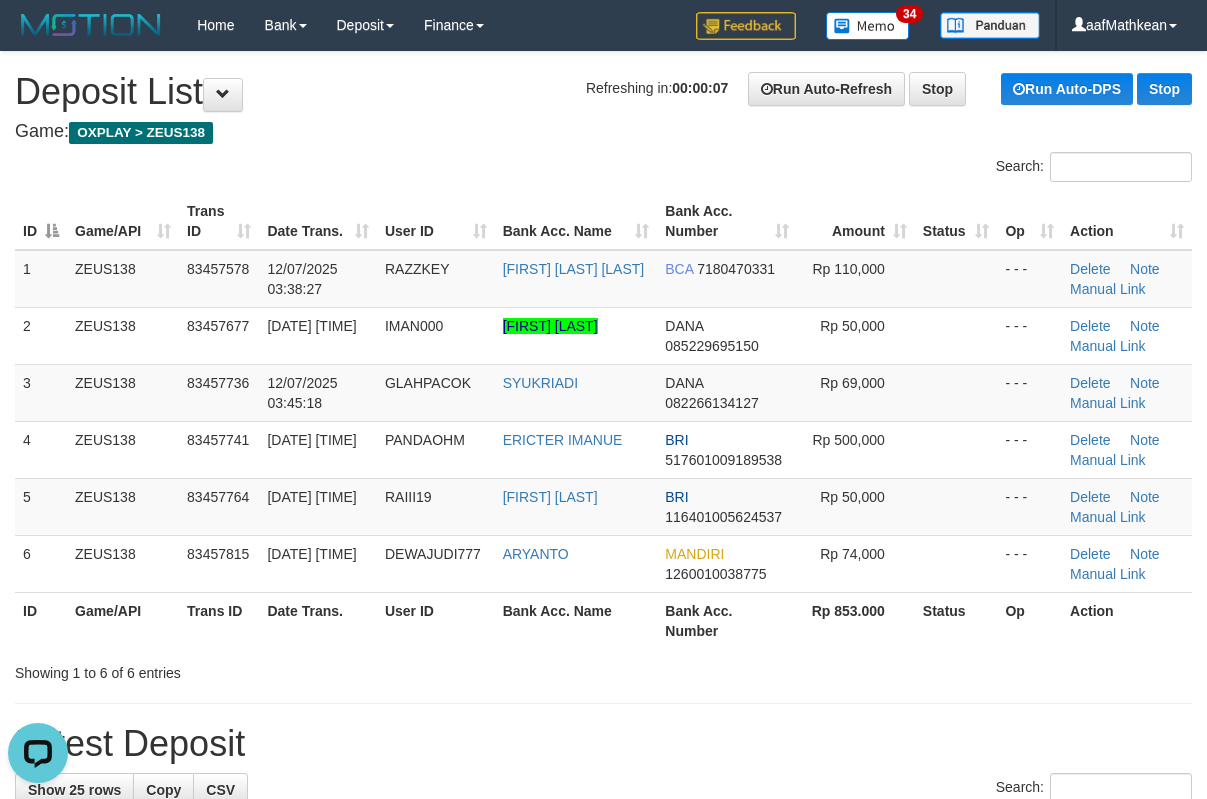 drag, startPoint x: 449, startPoint y: 202, endPoint x: 10, endPoint y: 303, distance: 450.46866 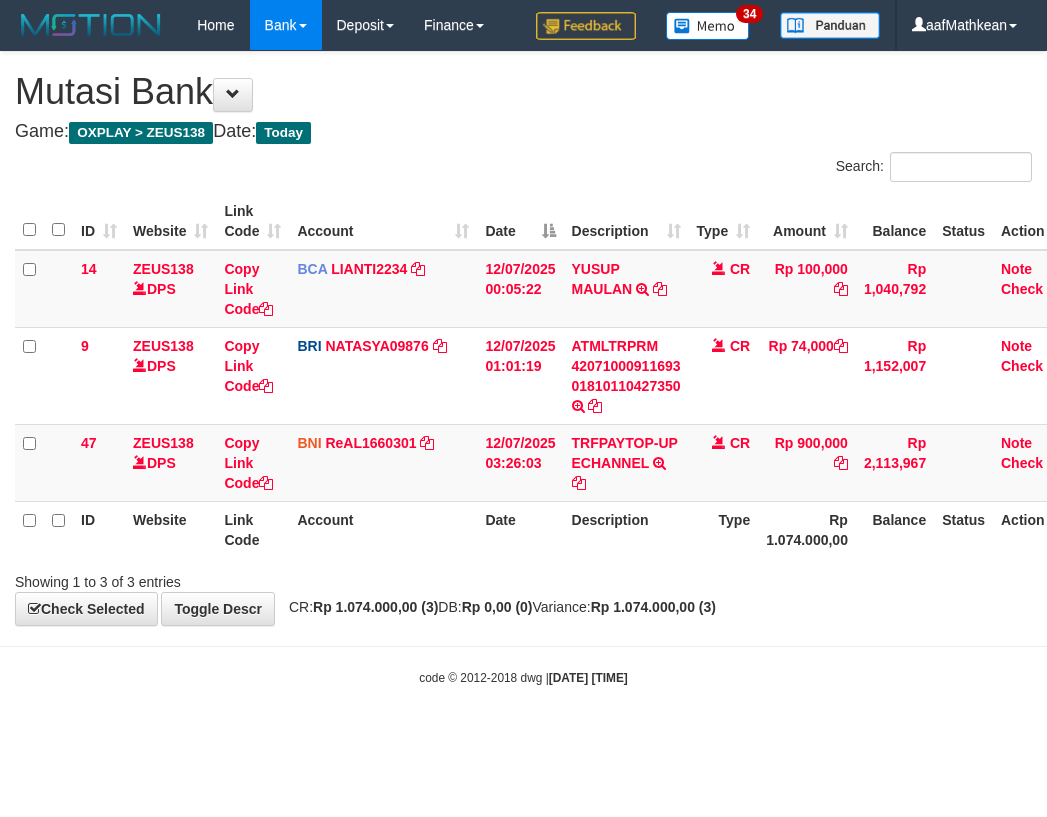 scroll, scrollTop: 0, scrollLeft: 27, axis: horizontal 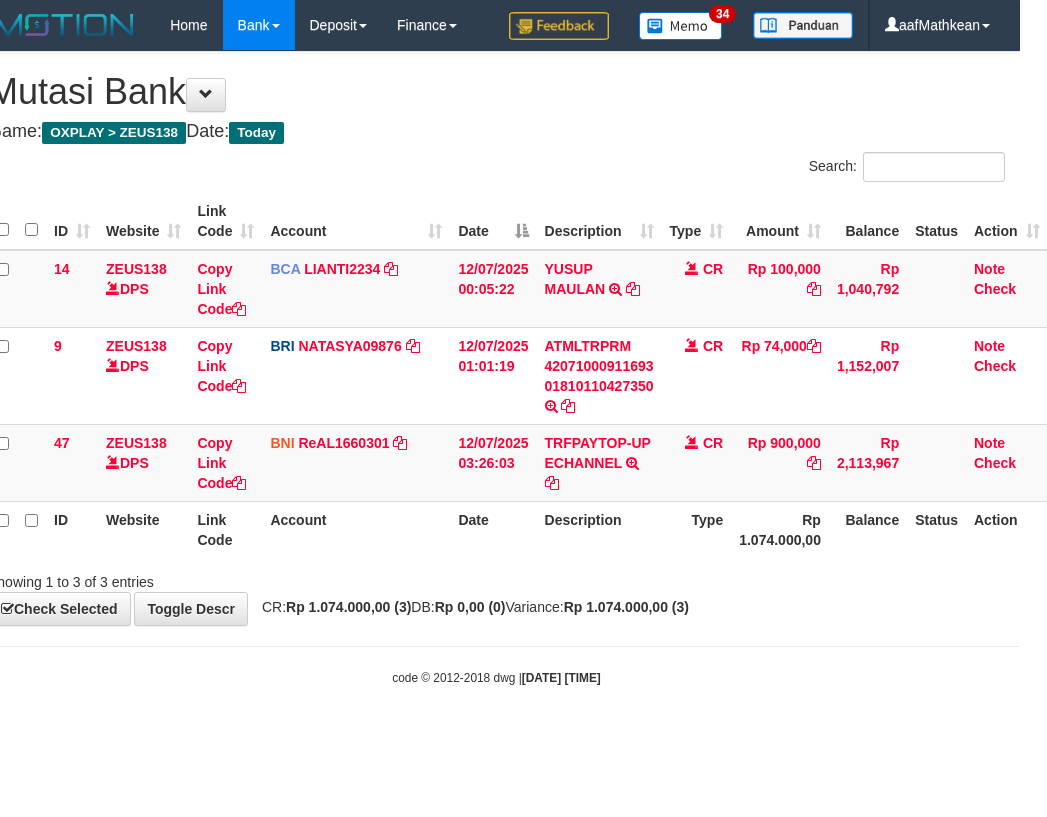 drag, startPoint x: 618, startPoint y: 650, endPoint x: 471, endPoint y: 830, distance: 232.39836 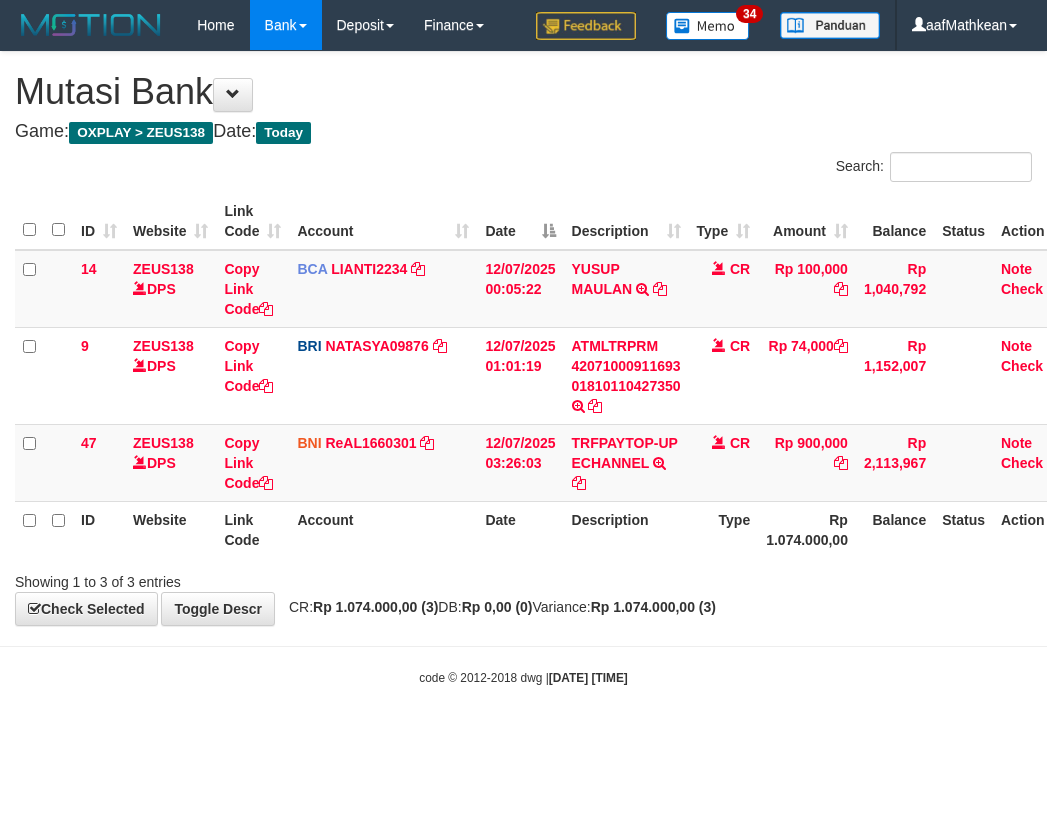 scroll, scrollTop: 0, scrollLeft: 27, axis: horizontal 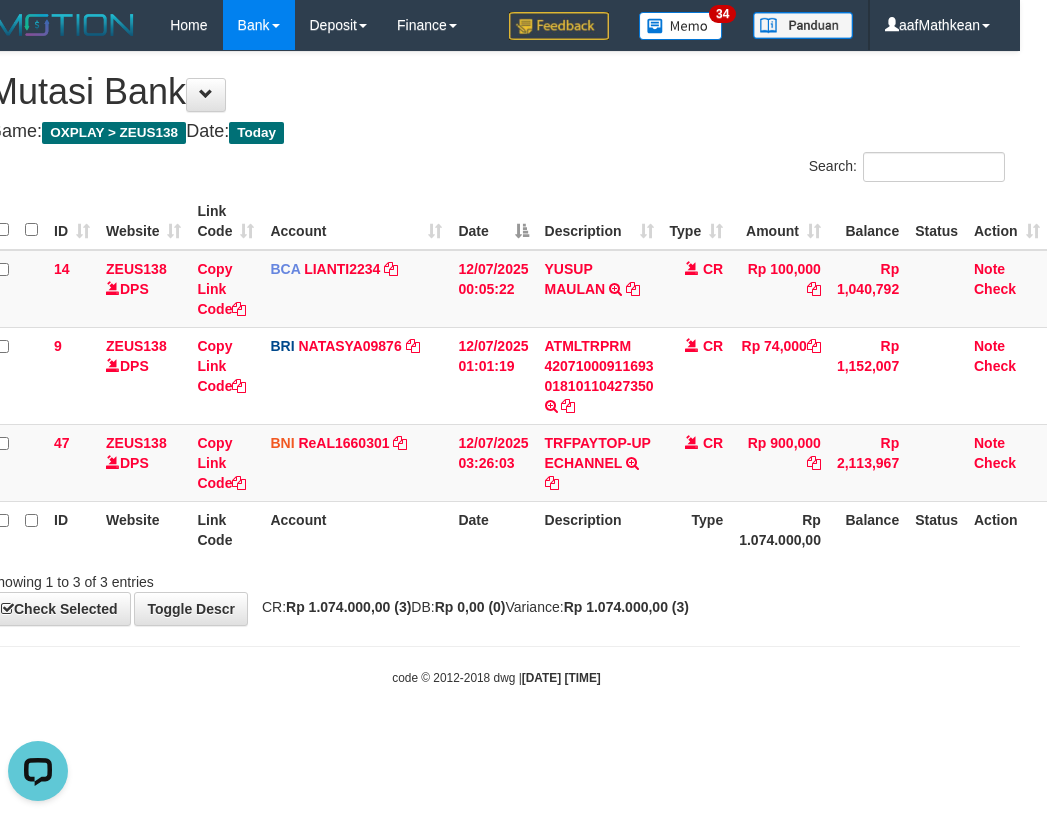 click on "Search:" at bounding box center [759, 169] 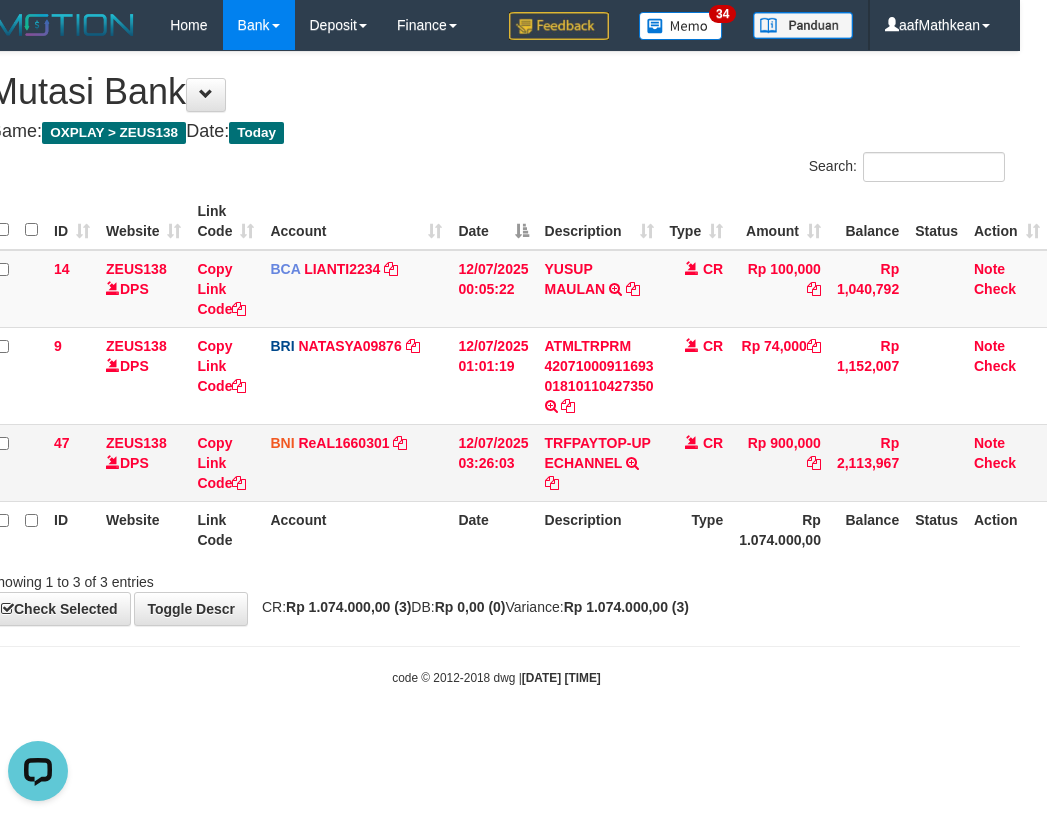 drag, startPoint x: 556, startPoint y: 237, endPoint x: 533, endPoint y: 394, distance: 158.67577 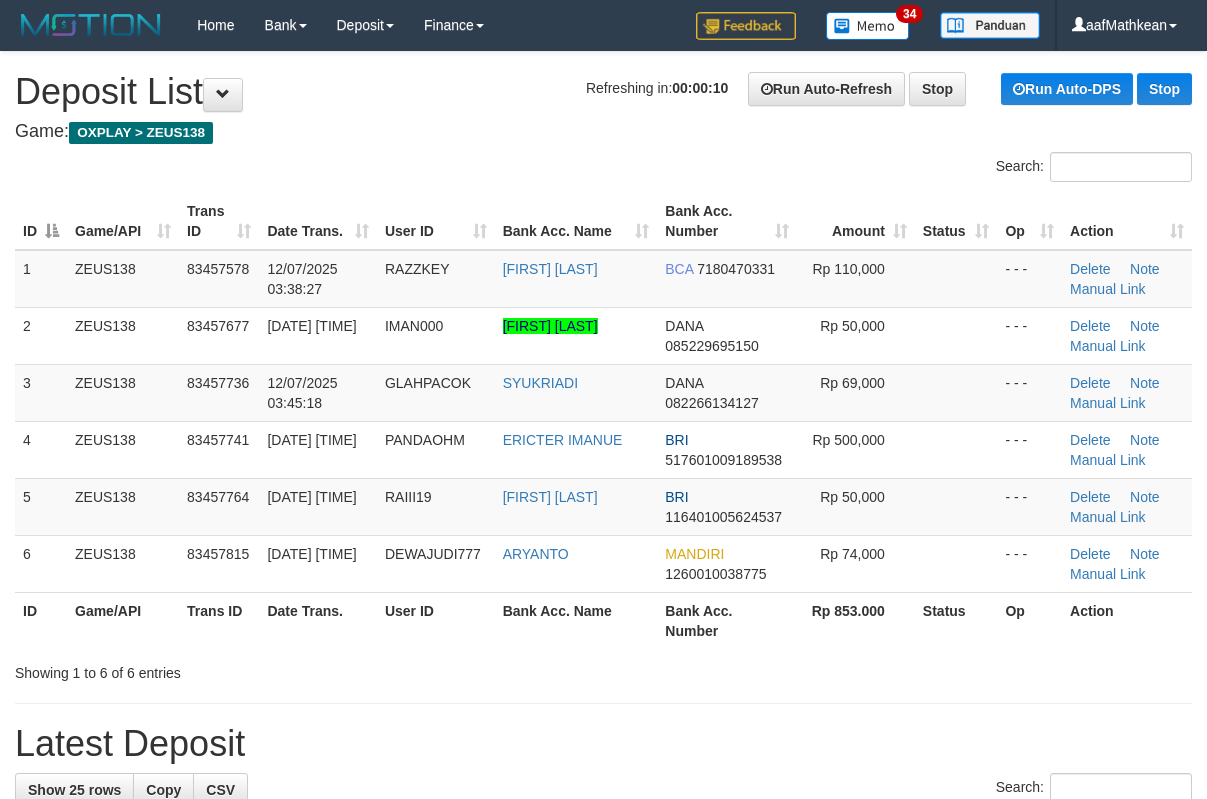 scroll, scrollTop: 0, scrollLeft: 0, axis: both 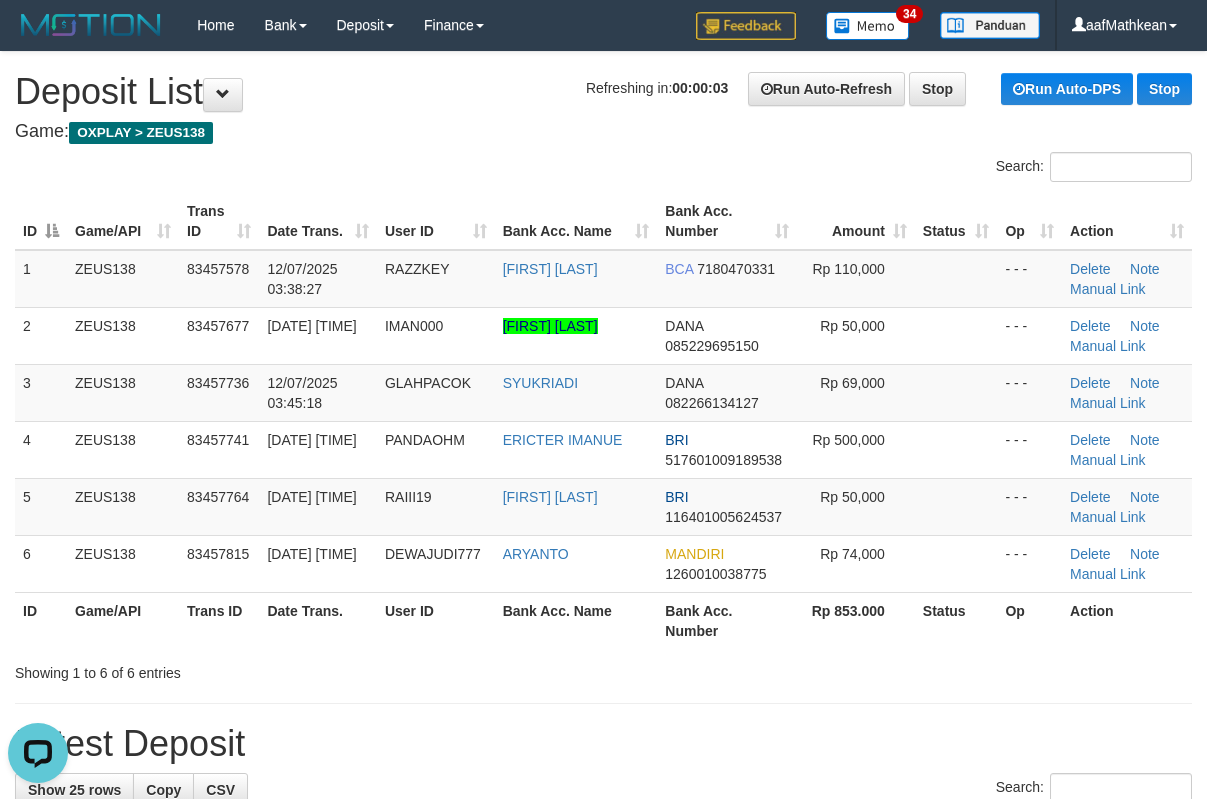 drag, startPoint x: 369, startPoint y: 140, endPoint x: 190, endPoint y: 213, distance: 193.31322 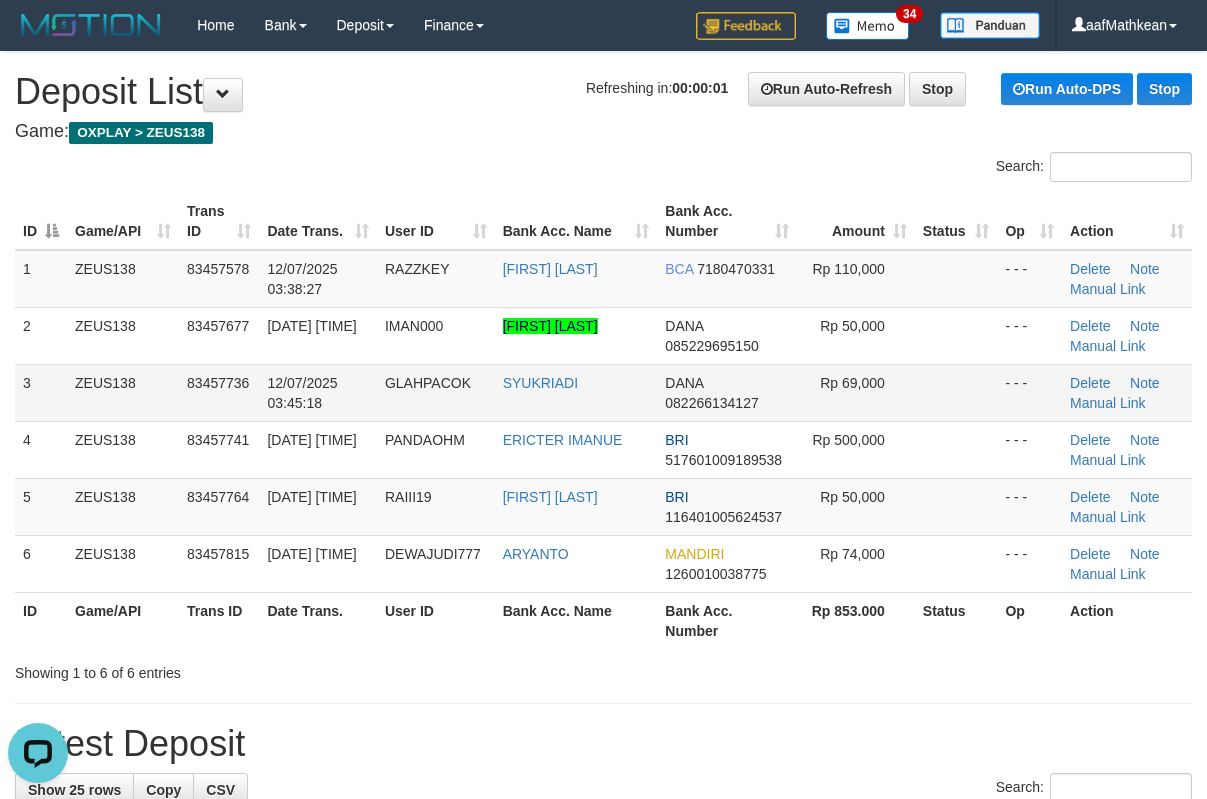 click on "3
ZEUS138
83457736
12/07/2025 03:45:18
GLAHPACOK
SYUKRIADI
DANA
082266134127
Rp 69,000
- - -
Delete
Note
Manual Link" at bounding box center (603, 392) 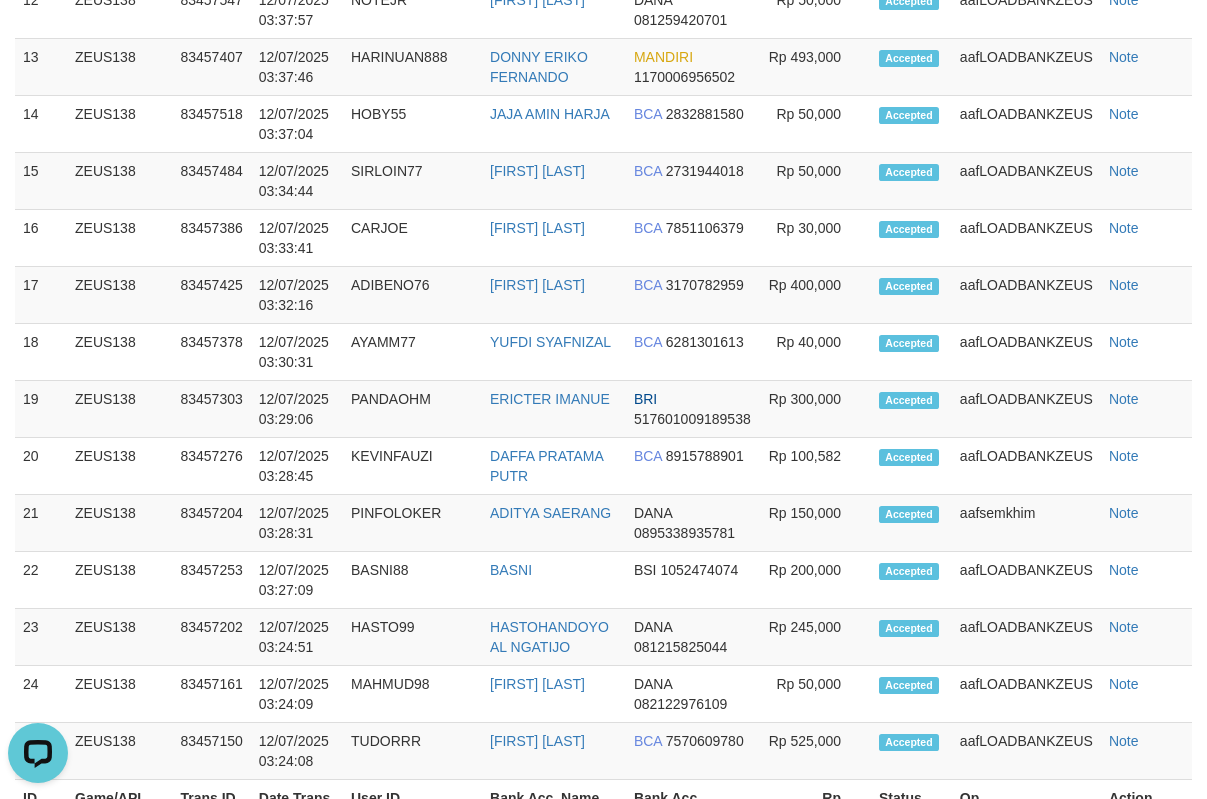 scroll, scrollTop: 40, scrollLeft: 0, axis: vertical 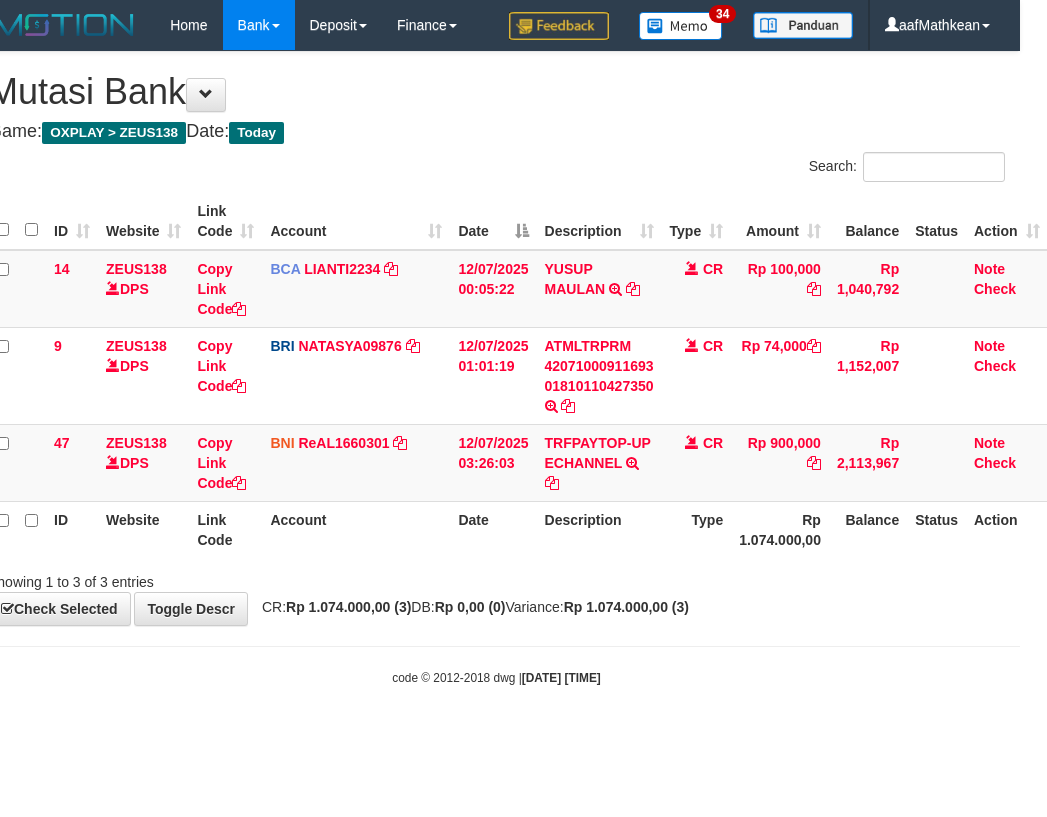 click on "**********" at bounding box center (496, 338) 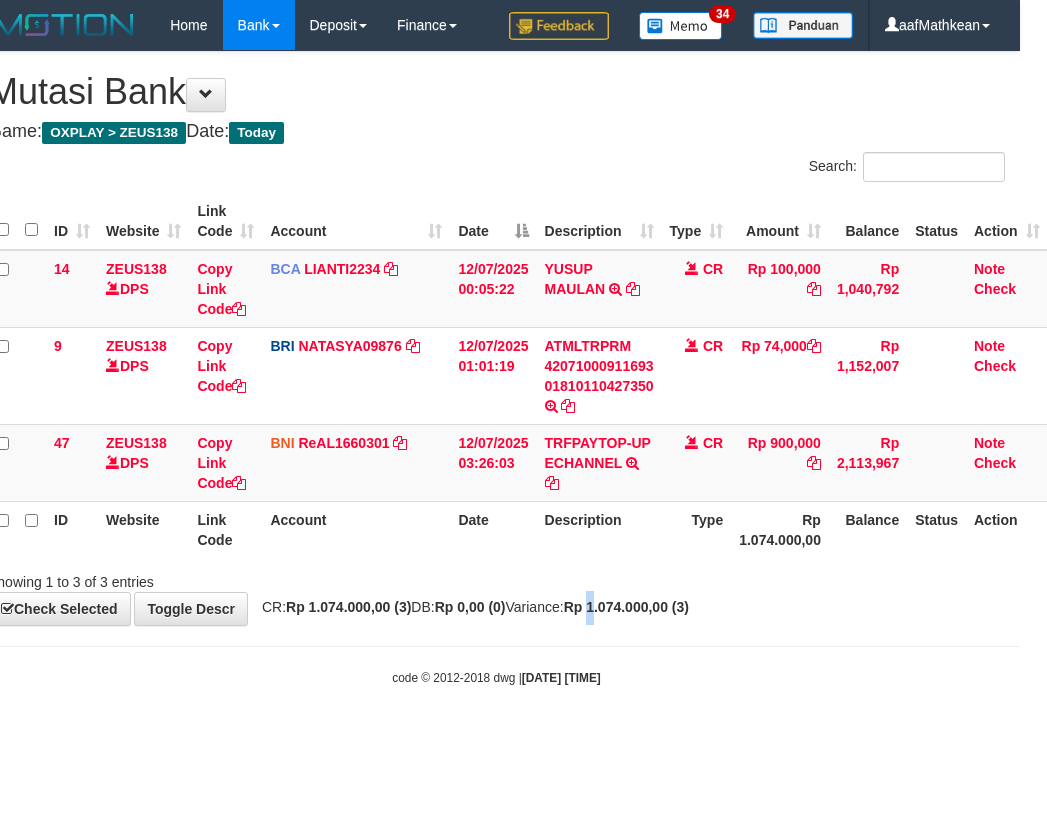 drag, startPoint x: 645, startPoint y: 612, endPoint x: 645, endPoint y: 626, distance: 14 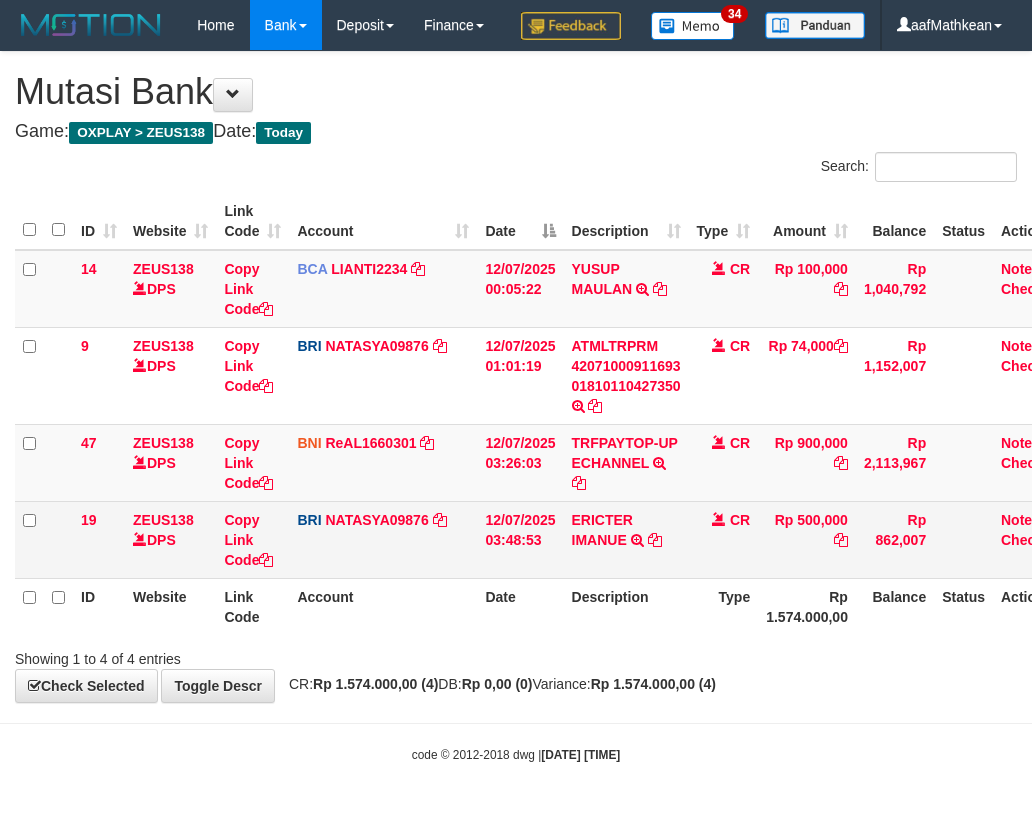 click on "Description" at bounding box center [626, 606] 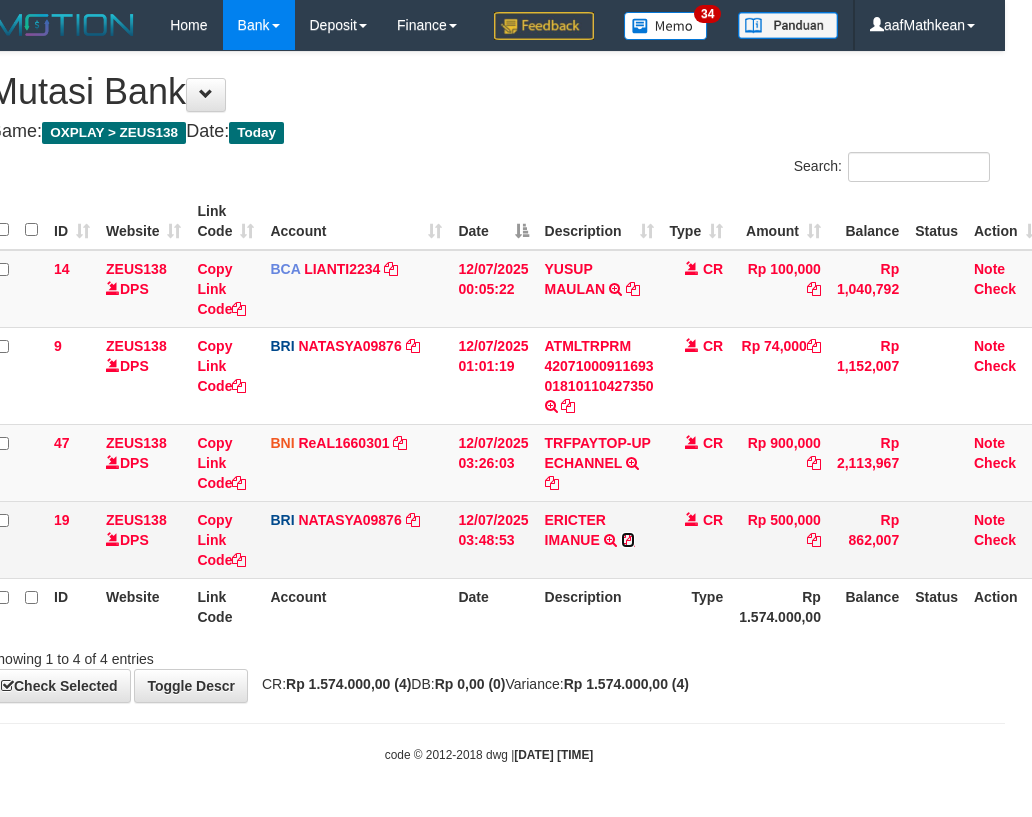 click at bounding box center (628, 540) 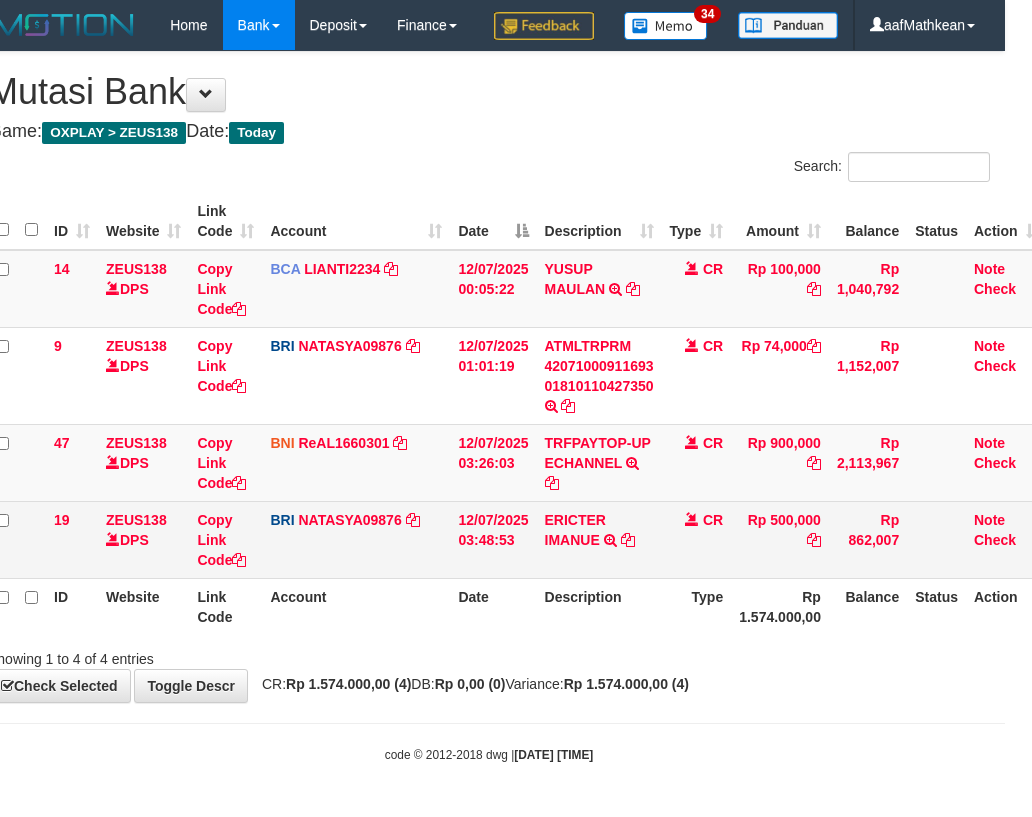 click on "ERICTER IMANUE         TRANSFER NBMB ERICTER IMANUE TO SITI NURLITA SAPITRI" at bounding box center (599, 539) 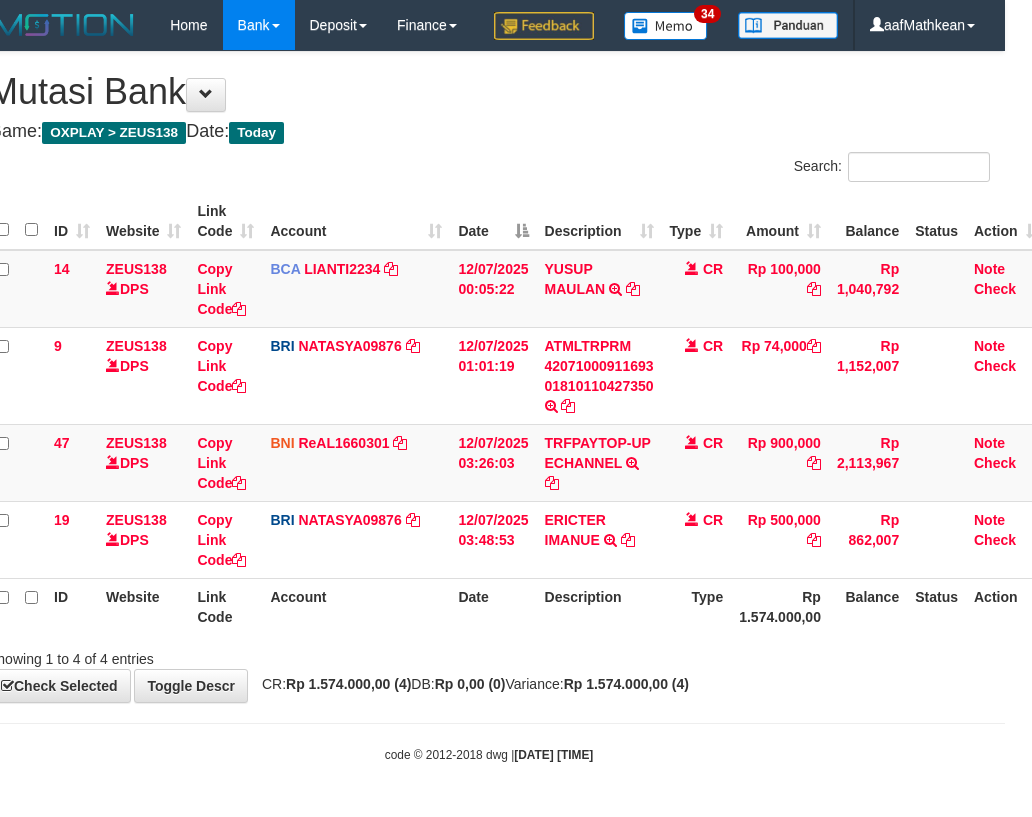 drag, startPoint x: 612, startPoint y: 633, endPoint x: 625, endPoint y: 655, distance: 25.553865 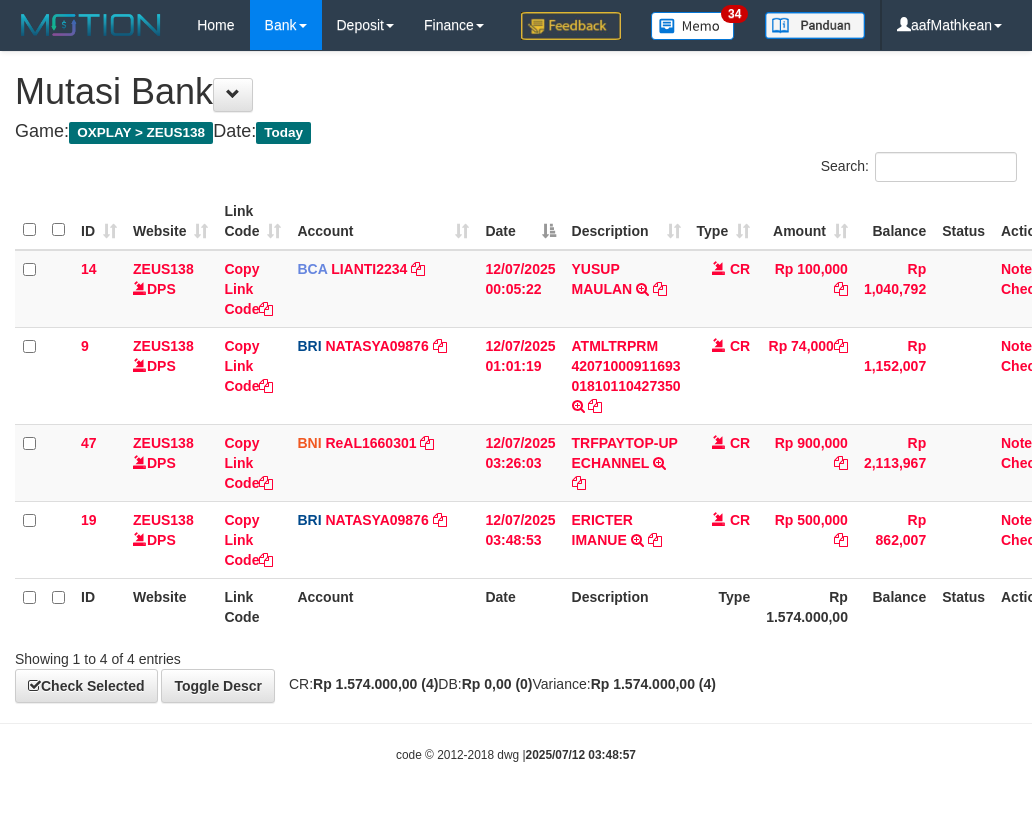 scroll, scrollTop: 0, scrollLeft: 27, axis: horizontal 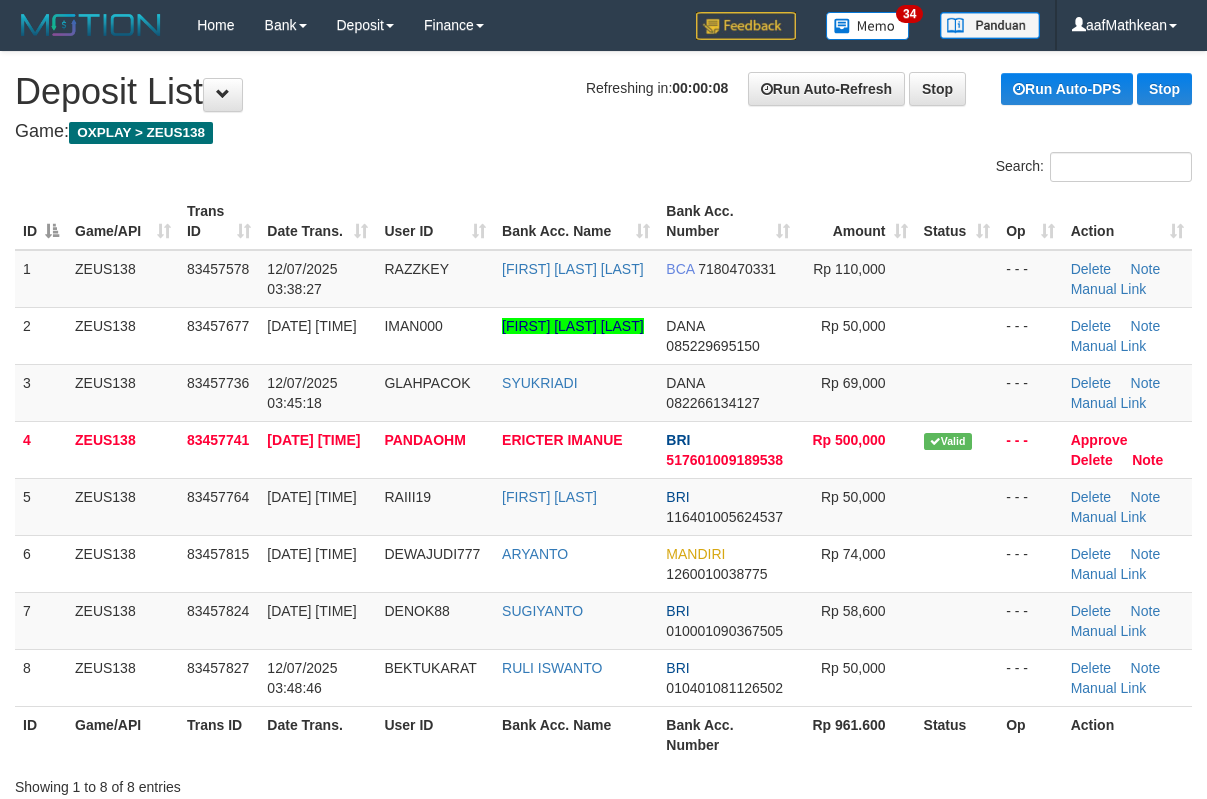 click on "Search:" at bounding box center [603, 169] 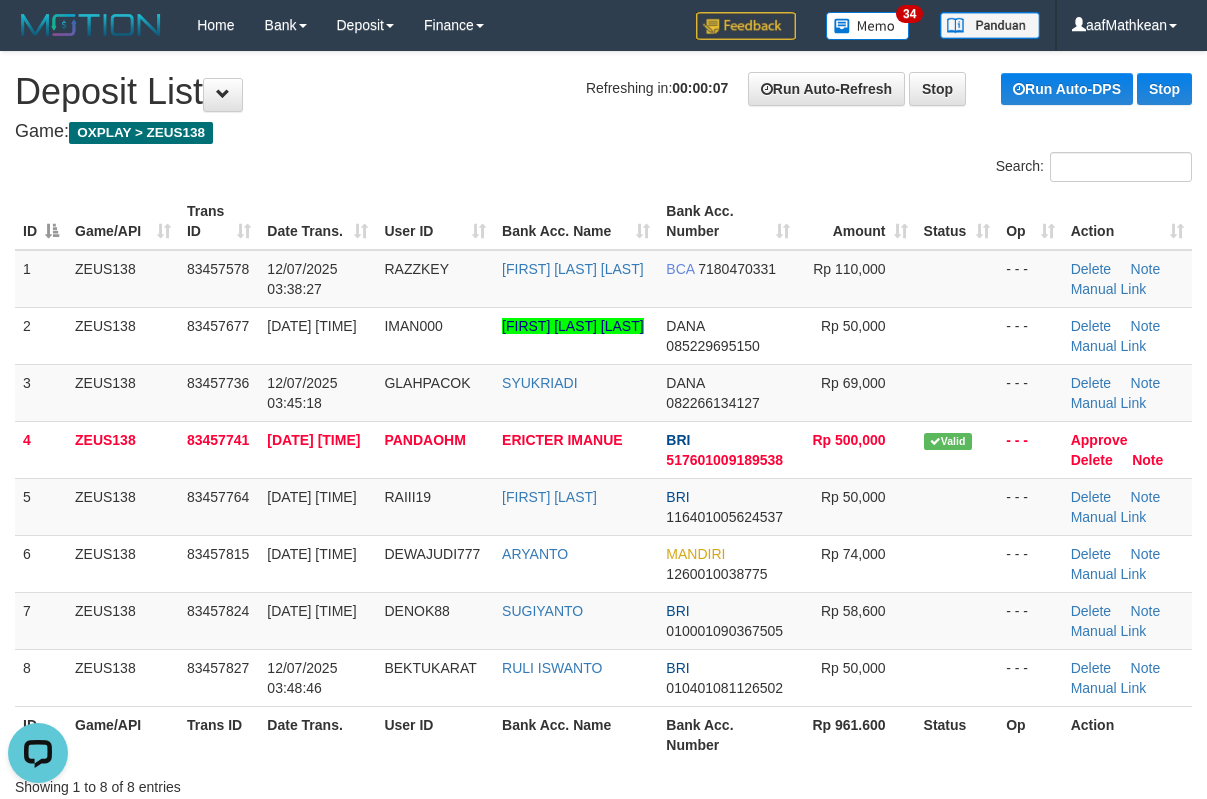 scroll, scrollTop: 0, scrollLeft: 0, axis: both 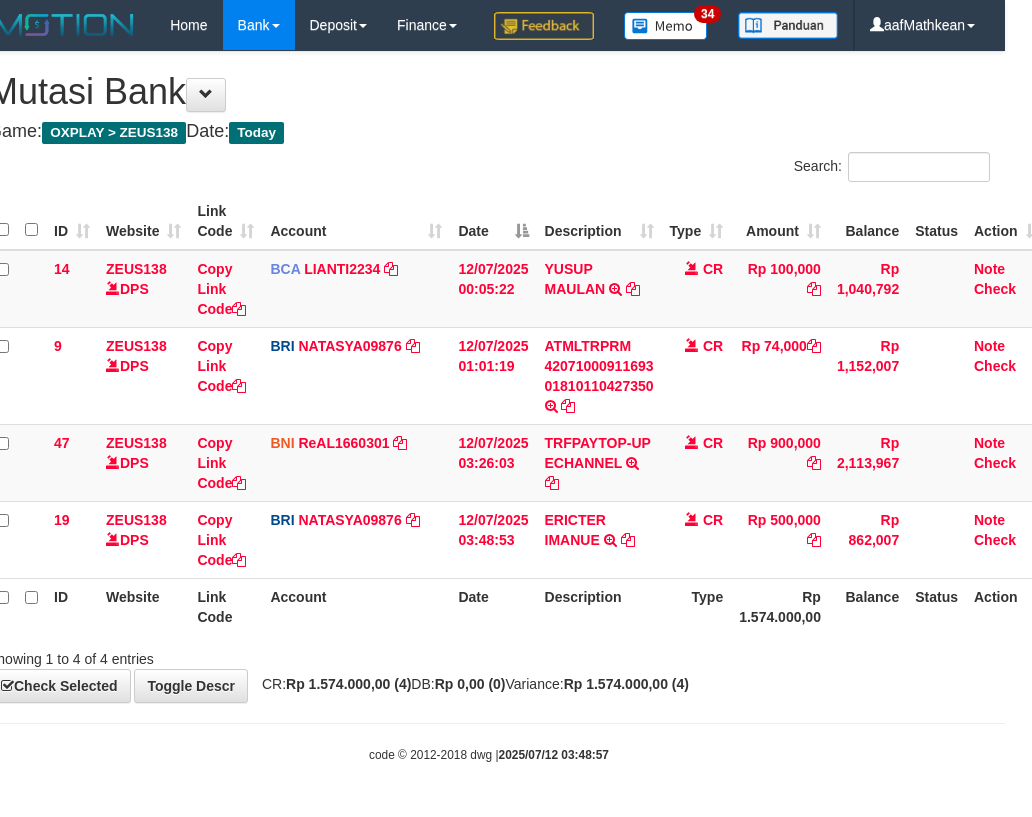 click on "Search:" at bounding box center [489, 169] 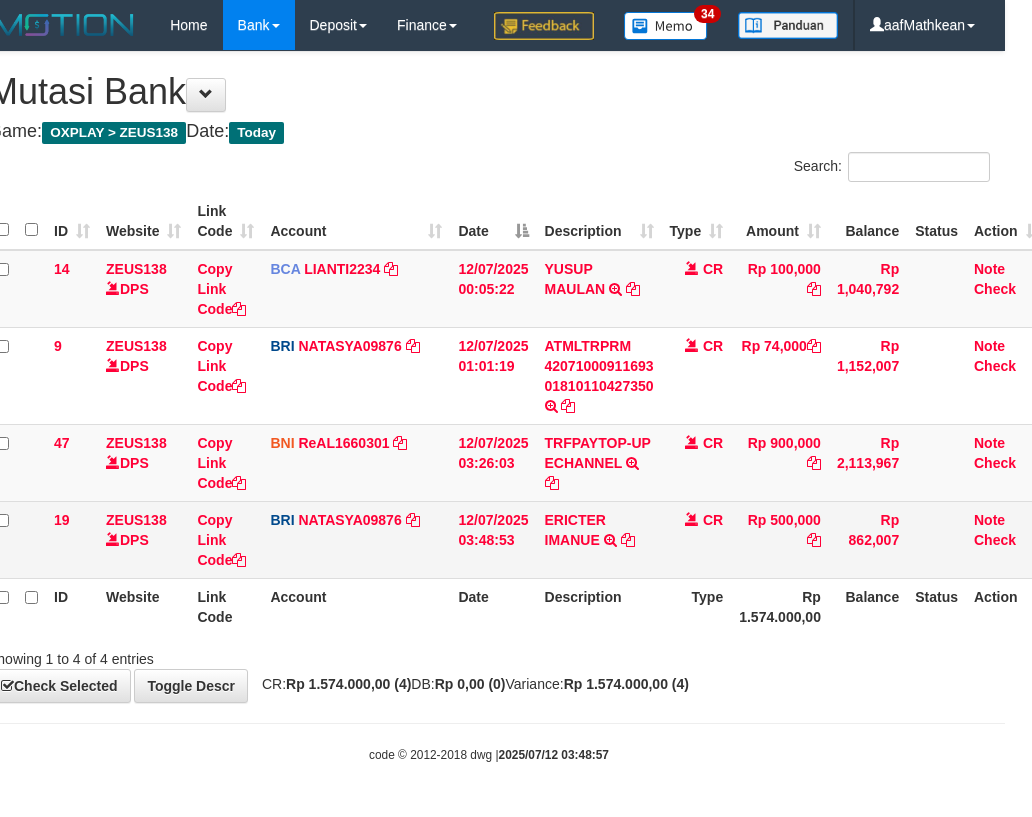 drag, startPoint x: 503, startPoint y: 409, endPoint x: 509, endPoint y: 563, distance: 154.11684 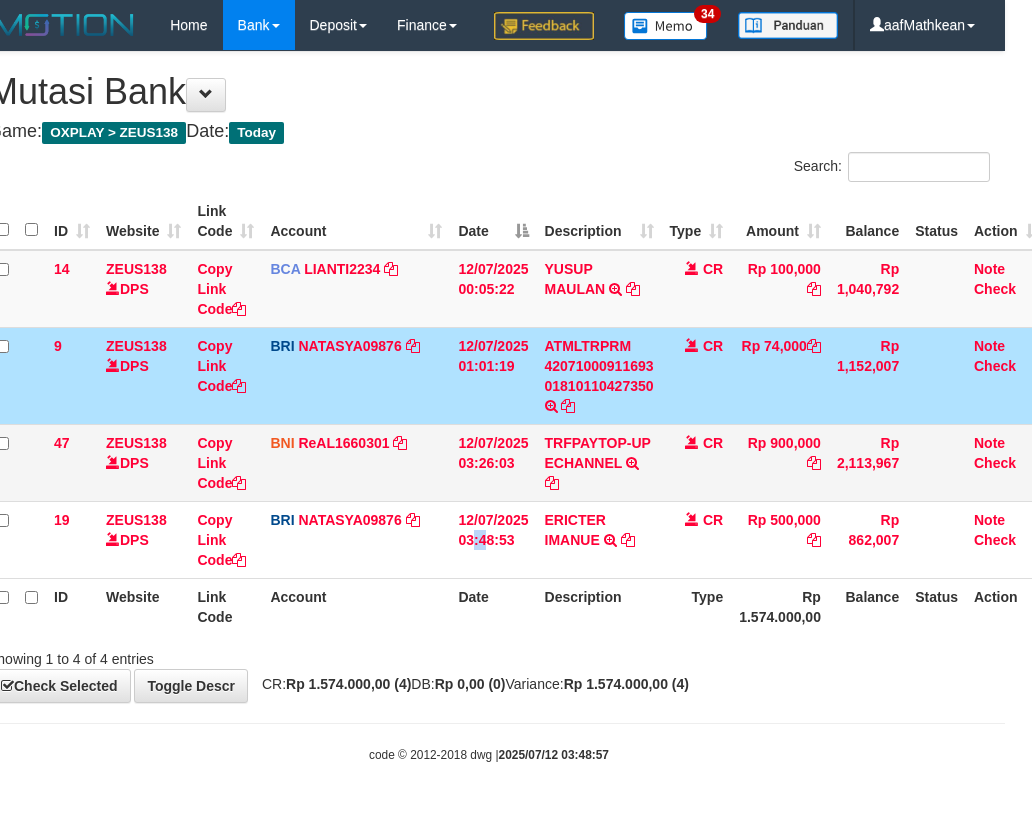 drag, startPoint x: 509, startPoint y: 563, endPoint x: 712, endPoint y: 502, distance: 211.96698 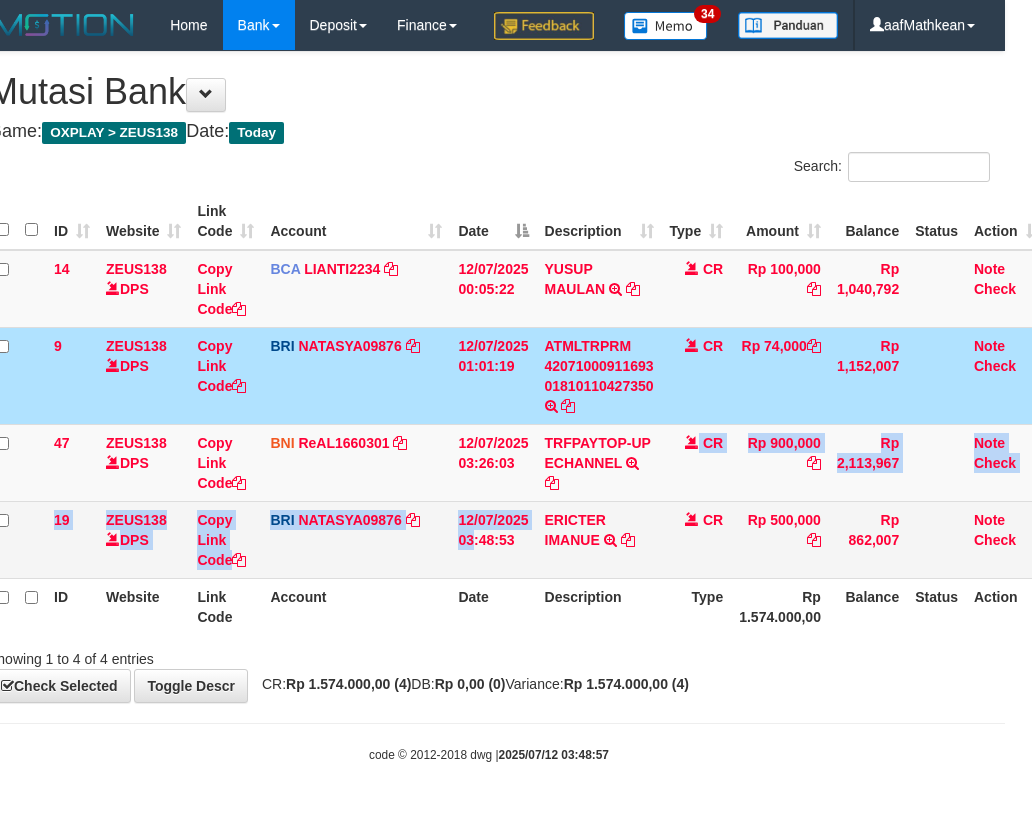 drag, startPoint x: 638, startPoint y: 639, endPoint x: 916, endPoint y: 610, distance: 279.50848 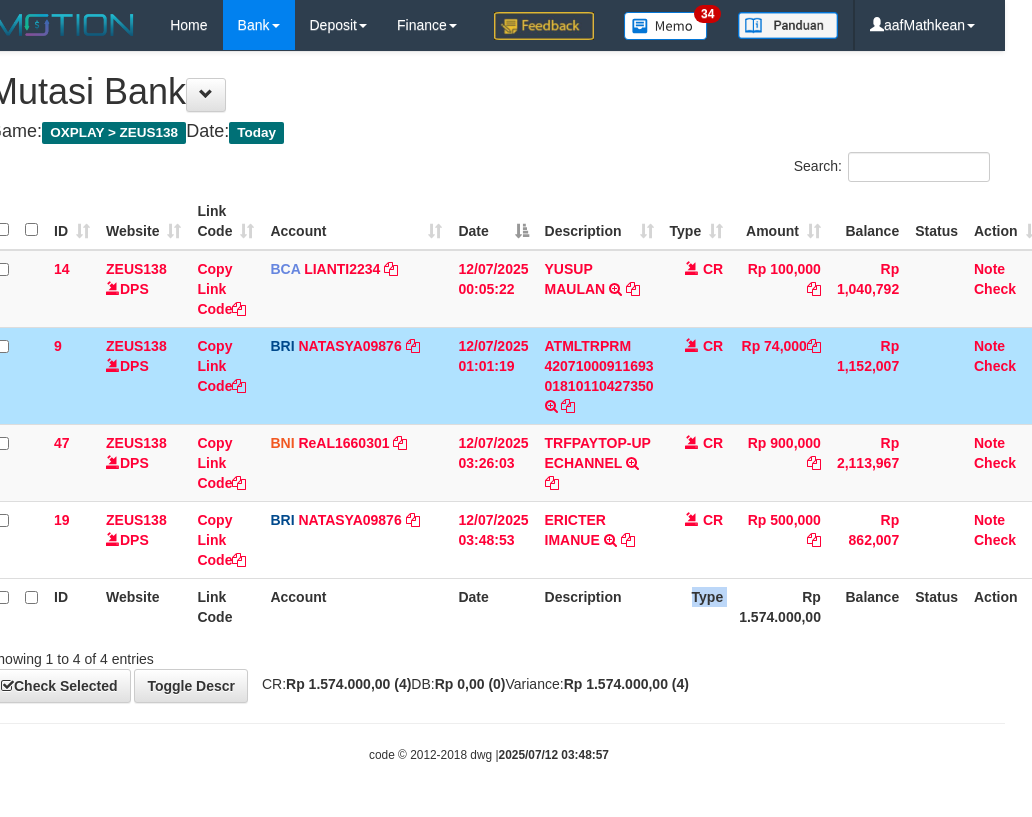 drag, startPoint x: 916, startPoint y: 610, endPoint x: 1189, endPoint y: 514, distance: 289.3873 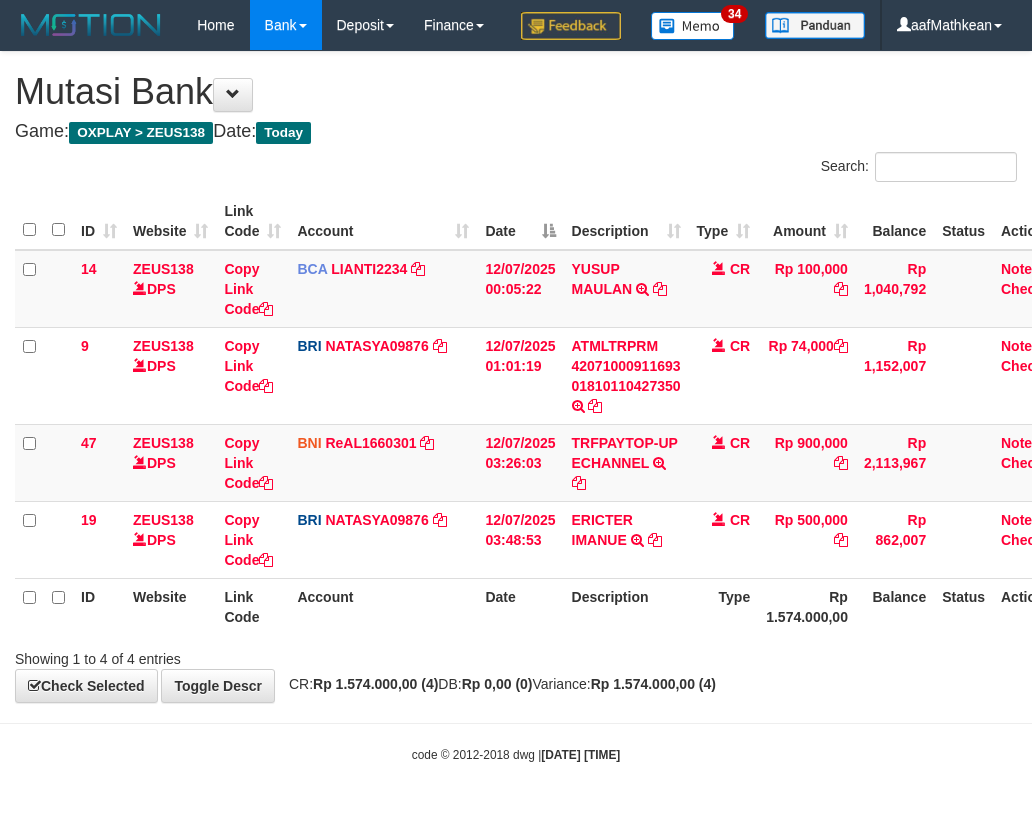 scroll, scrollTop: 0, scrollLeft: 42, axis: horizontal 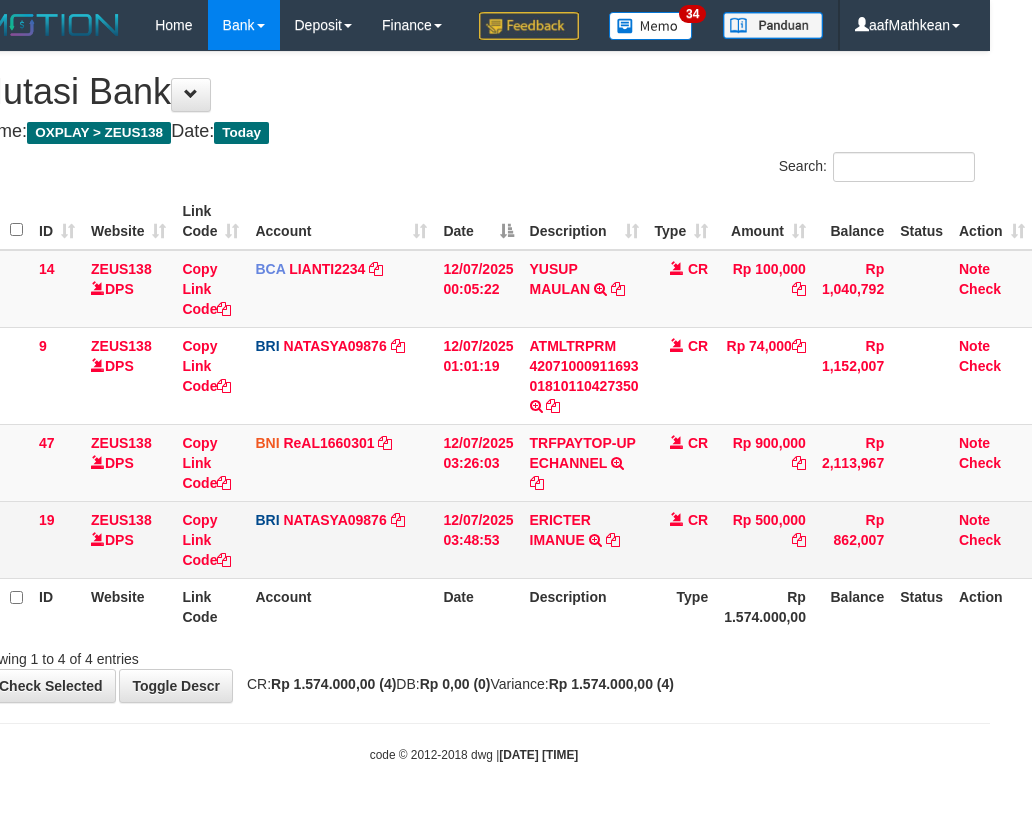 click on "CR" at bounding box center (682, 539) 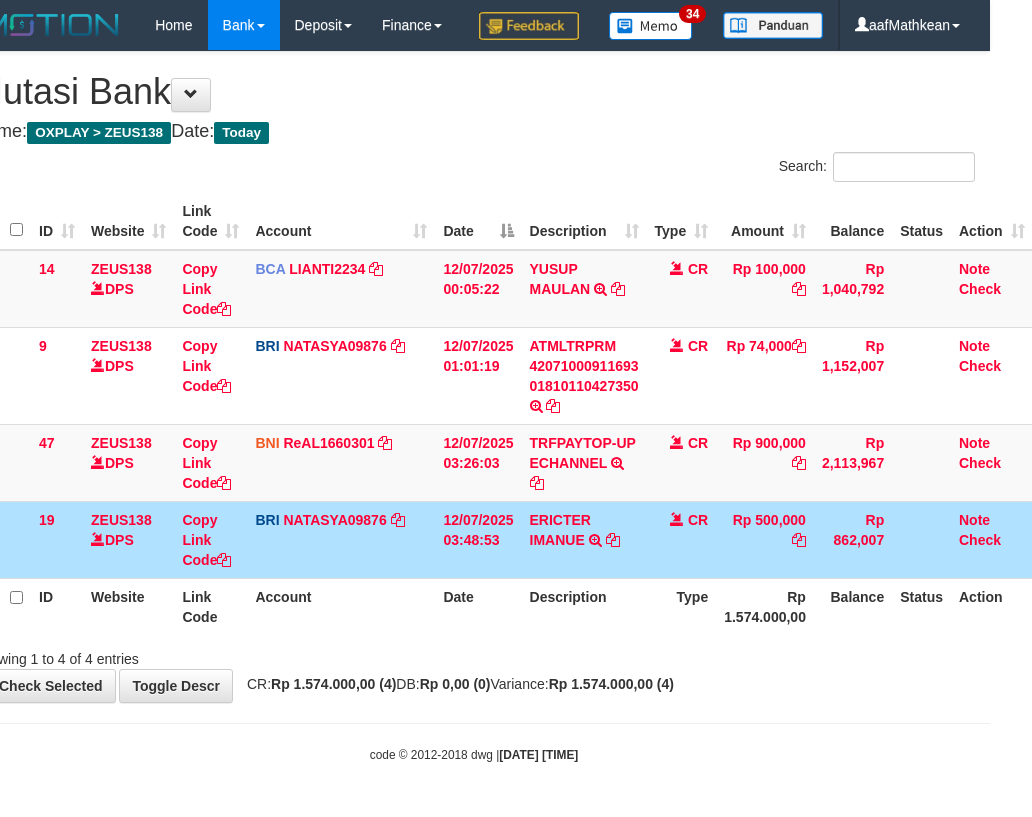 click on "CR" at bounding box center [682, 539] 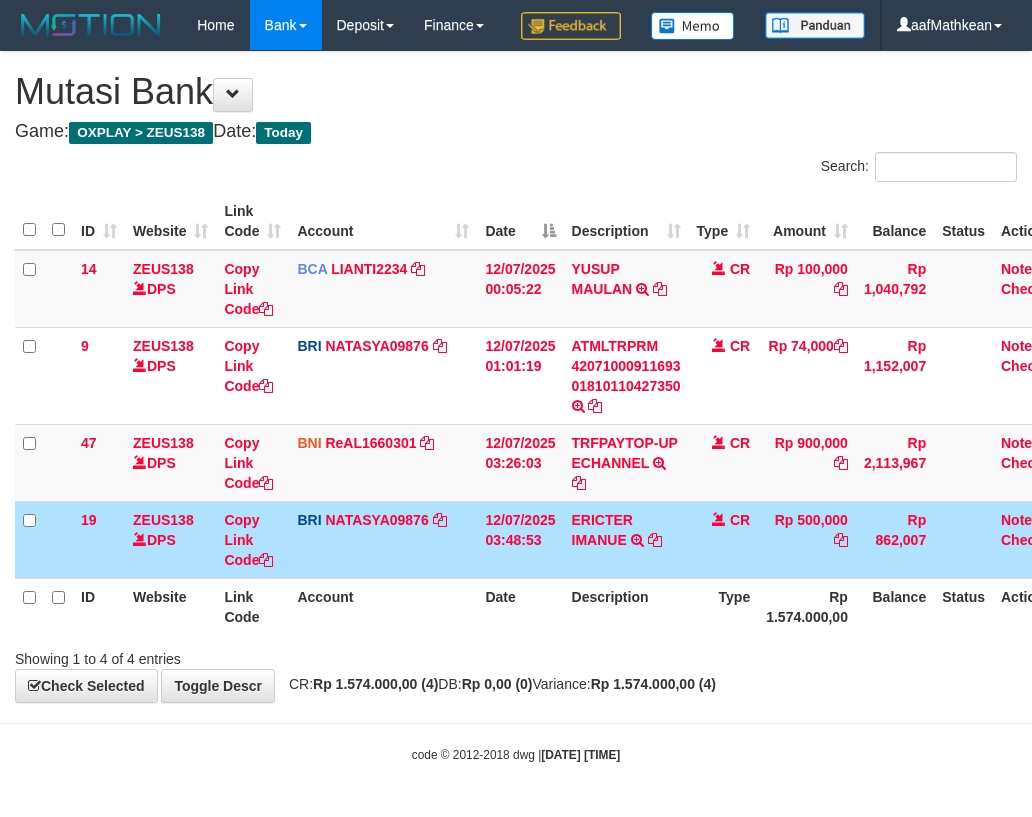 scroll, scrollTop: 0, scrollLeft: 42, axis: horizontal 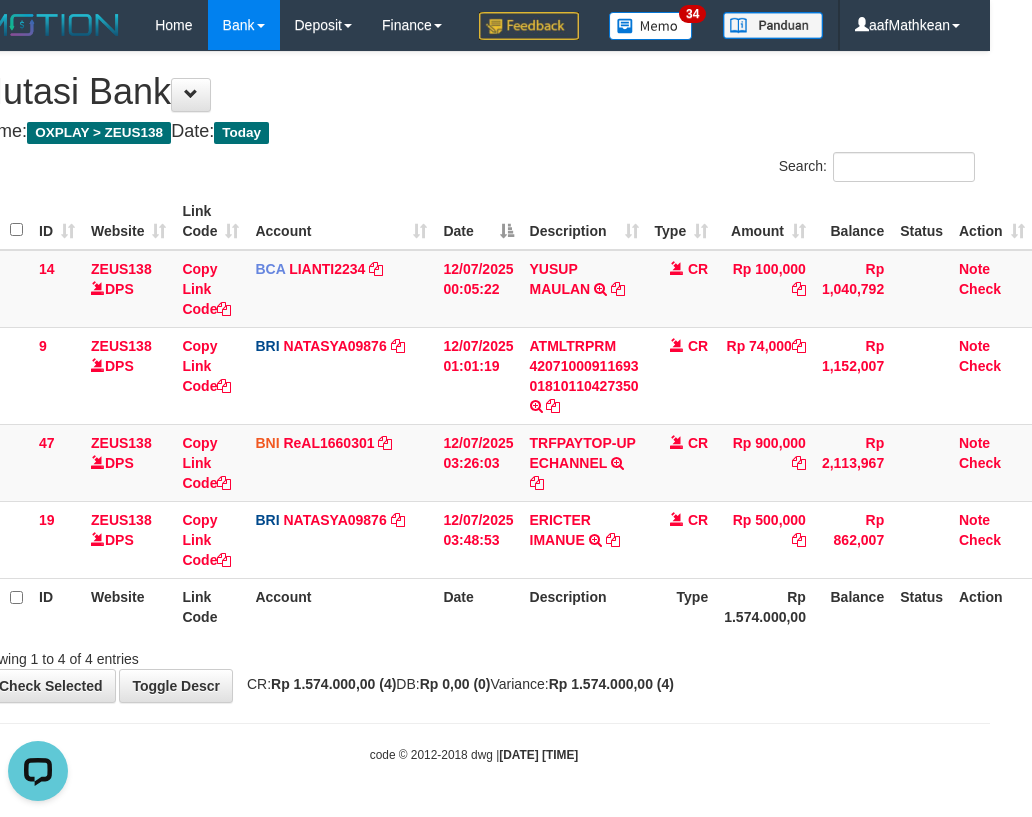 click on "**********" at bounding box center (474, 377) 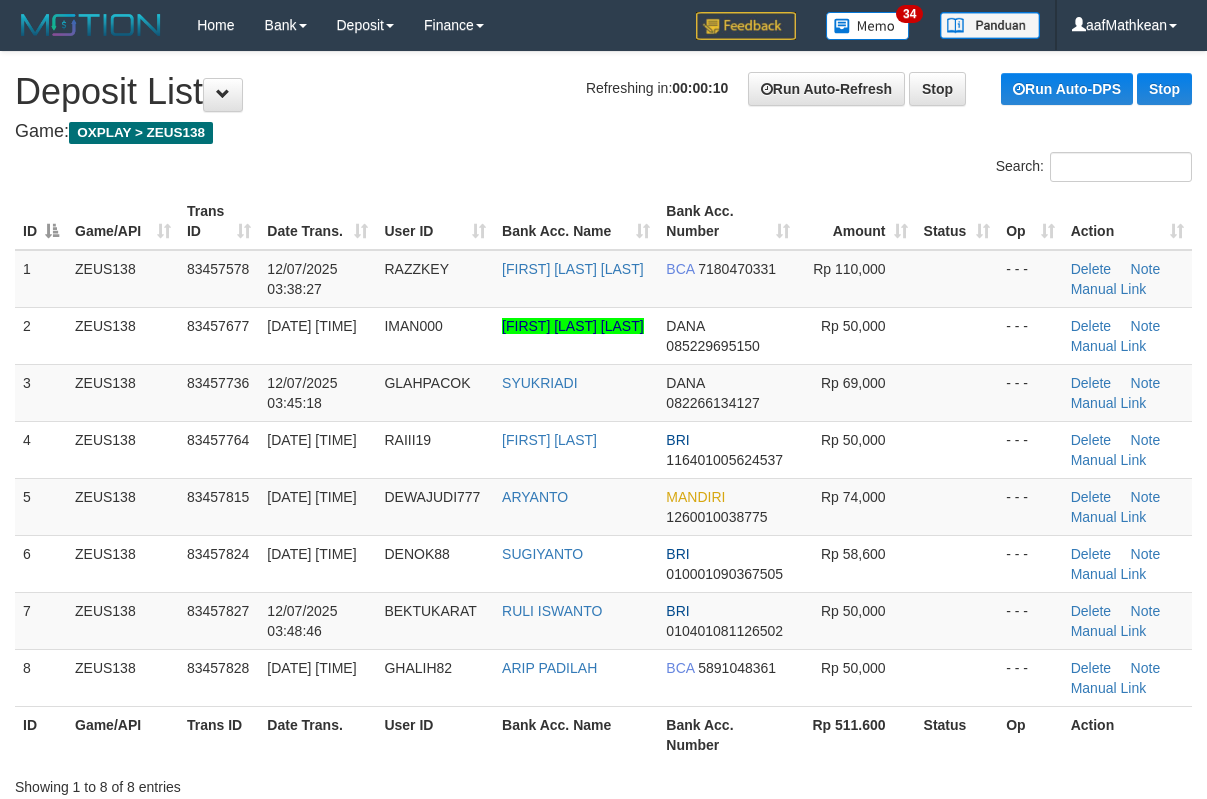 scroll, scrollTop: 0, scrollLeft: 0, axis: both 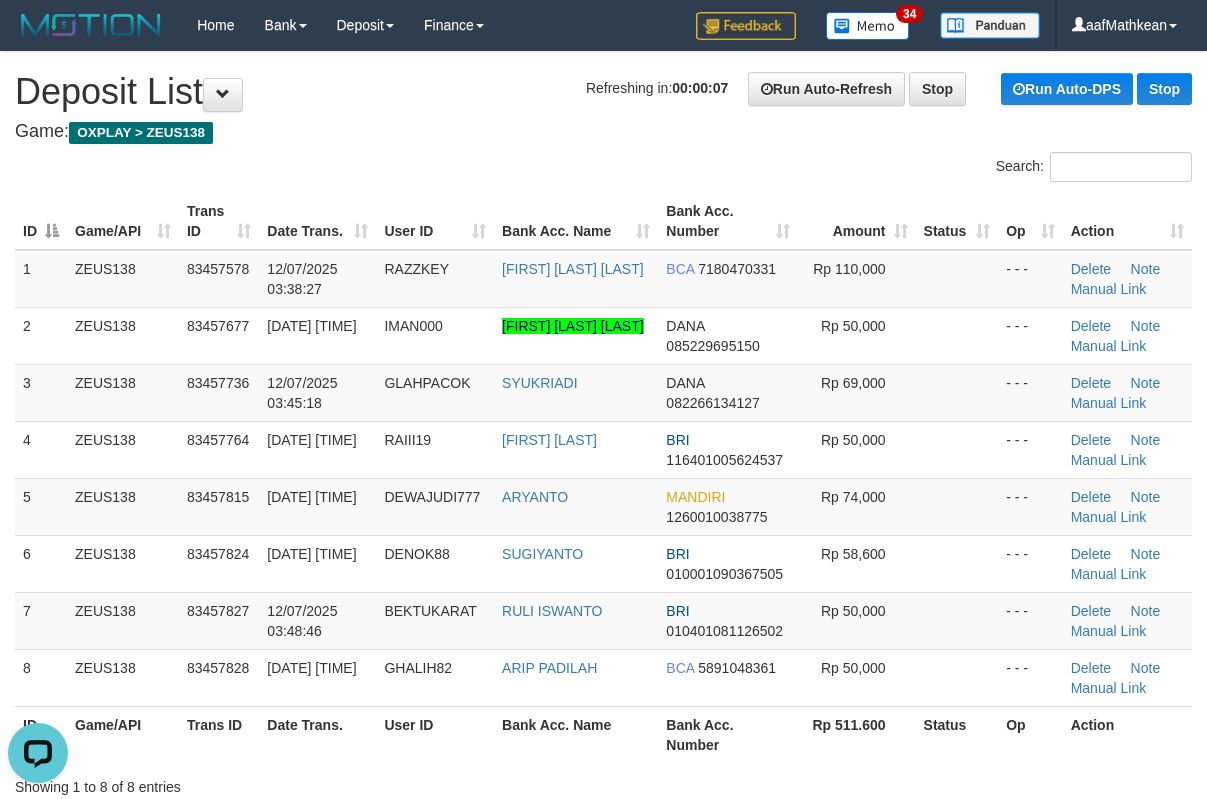 drag, startPoint x: 337, startPoint y: 162, endPoint x: 1, endPoint y: 290, distance: 359.55527 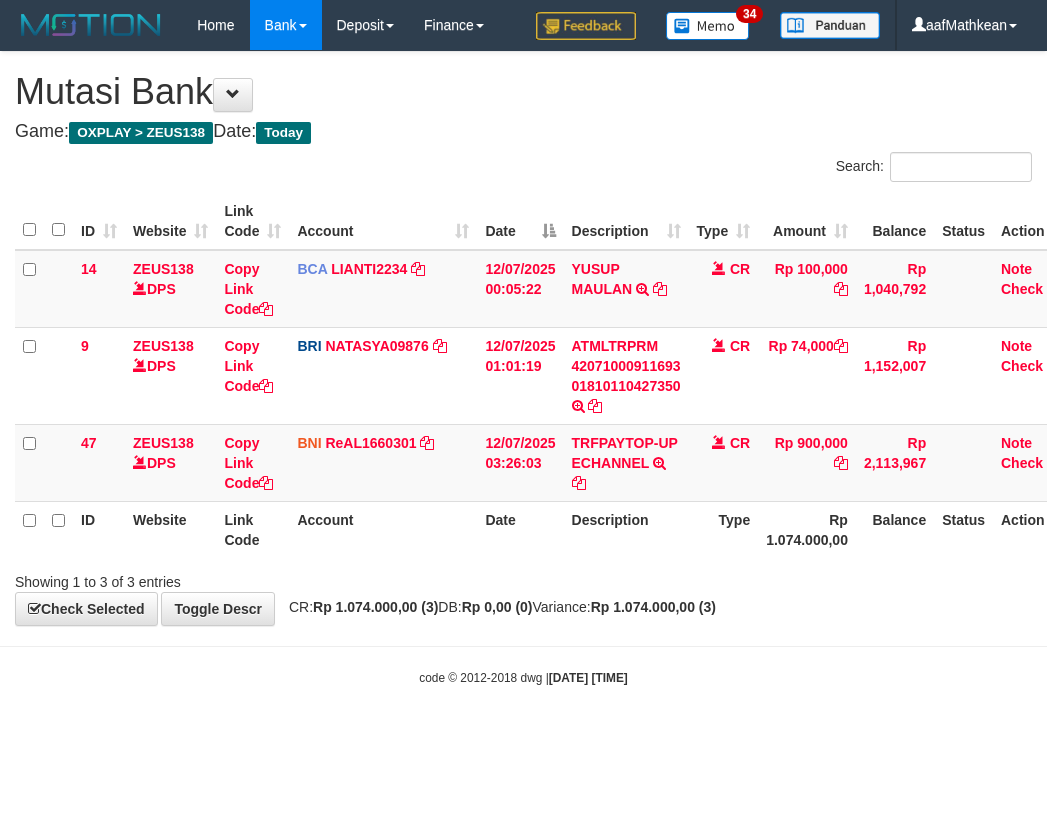 scroll, scrollTop: 0, scrollLeft: 27, axis: horizontal 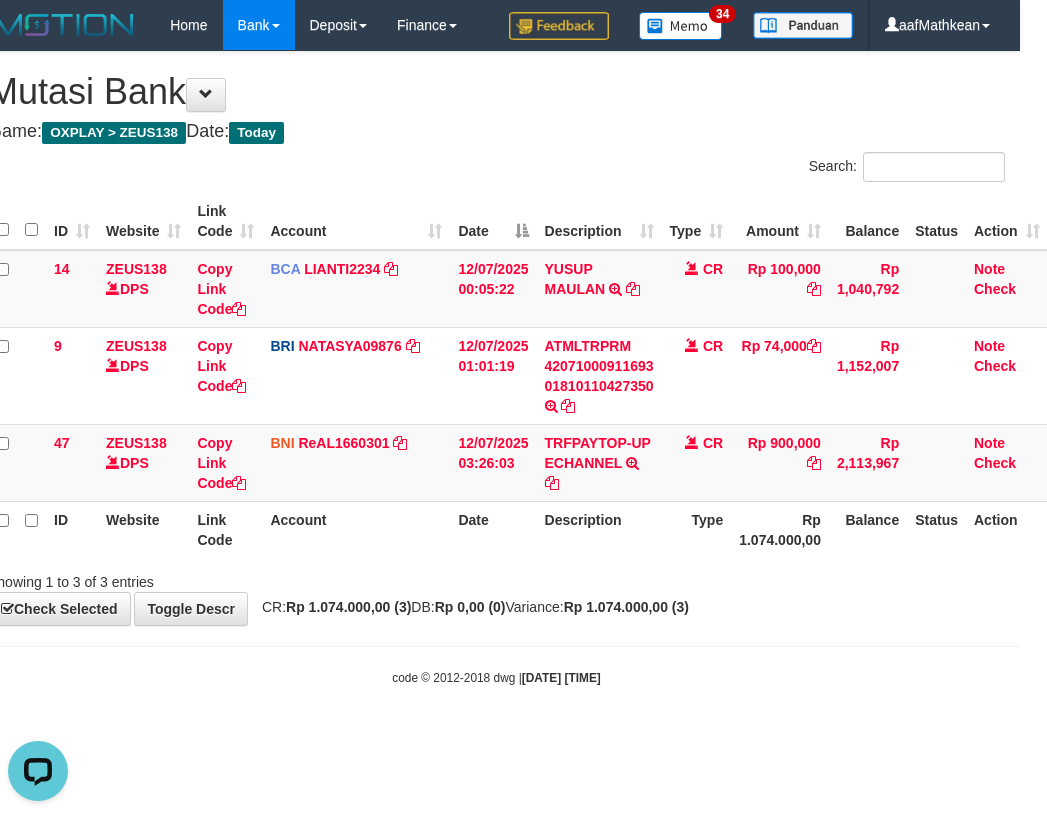 click on "Description" at bounding box center (599, 221) 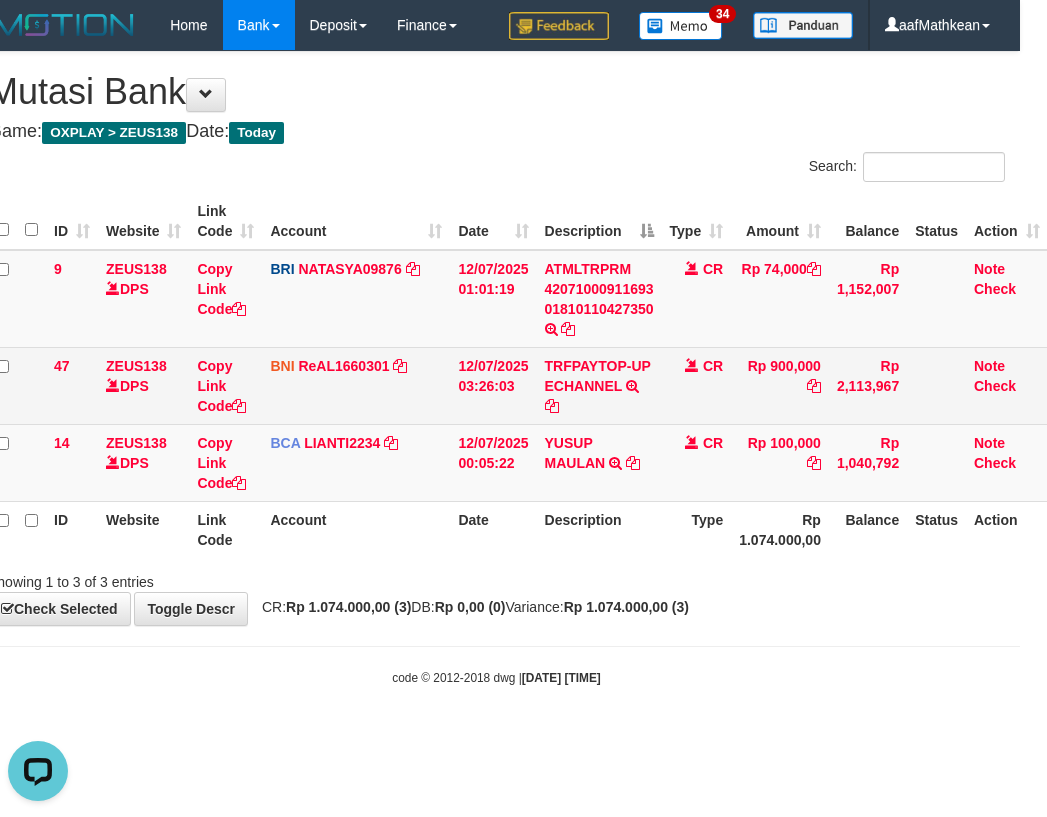 drag, startPoint x: 538, startPoint y: 277, endPoint x: 543, endPoint y: 359, distance: 82.1523 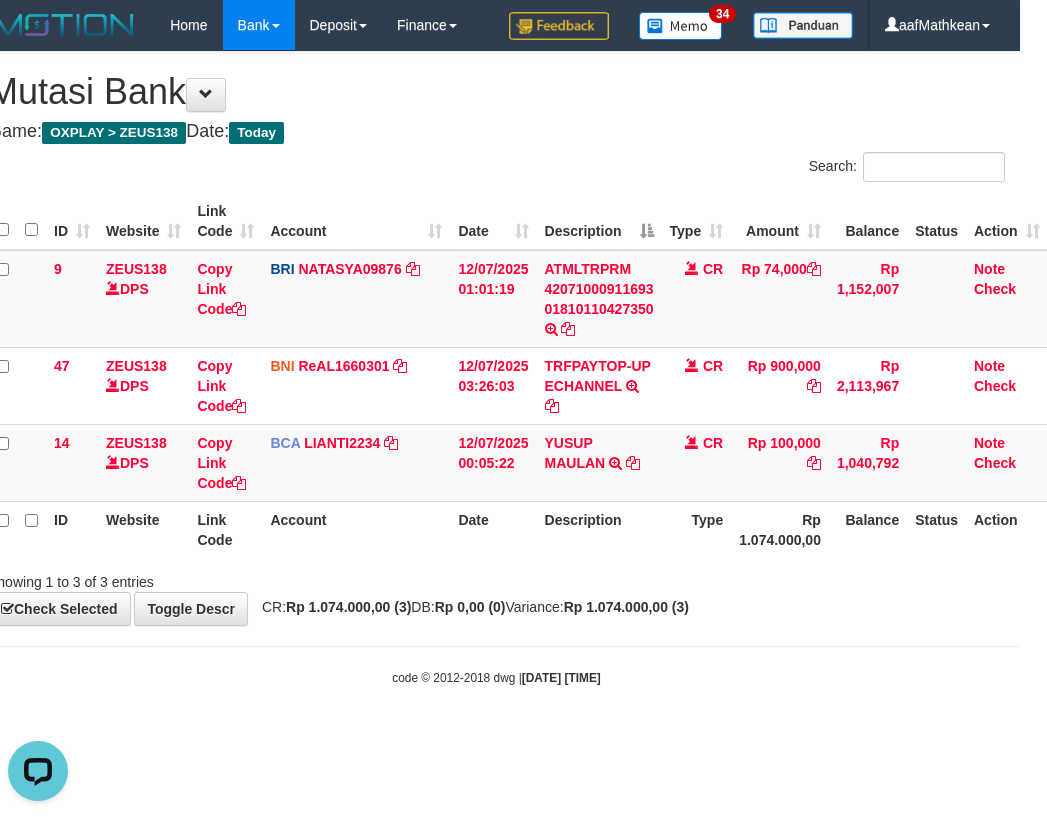 drag, startPoint x: 501, startPoint y: 532, endPoint x: 545, endPoint y: 521, distance: 45.35416 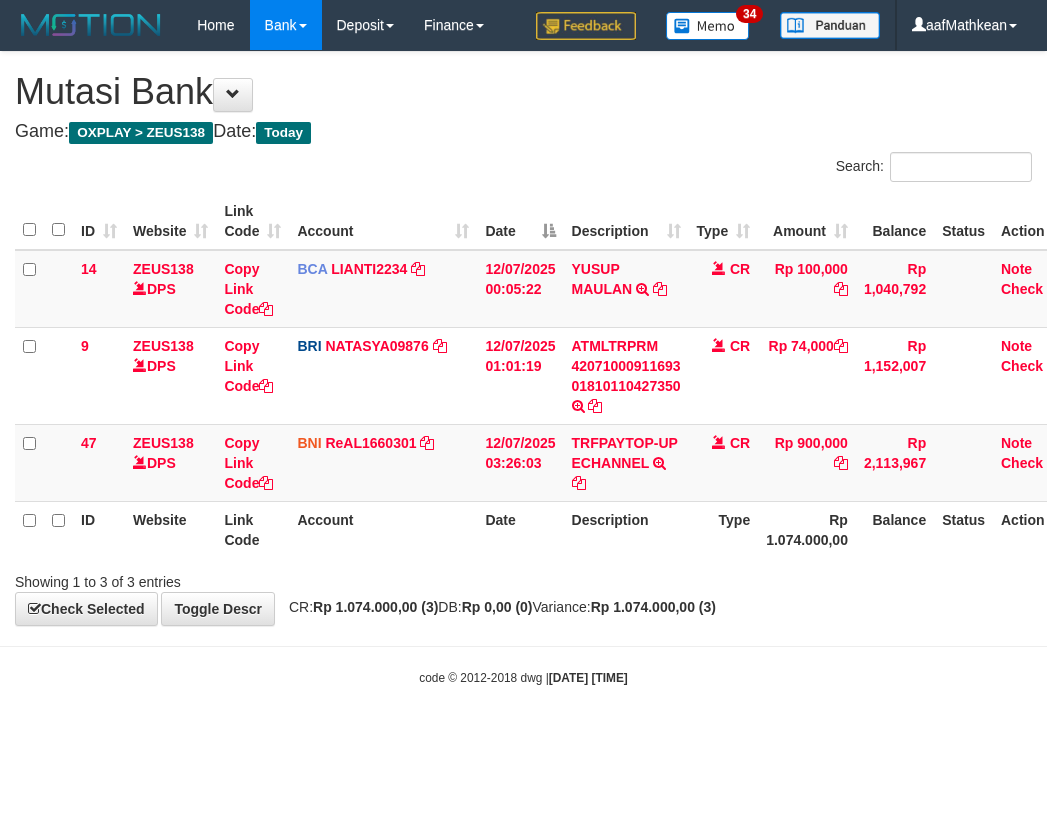 click on "ID Website Link Code Account Date Description Type Amount Balance Status Action
14
ZEUS138    DPS
Copy Link Code
BCA
LIANTI2234
DPS
[NAME]
mutasi_[DATE]_[NUMBER] | 14
mutasi_[DATE]_[NUMBER] | 14
[DATE] [TIME]
[NAME]         TRSF E-BANKING CR [NUMBER]/FTSCY/WS95051
100000.00[DATE][NUMBER] TRFDN-[NAME]ESPAY DEBIT INDONE
CR
Rp 100,000
Rp 1,040,792
Note
Check
9
ZEUS138    DPS
Copy Link Code
BRI
NATASYA09876
DPS" at bounding box center (545, 375) 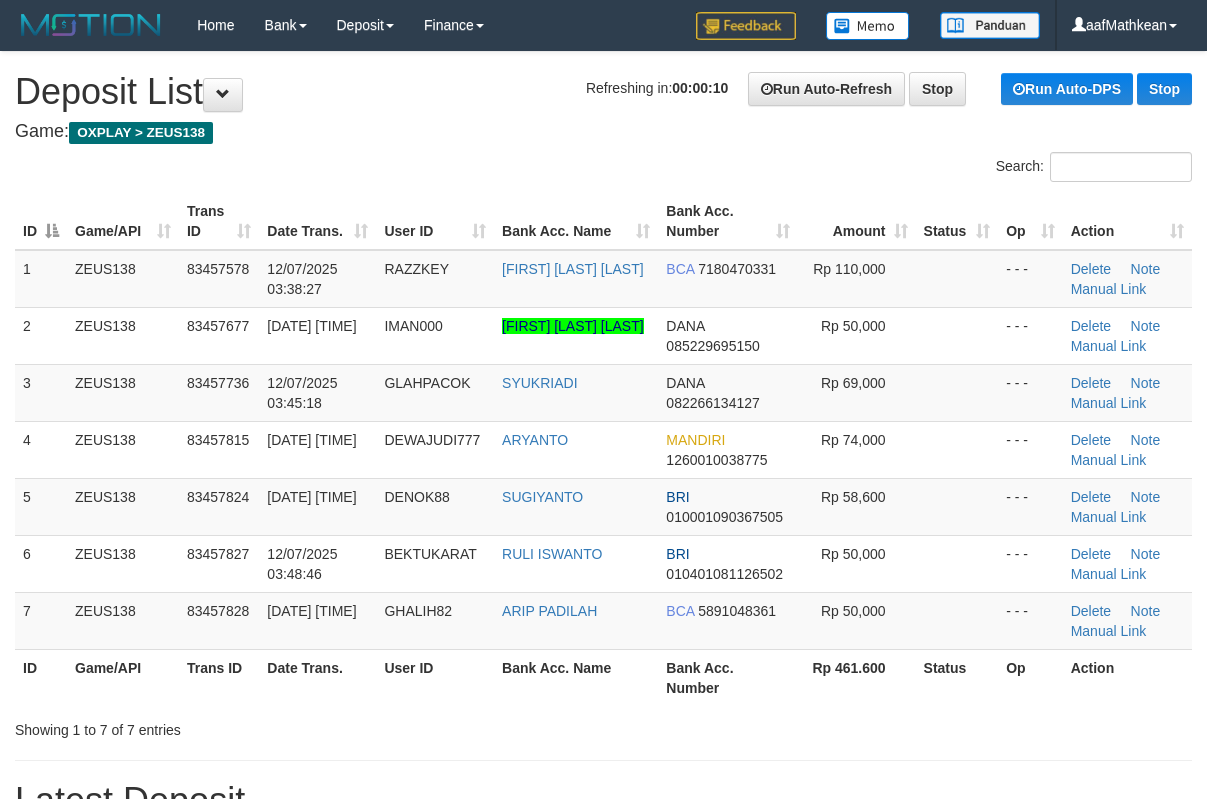scroll, scrollTop: 0, scrollLeft: 0, axis: both 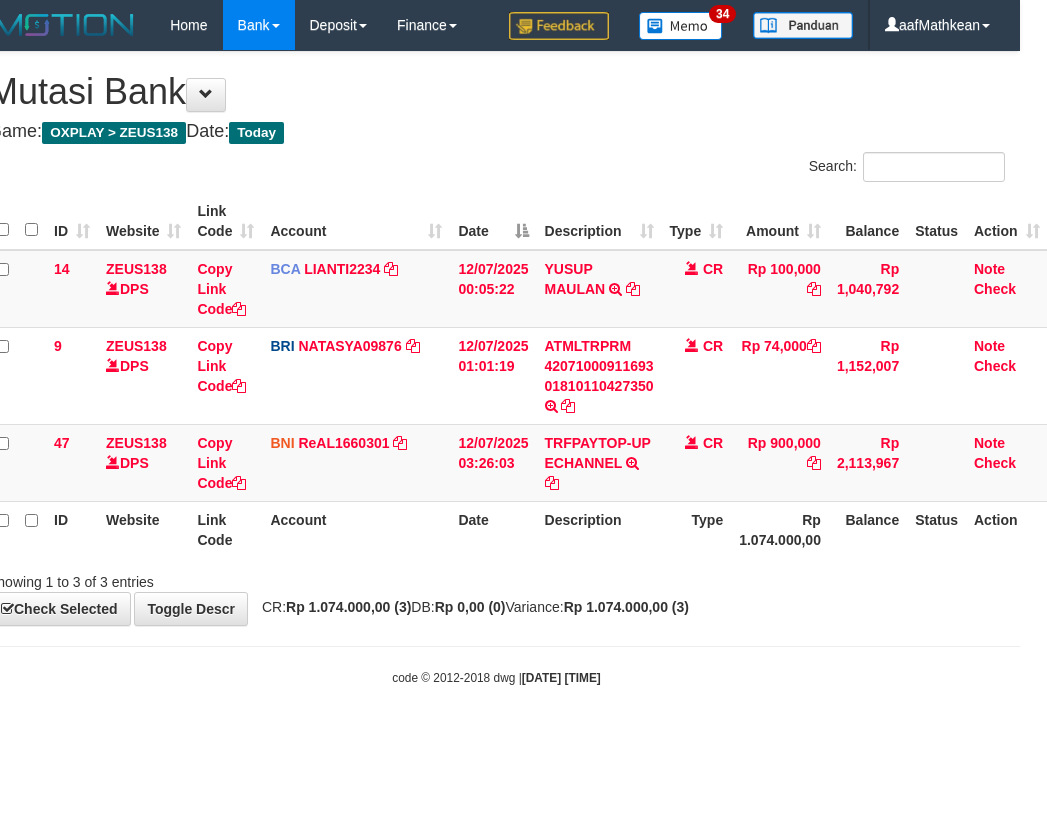 click on "Description" at bounding box center (599, 529) 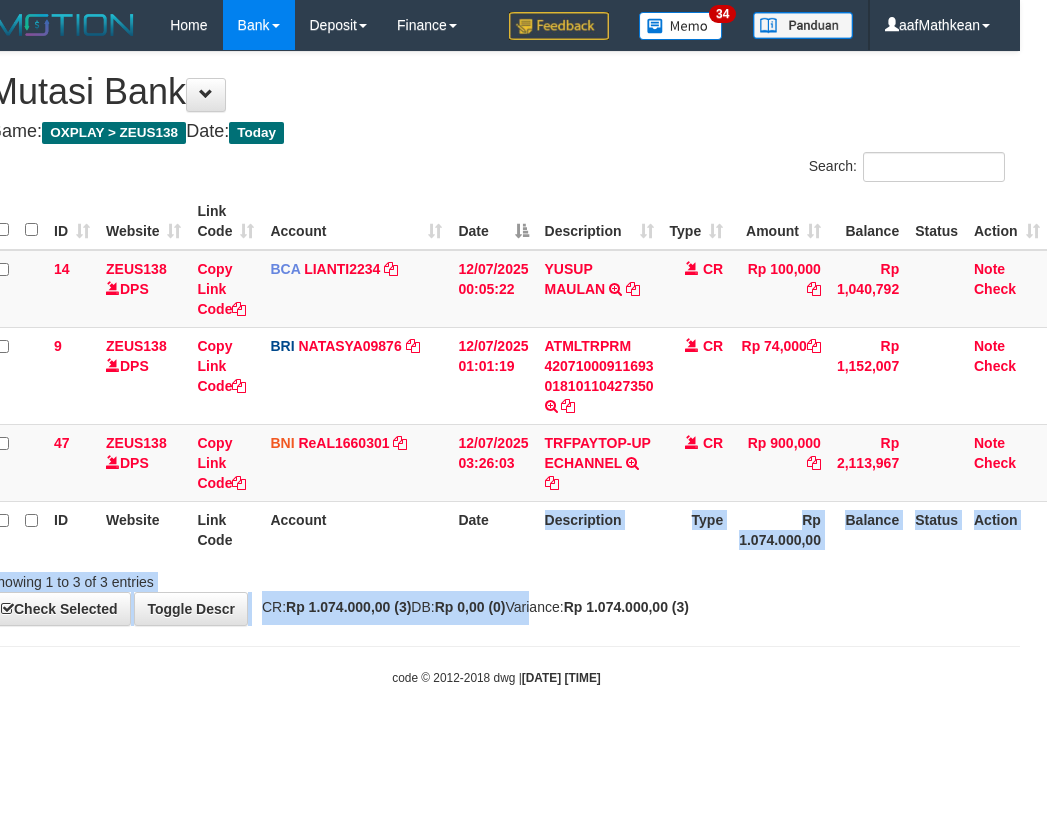 drag, startPoint x: 553, startPoint y: 601, endPoint x: 576, endPoint y: 670, distance: 72.73238 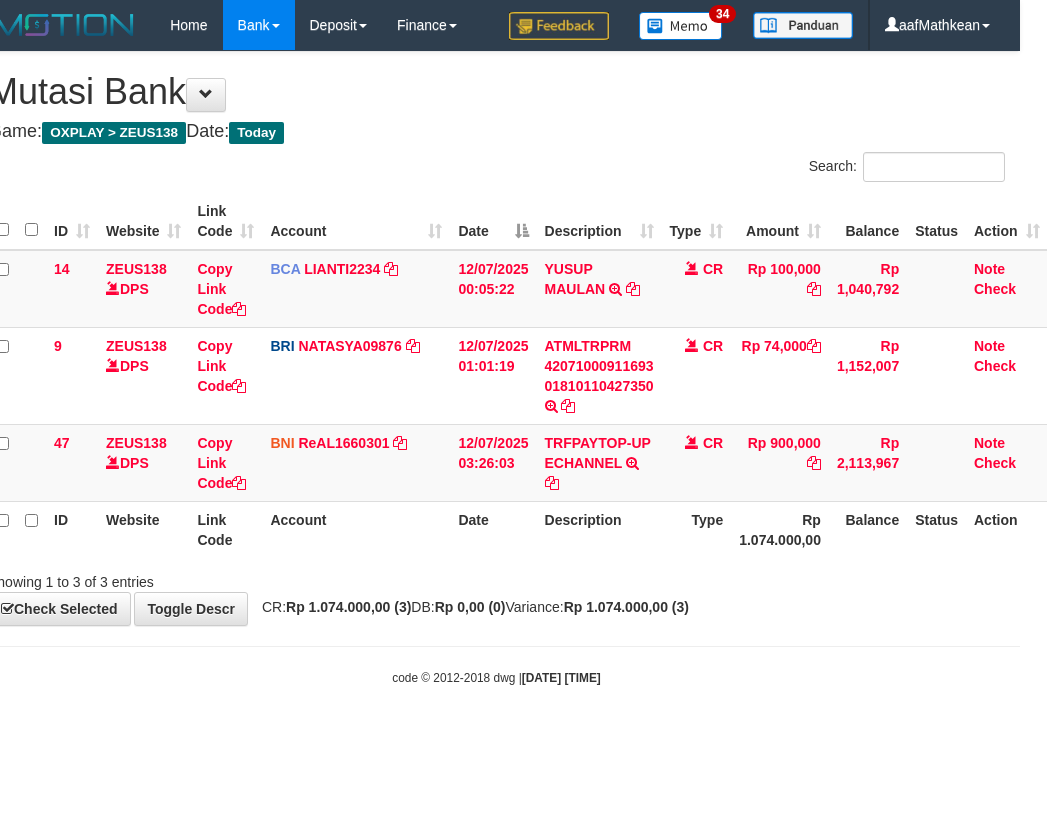 drag, startPoint x: 576, startPoint y: 670, endPoint x: 586, endPoint y: 582, distance: 88.56636 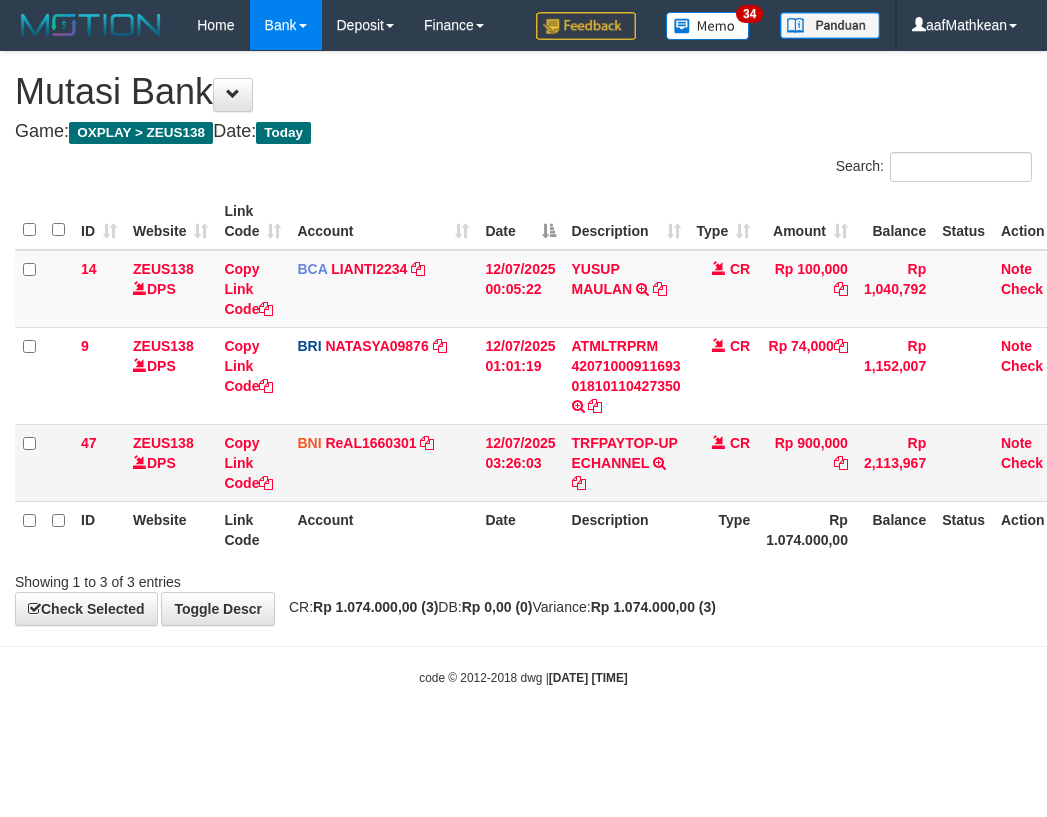 scroll, scrollTop: 0, scrollLeft: 27, axis: horizontal 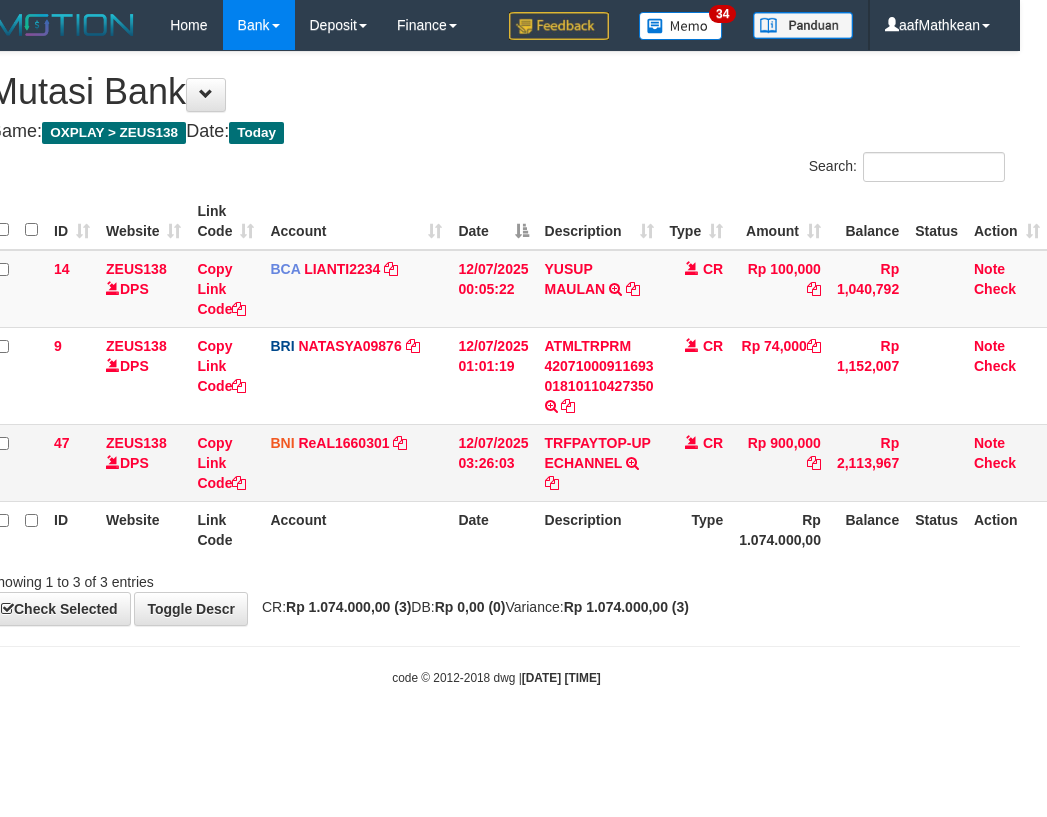 click on "CR" at bounding box center [697, 462] 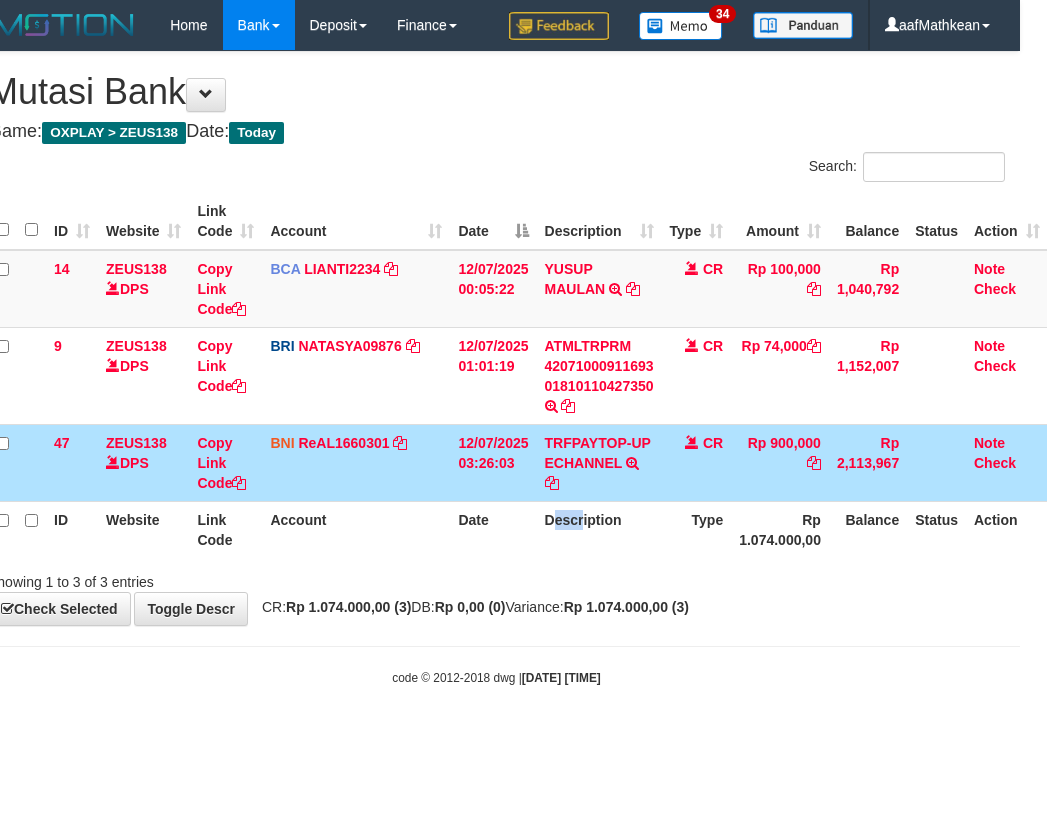 drag, startPoint x: 579, startPoint y: 541, endPoint x: 553, endPoint y: 553, distance: 28.635643 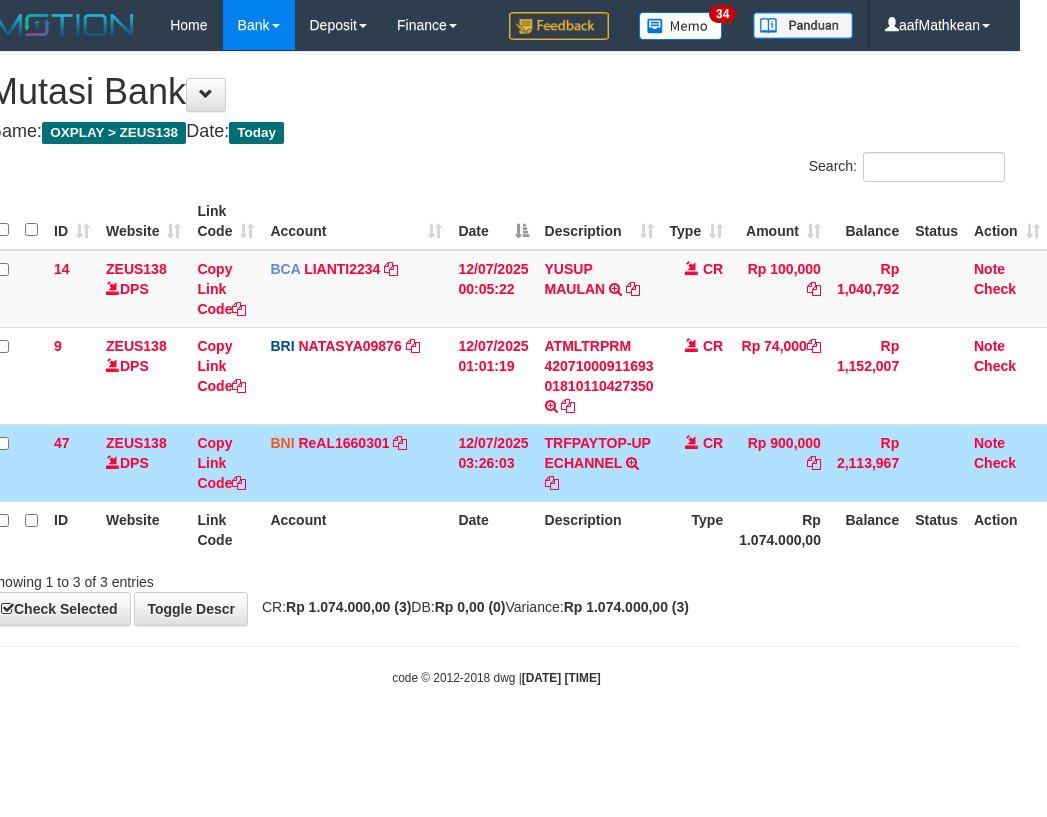 click on "Date" at bounding box center [493, 529] 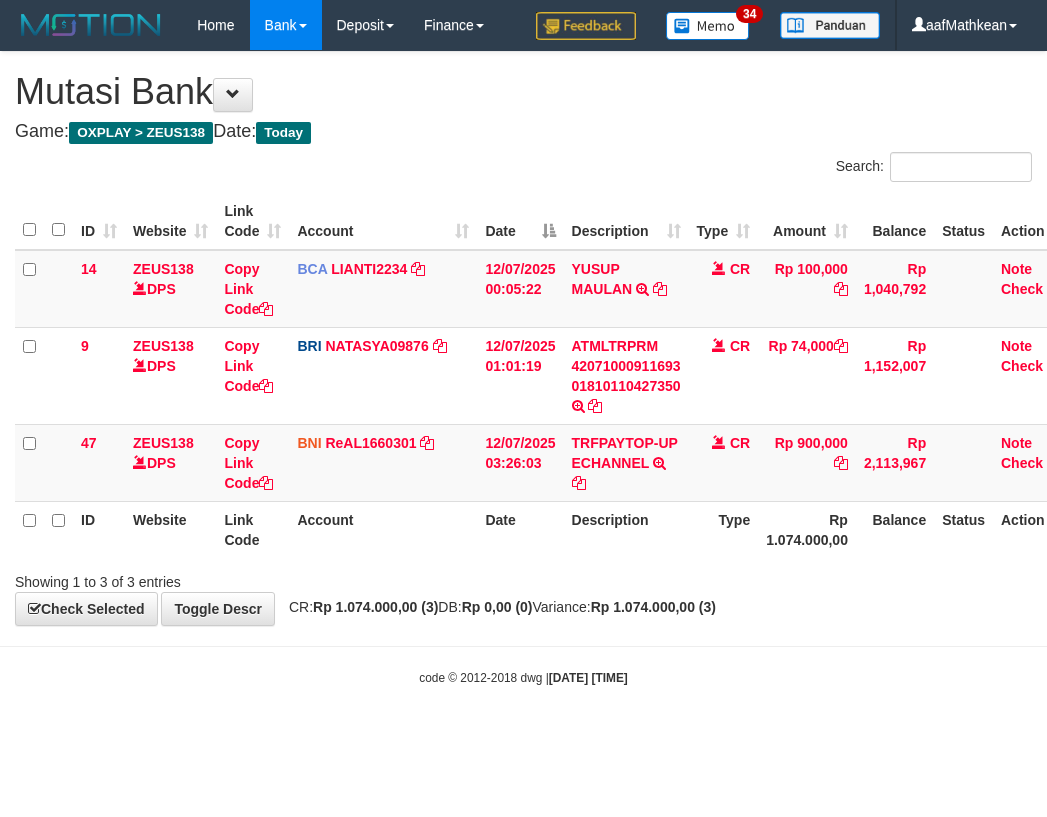 scroll, scrollTop: 0, scrollLeft: 27, axis: horizontal 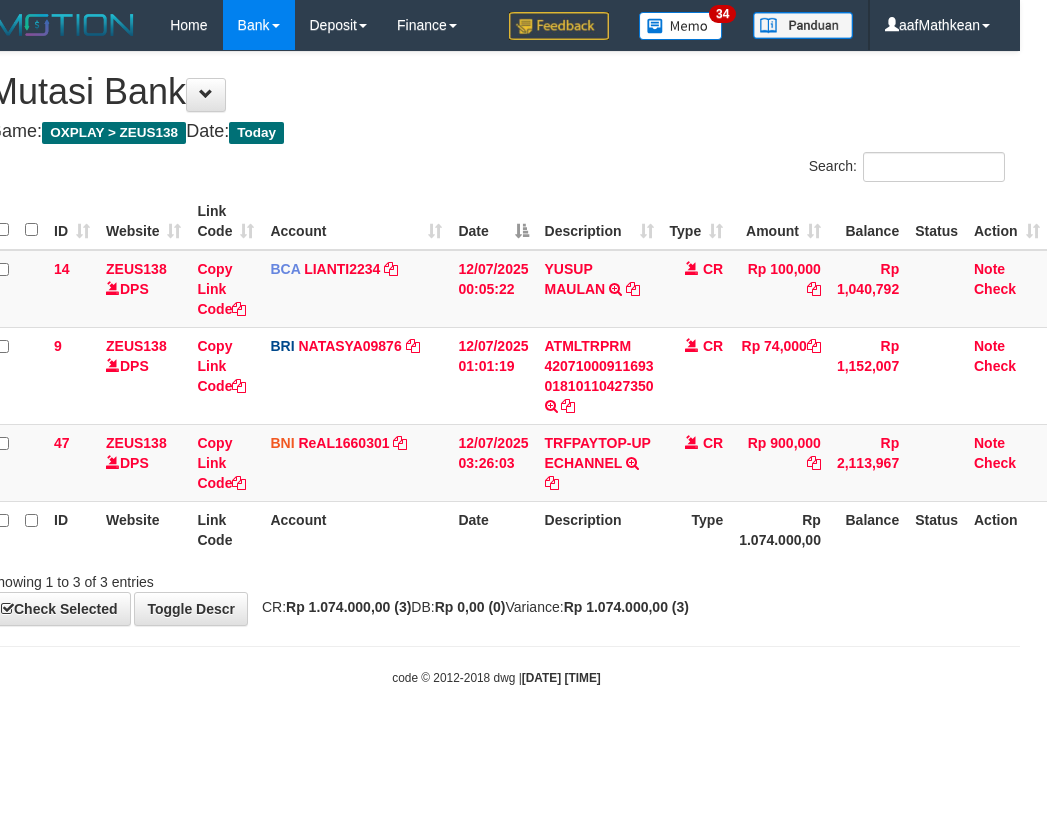 click on "Date" at bounding box center [493, 529] 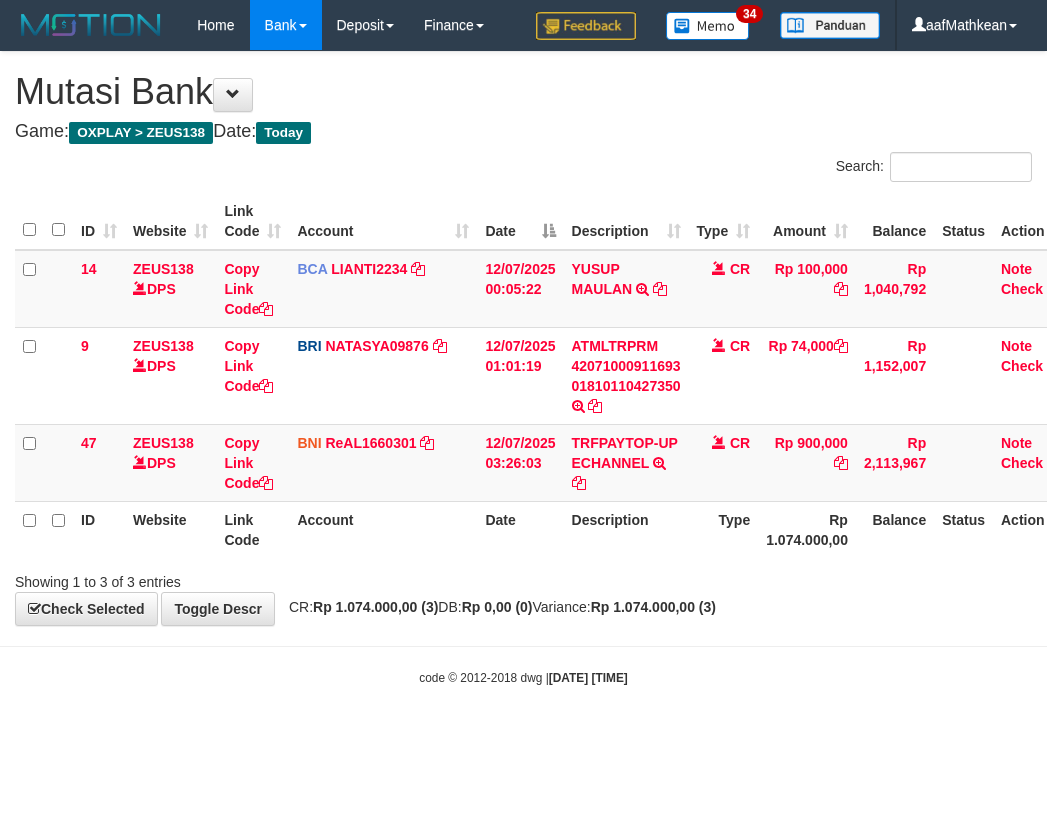 scroll, scrollTop: 0, scrollLeft: 27, axis: horizontal 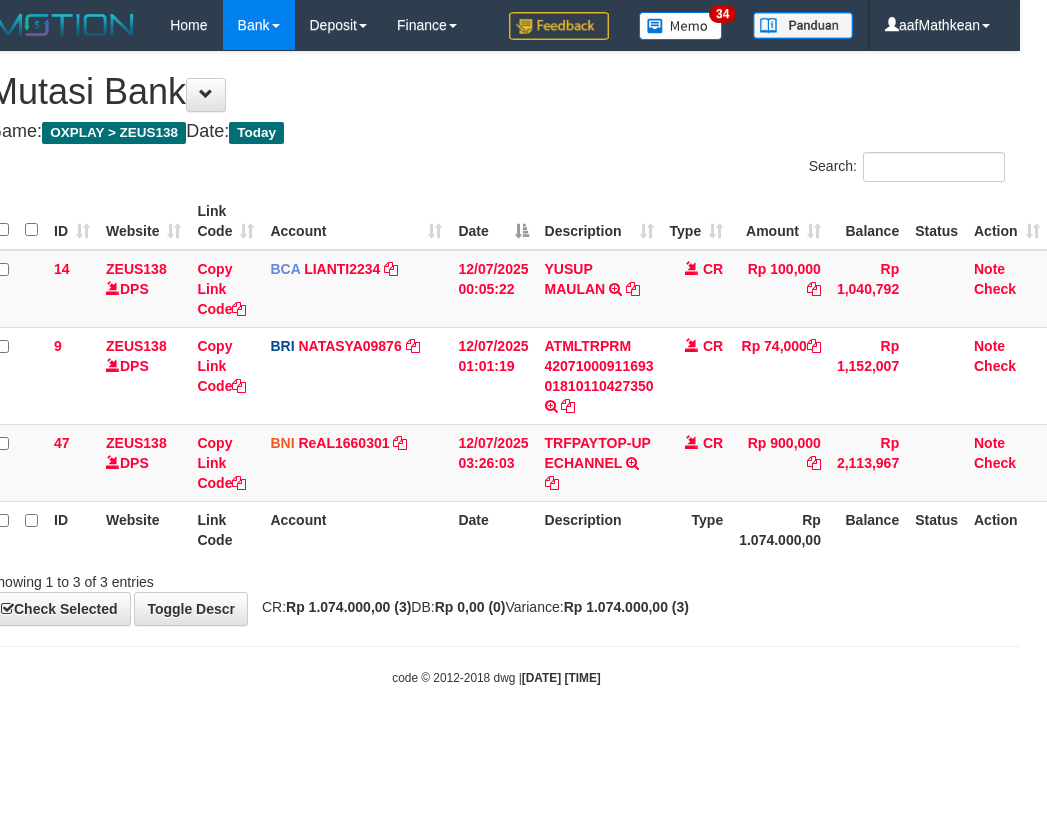 click on "Date" at bounding box center (493, 529) 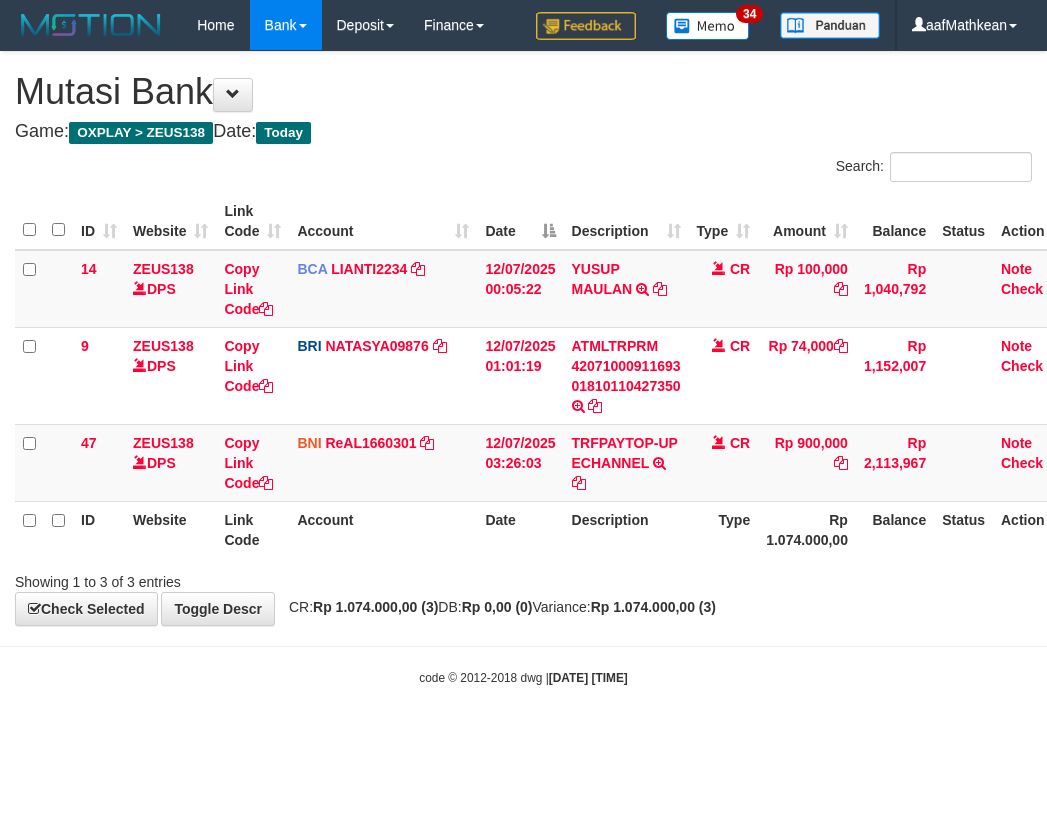 scroll, scrollTop: 0, scrollLeft: 27, axis: horizontal 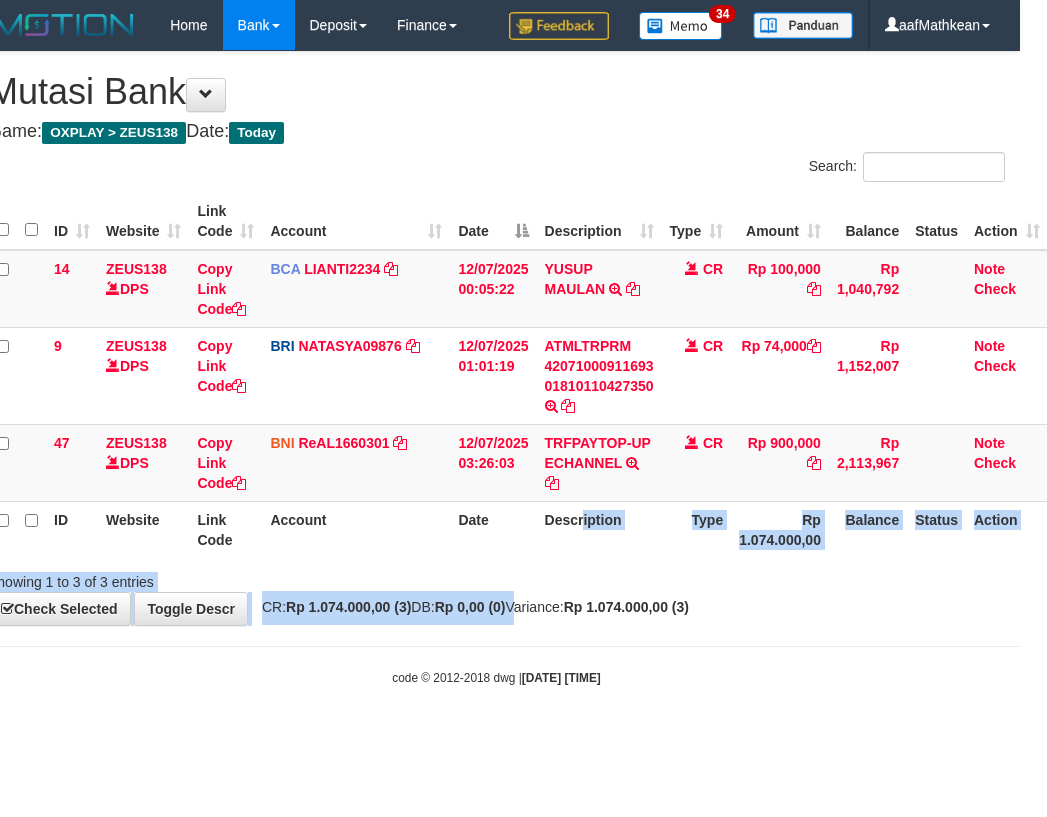 click on "Toggle navigation
Home
Bank
Account List
Load
By Website
Group
[OXPLAY]													ZEUS138
By Load Group (DPS)" at bounding box center (496, 368) 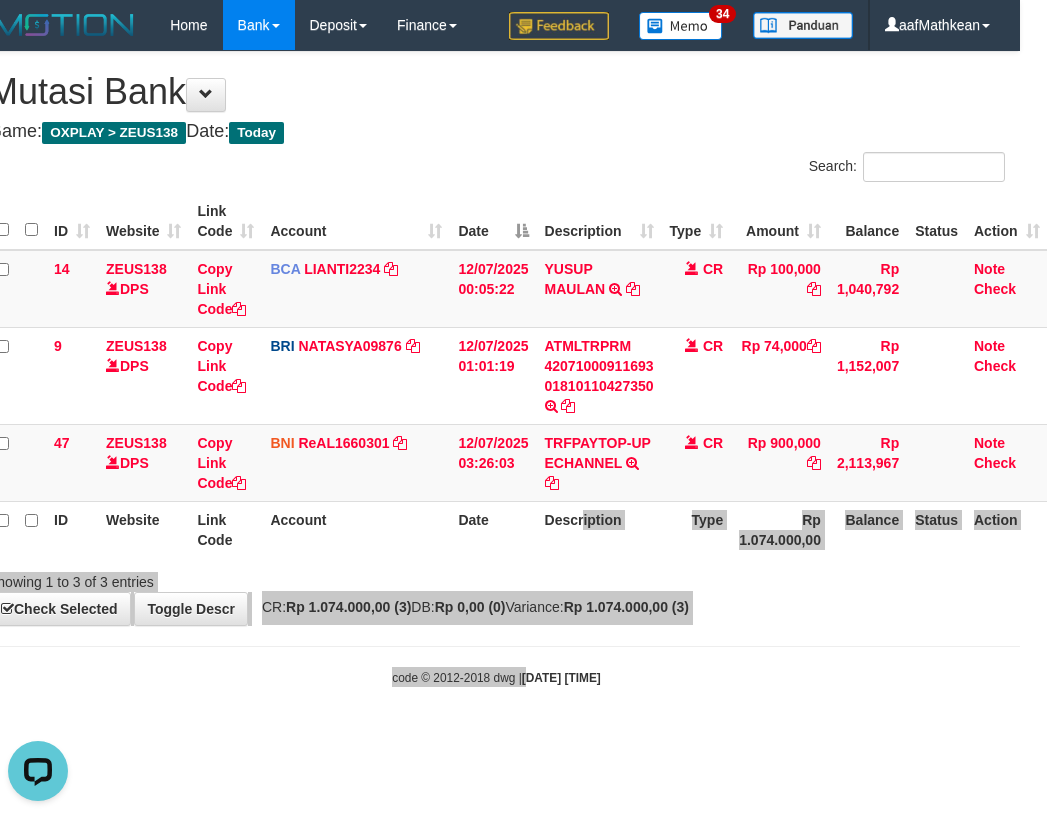 scroll, scrollTop: 0, scrollLeft: 0, axis: both 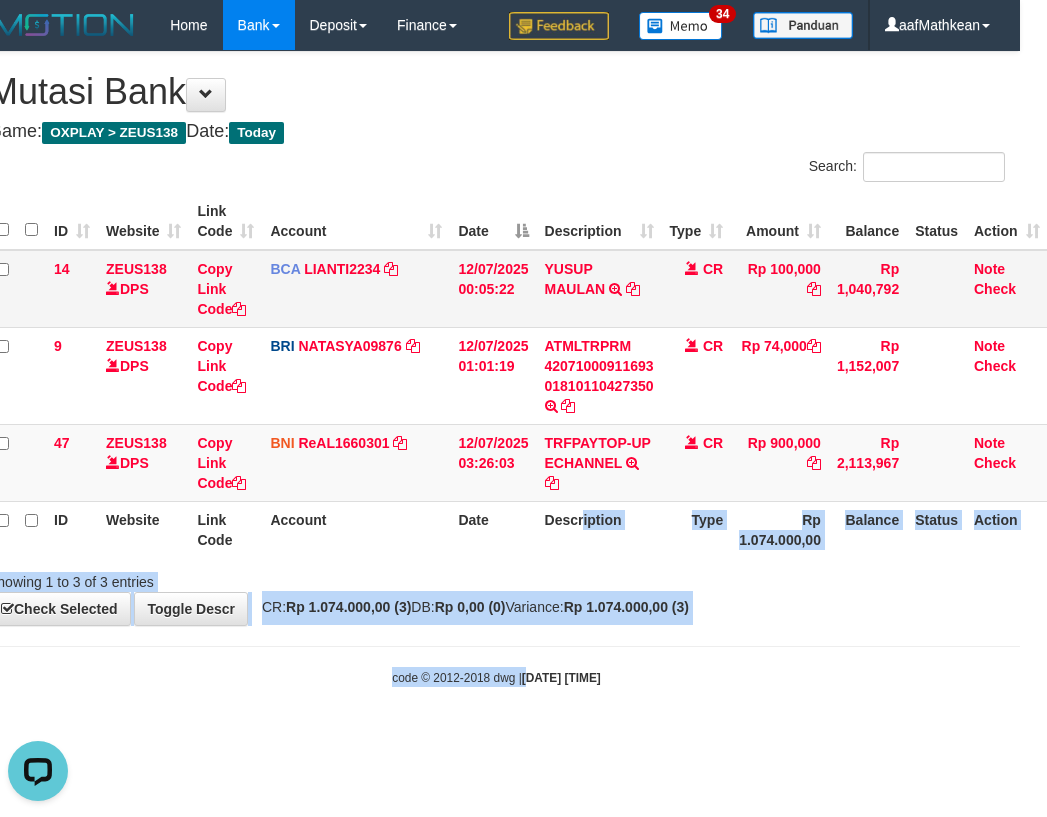 click on "ID Website Link Code Account Date Description Type Amount Balance Status Action
14
ZEUS138    DPS
Copy Link Code
BCA
LIANTI2234
DPS
[NAME]
mutasi_[DATE]_[NUMBER] | 14
mutasi_[DATE]_[NUMBER] | 14
[DATE] [TIME]
[NAME]         TRSF E-BANKING CR 1207/FTSCY/WS95051
100000.002025071262819090 TRFDN-[NAME]ESPAY DEBIT INDONE
CR
Rp 100,000
Rp 1,040,792
Note
Check
9
ZEUS138    DPS
Copy Link Code
BRI
NATASYA09876
DPS" at bounding box center [496, 375] 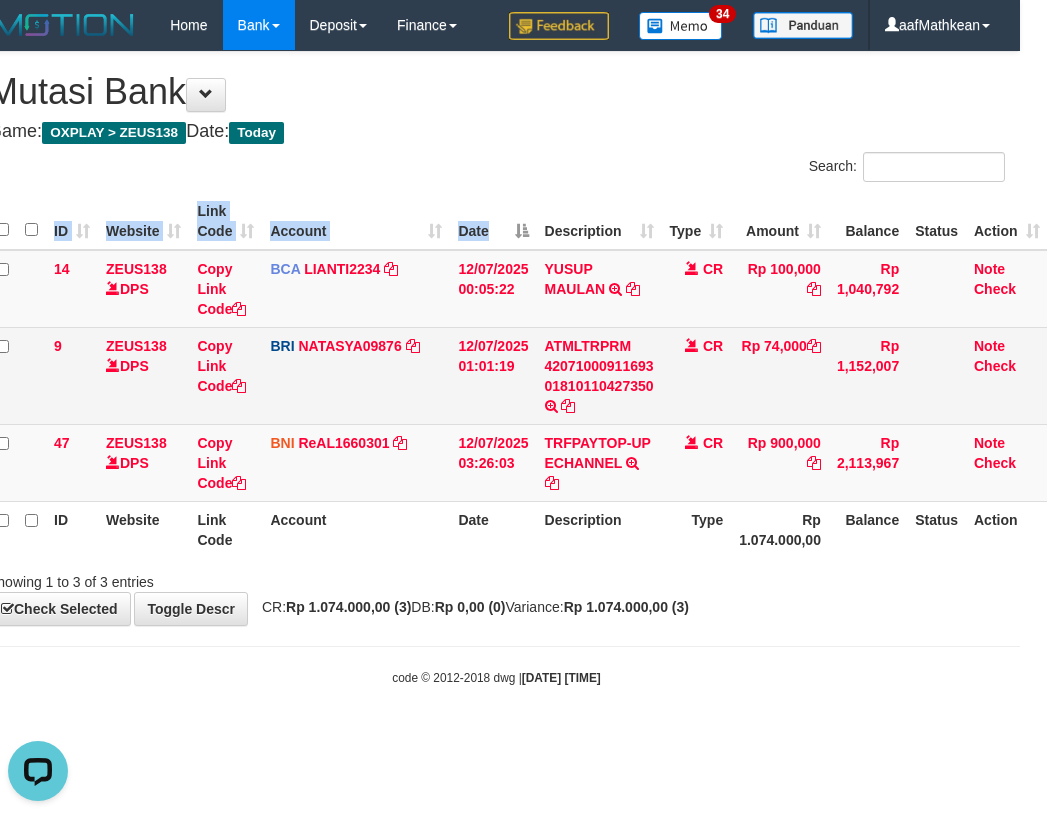 click on "ATMLTRPRM 42071000911693 01810110427350         TRANSAKSI KREDIT DARI BANK LAIN ATMLTRPRM 42071000911693 01810110427350" at bounding box center (599, 375) 